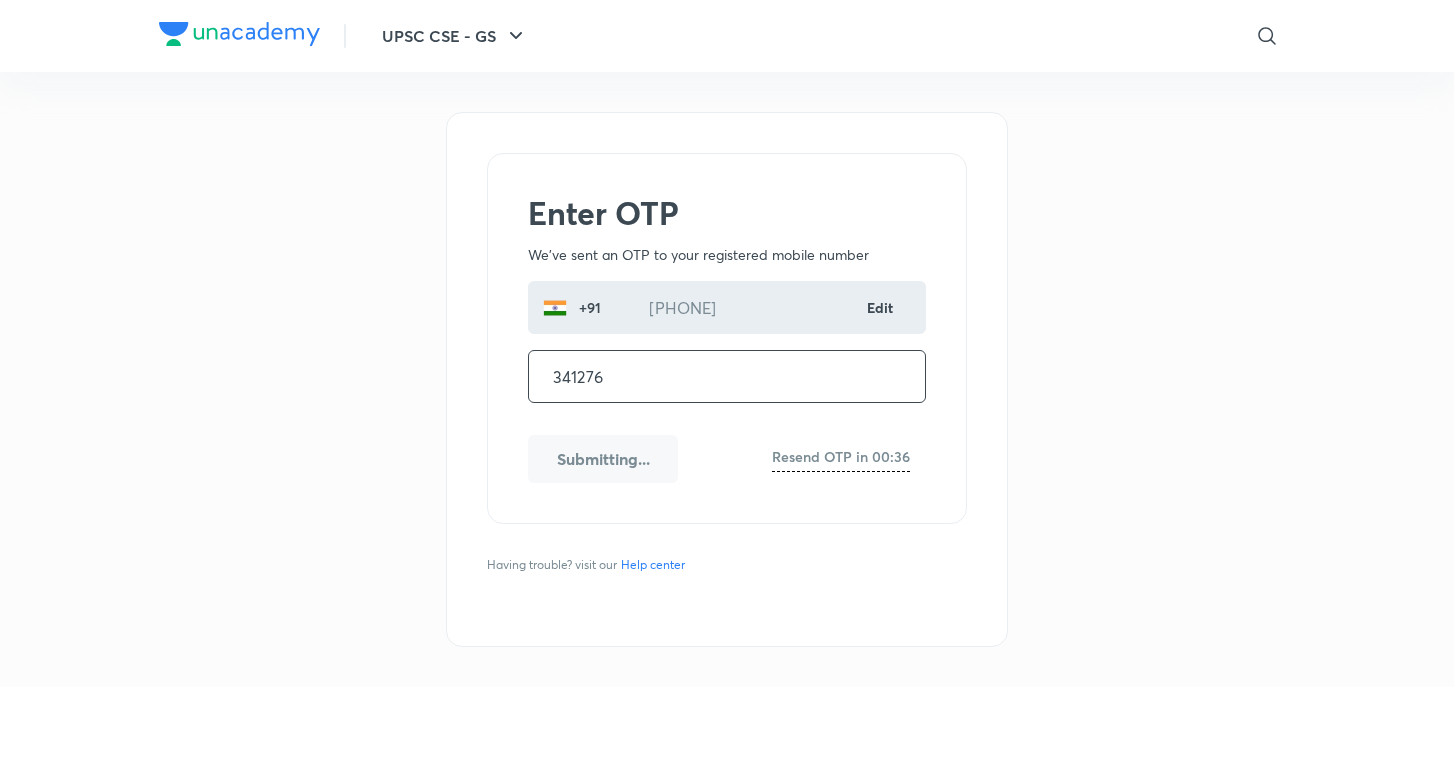 scroll, scrollTop: 0, scrollLeft: 0, axis: both 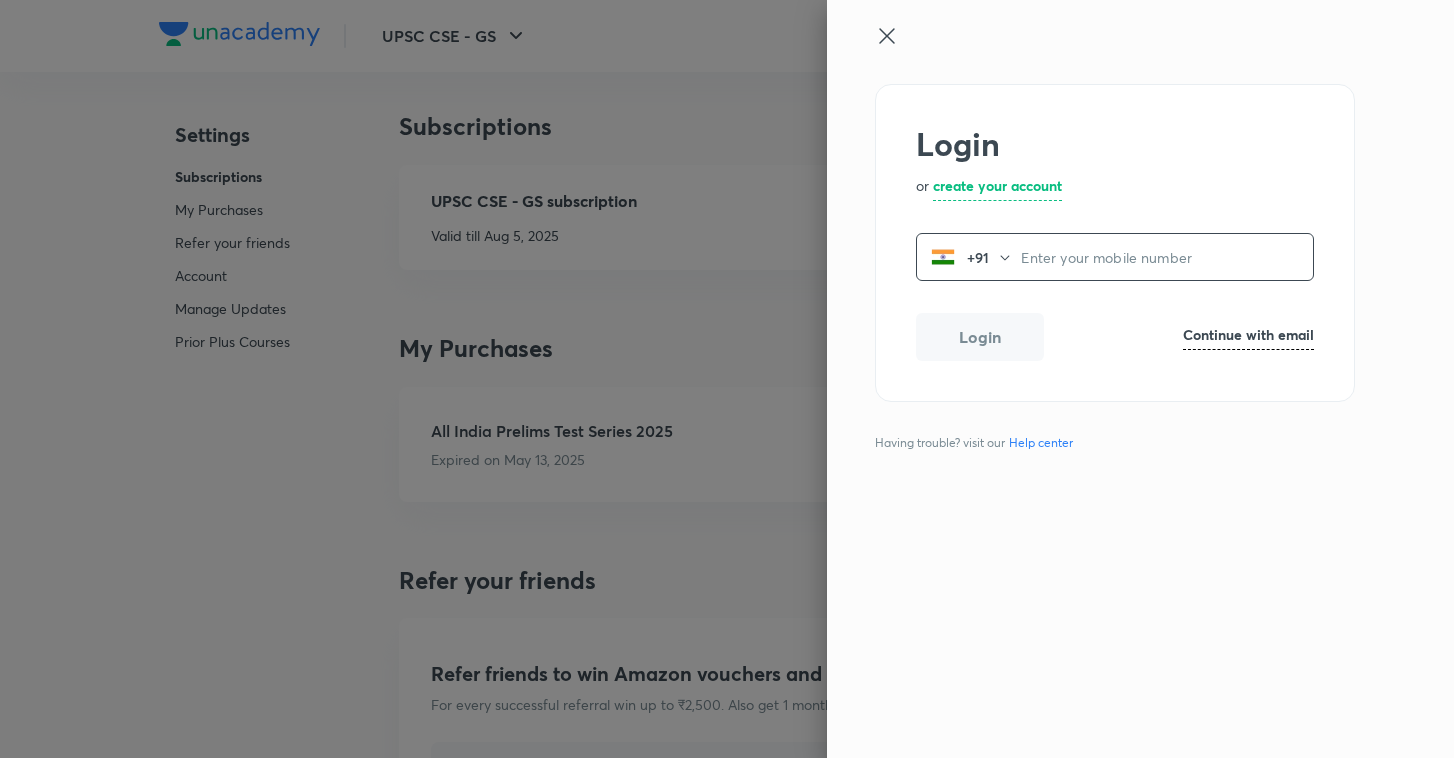 click 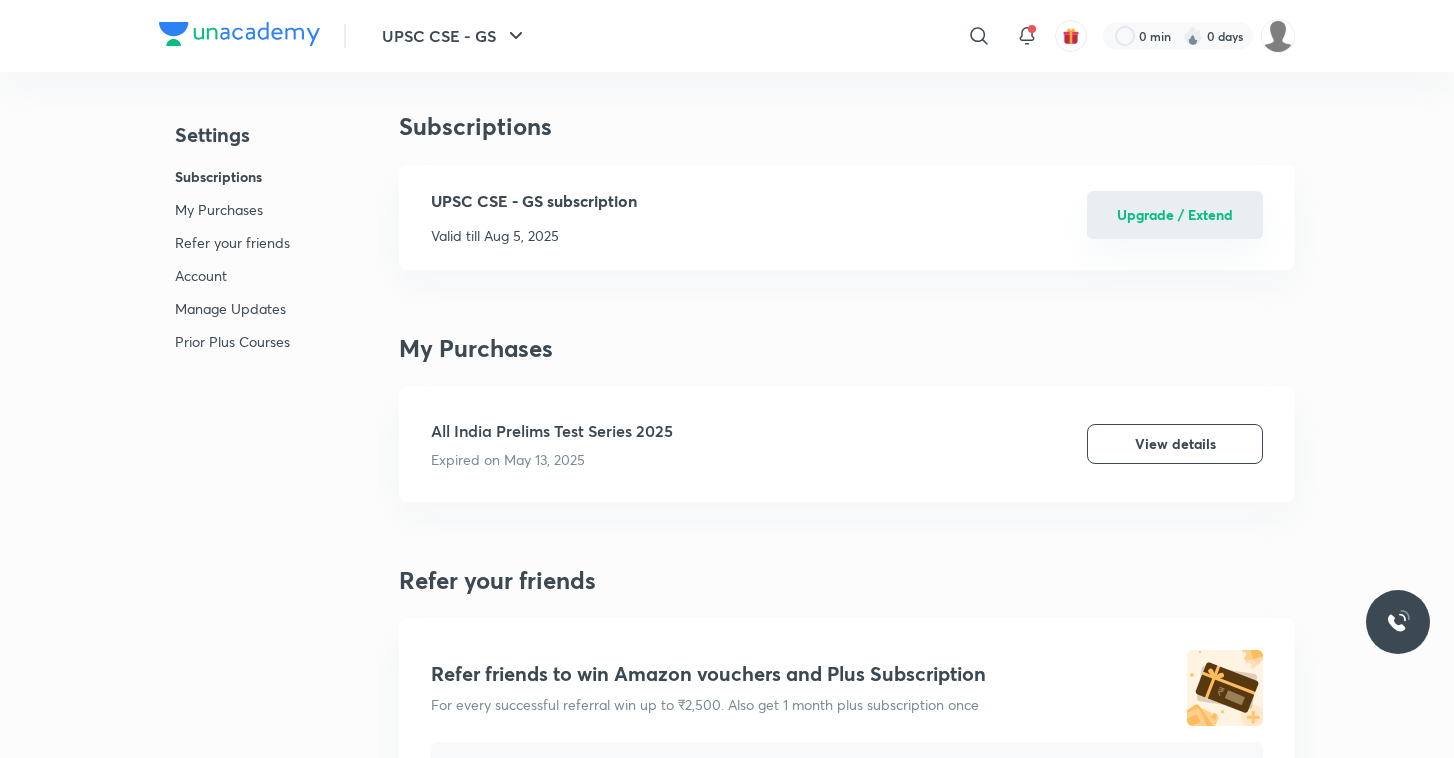 click on "Upgrade / Extend" at bounding box center [1175, 215] 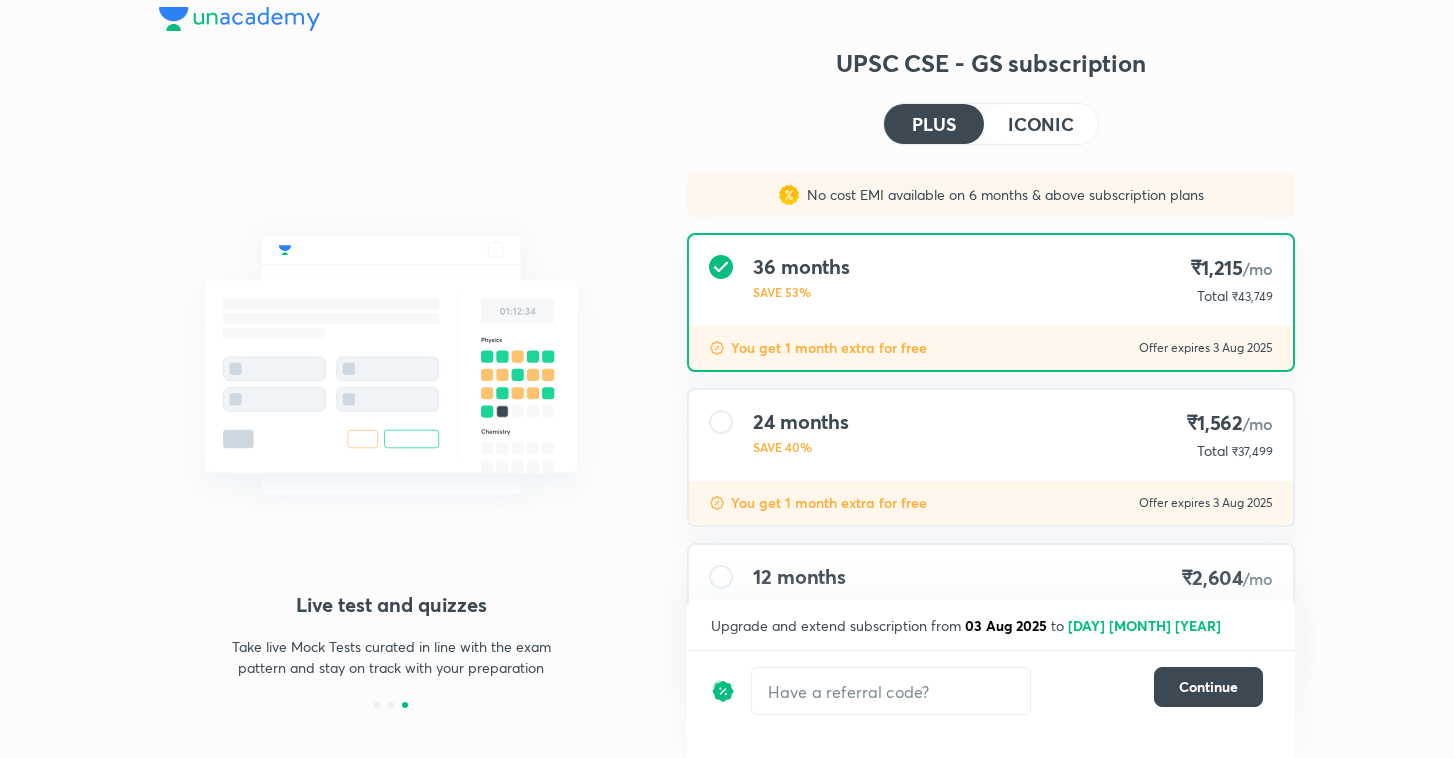 scroll, scrollTop: 0, scrollLeft: 0, axis: both 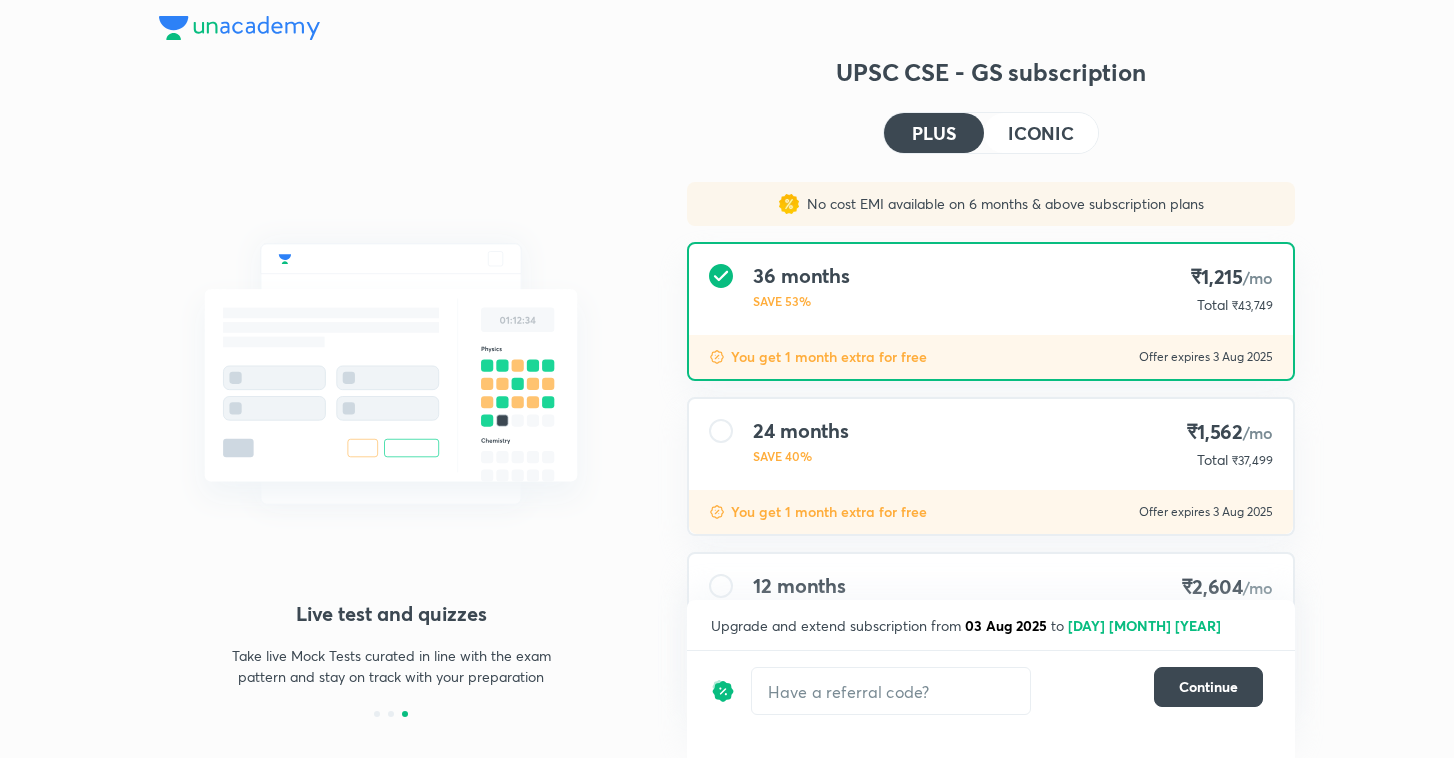 click on "ICONIC" at bounding box center [1041, 133] 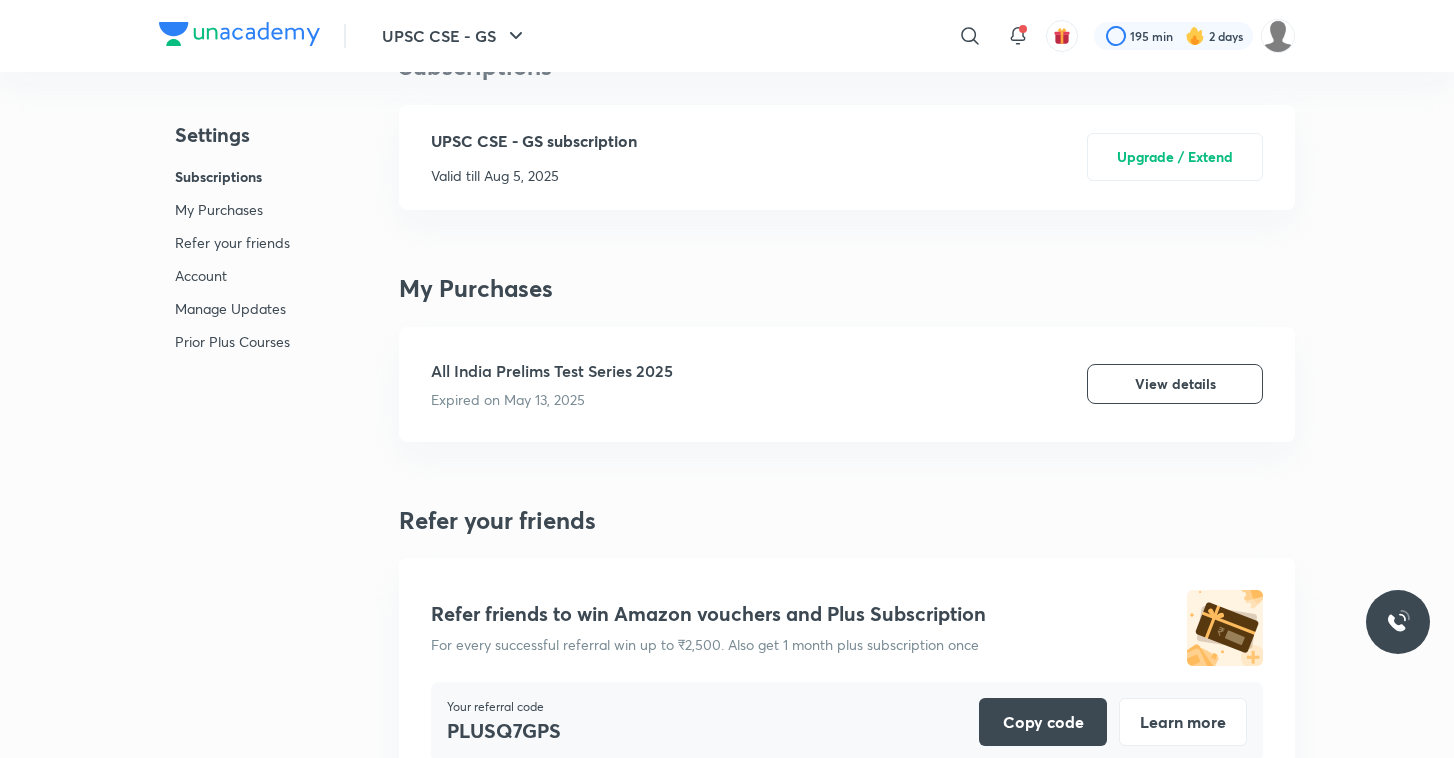 scroll, scrollTop: 0, scrollLeft: 0, axis: both 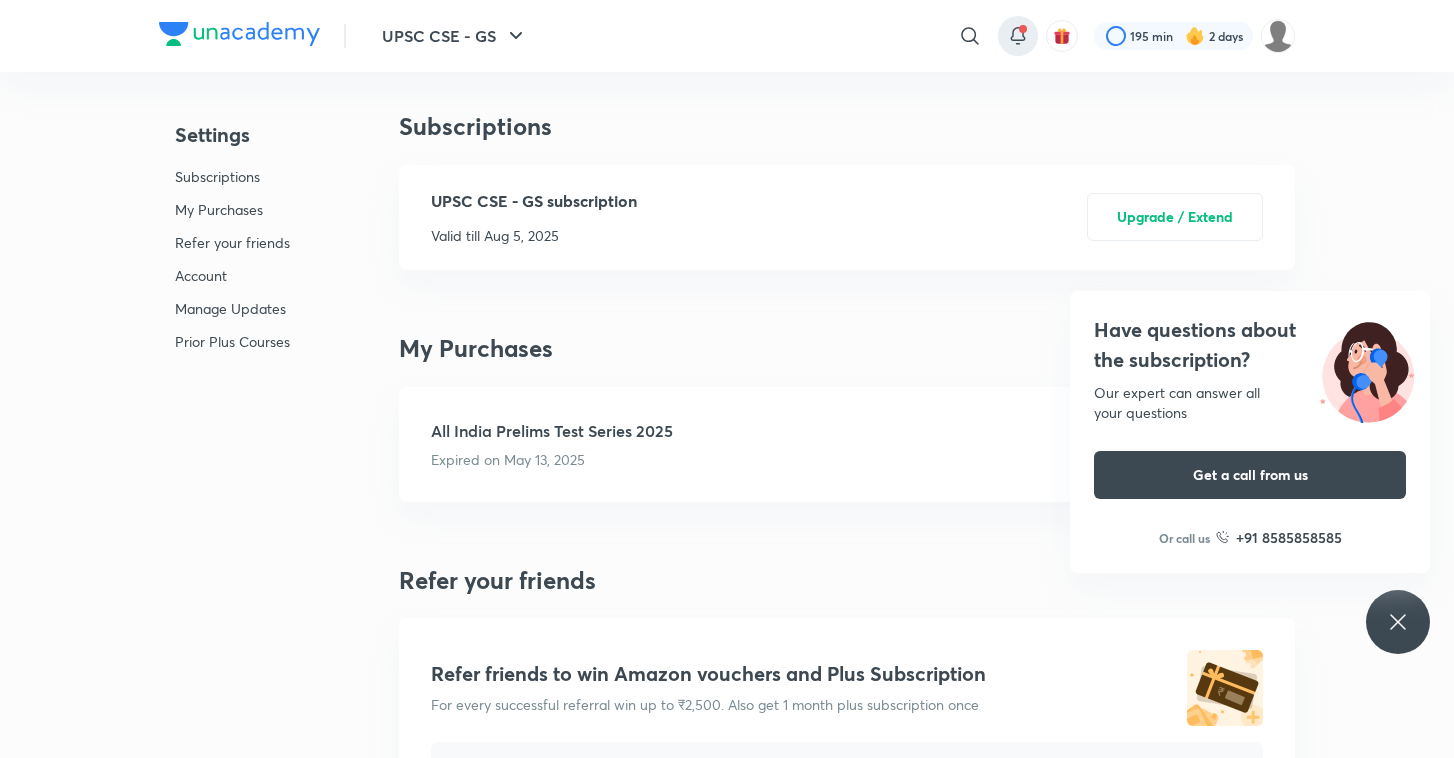 click at bounding box center [1023, 29] 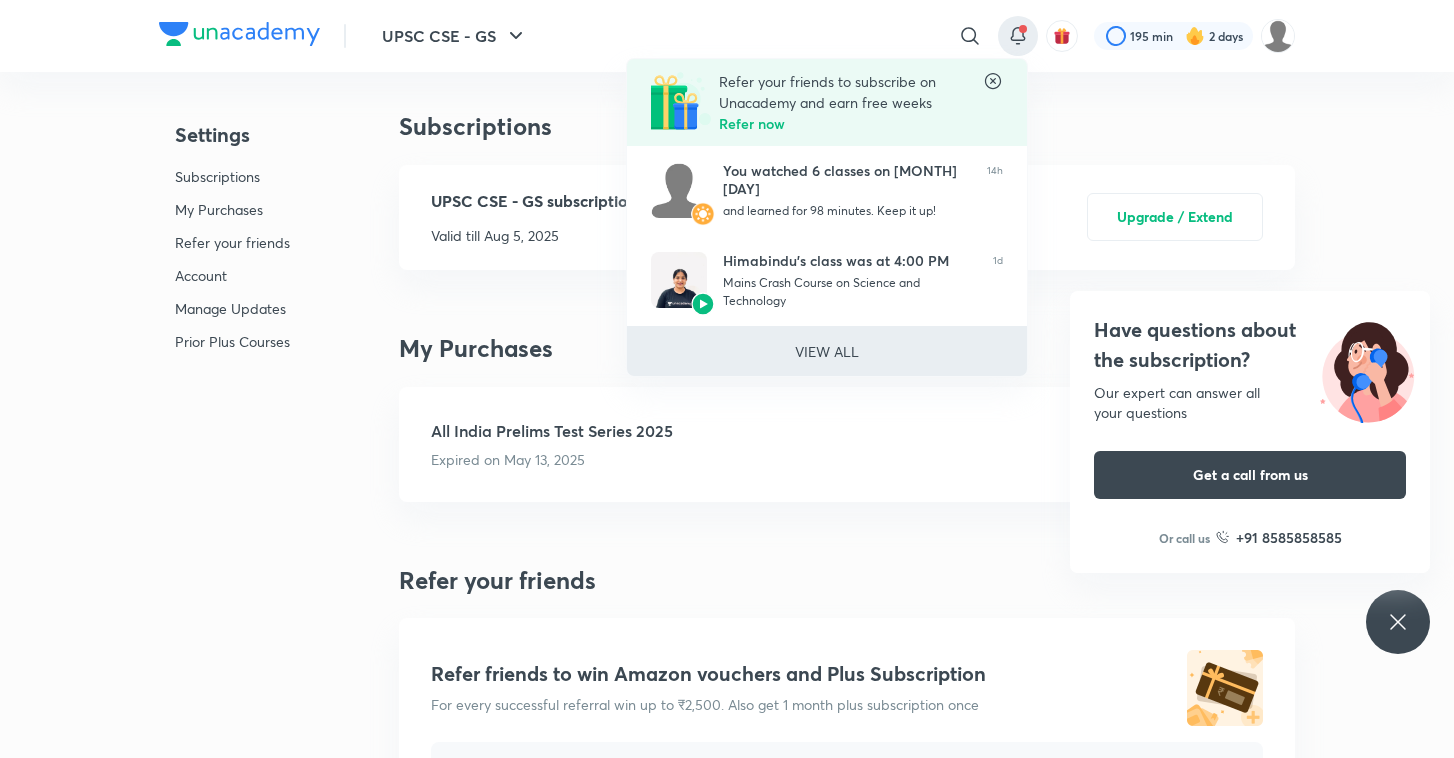 click on "VIEW ALL" at bounding box center [827, 351] 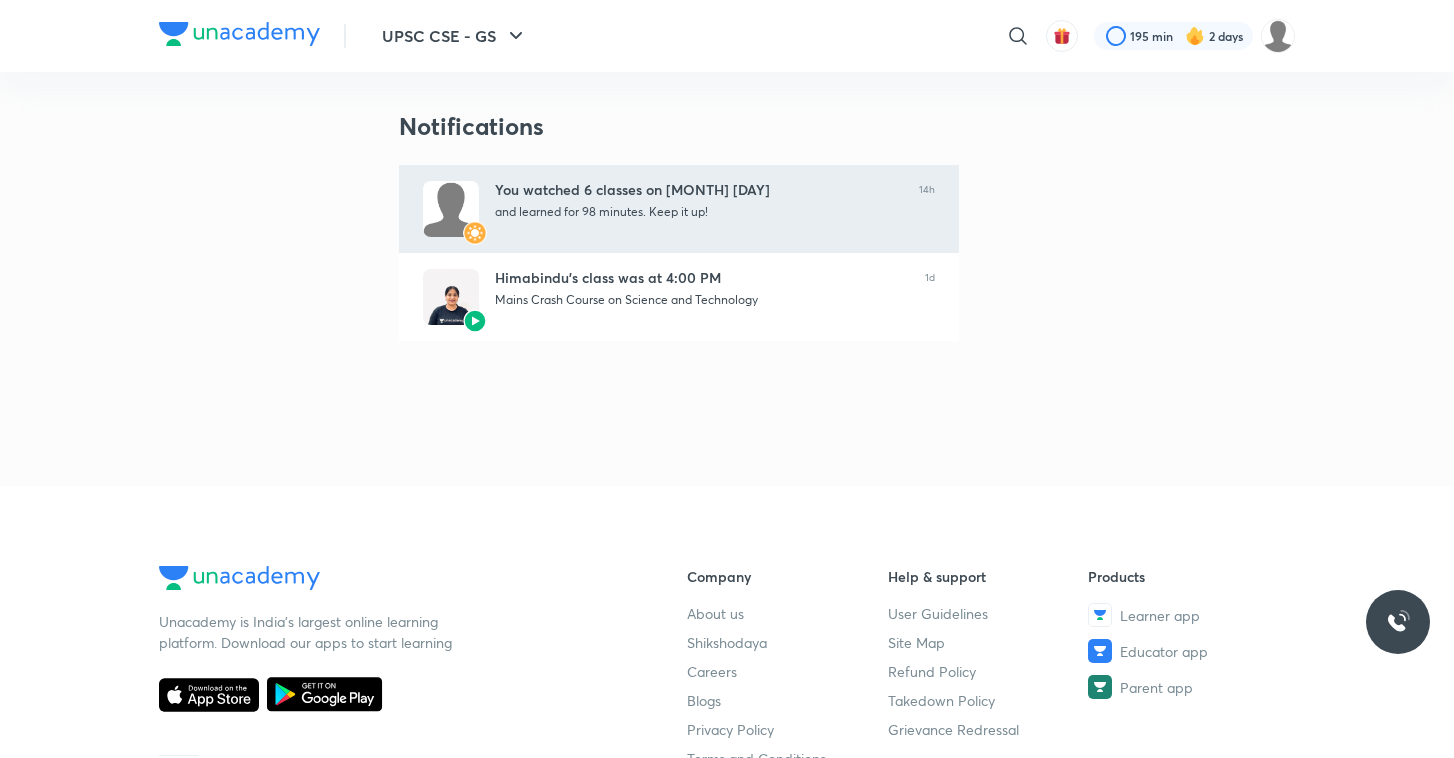 click on "You watched 6 classes on August 02" at bounding box center [699, 190] 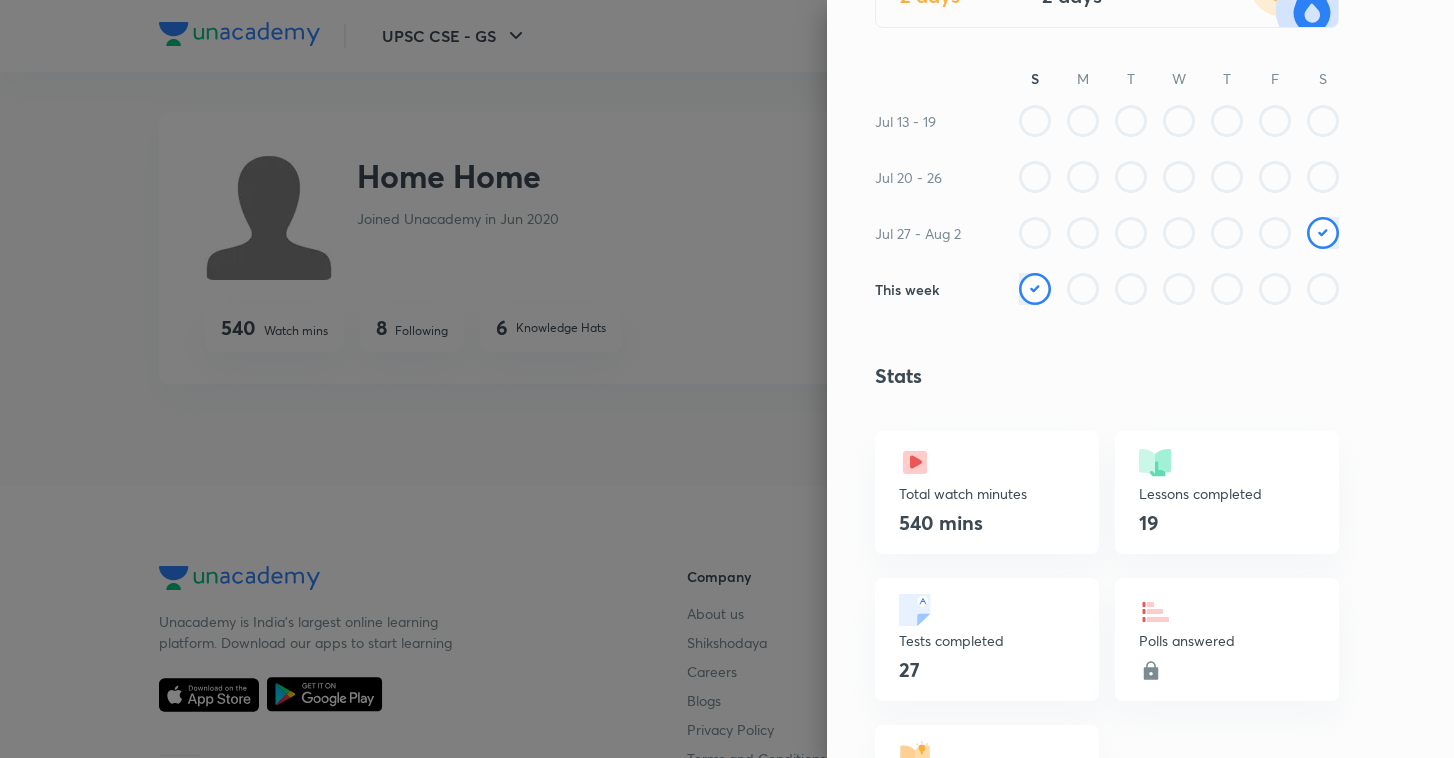 scroll, scrollTop: 245, scrollLeft: 0, axis: vertical 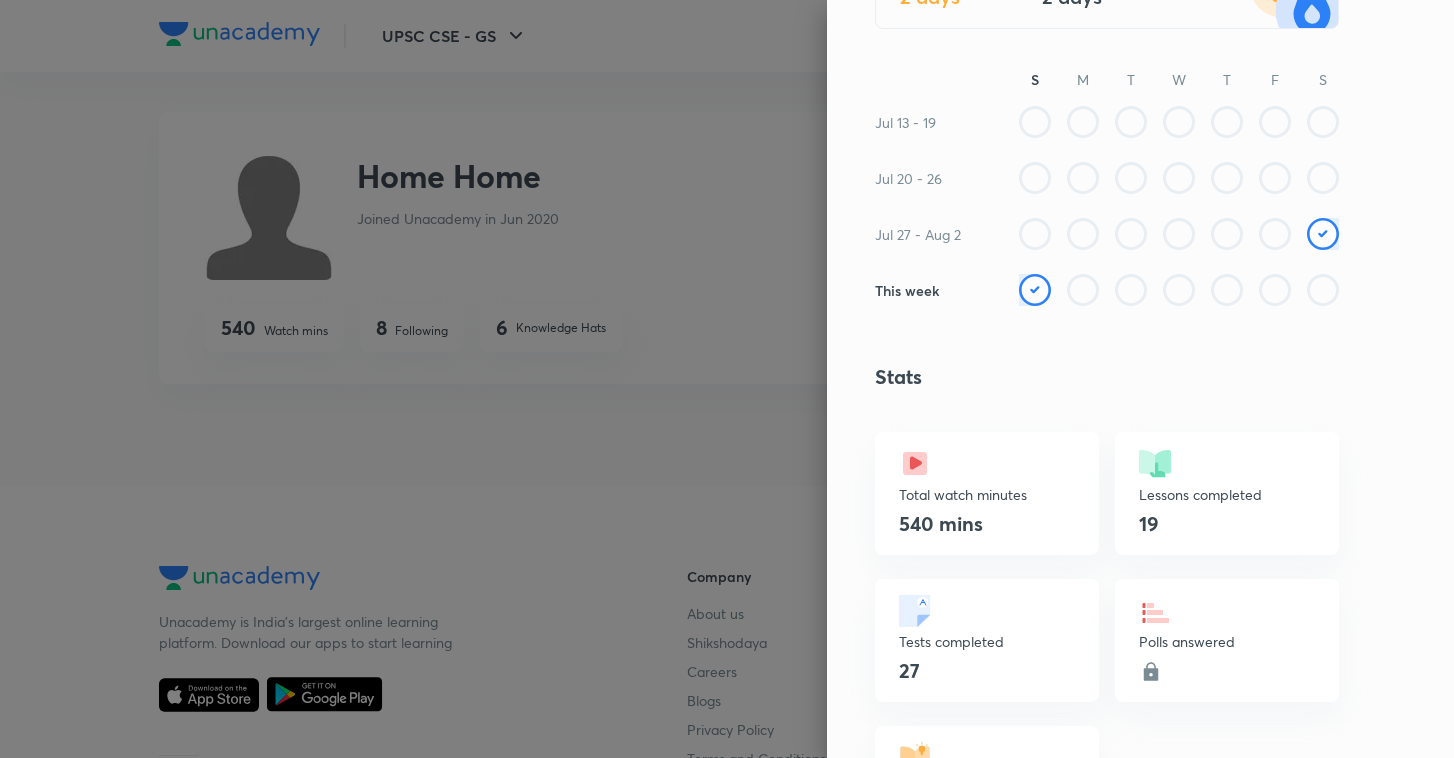 click on "19" at bounding box center [1227, 524] 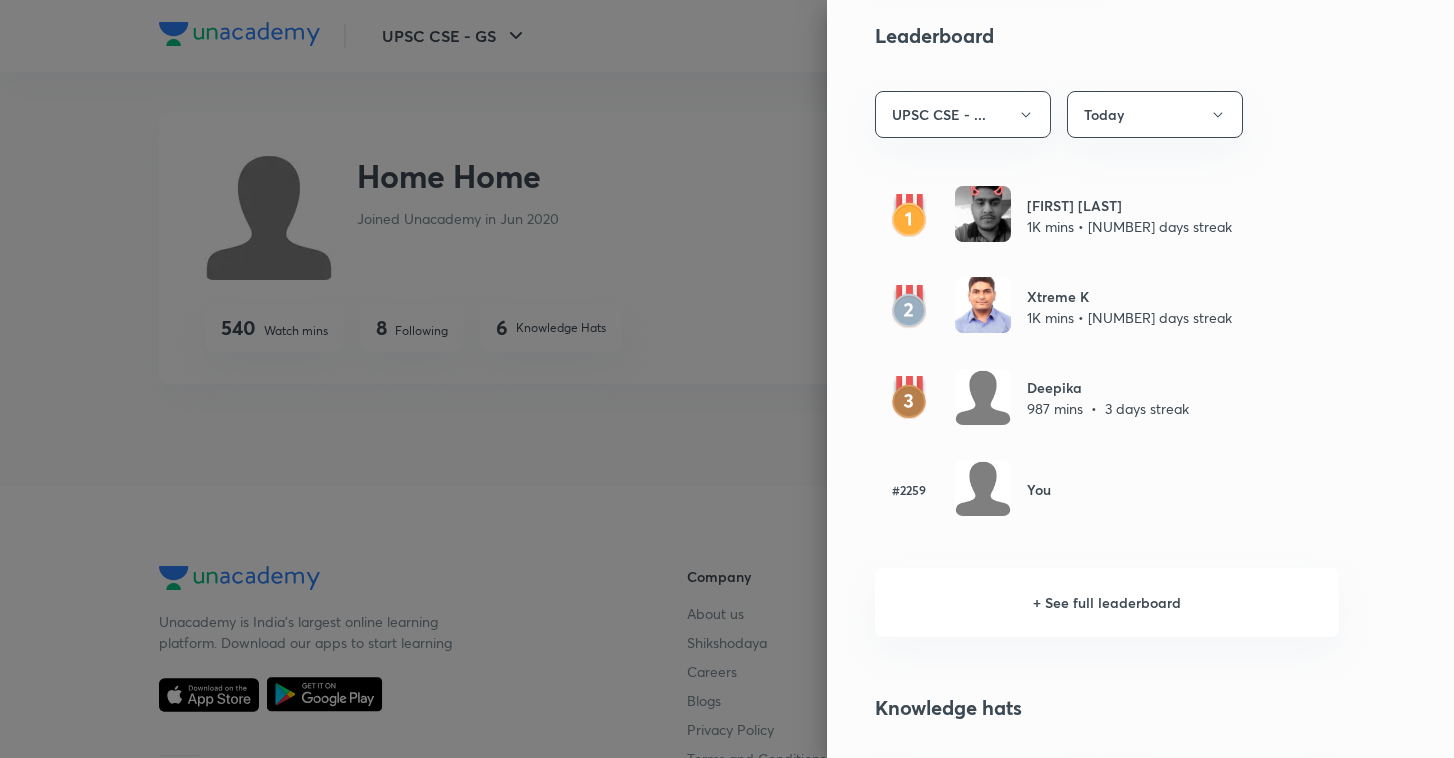 scroll, scrollTop: 1170, scrollLeft: 0, axis: vertical 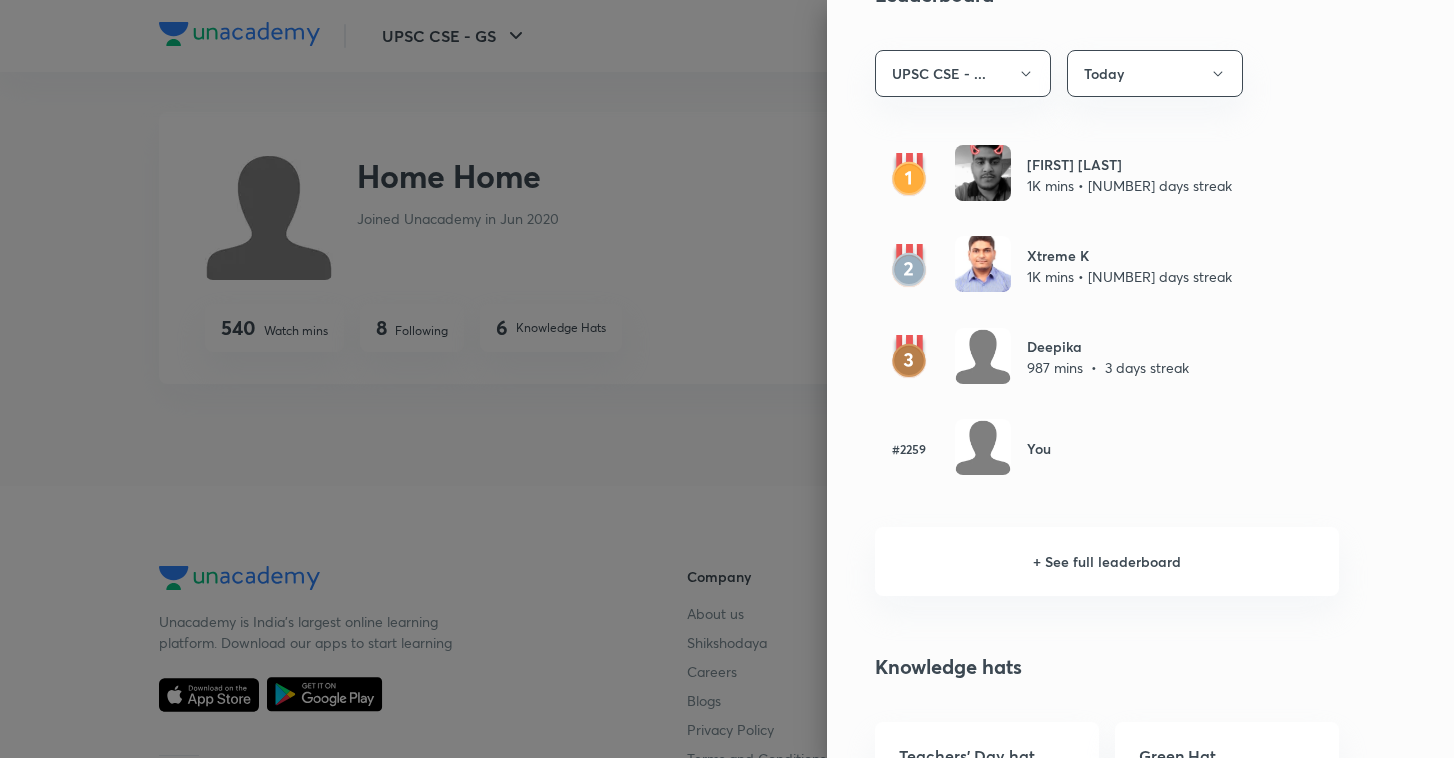 click at bounding box center (727, 379) 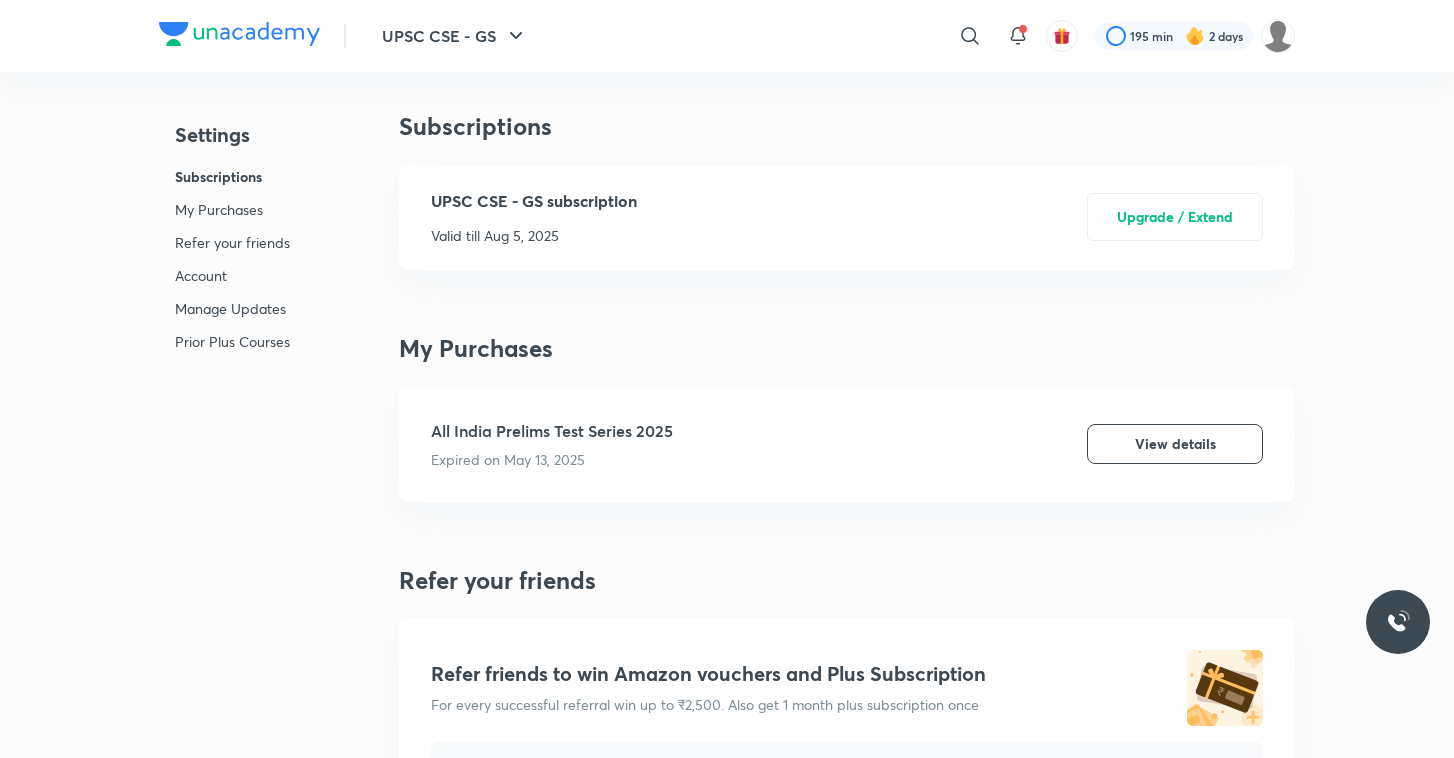 click on "Account" at bounding box center [232, 275] 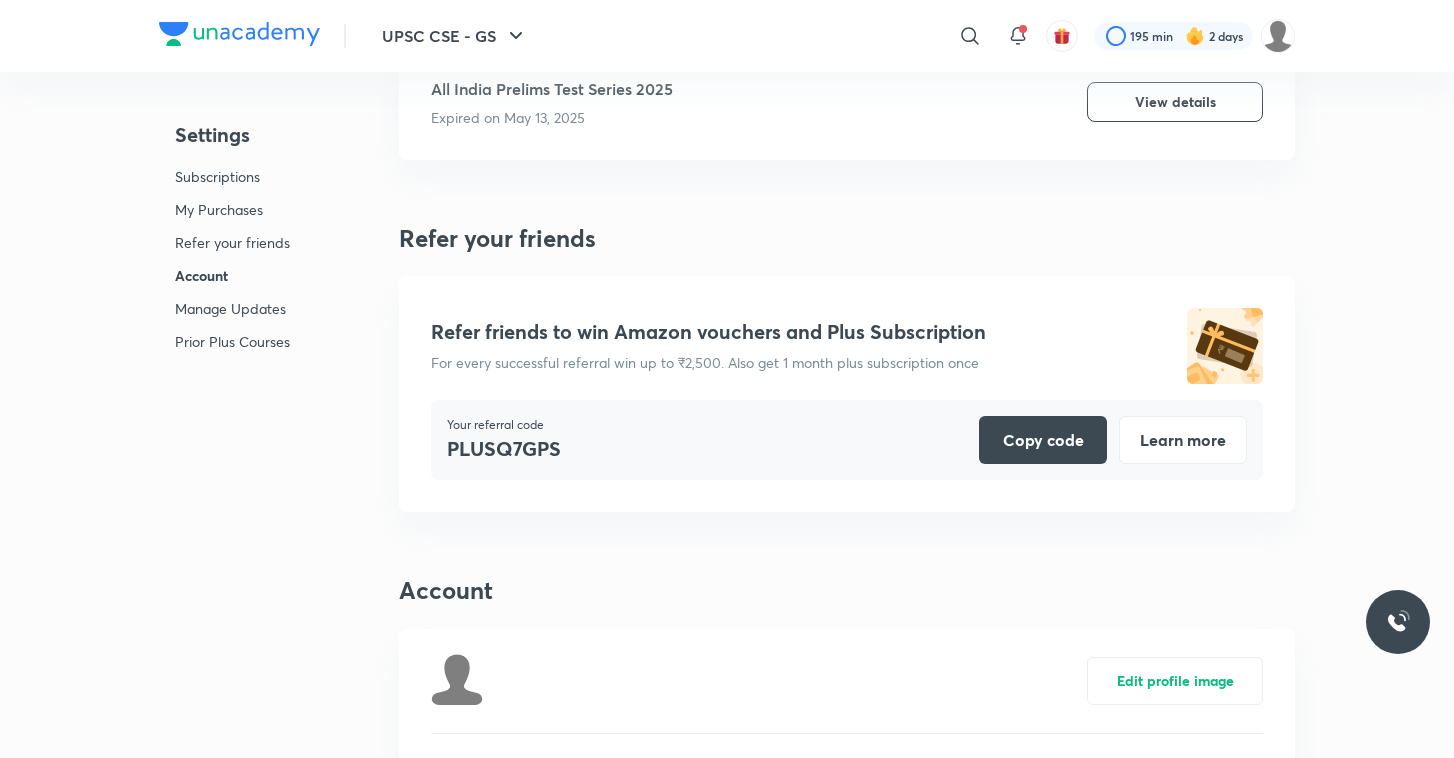 scroll, scrollTop: 0, scrollLeft: 0, axis: both 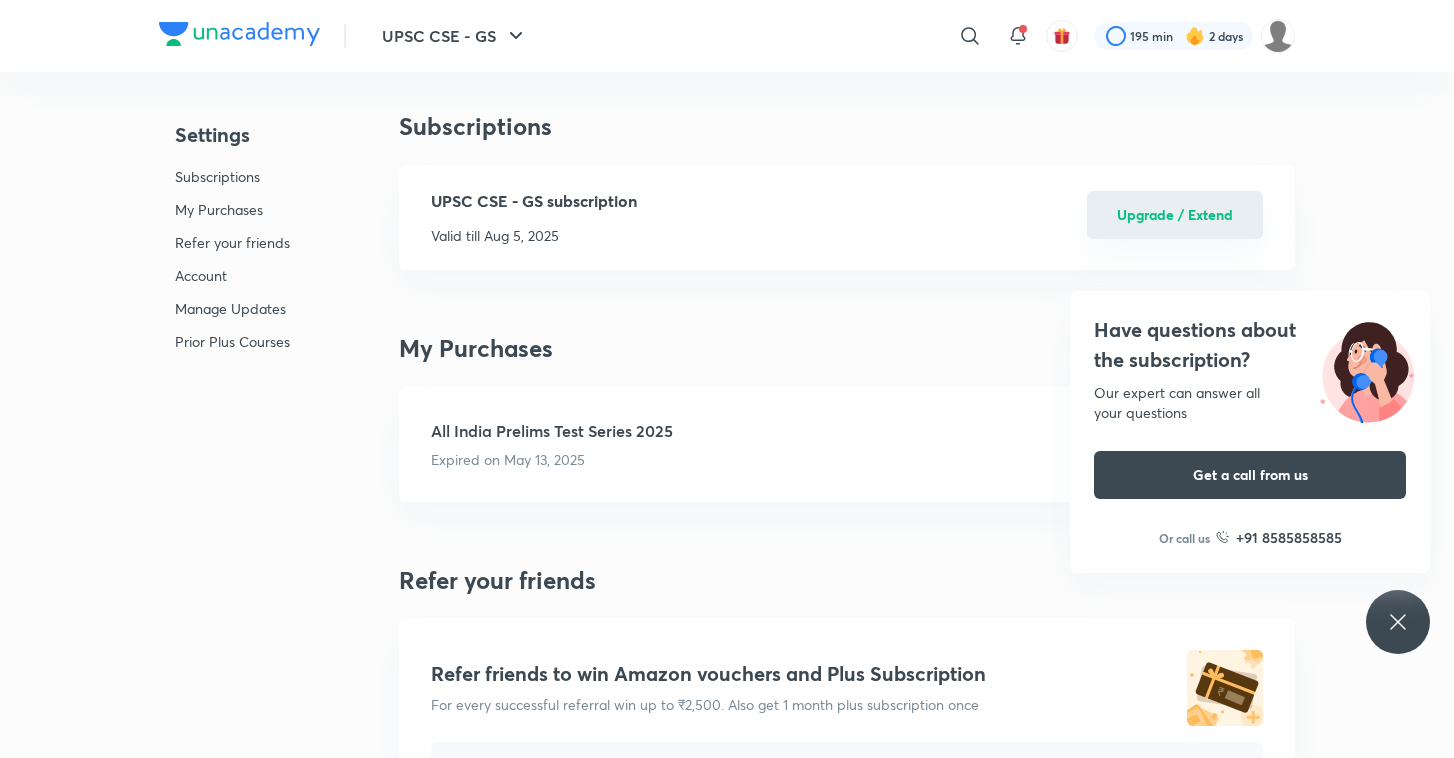 click on "Upgrade / Extend" at bounding box center [1175, 215] 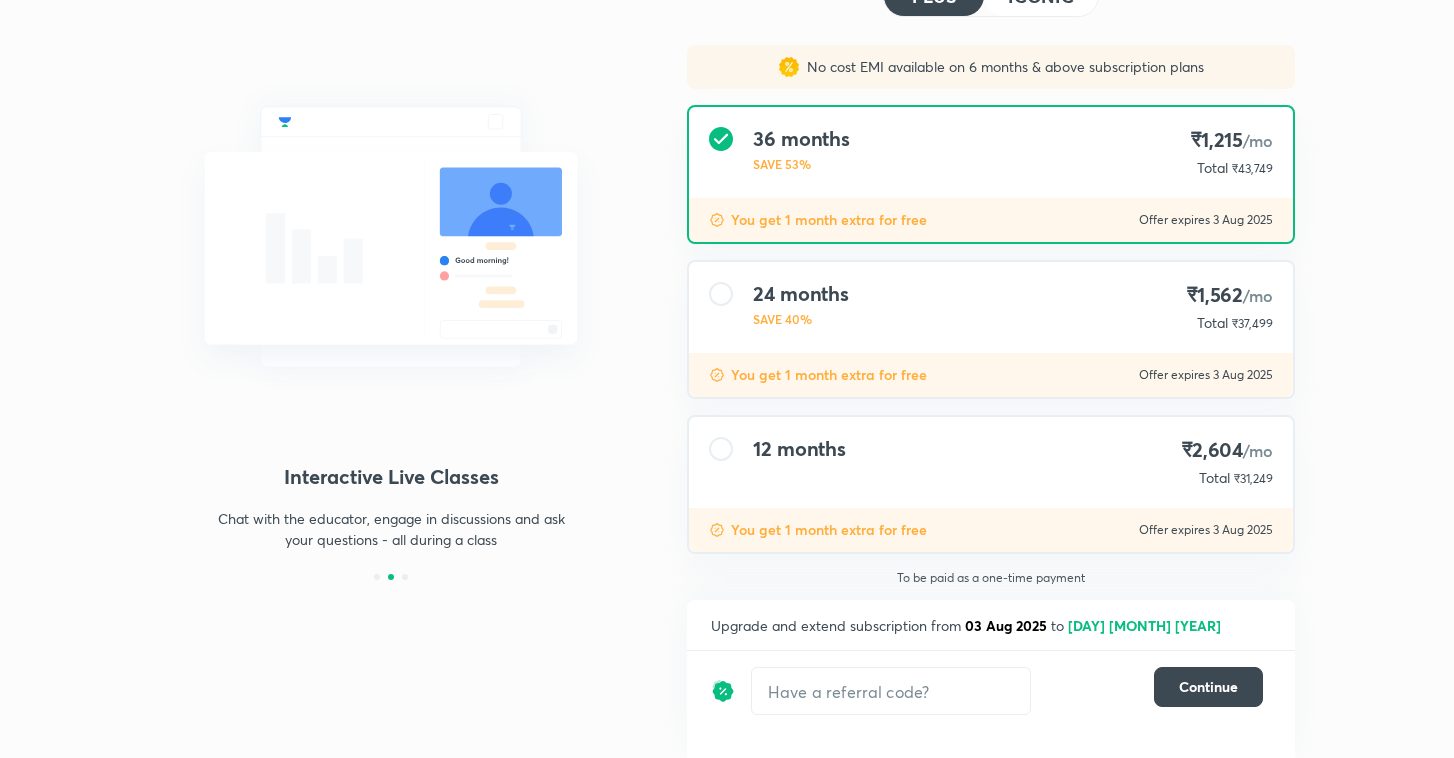 scroll, scrollTop: 0, scrollLeft: 0, axis: both 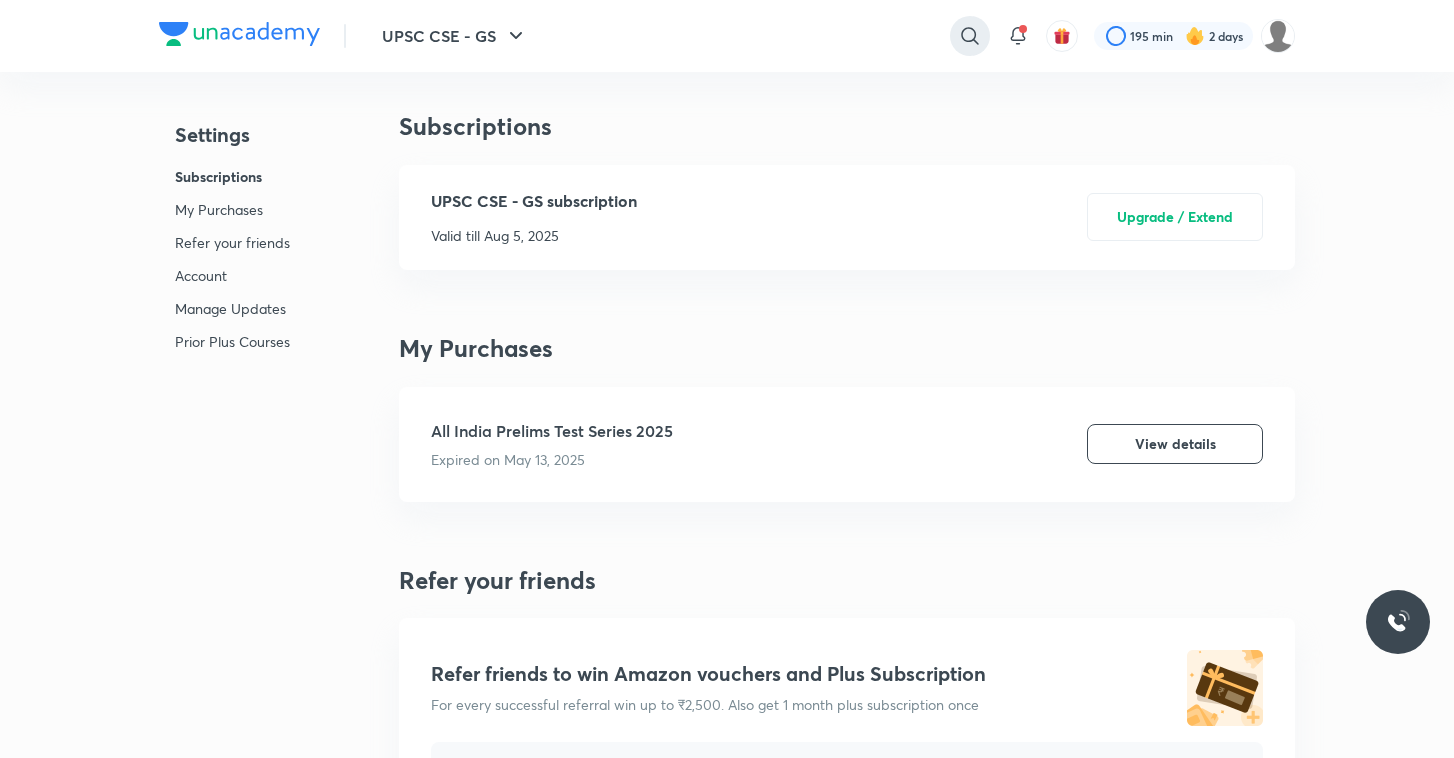 click 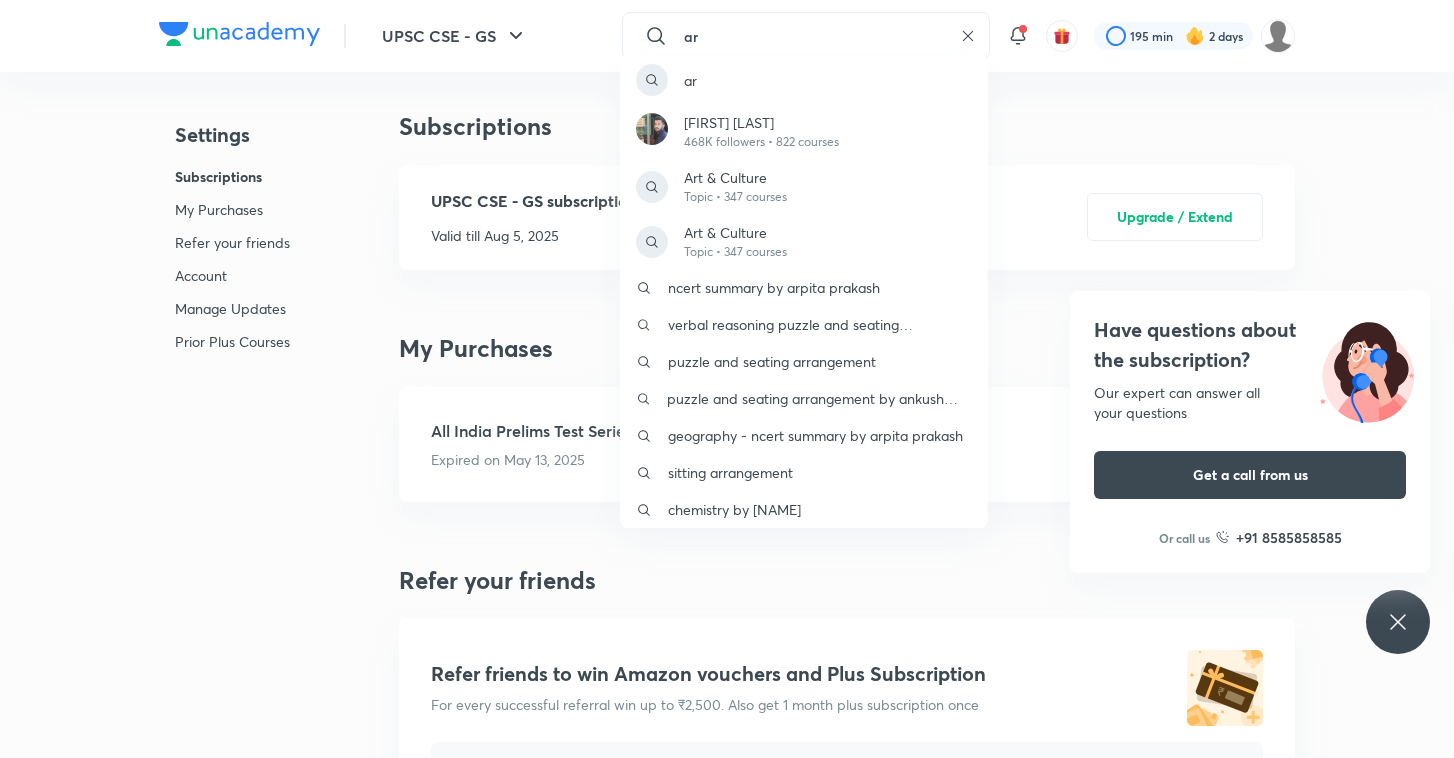 type on "a" 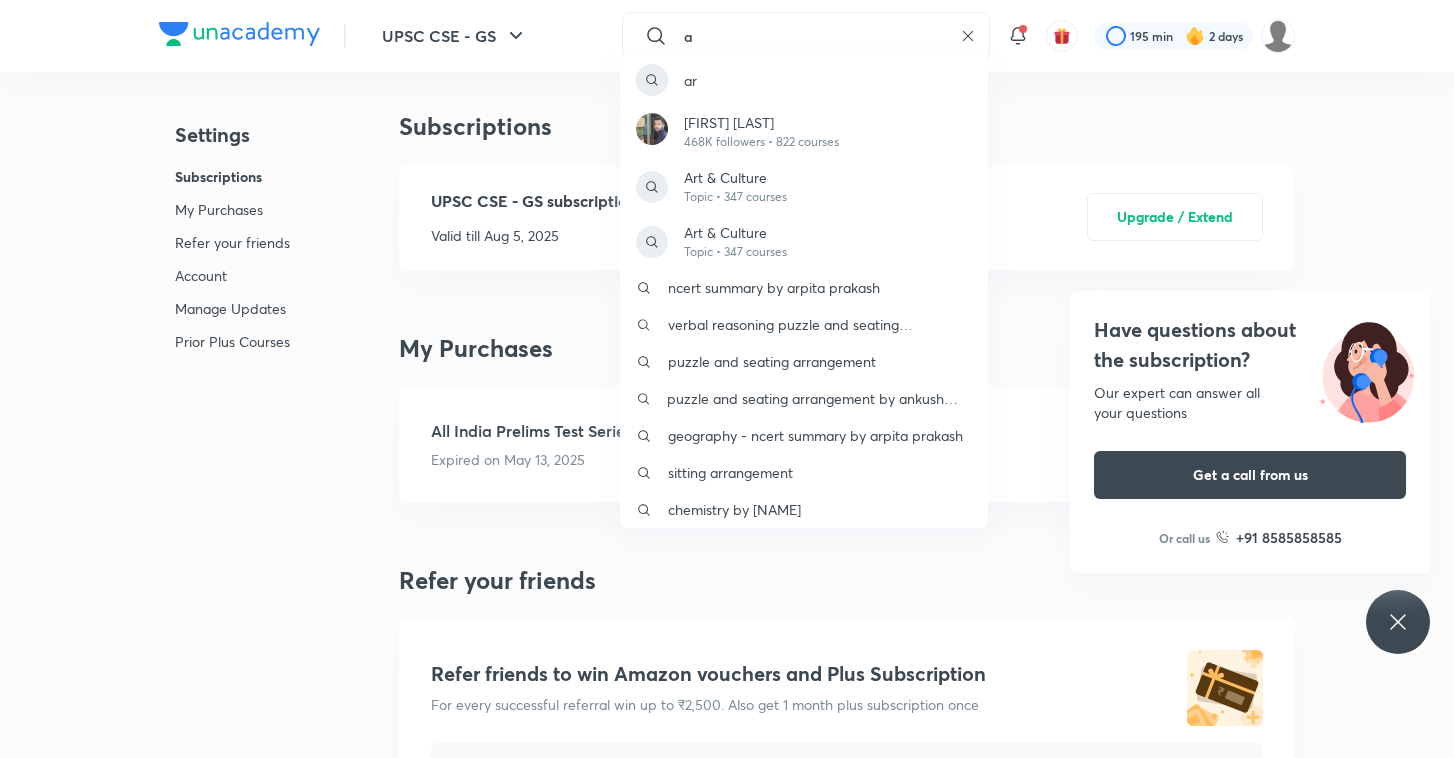type 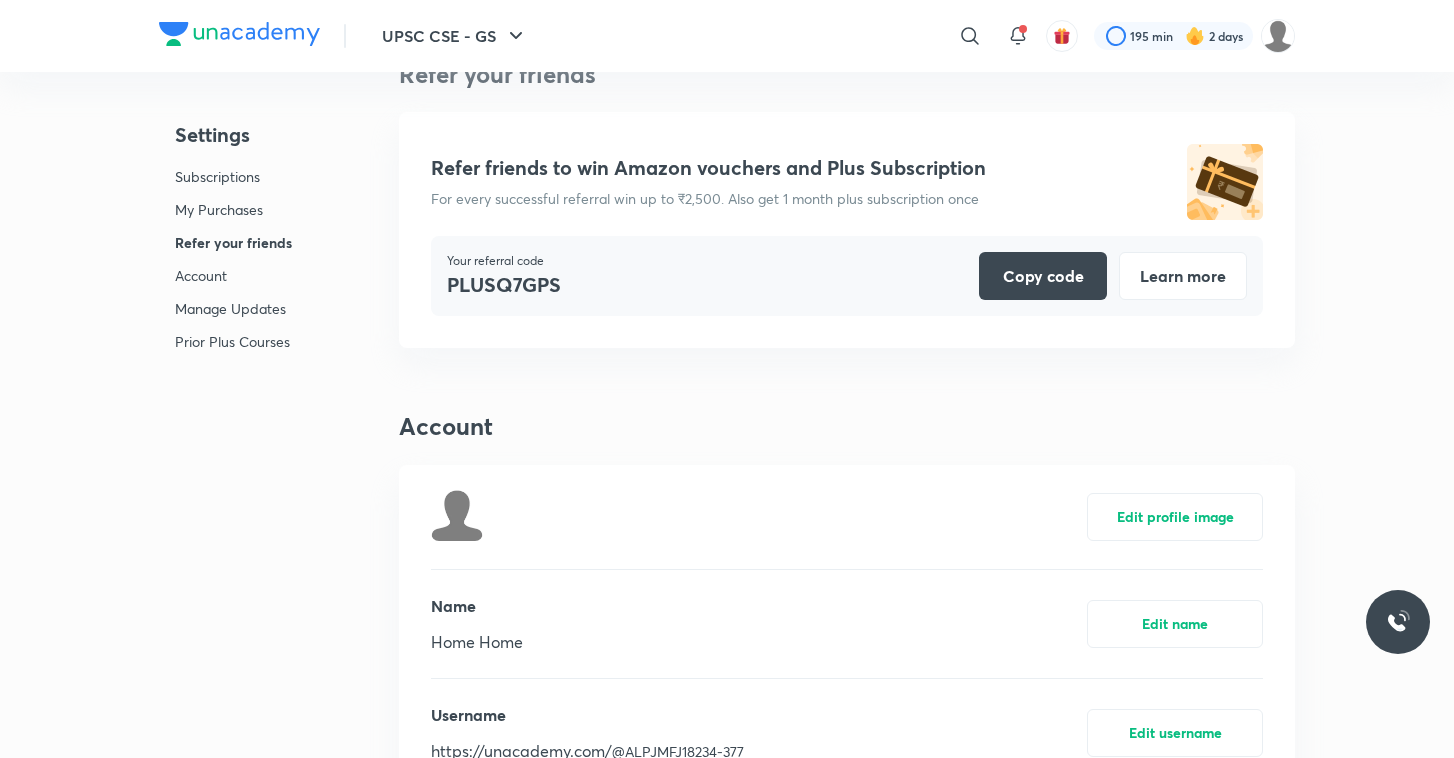 scroll, scrollTop: 0, scrollLeft: 0, axis: both 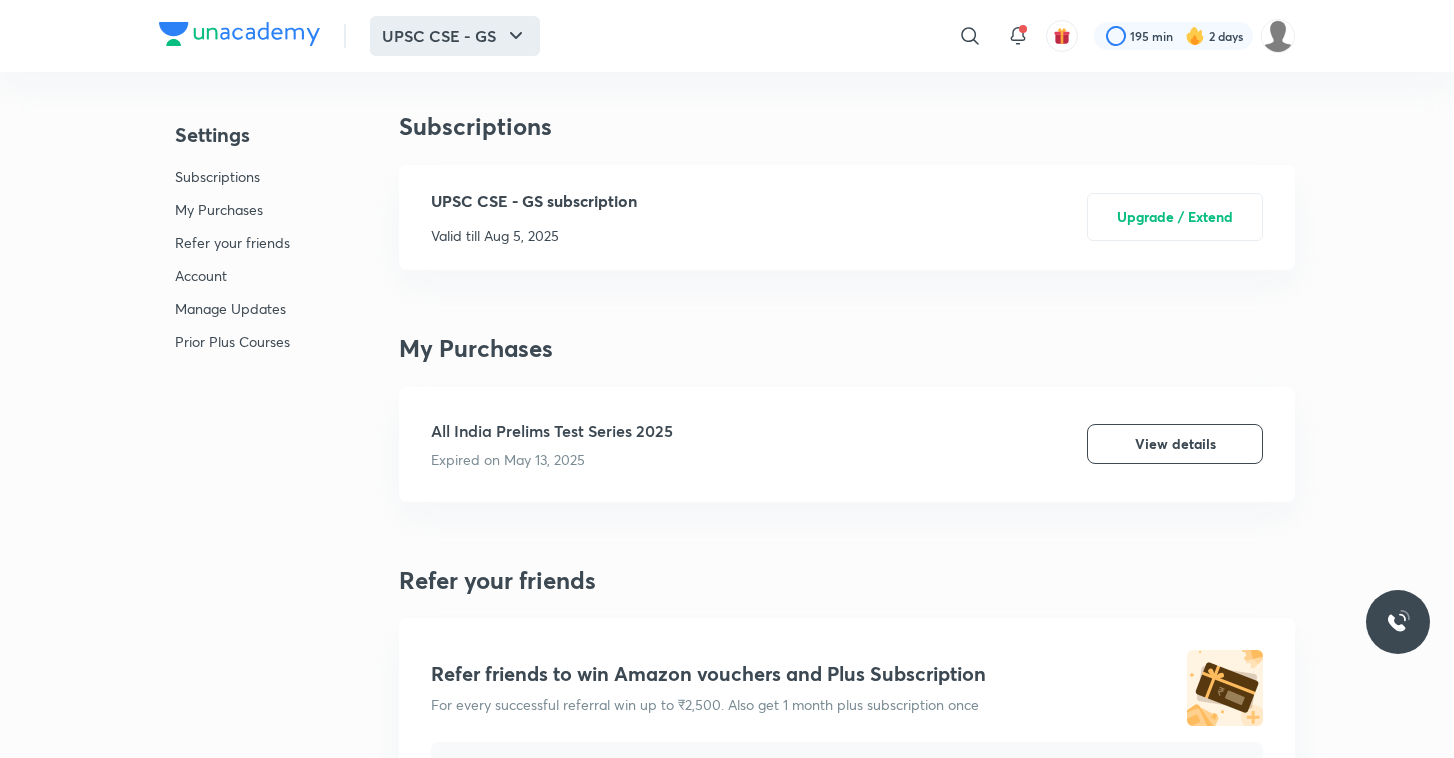 click 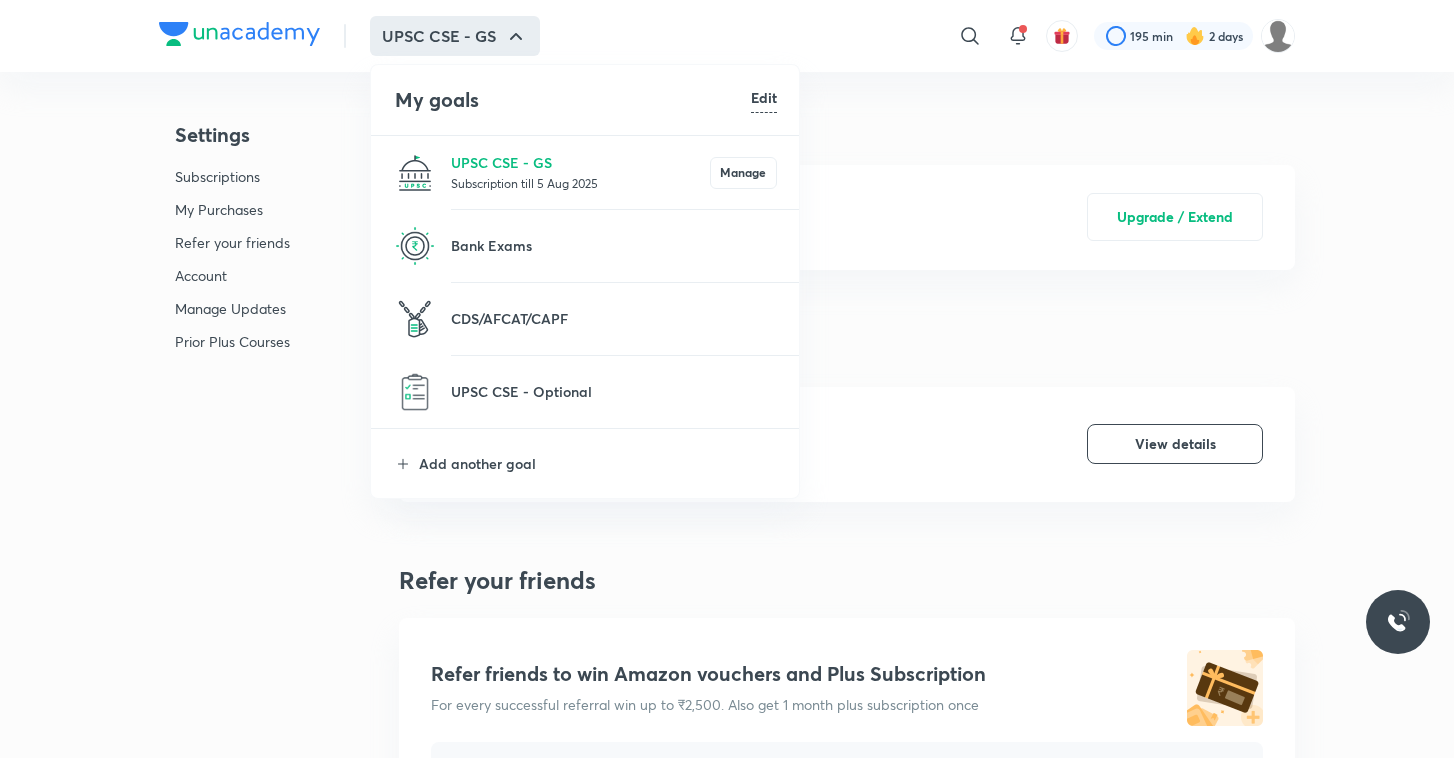 click on "Subscription till 5 Aug 2025" at bounding box center (580, 183) 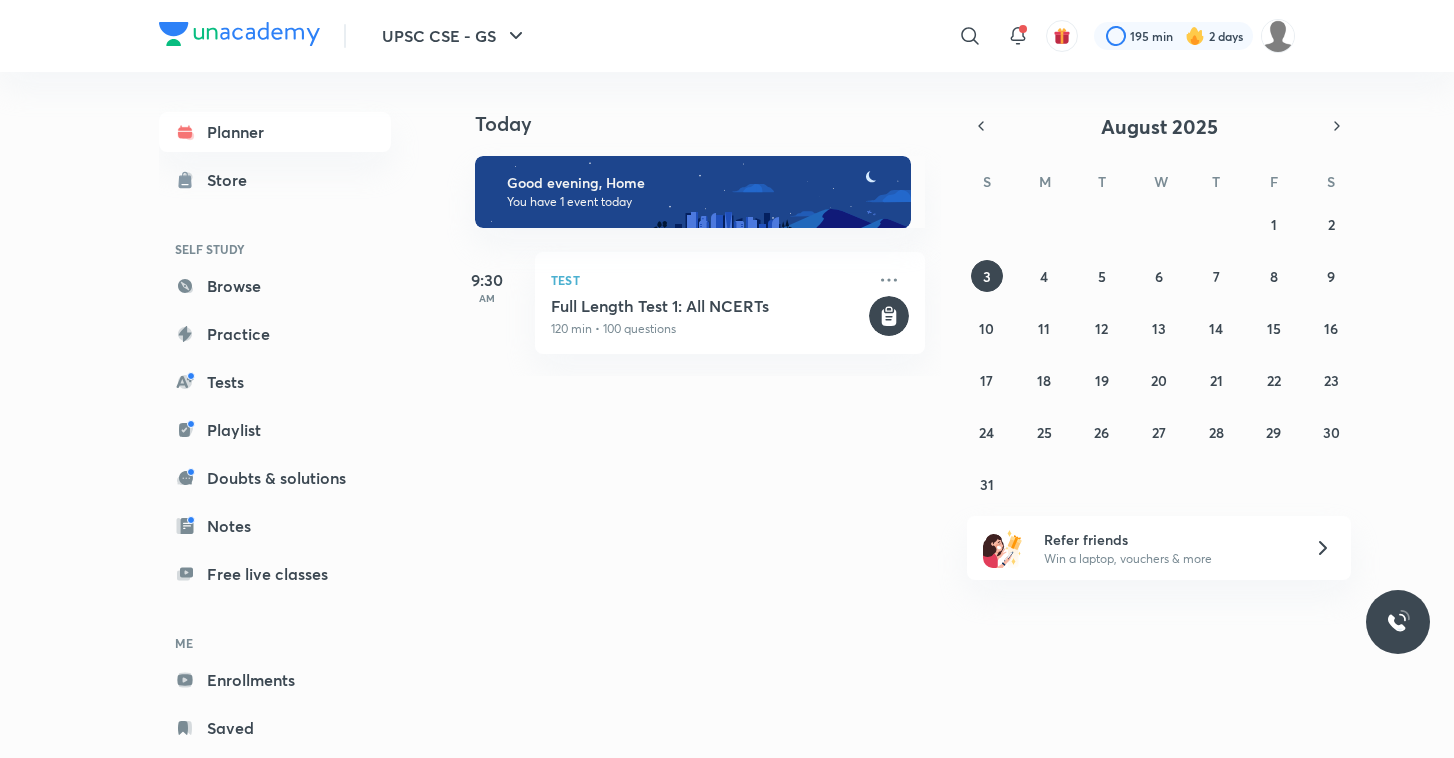 scroll, scrollTop: 46, scrollLeft: 0, axis: vertical 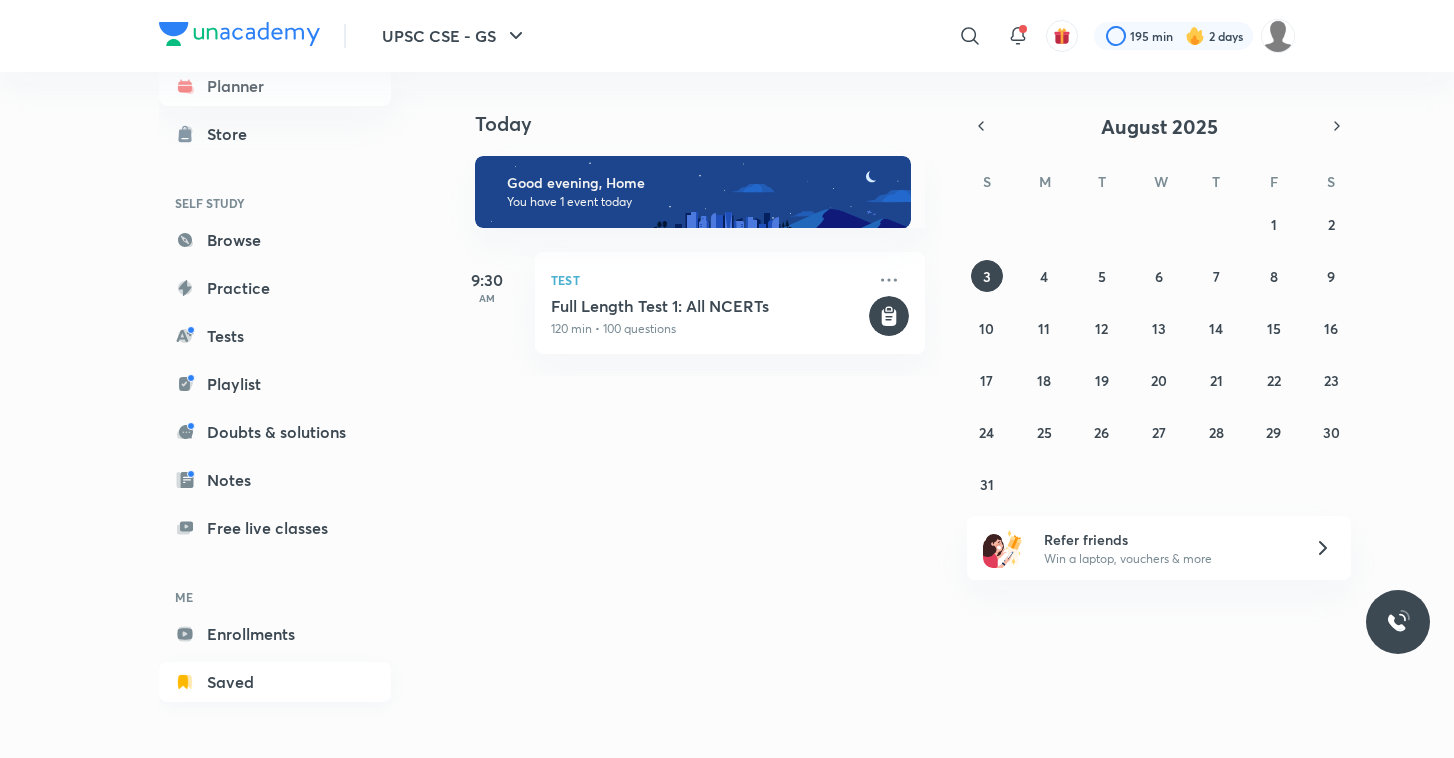 click on "Saved" at bounding box center (275, 682) 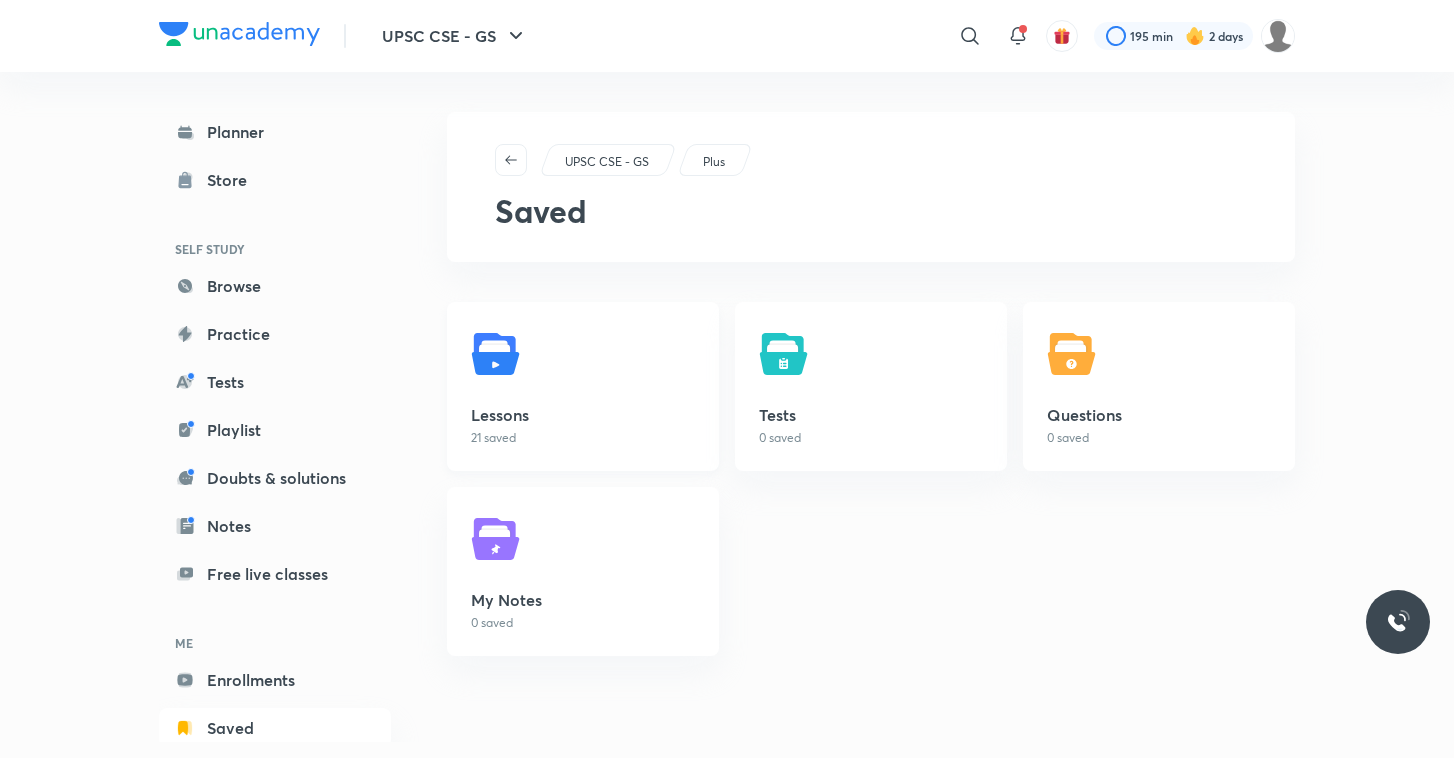 click on "Lessons" at bounding box center [583, 415] 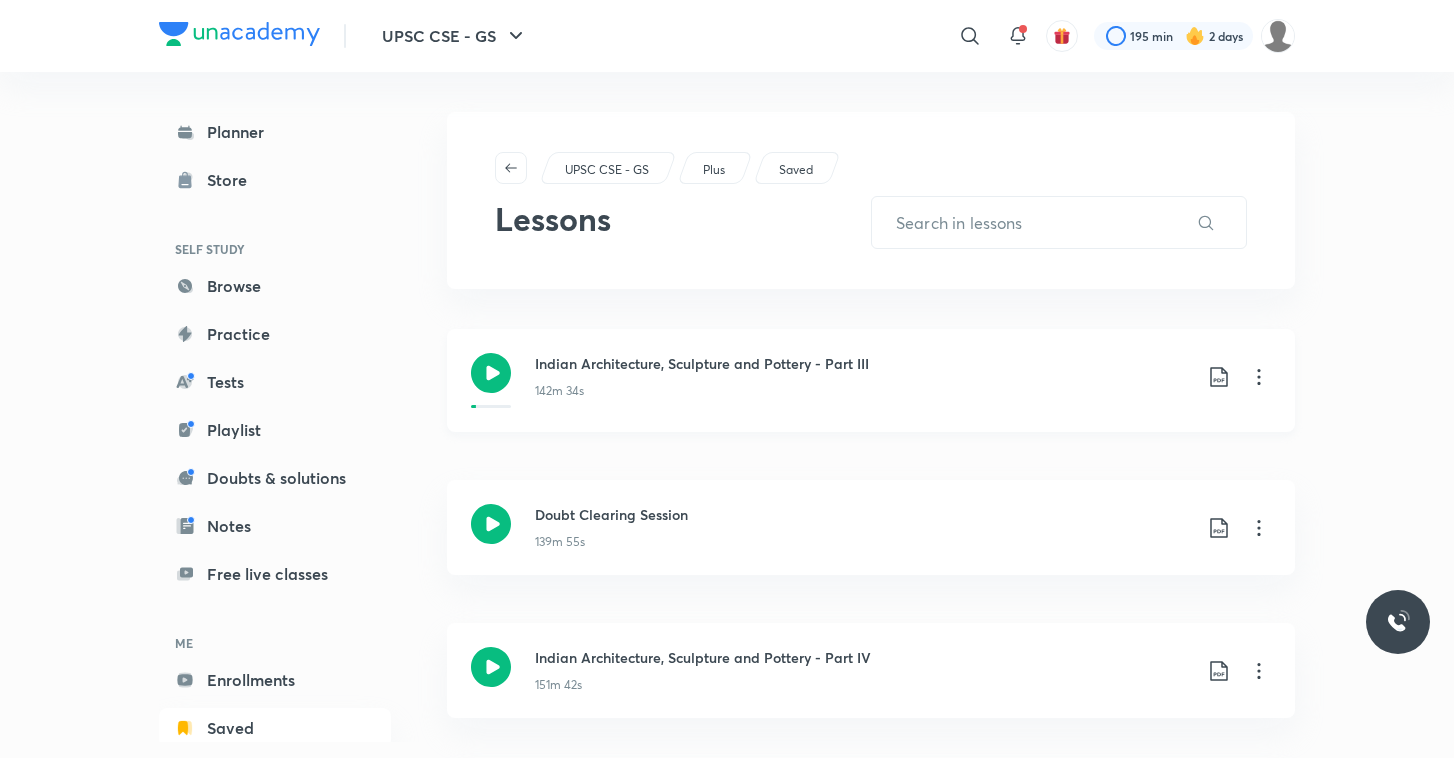 click 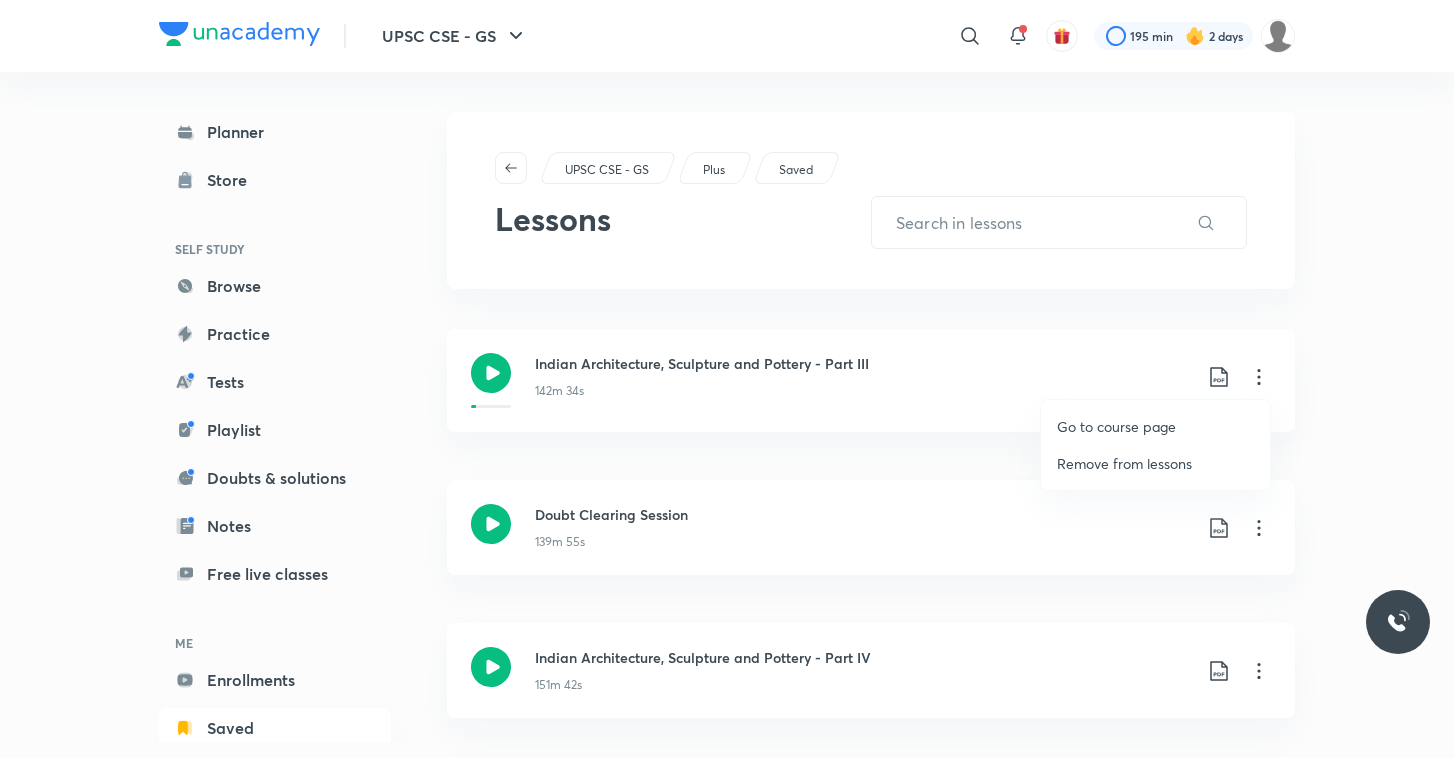 click at bounding box center [727, 379] 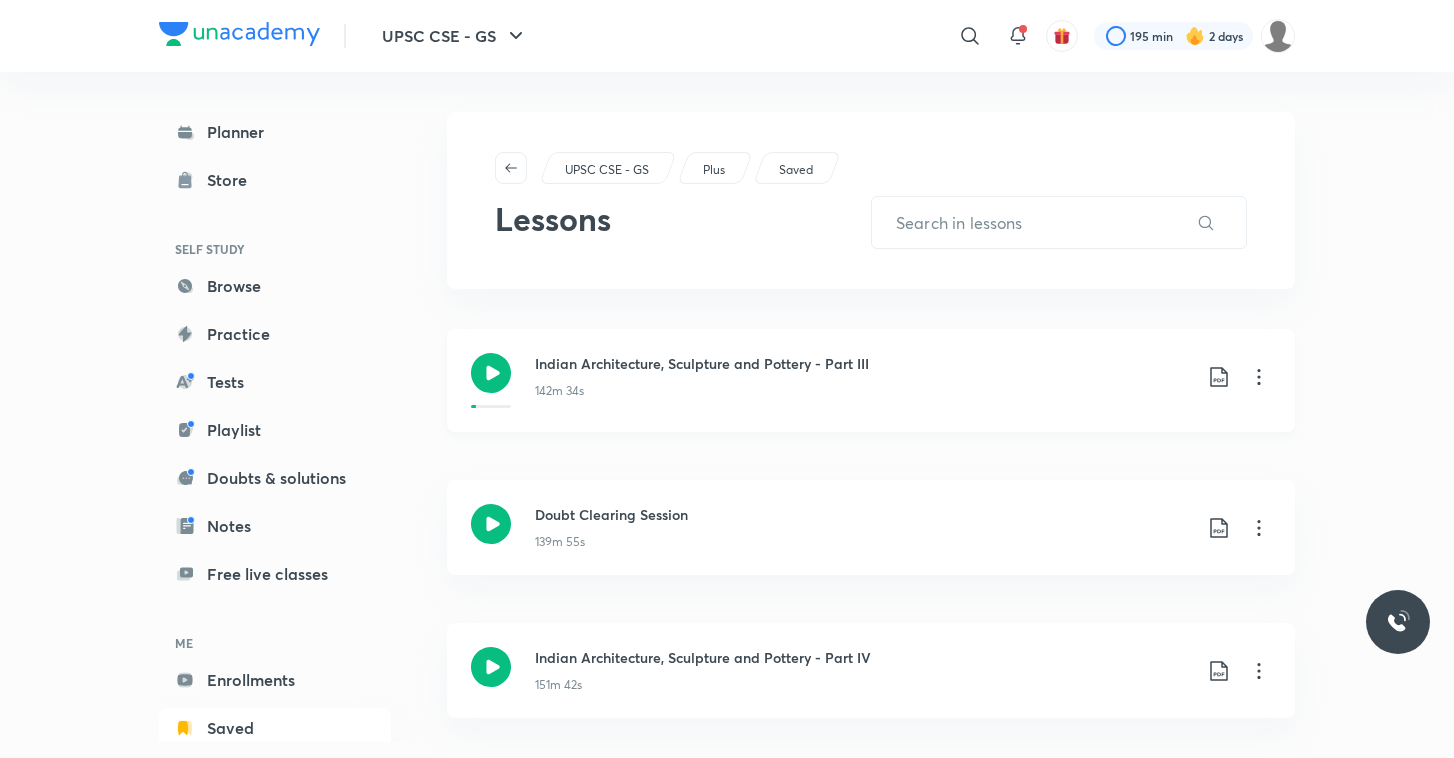 click 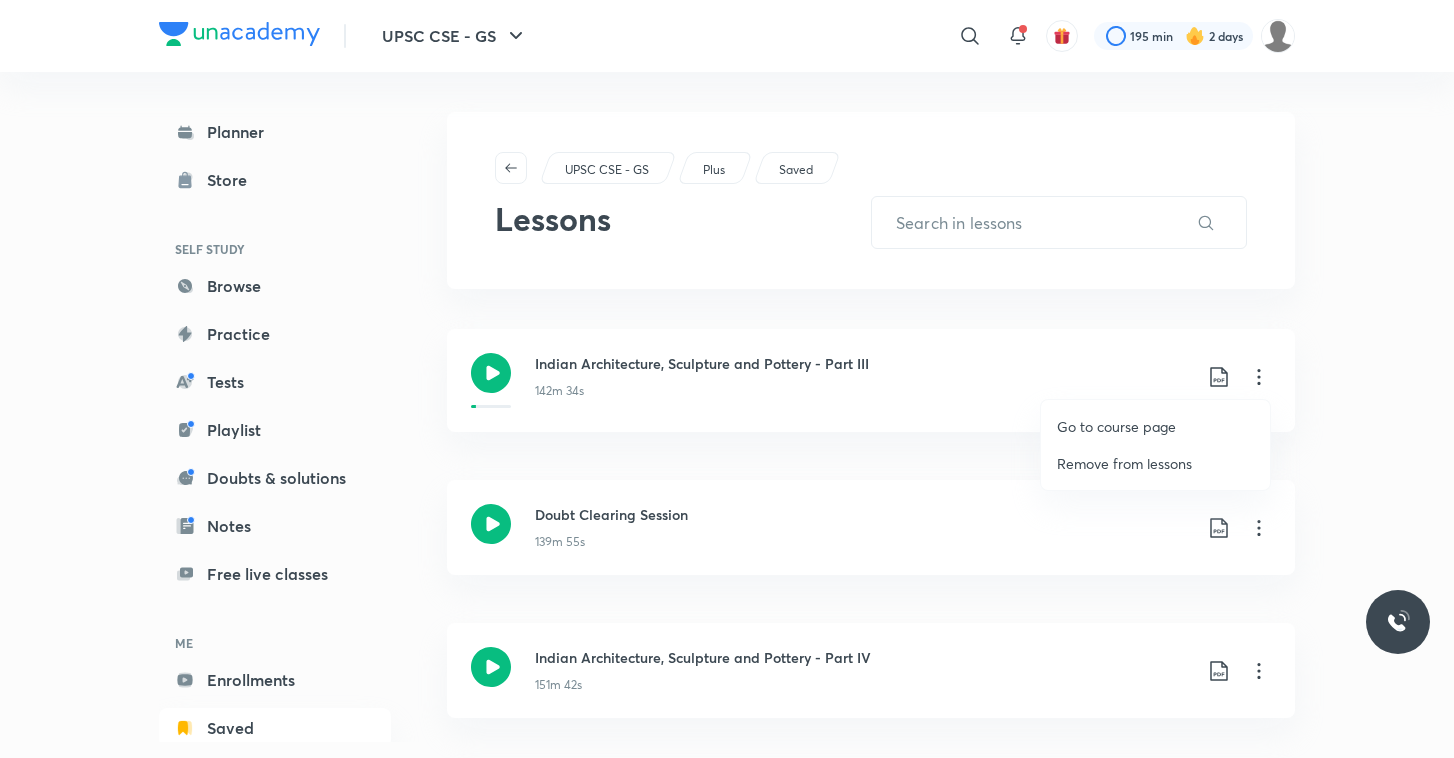 click at bounding box center [727, 379] 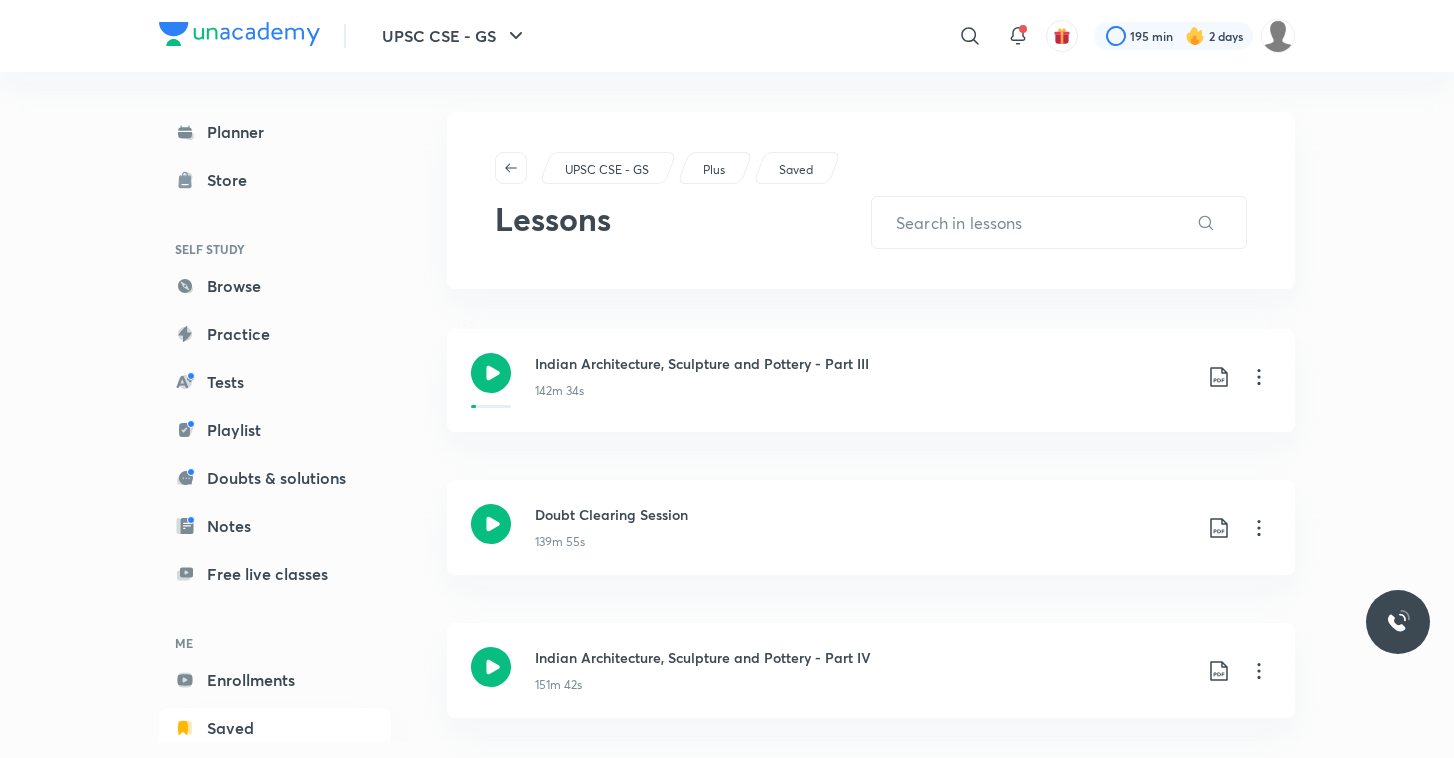 click 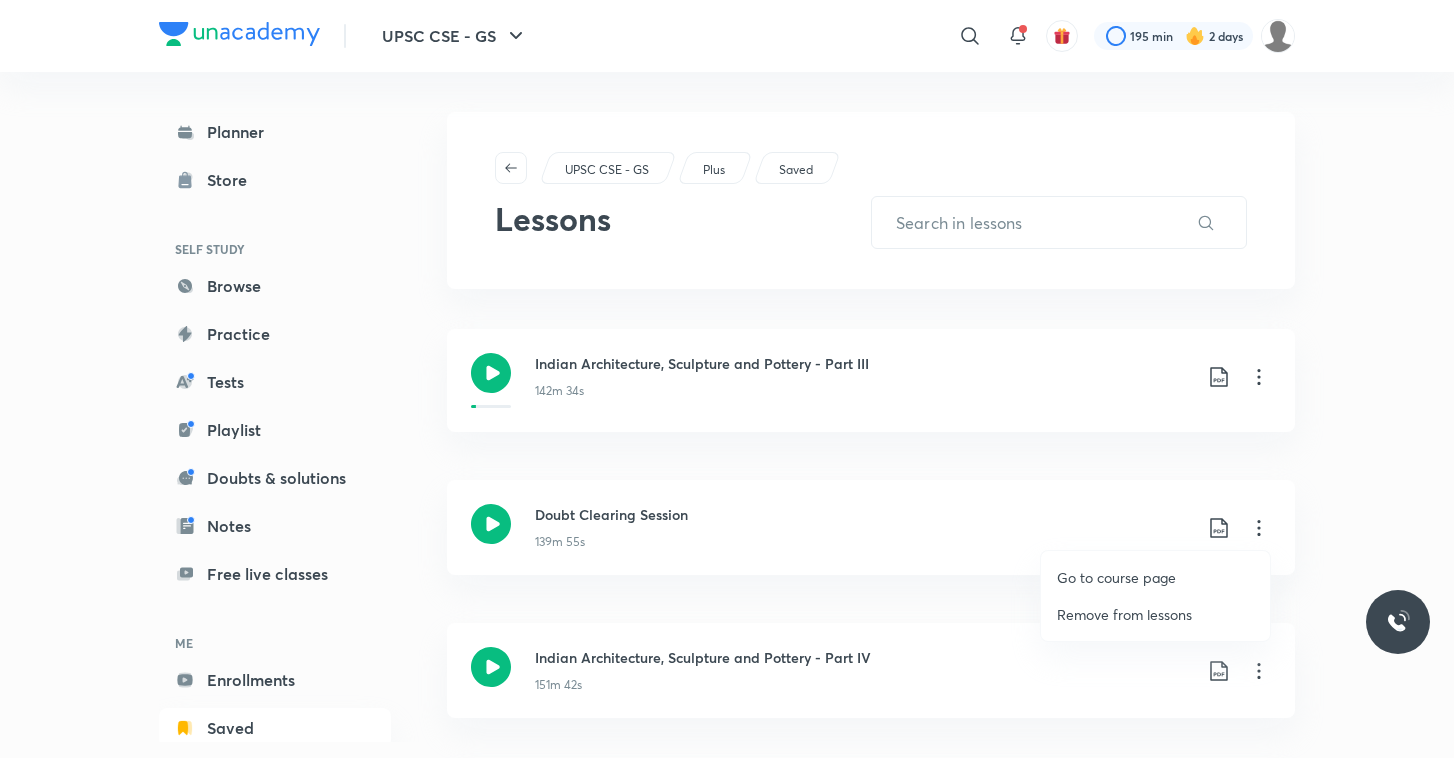 click on "Go to course page" at bounding box center (1116, 577) 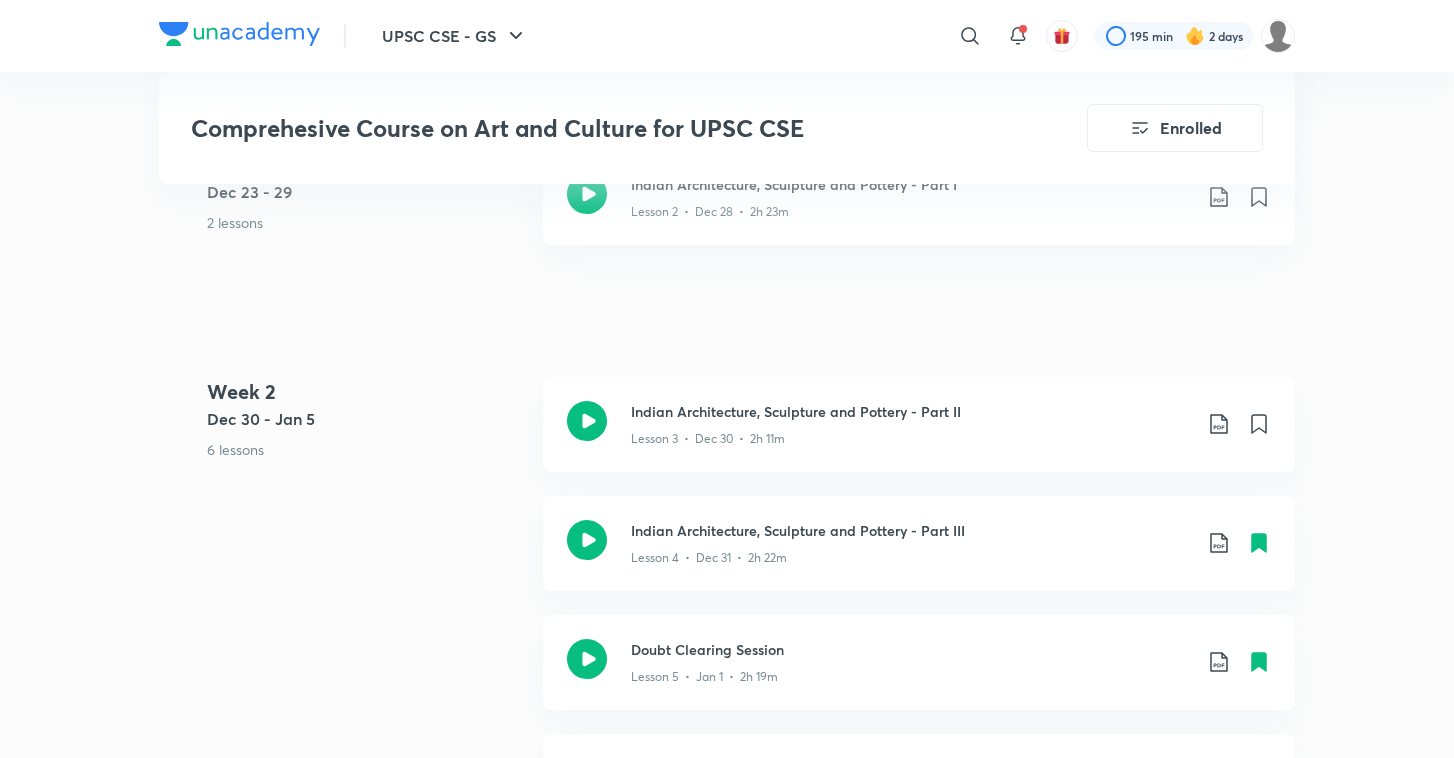 scroll, scrollTop: 1366, scrollLeft: 0, axis: vertical 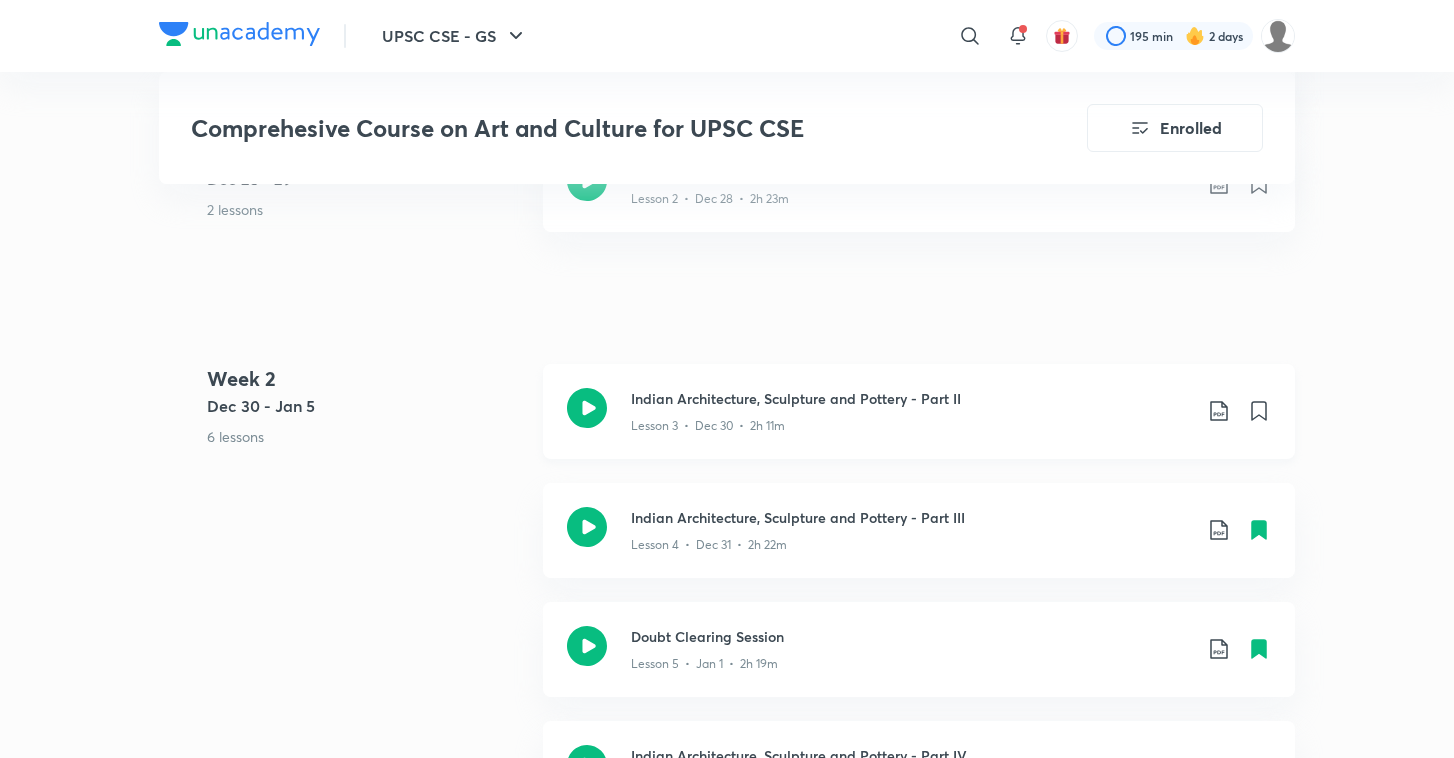 click 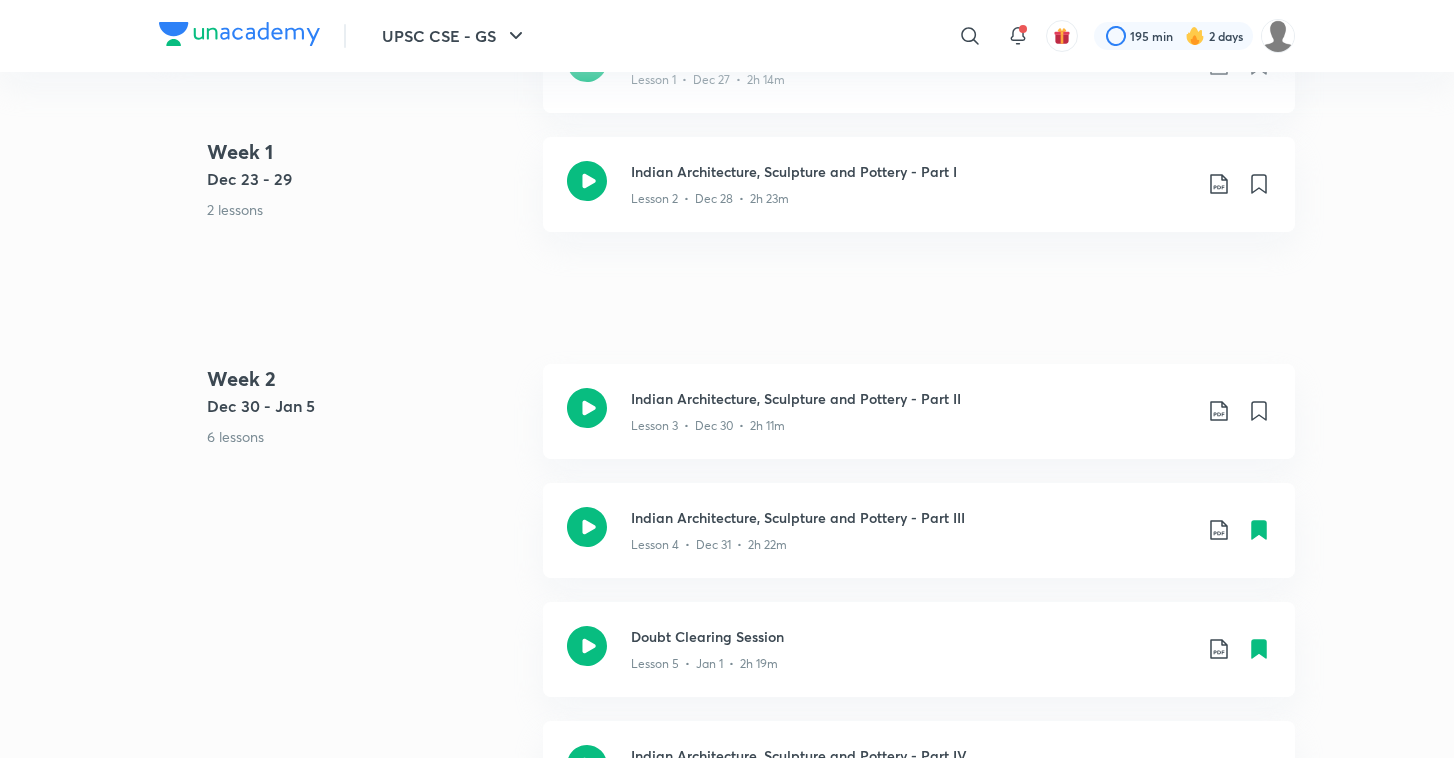 scroll, scrollTop: 0, scrollLeft: 0, axis: both 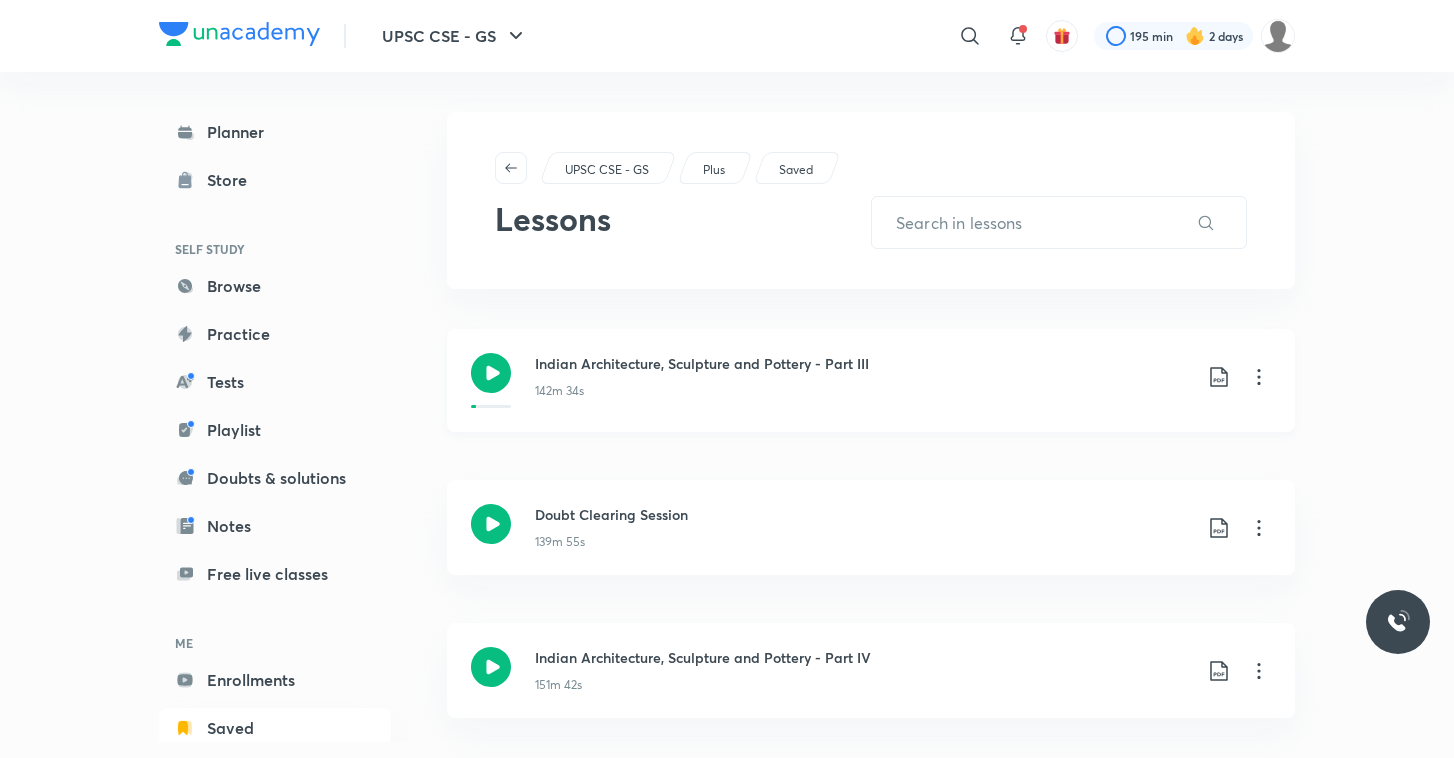 click 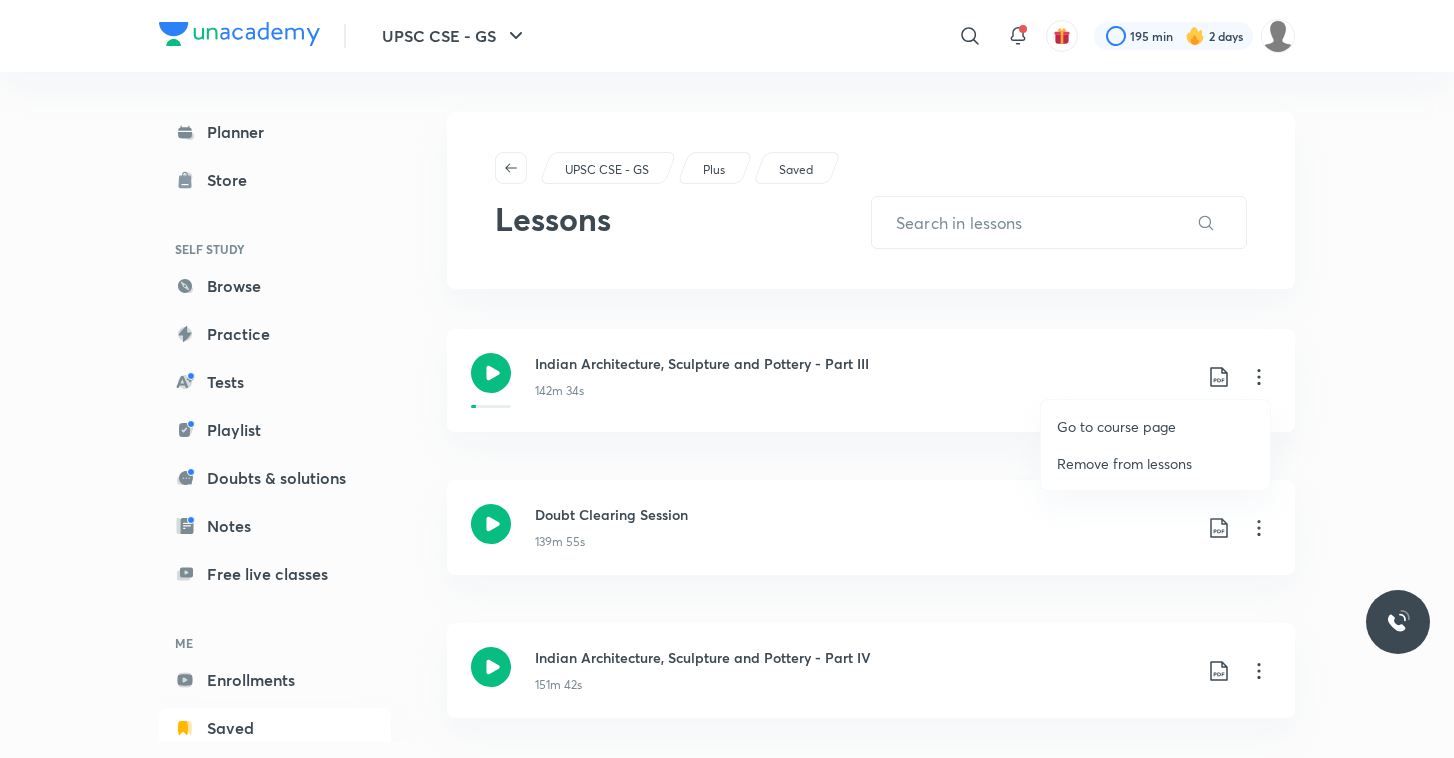 click at bounding box center (727, 379) 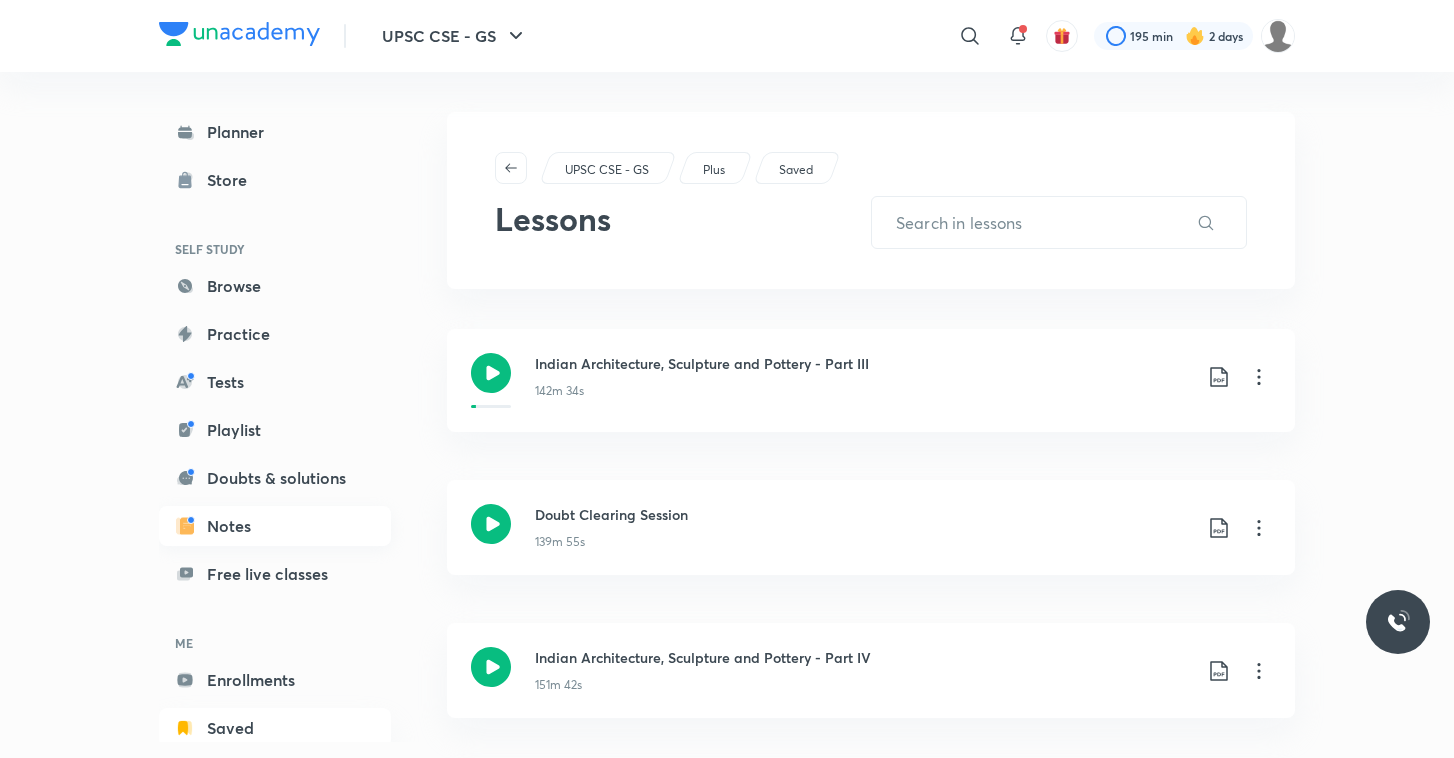 click on "Notes" at bounding box center (275, 526) 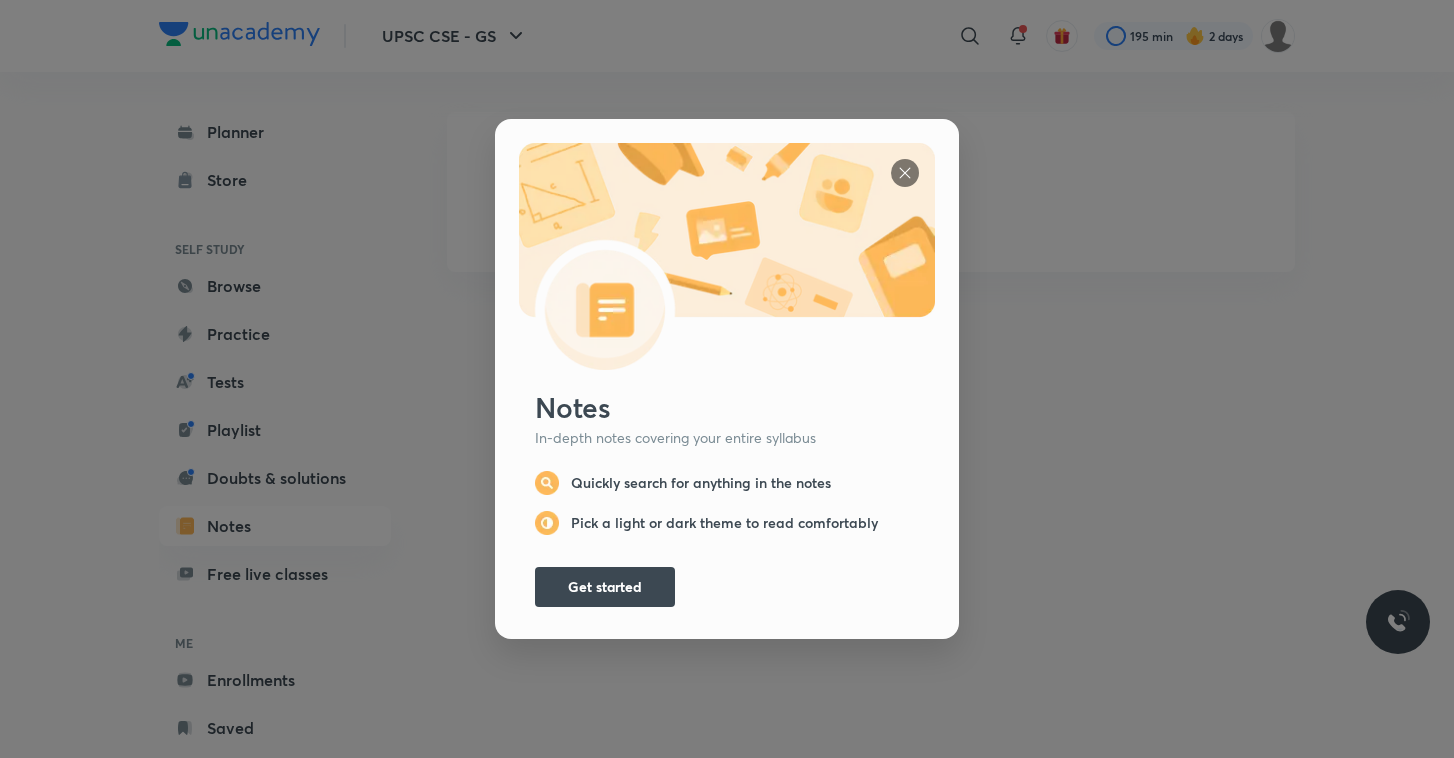scroll, scrollTop: 0, scrollLeft: 0, axis: both 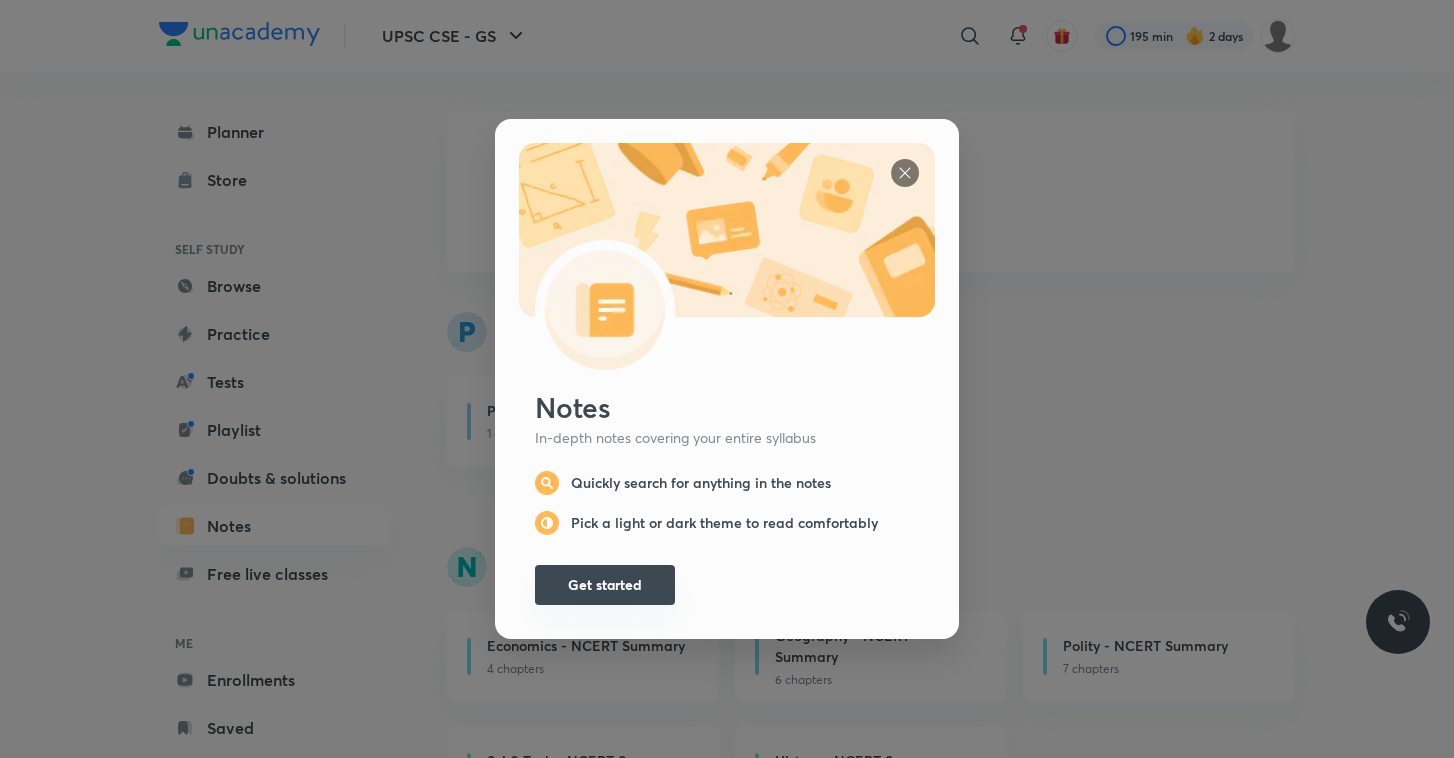 click on "Get started" at bounding box center (605, 585) 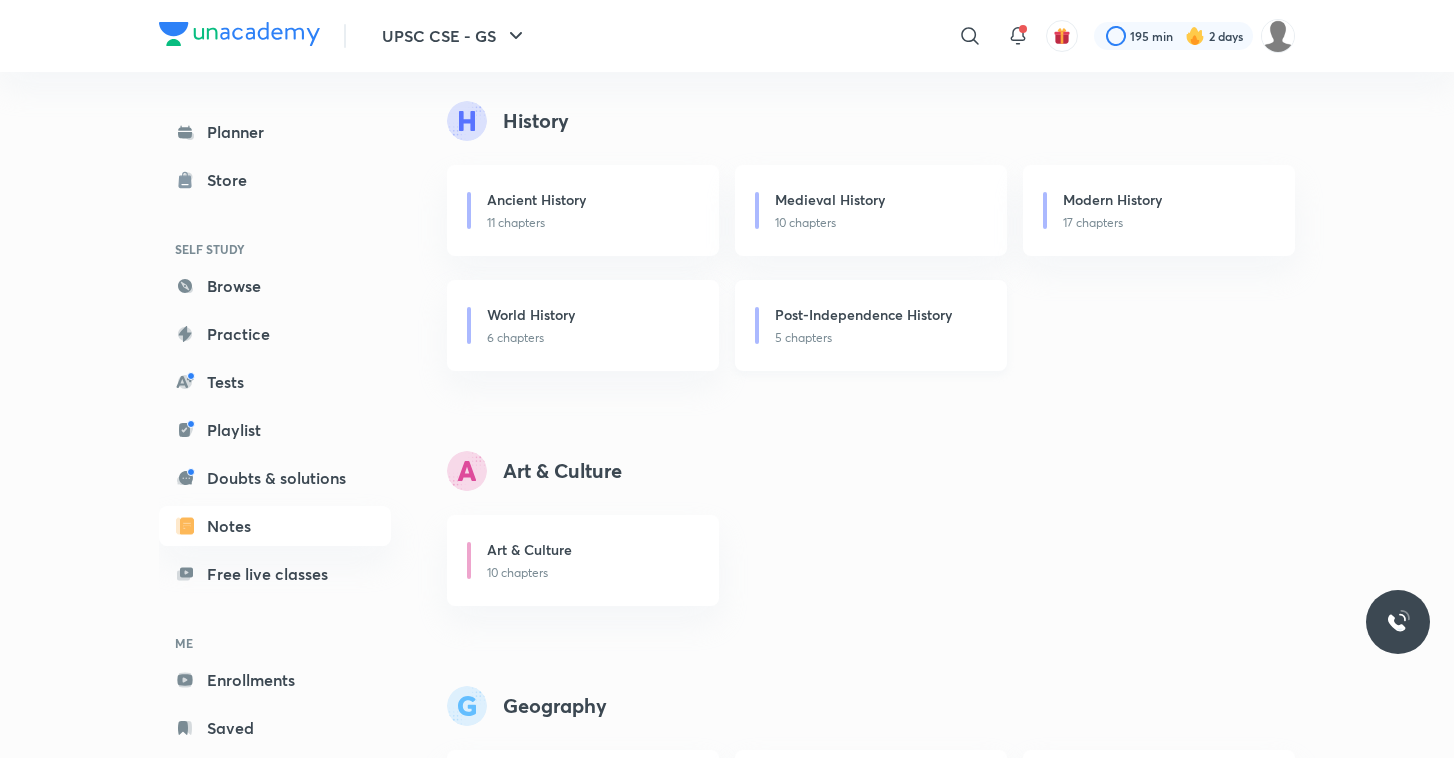 scroll, scrollTop: 1197, scrollLeft: 0, axis: vertical 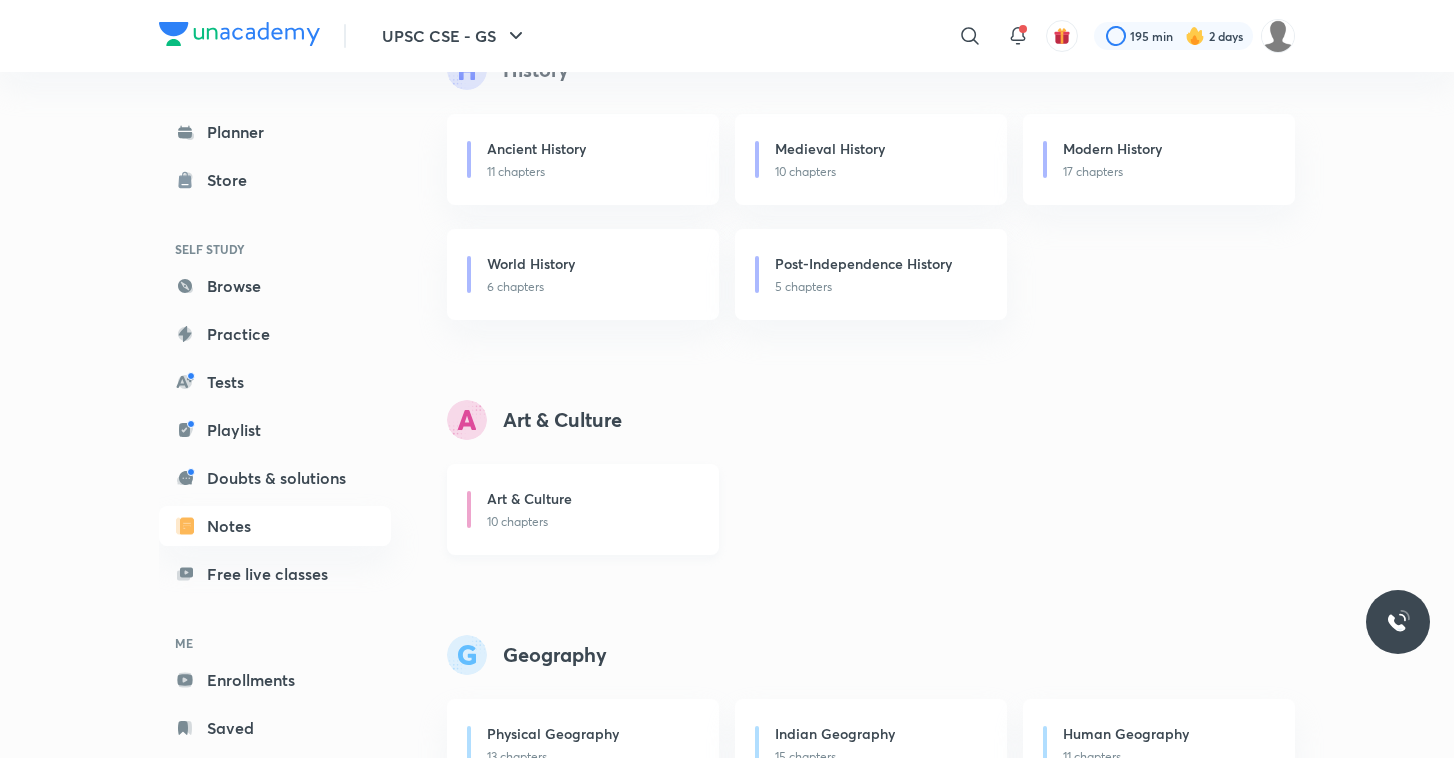 click on "Art & Culture 10 chapters" at bounding box center [583, 509] 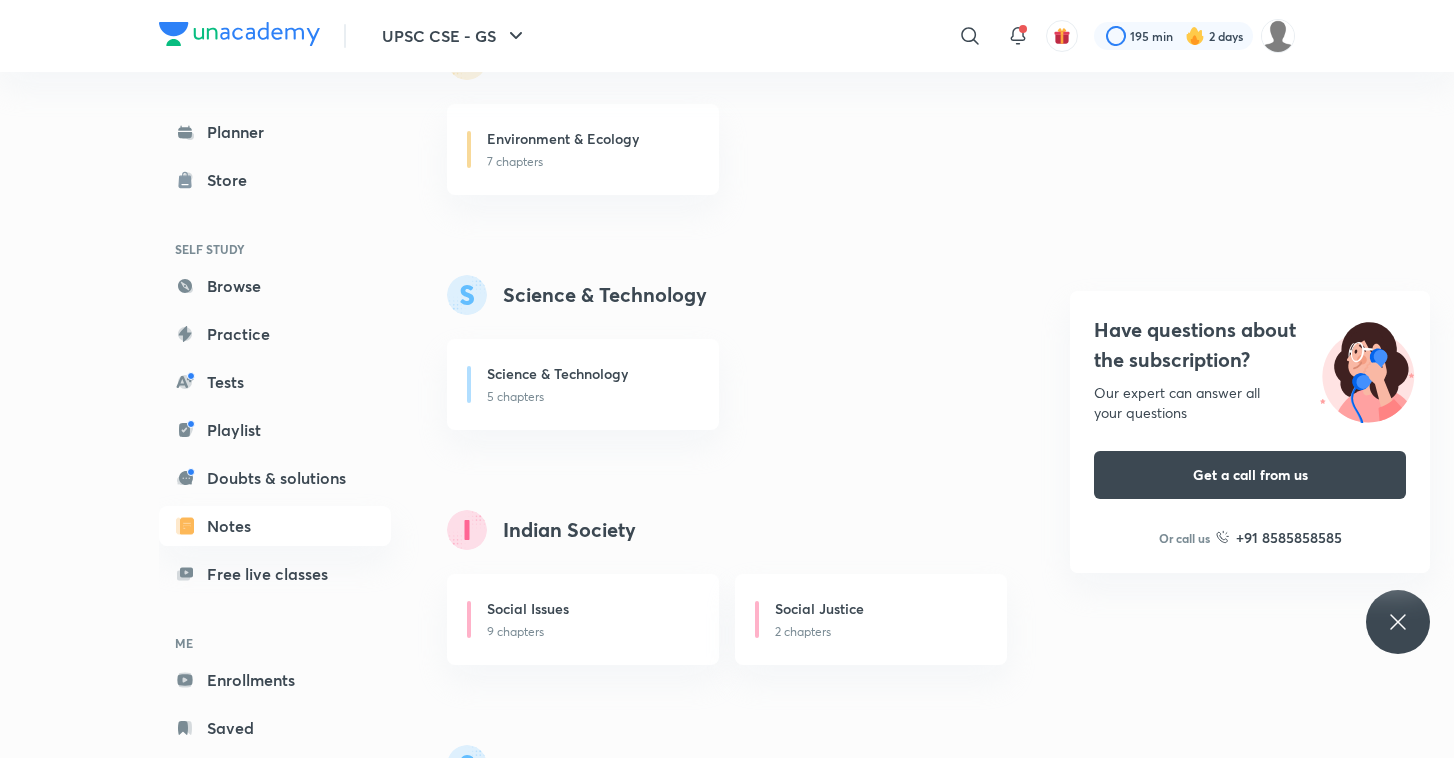 scroll, scrollTop: 2611, scrollLeft: 0, axis: vertical 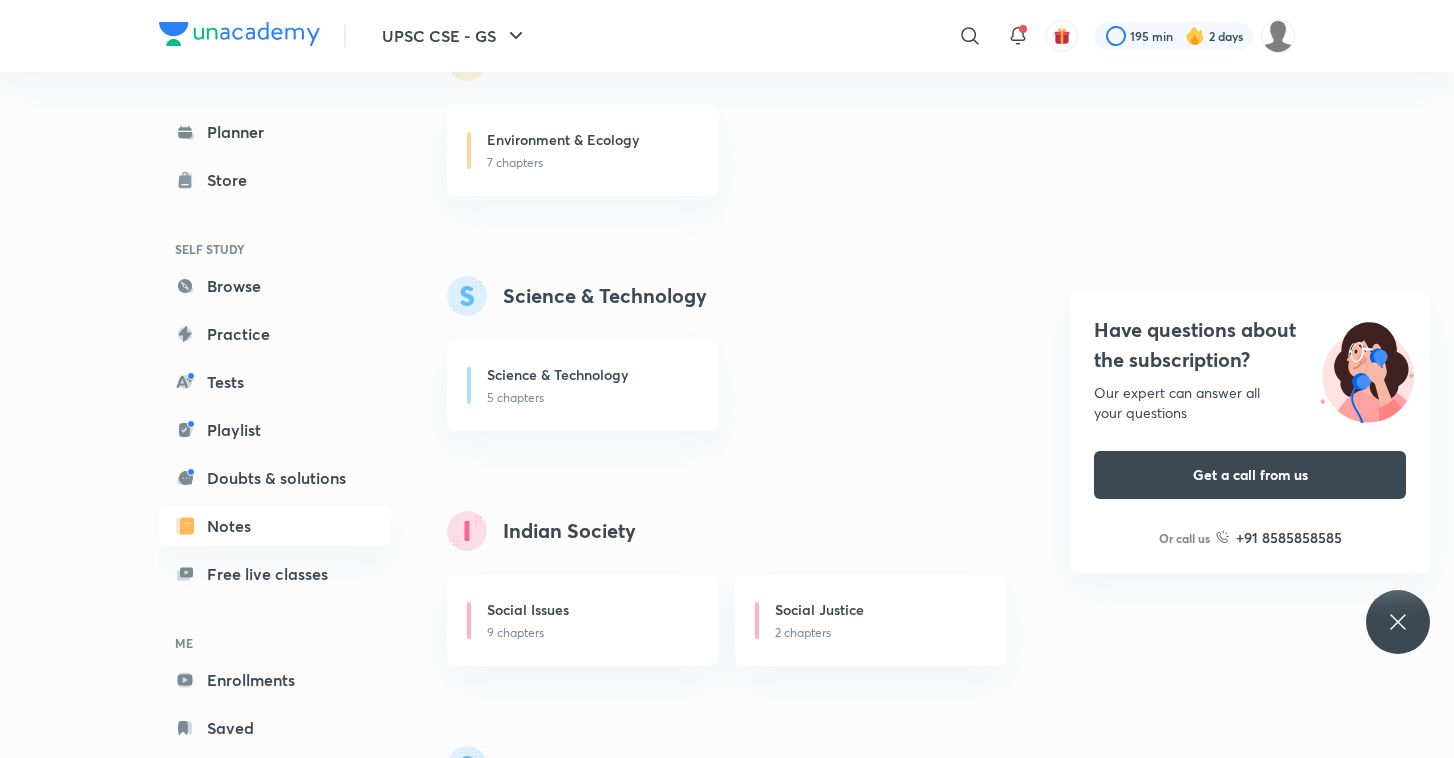 click on "Science & Technology 5 chapters" at bounding box center (583, 385) 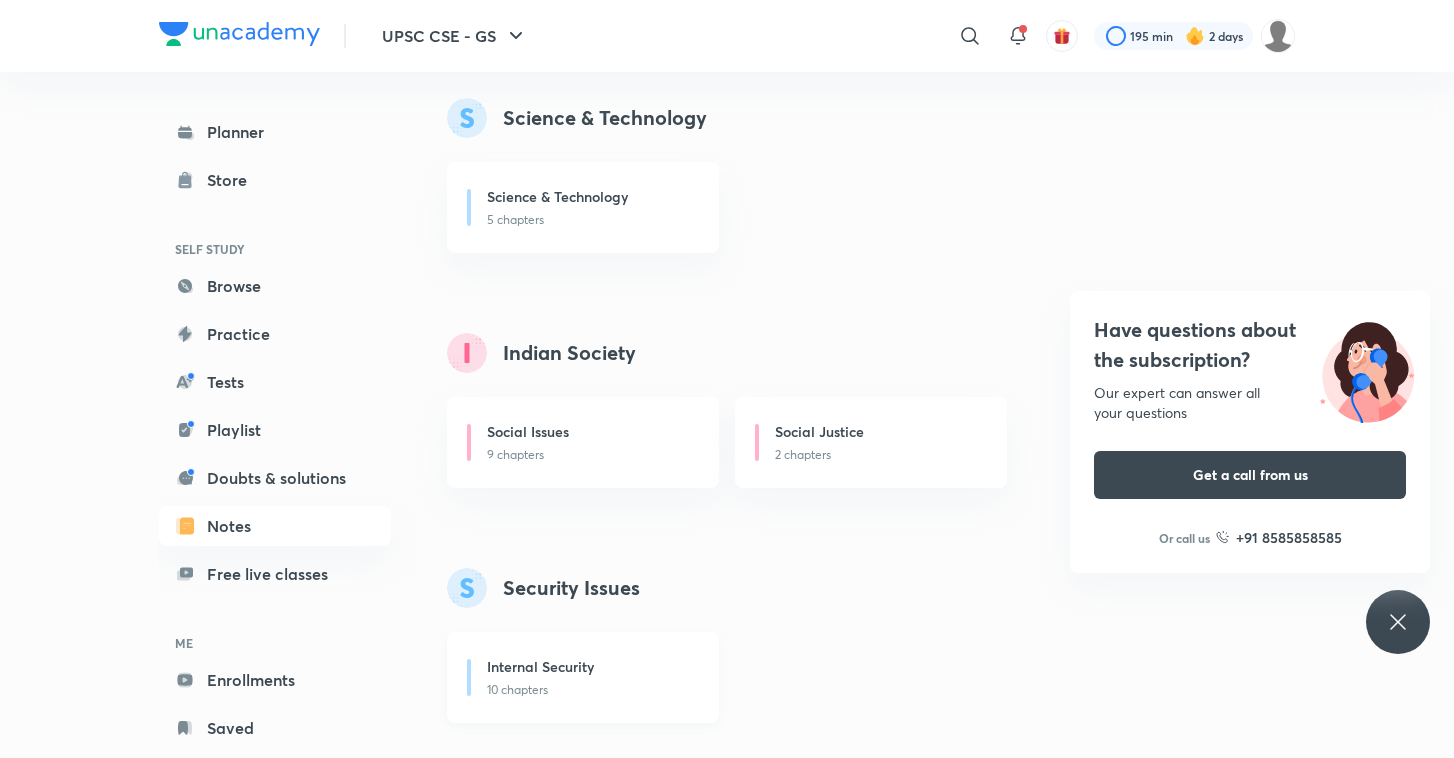 scroll, scrollTop: 2749, scrollLeft: 0, axis: vertical 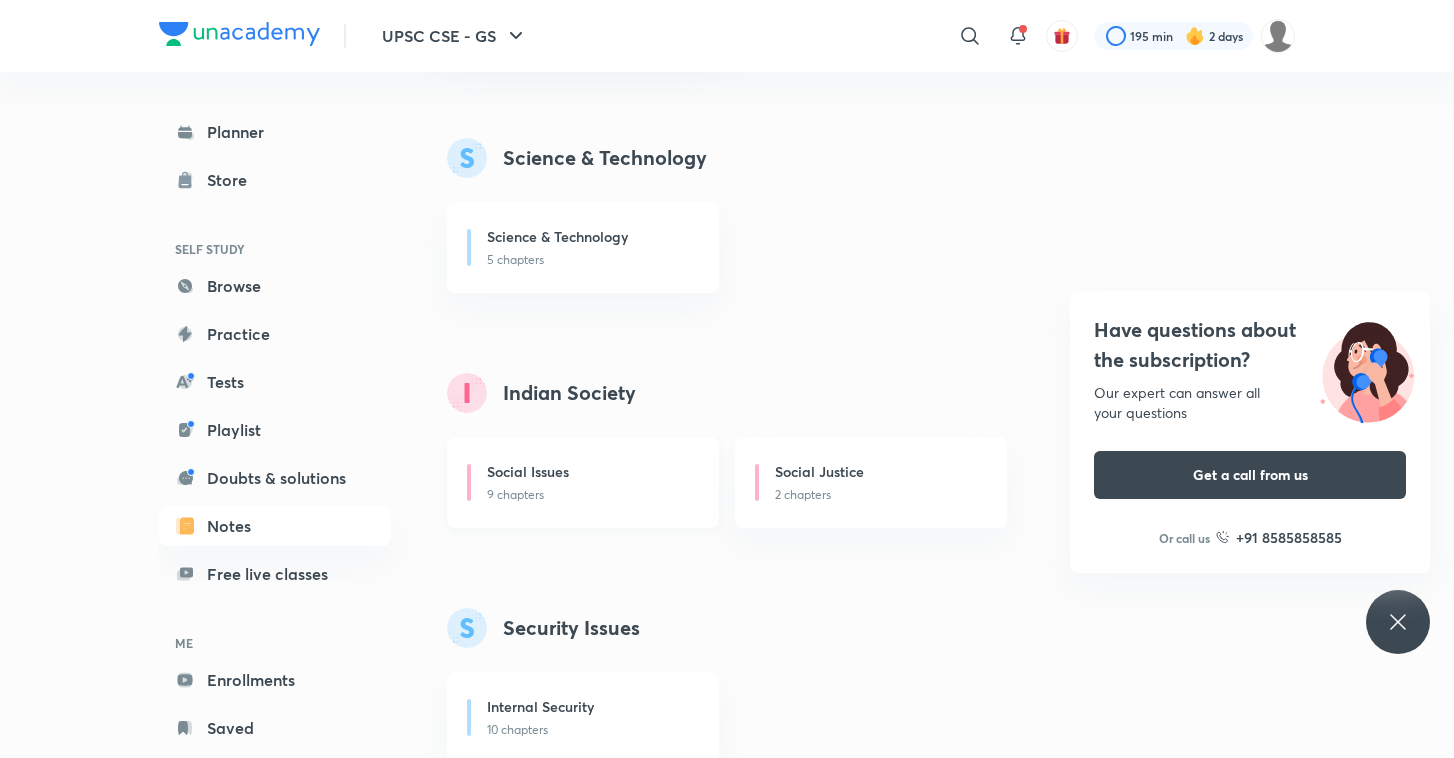 click on "Social Issues" at bounding box center [591, 473] 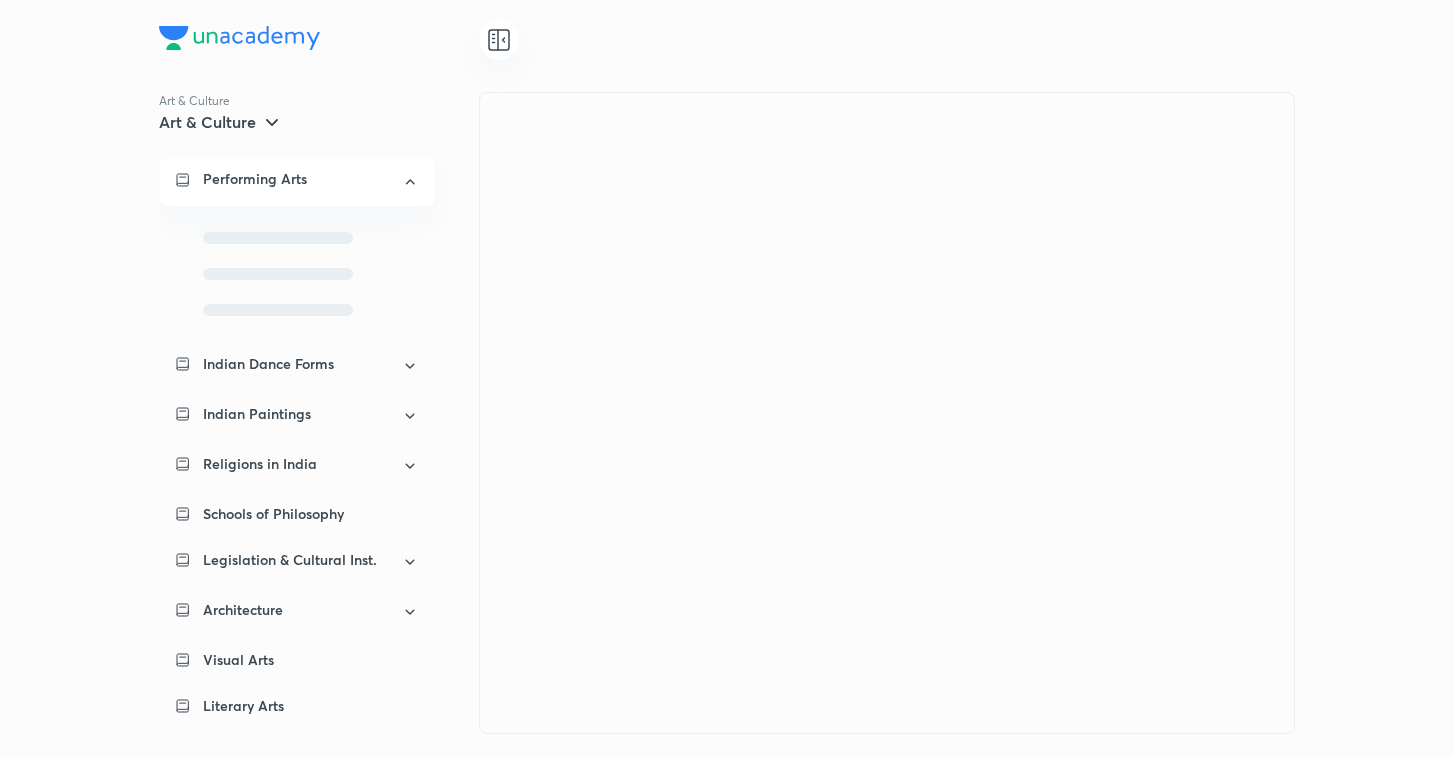 scroll, scrollTop: 0, scrollLeft: 0, axis: both 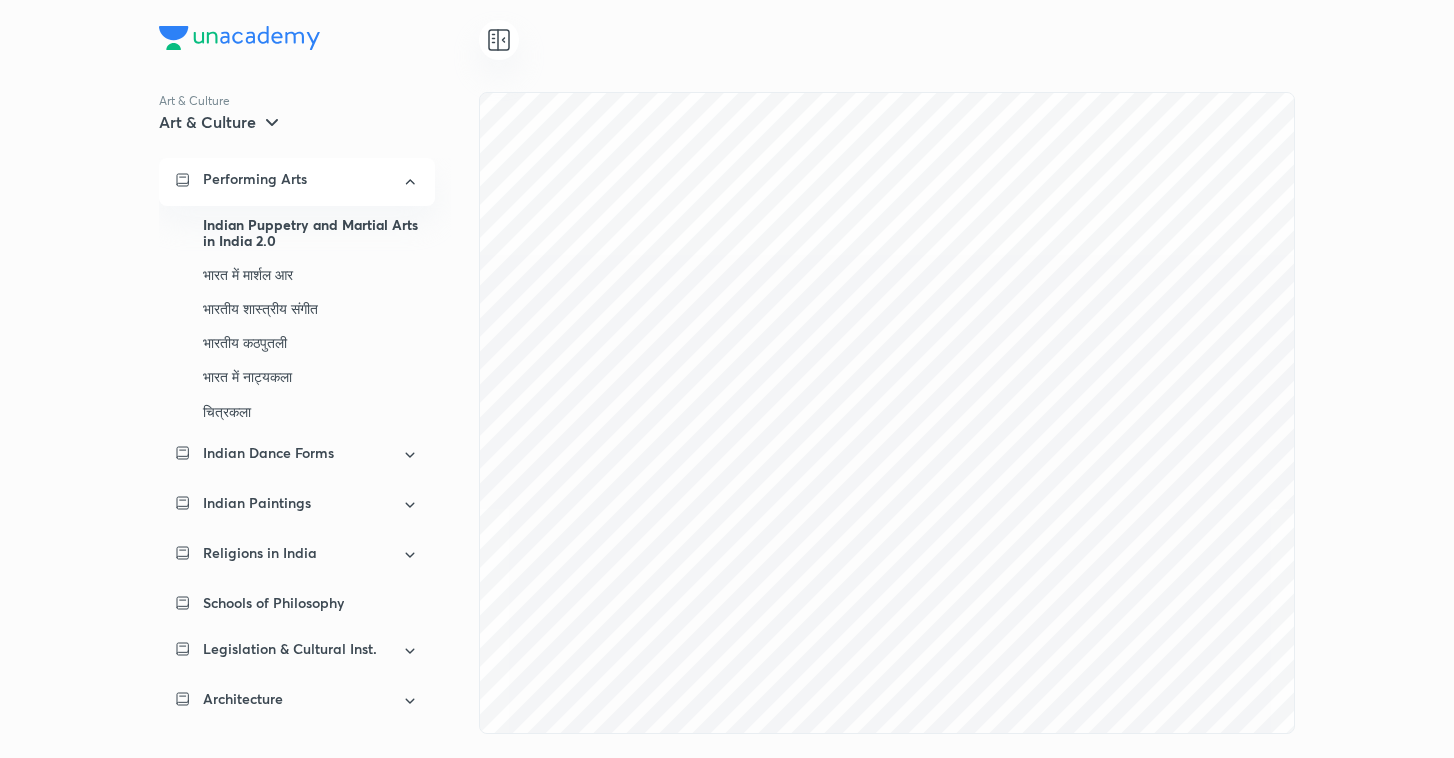 click on "Performing Arts" at bounding box center [297, 182] 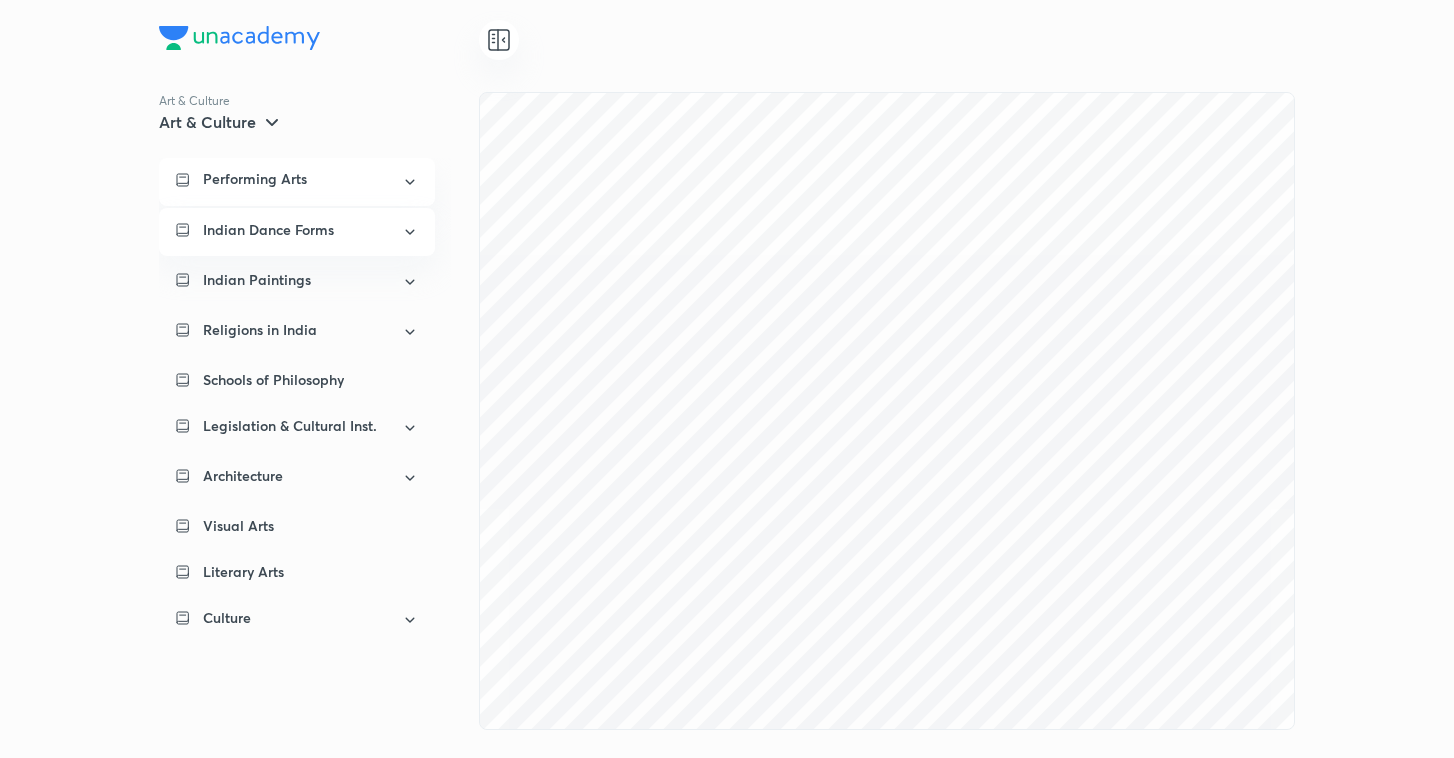 click on "Indian Dance Forms" at bounding box center [268, 230] 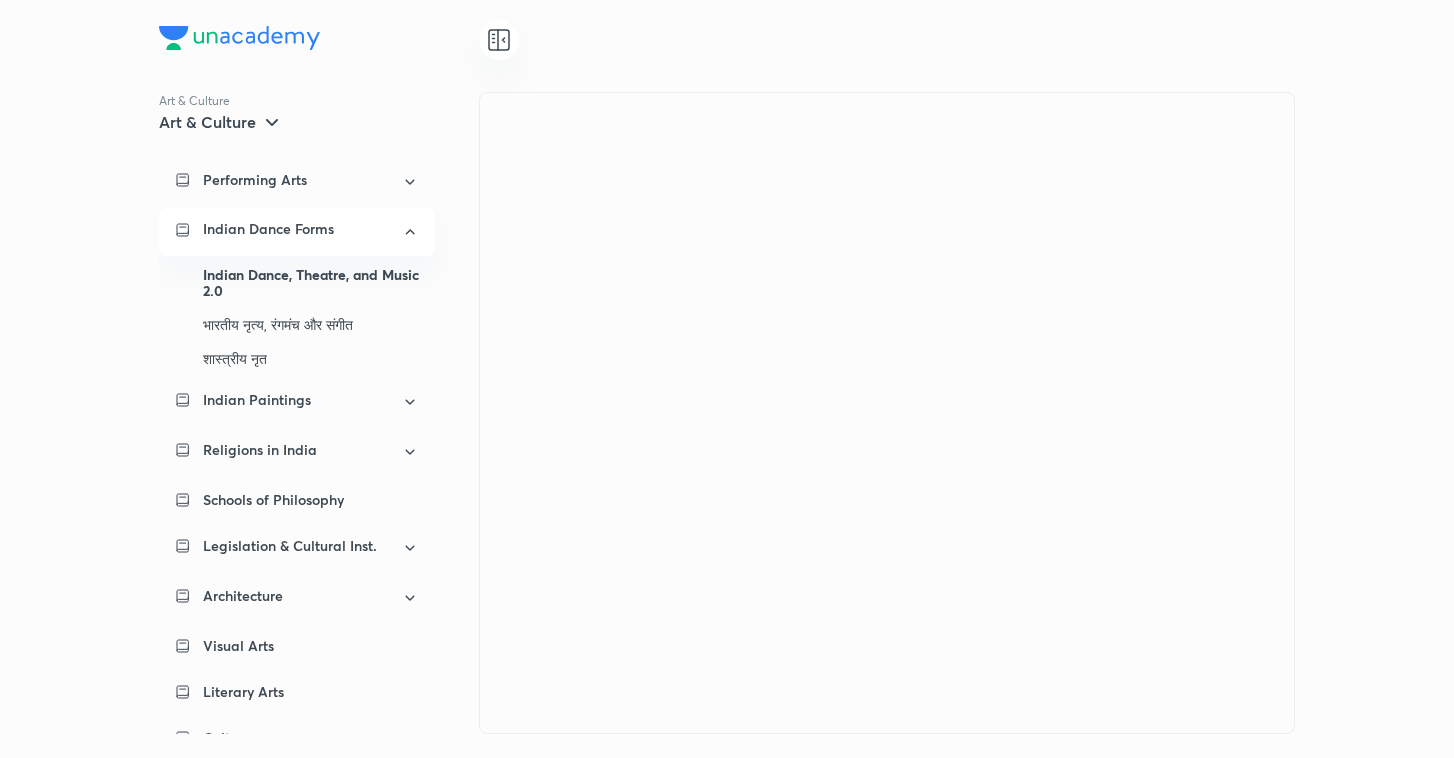 scroll, scrollTop: 0, scrollLeft: 0, axis: both 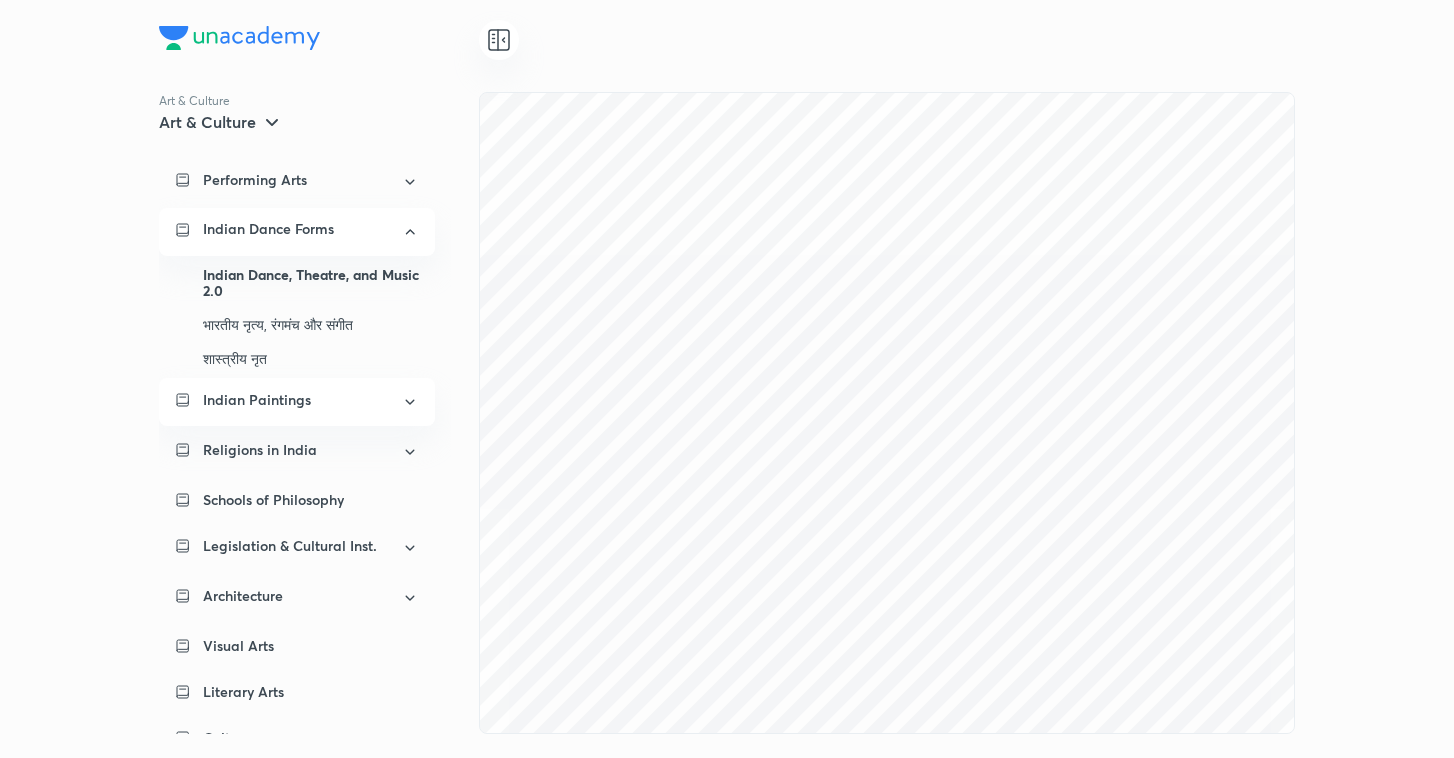 click on "Indian Paintings" at bounding box center (297, 402) 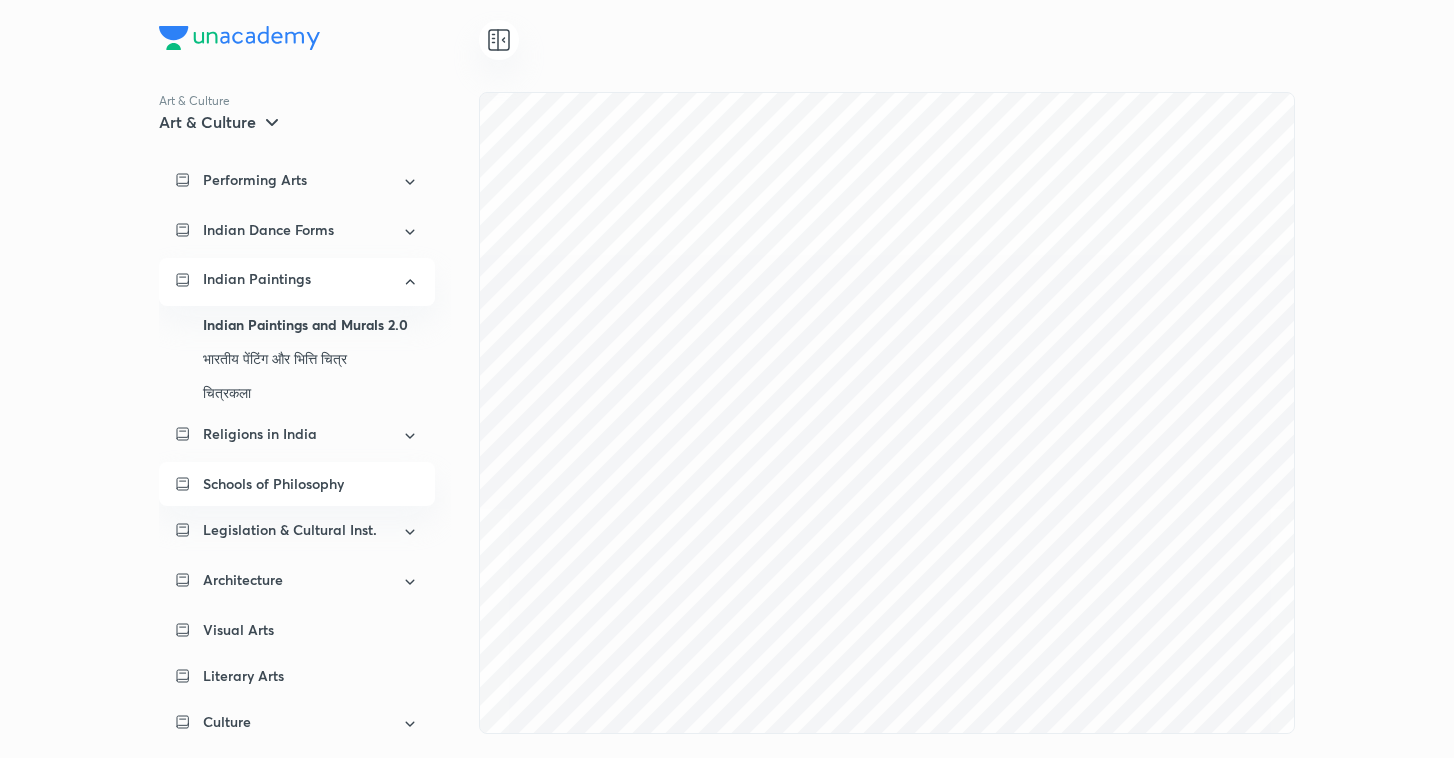 click on "Schools of Philosophy" at bounding box center [273, 484] 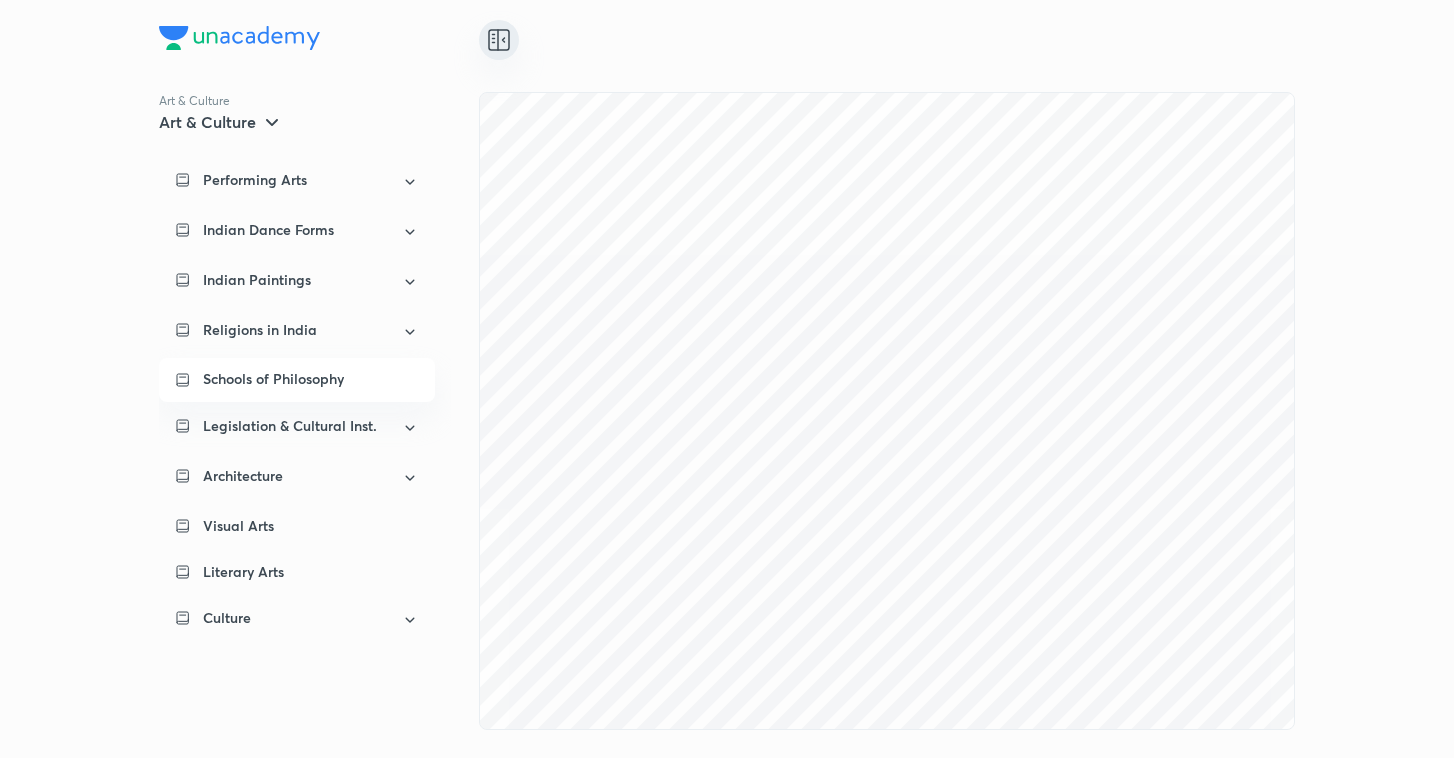 click 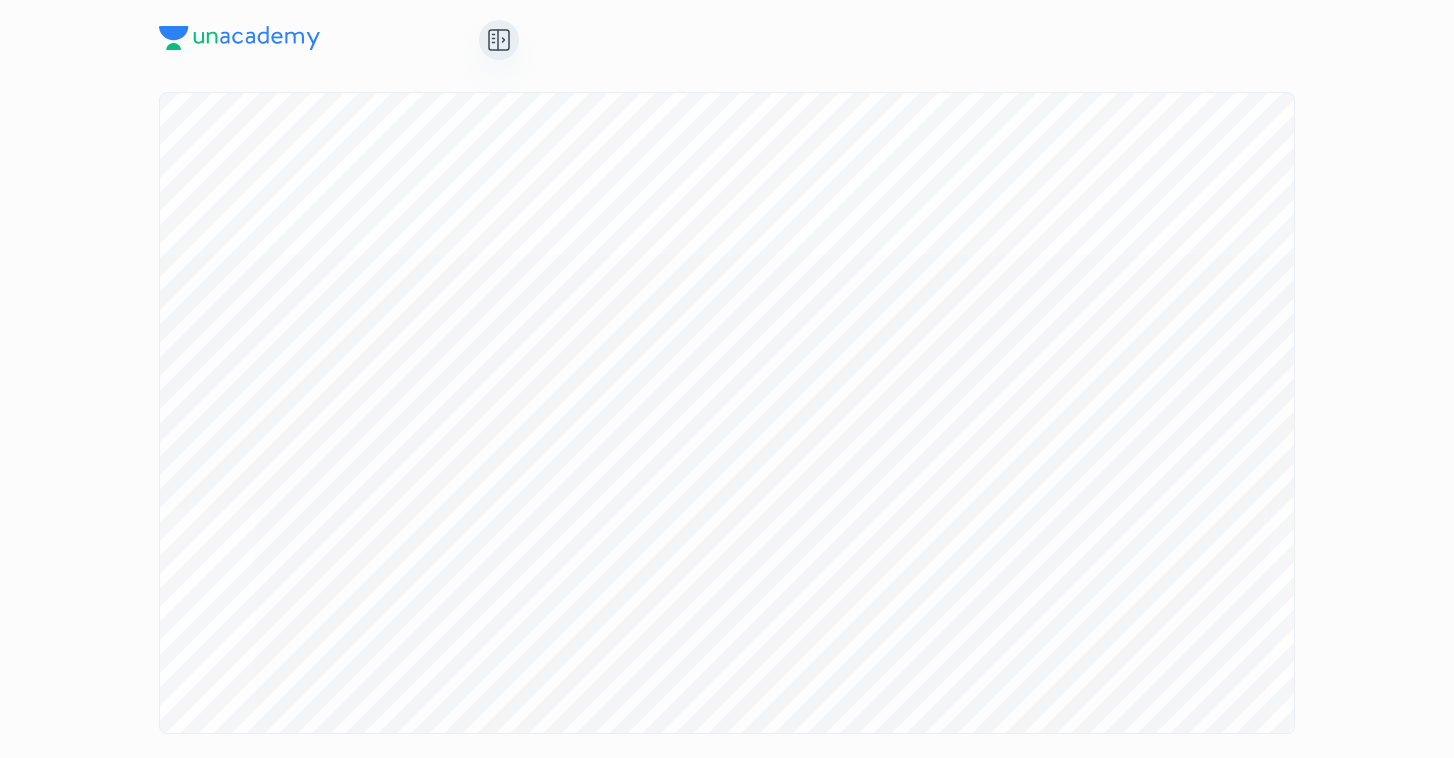 click 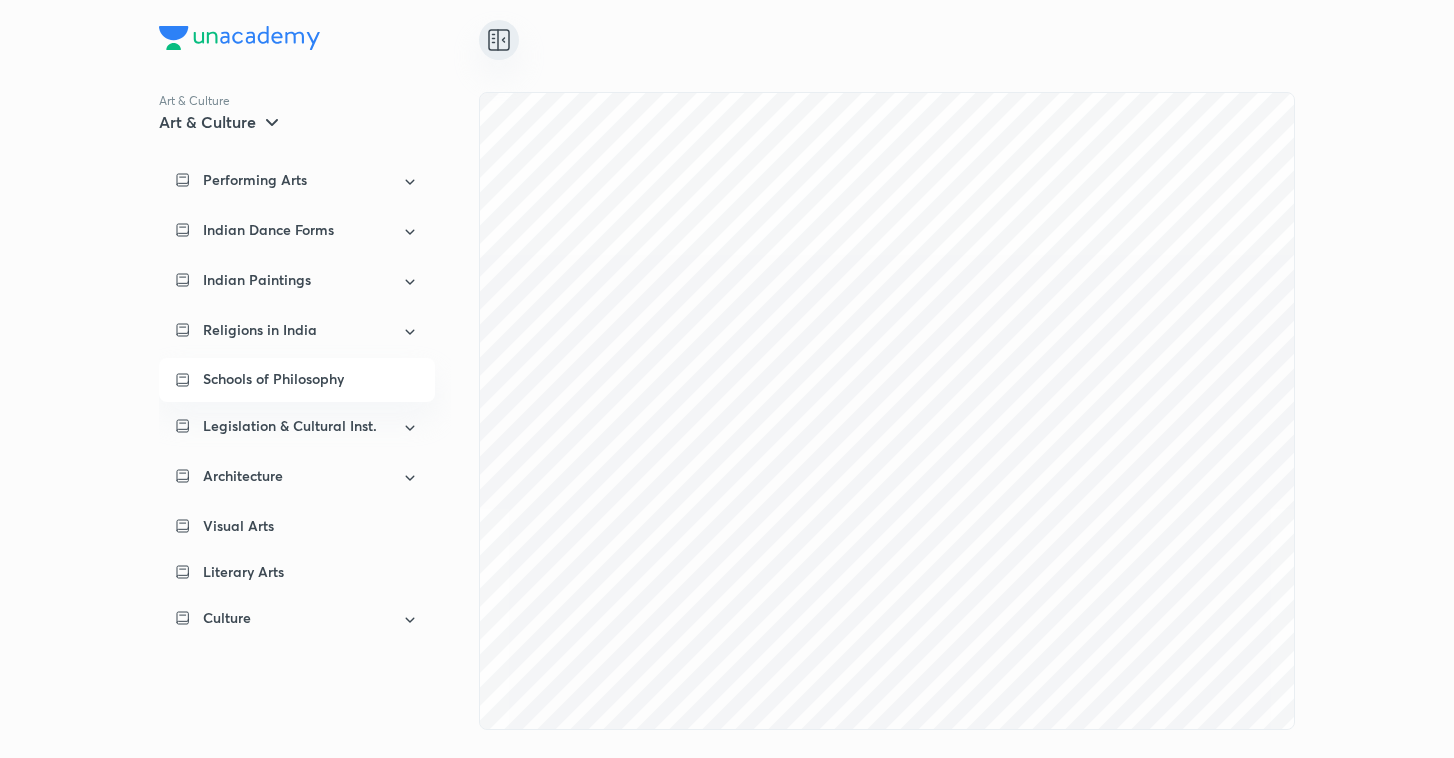 click on "Schools of Philosophy" at bounding box center (273, 379) 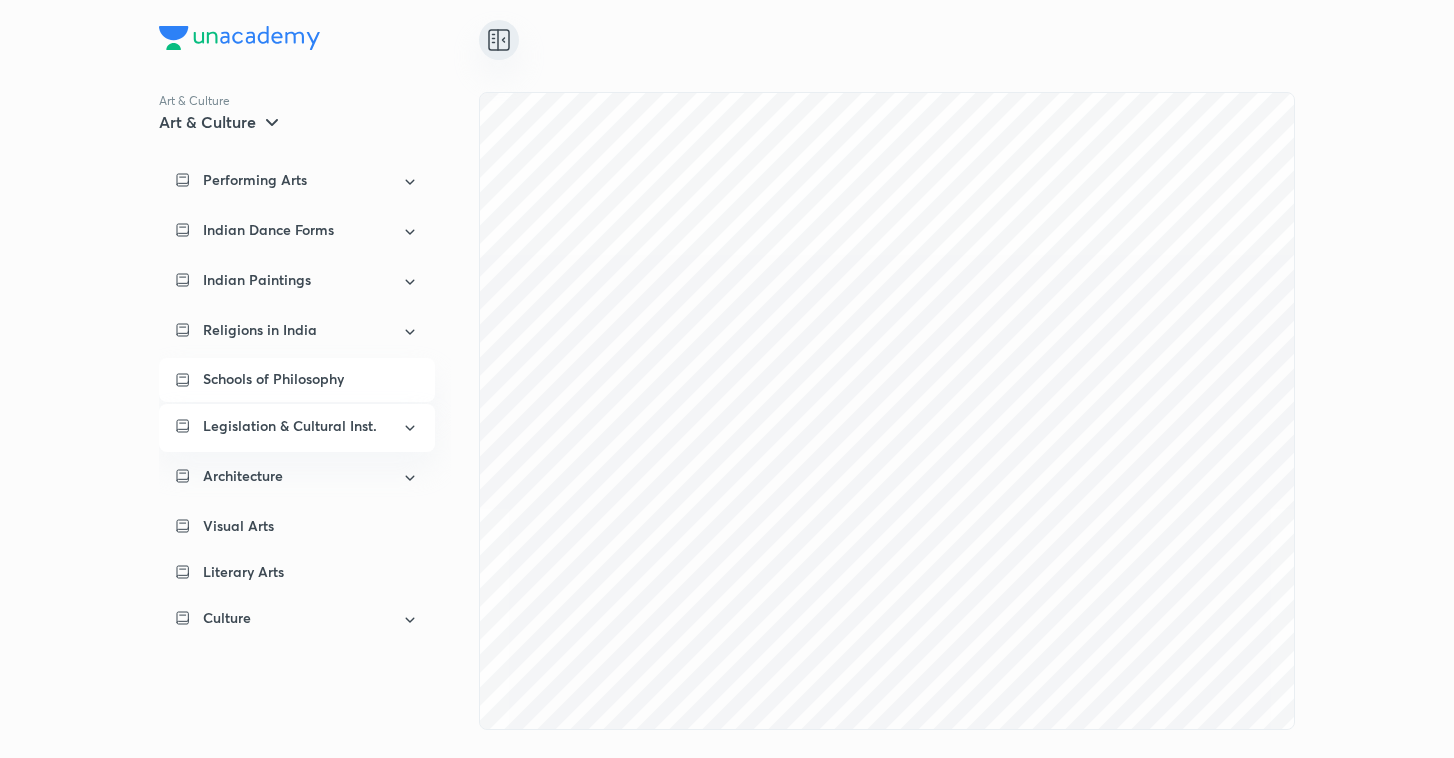 click on "Legislation & Cultural Inst." at bounding box center (297, 428) 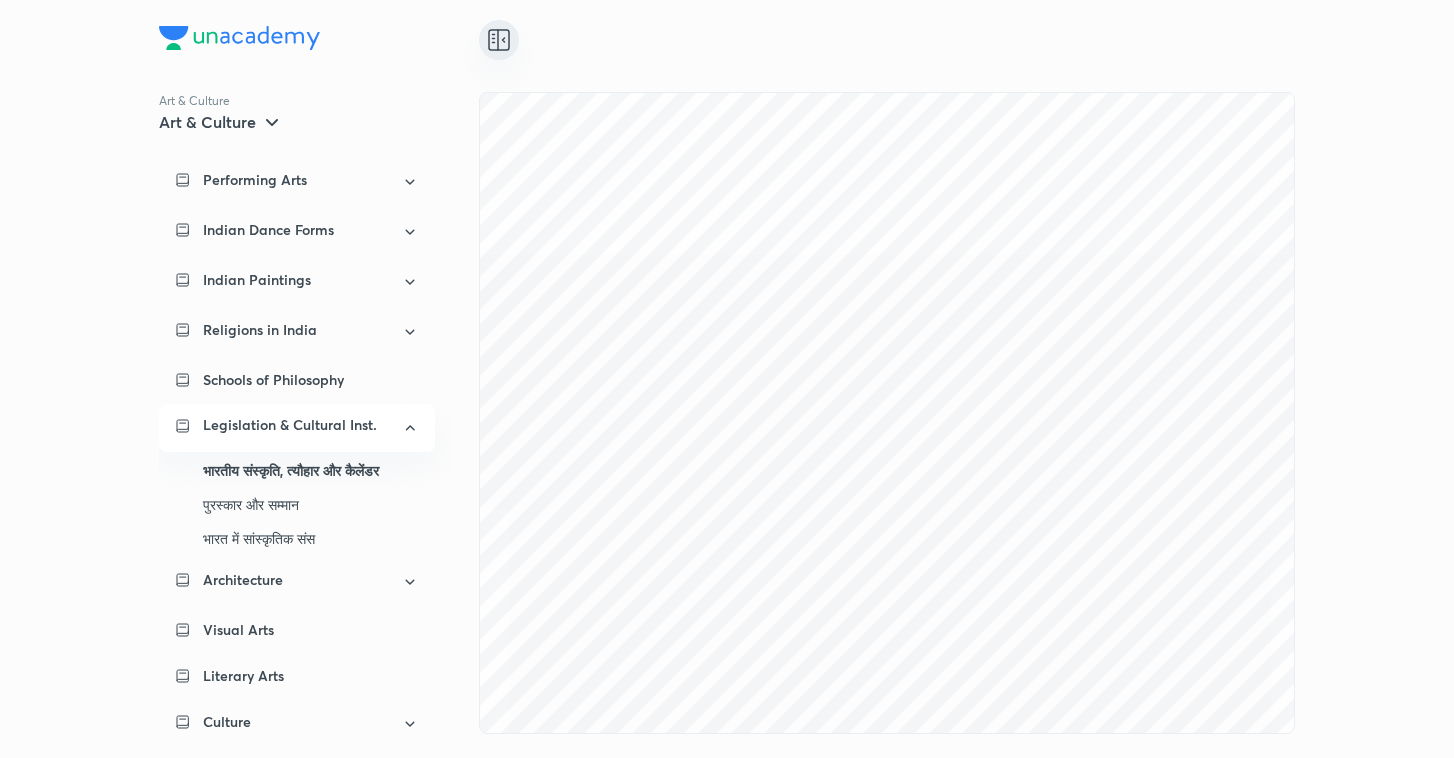 click 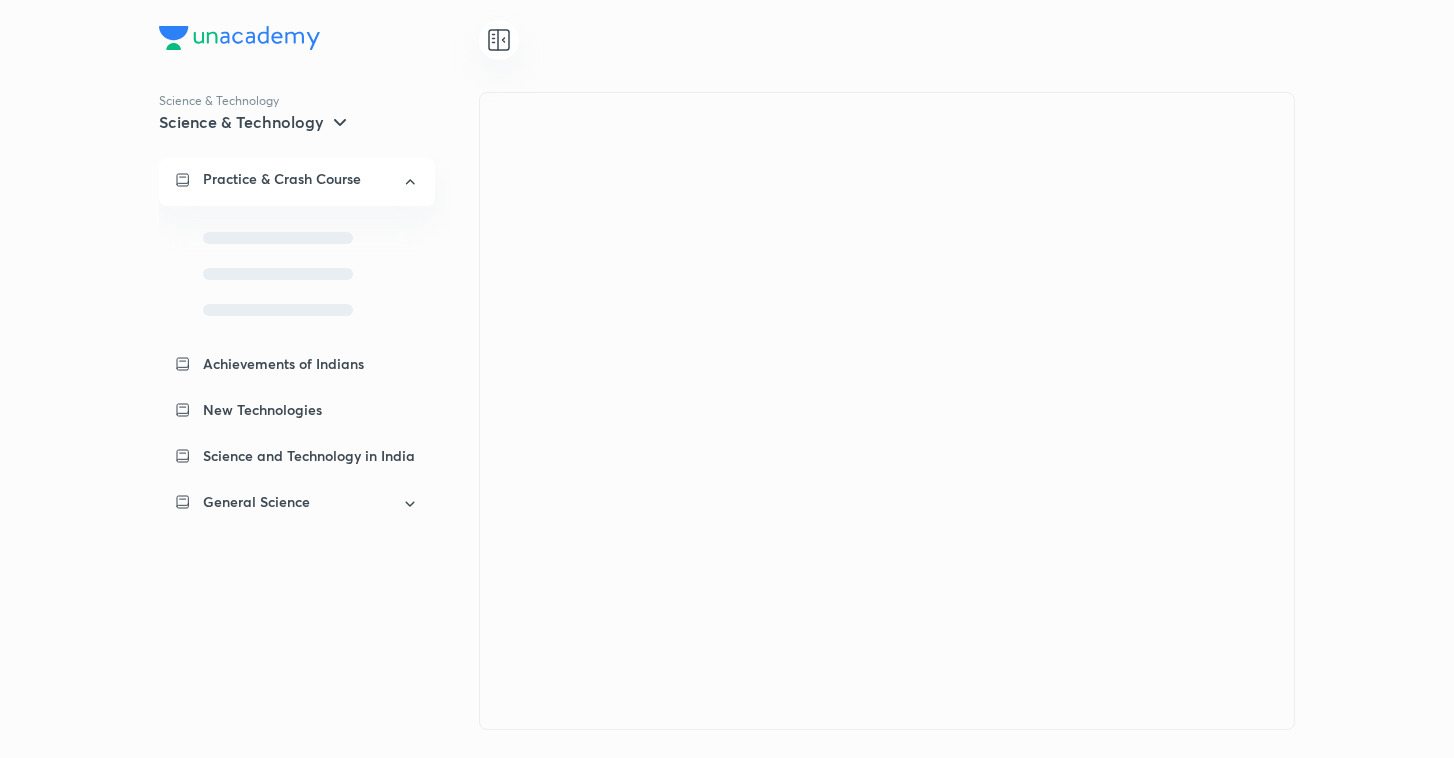 scroll, scrollTop: 0, scrollLeft: 0, axis: both 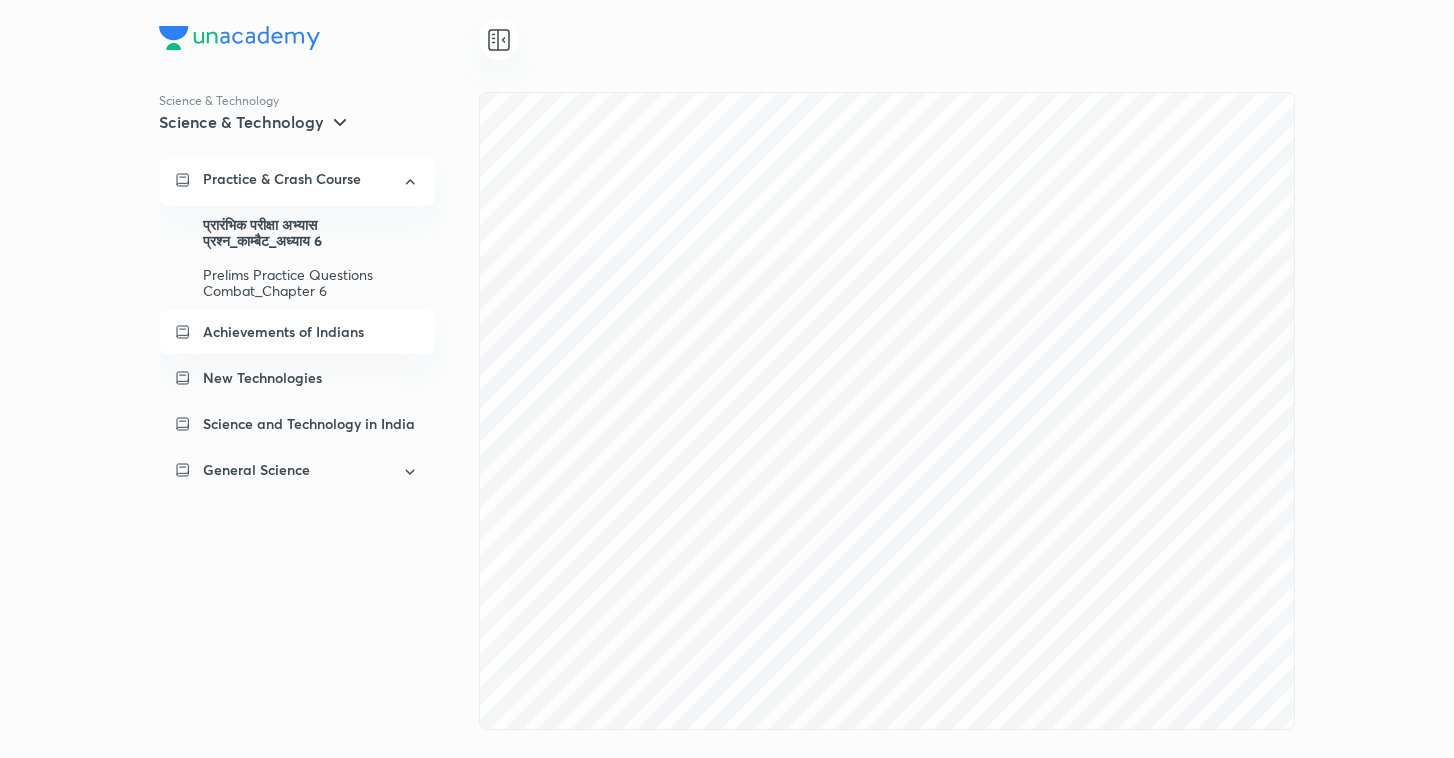 click on "Achievements of Indians" at bounding box center [283, 332] 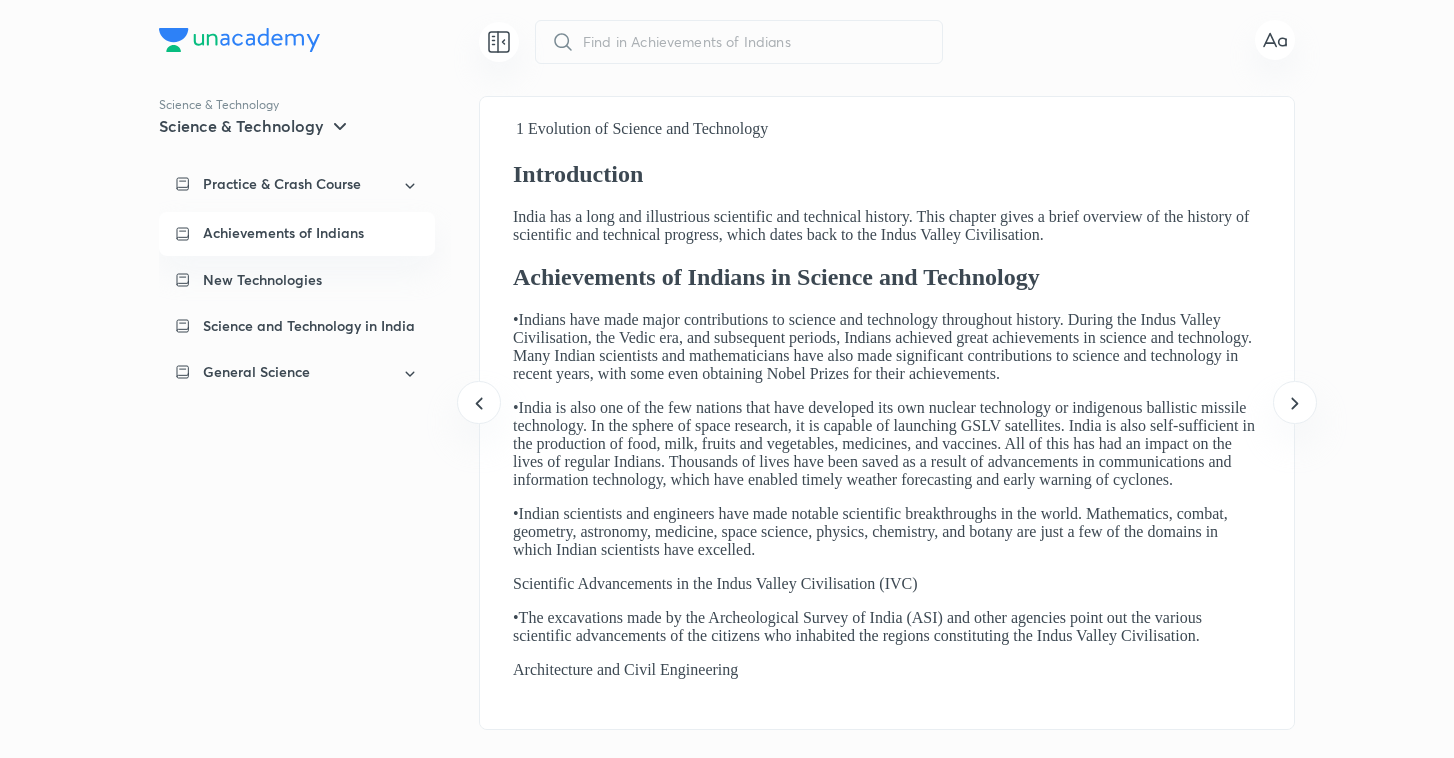 scroll, scrollTop: 0, scrollLeft: 0, axis: both 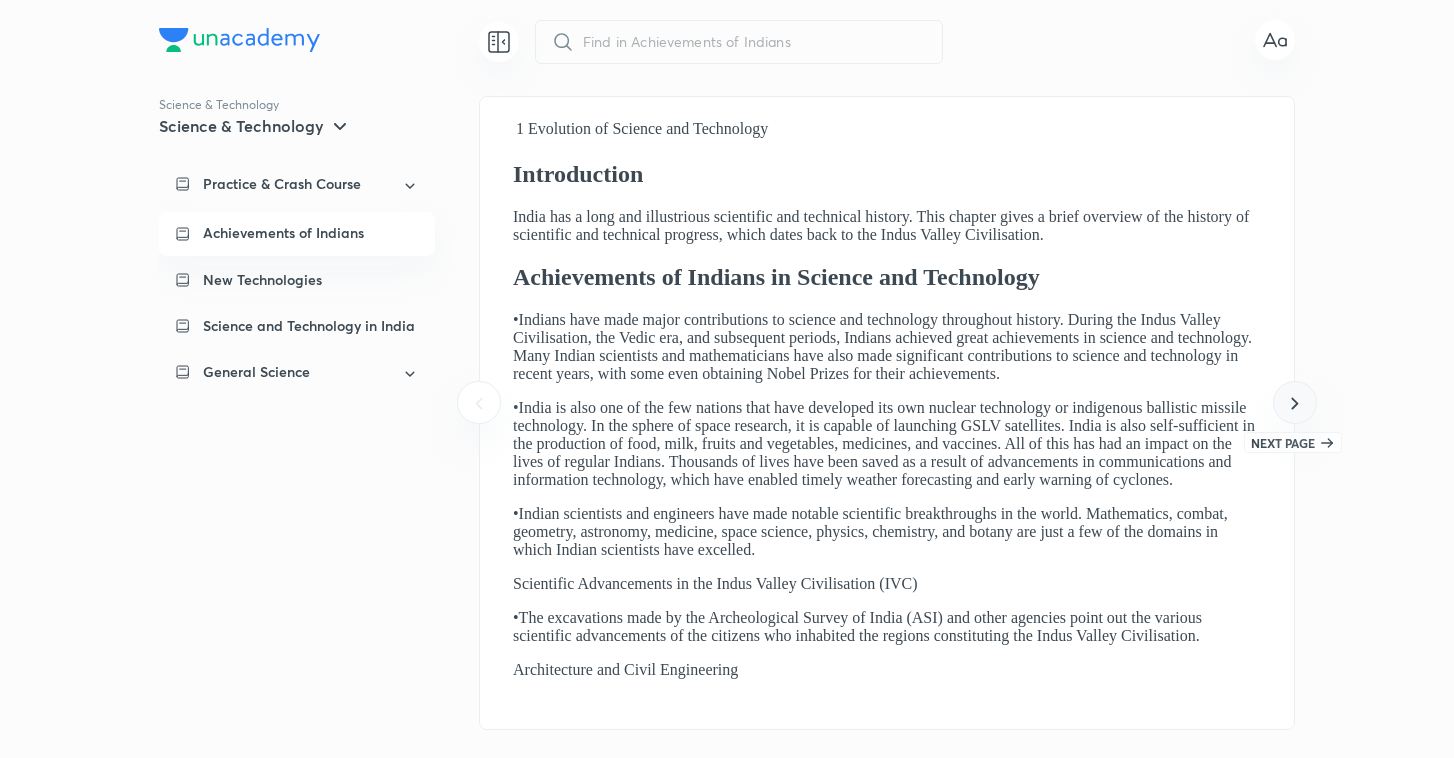 click 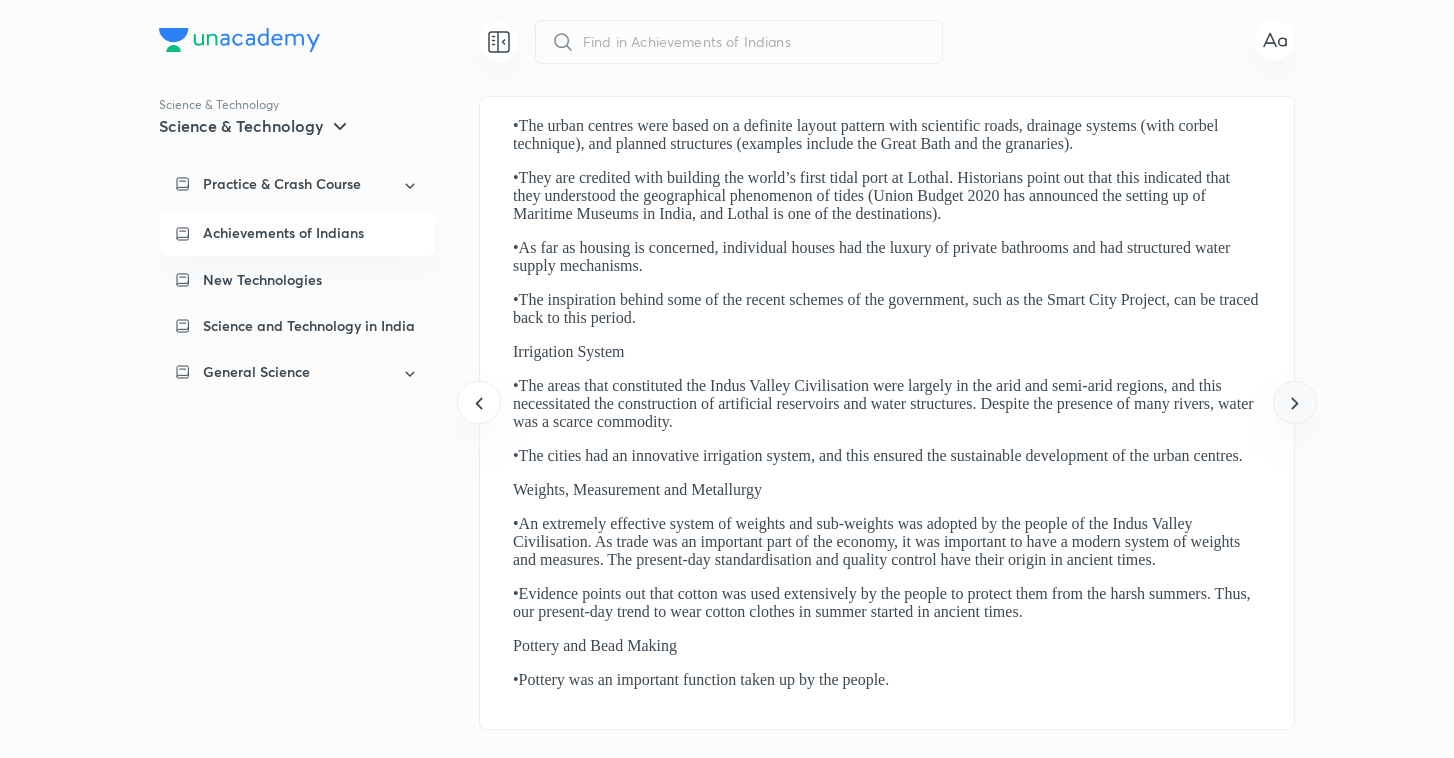 click 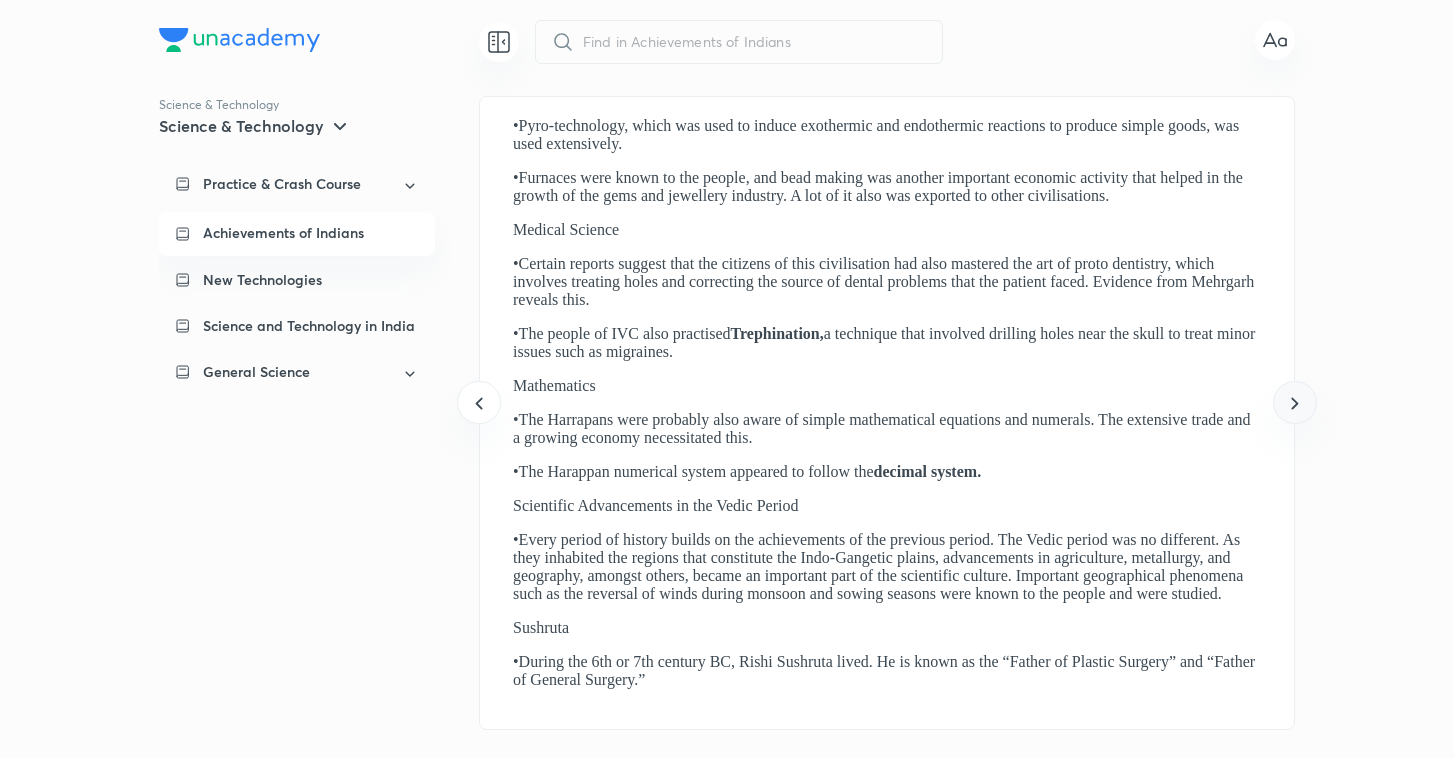 click 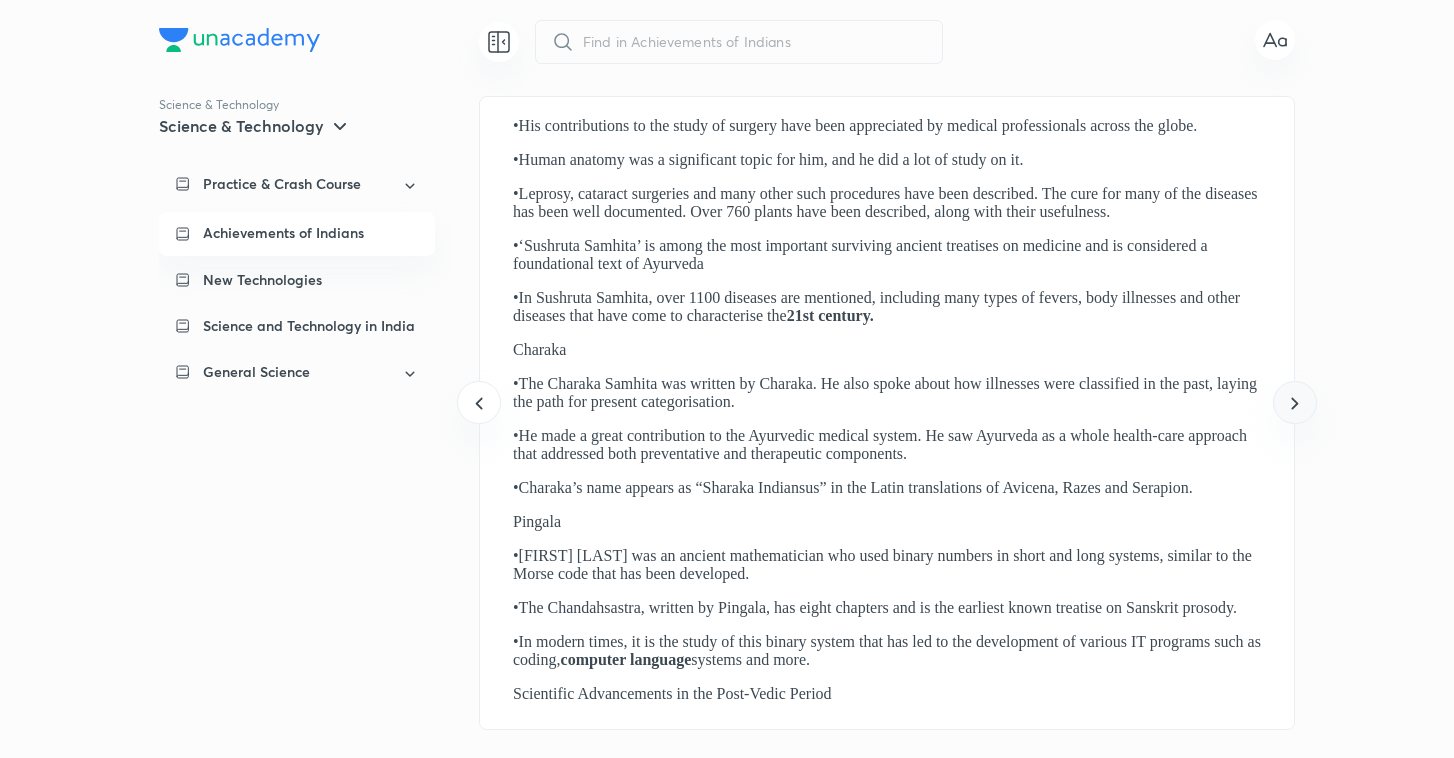 click 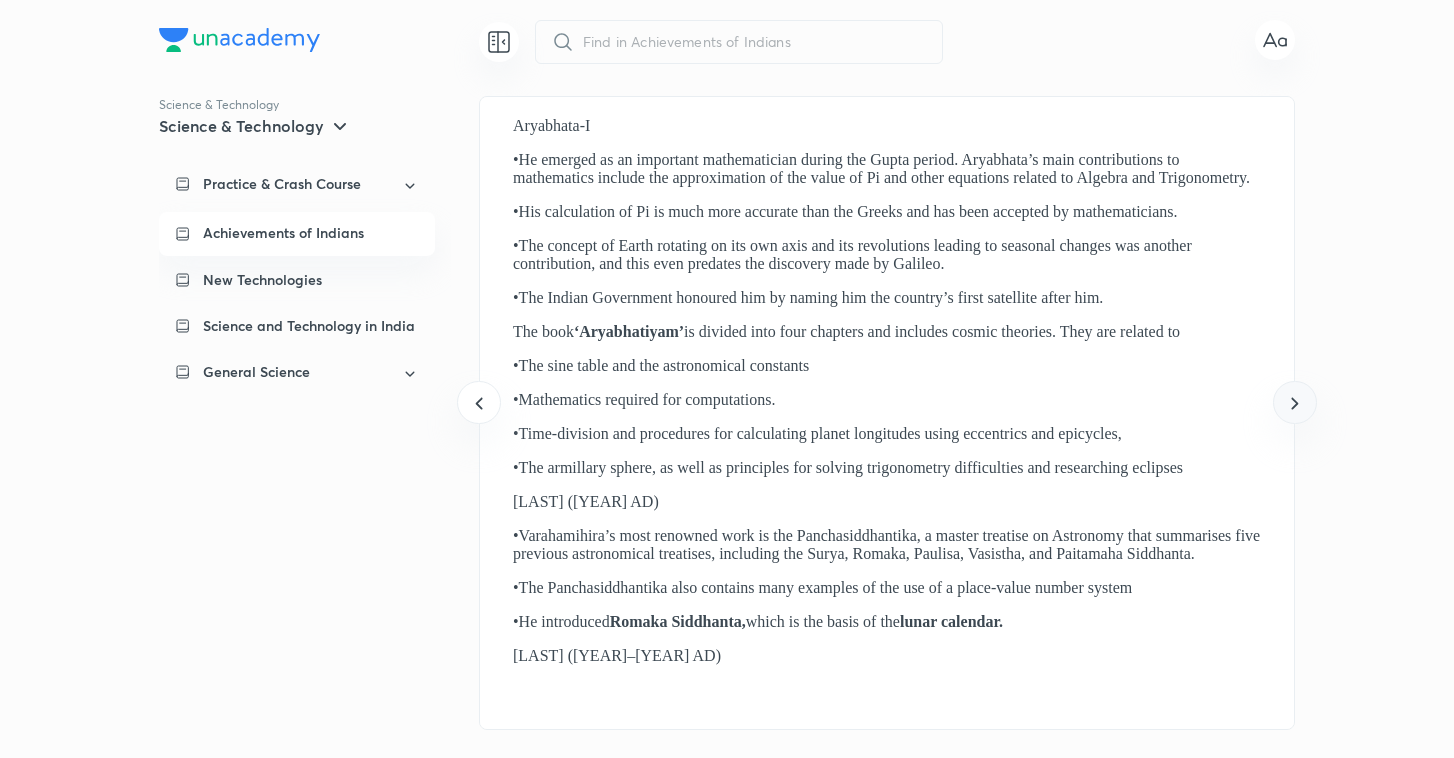 click 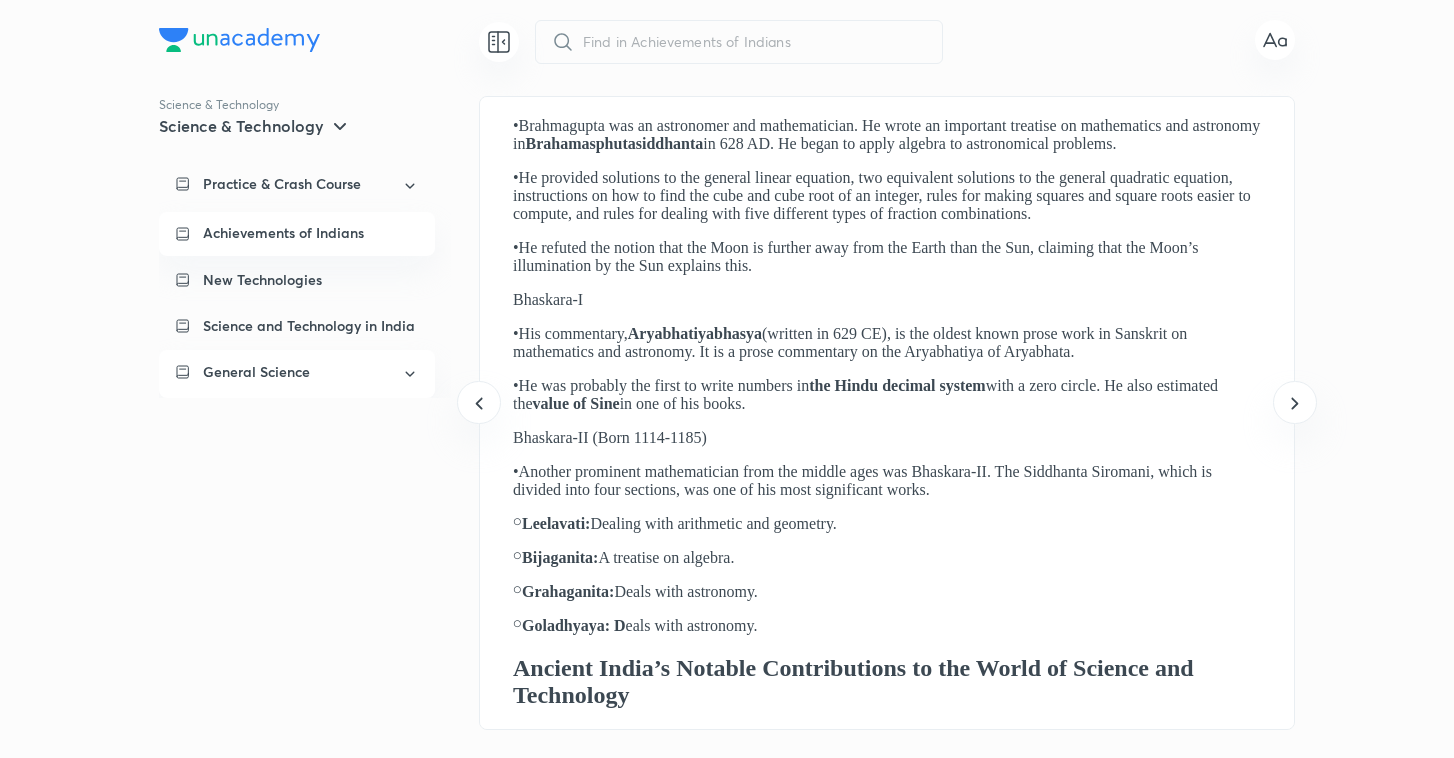 click on "General Science" at bounding box center (296, 372) 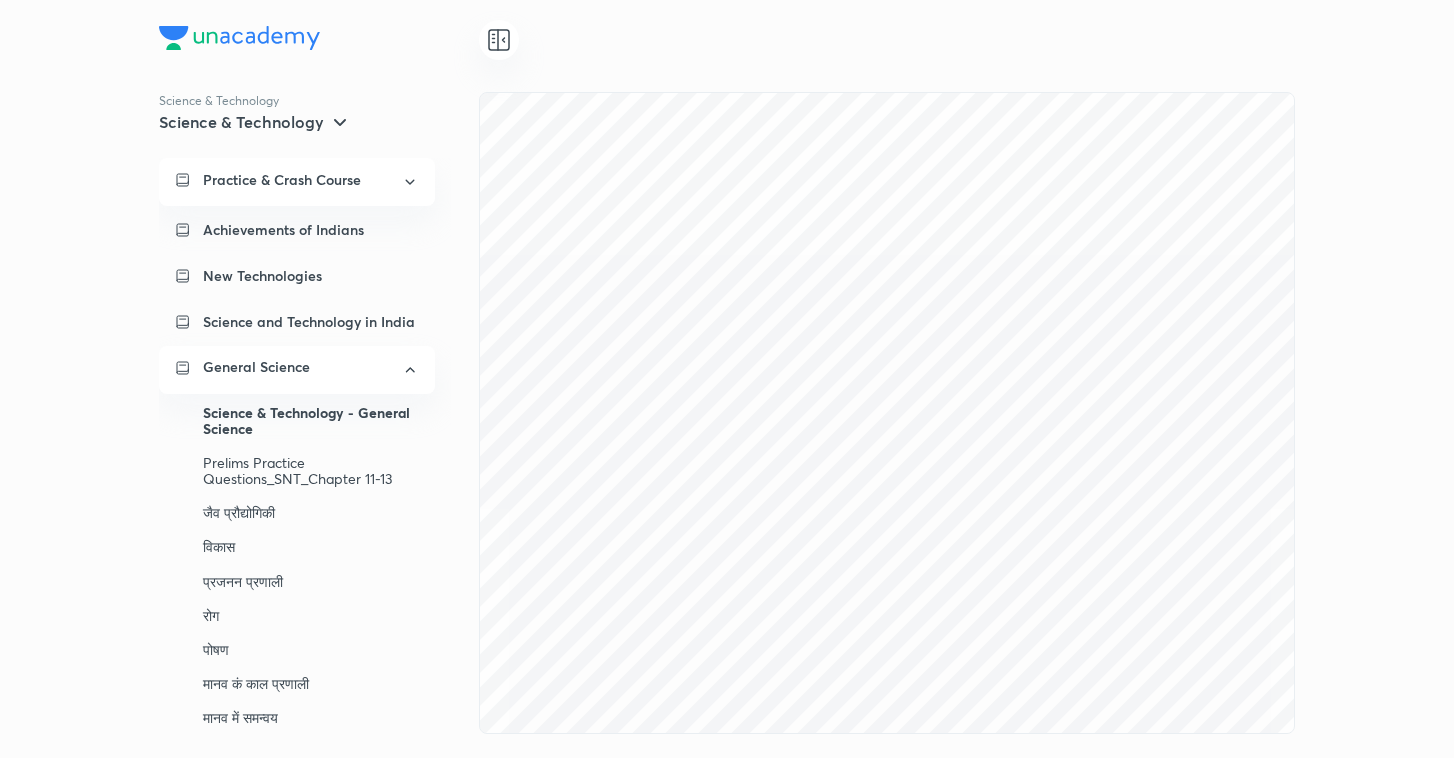 click on "Practice & Crash Course" at bounding box center (282, 180) 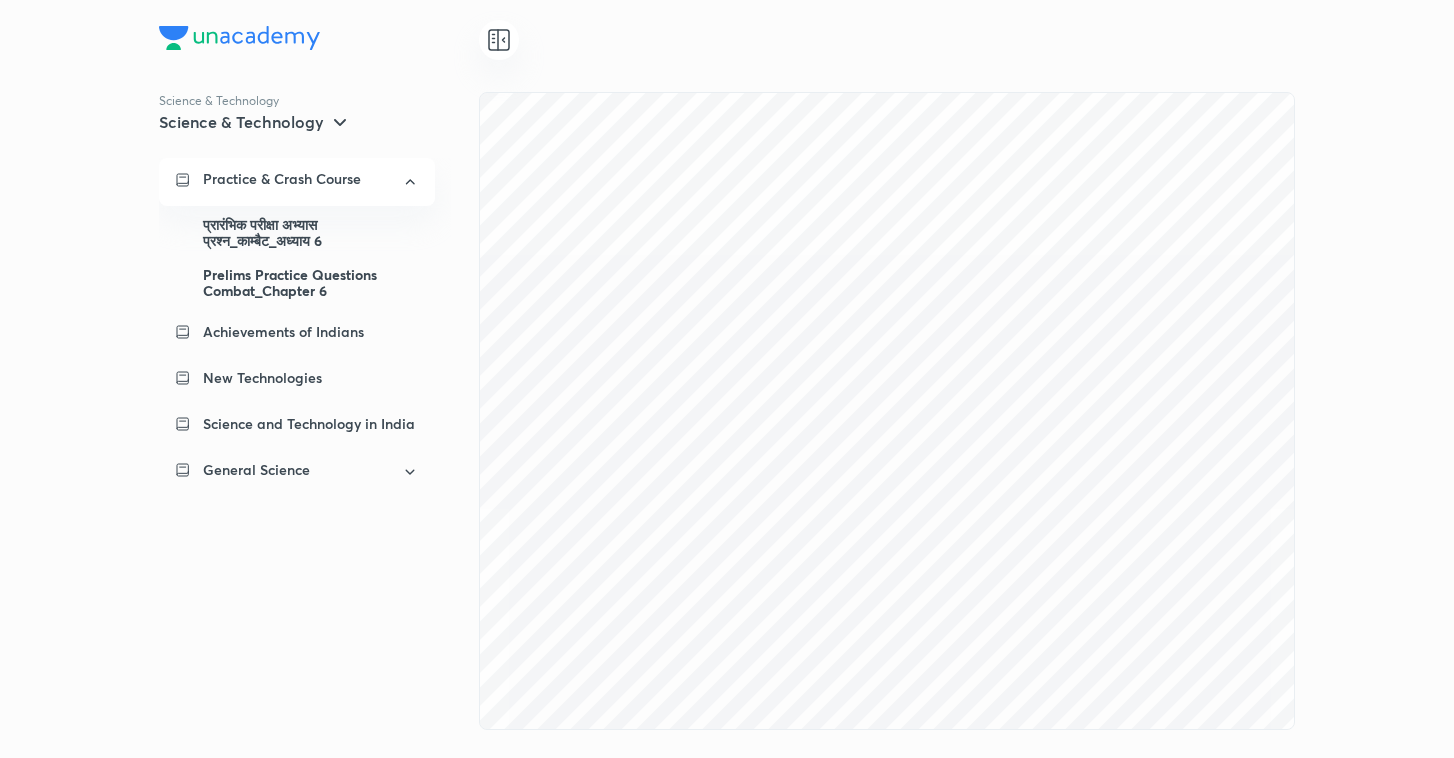 click on "Prelims Practice Questions Combat_Chapter 6" at bounding box center [311, 283] 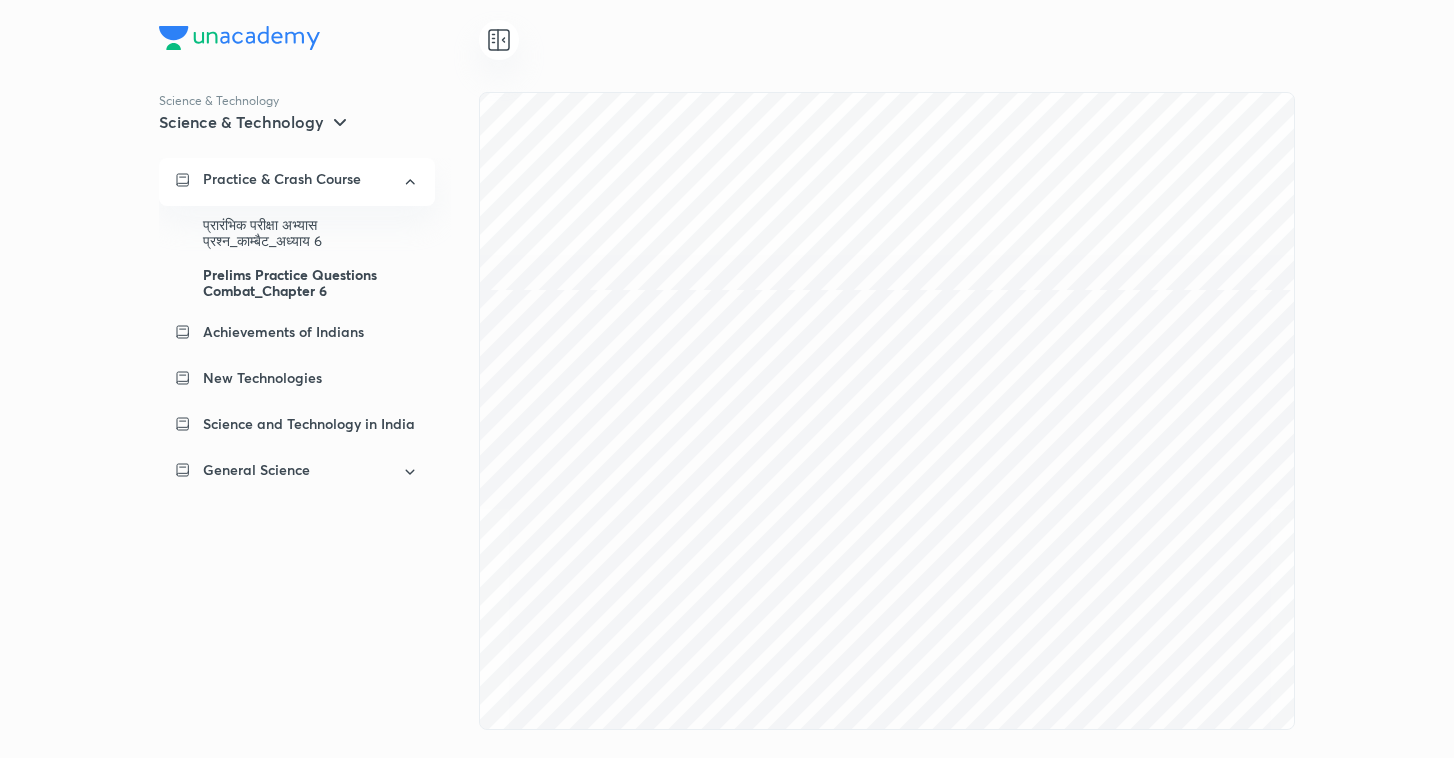 scroll, scrollTop: 940, scrollLeft: 0, axis: vertical 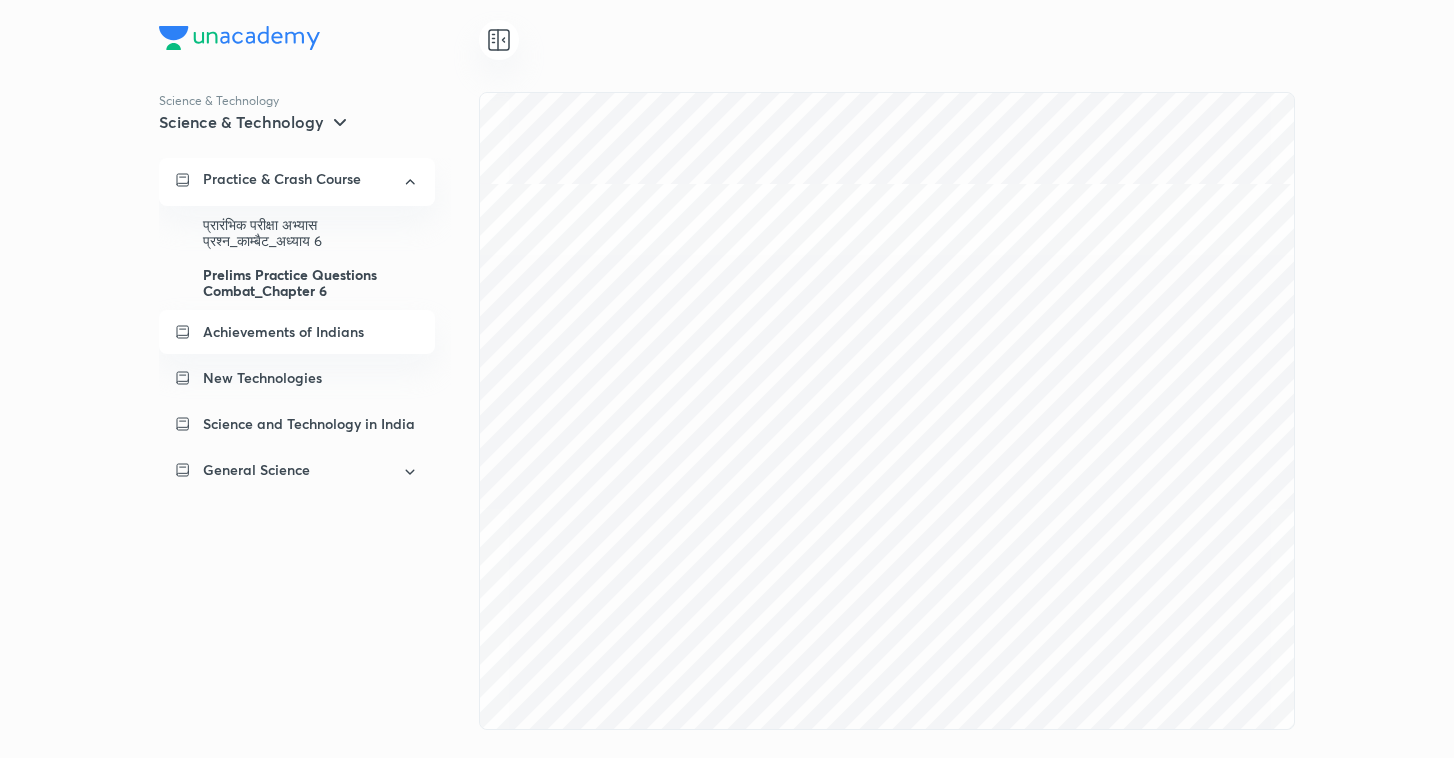 click on "Achievements of Indians" at bounding box center [283, 332] 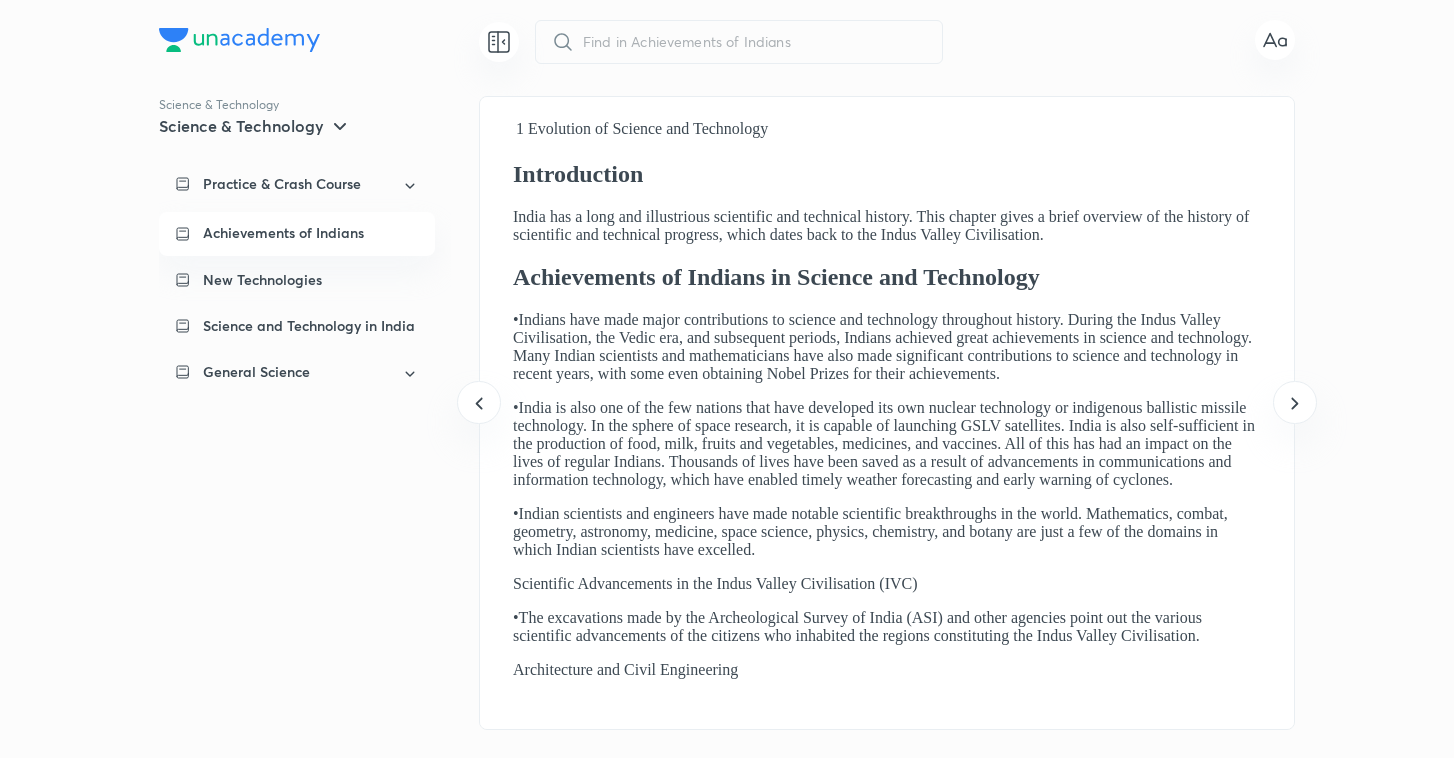 scroll, scrollTop: 0, scrollLeft: 0, axis: both 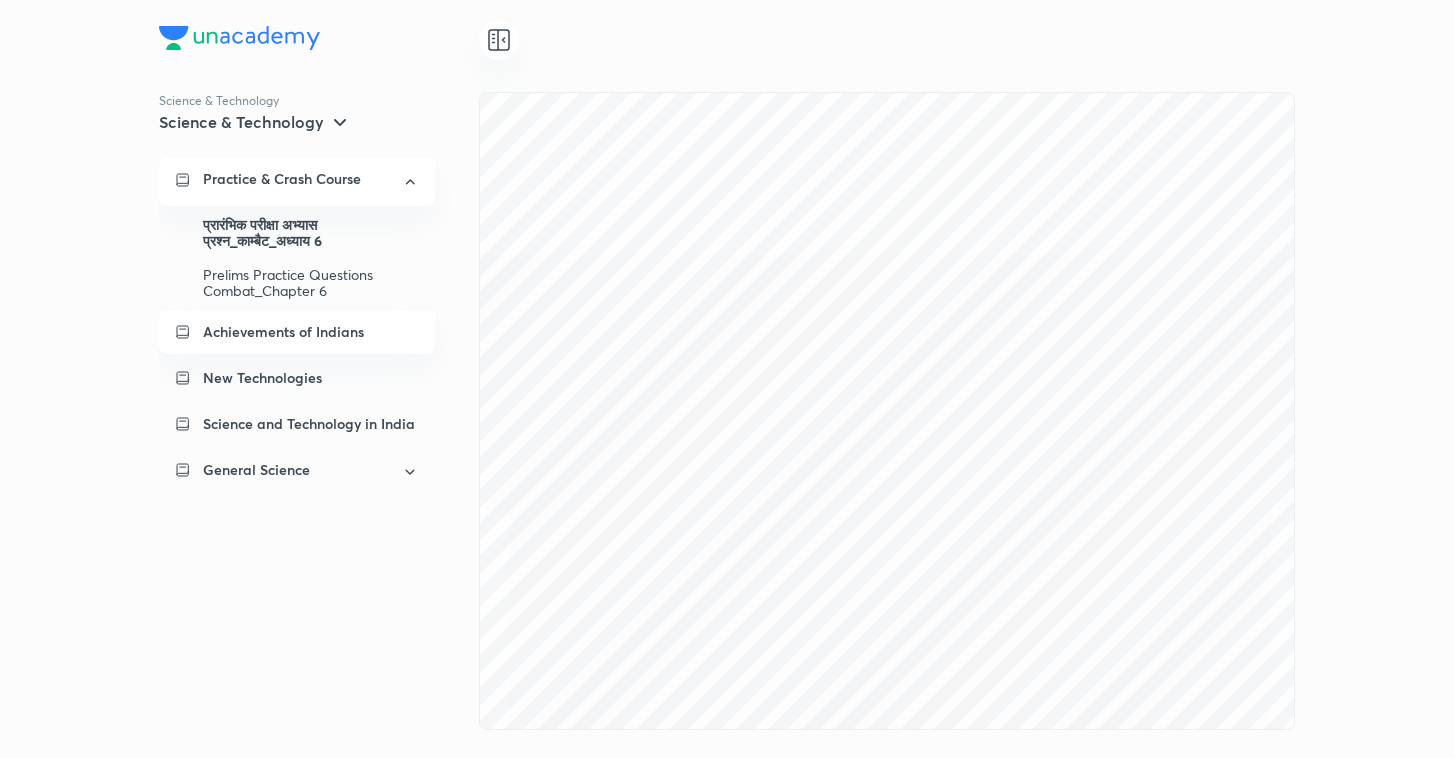 click on "Achievements of Indians" at bounding box center [283, 332] 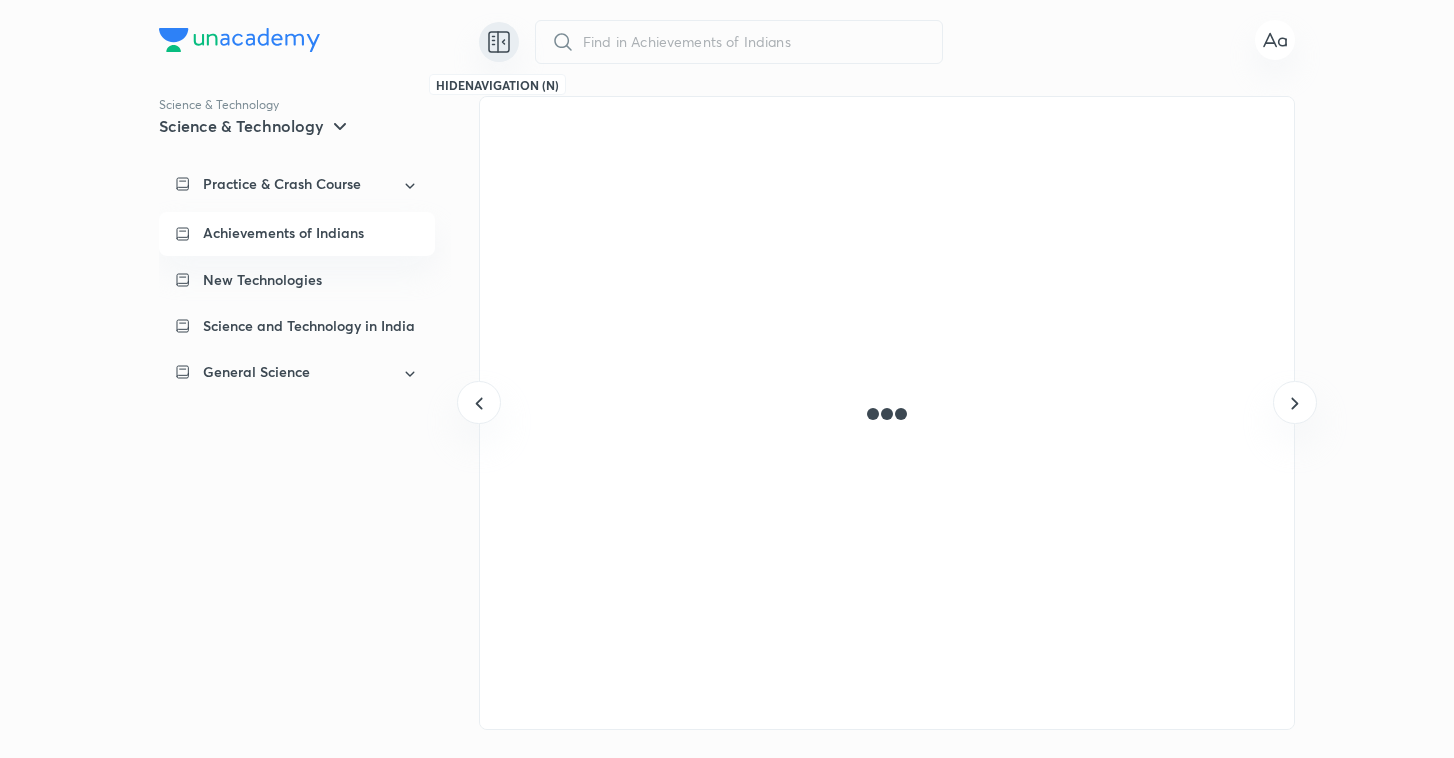 click 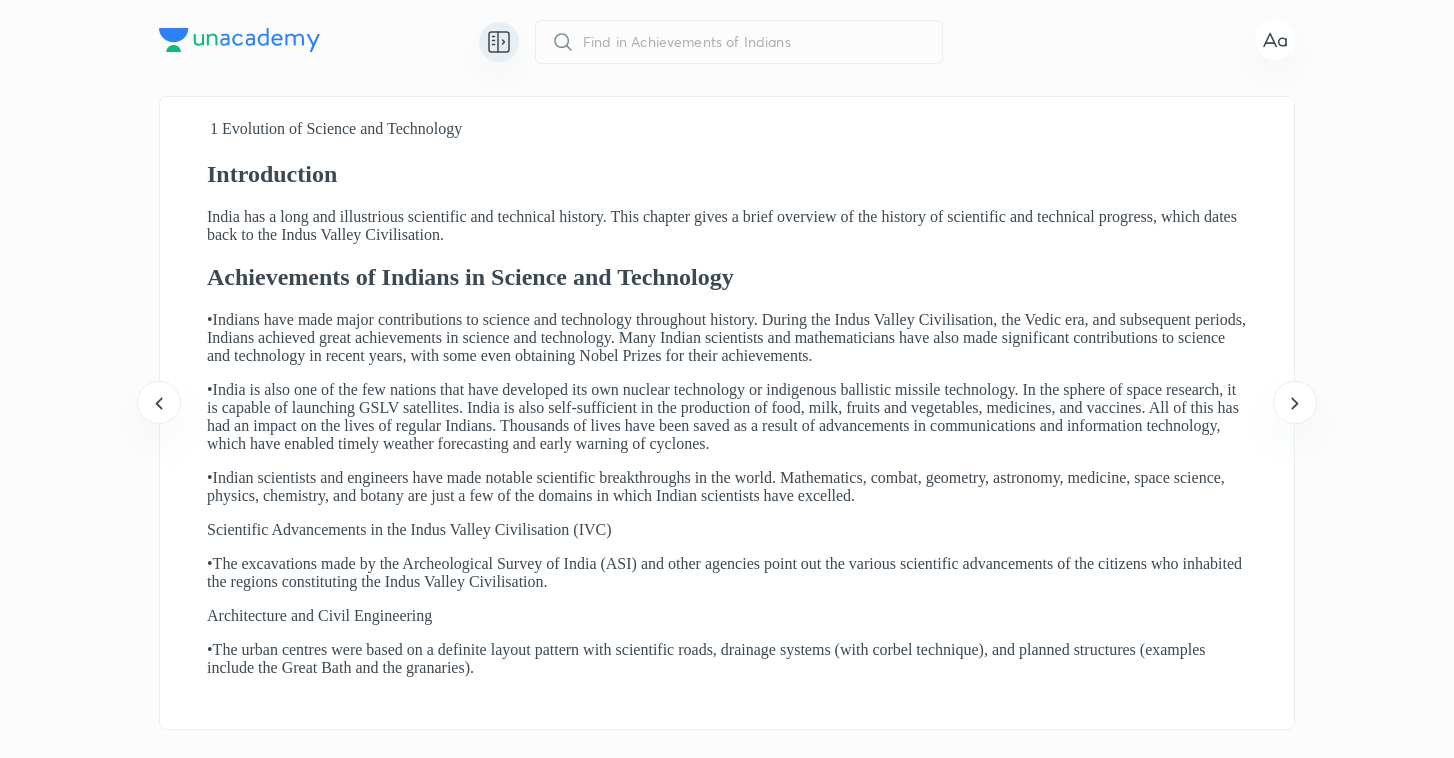 scroll, scrollTop: 0, scrollLeft: 0, axis: both 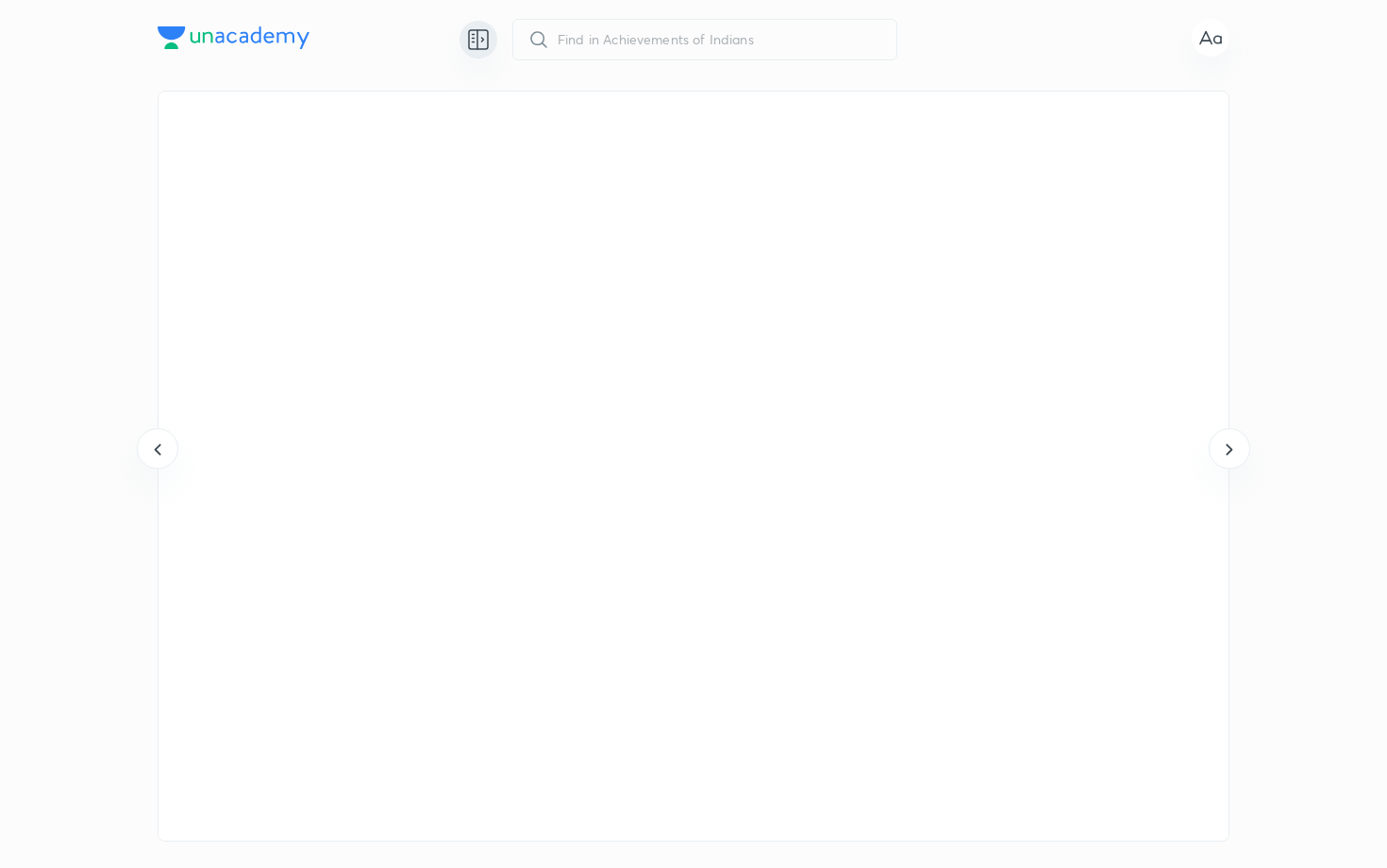 click 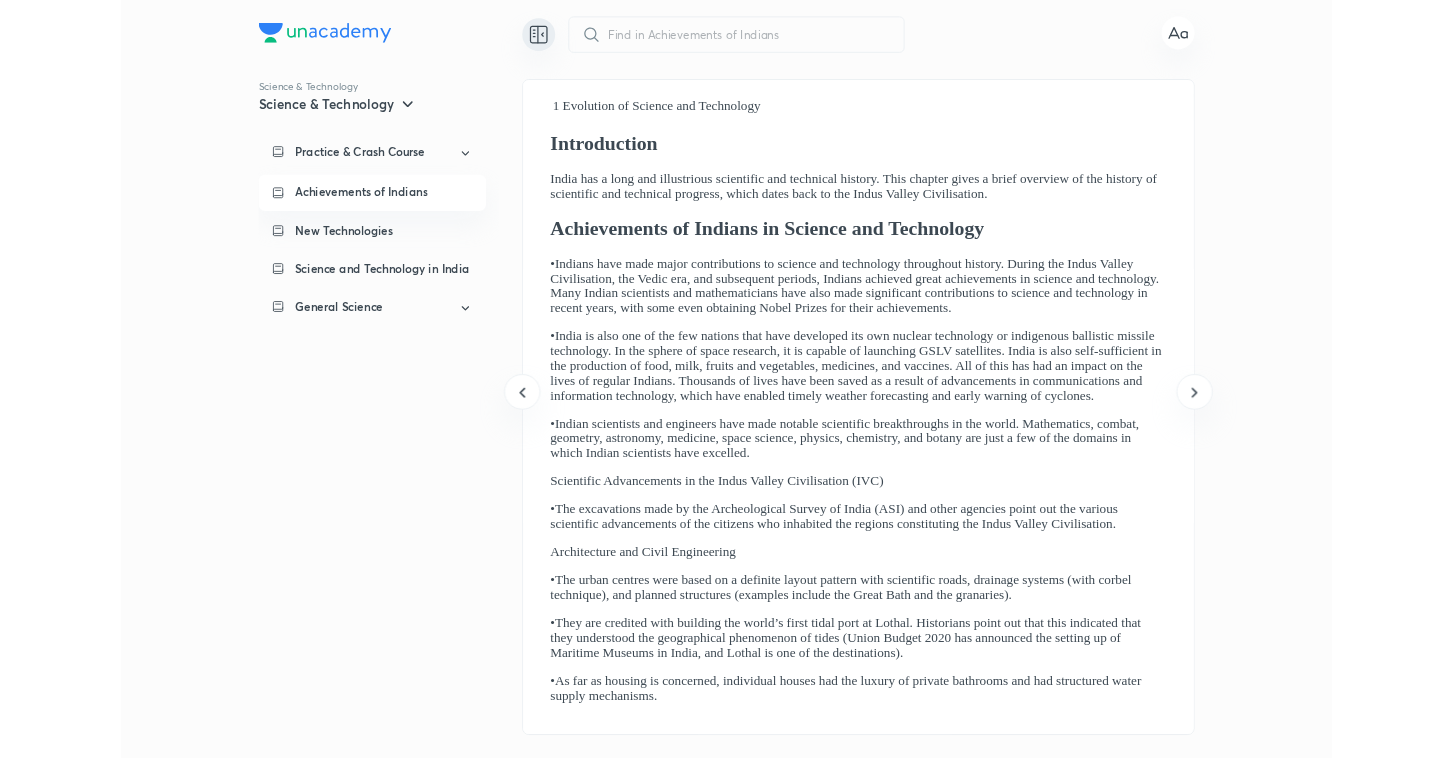 scroll, scrollTop: 0, scrollLeft: 0, axis: both 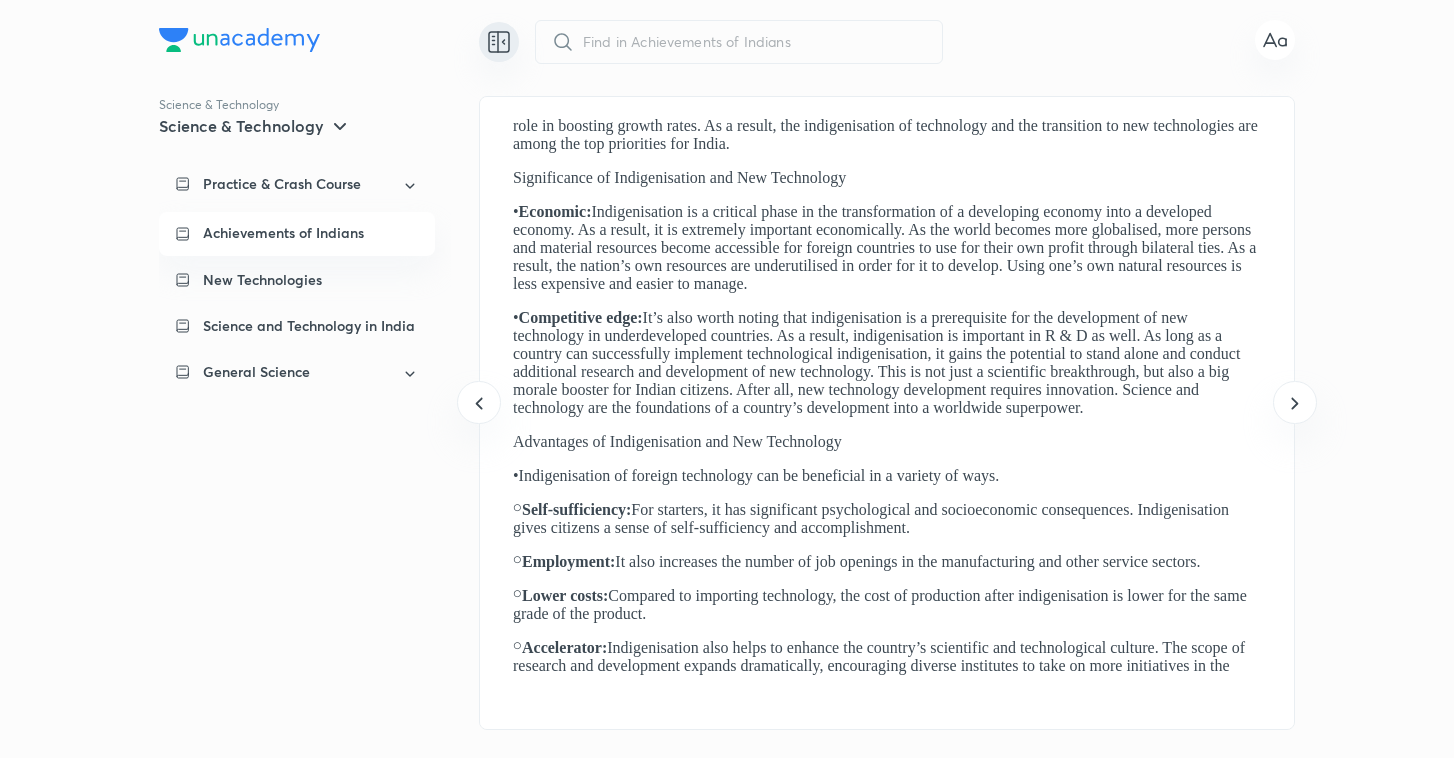 click 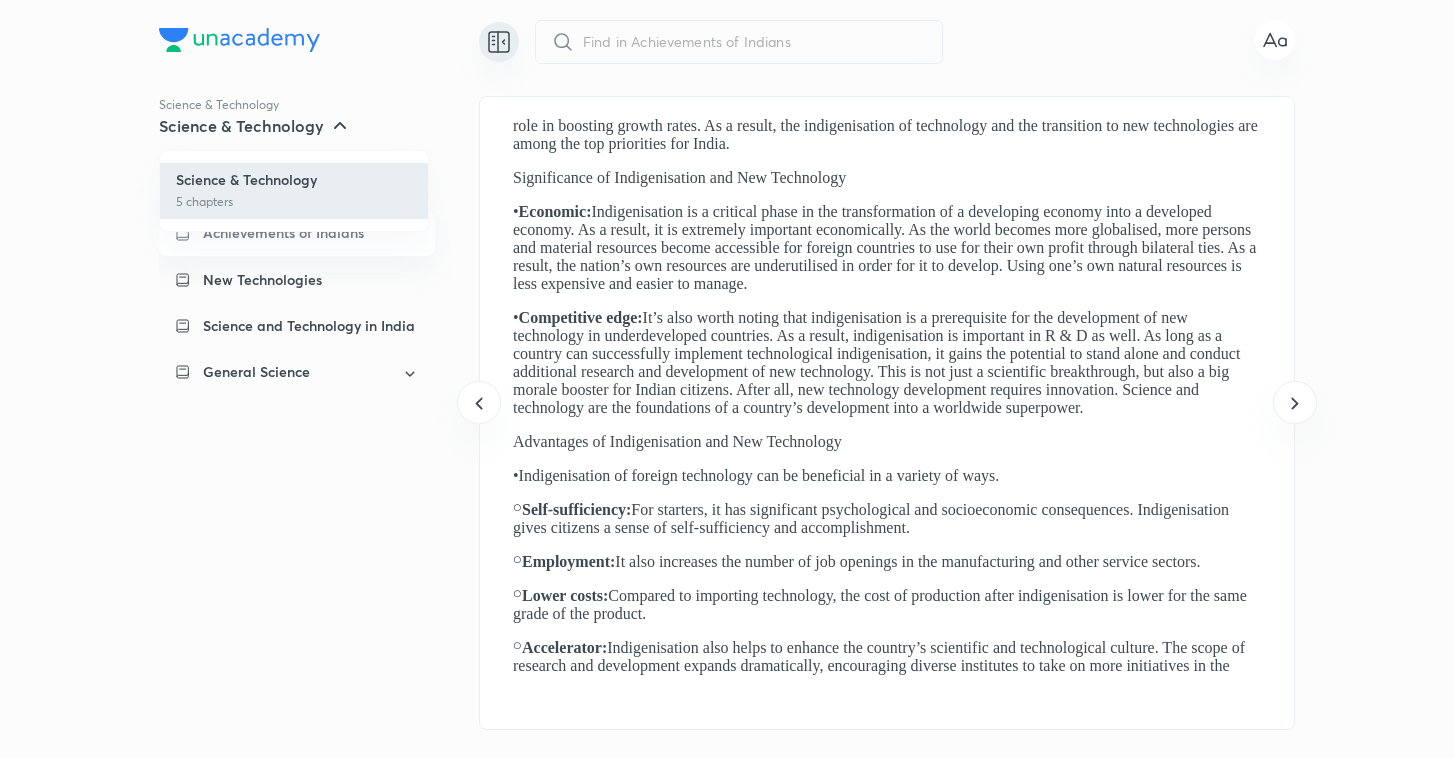 click on "5   chapters" at bounding box center [294, 202] 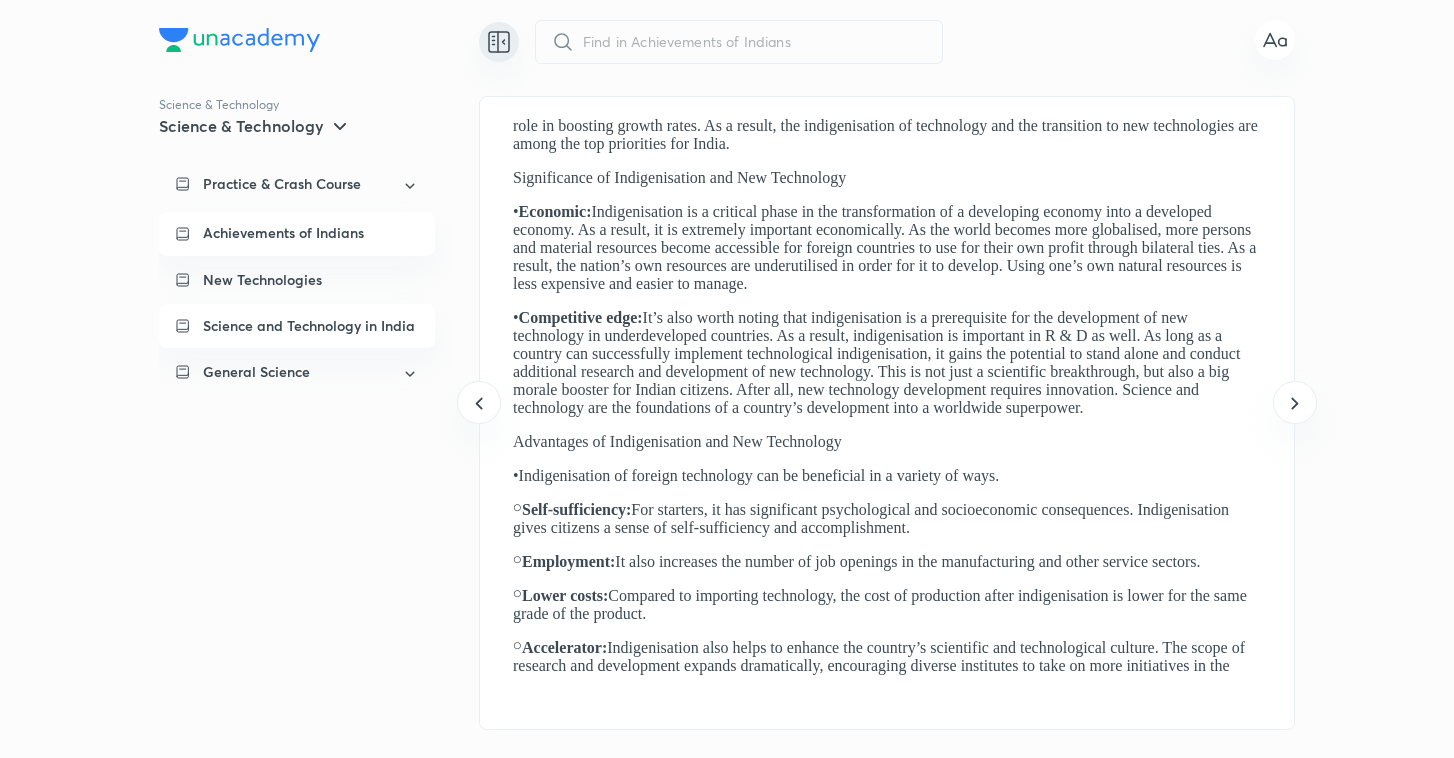 click on "Science and Technology in India" at bounding box center [309, 326] 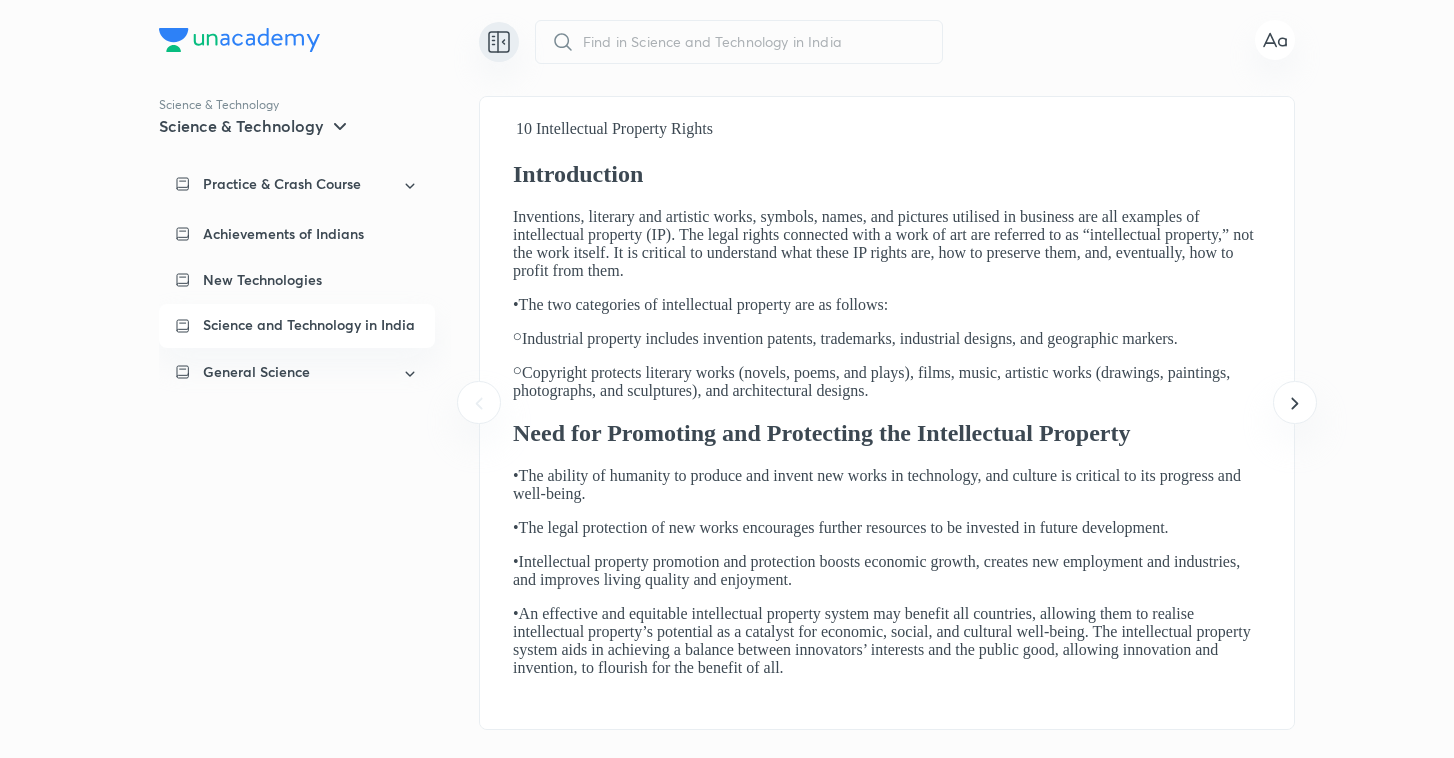scroll, scrollTop: 0, scrollLeft: 0, axis: both 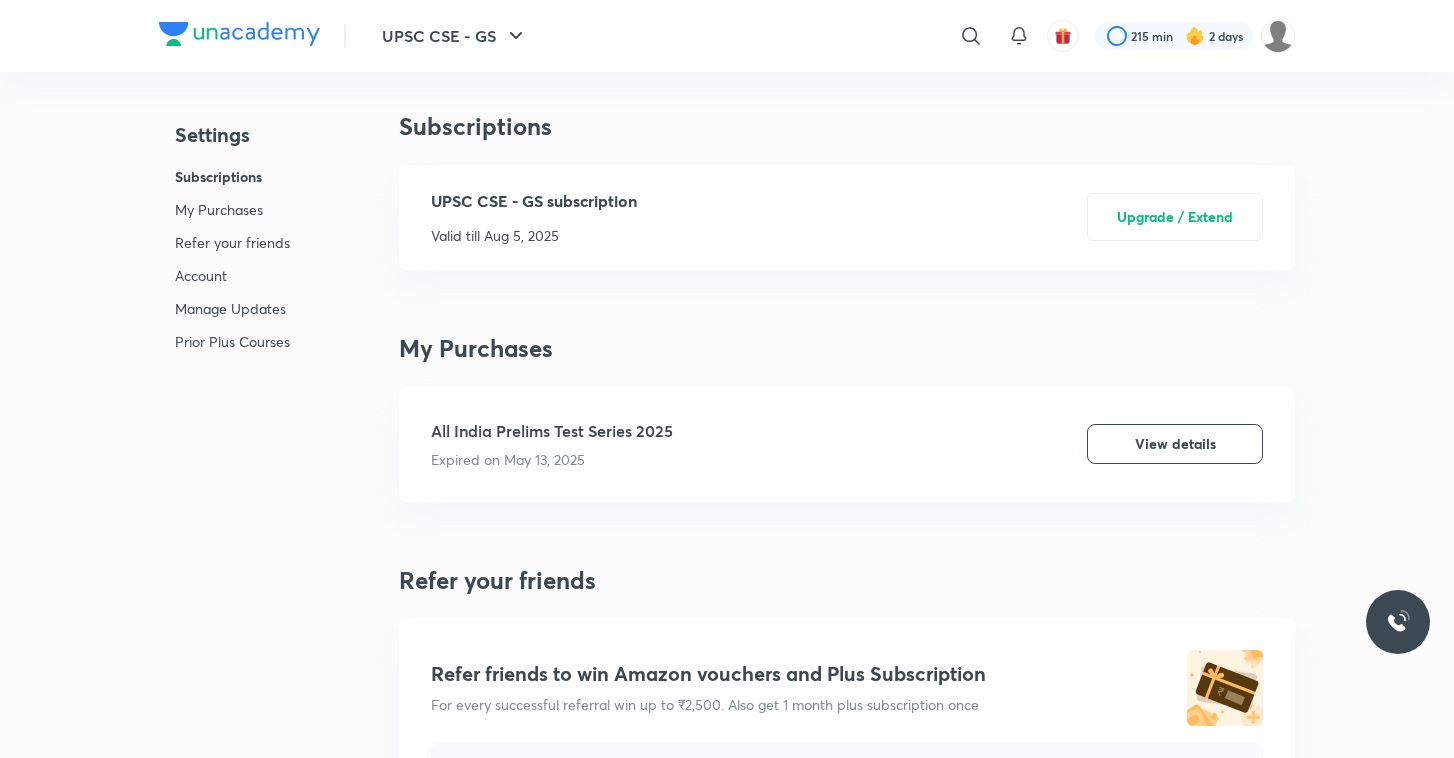 click at bounding box center [1063, 36] 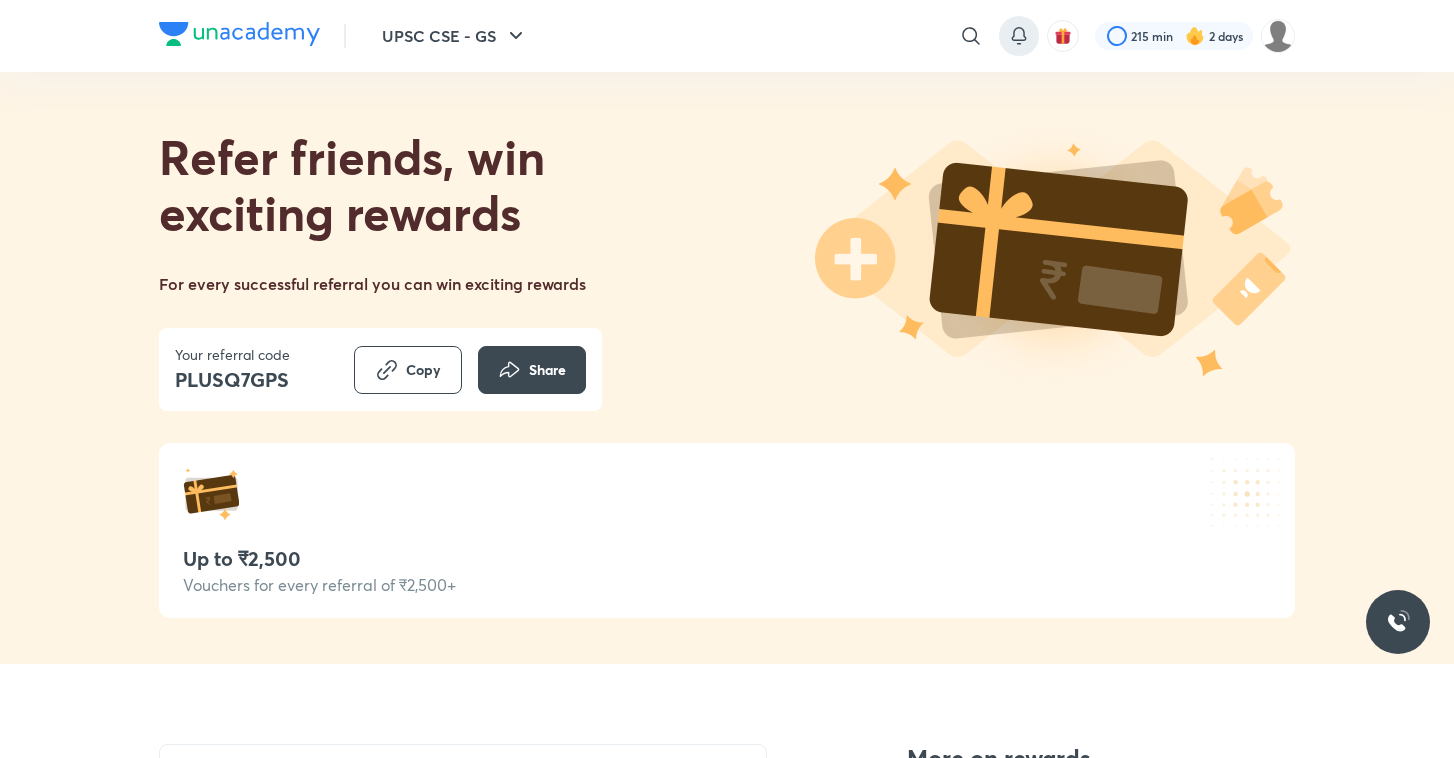 click 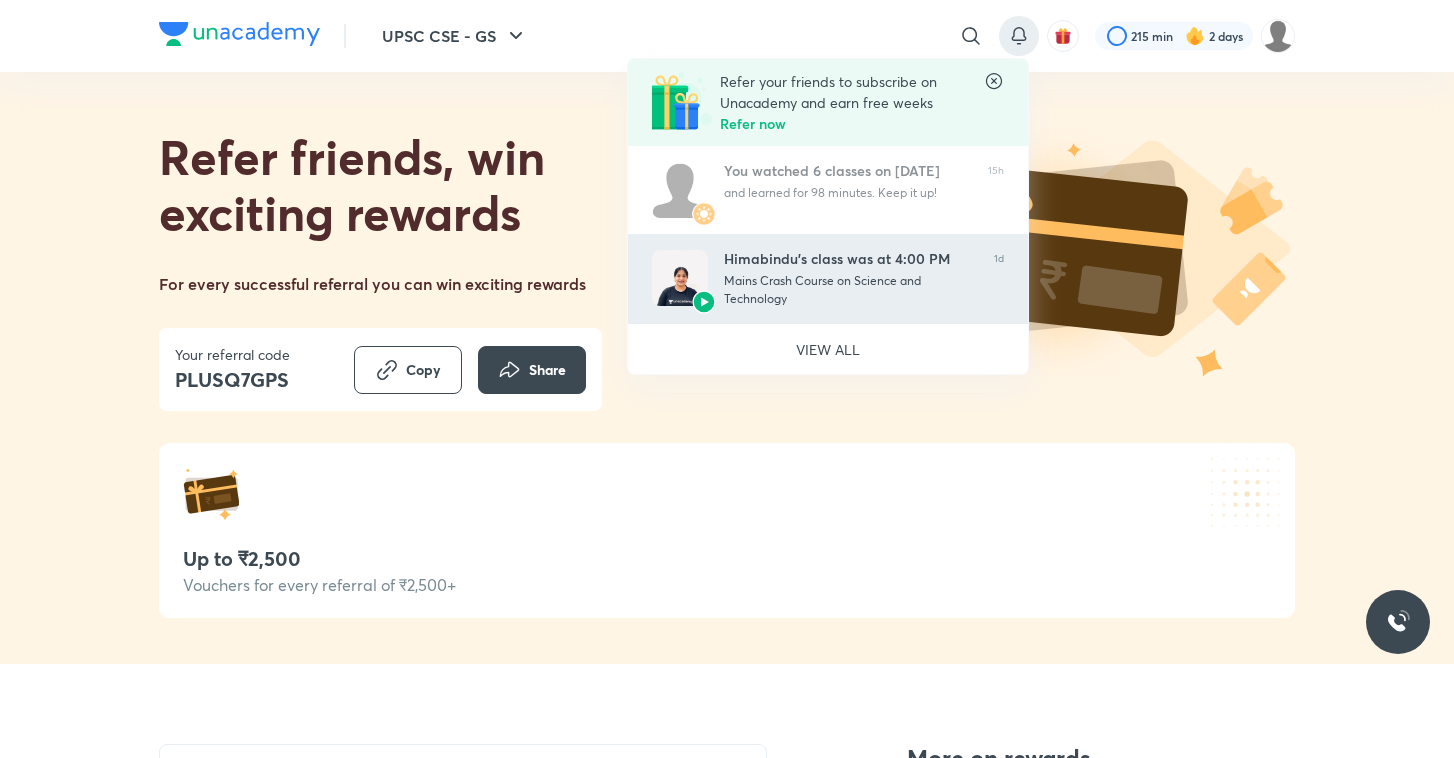 click on "Himabindu’s class was at 4:00 PM" at bounding box center [851, 259] 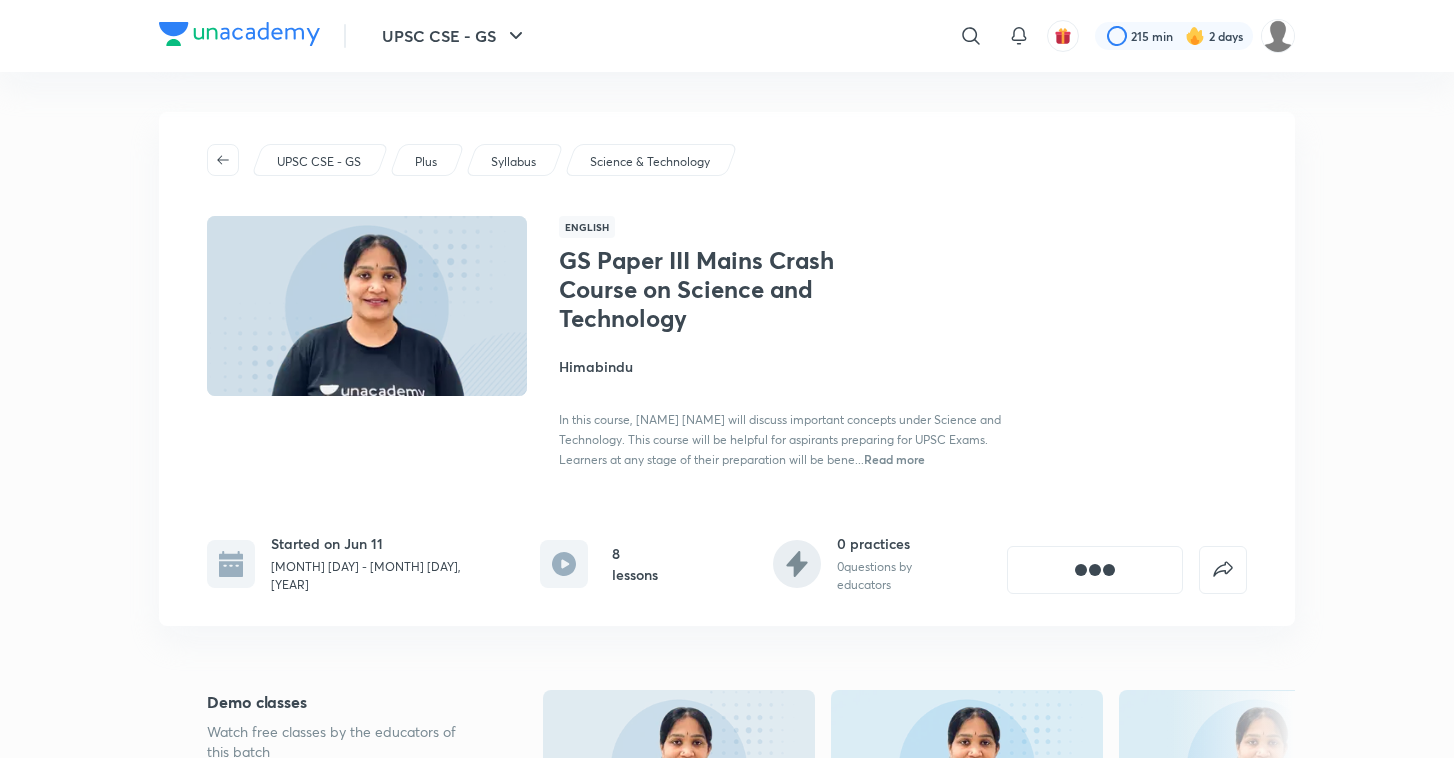 scroll, scrollTop: 0, scrollLeft: 0, axis: both 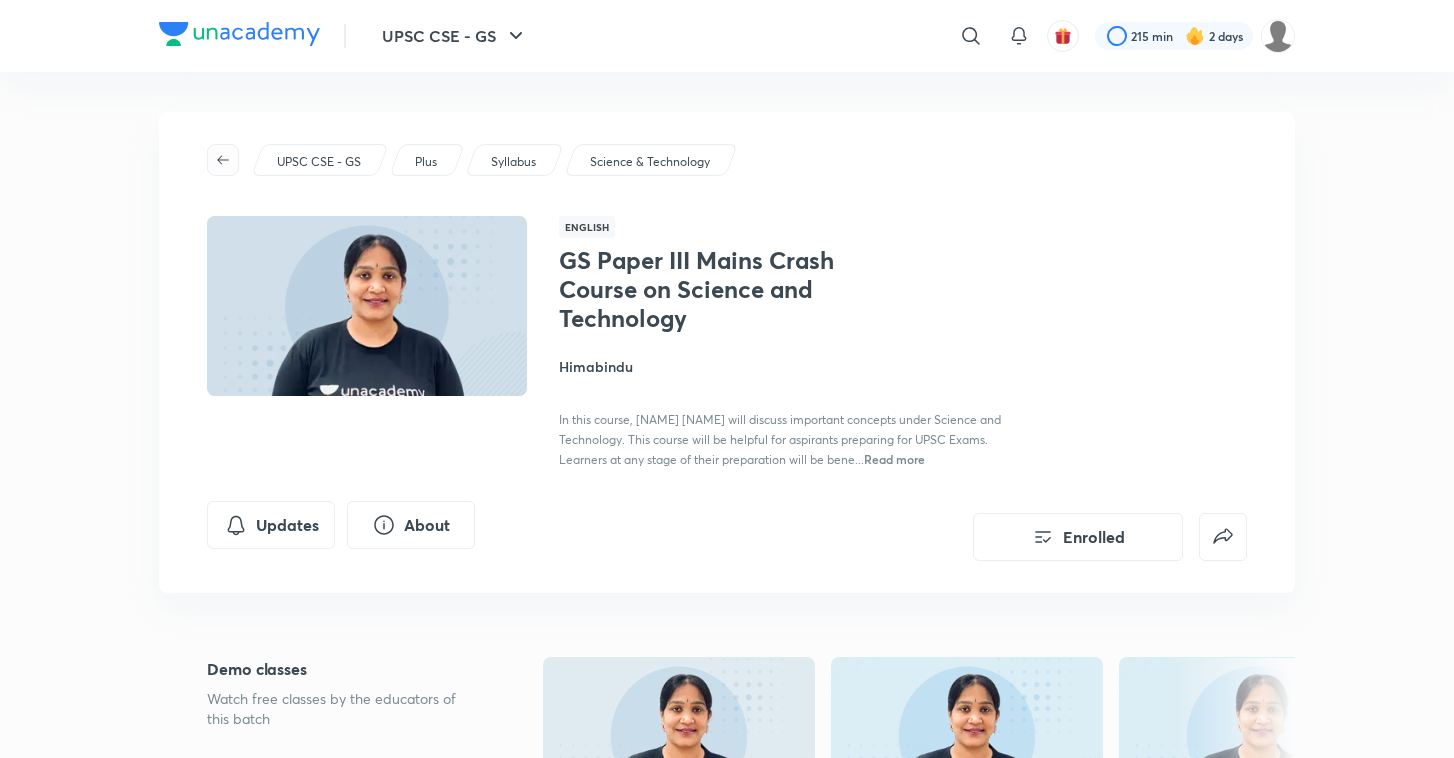 click 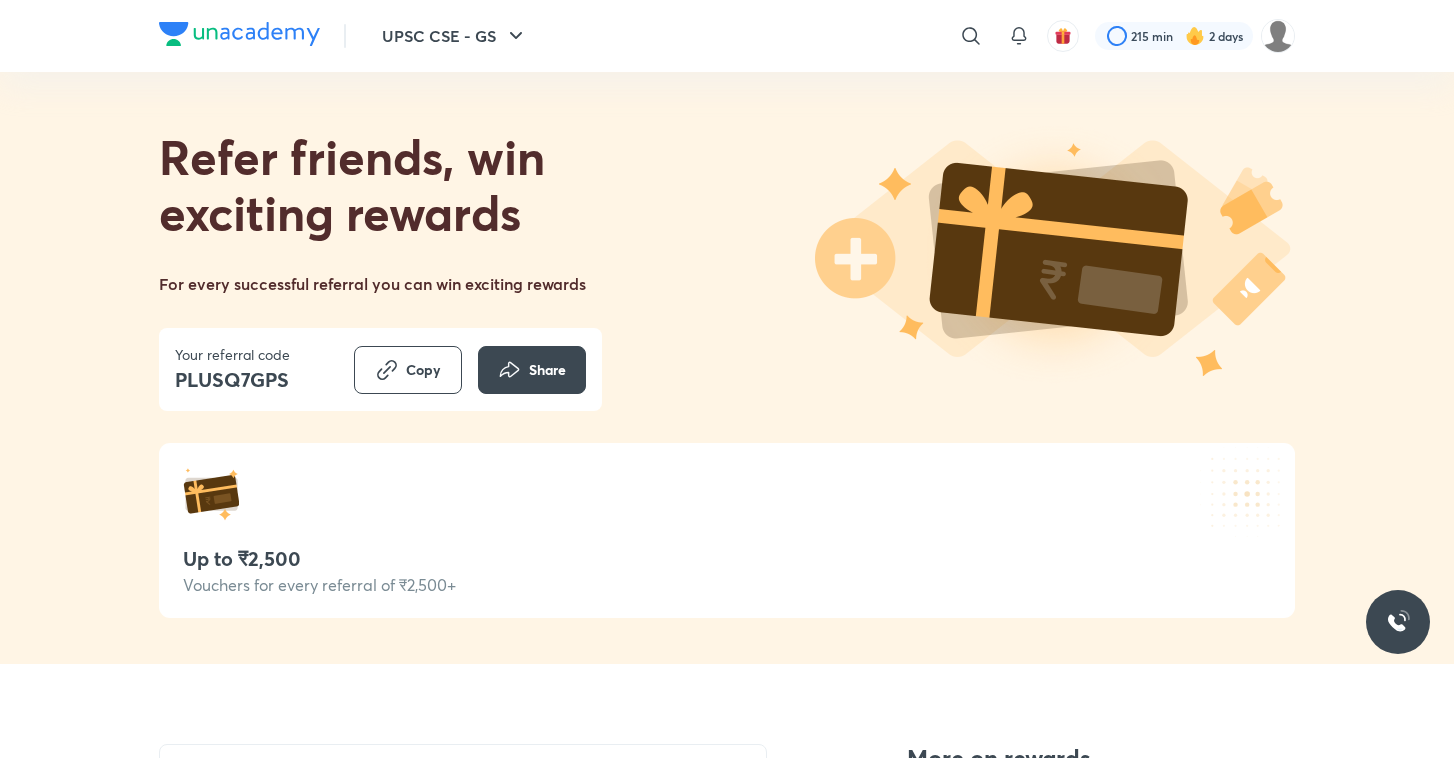 scroll, scrollTop: 0, scrollLeft: 0, axis: both 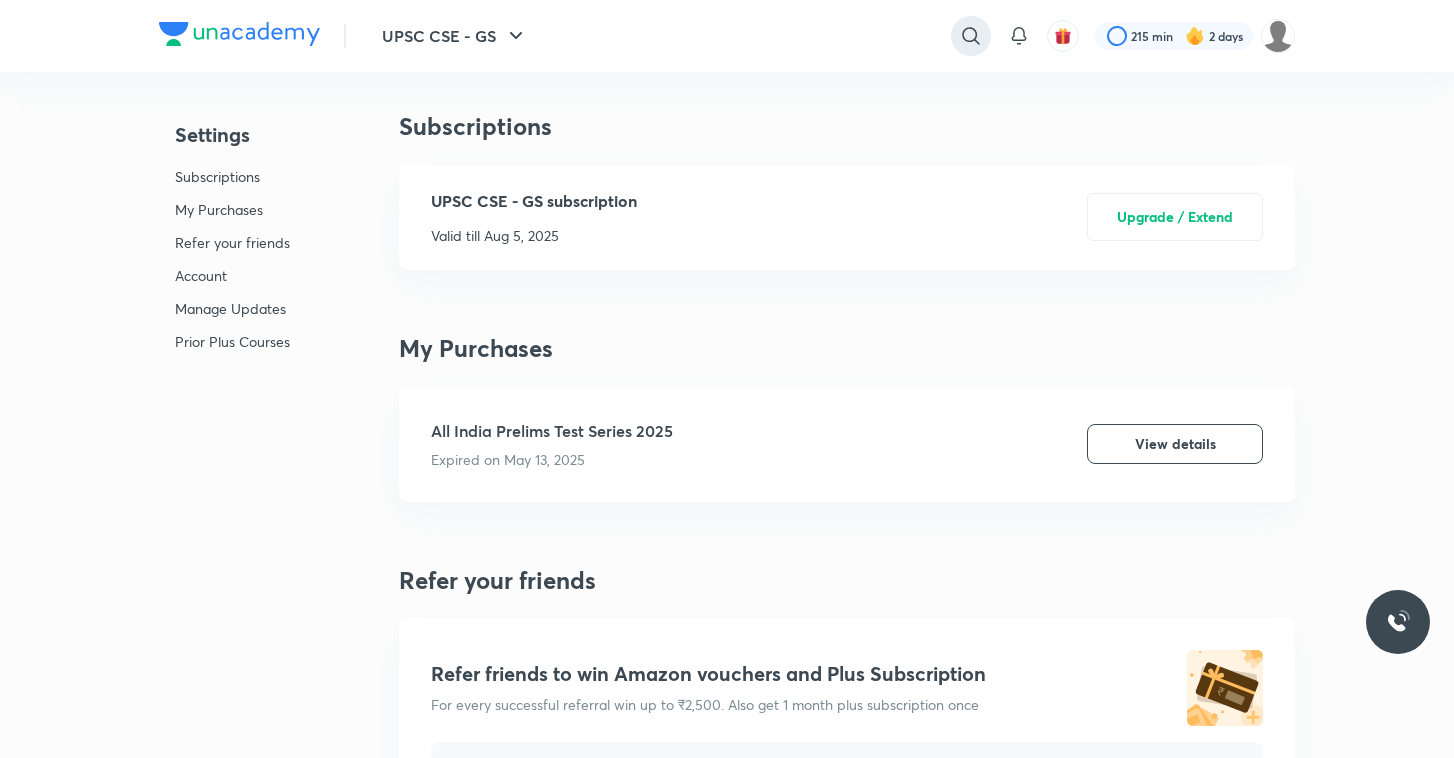 click 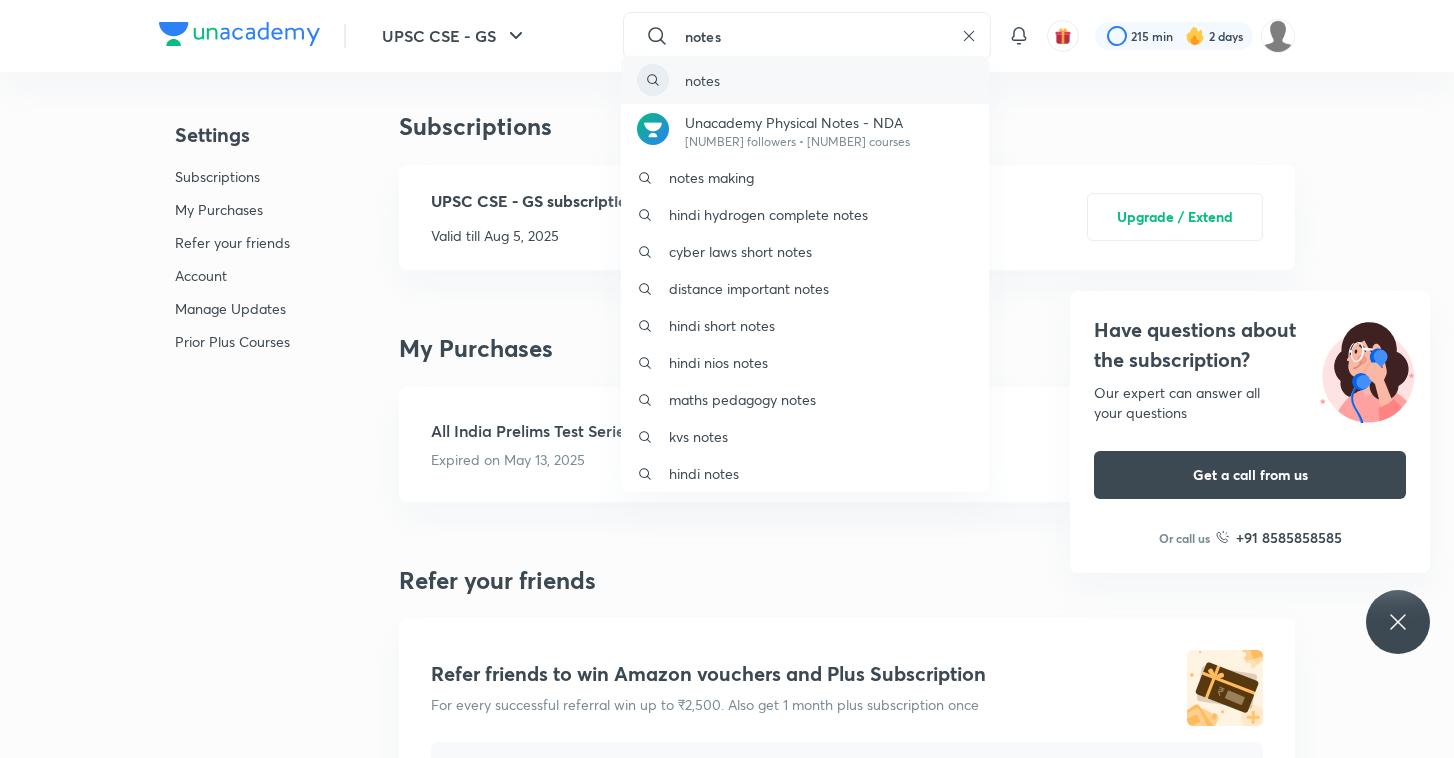 type on "notes" 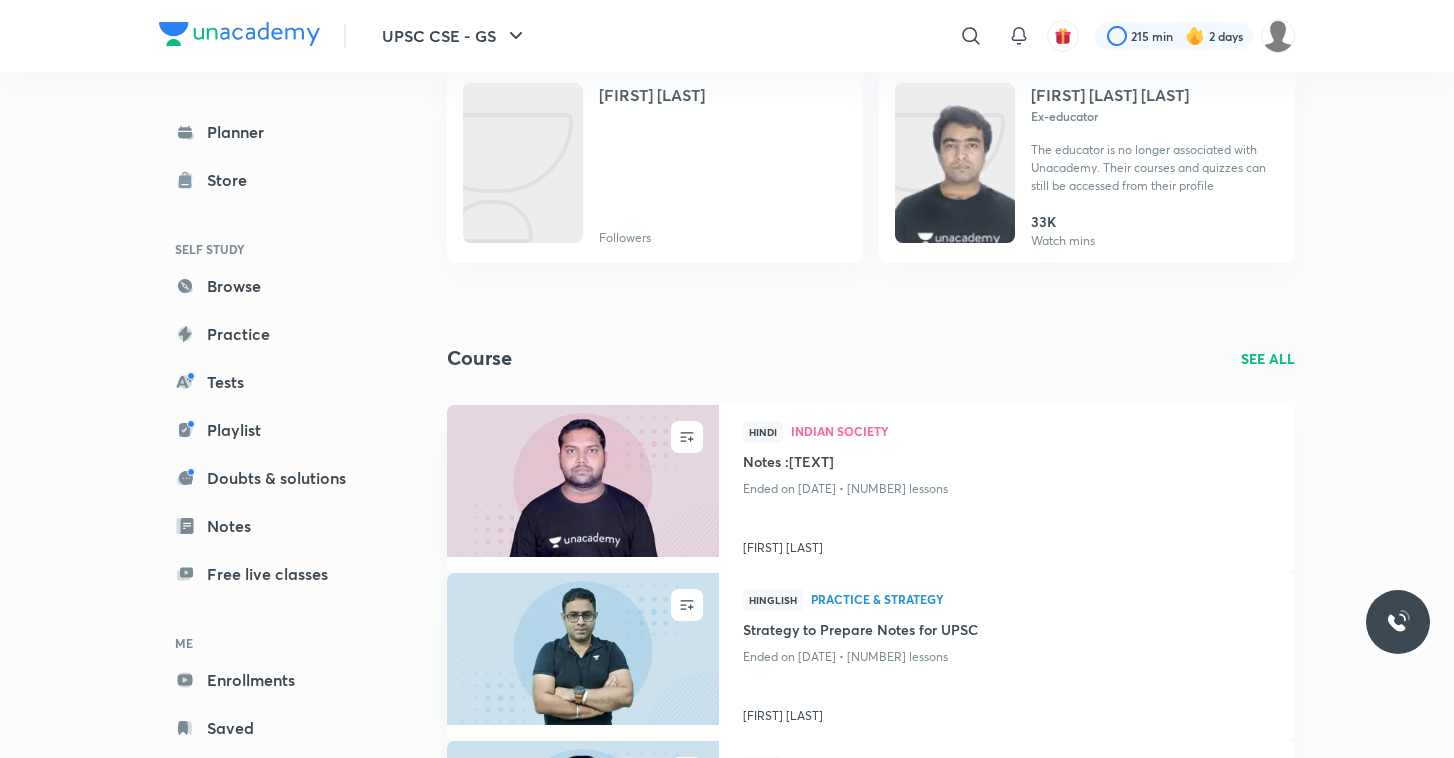 scroll, scrollTop: 203, scrollLeft: 0, axis: vertical 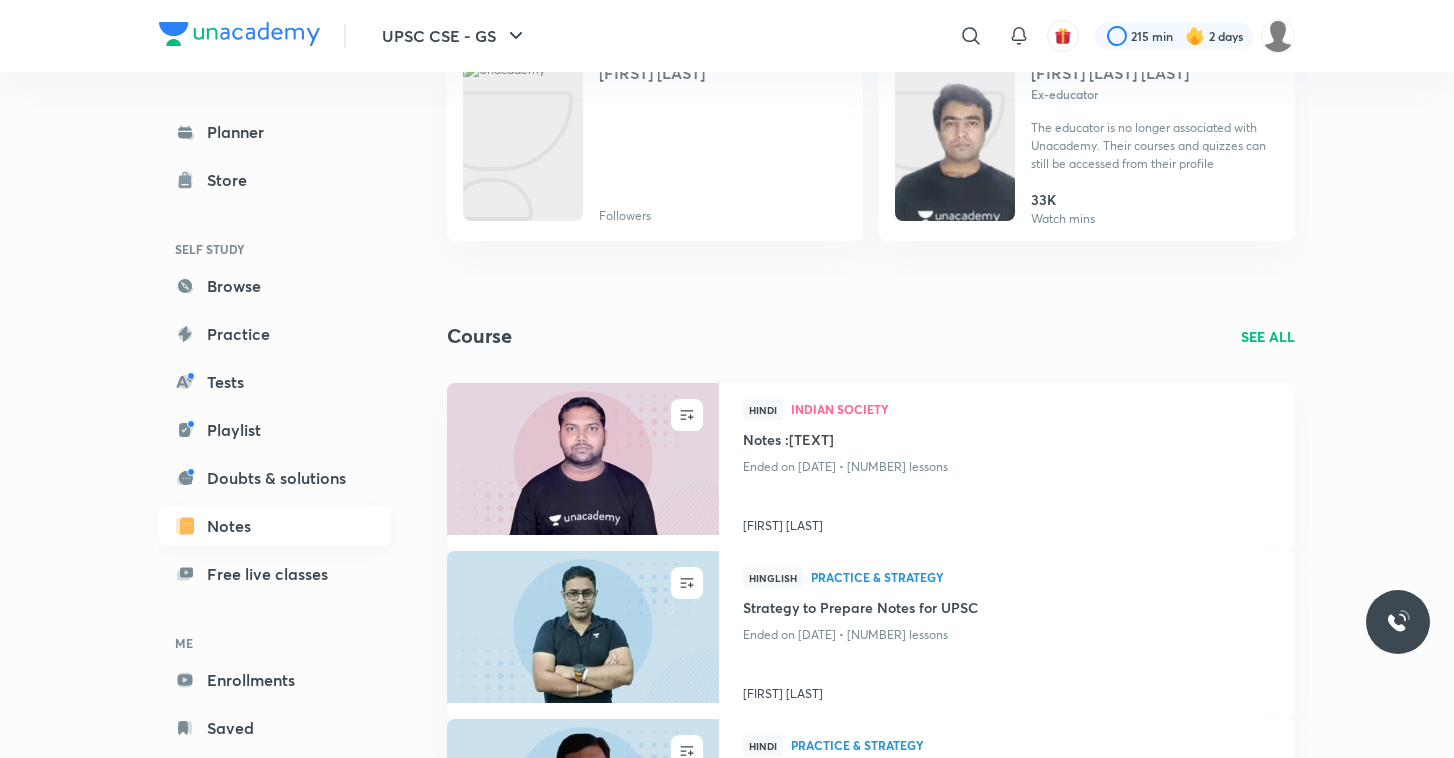 click on "Notes" at bounding box center (275, 526) 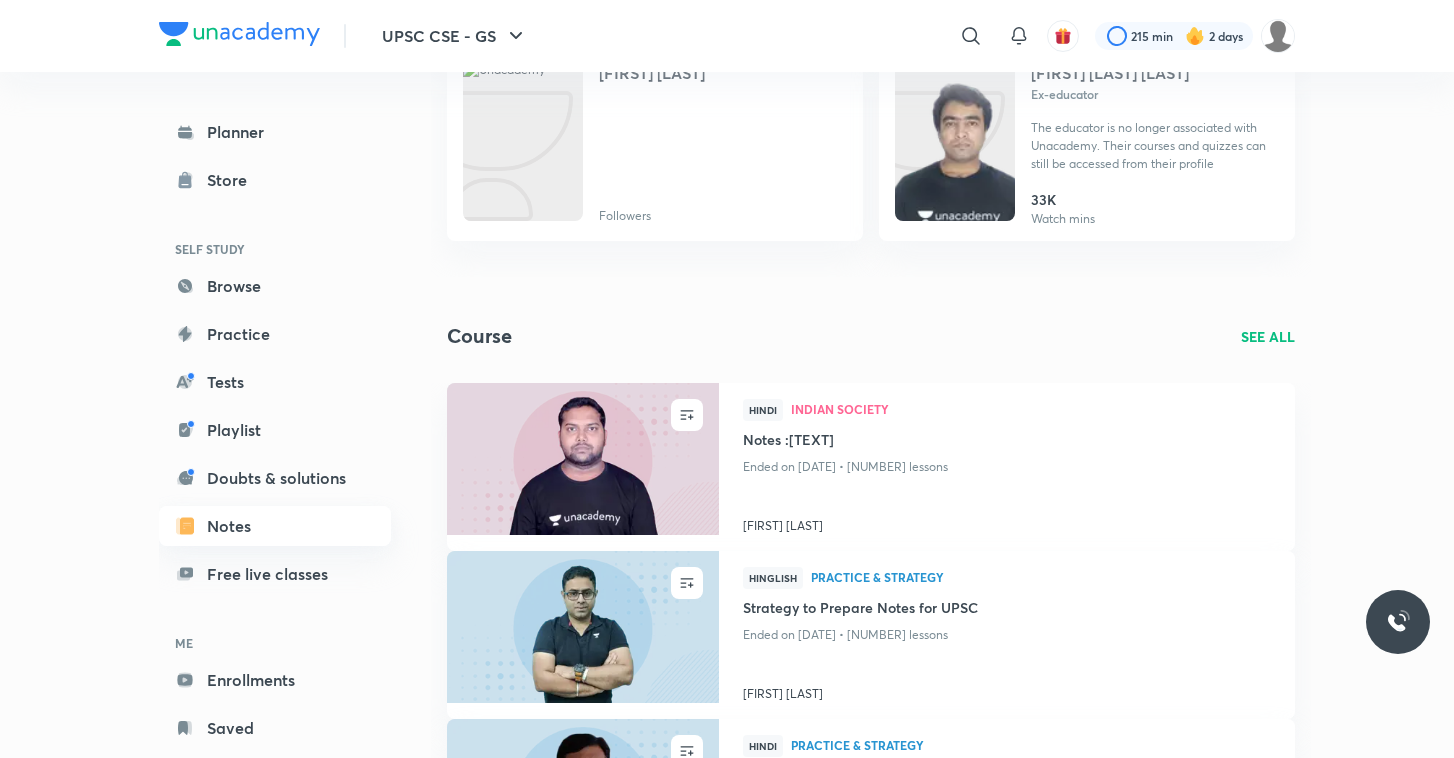 scroll, scrollTop: 0, scrollLeft: 0, axis: both 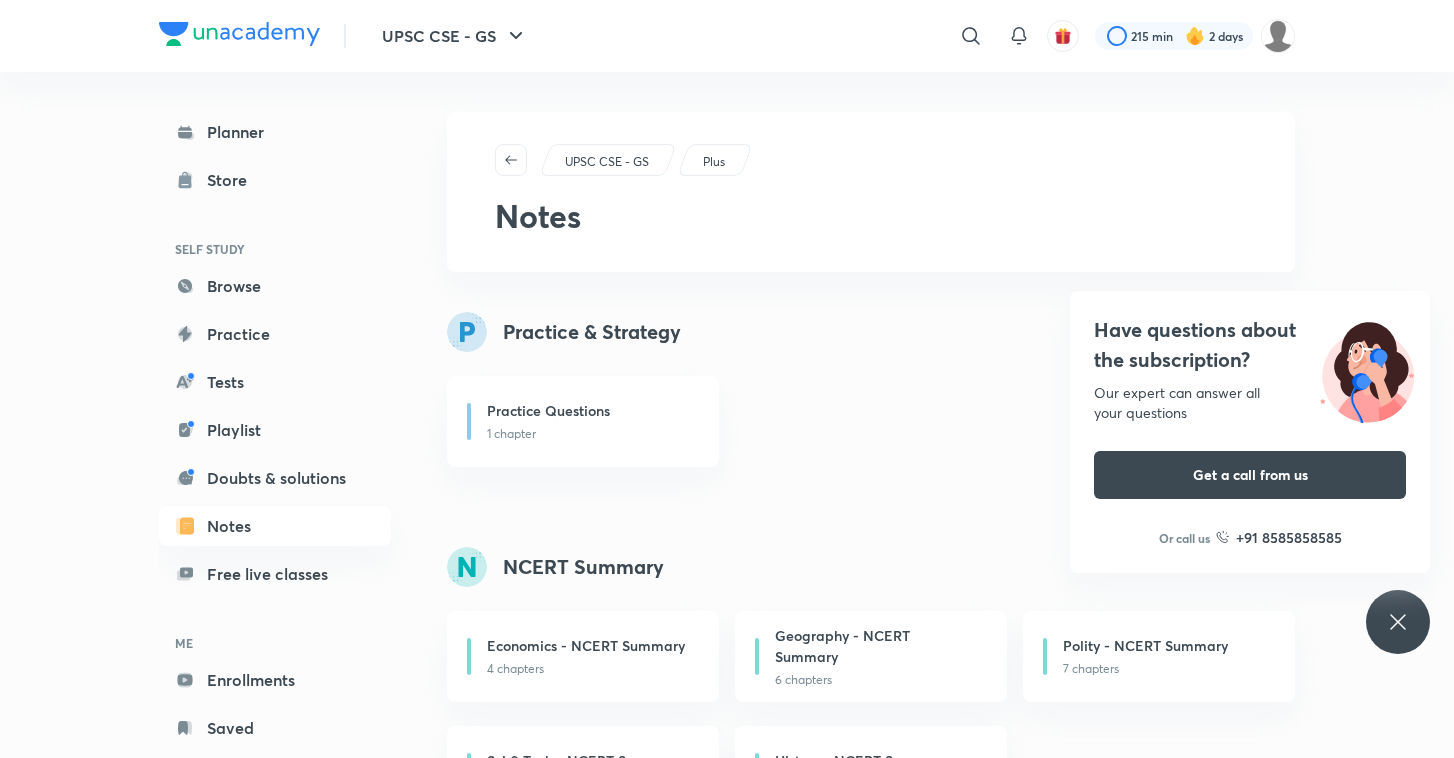 click 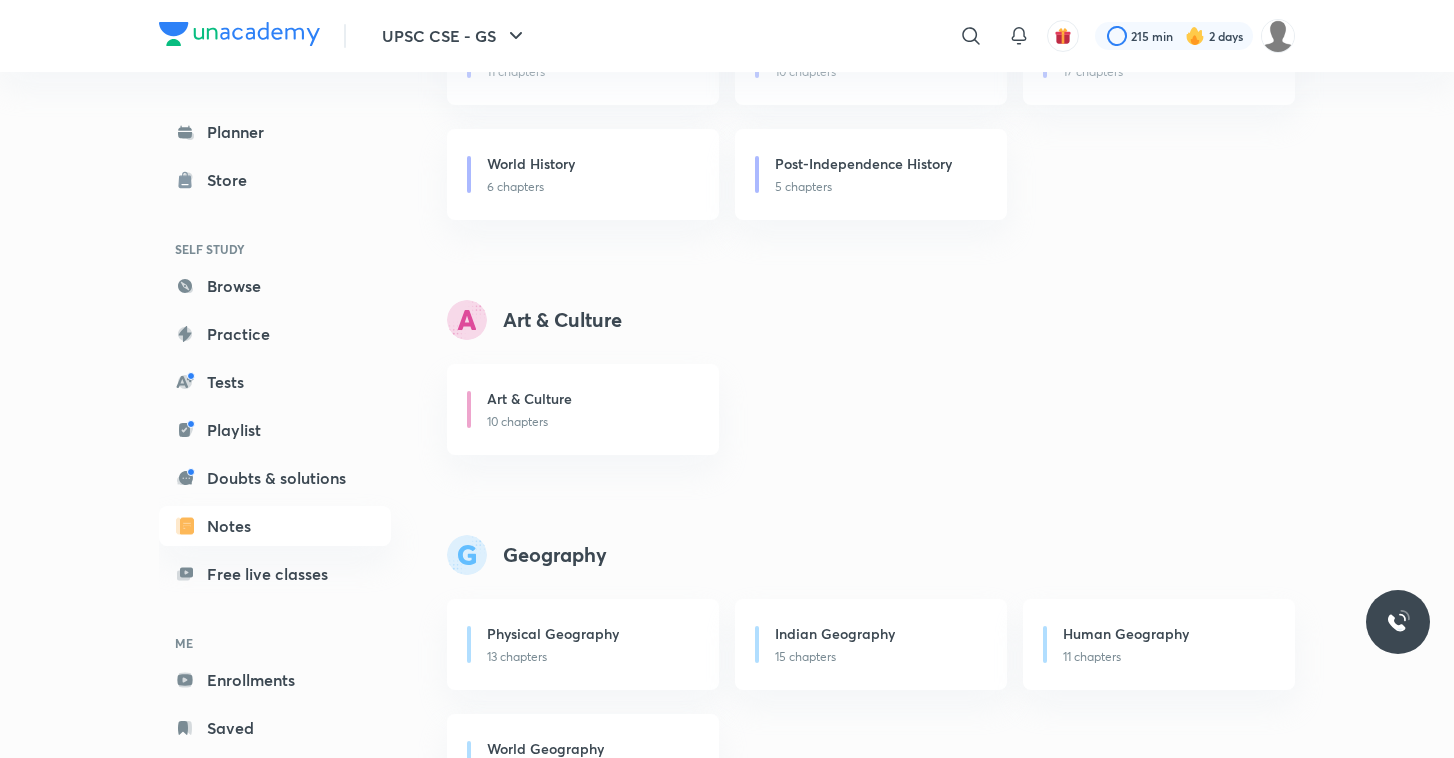 scroll, scrollTop: 1208, scrollLeft: 0, axis: vertical 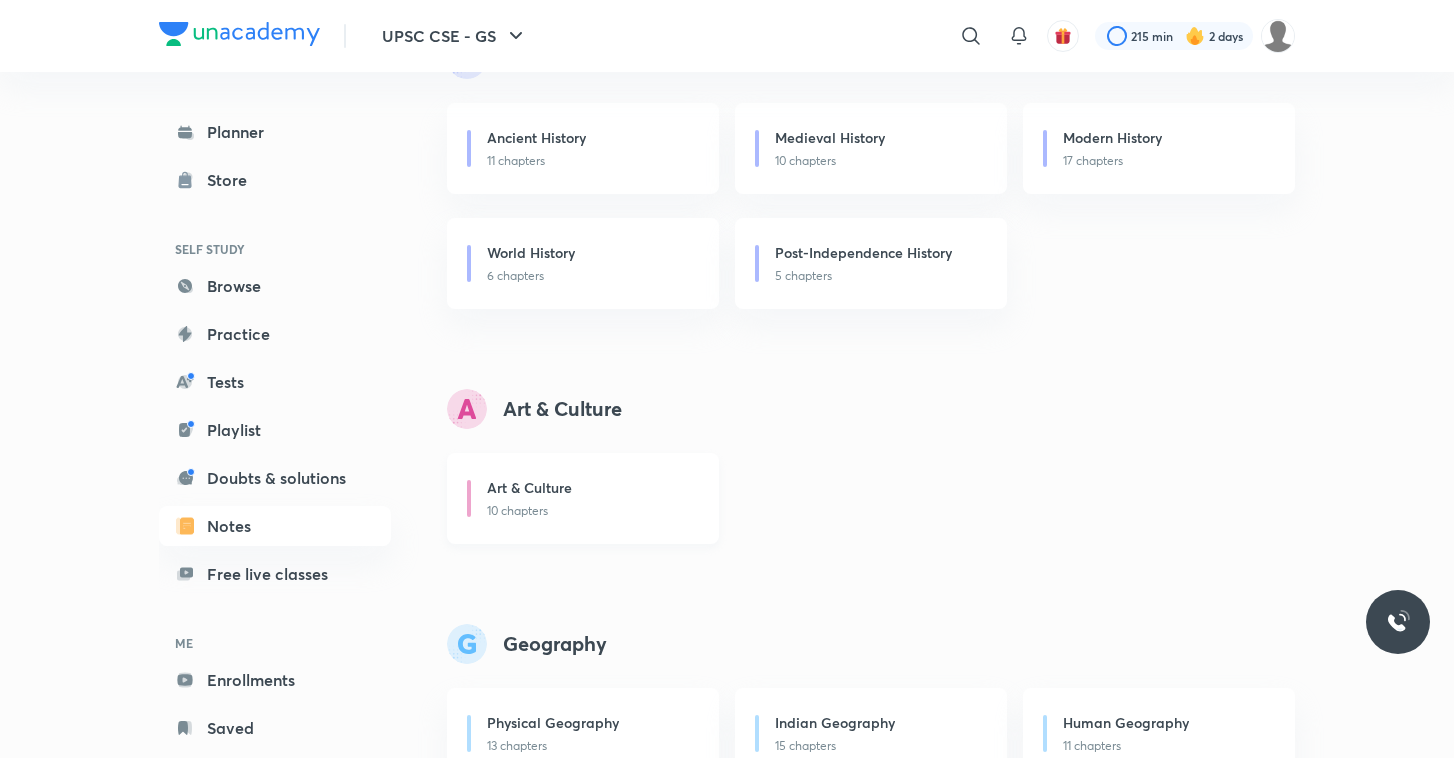 click on "Art & Culture" at bounding box center (591, 489) 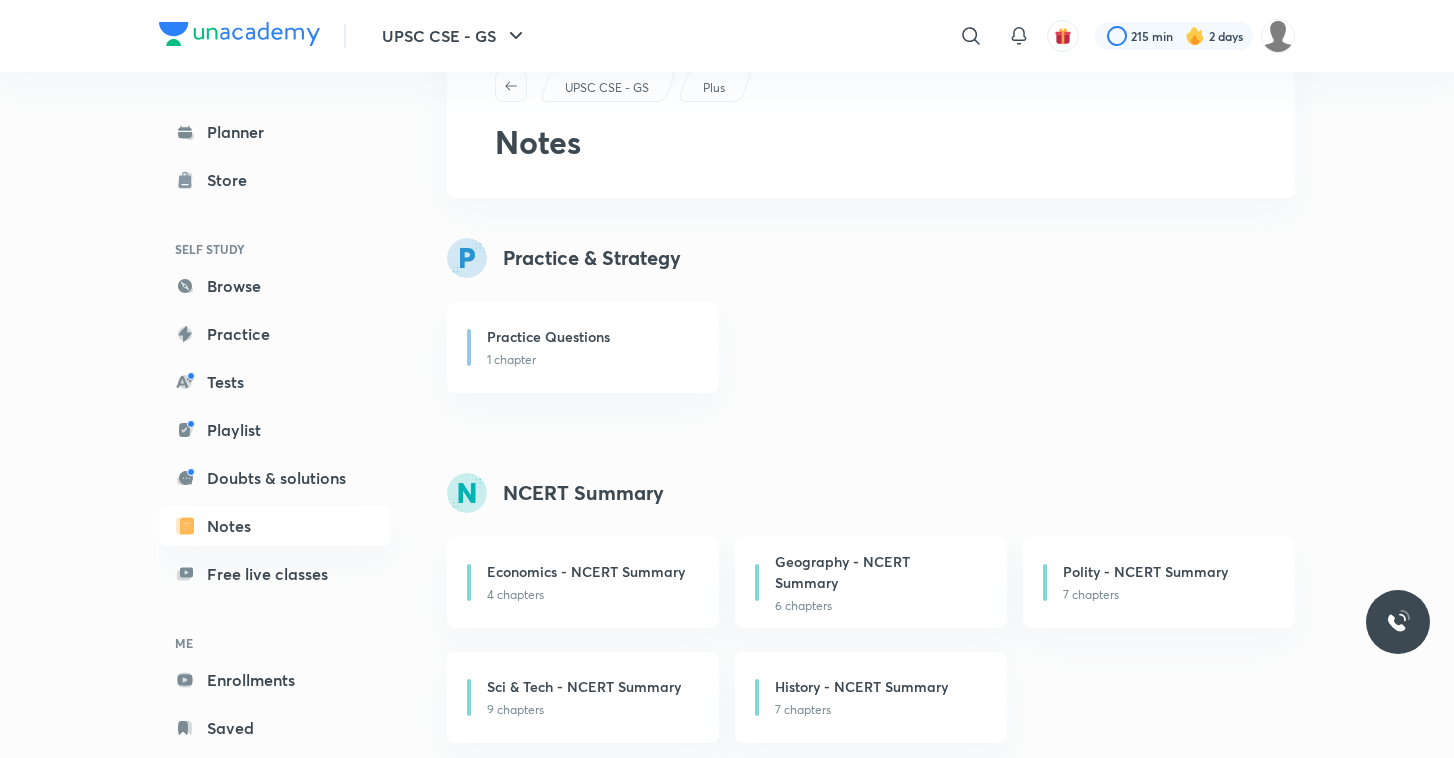 scroll, scrollTop: 0, scrollLeft: 0, axis: both 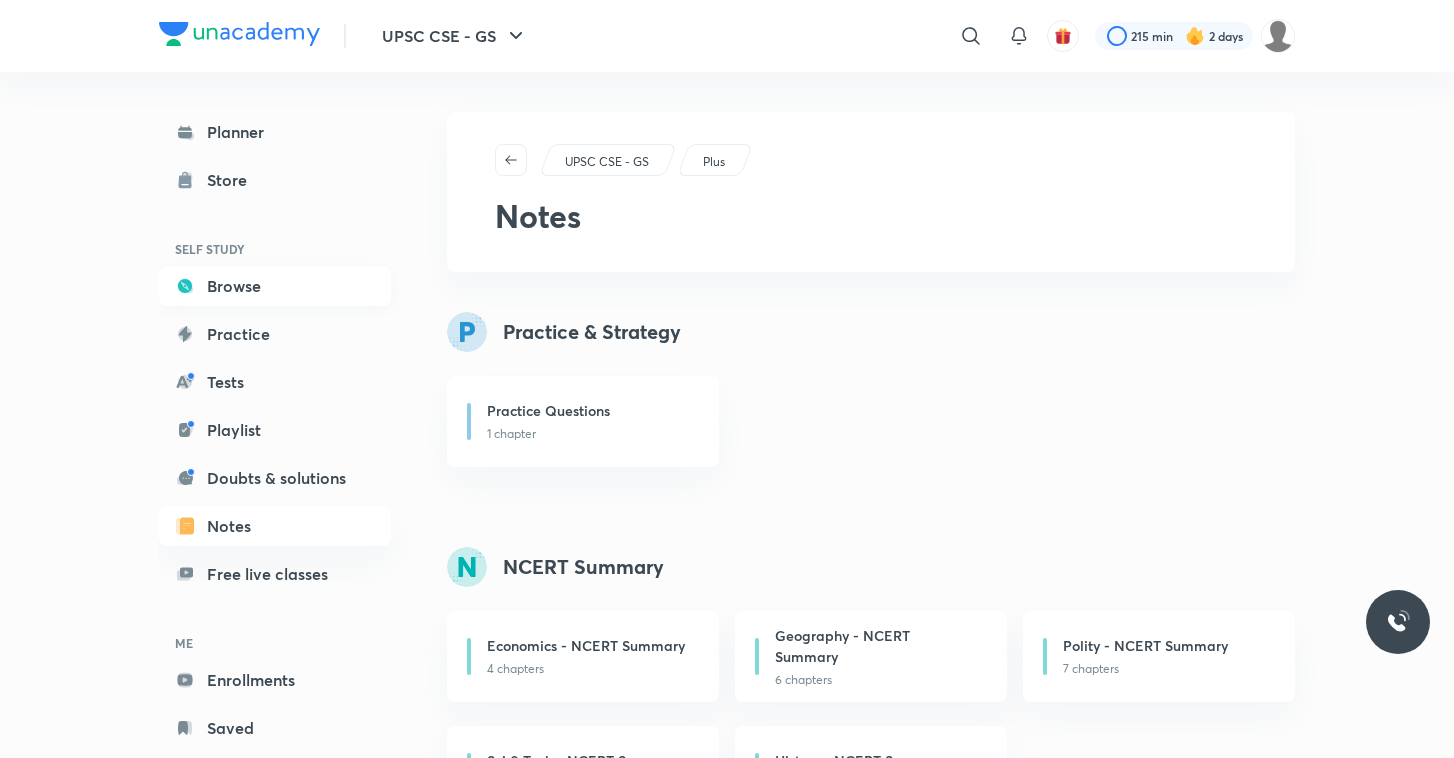 click on "Browse" at bounding box center (275, 286) 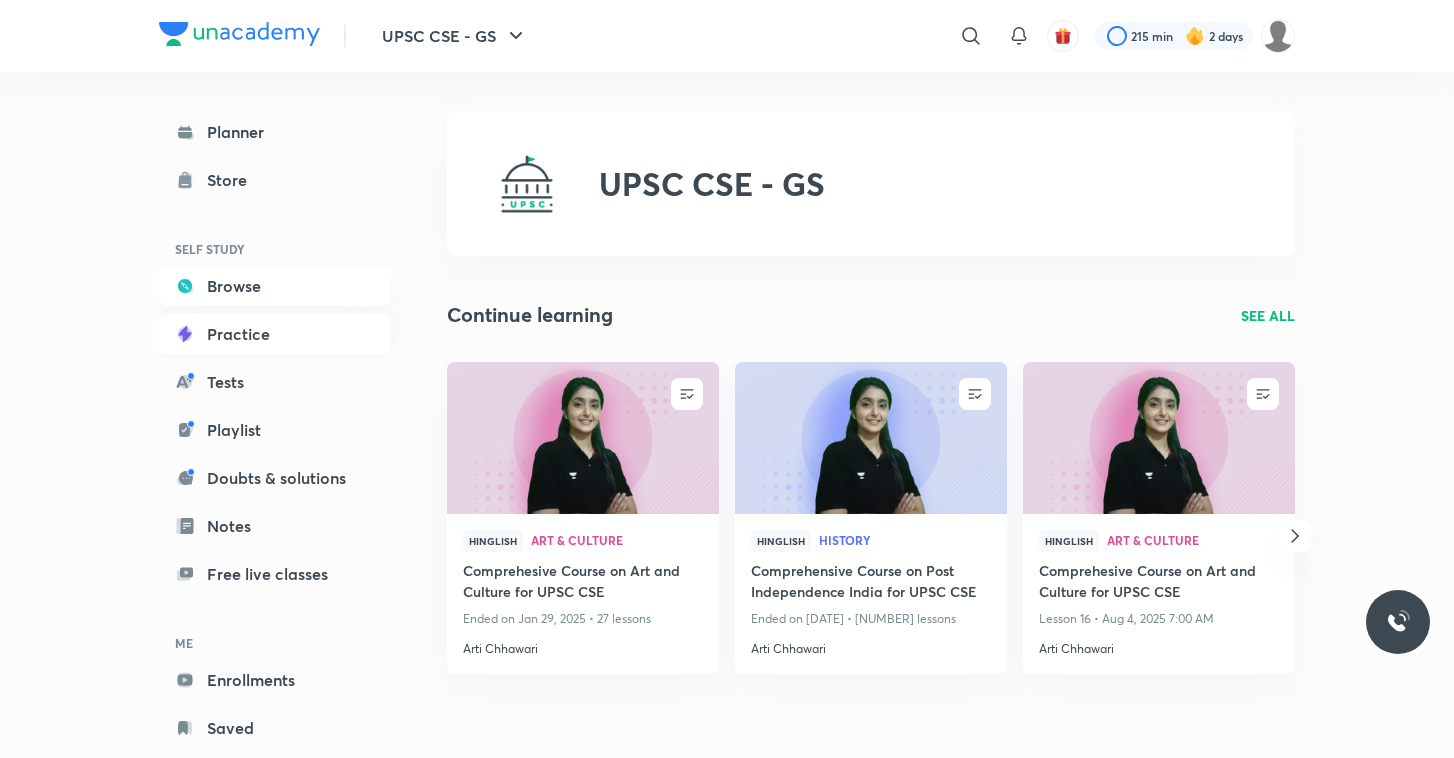 click on "Practice" at bounding box center [275, 334] 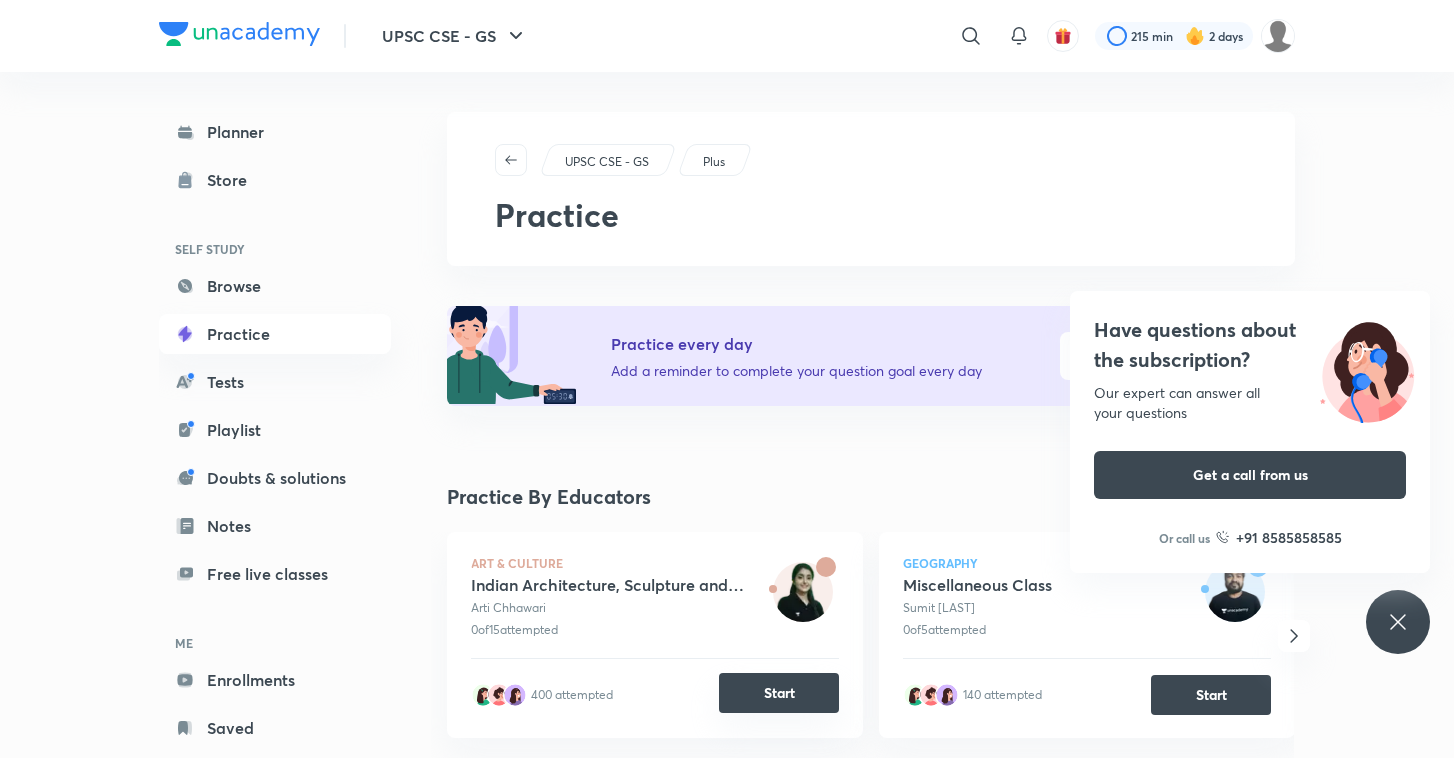 click on "Start" at bounding box center [779, 693] 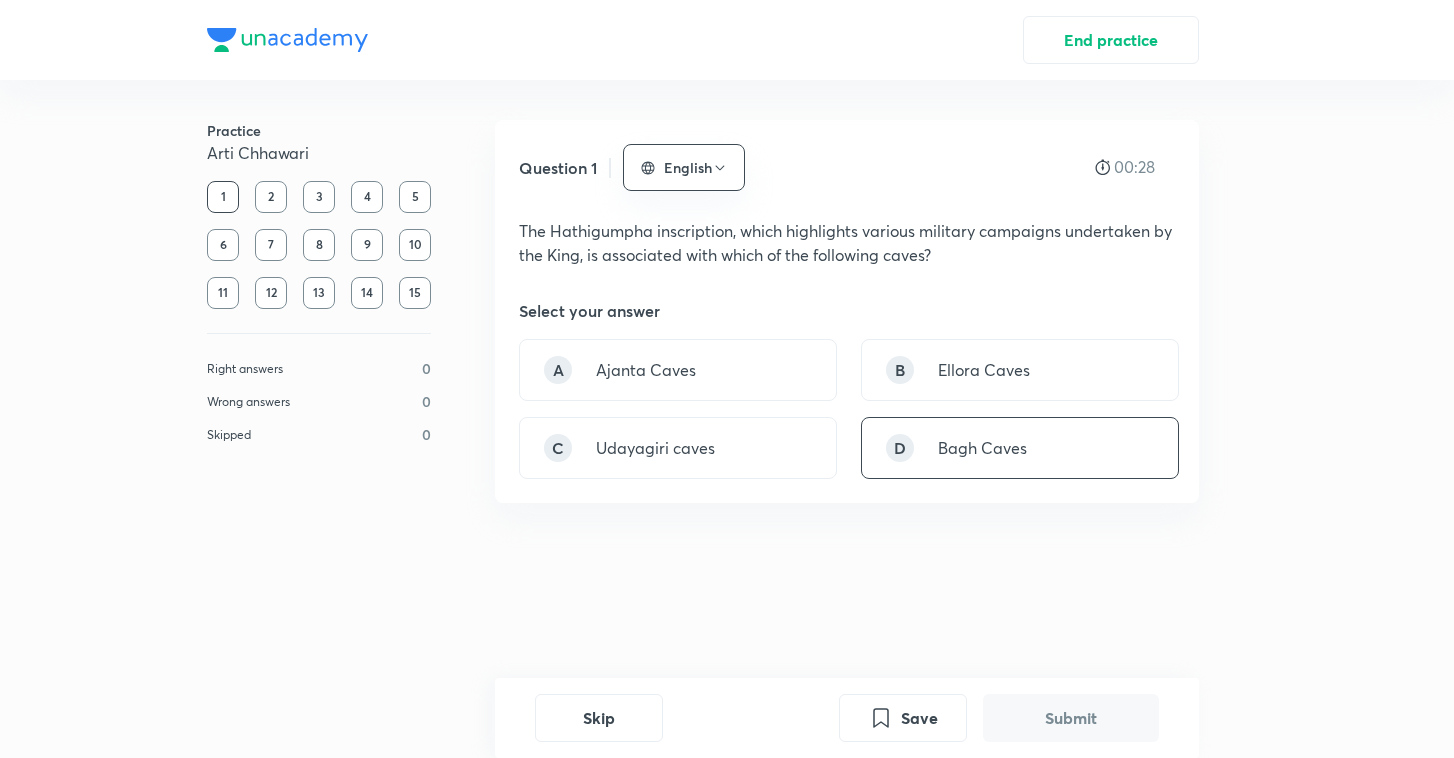 click on "D Bagh Caves" at bounding box center (1020, 448) 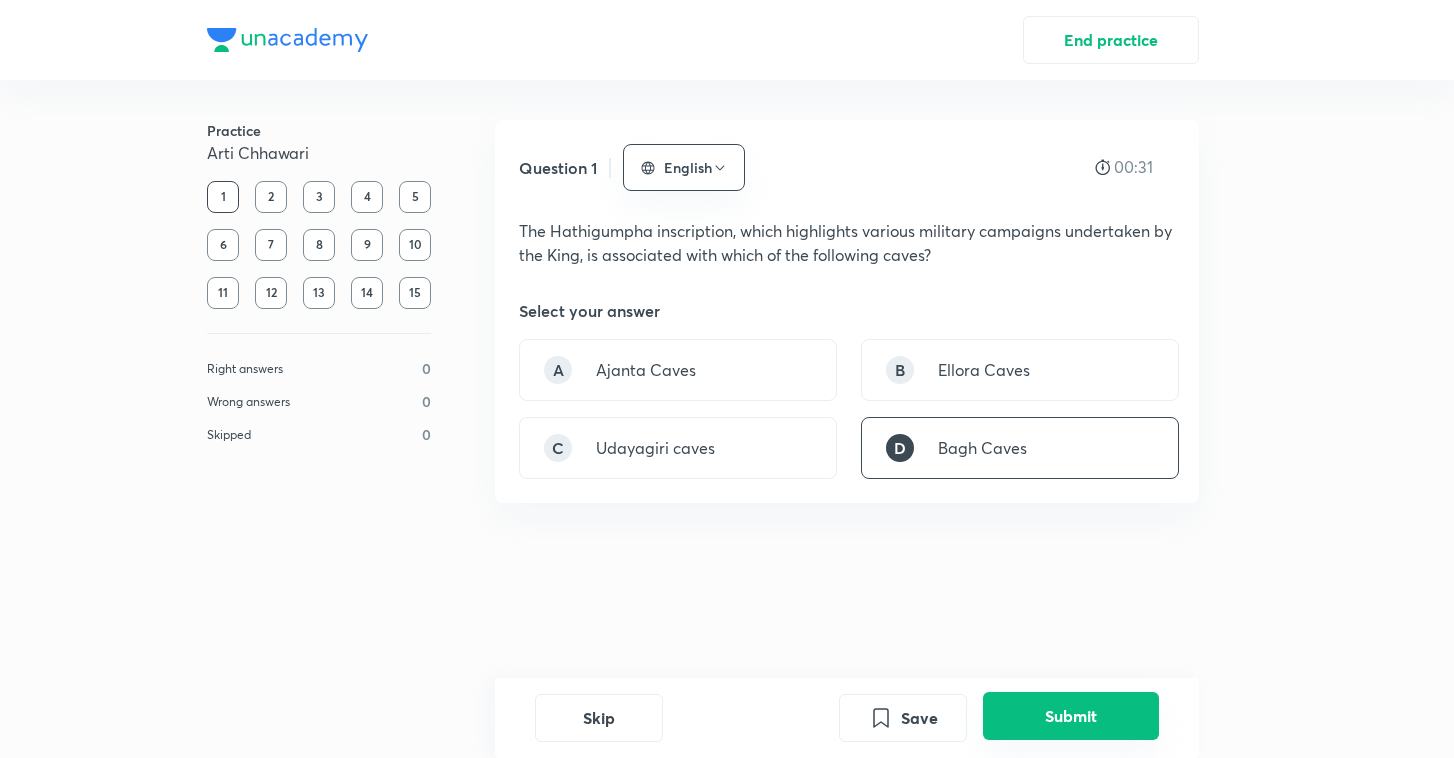 click on "Submit" at bounding box center [1071, 716] 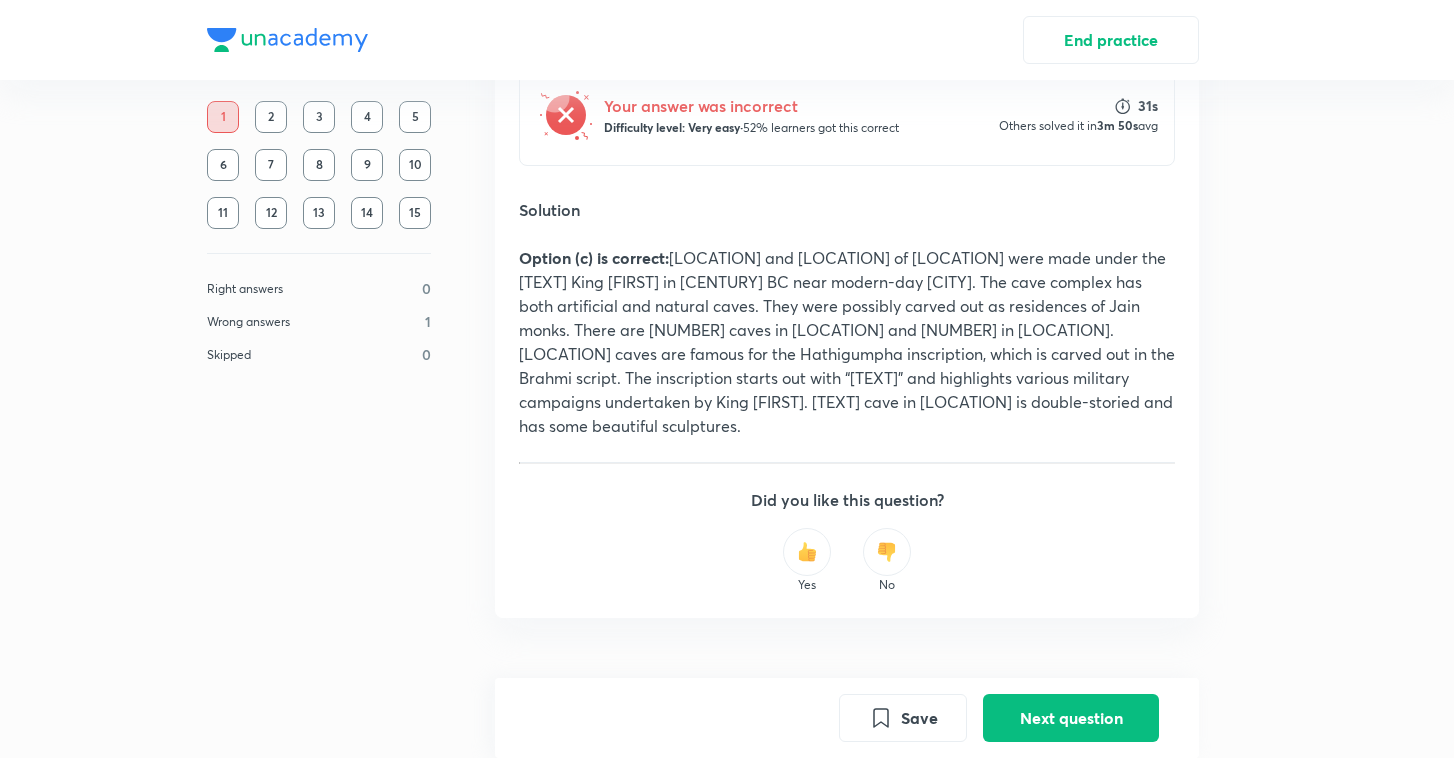 scroll, scrollTop: 563, scrollLeft: 0, axis: vertical 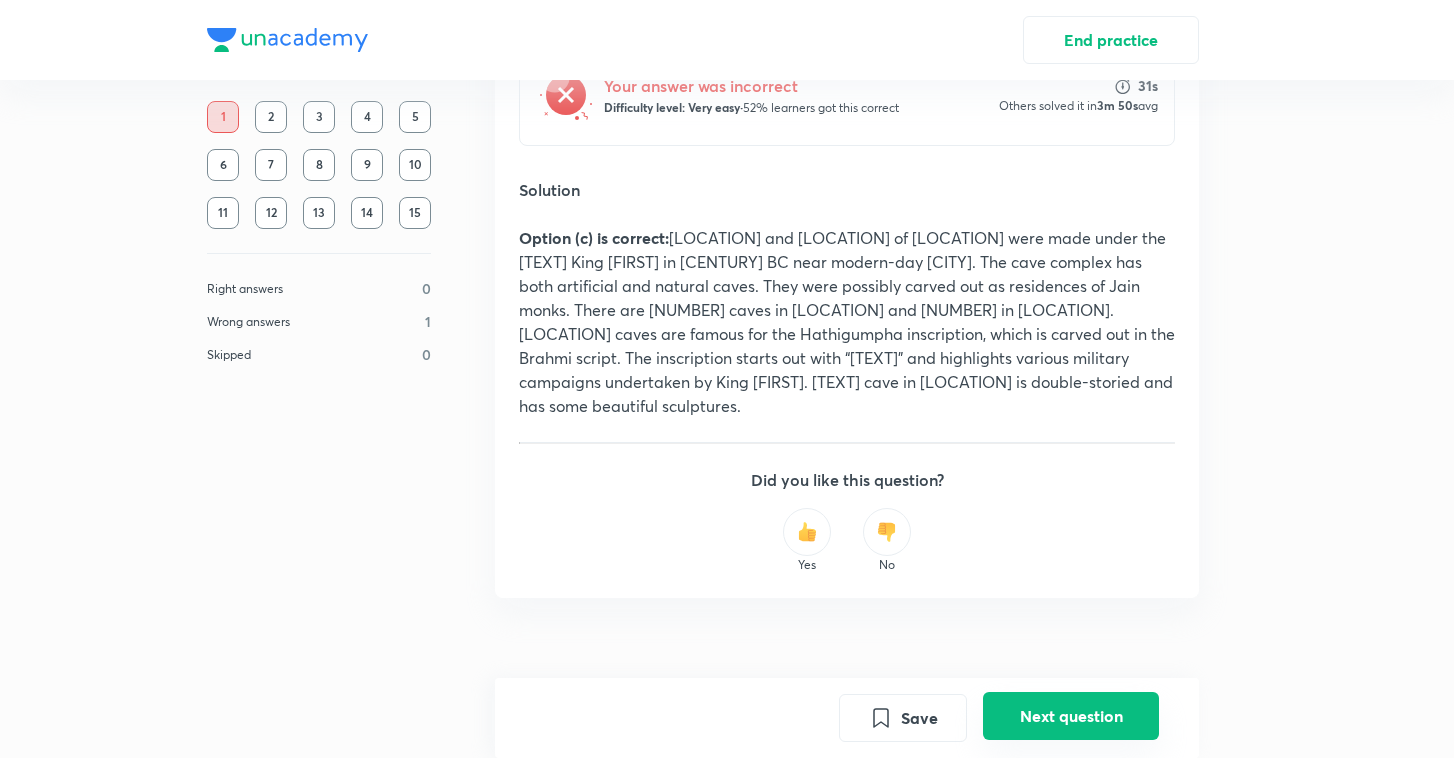 click on "Next question" at bounding box center (1071, 716) 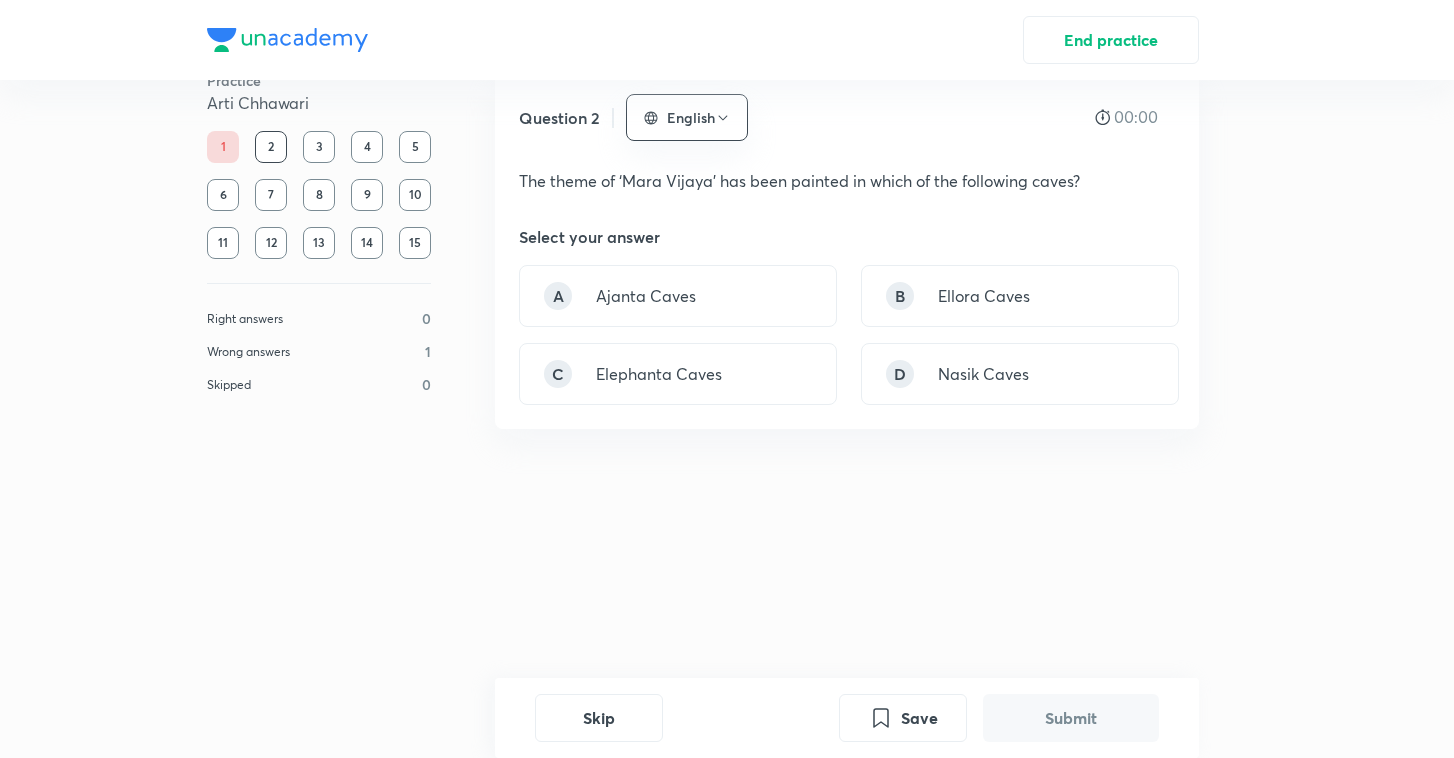 scroll, scrollTop: 0, scrollLeft: 0, axis: both 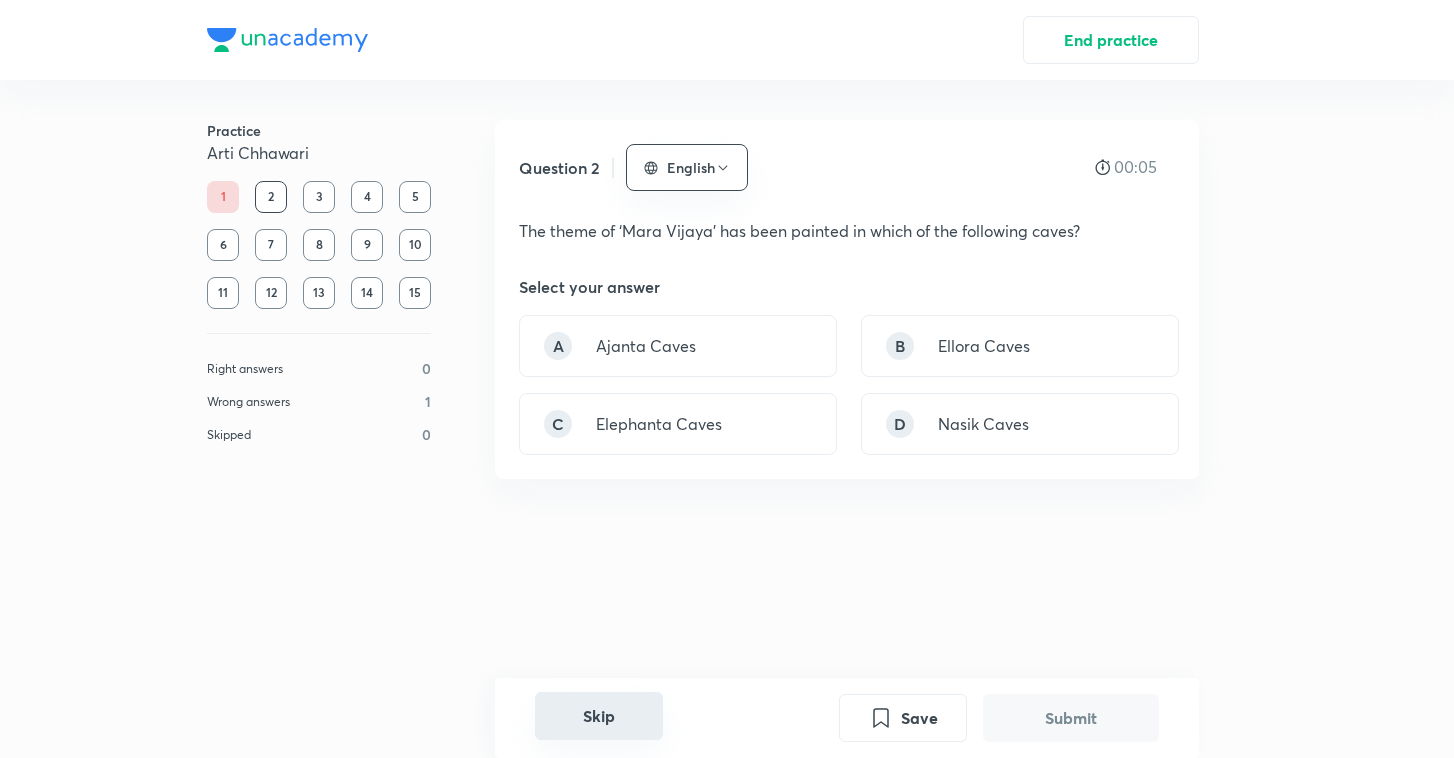 click on "Skip" at bounding box center [599, 716] 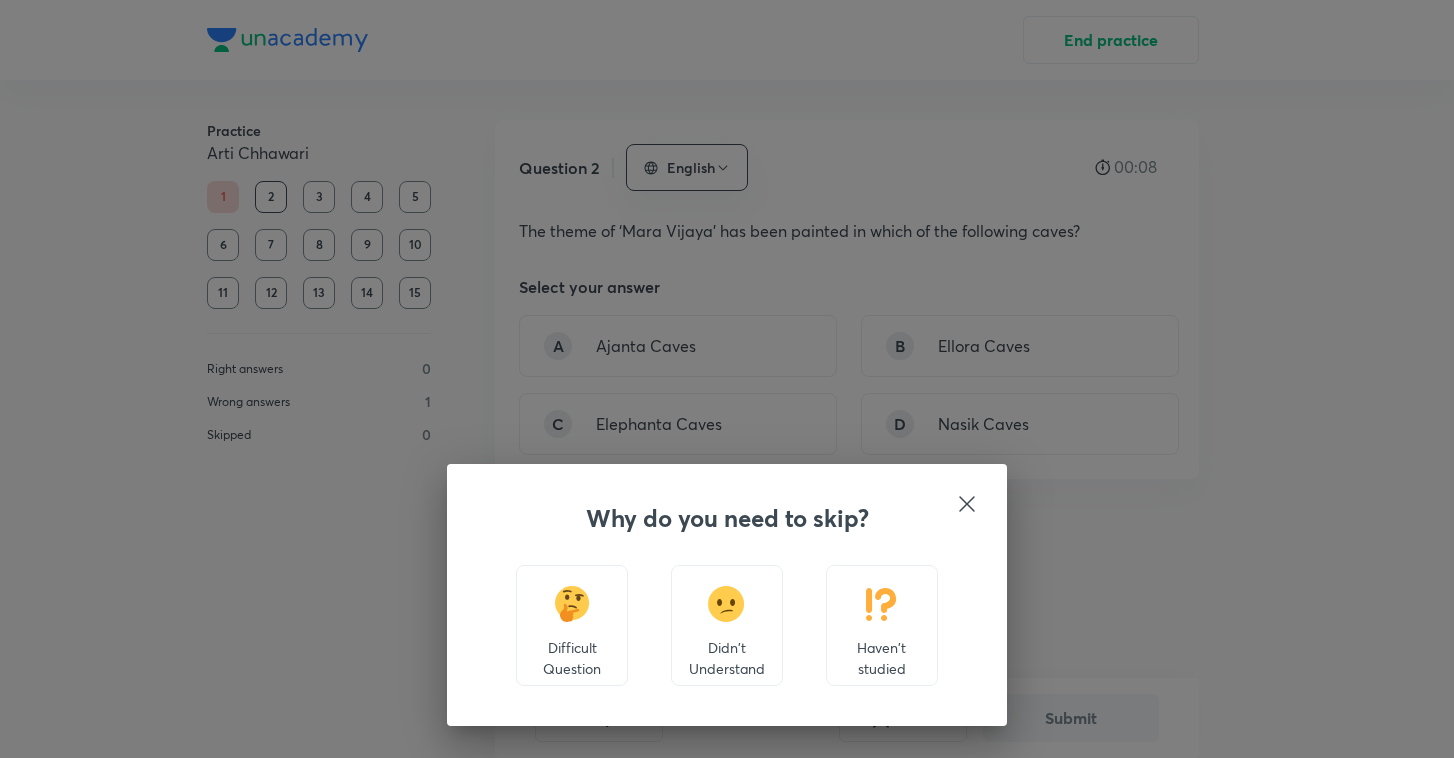 click on "Haven't studied" at bounding box center (882, 625) 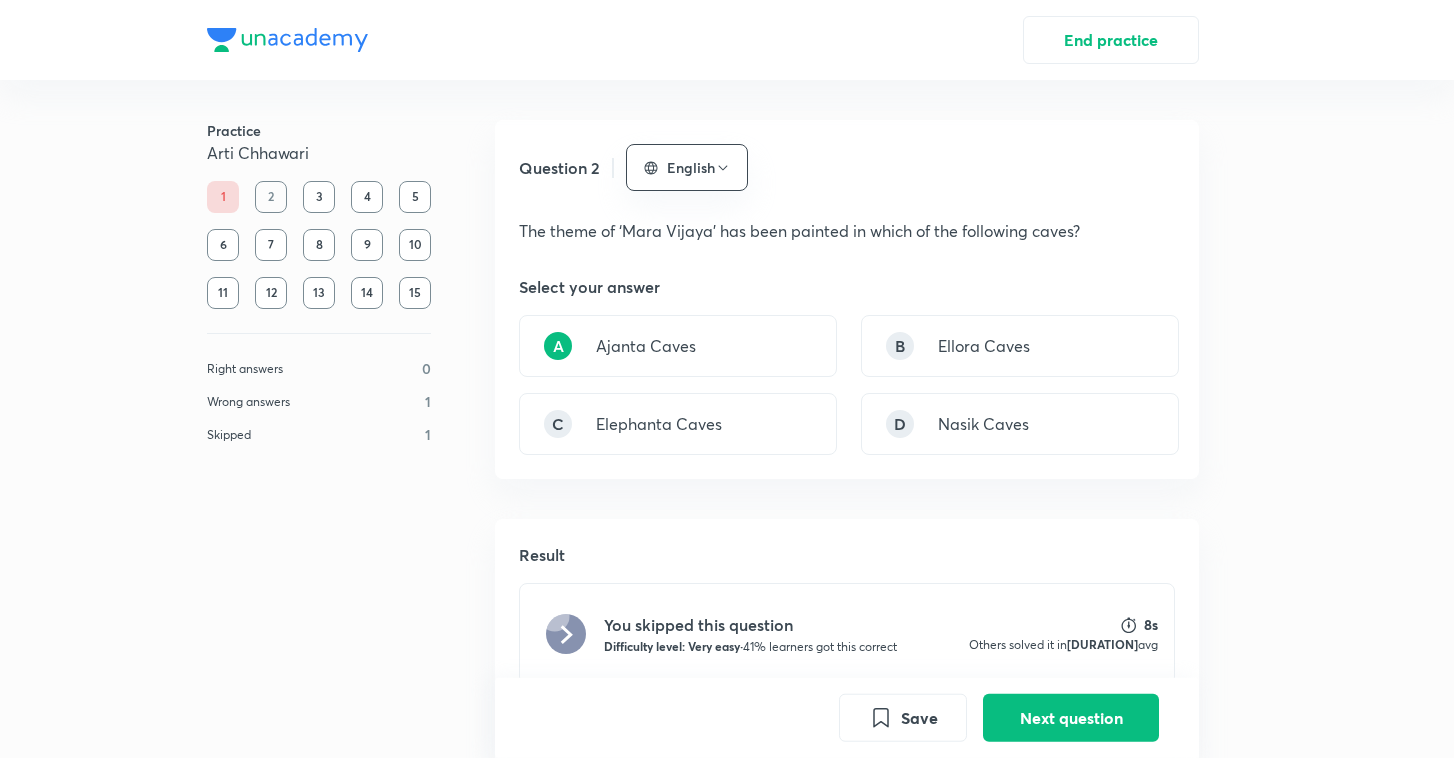 scroll, scrollTop: 519, scrollLeft: 0, axis: vertical 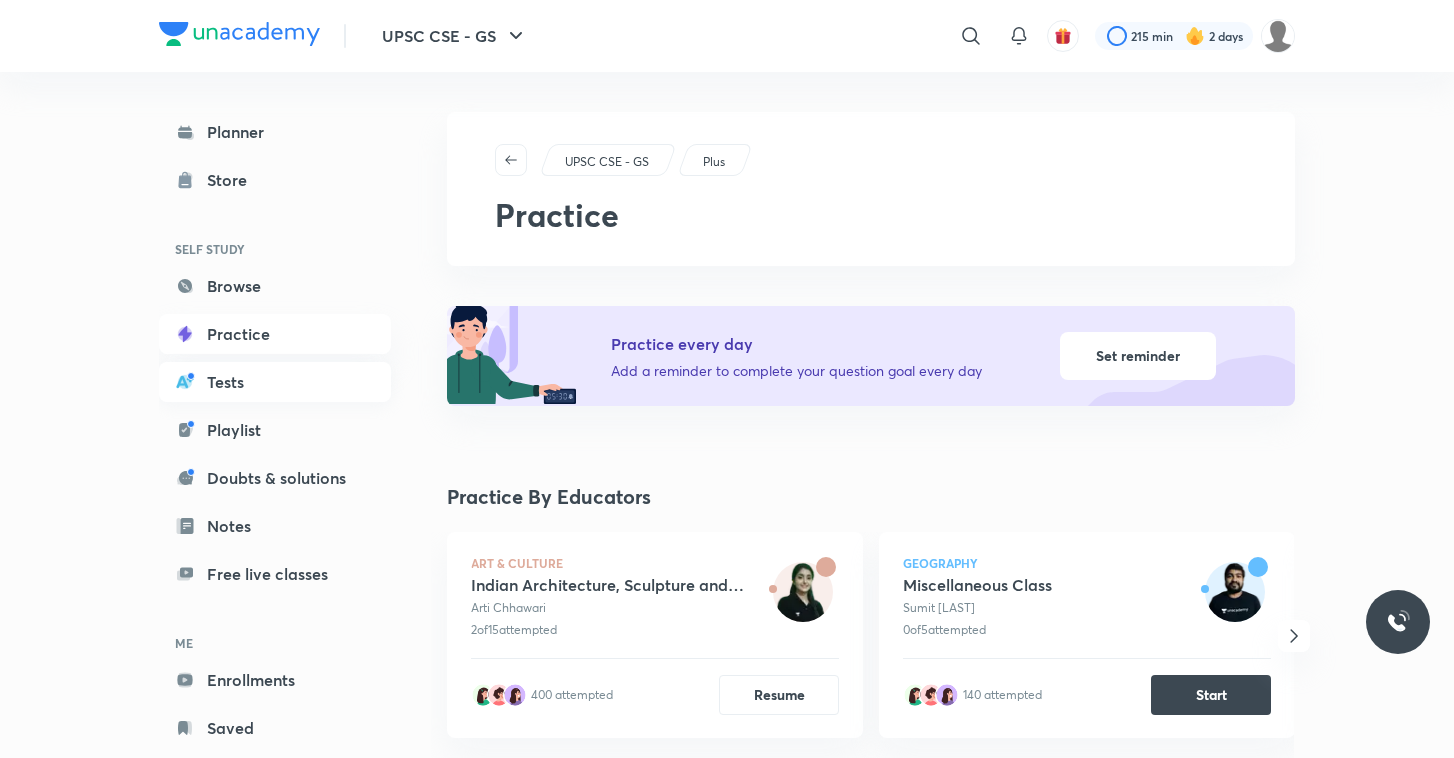 click on "Tests" at bounding box center [275, 382] 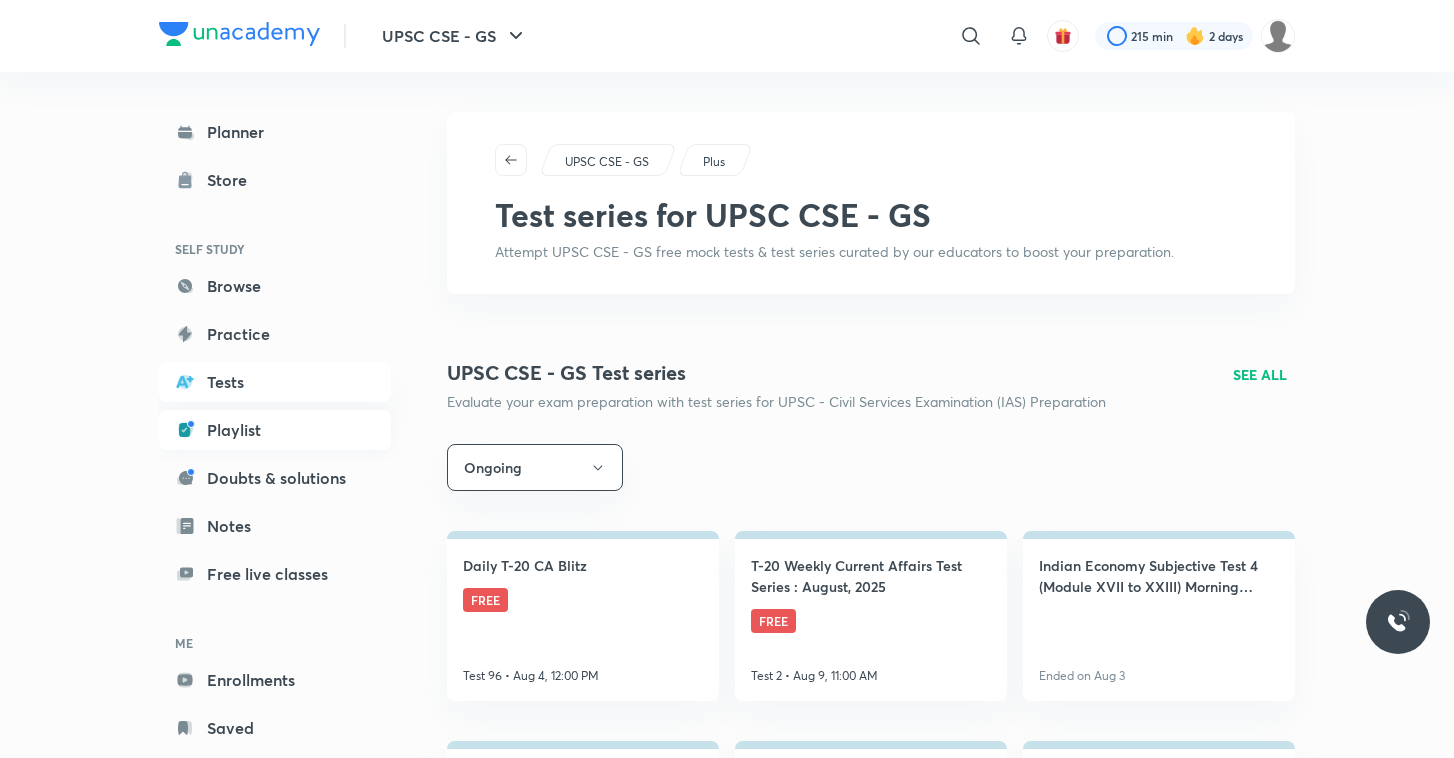 click on "Playlist" at bounding box center [275, 430] 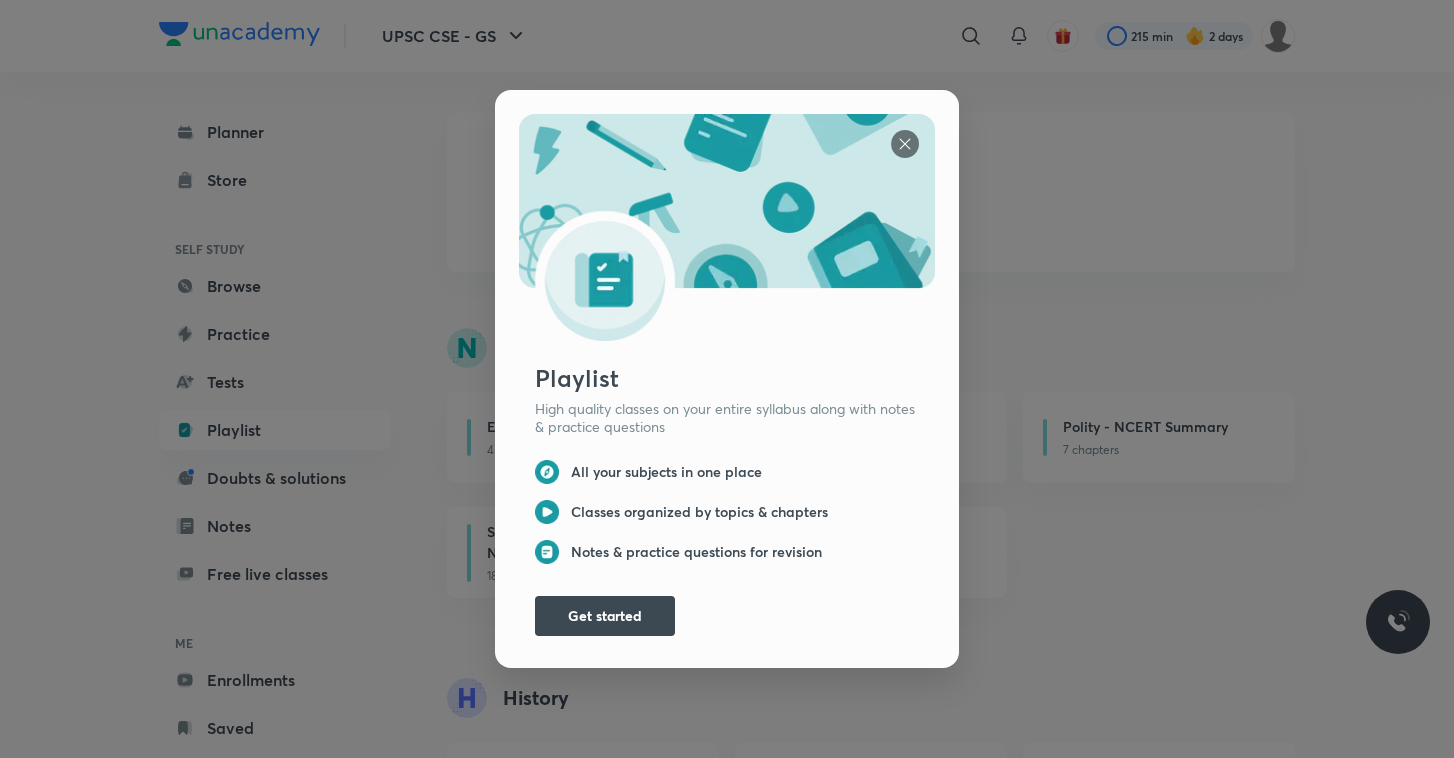 scroll, scrollTop: 0, scrollLeft: 0, axis: both 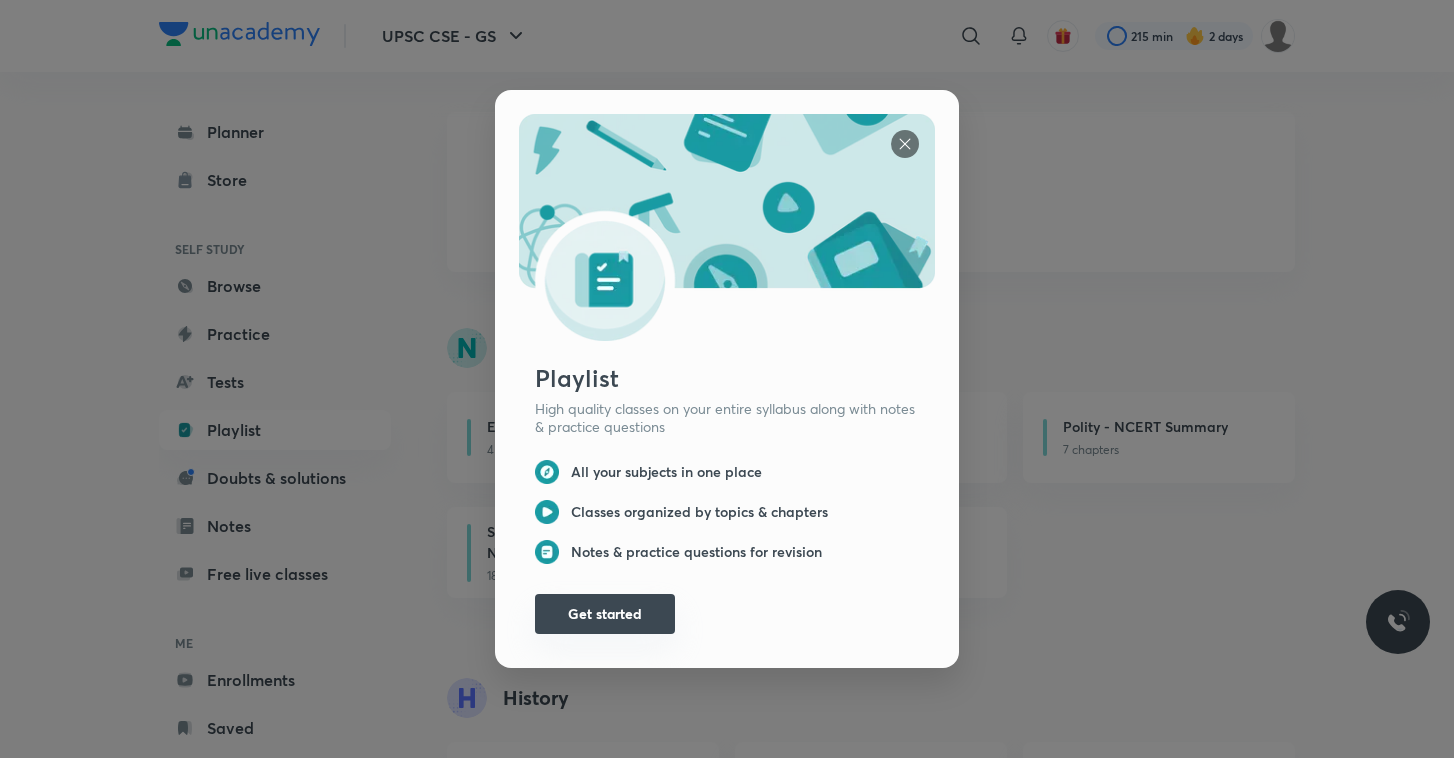 click on "Get started" at bounding box center (605, 614) 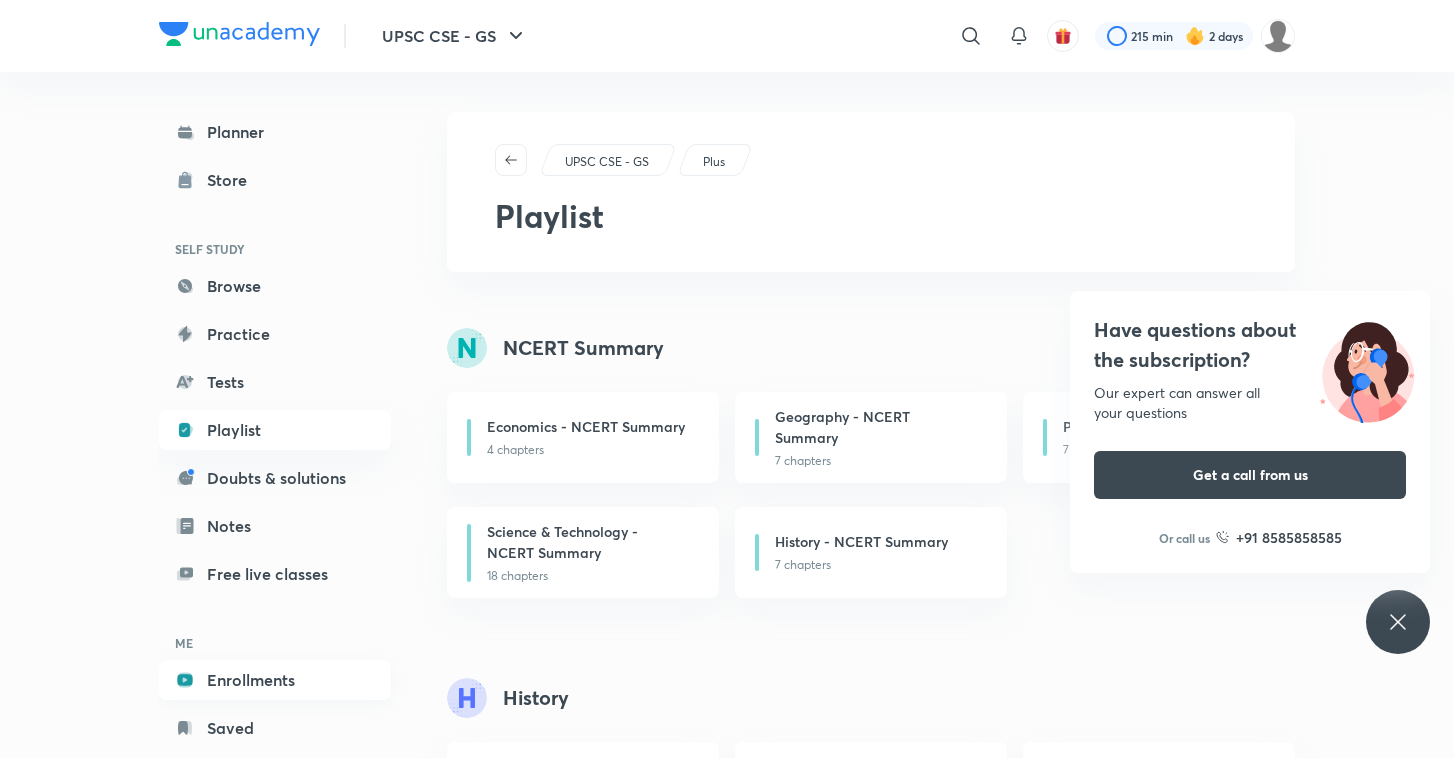 scroll, scrollTop: 46, scrollLeft: 0, axis: vertical 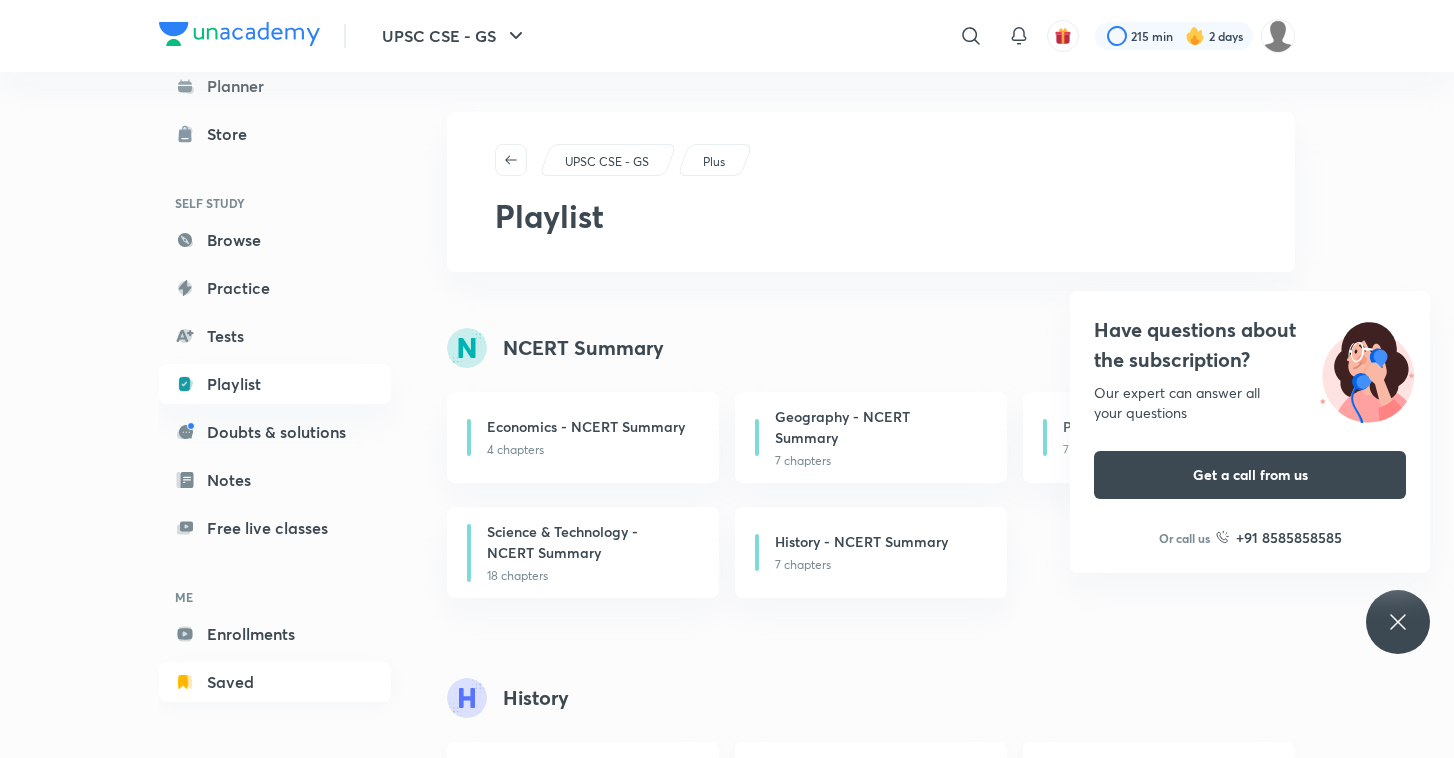 click on "Saved" at bounding box center [275, 682] 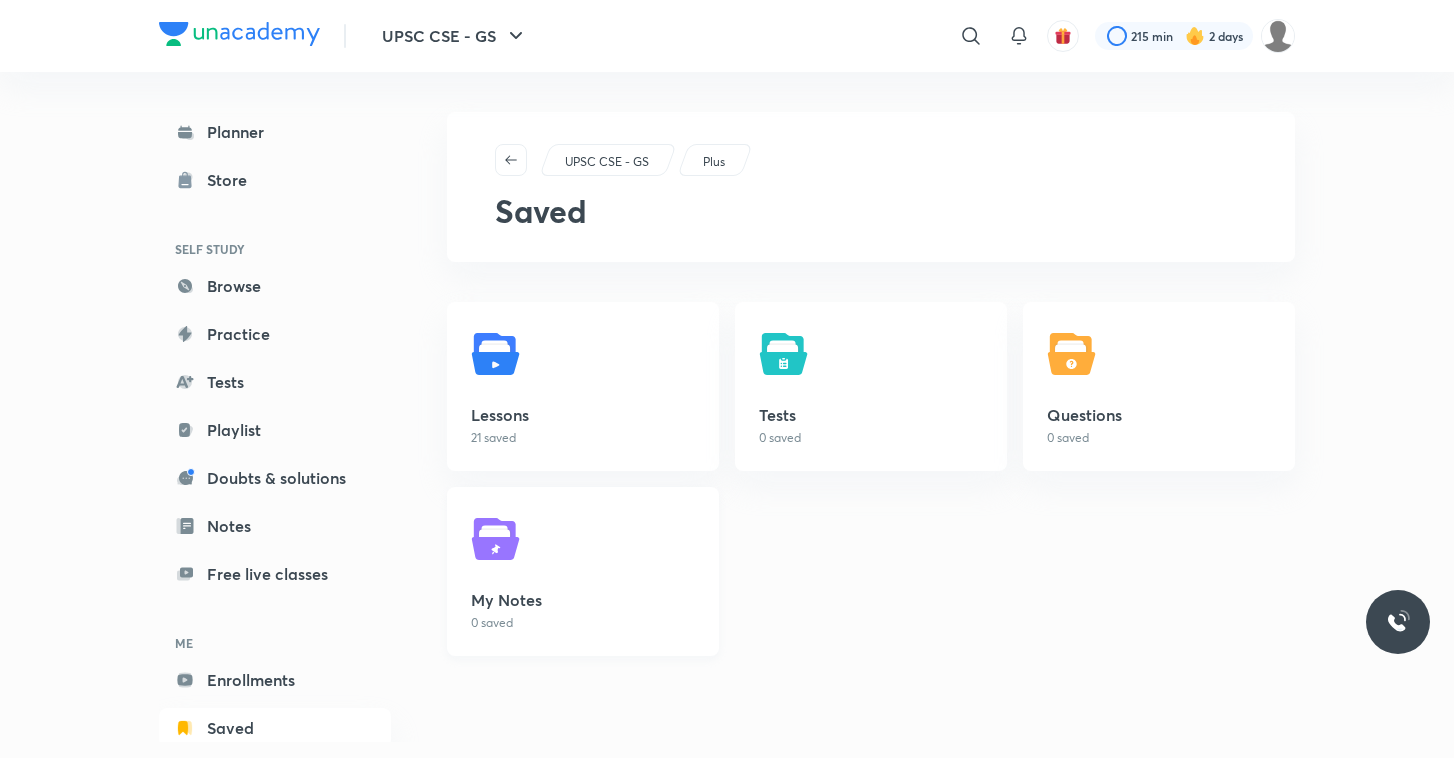 click on "My Notes 0 saved" at bounding box center (583, 571) 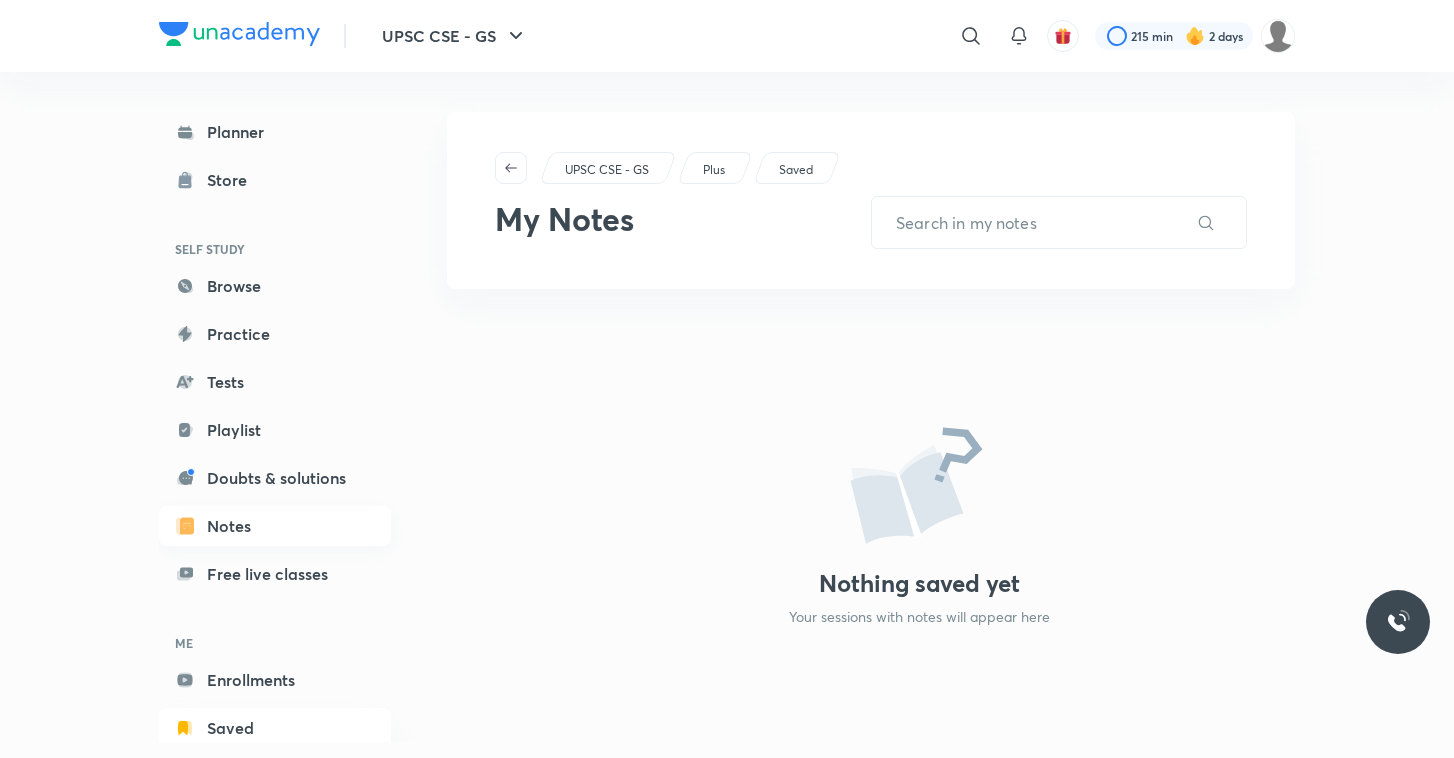 click on "Notes" at bounding box center (275, 526) 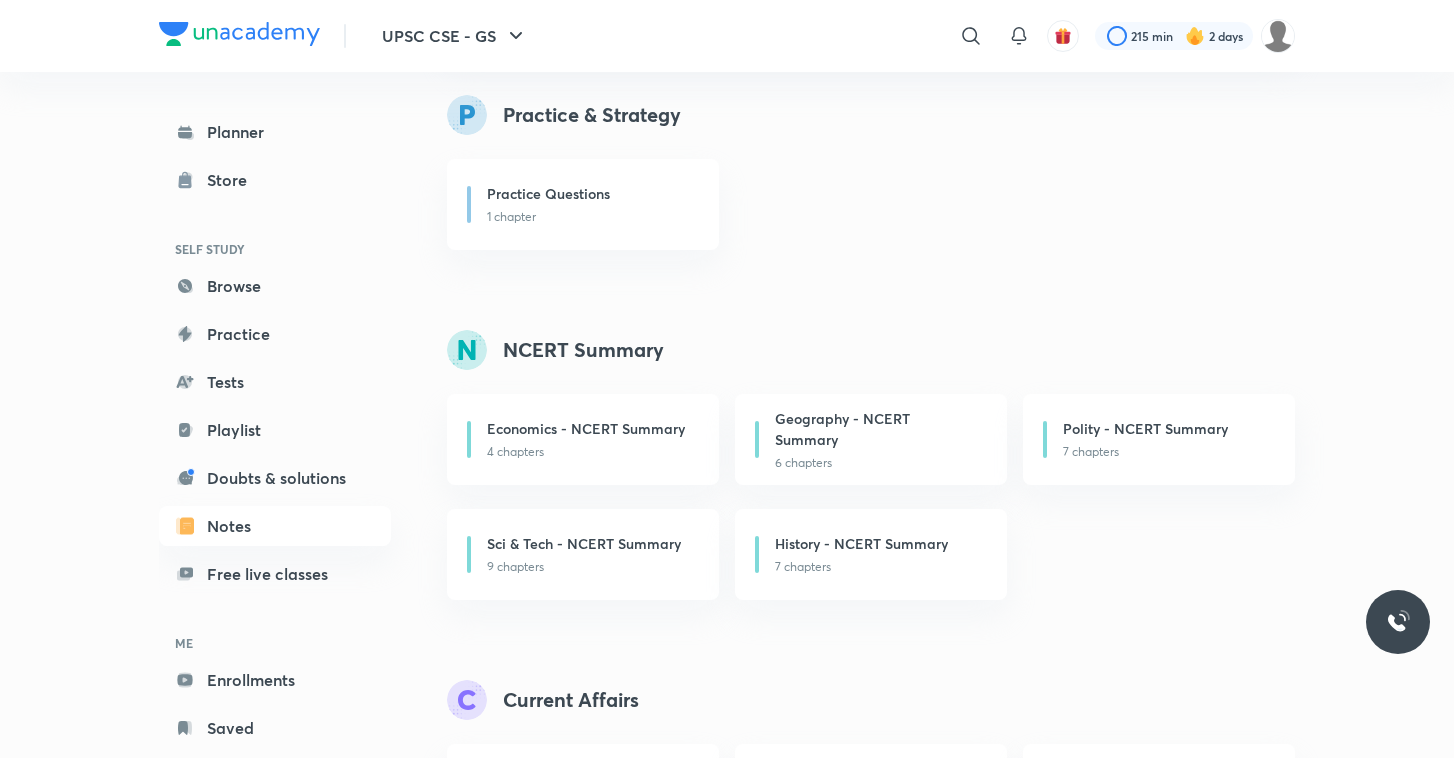 scroll, scrollTop: 235, scrollLeft: 0, axis: vertical 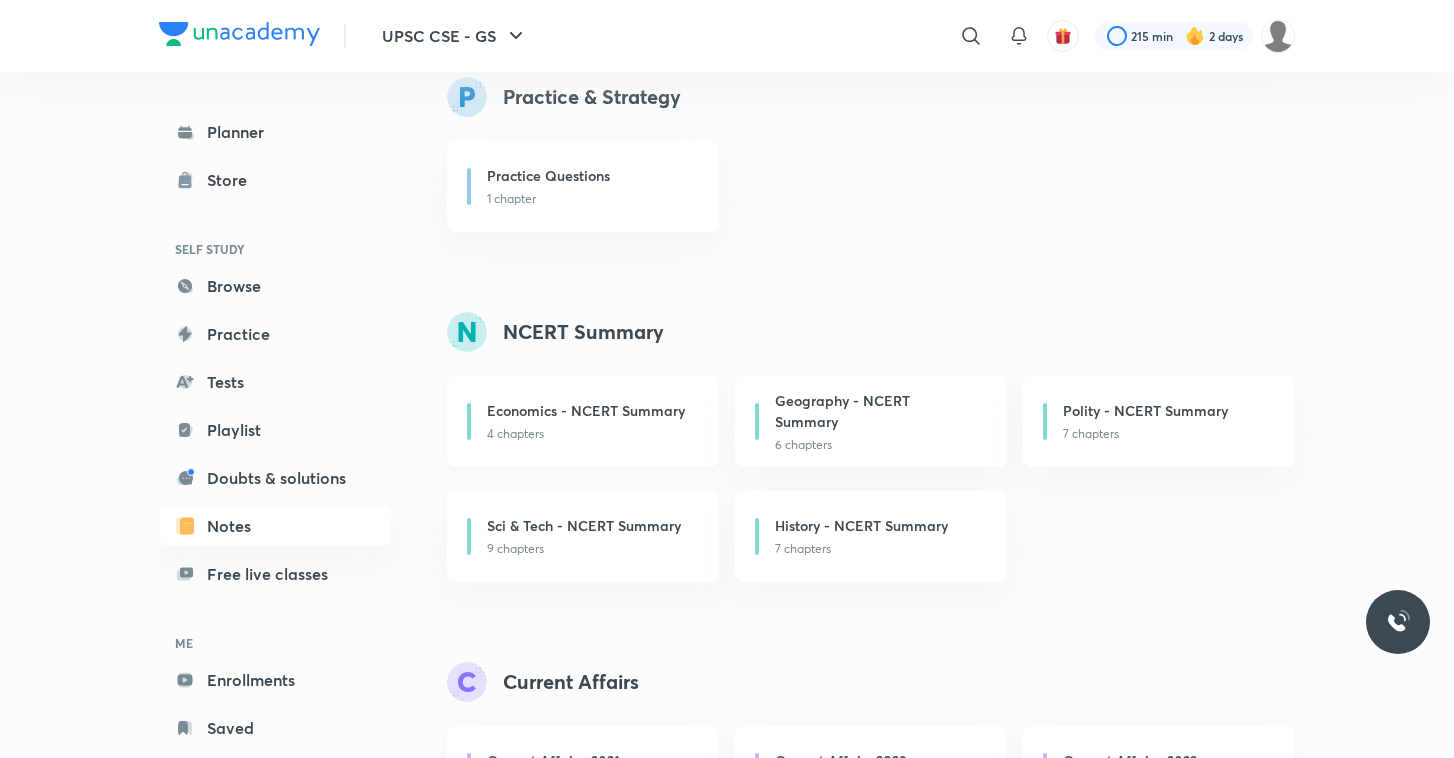 click on "4 chapters" at bounding box center (591, 434) 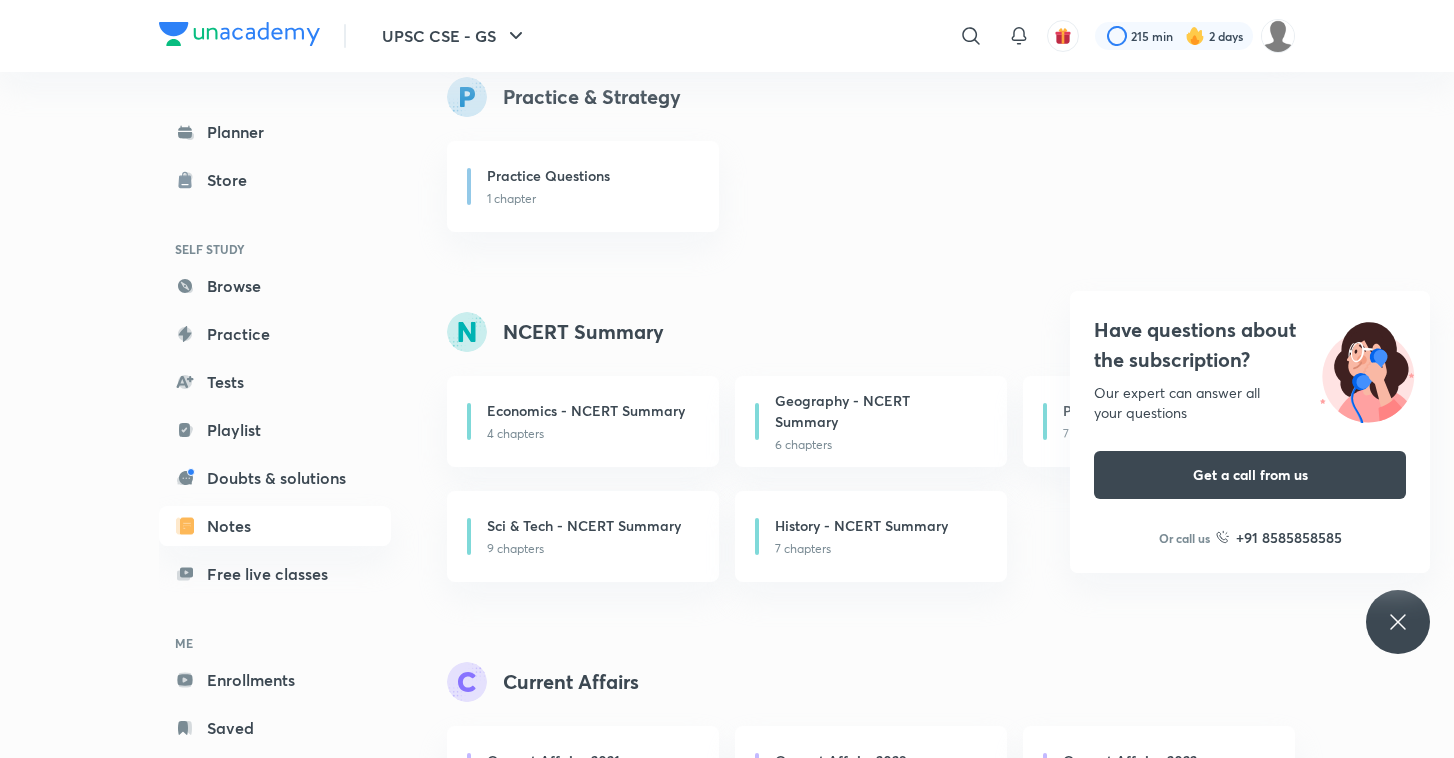 scroll, scrollTop: 0, scrollLeft: 0, axis: both 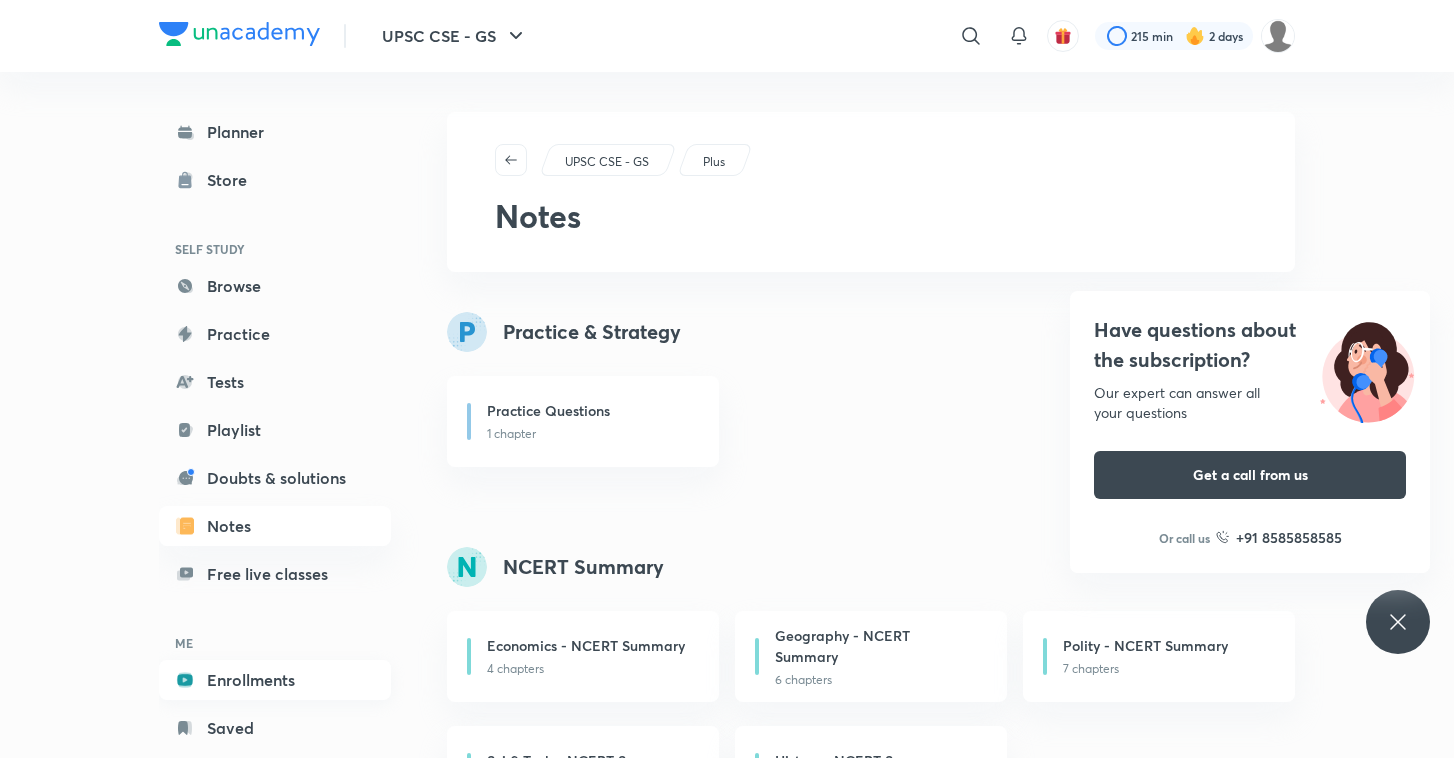 click on "Enrollments" at bounding box center (275, 680) 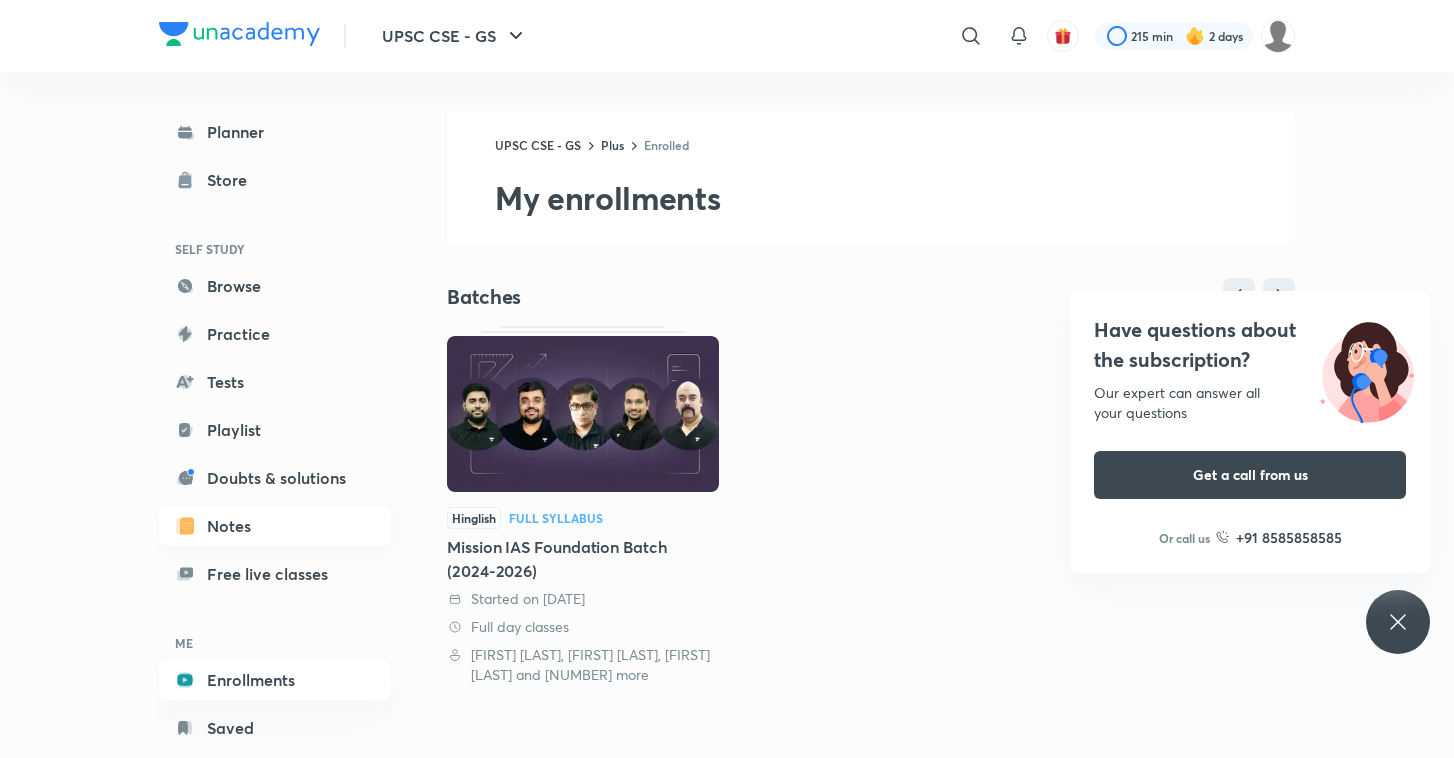 click on "Notes" at bounding box center (275, 526) 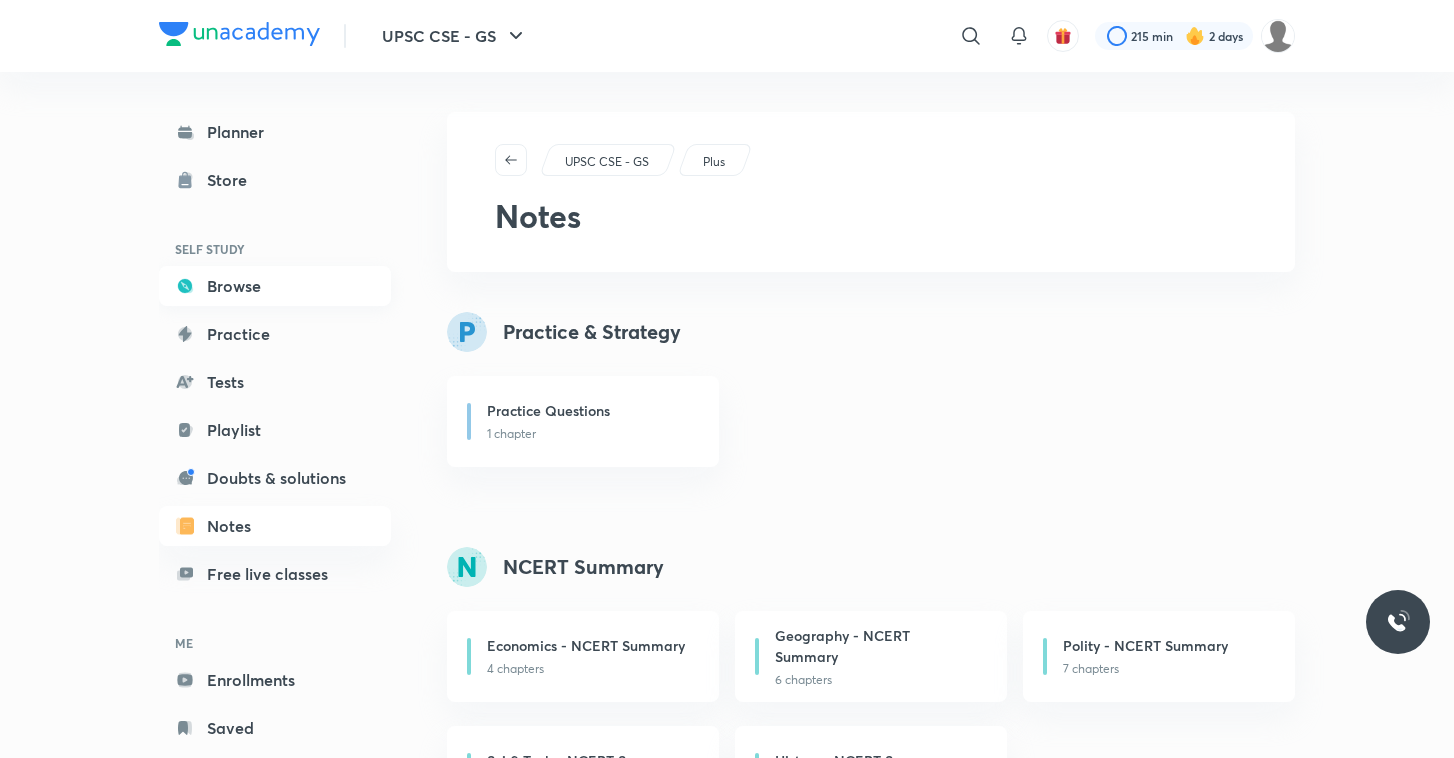 click on "Browse" at bounding box center (275, 286) 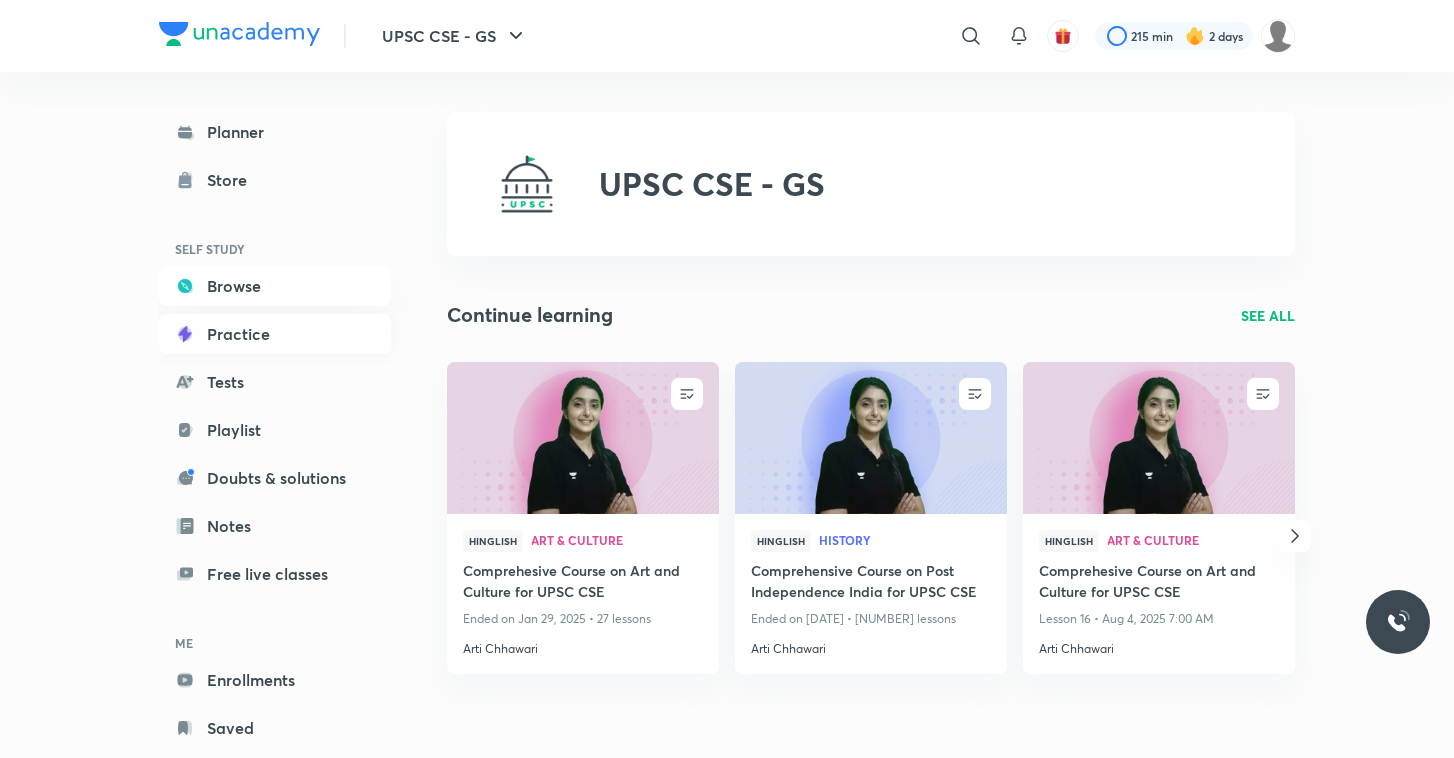 click on "Practice" at bounding box center [275, 334] 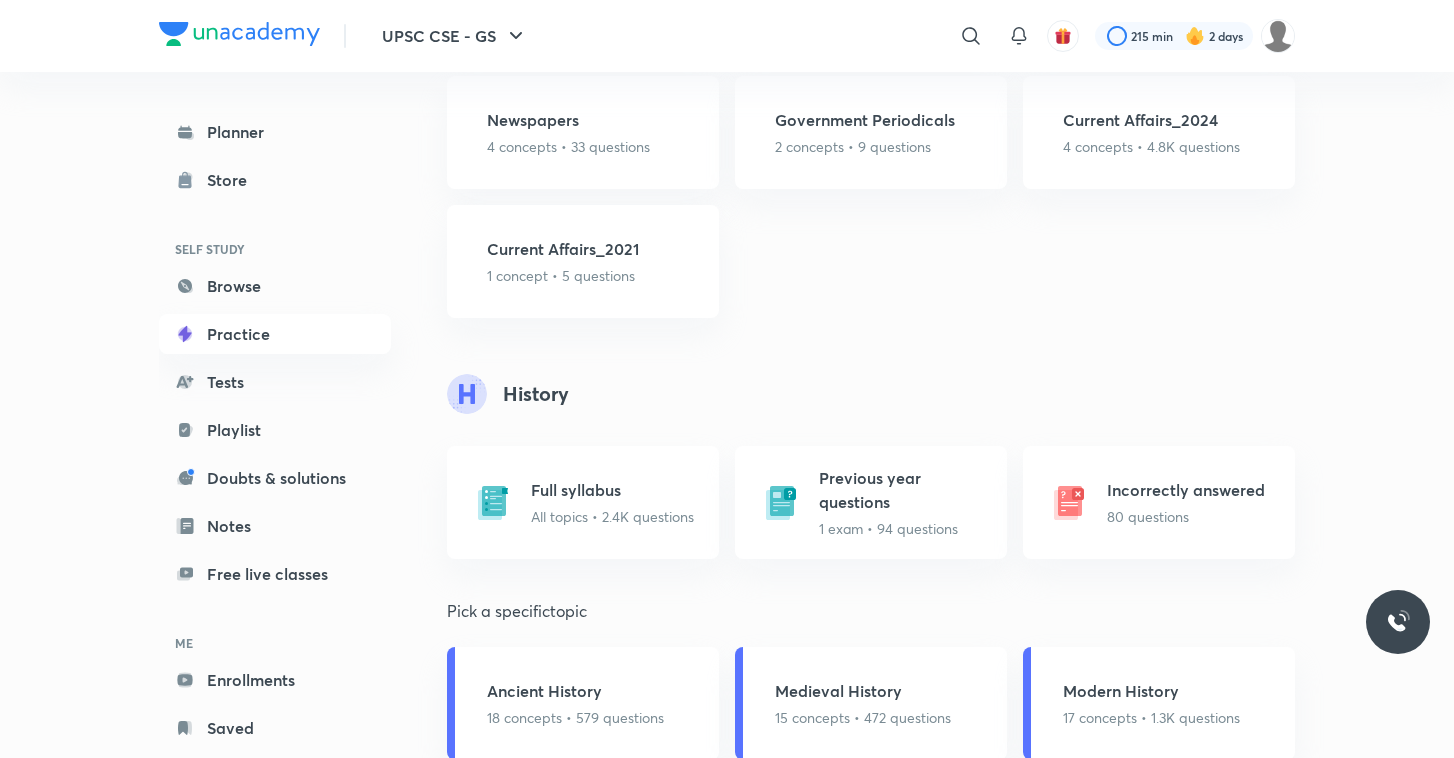 scroll, scrollTop: 1792, scrollLeft: 0, axis: vertical 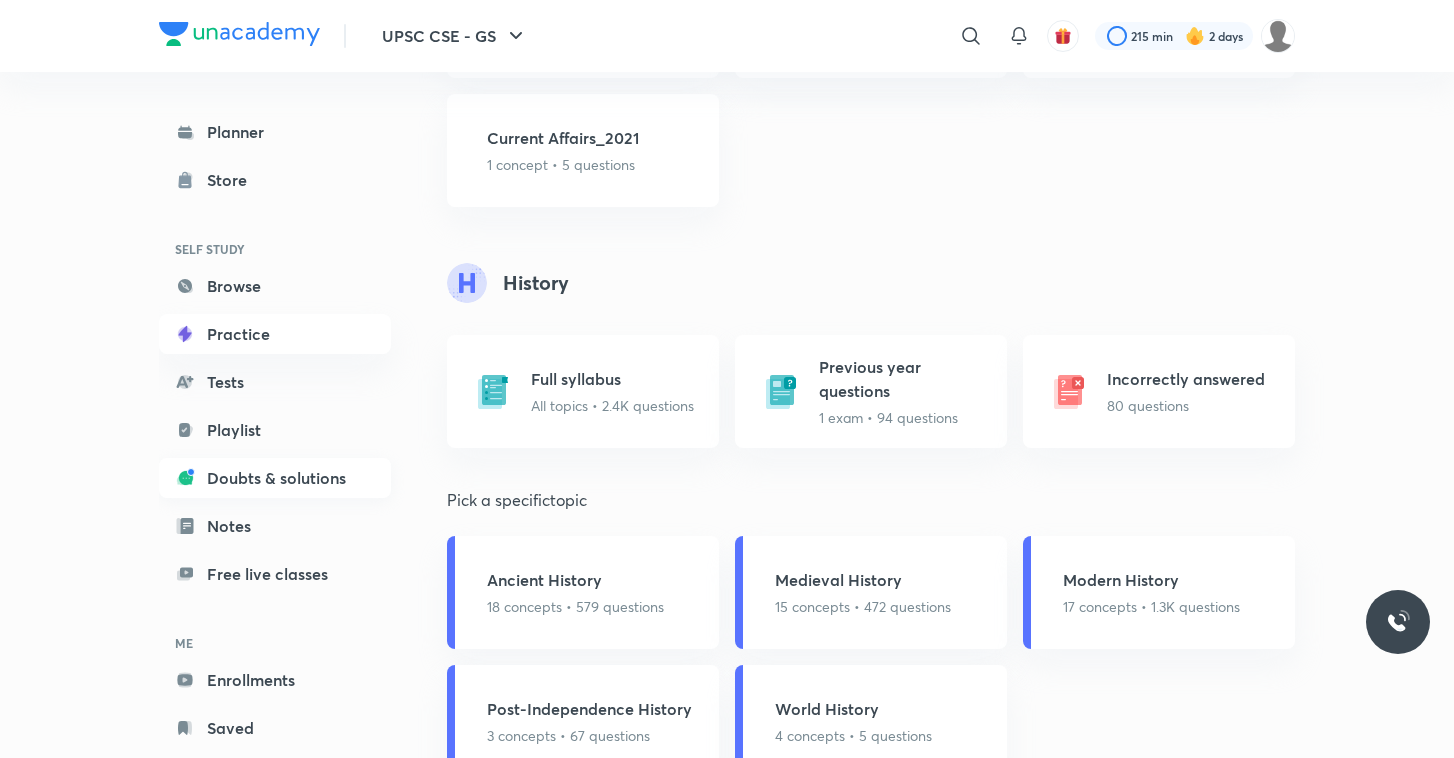 click on "Doubts & solutions" at bounding box center (275, 478) 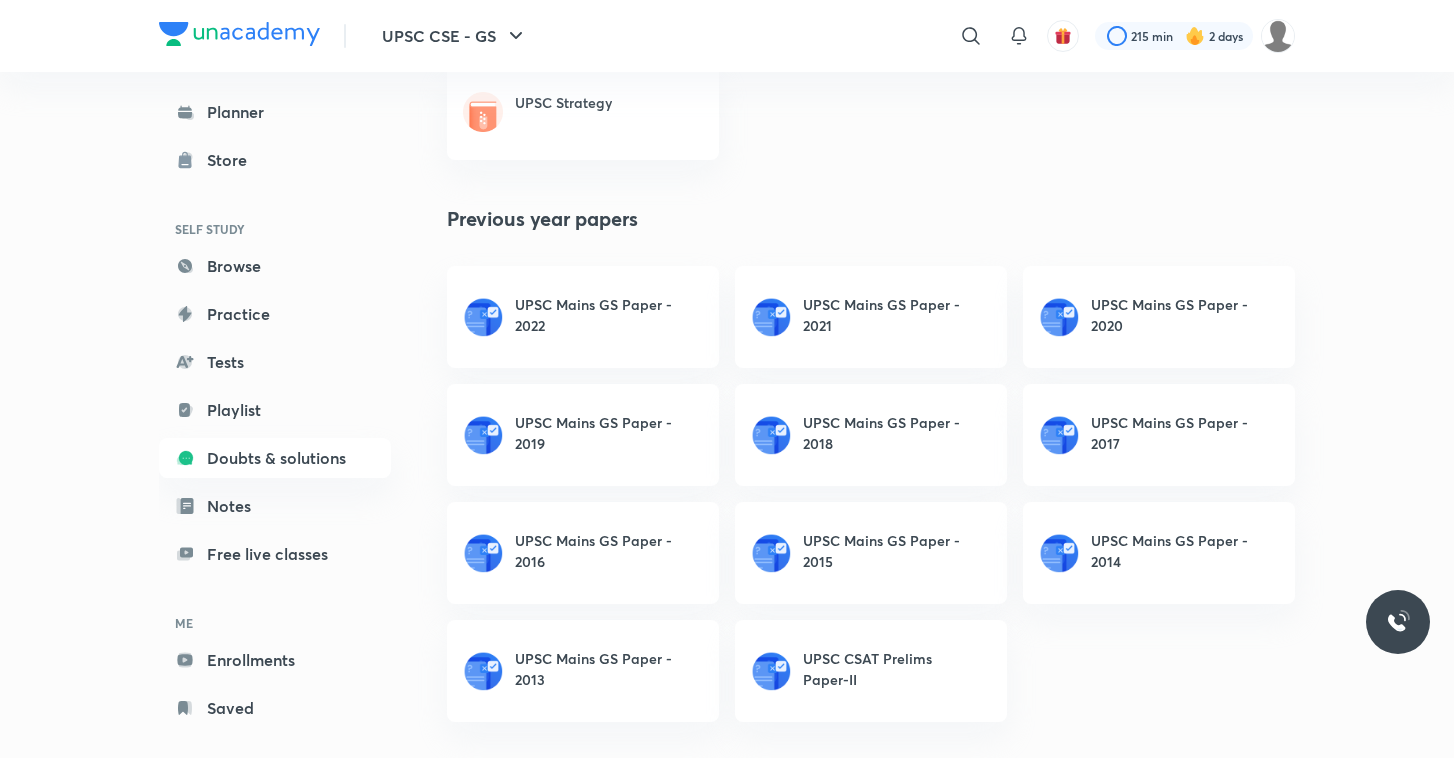 scroll, scrollTop: 0, scrollLeft: 0, axis: both 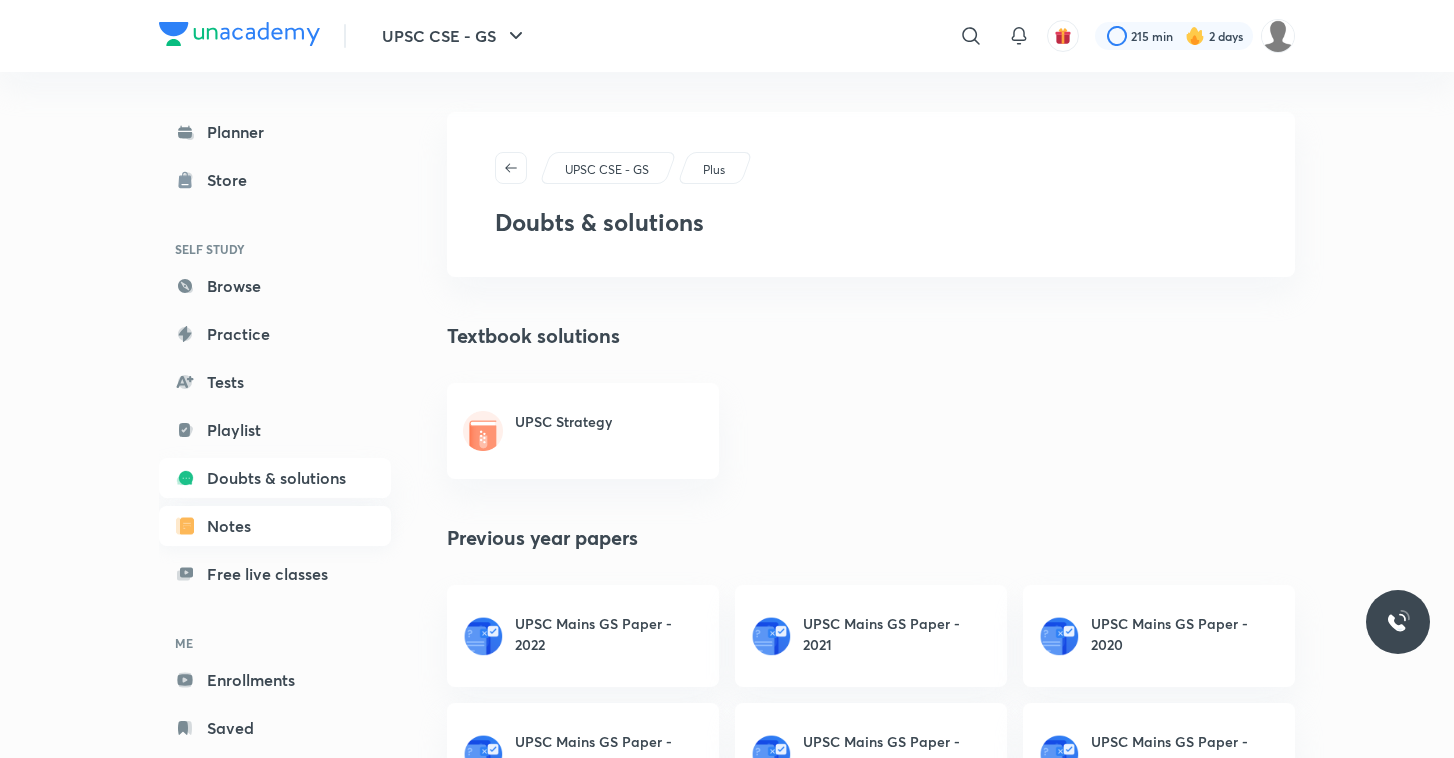 click on "Notes" at bounding box center [275, 526] 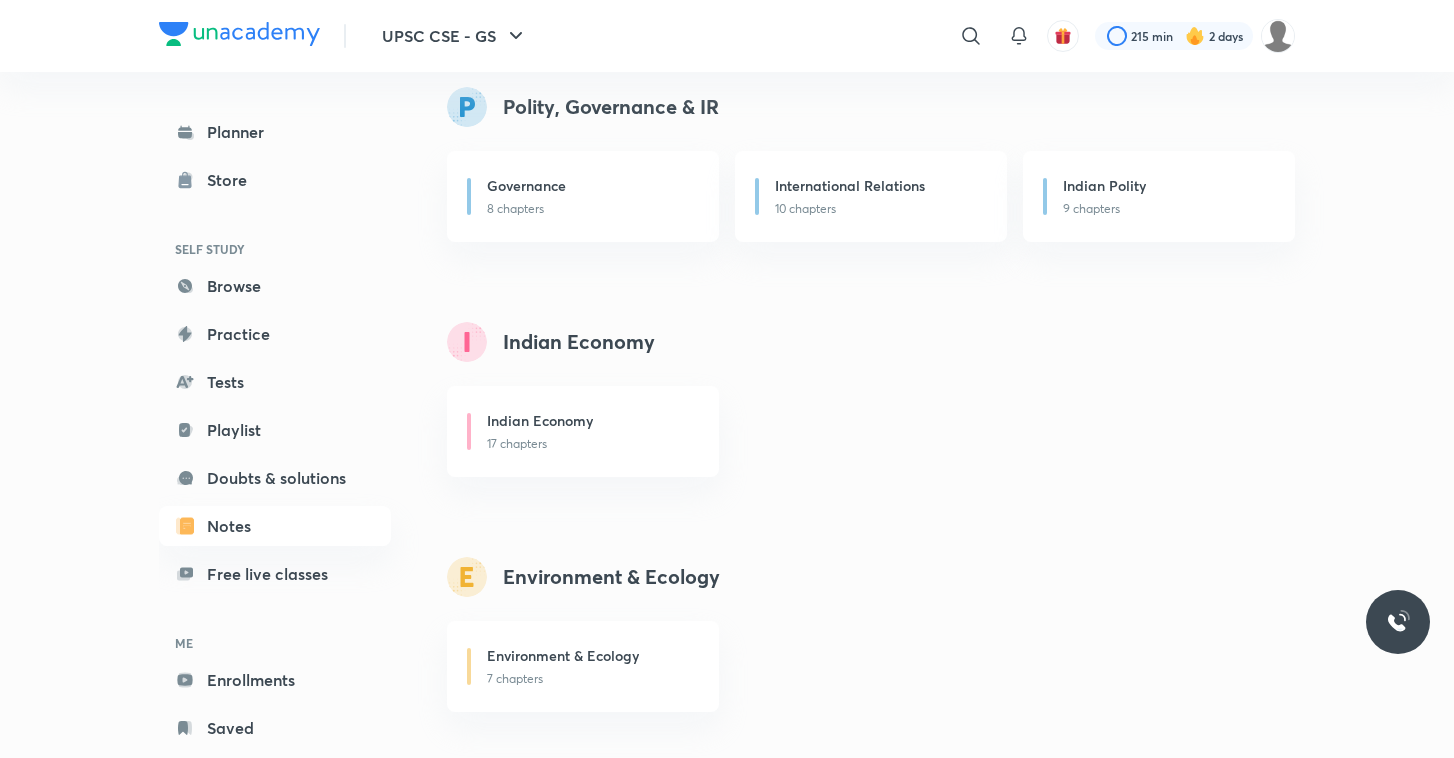 scroll, scrollTop: 2118, scrollLeft: 0, axis: vertical 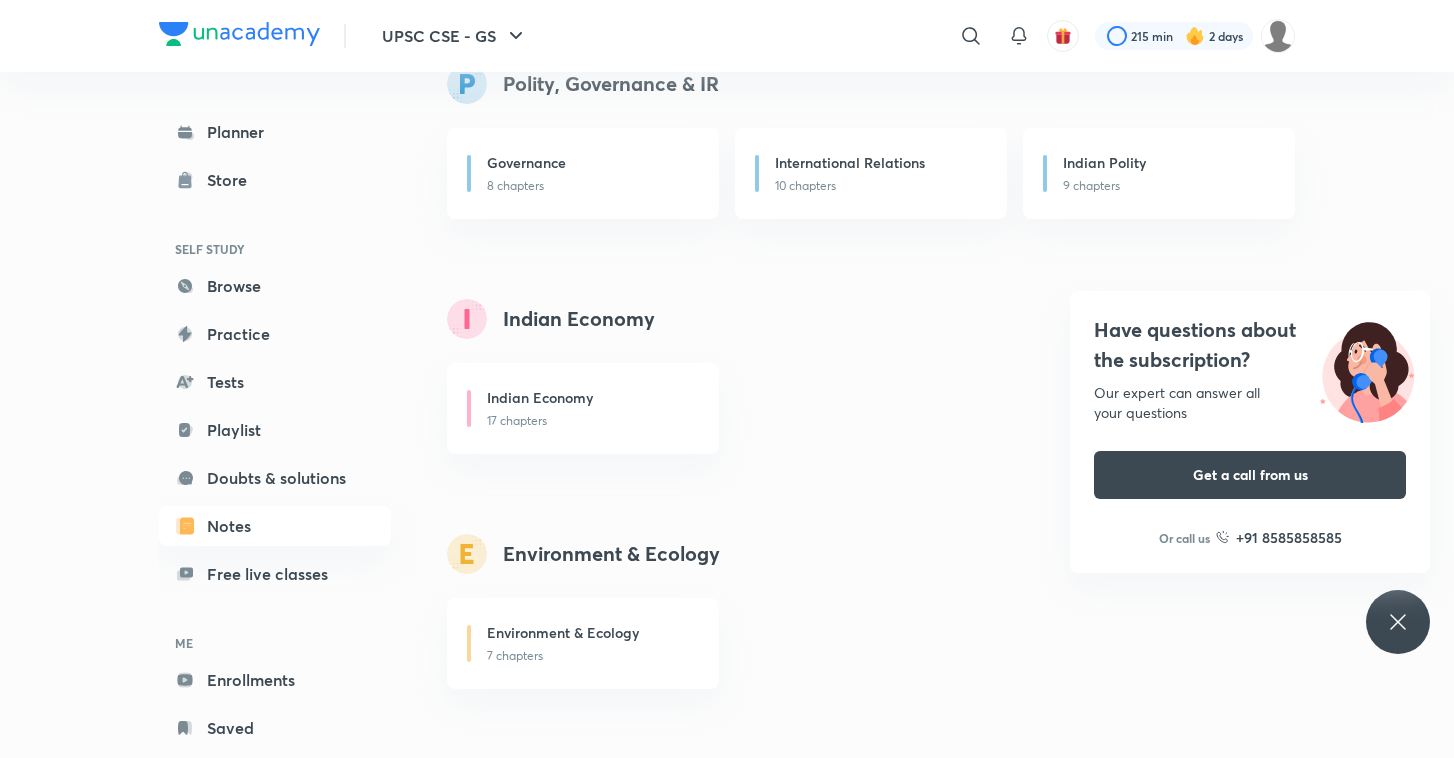 click on "Environment & Ecology" at bounding box center (871, 554) 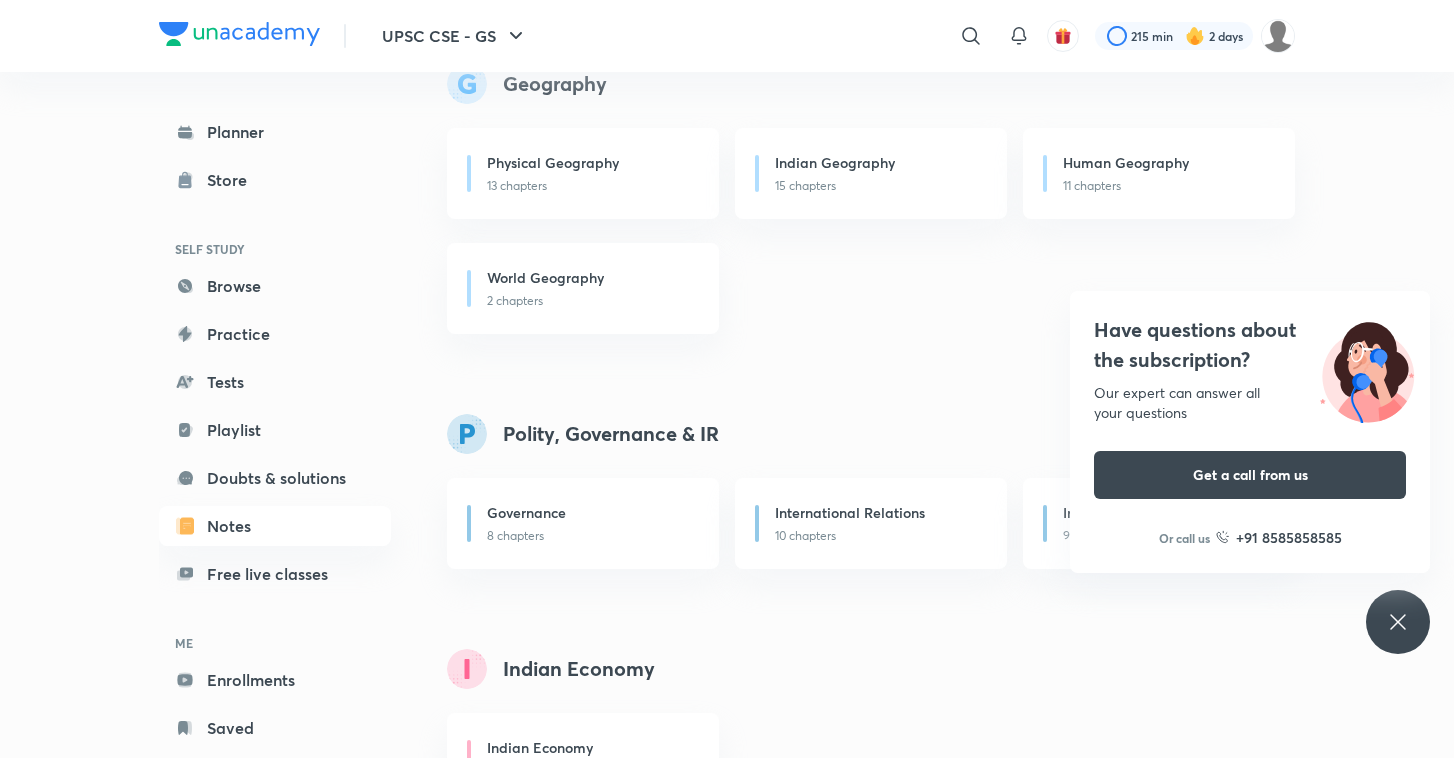 scroll, scrollTop: 1767, scrollLeft: 0, axis: vertical 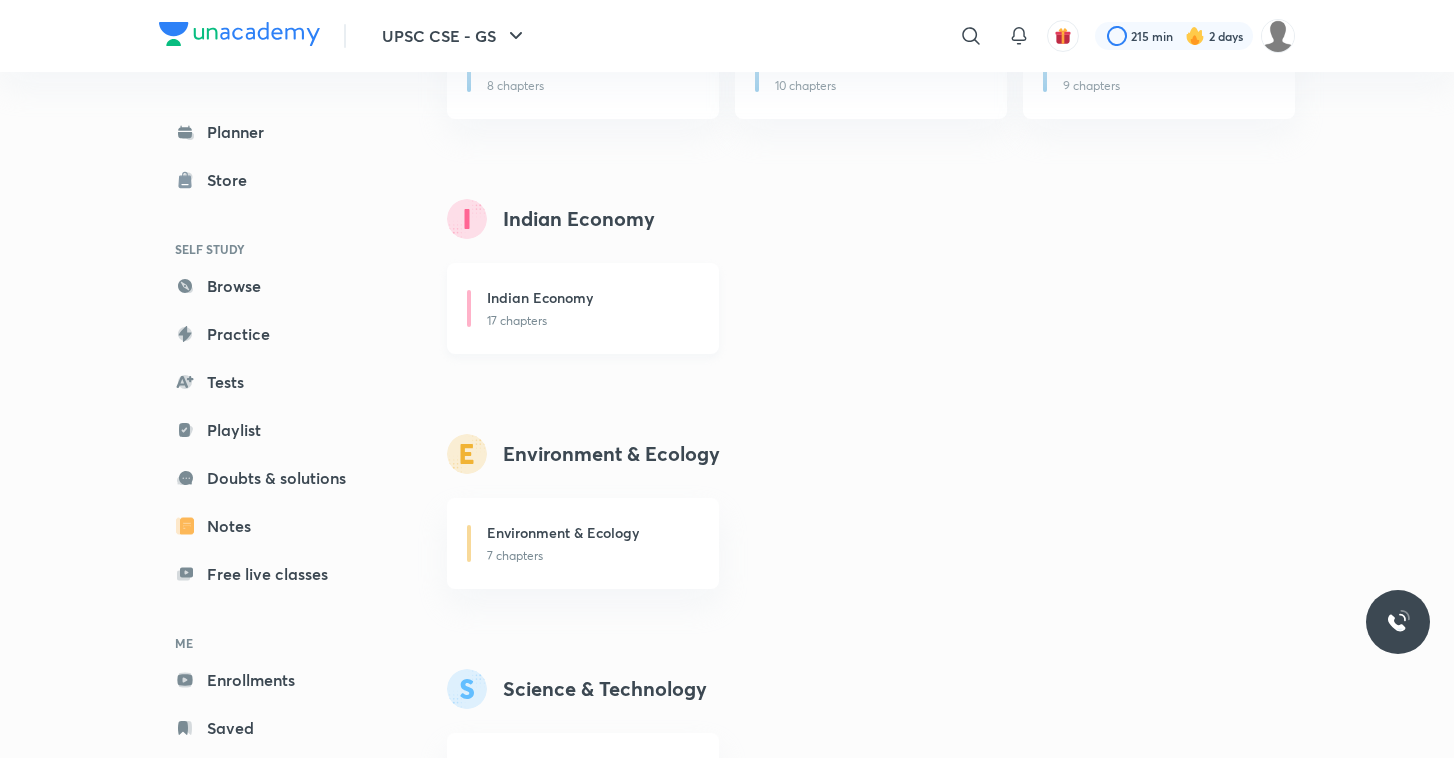 click on "17 chapters" at bounding box center [591, 321] 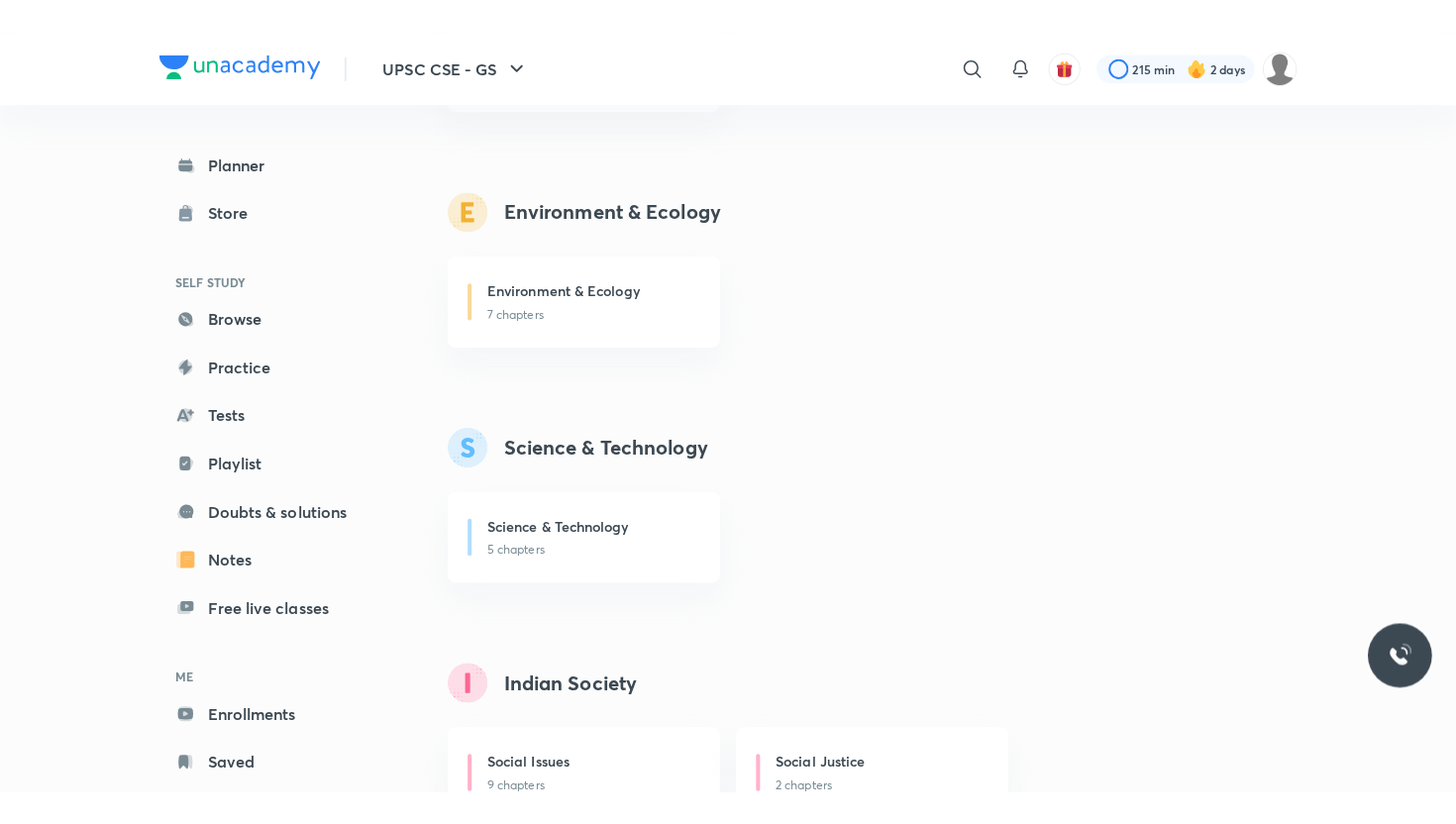 scroll, scrollTop: 2561, scrollLeft: 0, axis: vertical 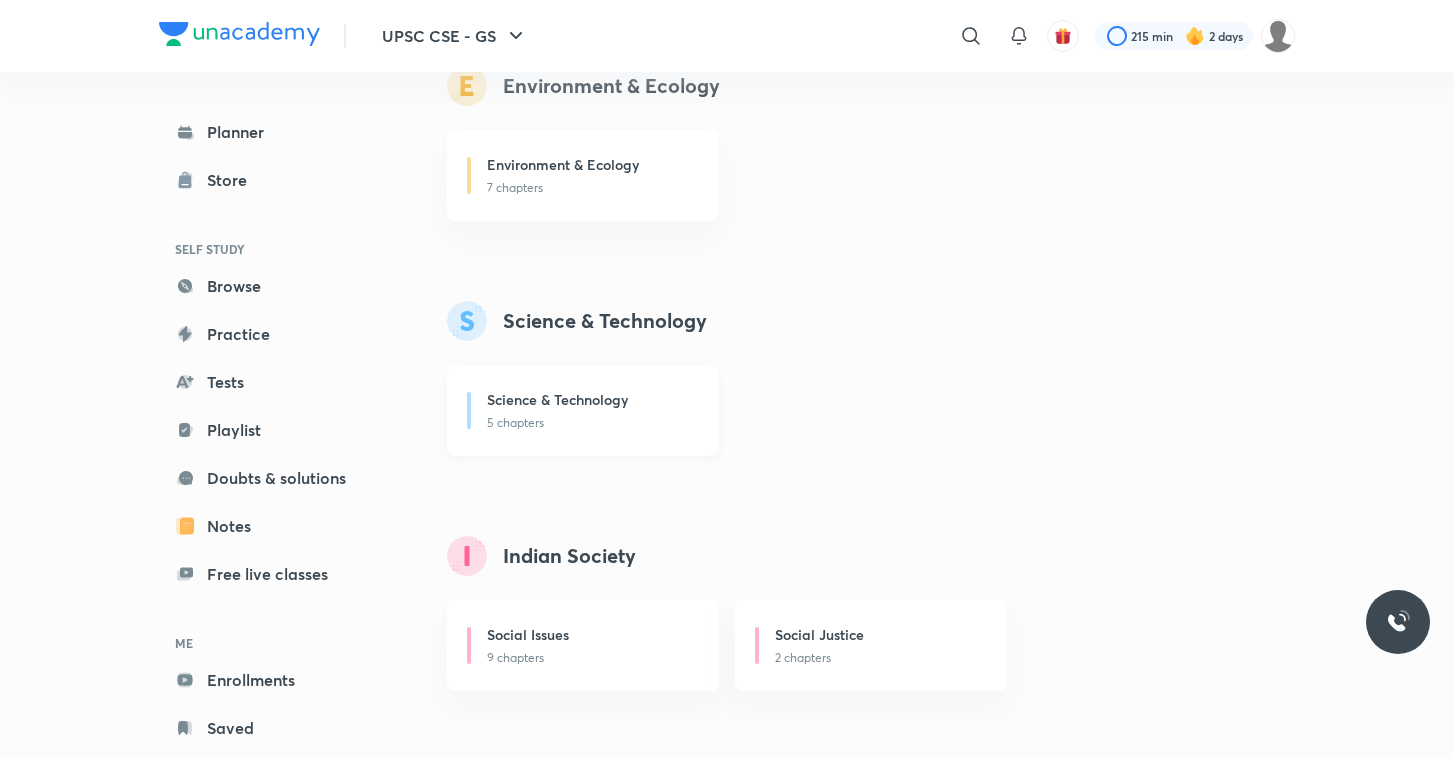 click on "5 chapters" at bounding box center [591, 423] 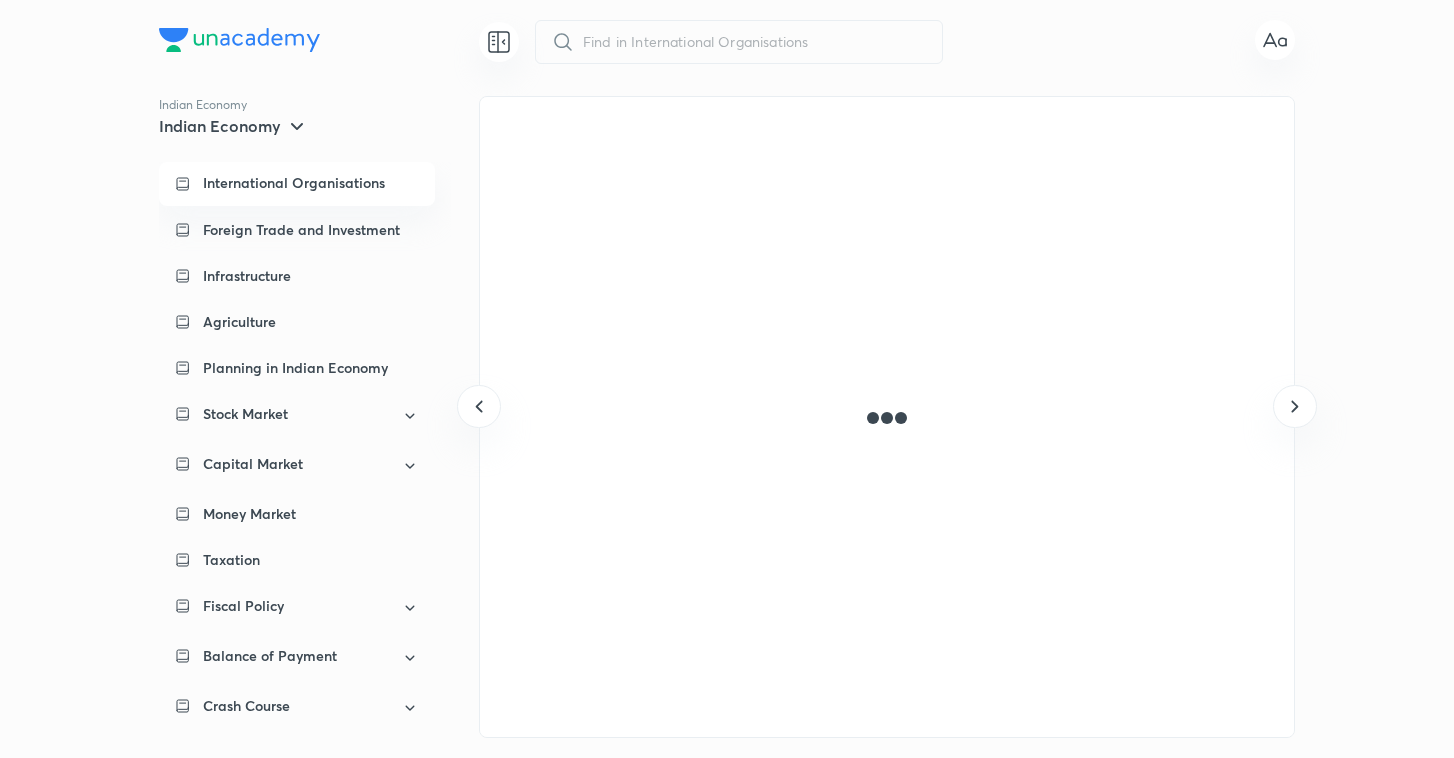 scroll, scrollTop: 0, scrollLeft: 0, axis: both 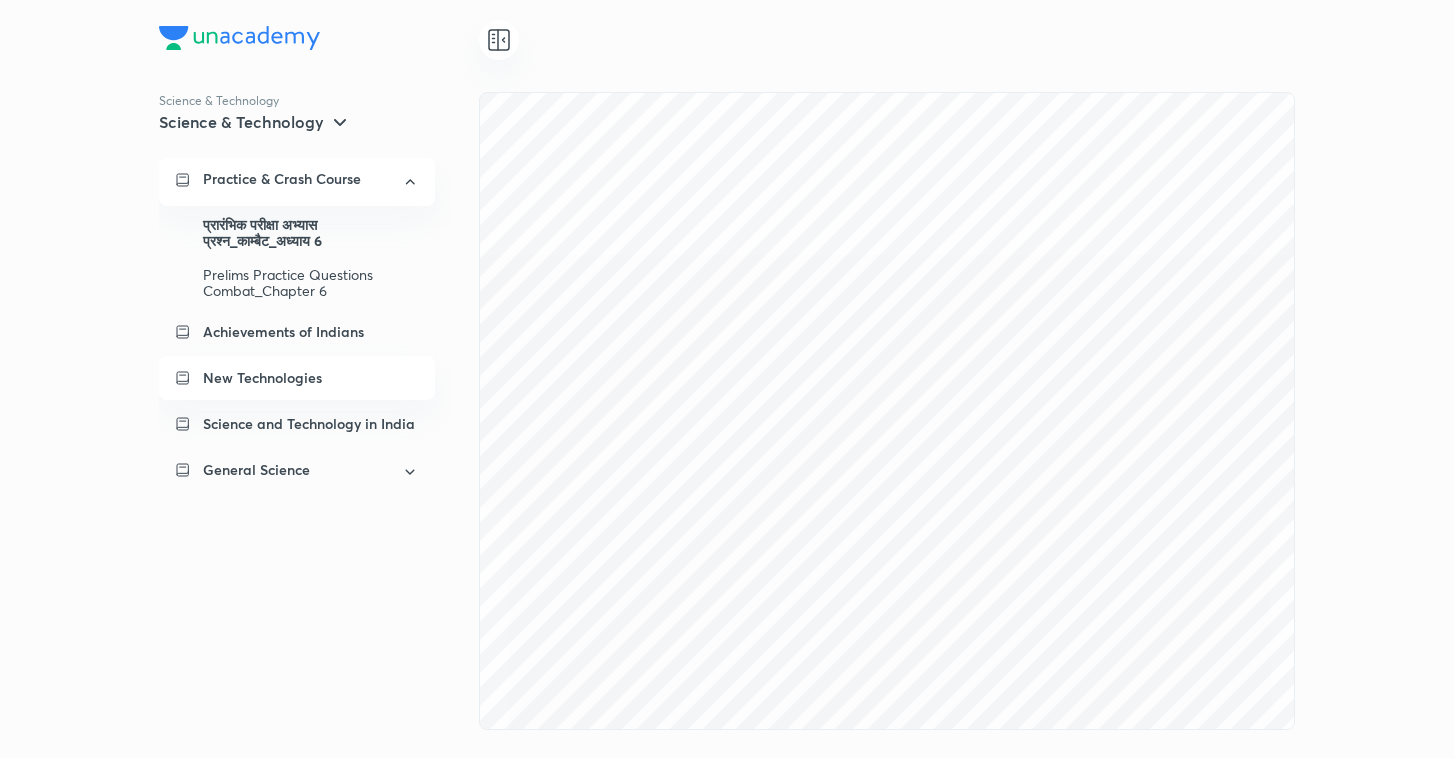 click on "New Technologies" at bounding box center [297, 378] 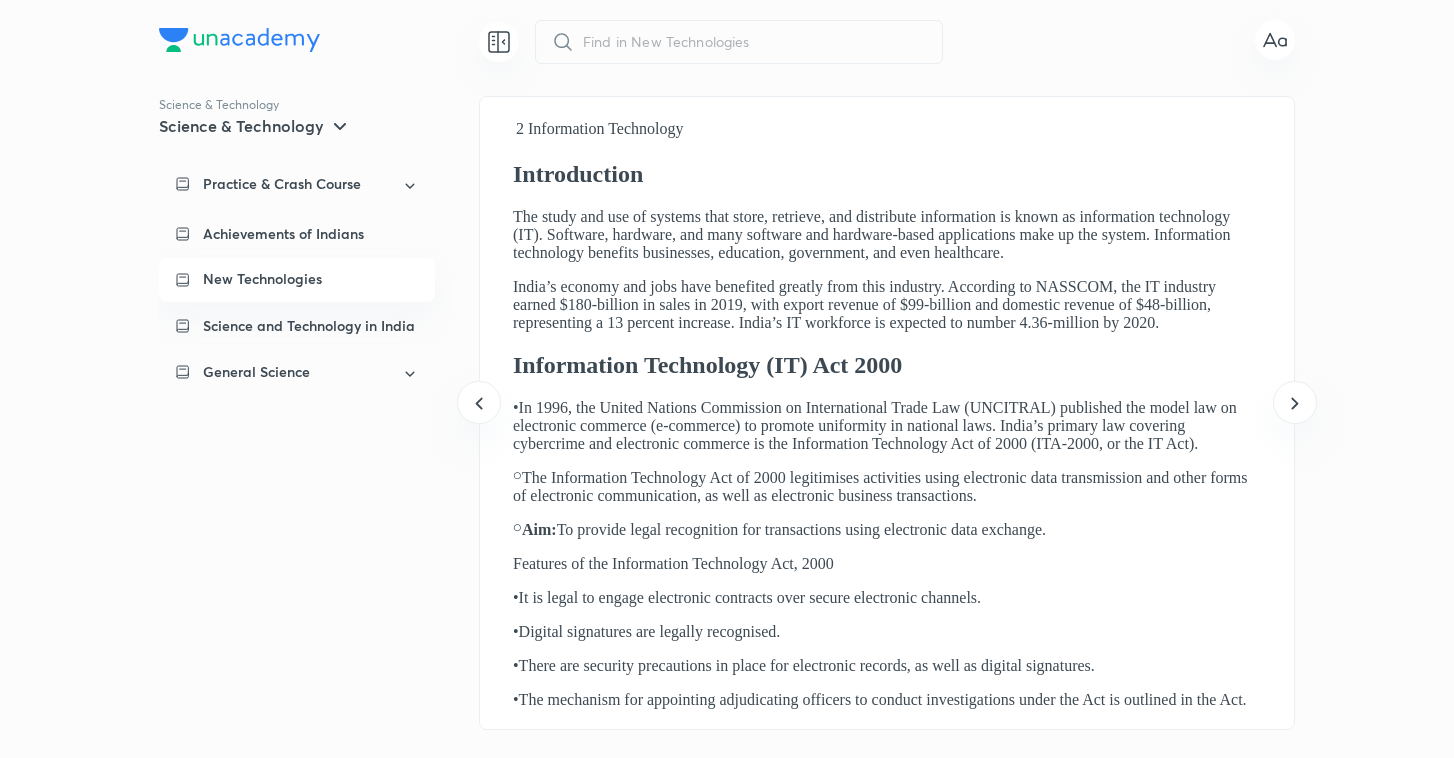scroll, scrollTop: 0, scrollLeft: 0, axis: both 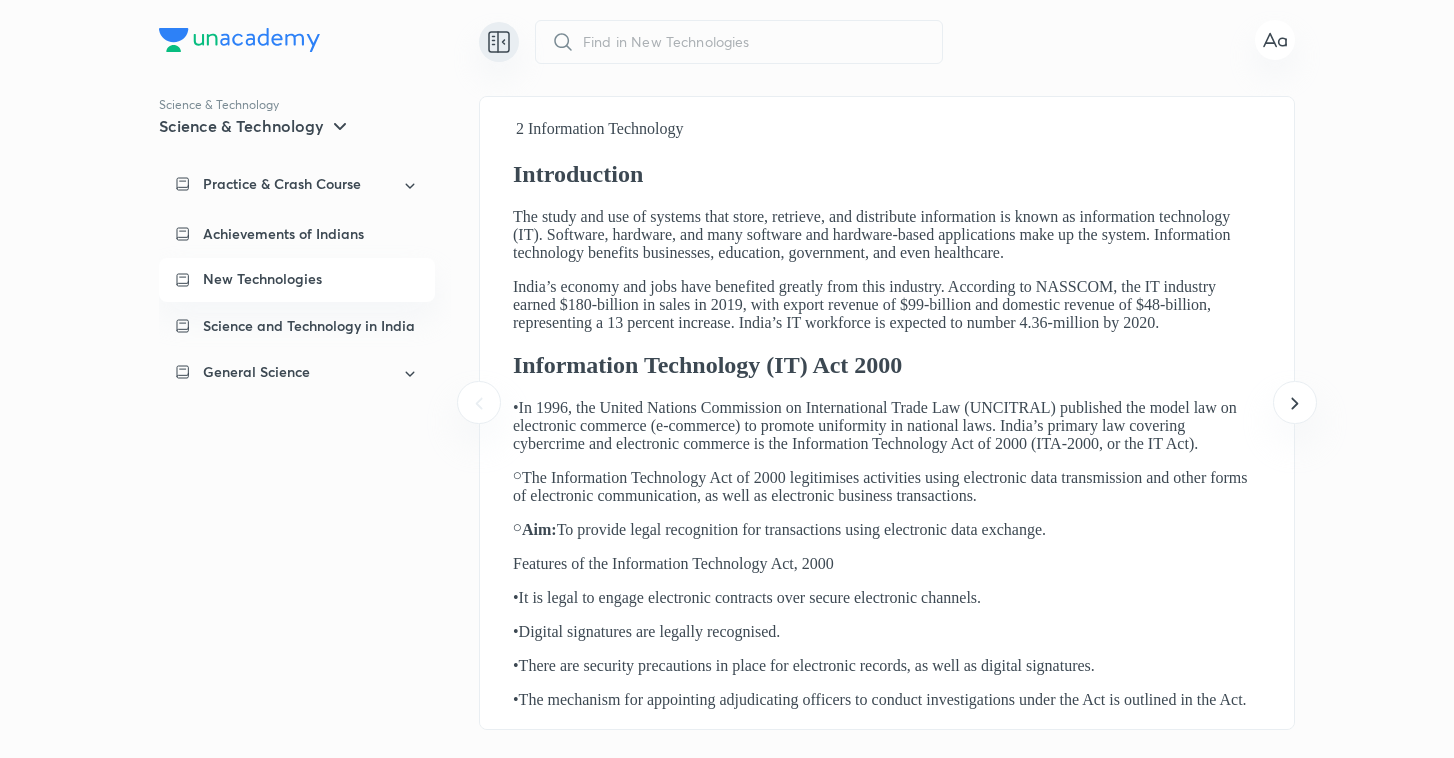 click 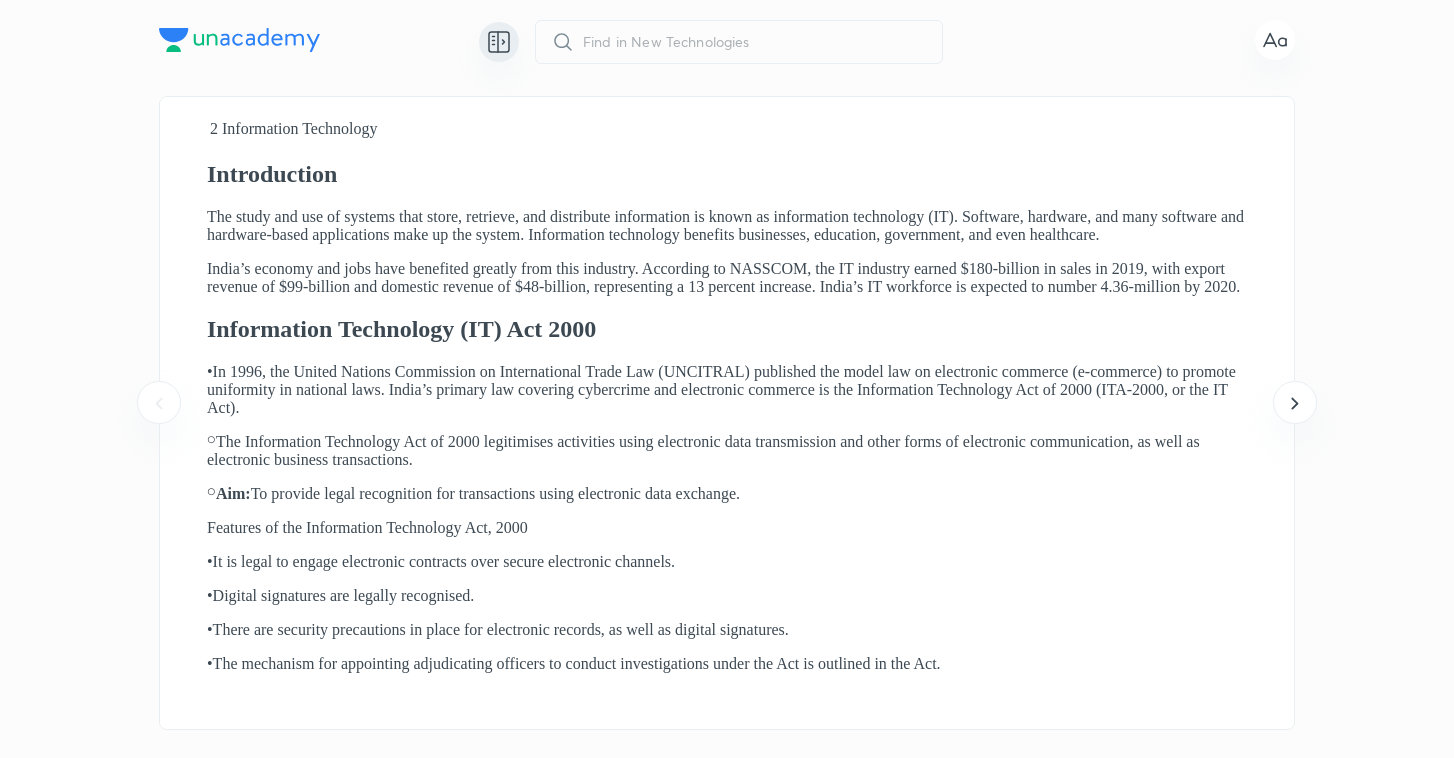 scroll, scrollTop: 0, scrollLeft: 0, axis: both 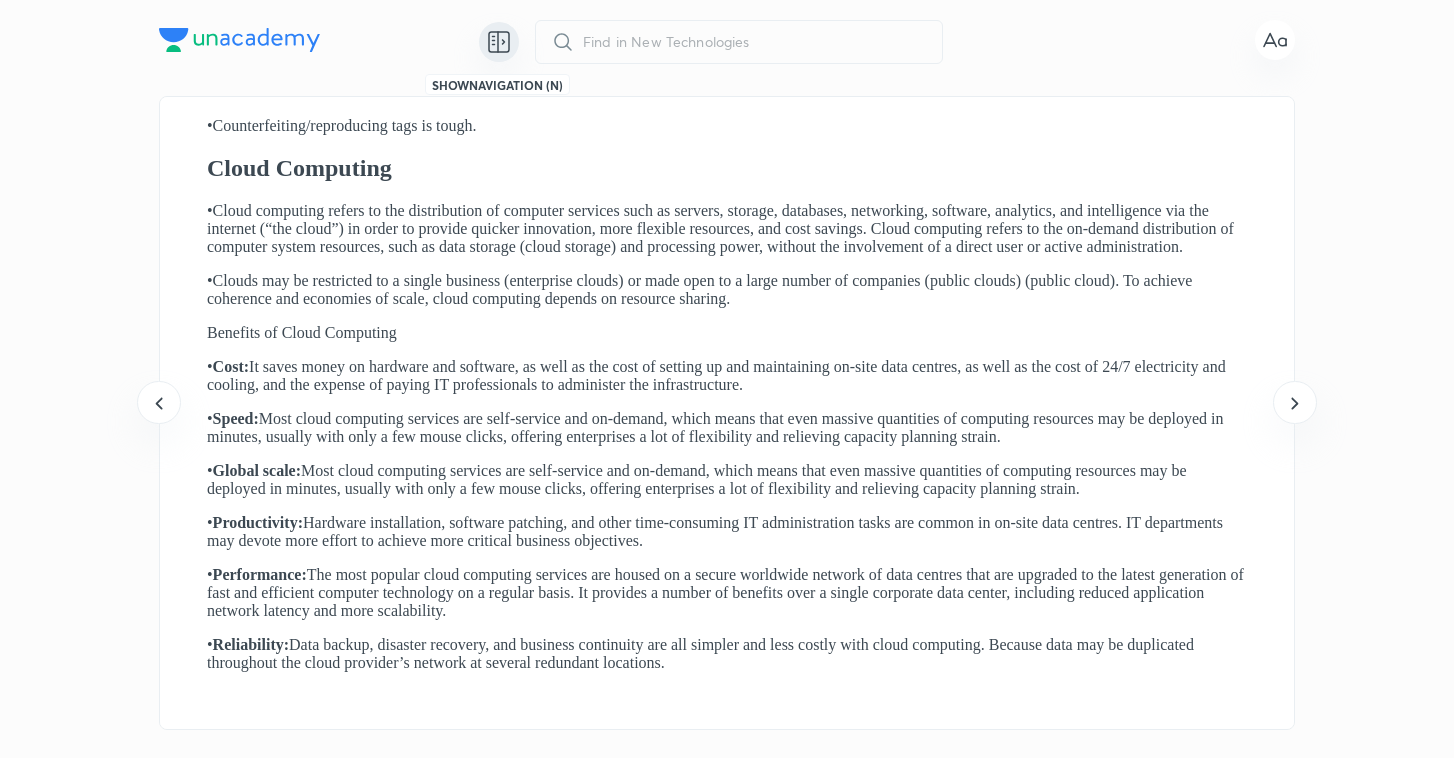 click at bounding box center (499, 42) 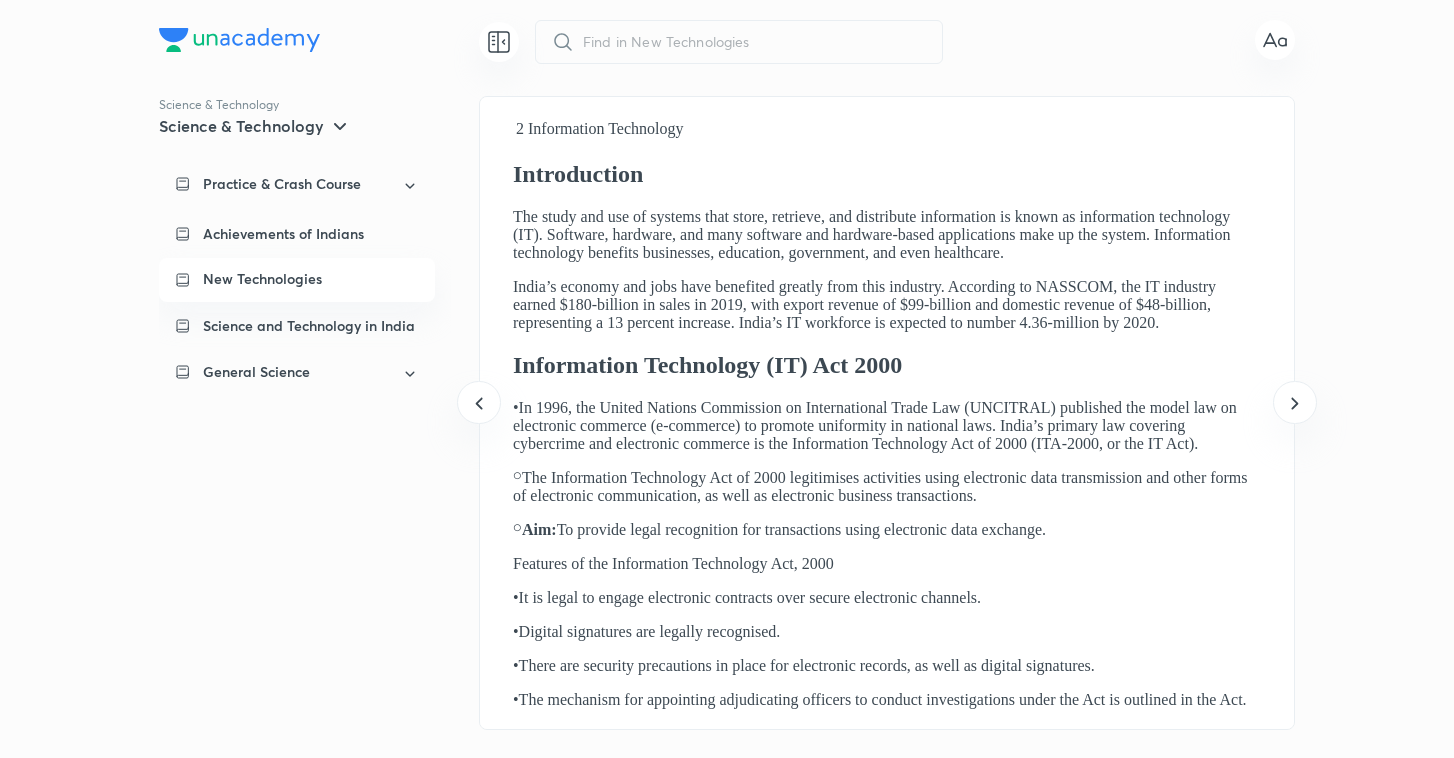 scroll, scrollTop: 0, scrollLeft: 0, axis: both 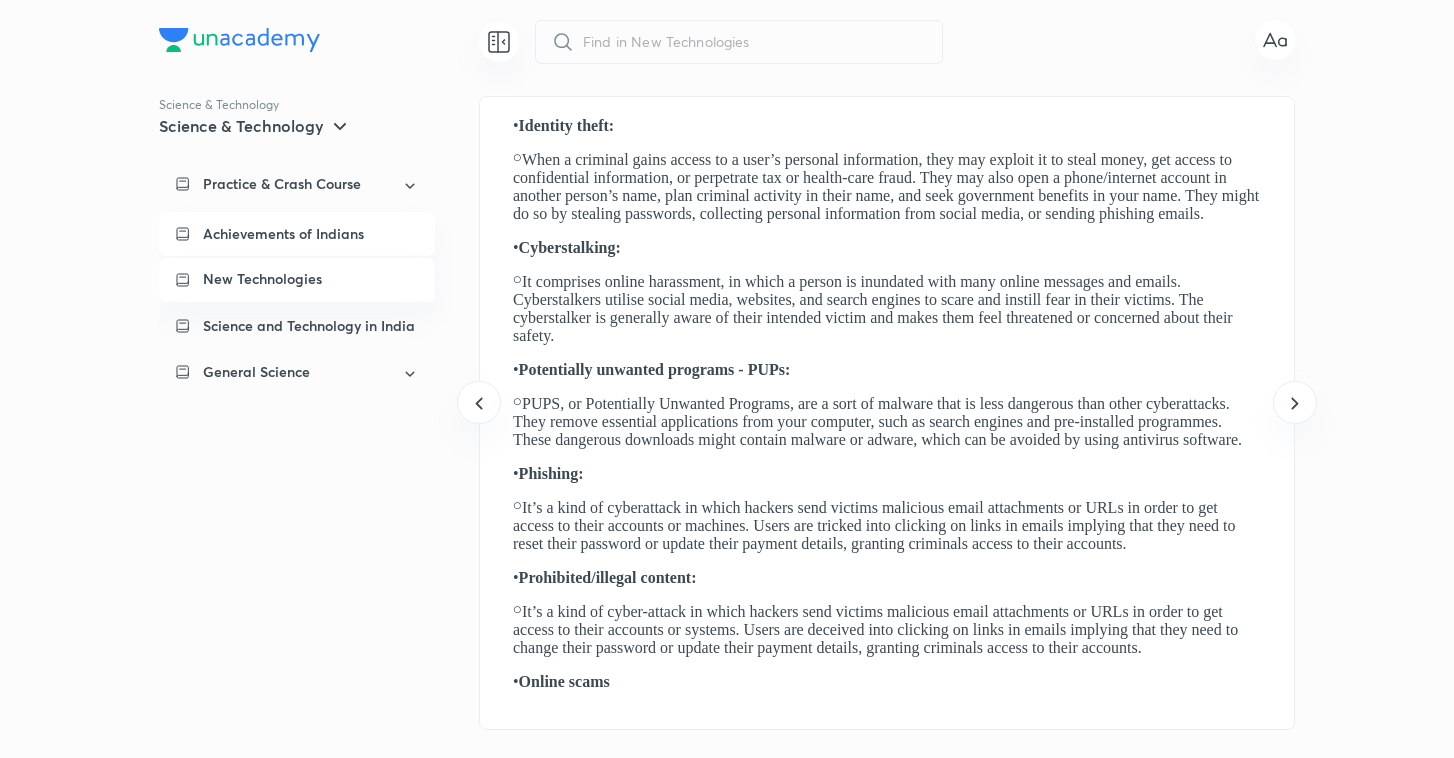 click on "Achievements of Indians" at bounding box center [311, 234] 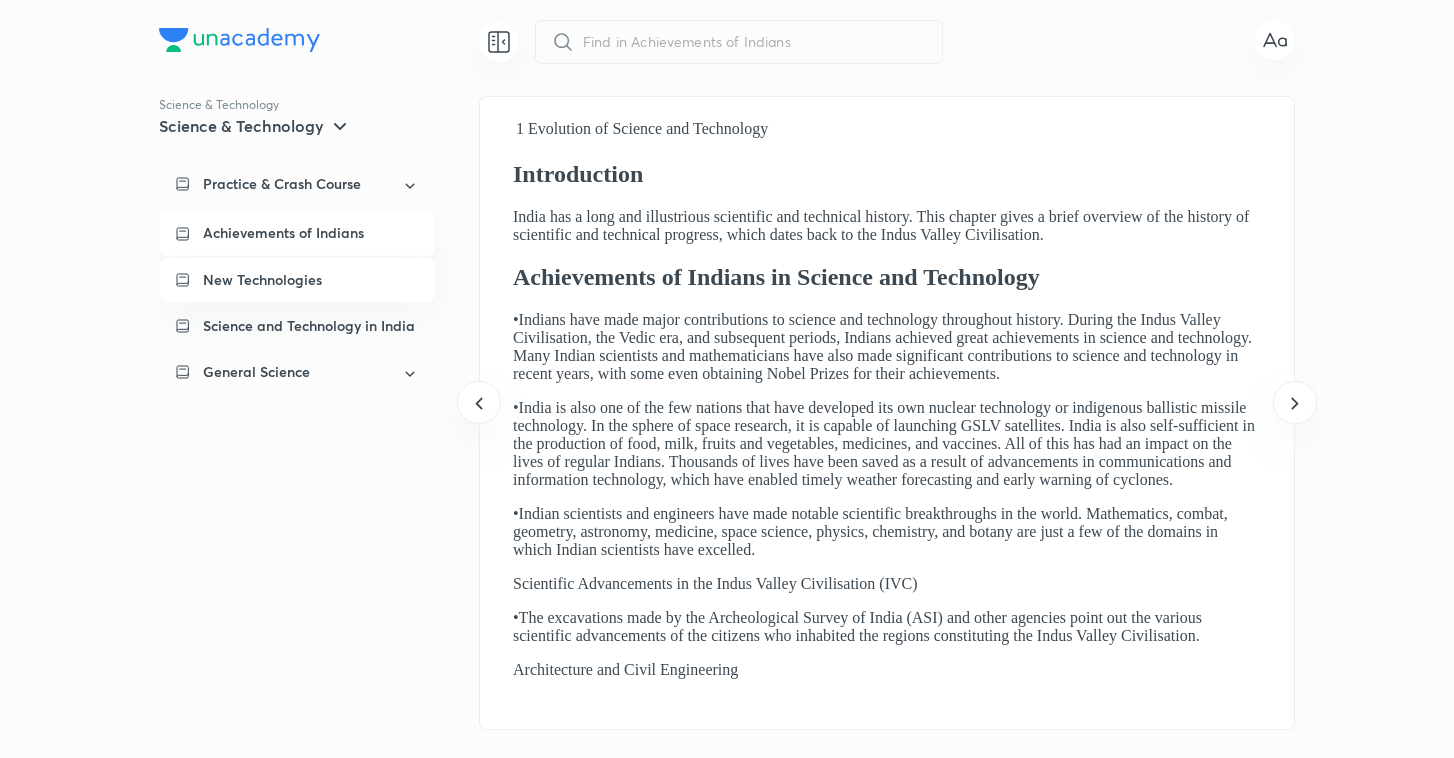 scroll, scrollTop: 0, scrollLeft: 0, axis: both 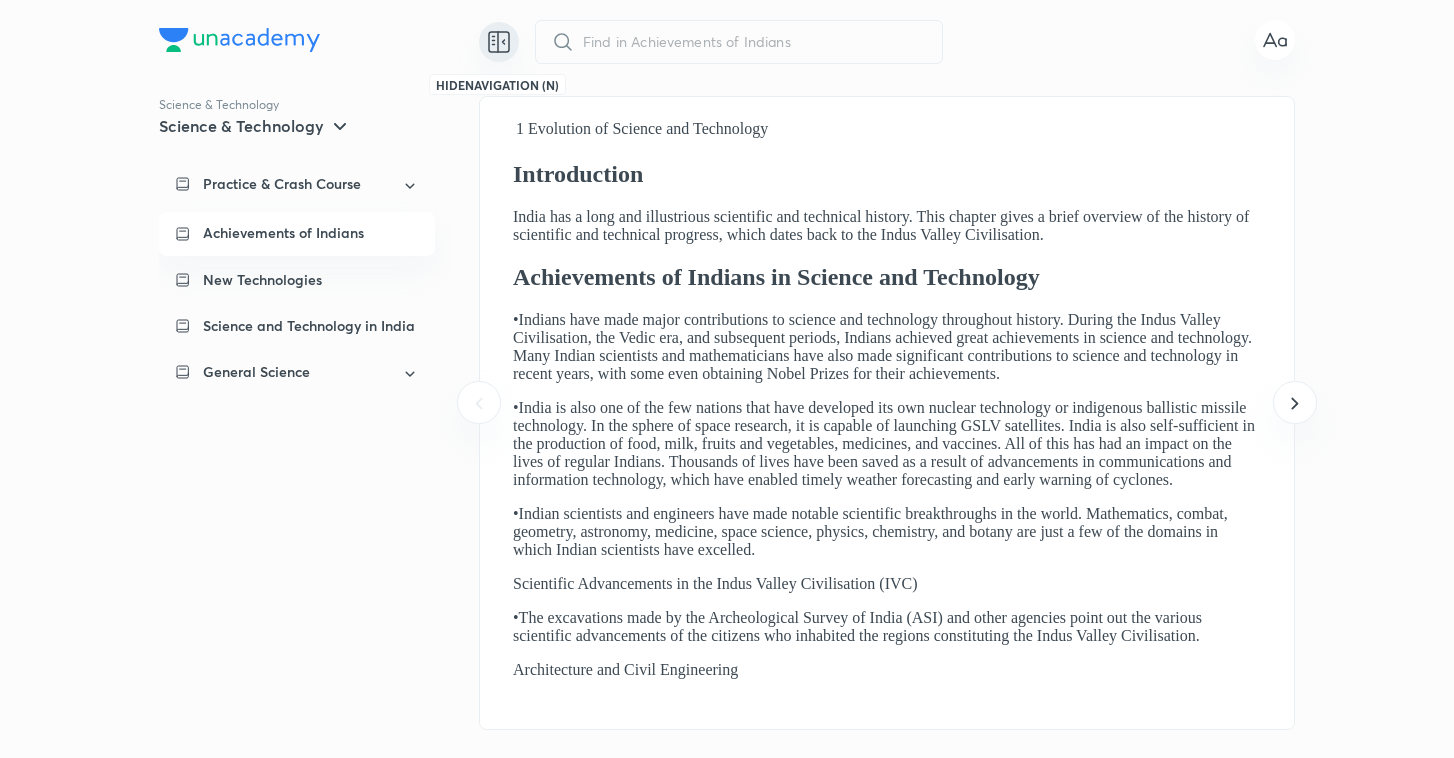 click 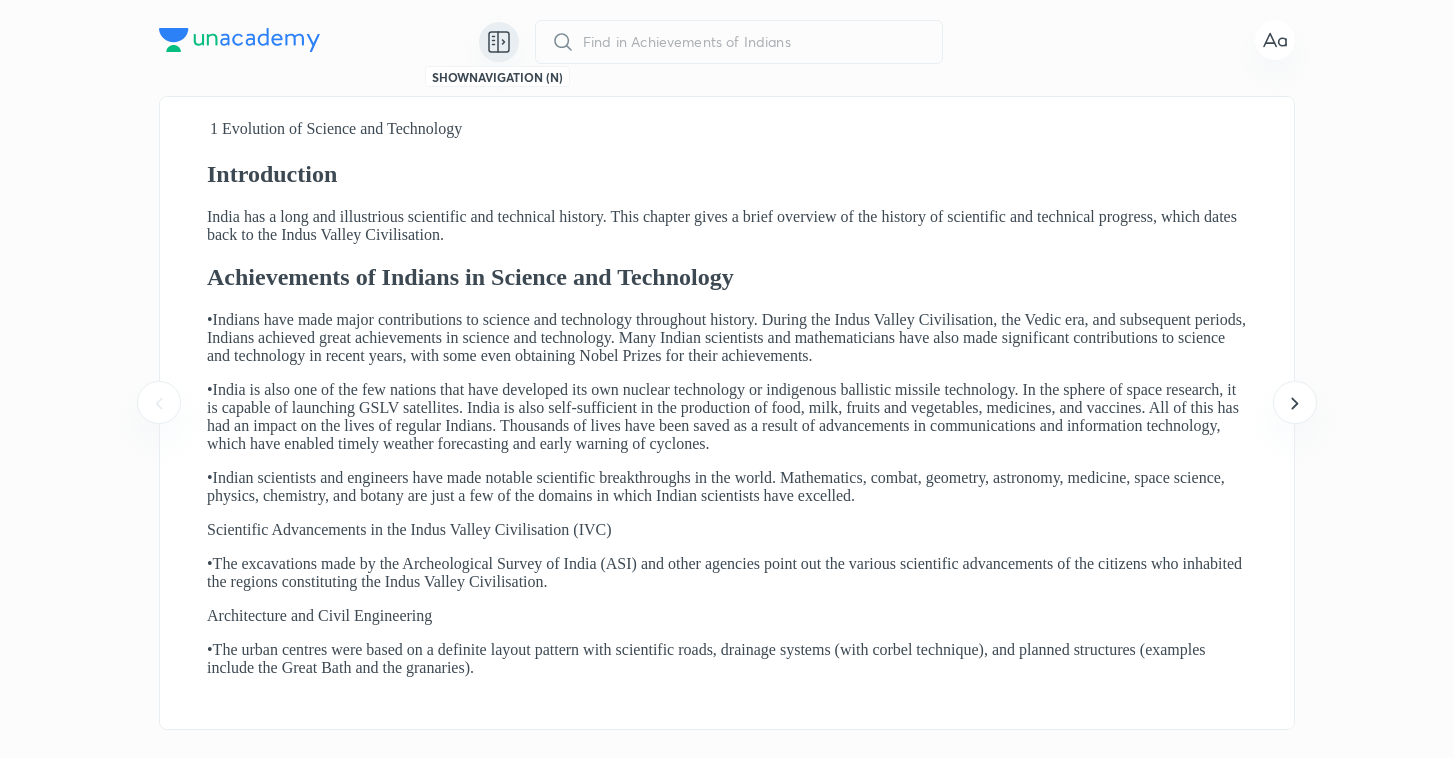 scroll, scrollTop: 0, scrollLeft: 0, axis: both 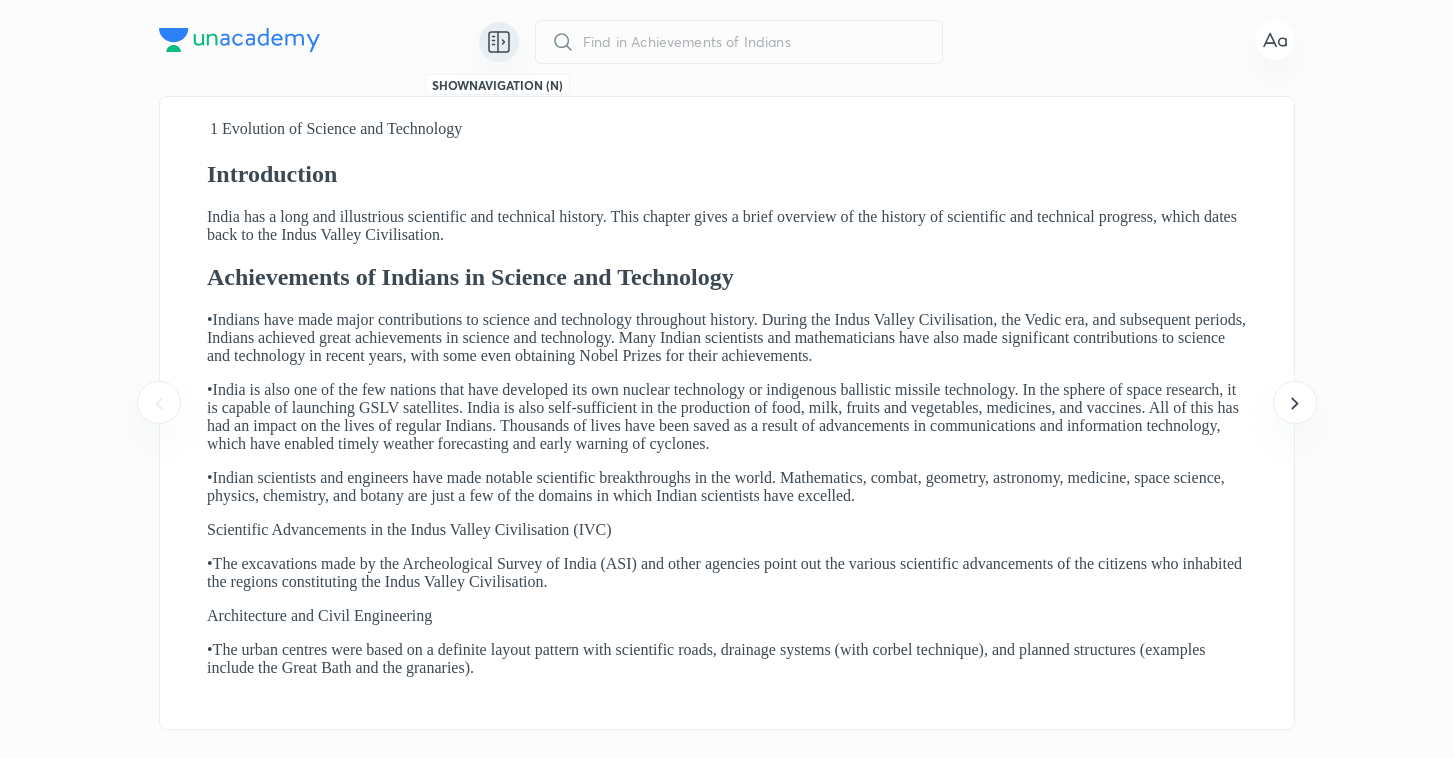 click 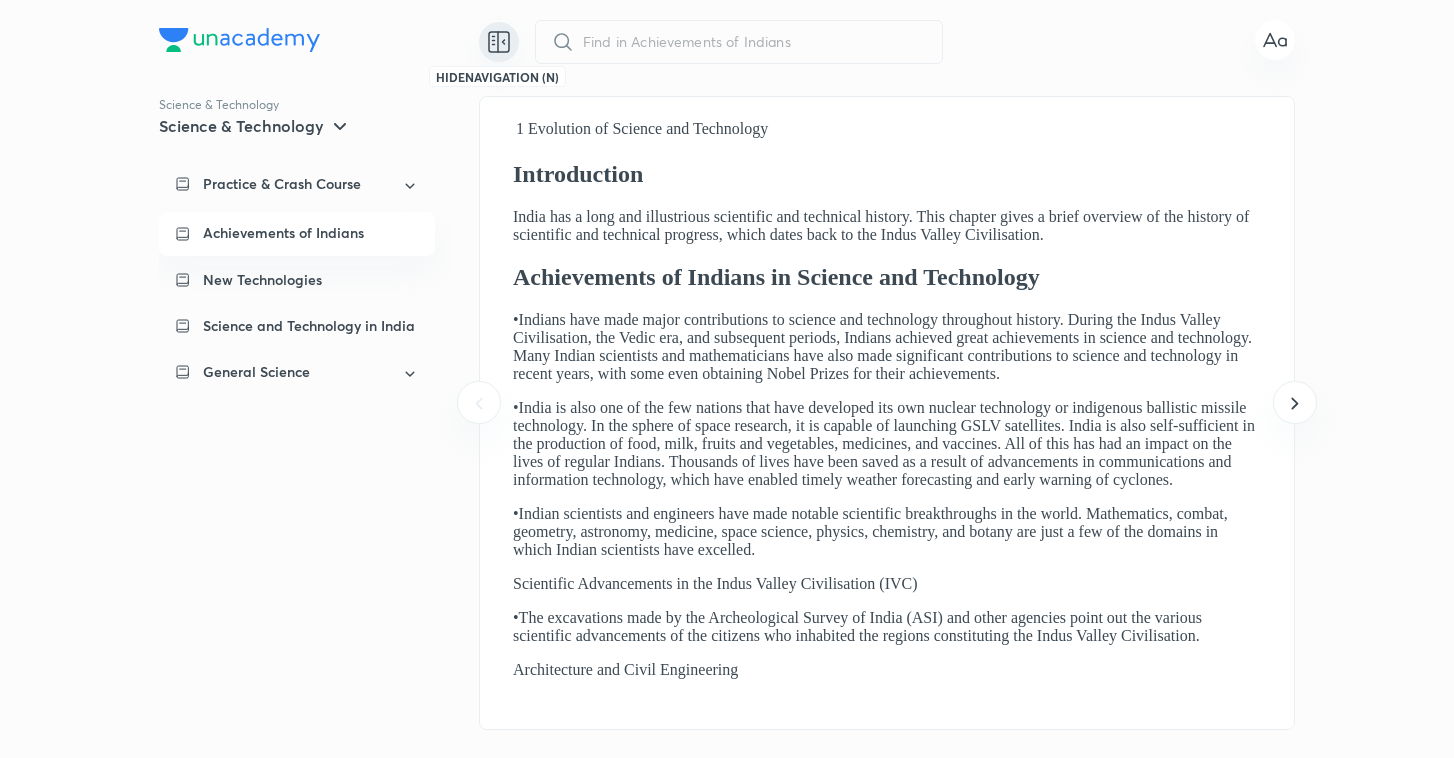 scroll, scrollTop: 0, scrollLeft: 0, axis: both 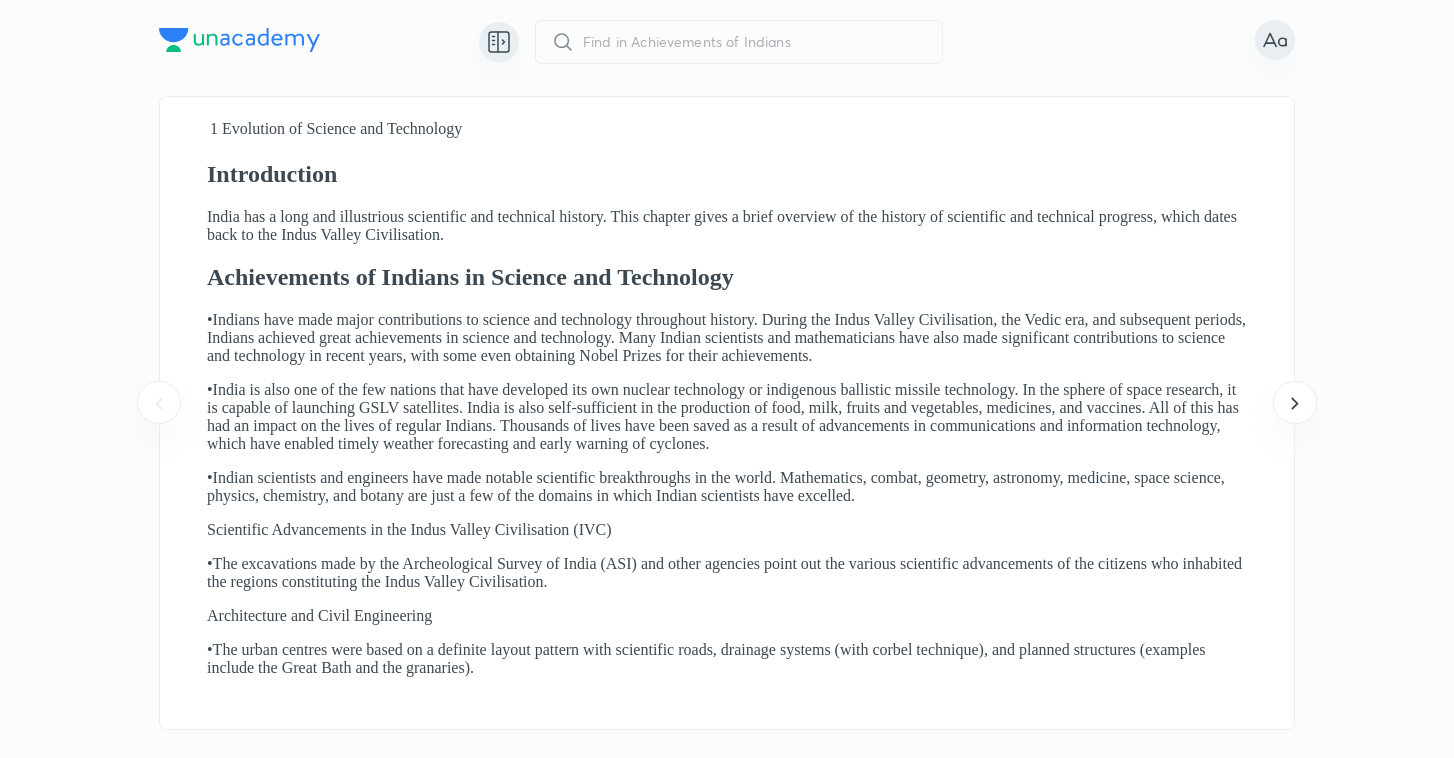 click 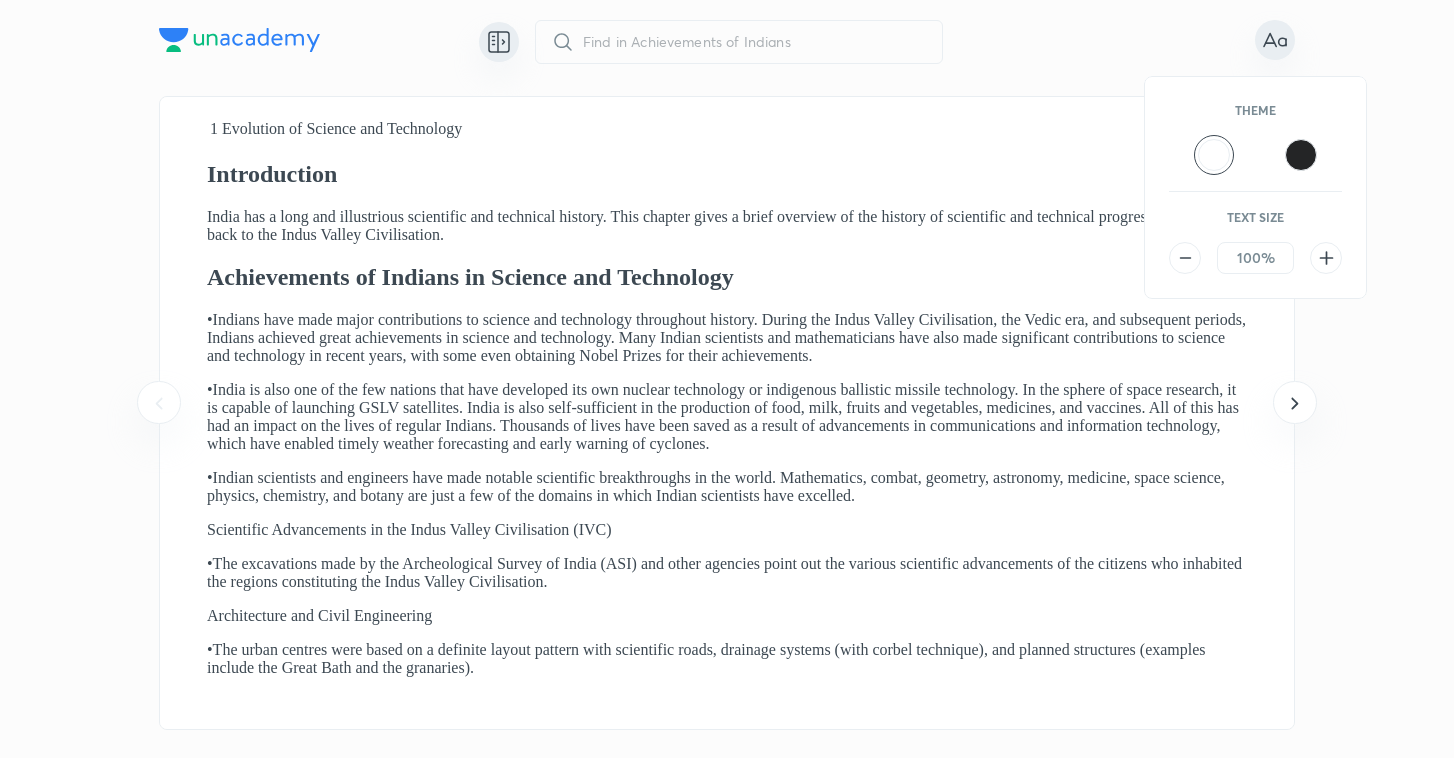 click at bounding box center (727, 379) 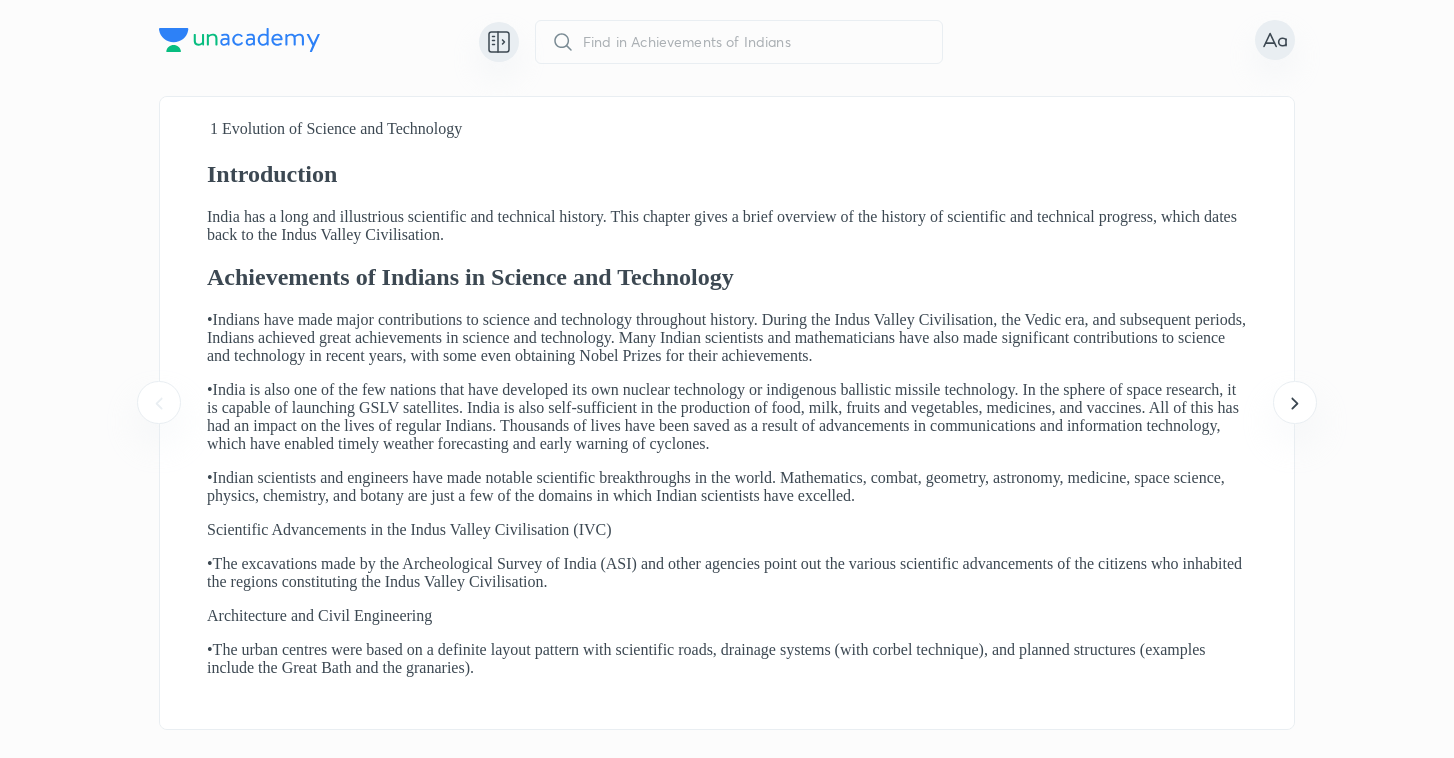 click 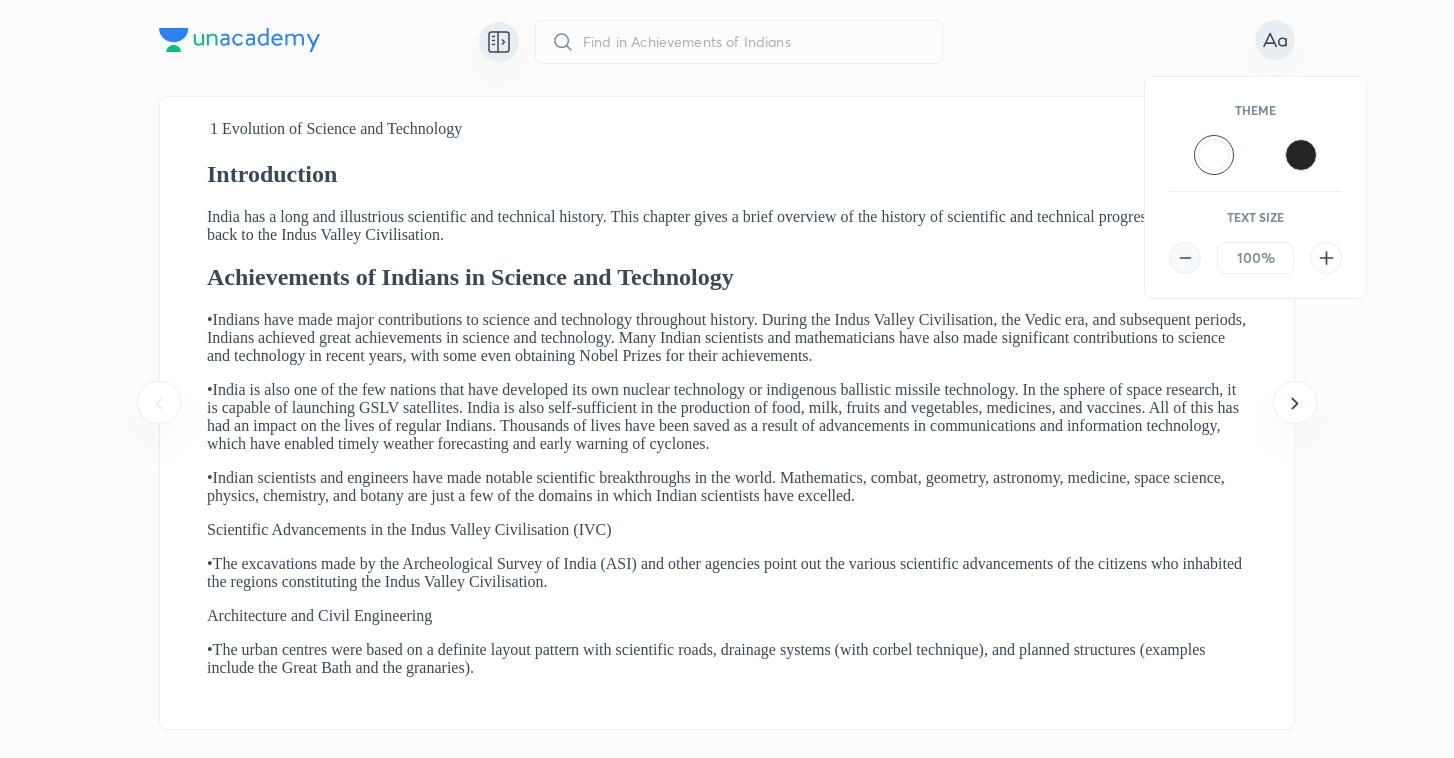 click 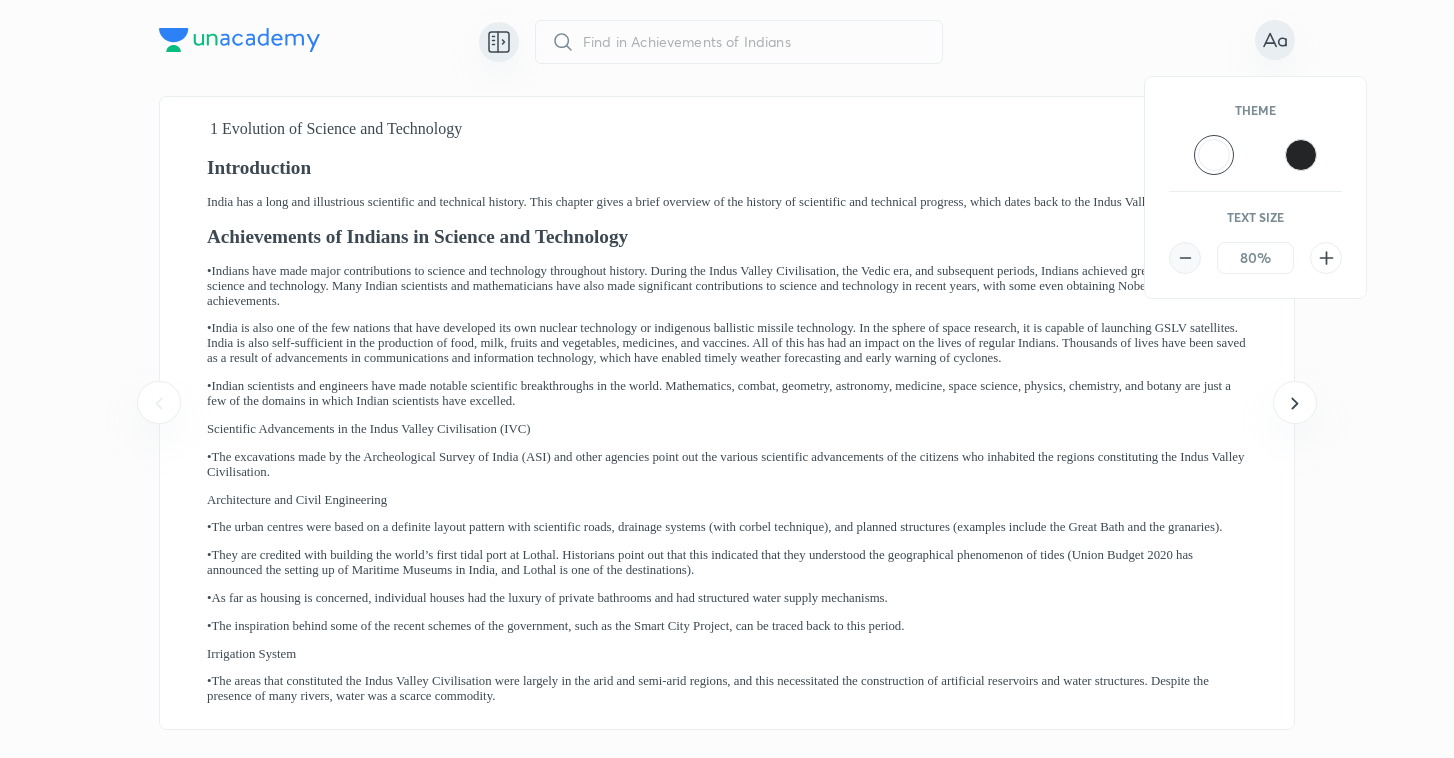 click 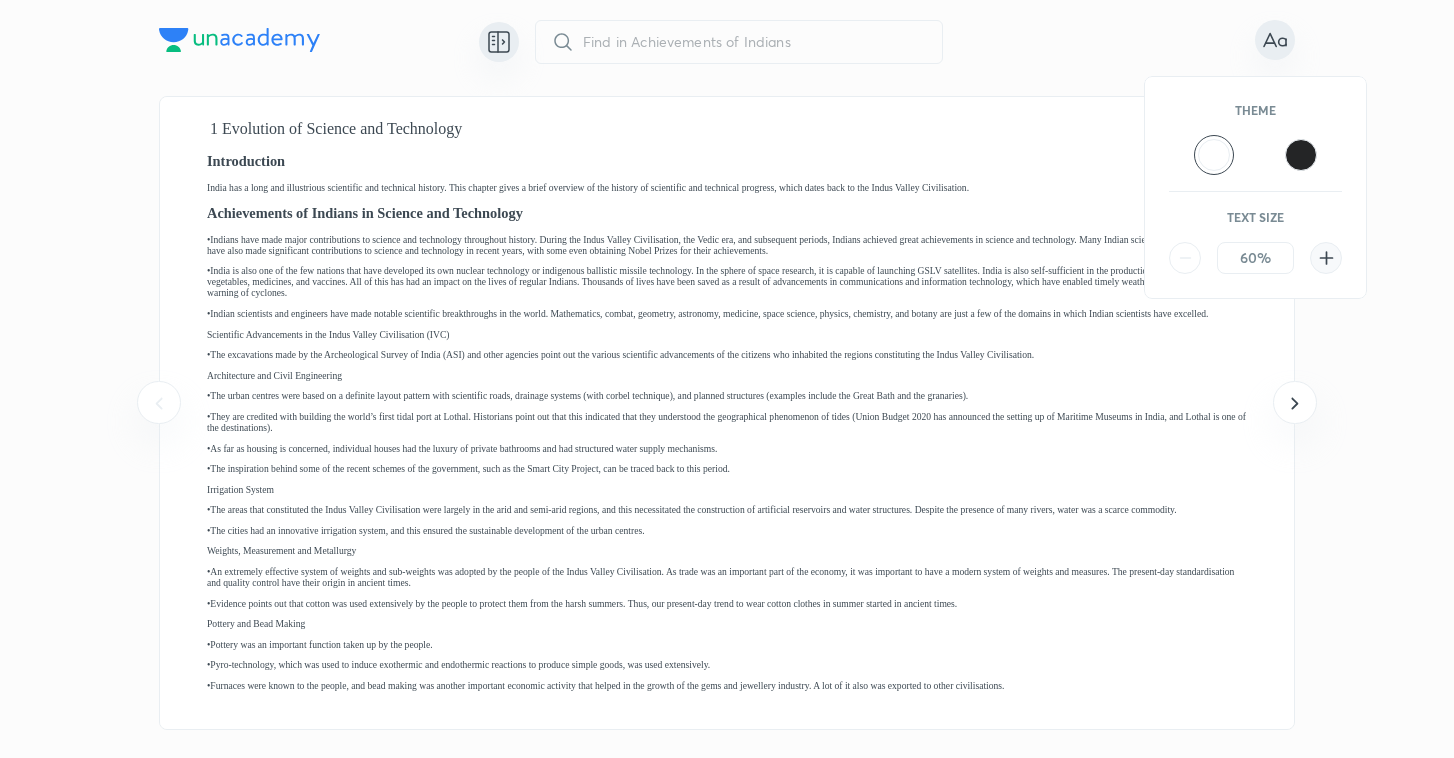 click 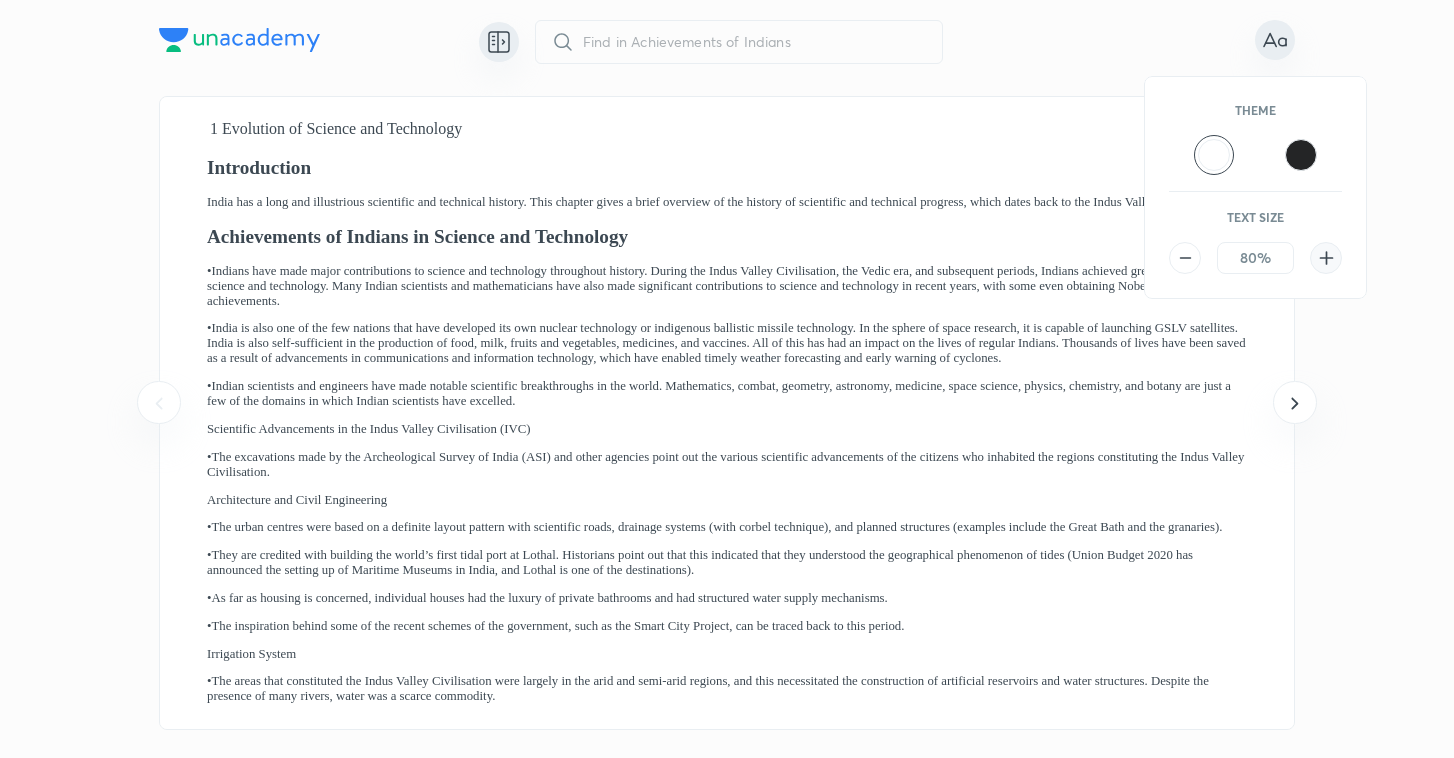 click 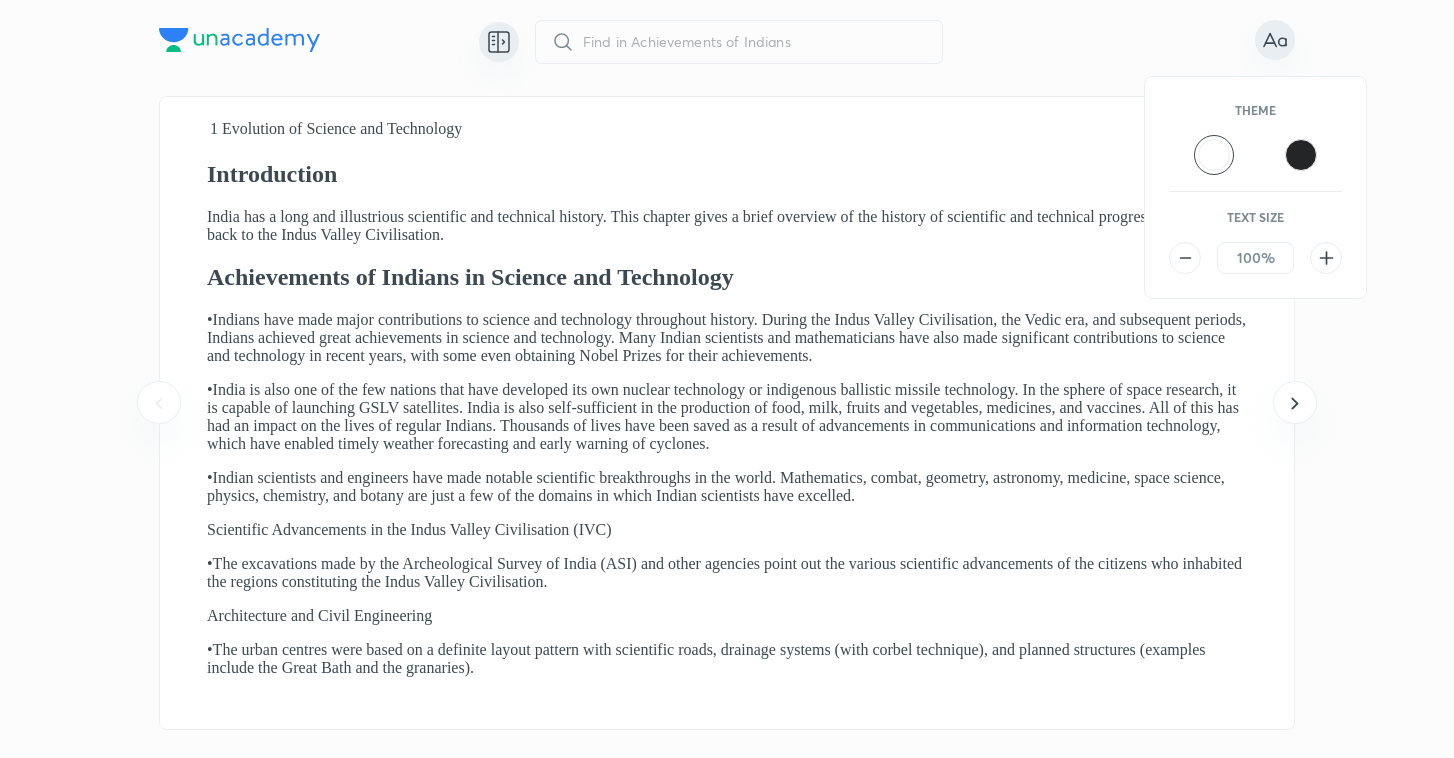 click at bounding box center [727, 379] 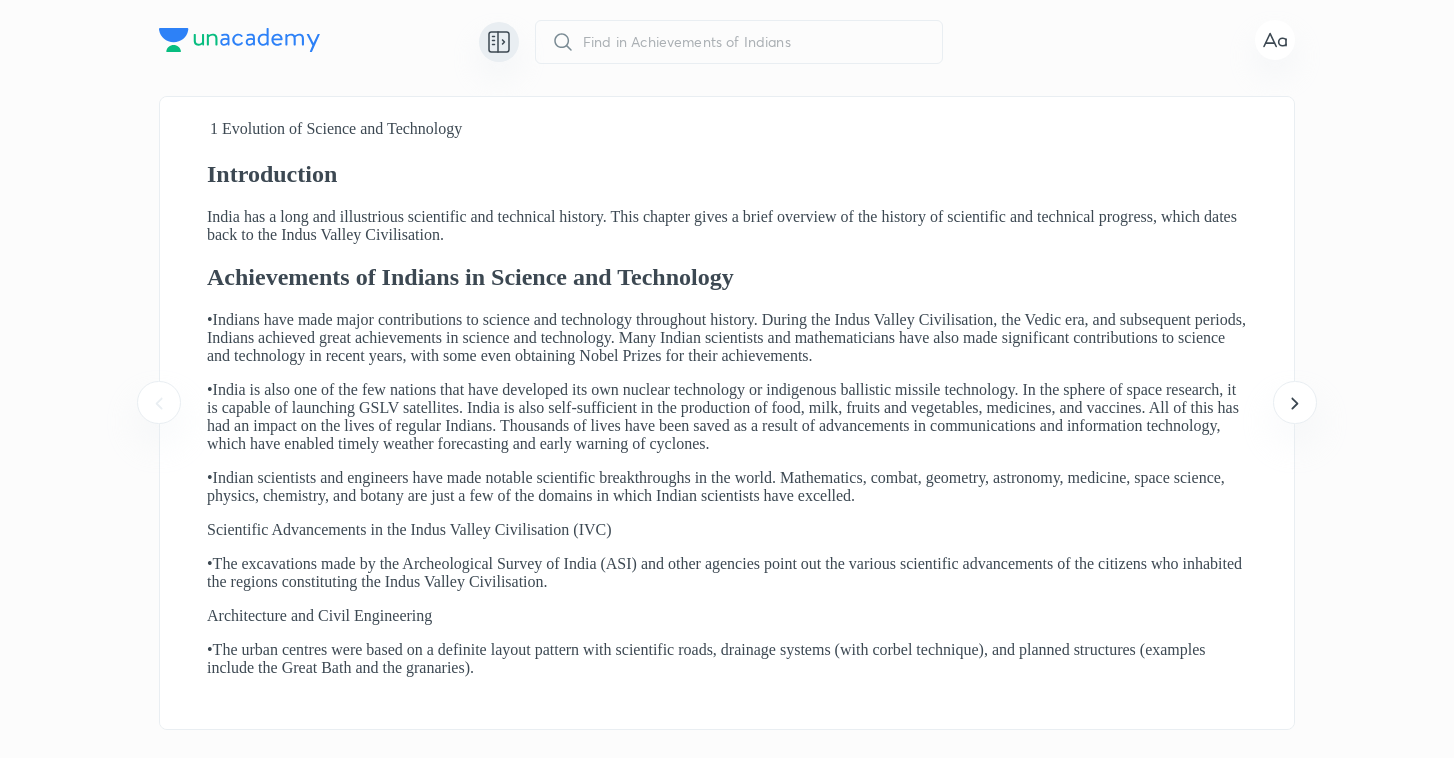 click at bounding box center (239, 40) 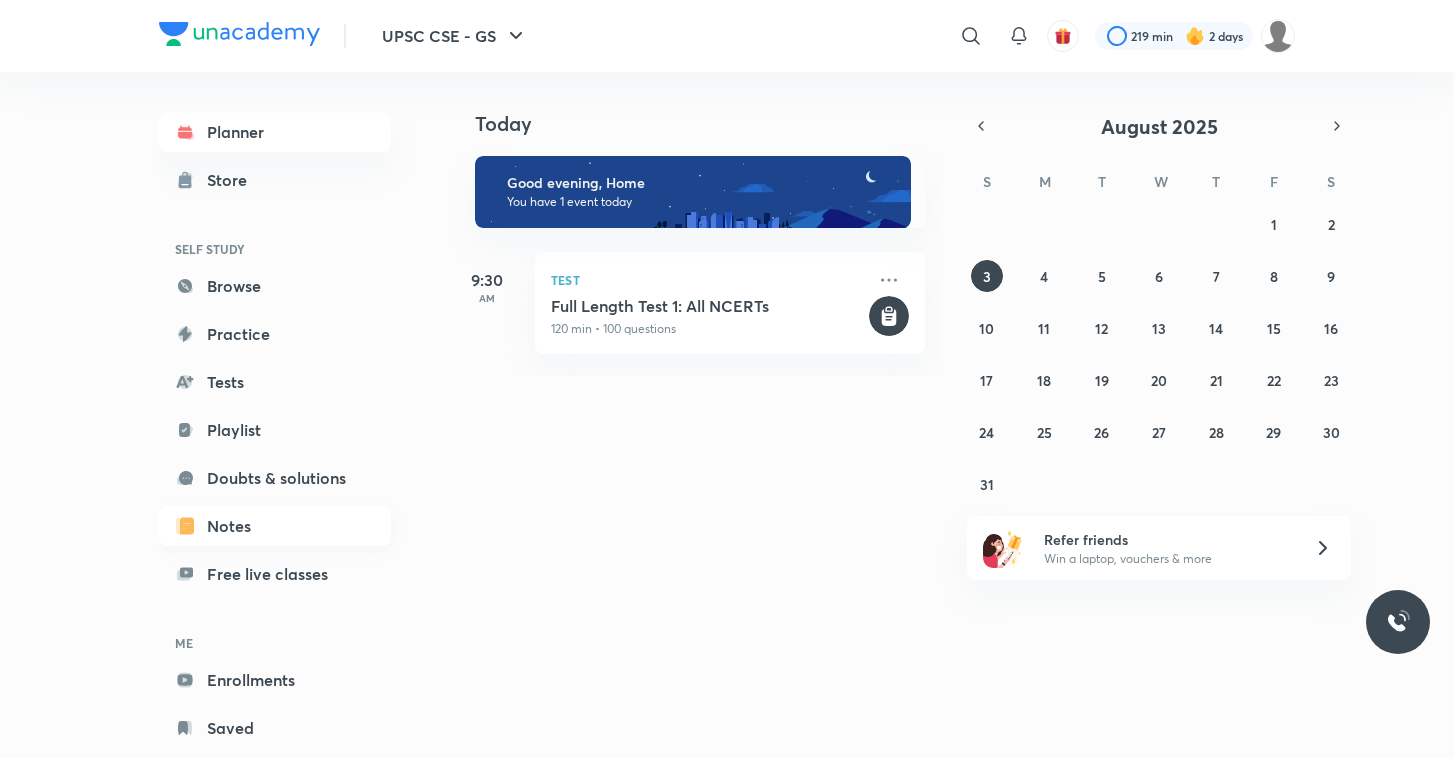 click on "Notes" at bounding box center [275, 526] 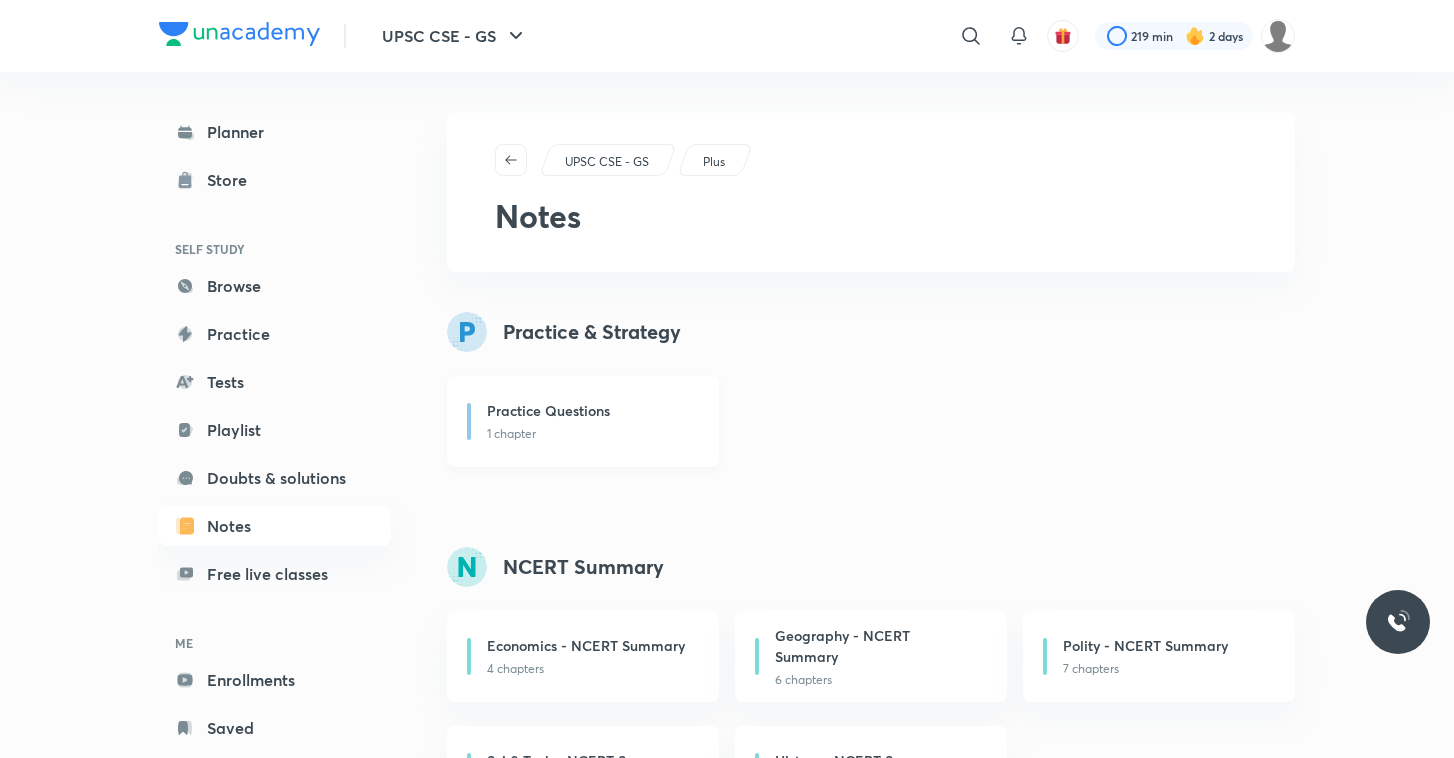 click on "Practice Questions" at bounding box center (591, 412) 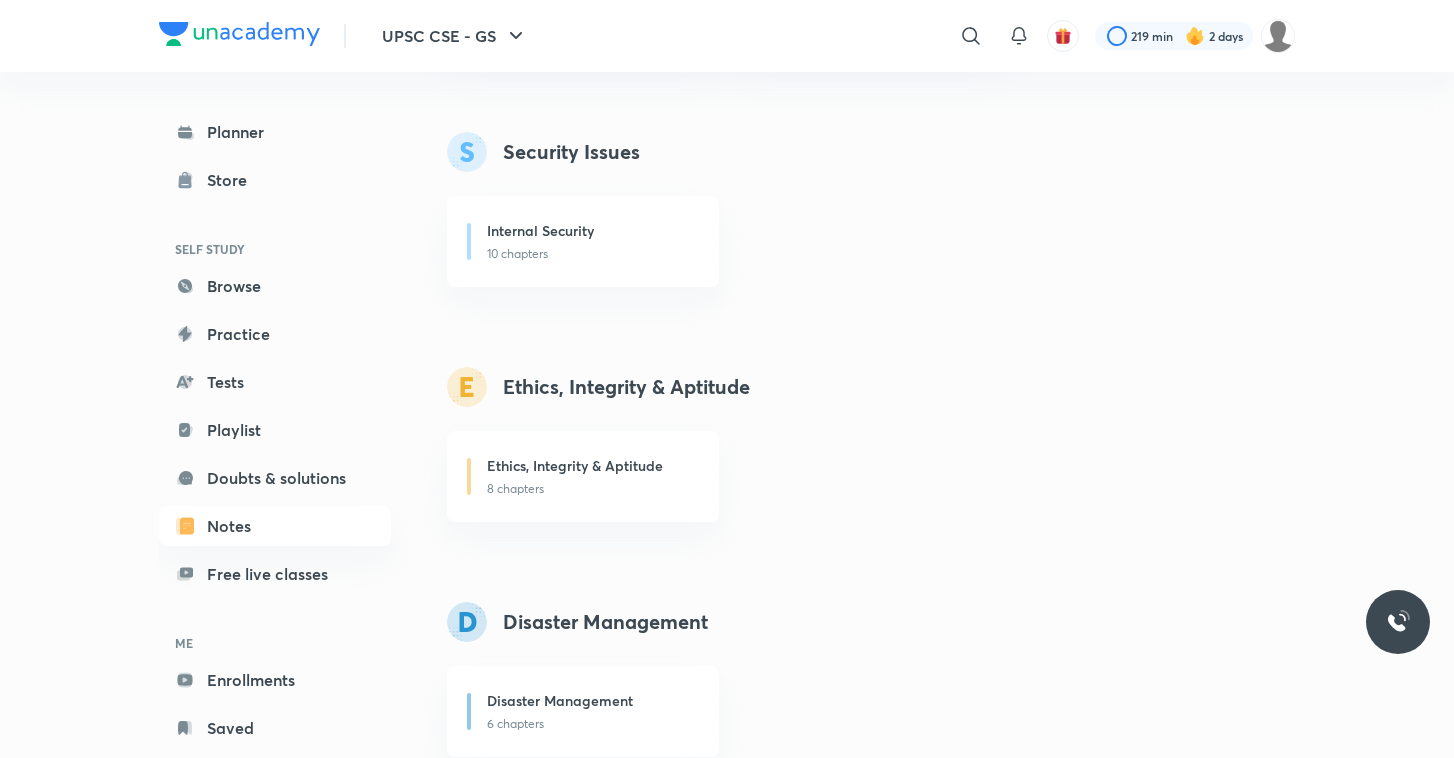 scroll, scrollTop: 3224, scrollLeft: 0, axis: vertical 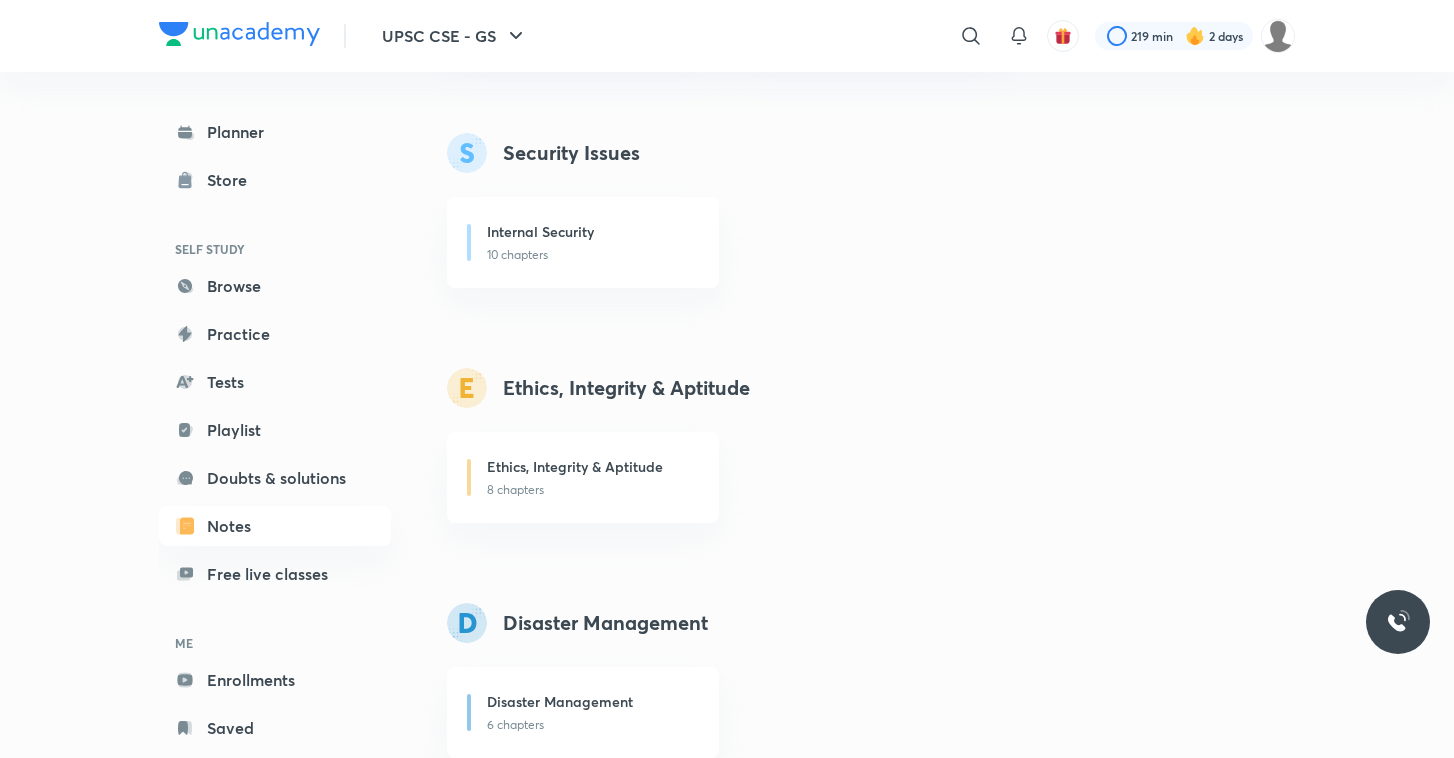 click on "8 chapters" at bounding box center (591, 490) 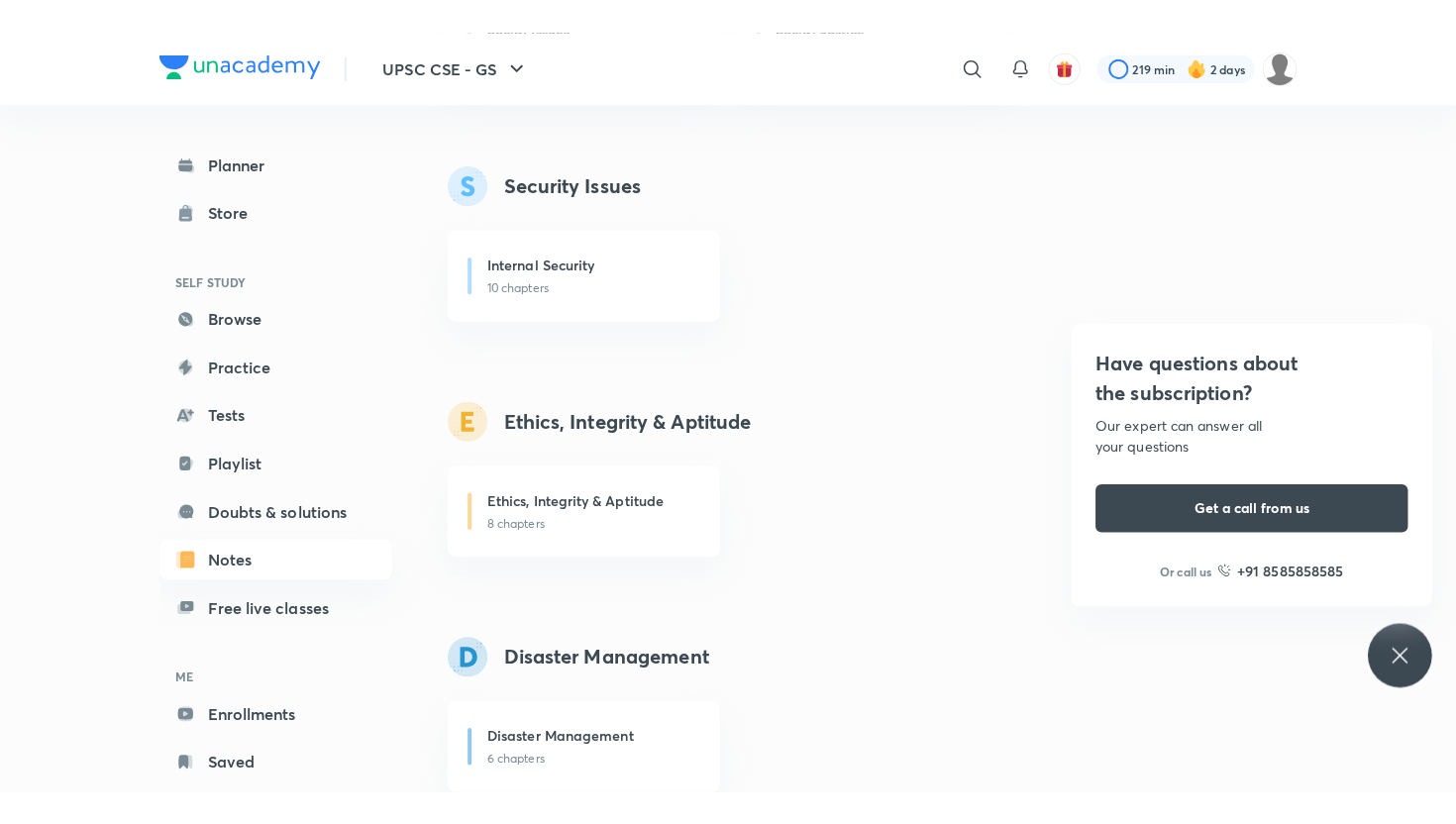 scroll, scrollTop: 3155, scrollLeft: 0, axis: vertical 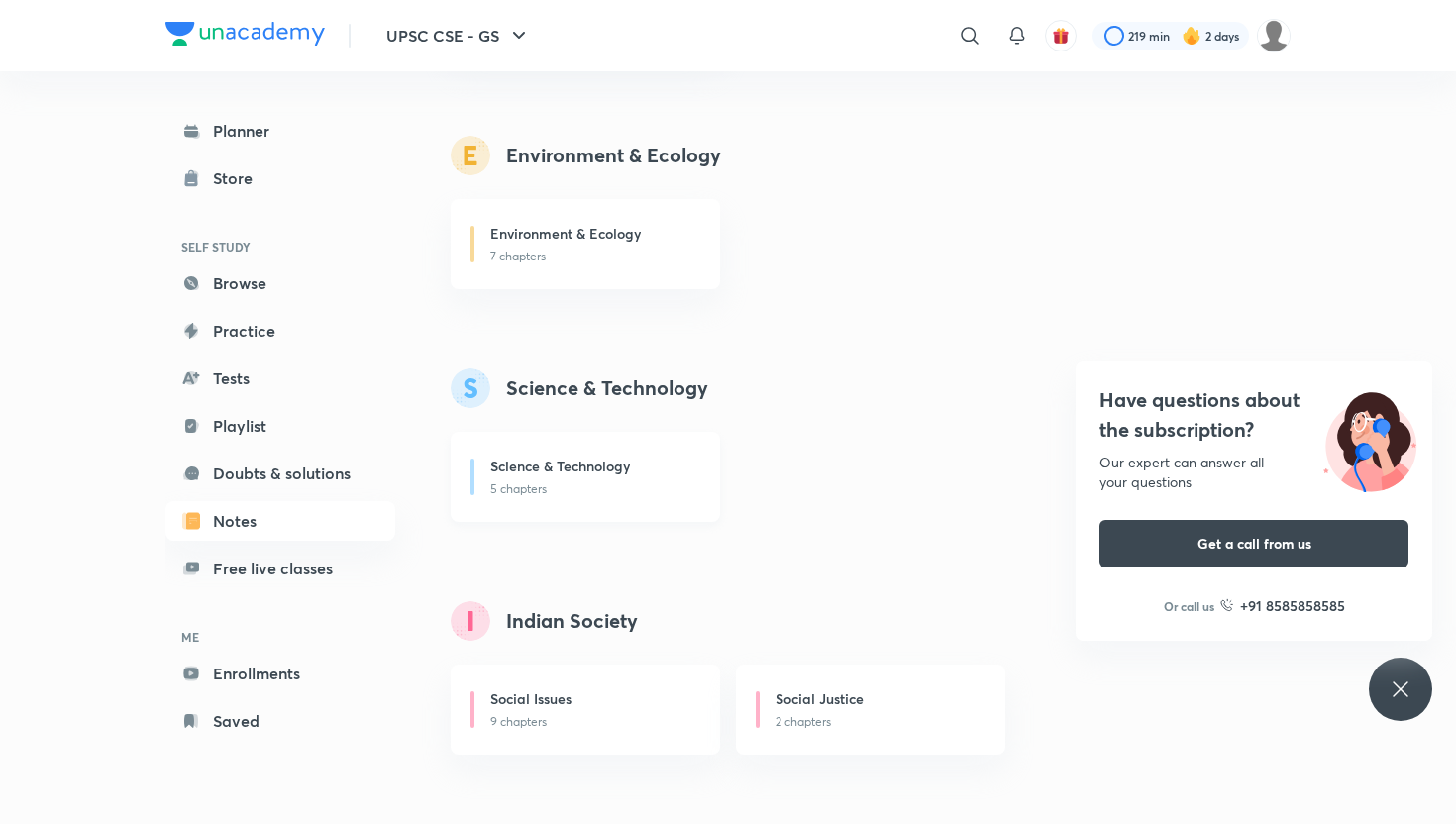 click on "5 chapters" at bounding box center (593, 489) 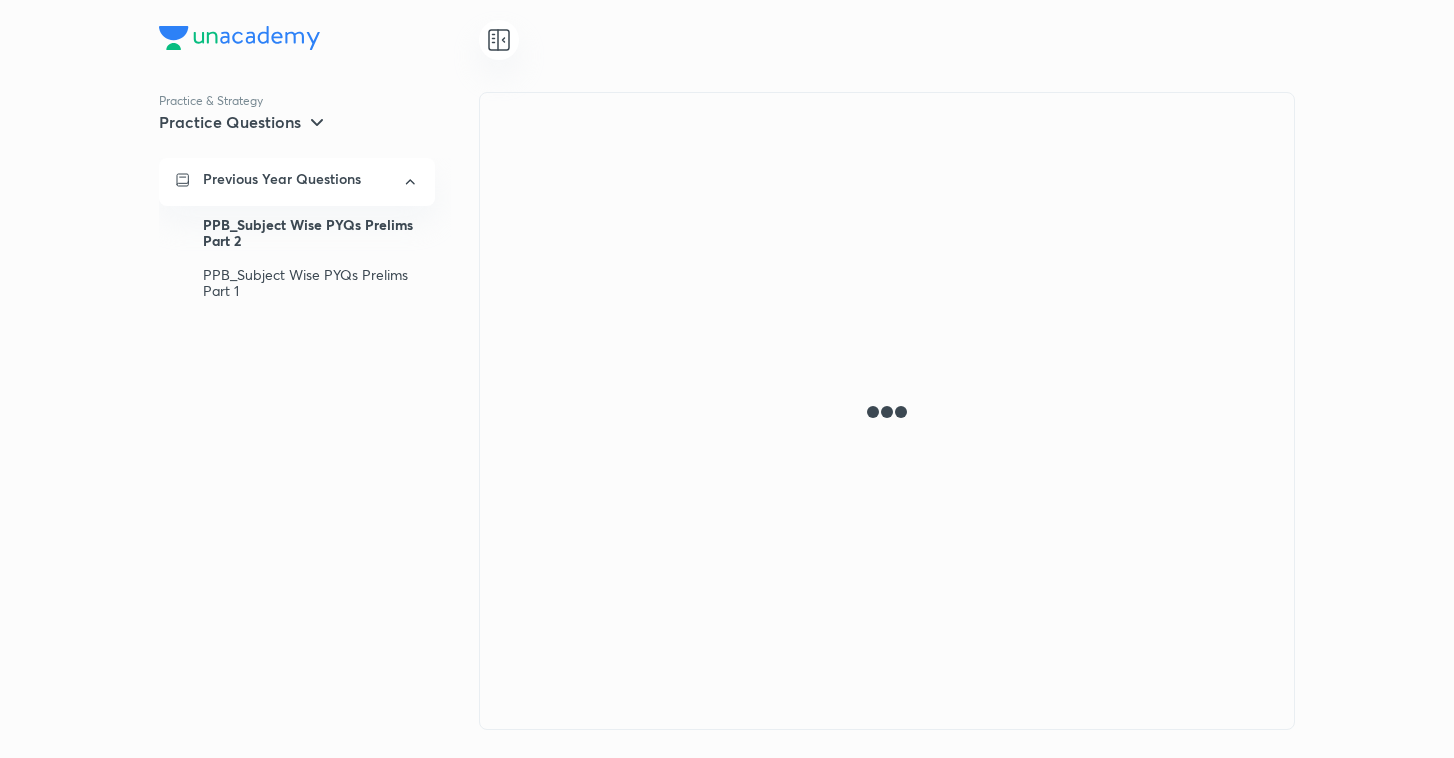 scroll, scrollTop: 0, scrollLeft: 0, axis: both 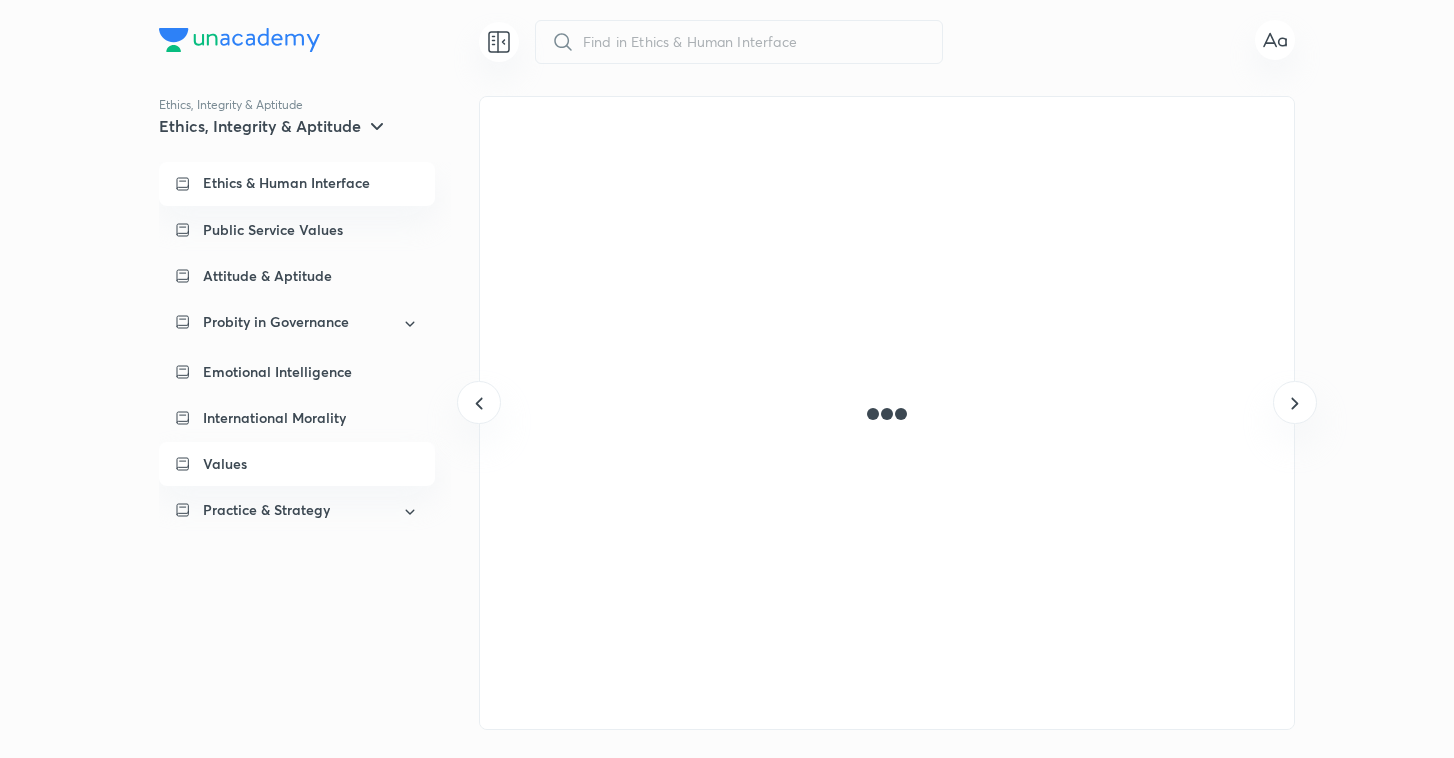 click on "Values" at bounding box center (225, 464) 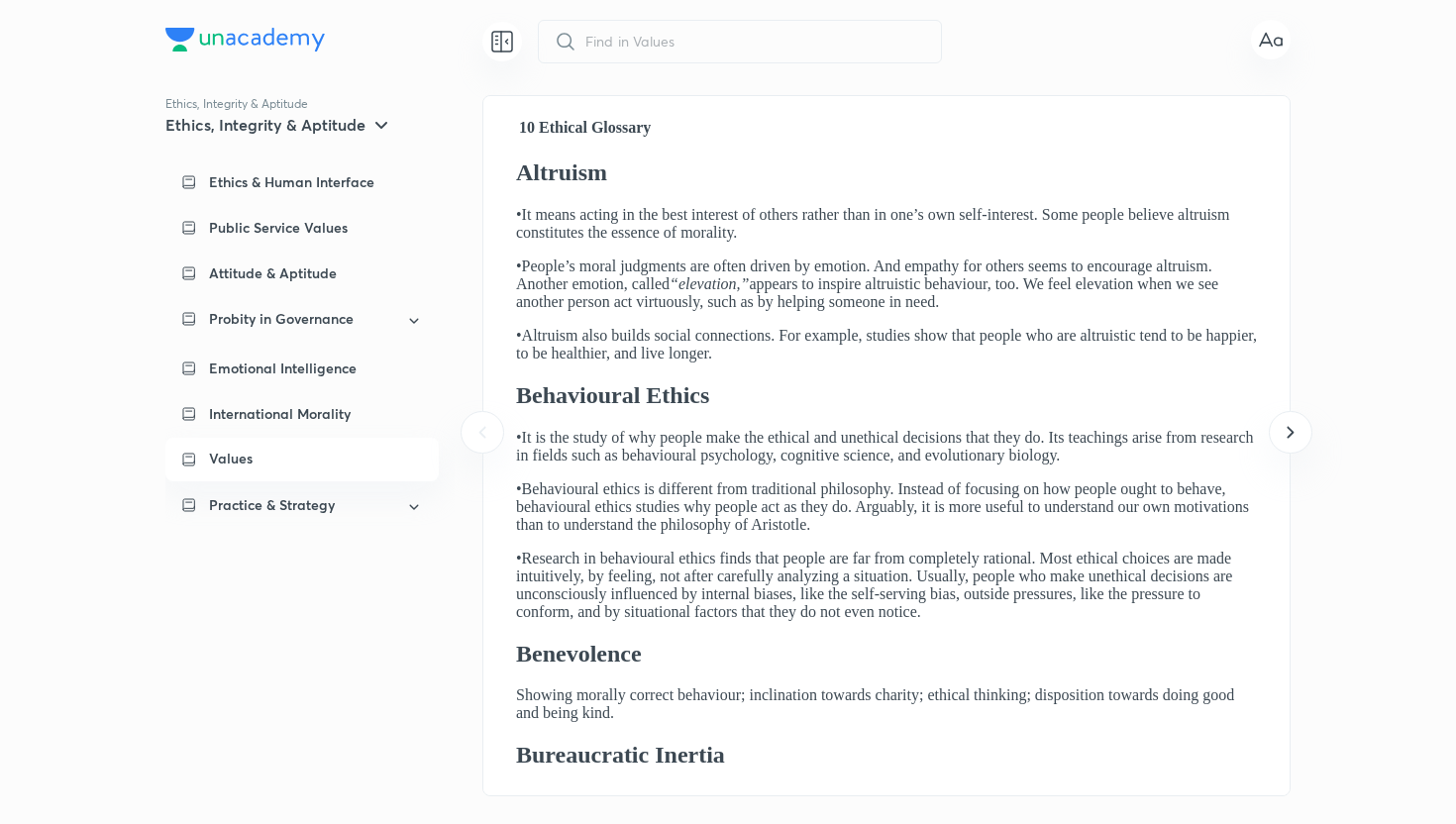 scroll, scrollTop: 0, scrollLeft: 0, axis: both 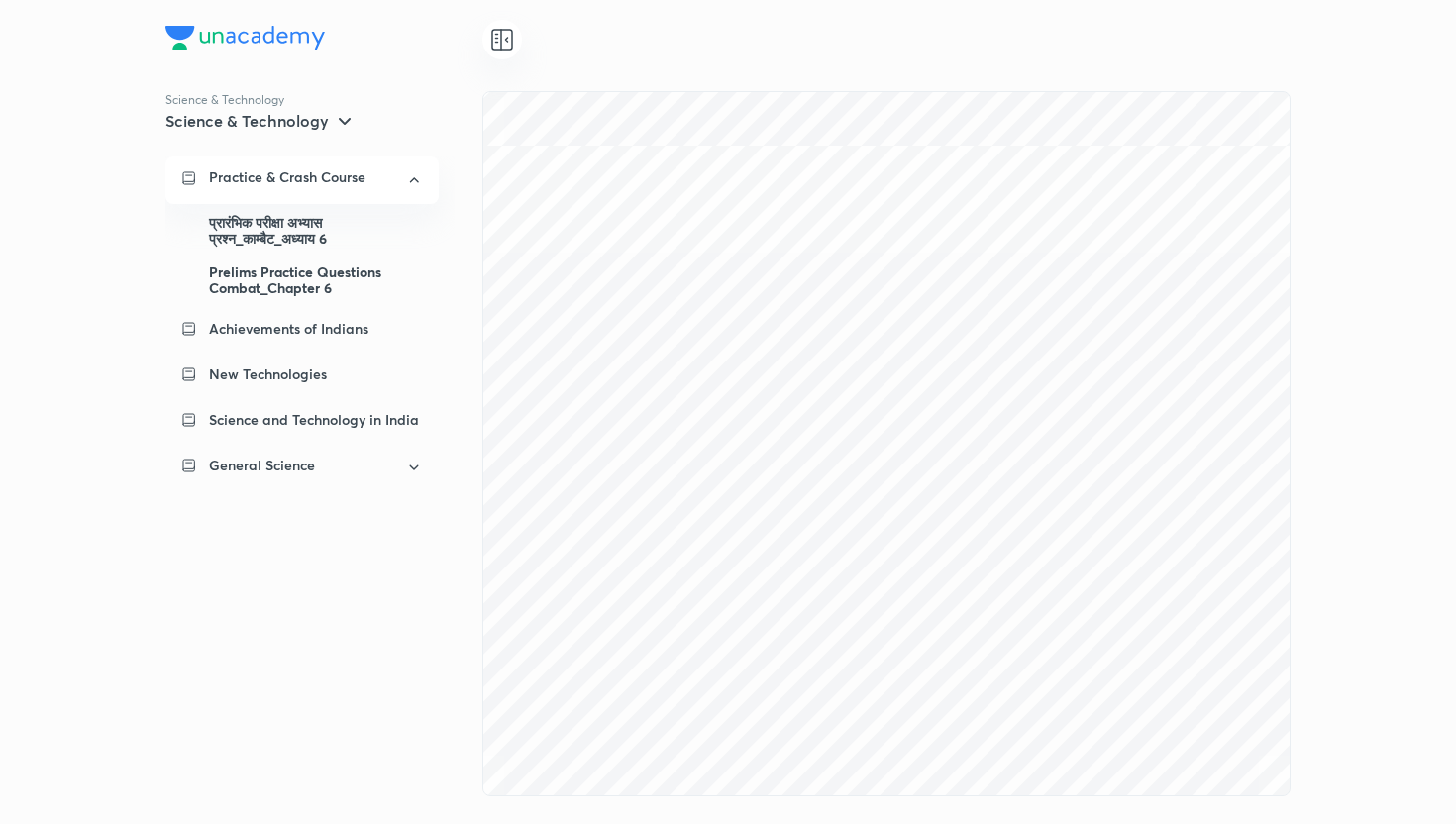 click on "Prelims Practice Questions Combat_Chapter 6" at bounding box center (316, 280) 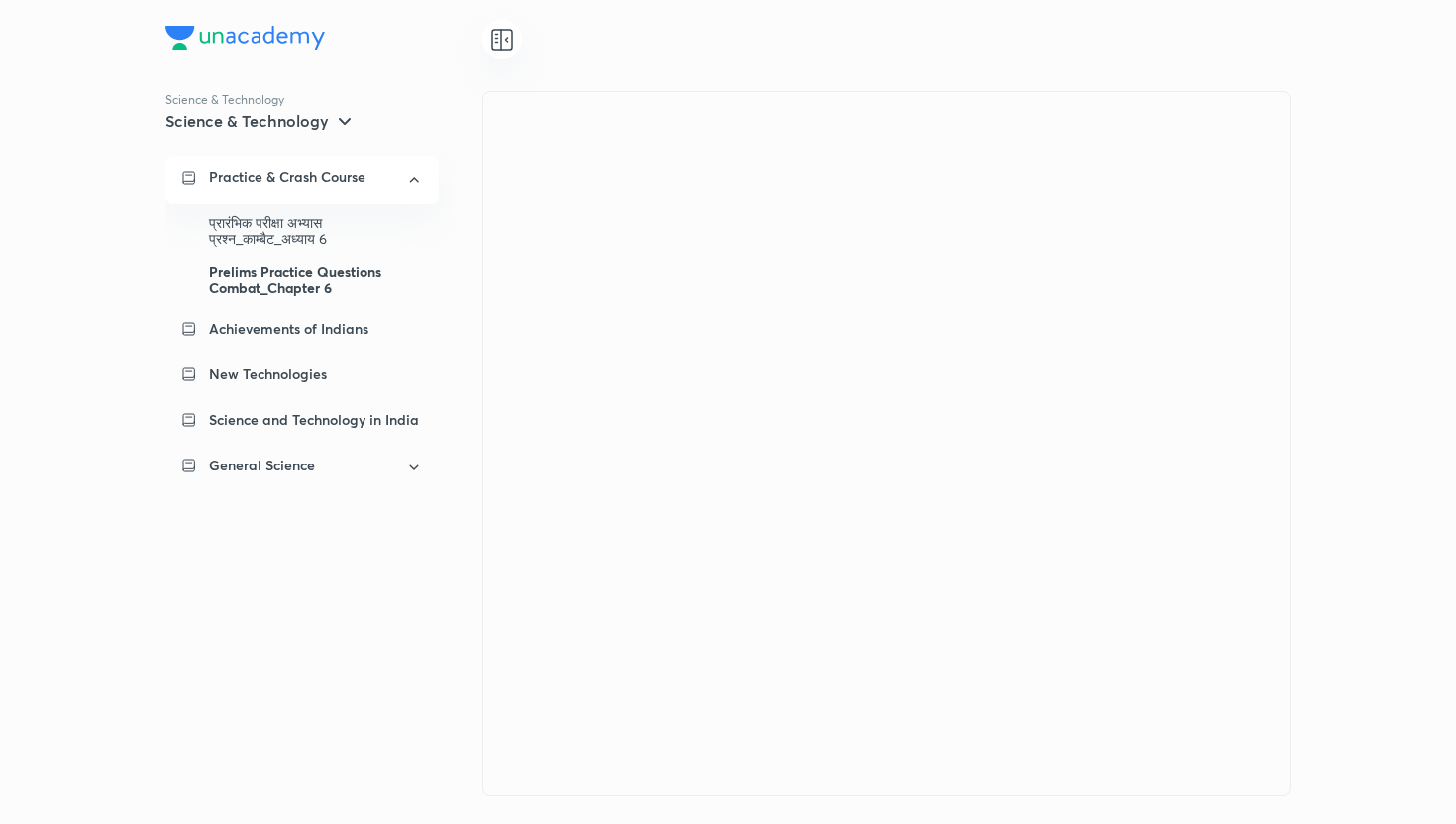 scroll, scrollTop: 0, scrollLeft: 0, axis: both 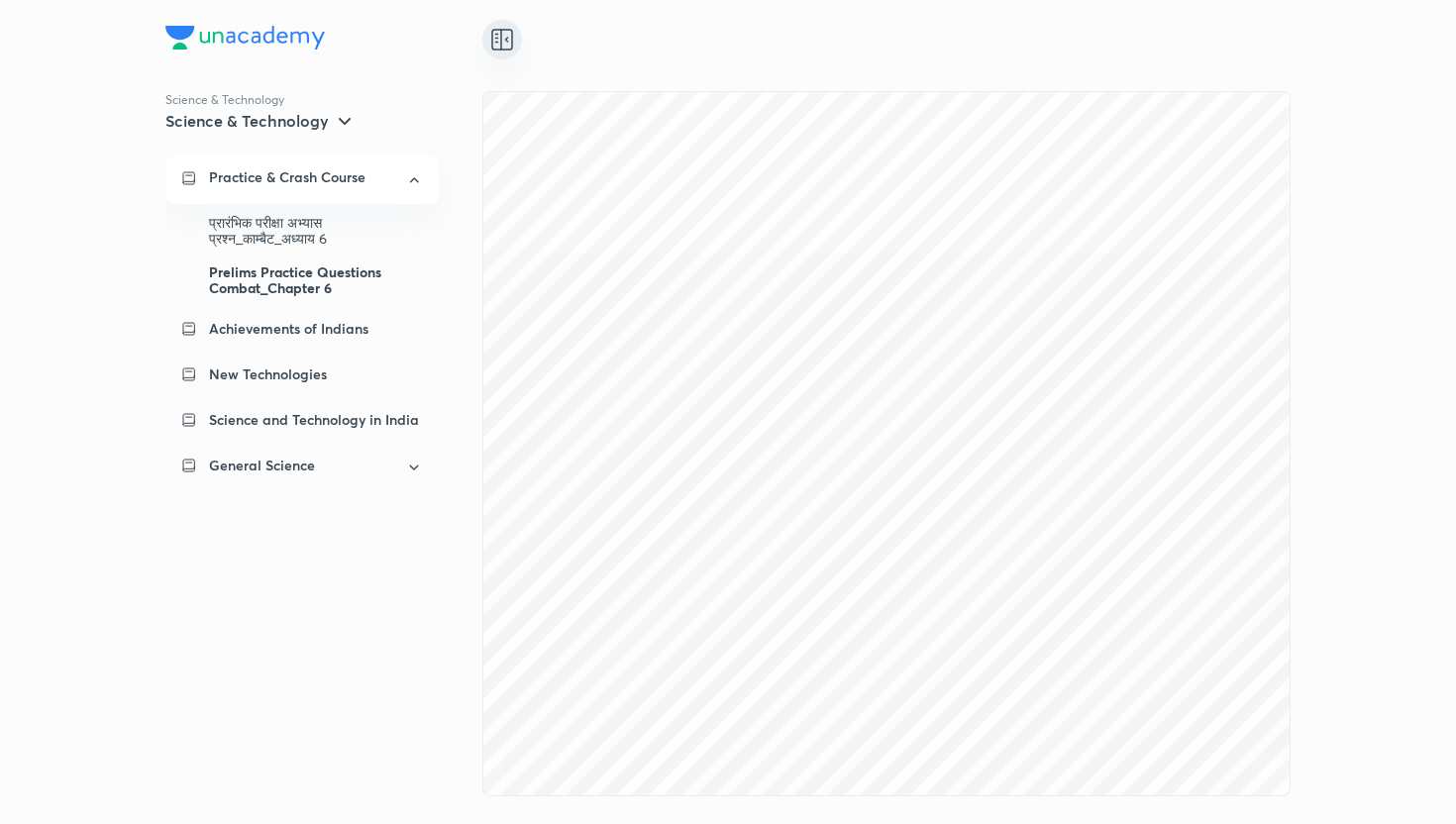 click 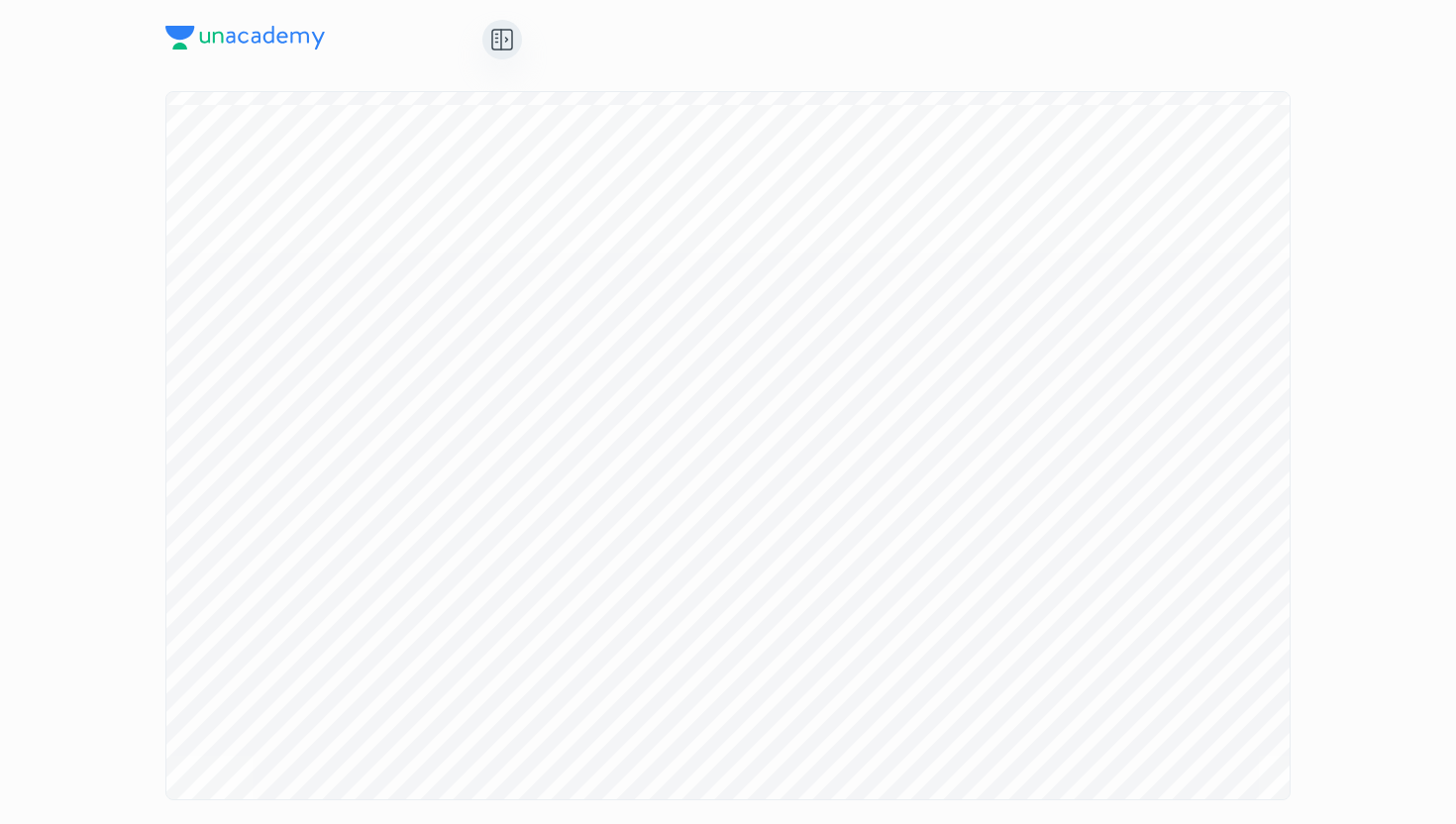 scroll, scrollTop: 22064, scrollLeft: 0, axis: vertical 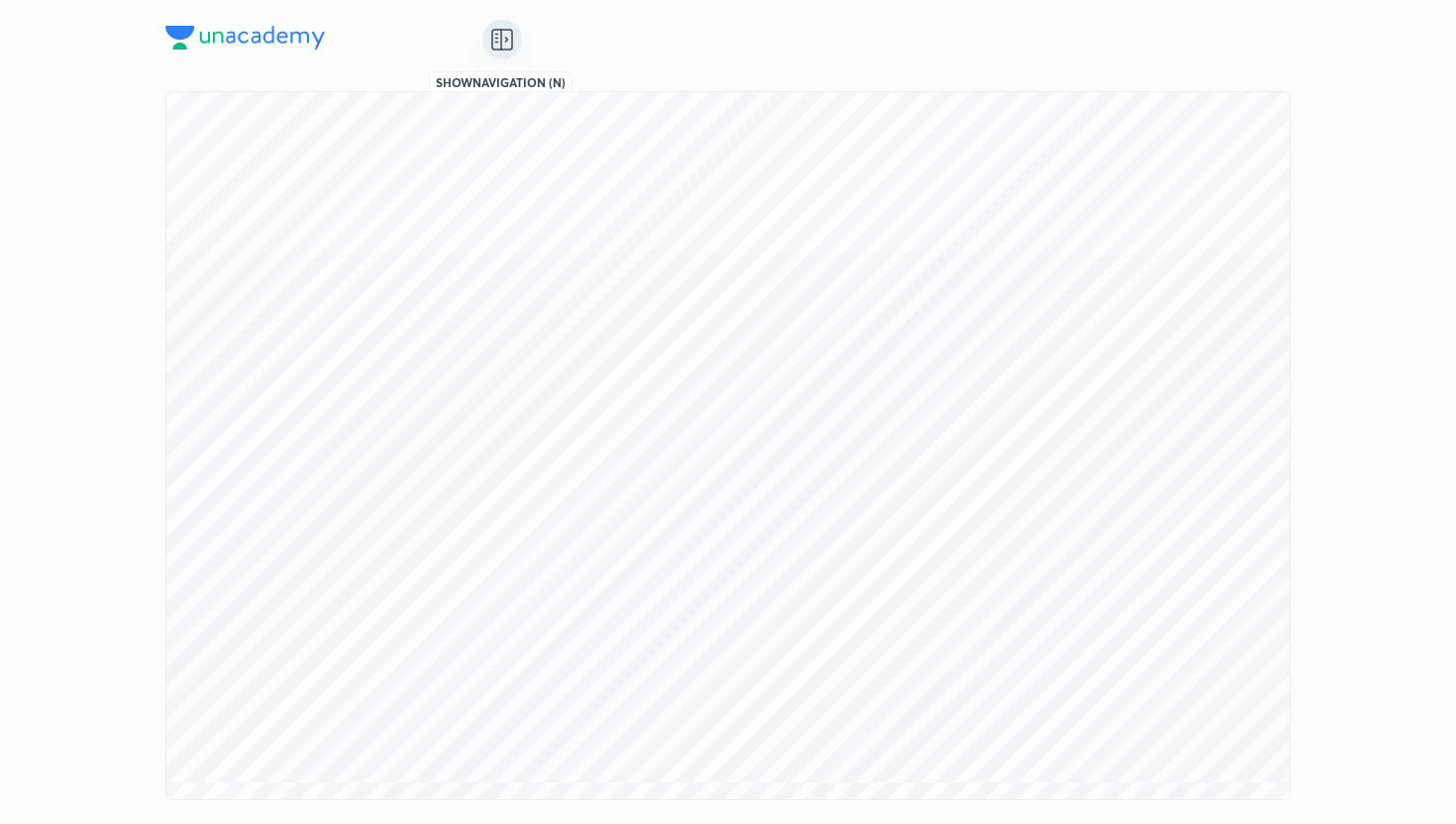click 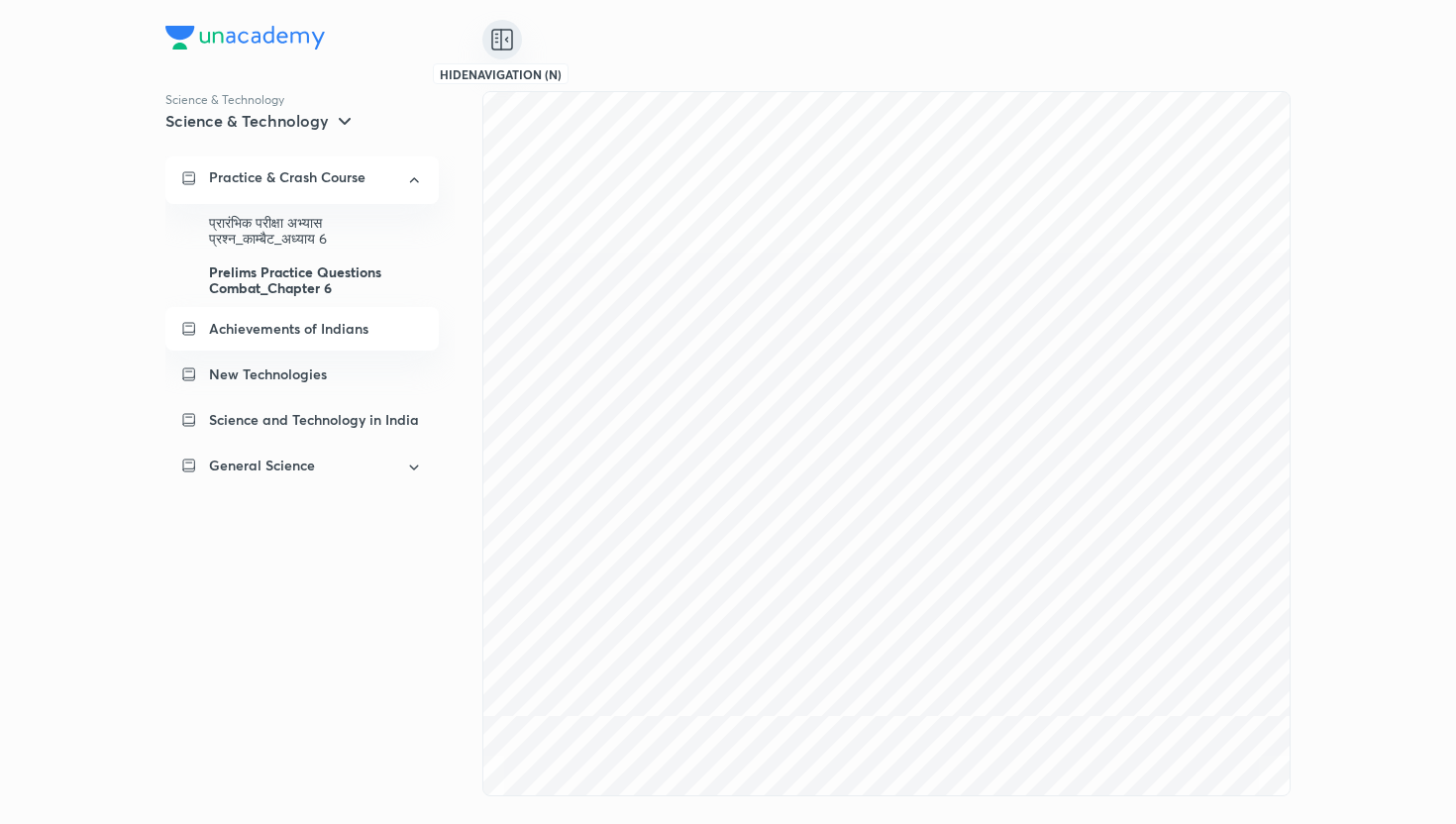 scroll, scrollTop: 16044, scrollLeft: 0, axis: vertical 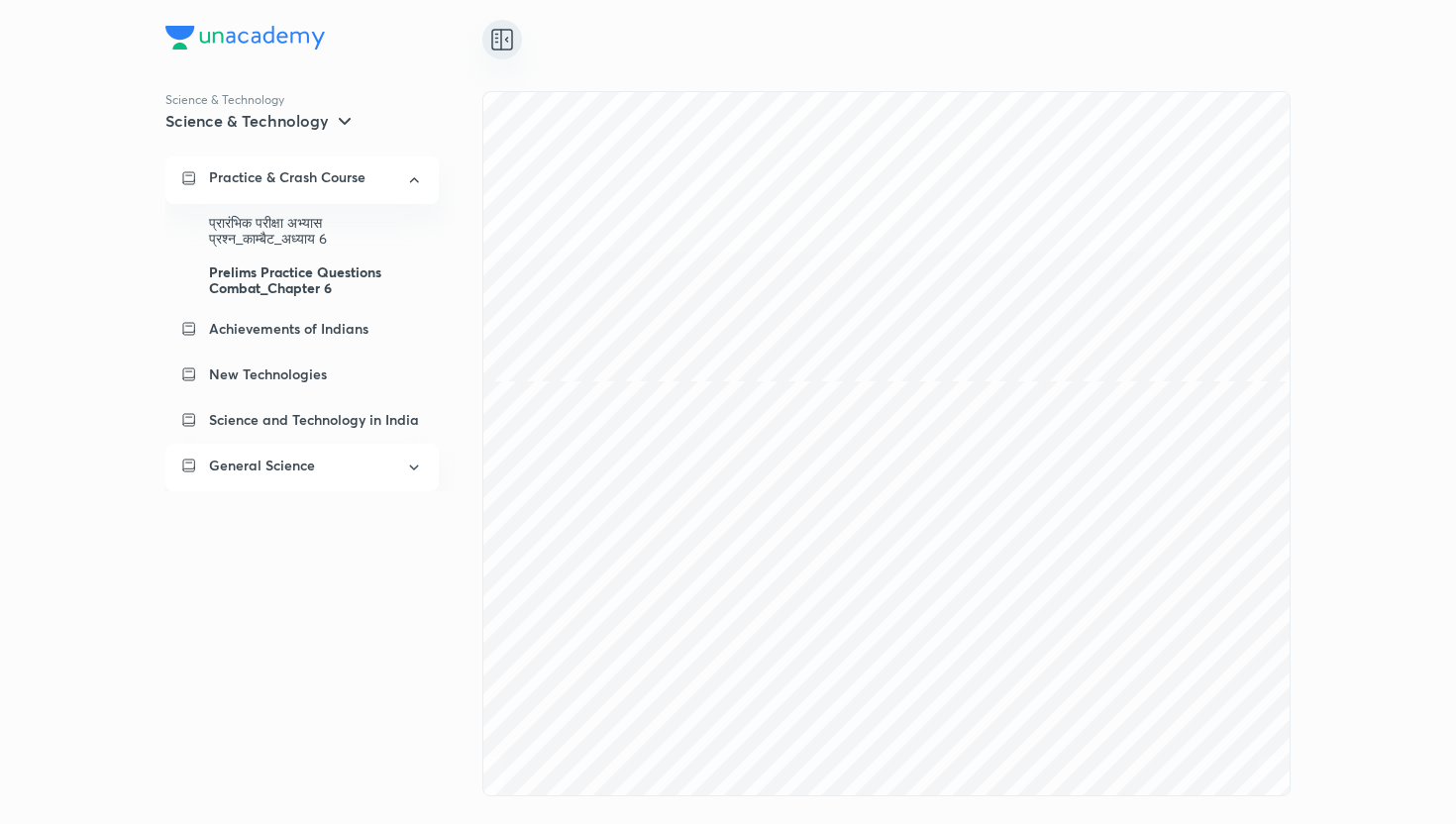 click on "General Science" at bounding box center (261, 465) 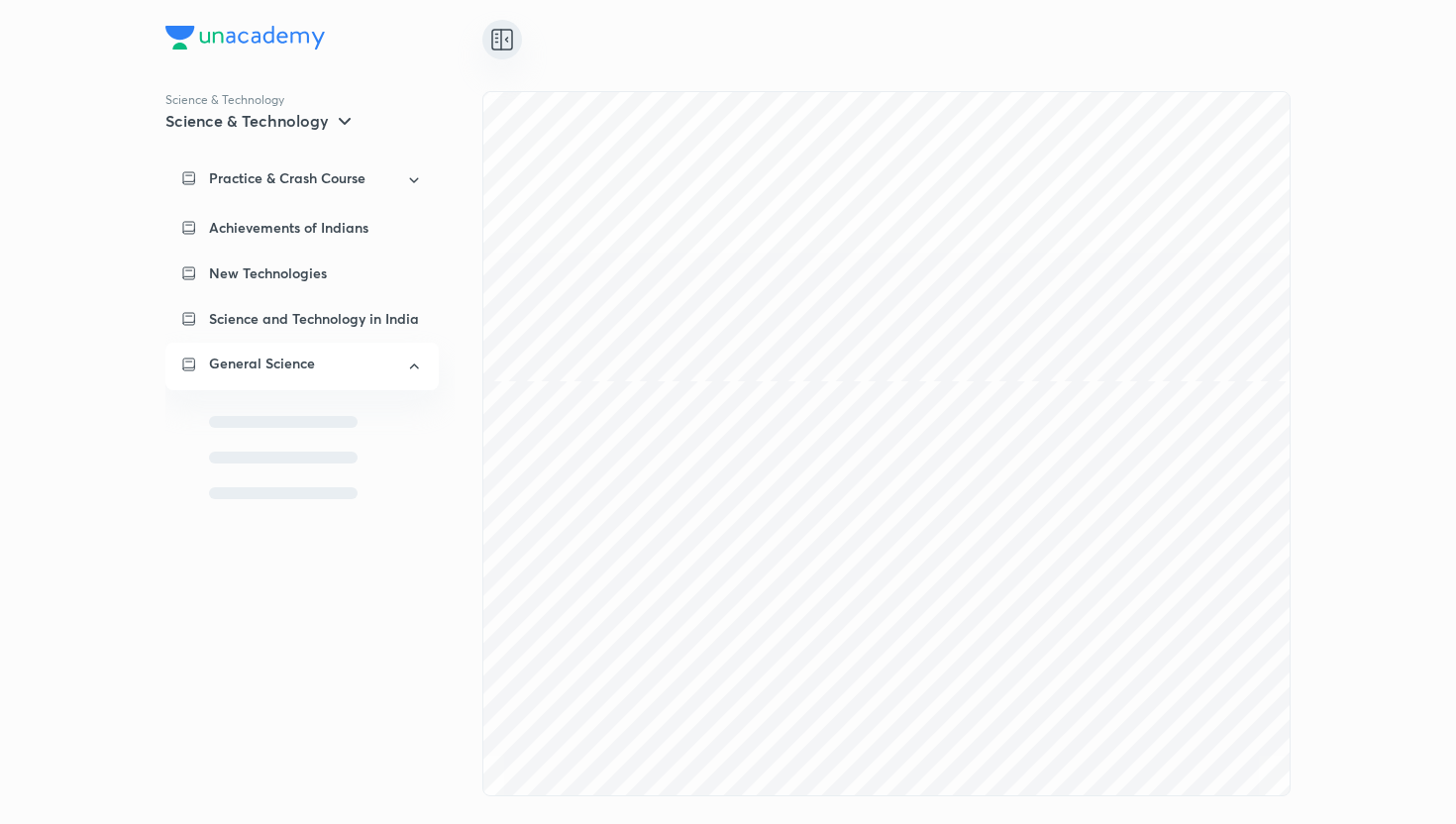 scroll, scrollTop: 0, scrollLeft: 0, axis: both 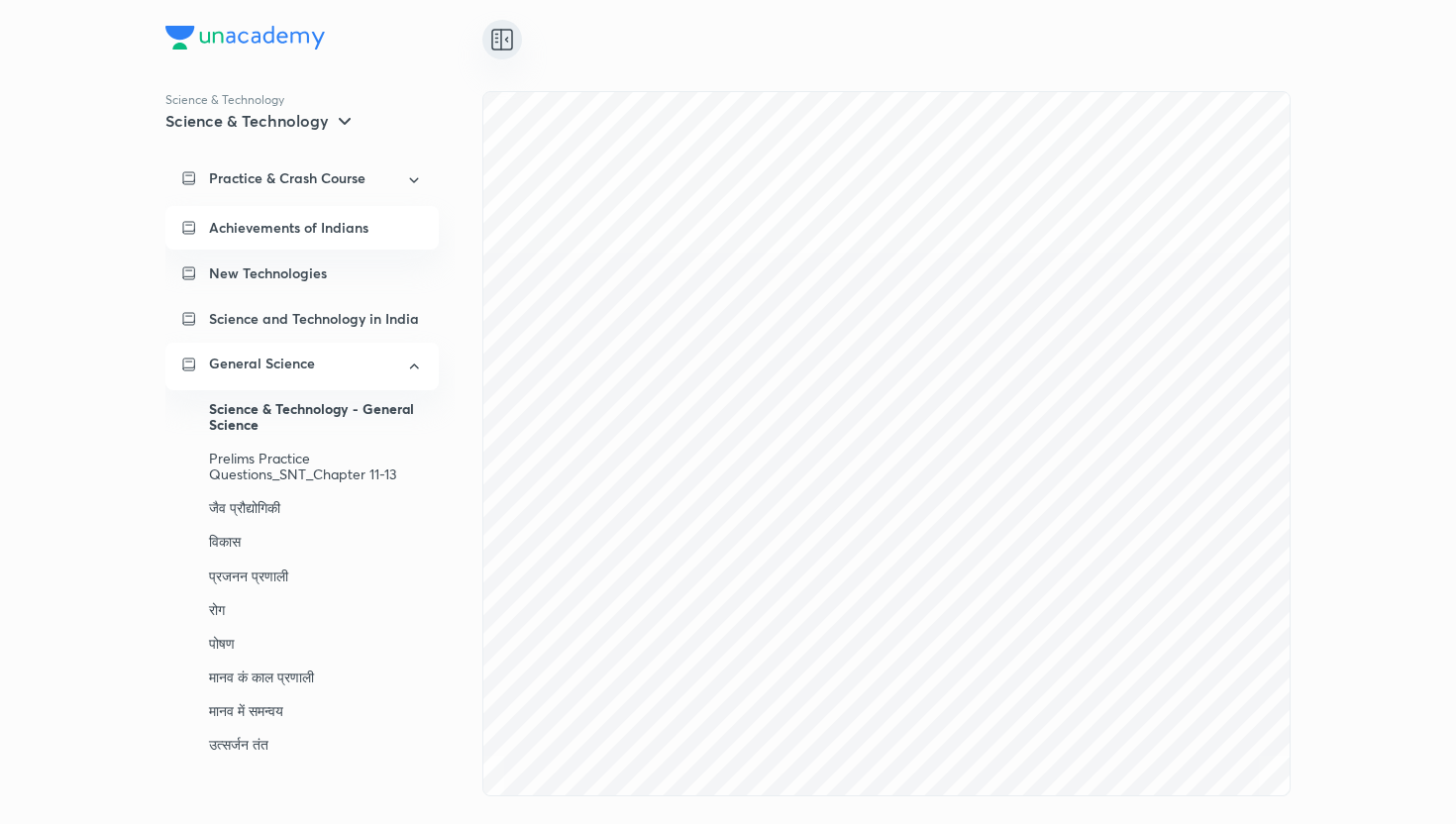 click on "Achievements of Indians" at bounding box center [288, 228] 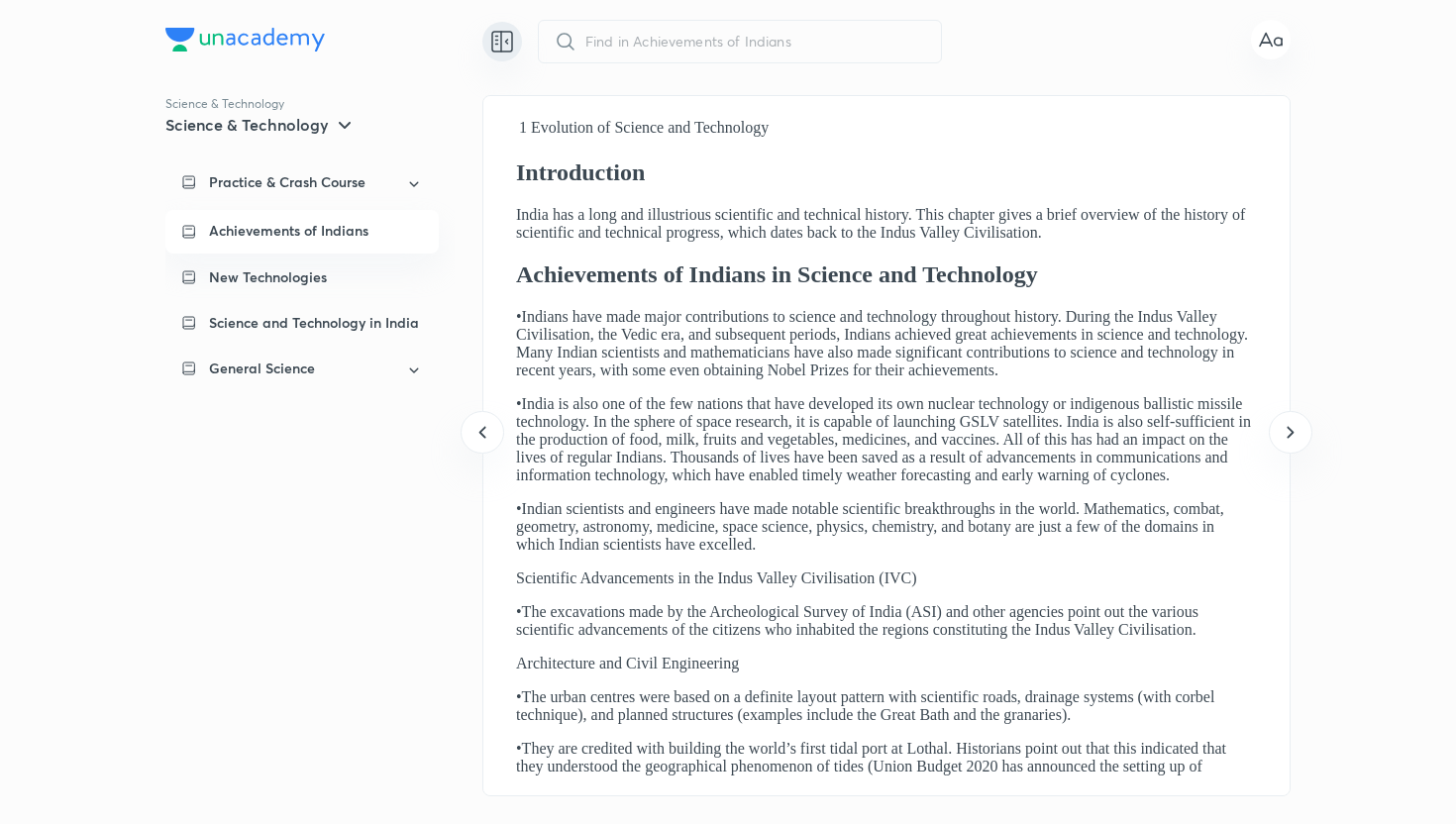 scroll, scrollTop: 0, scrollLeft: 0, axis: both 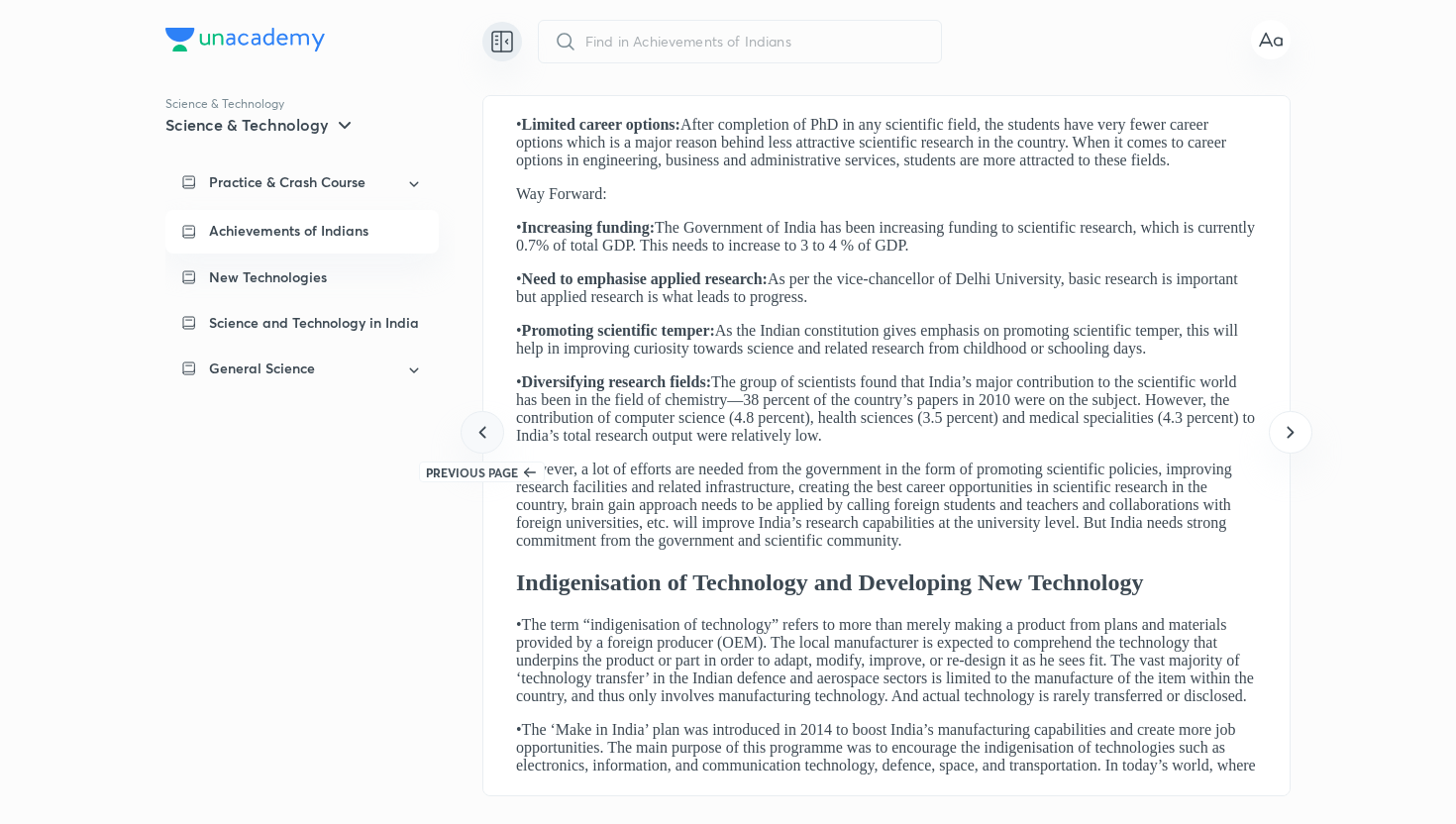 click 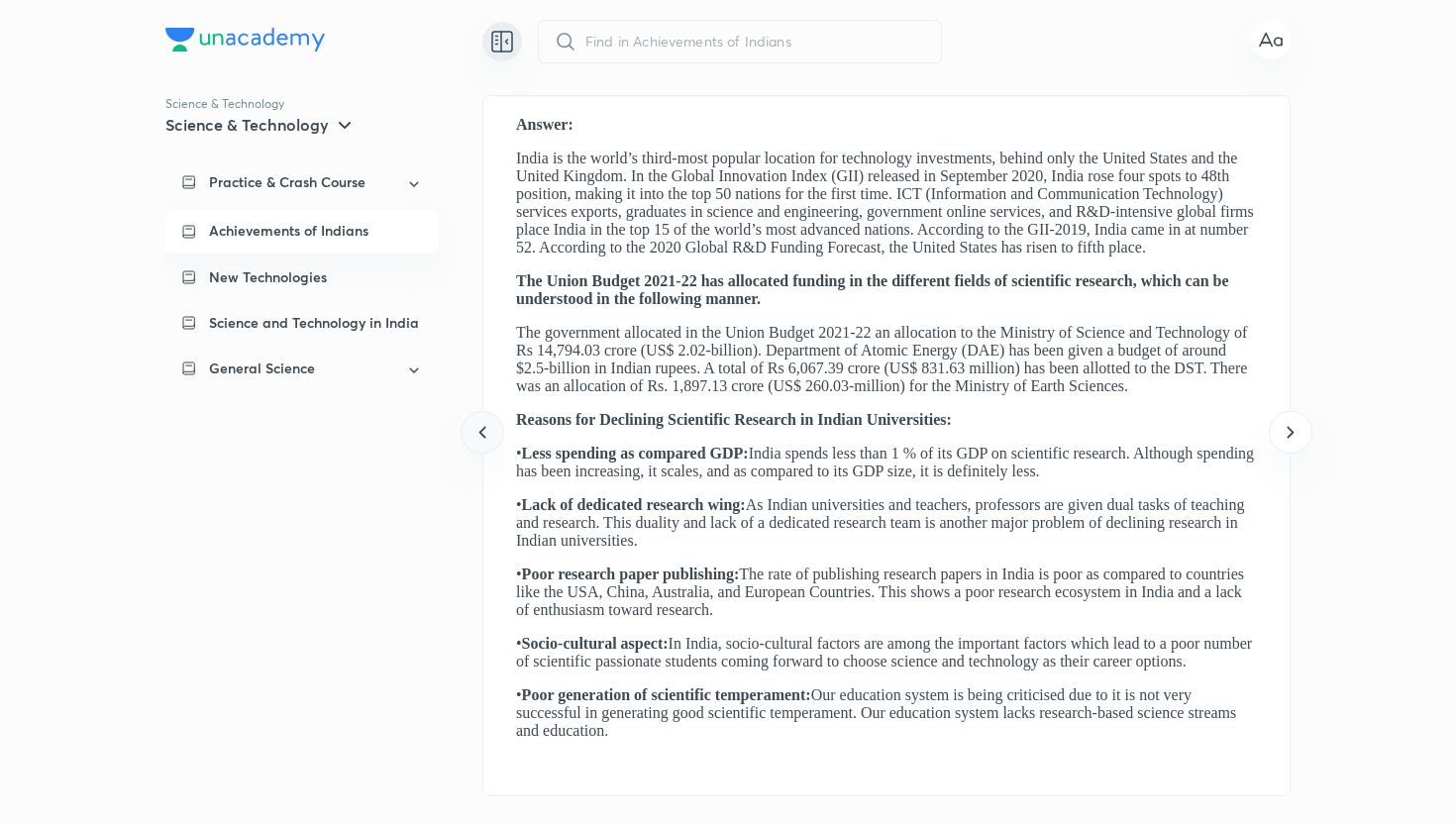 click 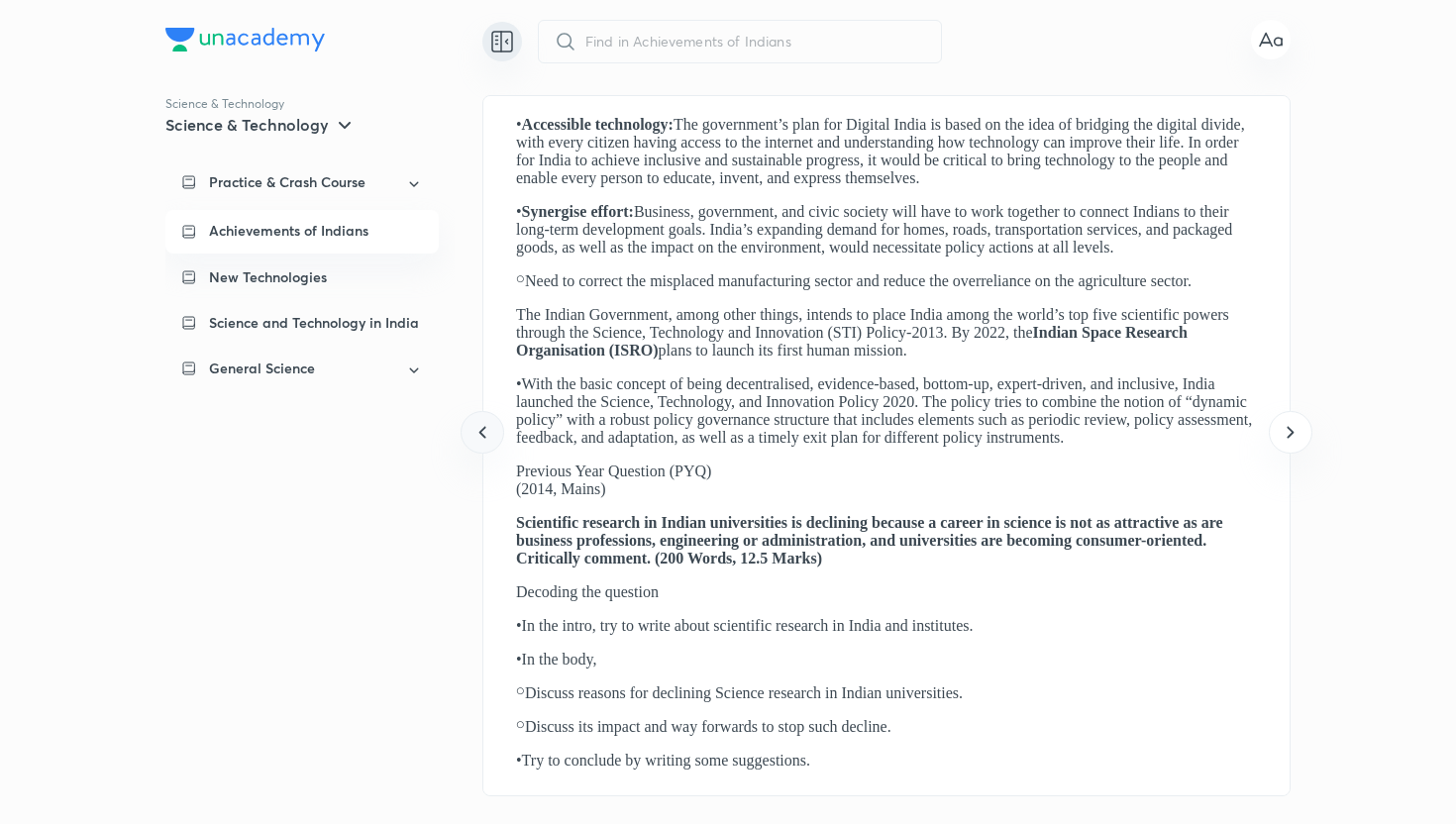 click 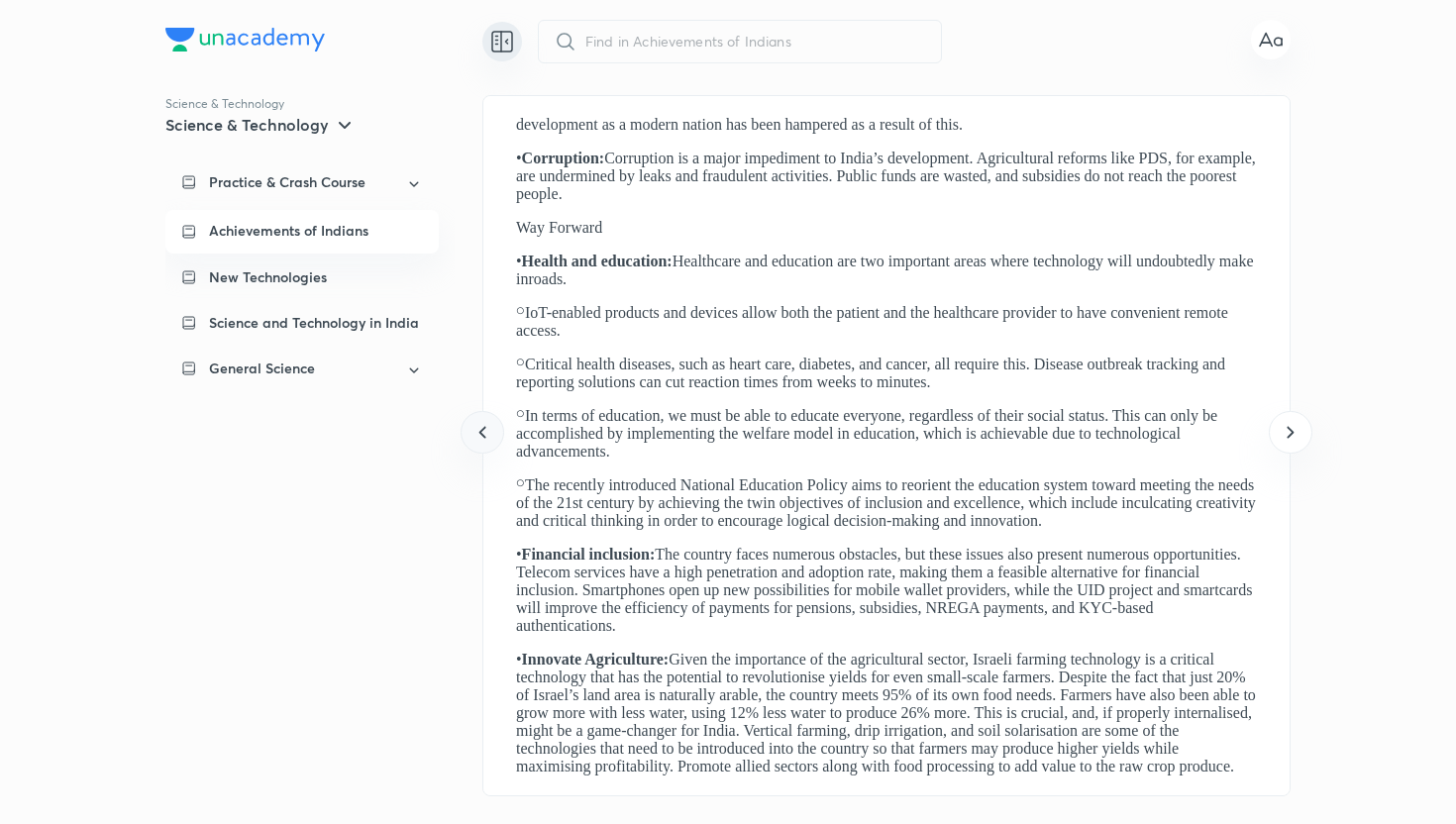 click 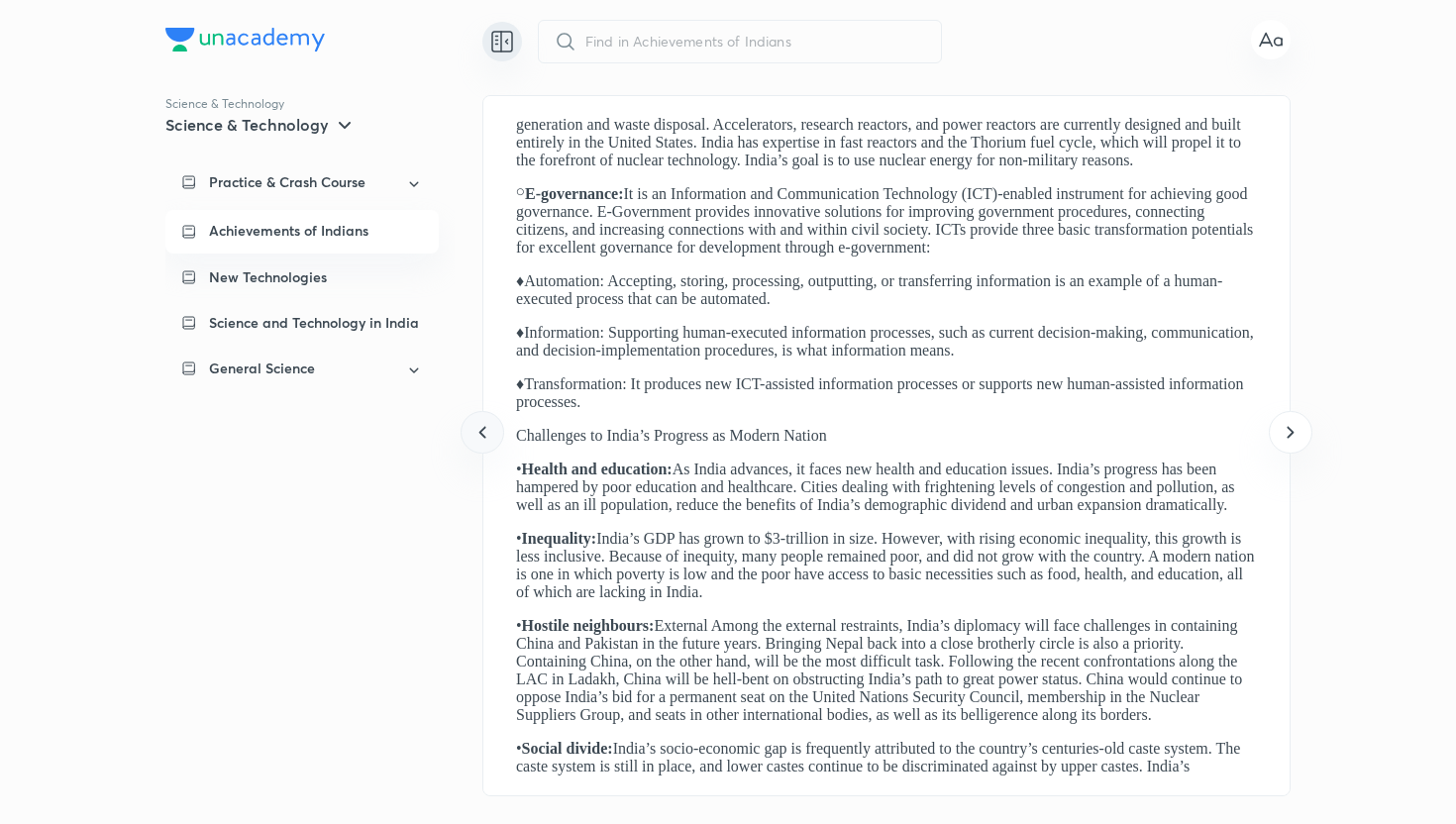 click 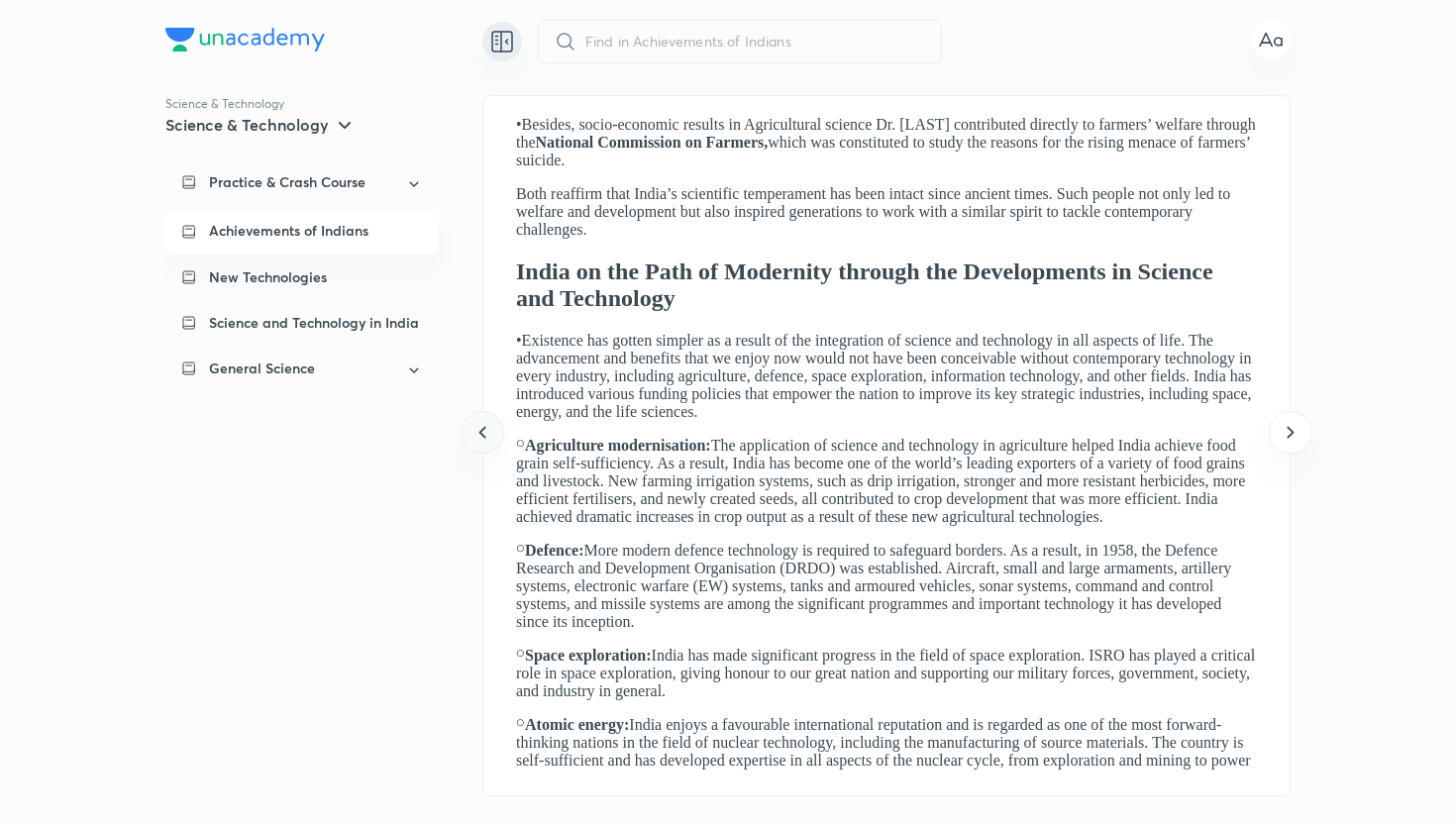 click 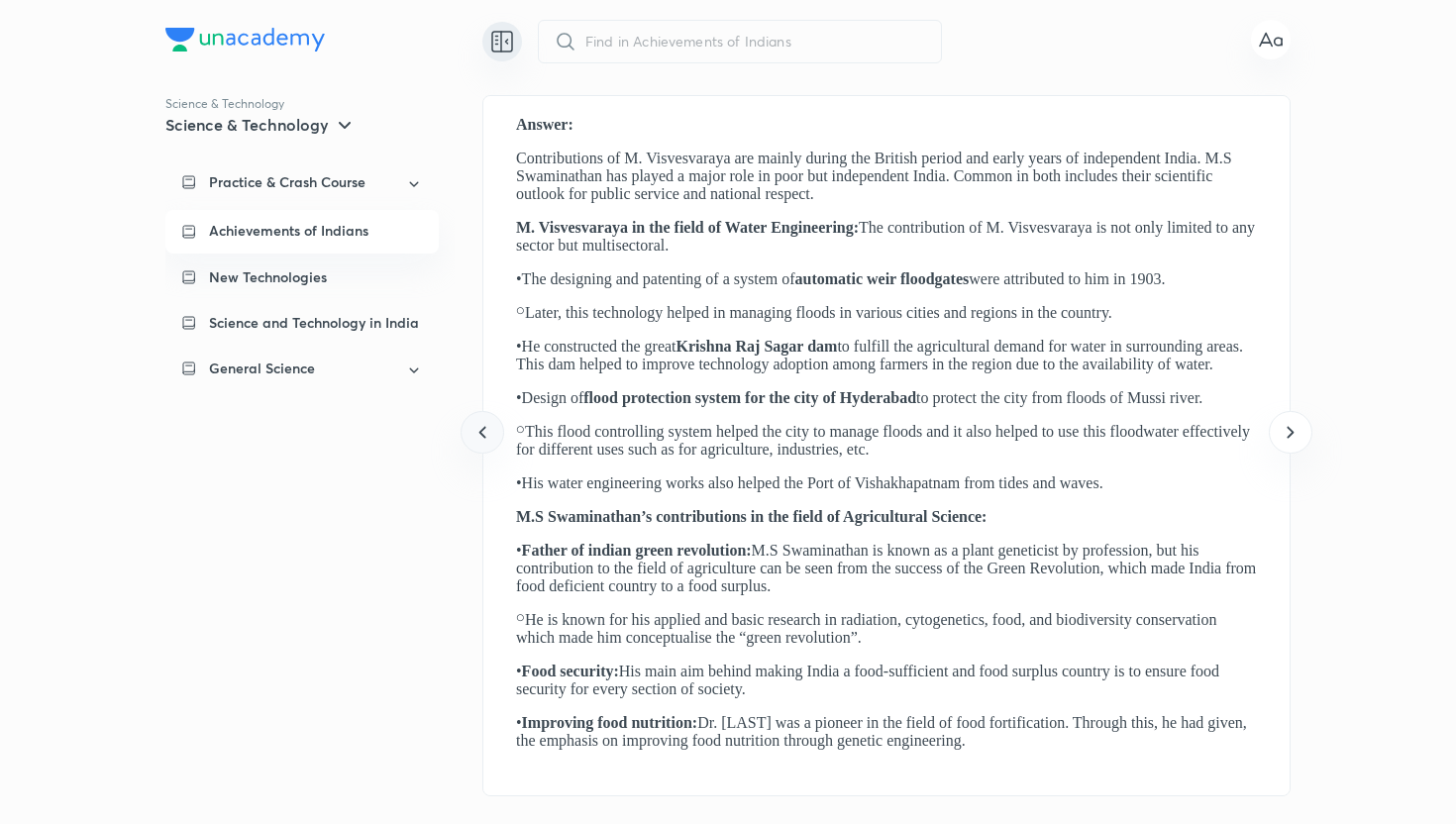 click 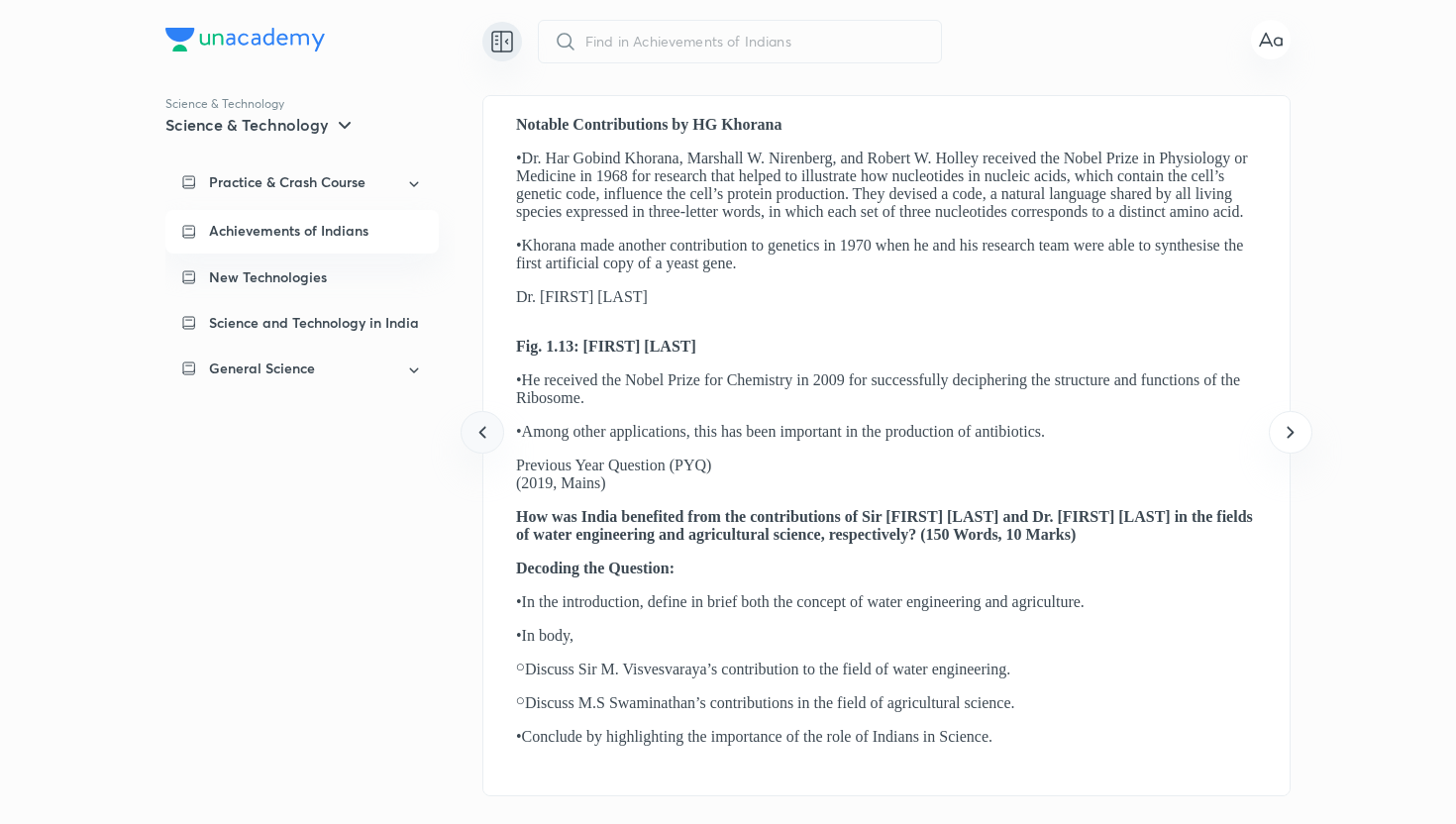 click 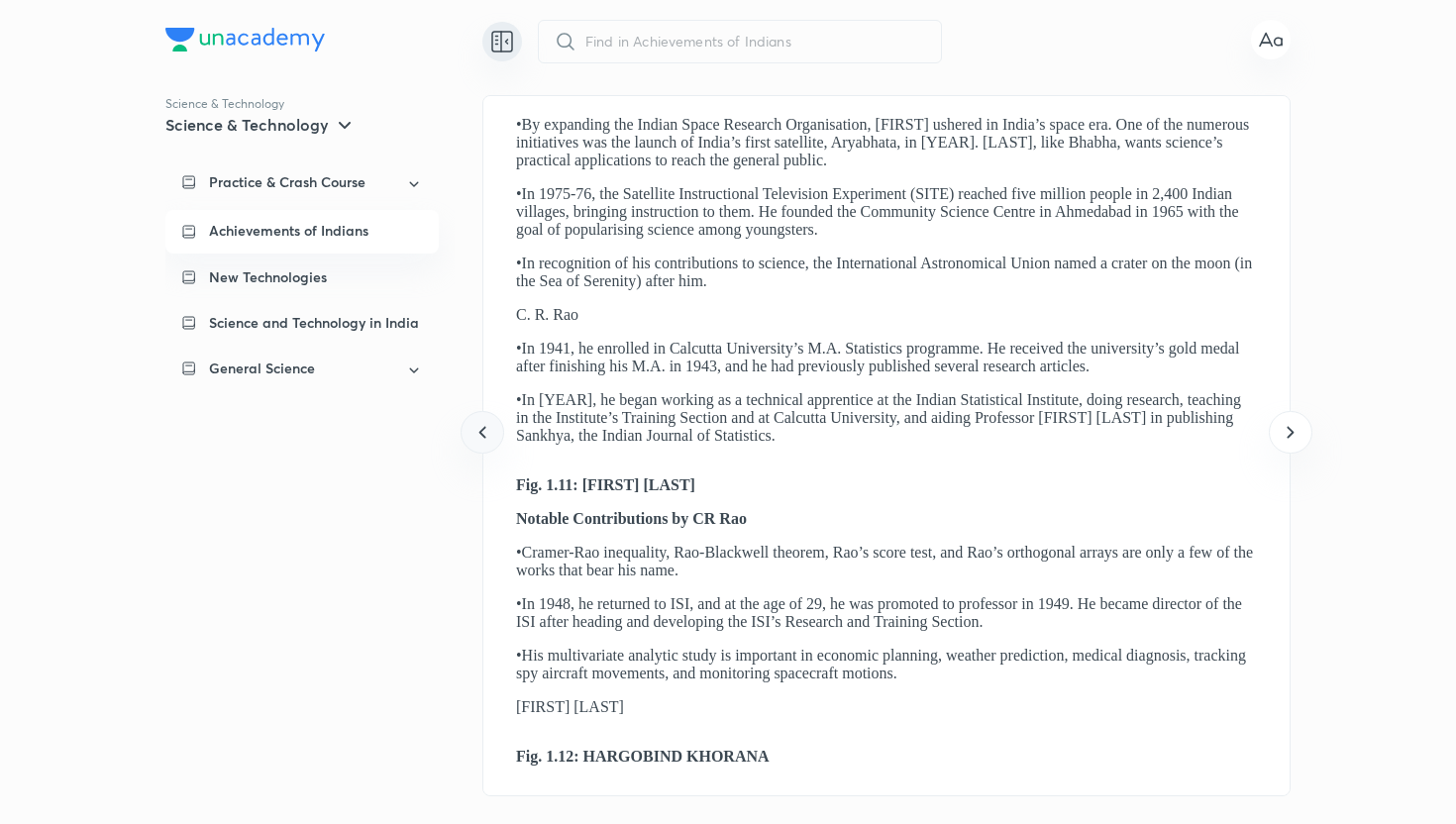 click 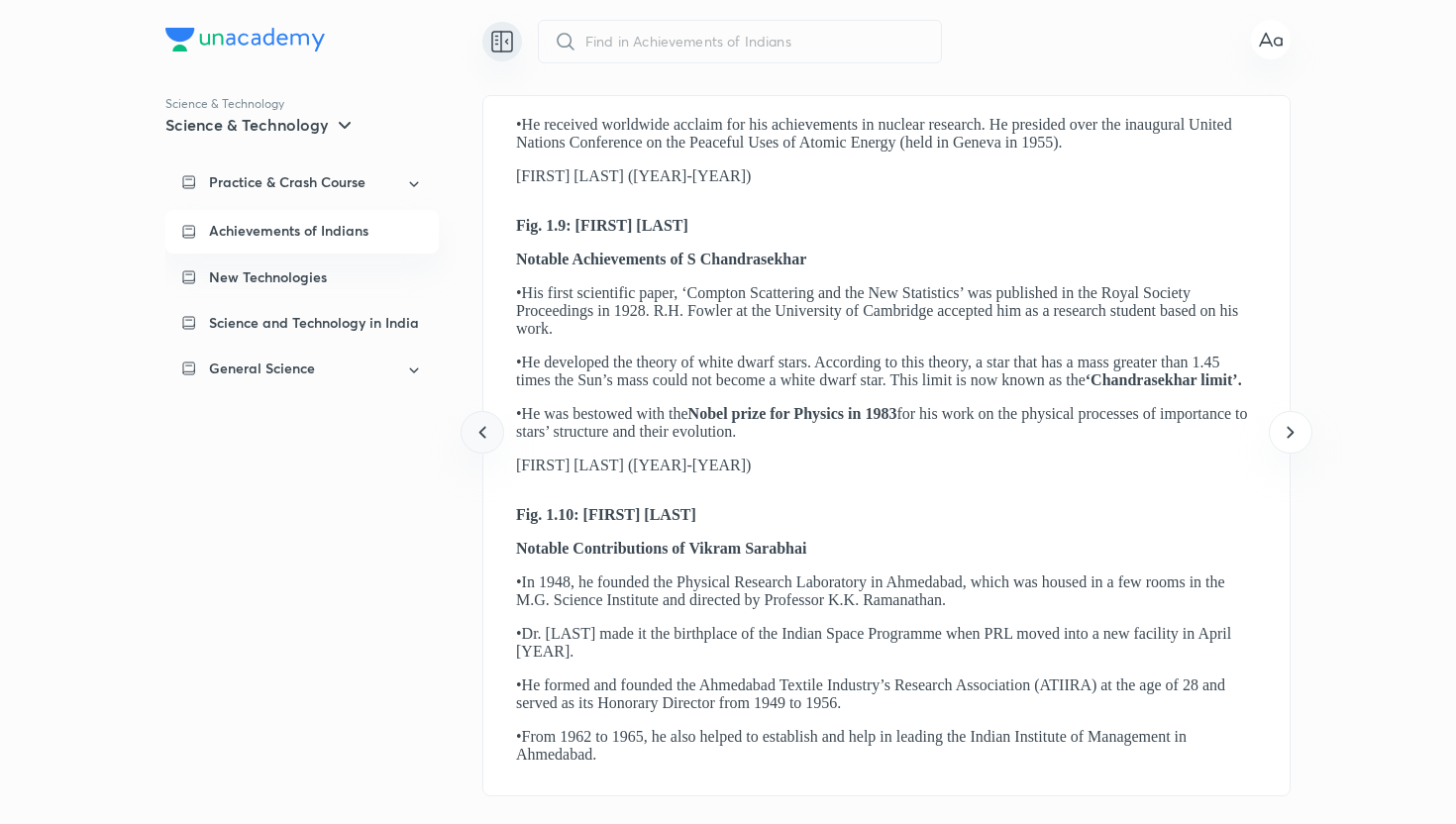 click 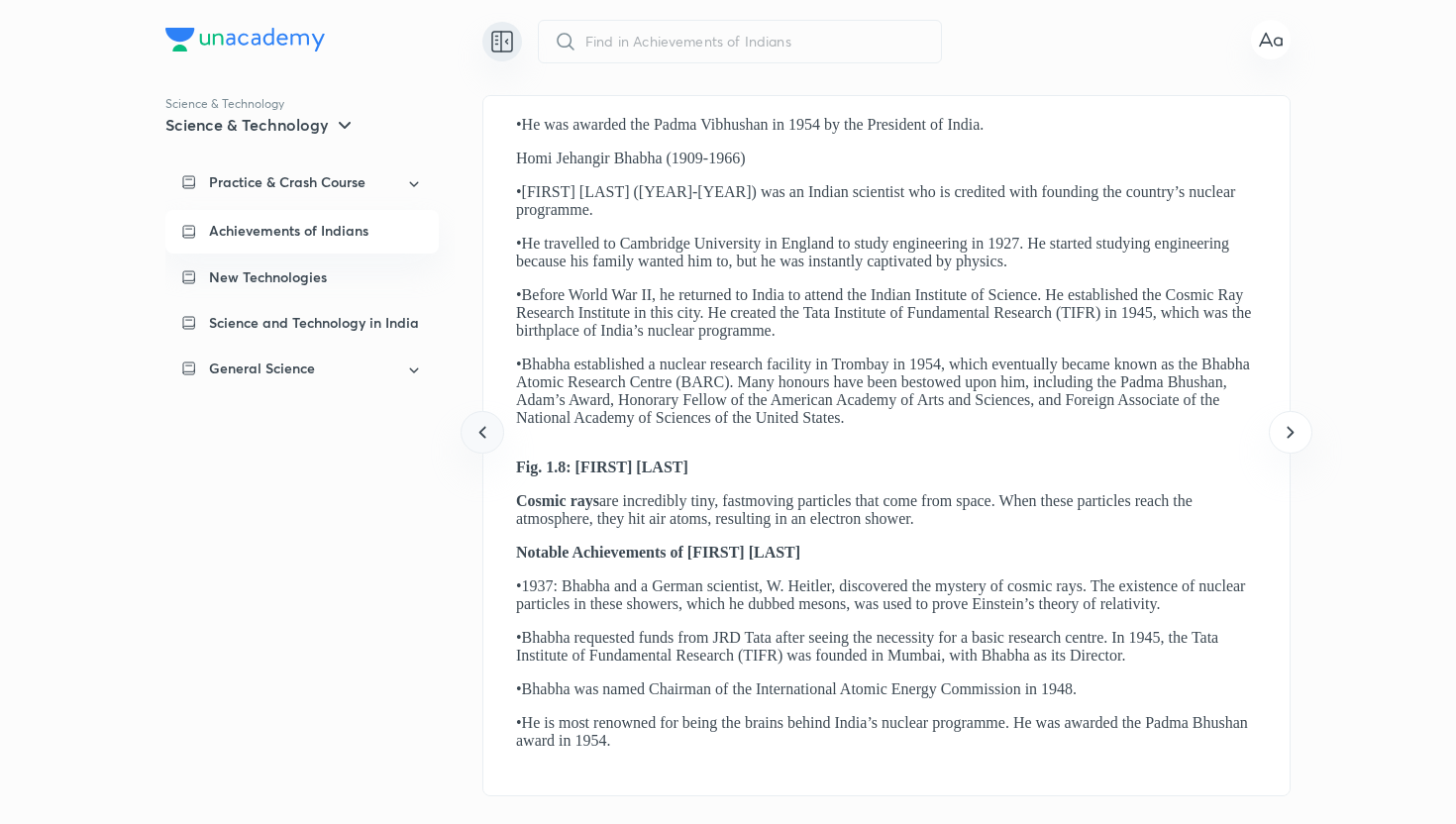 click 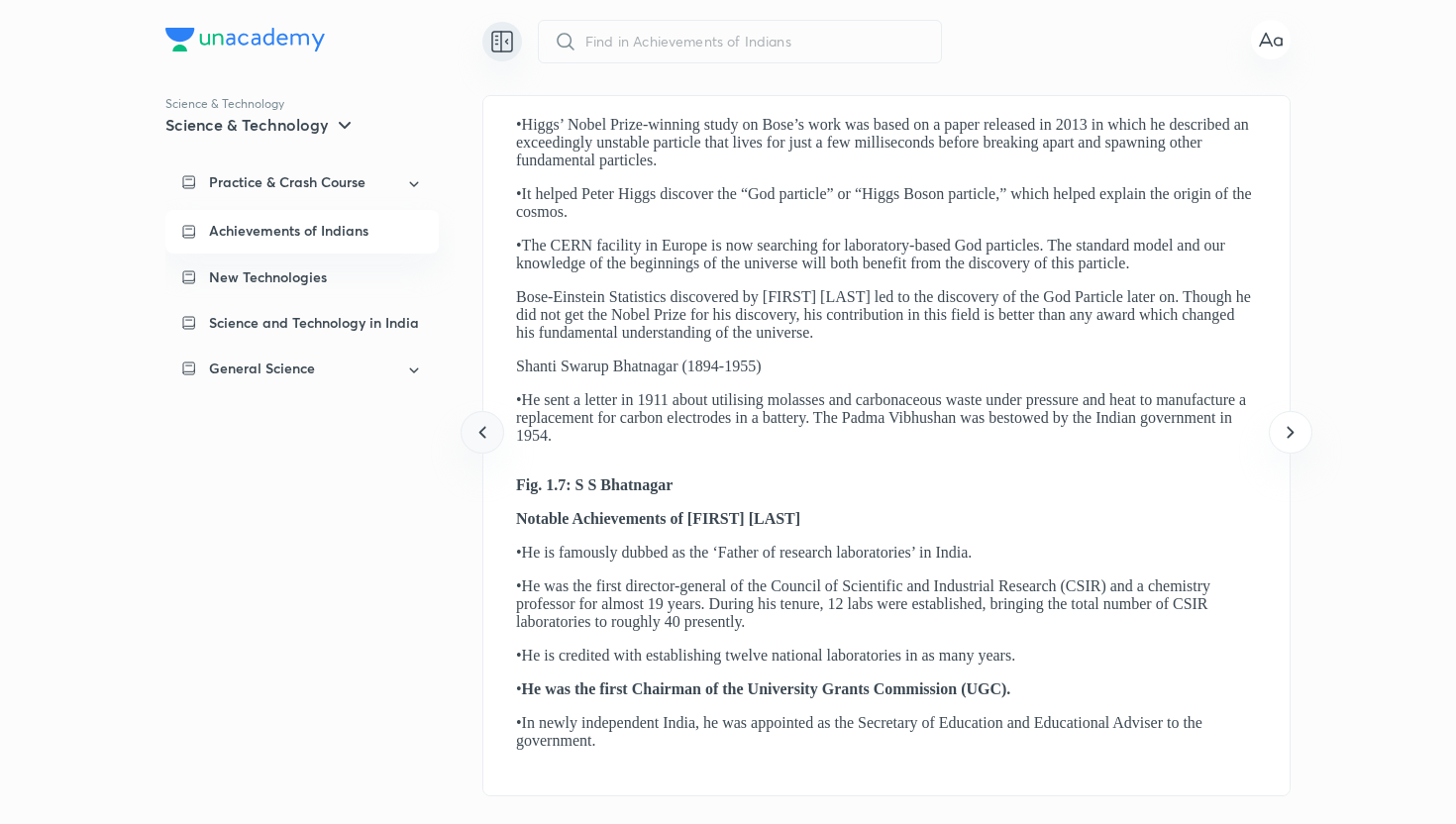 click 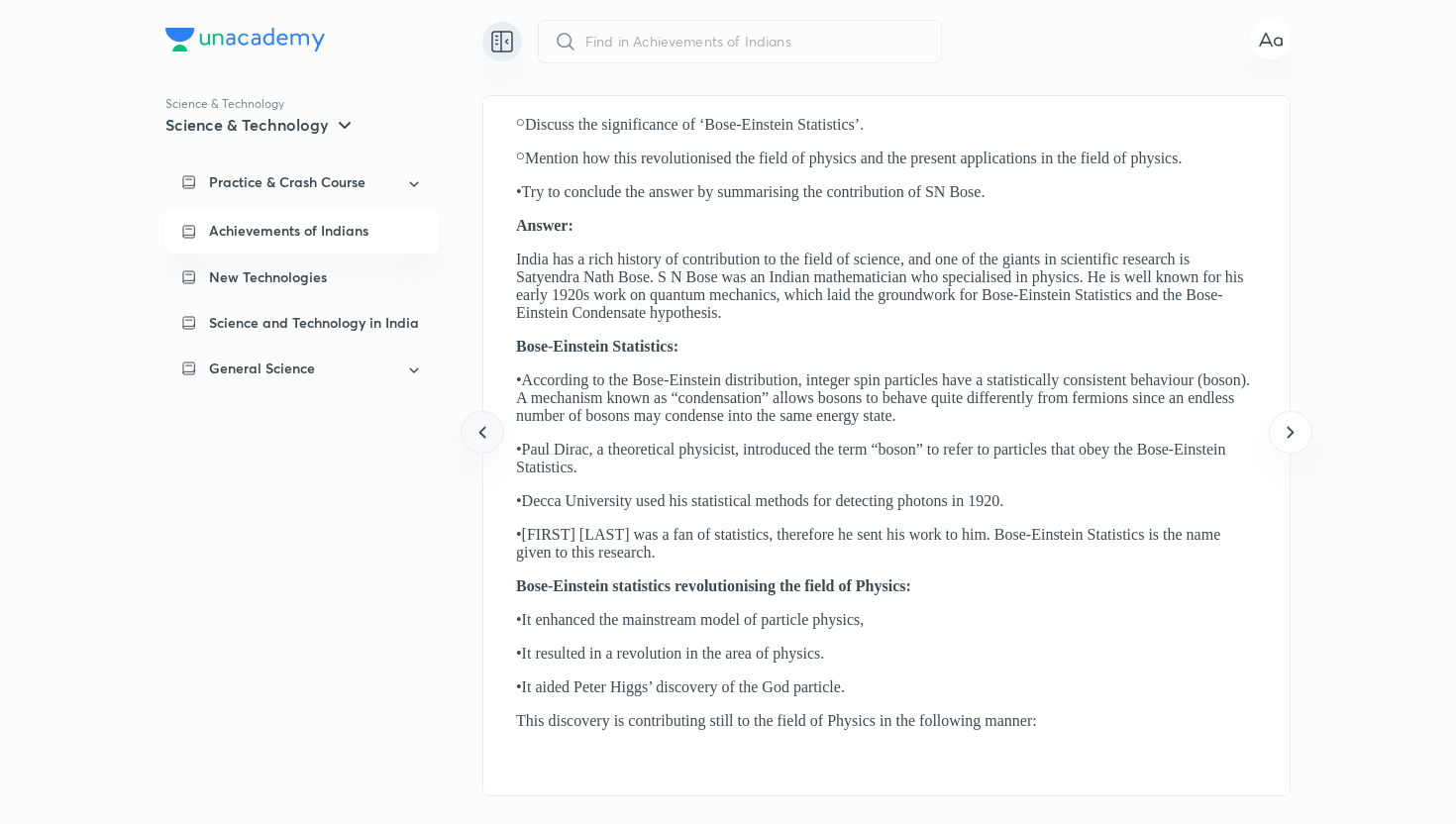 click 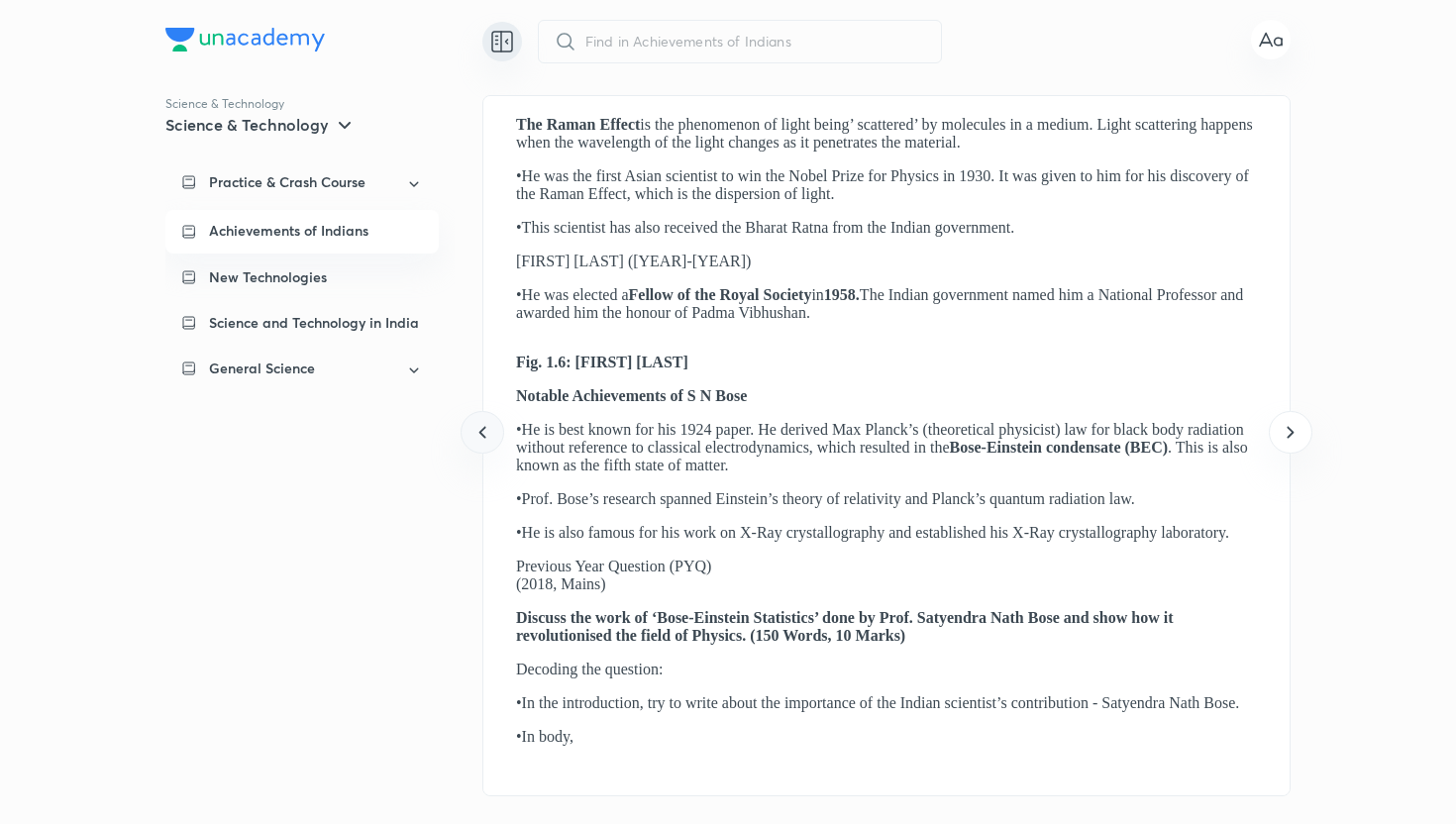click 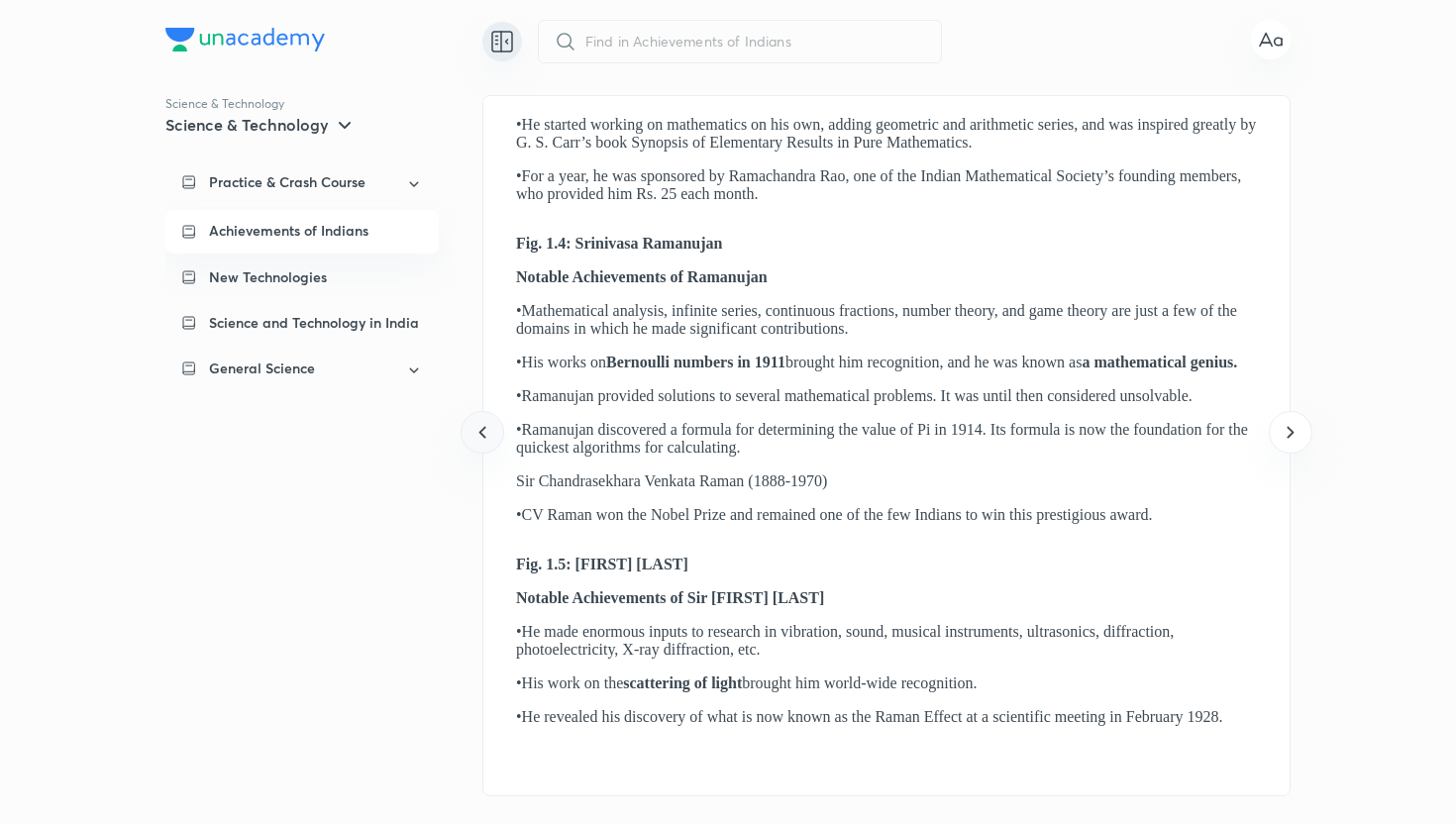 click 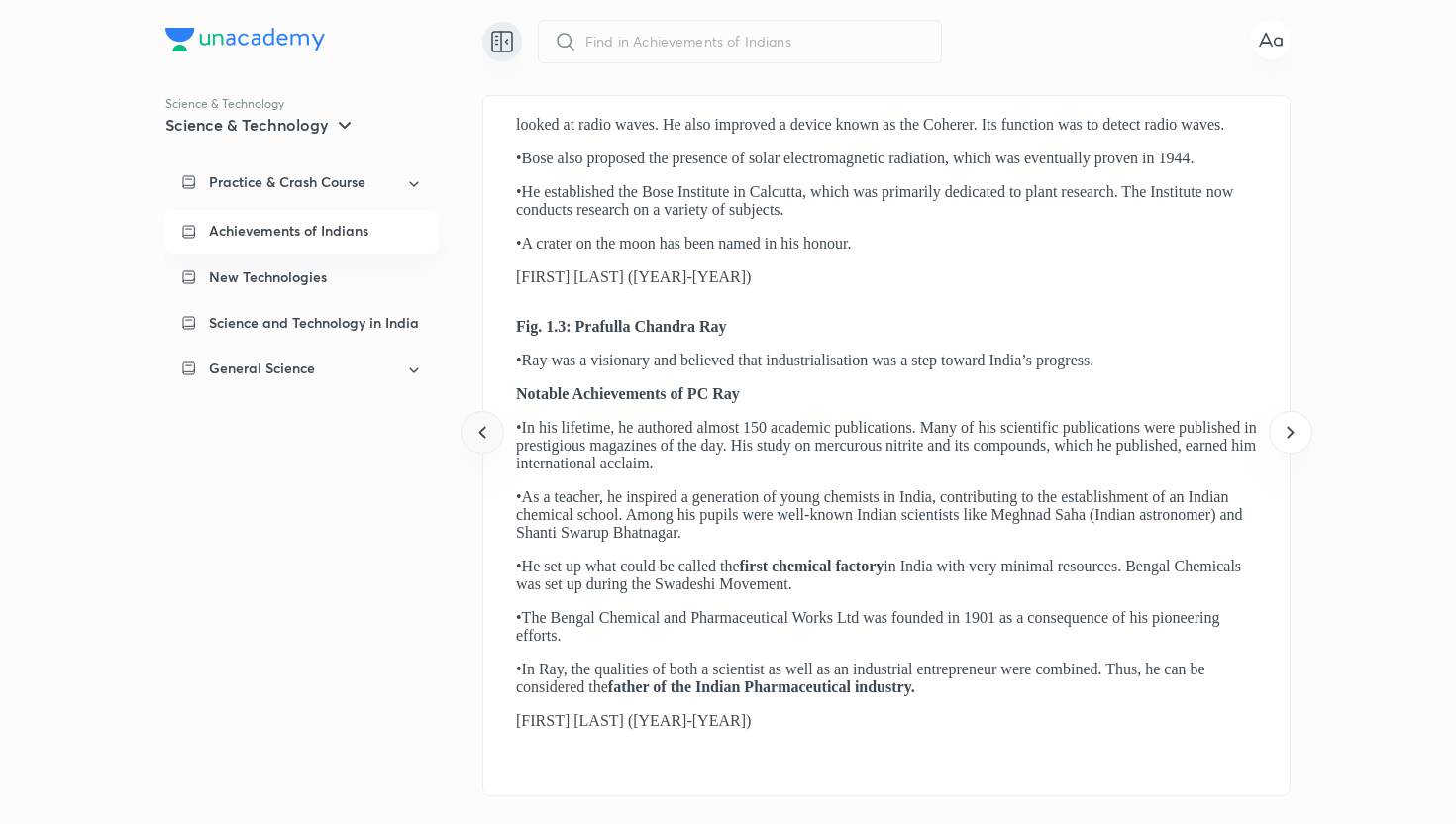 click 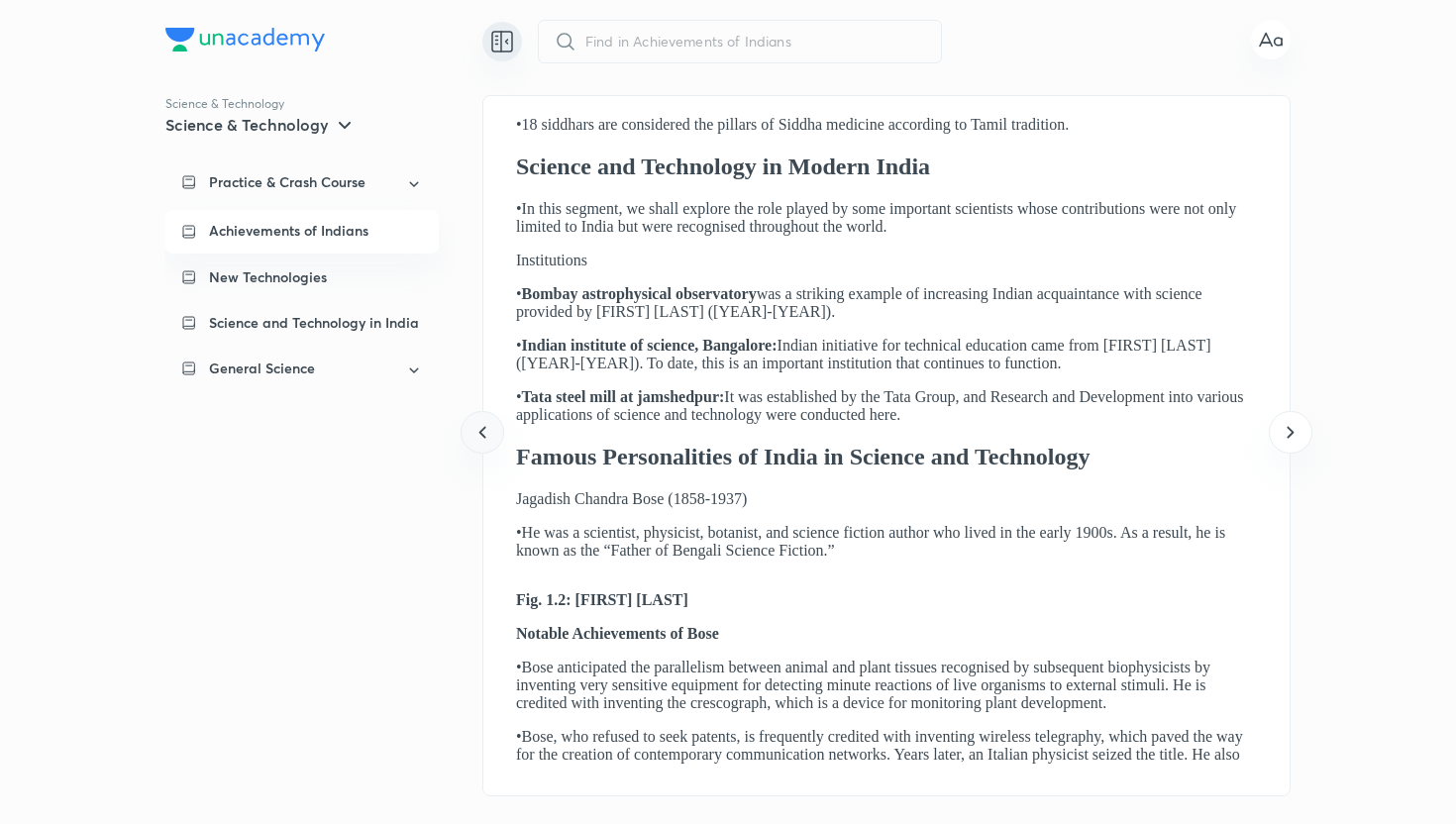 click 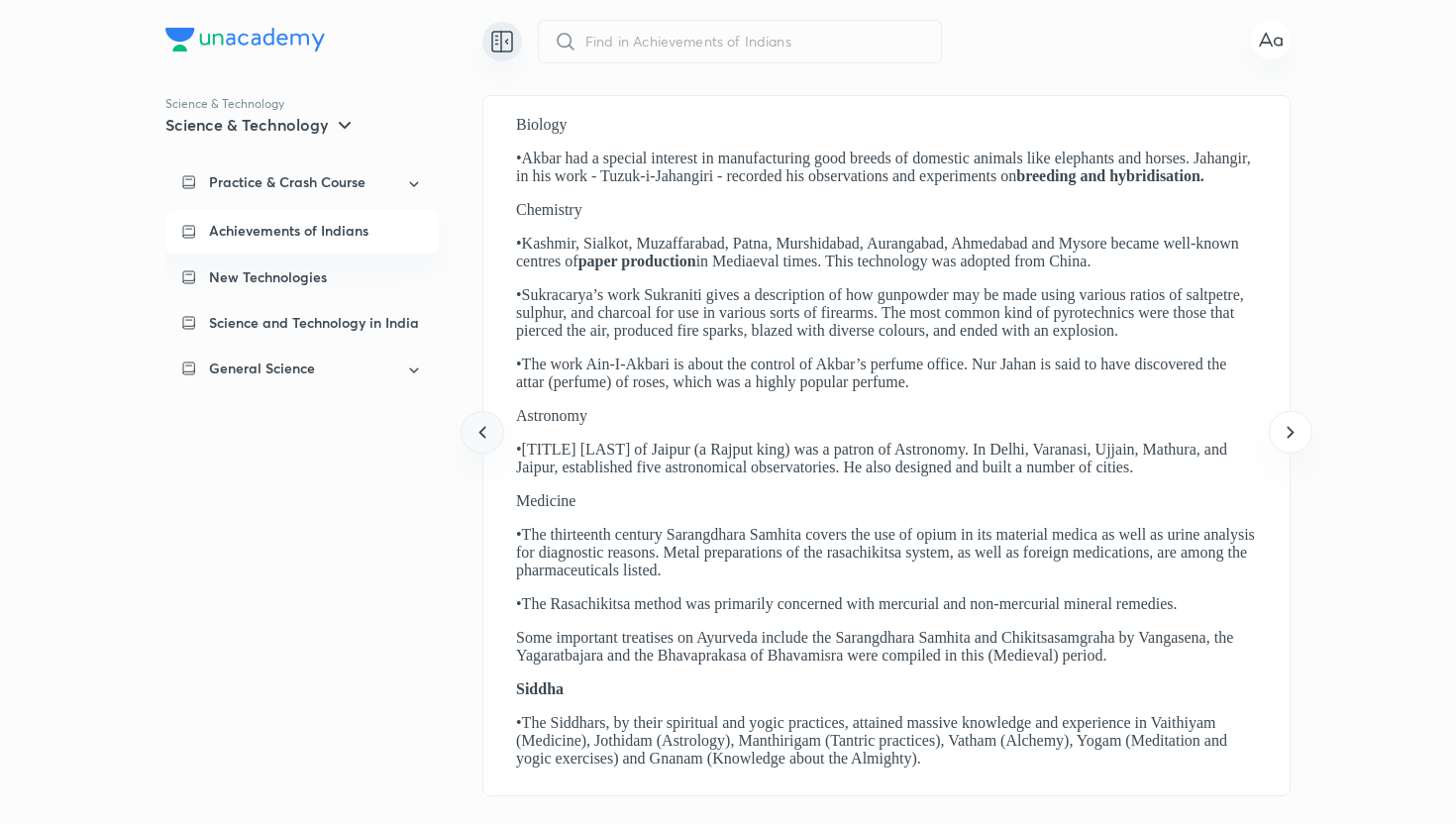 click 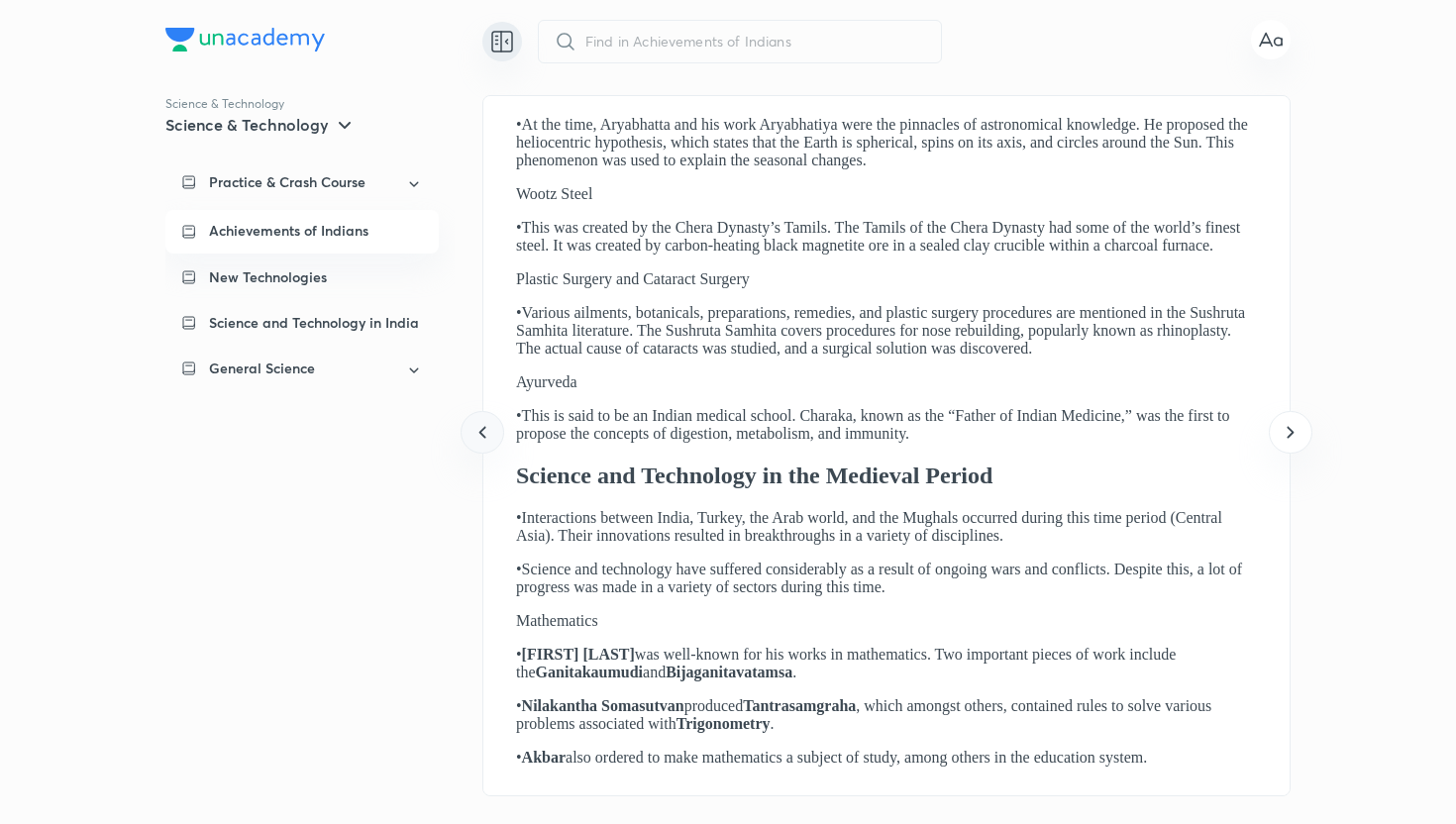 click 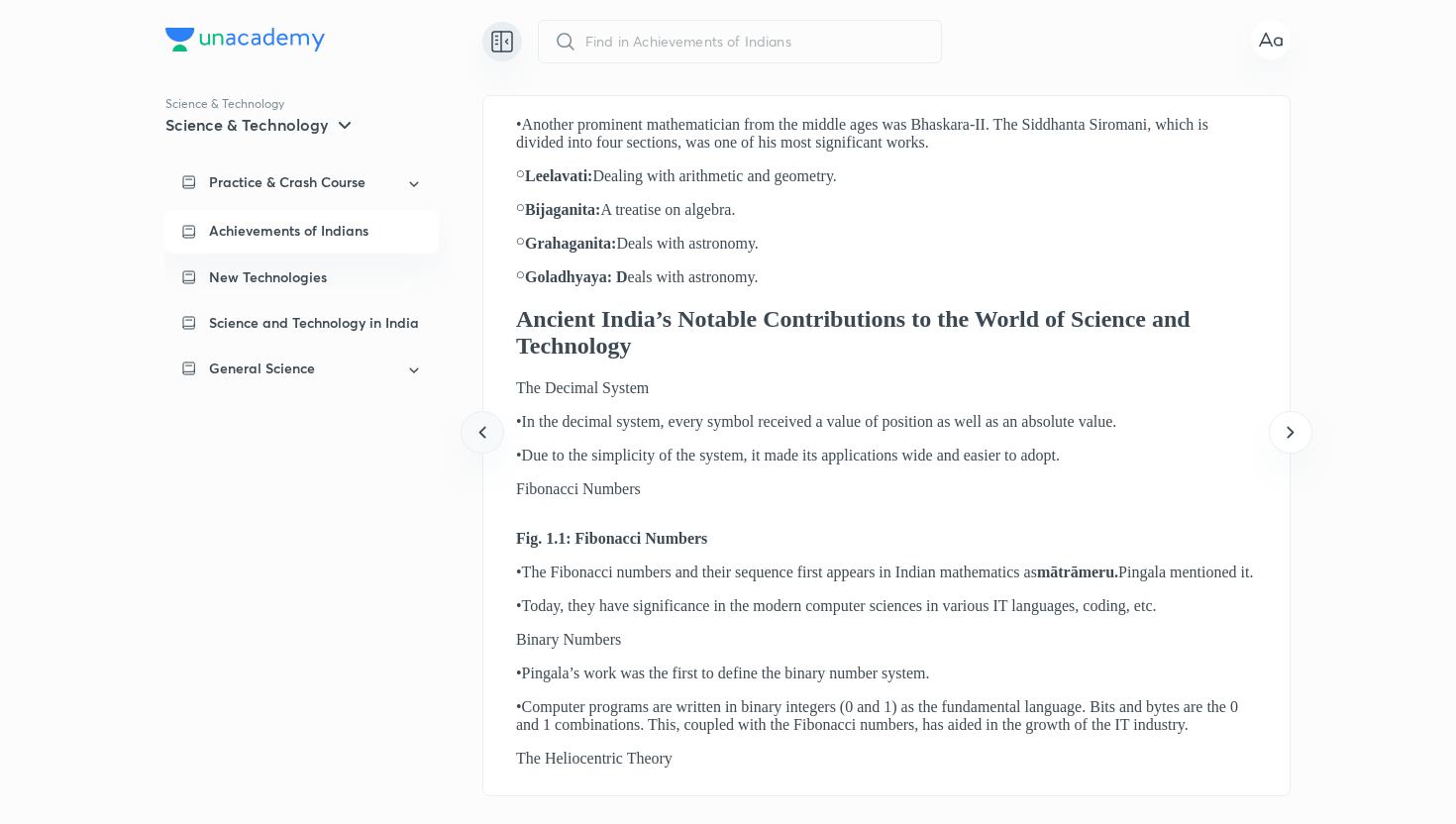 click 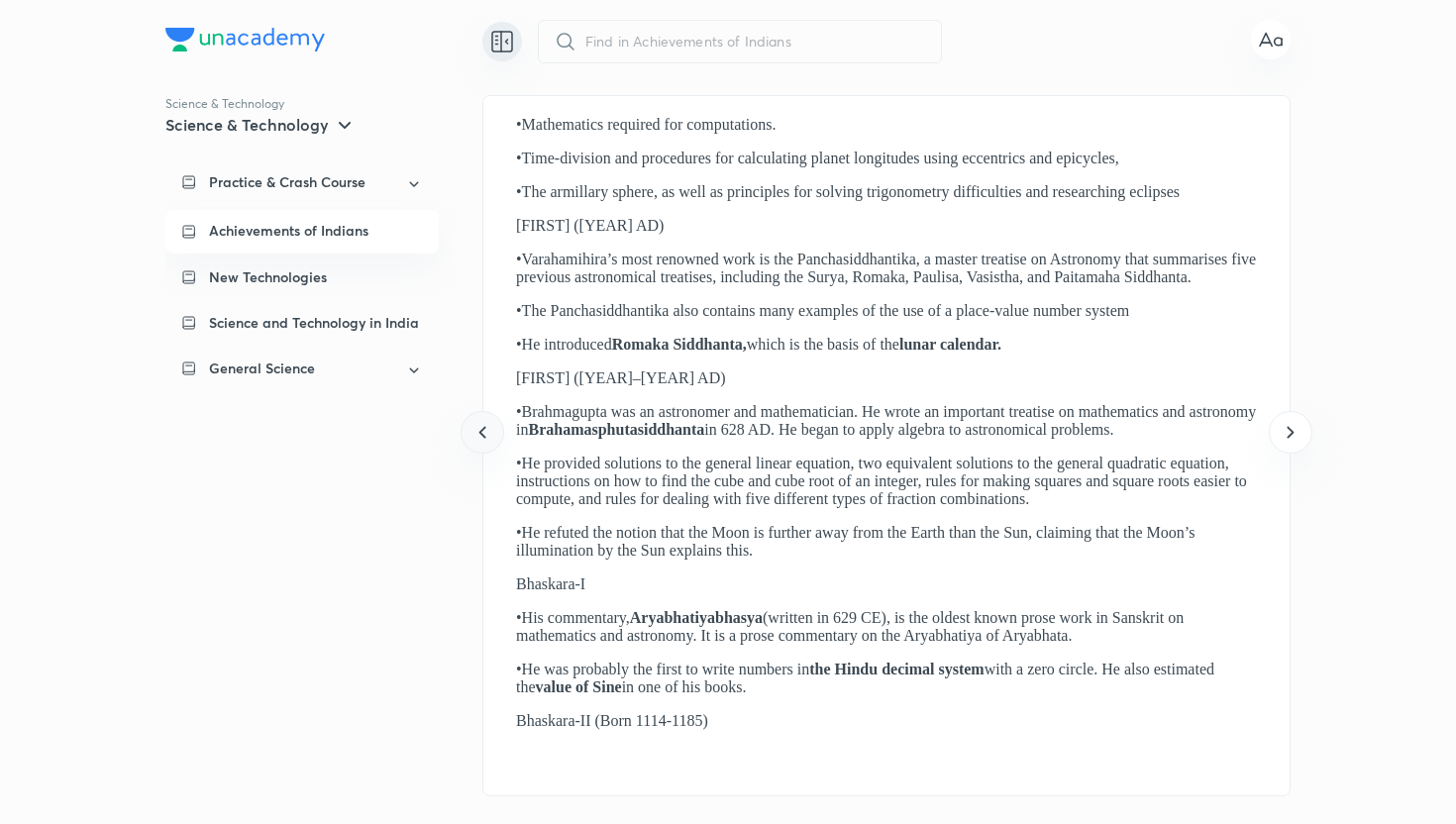 click 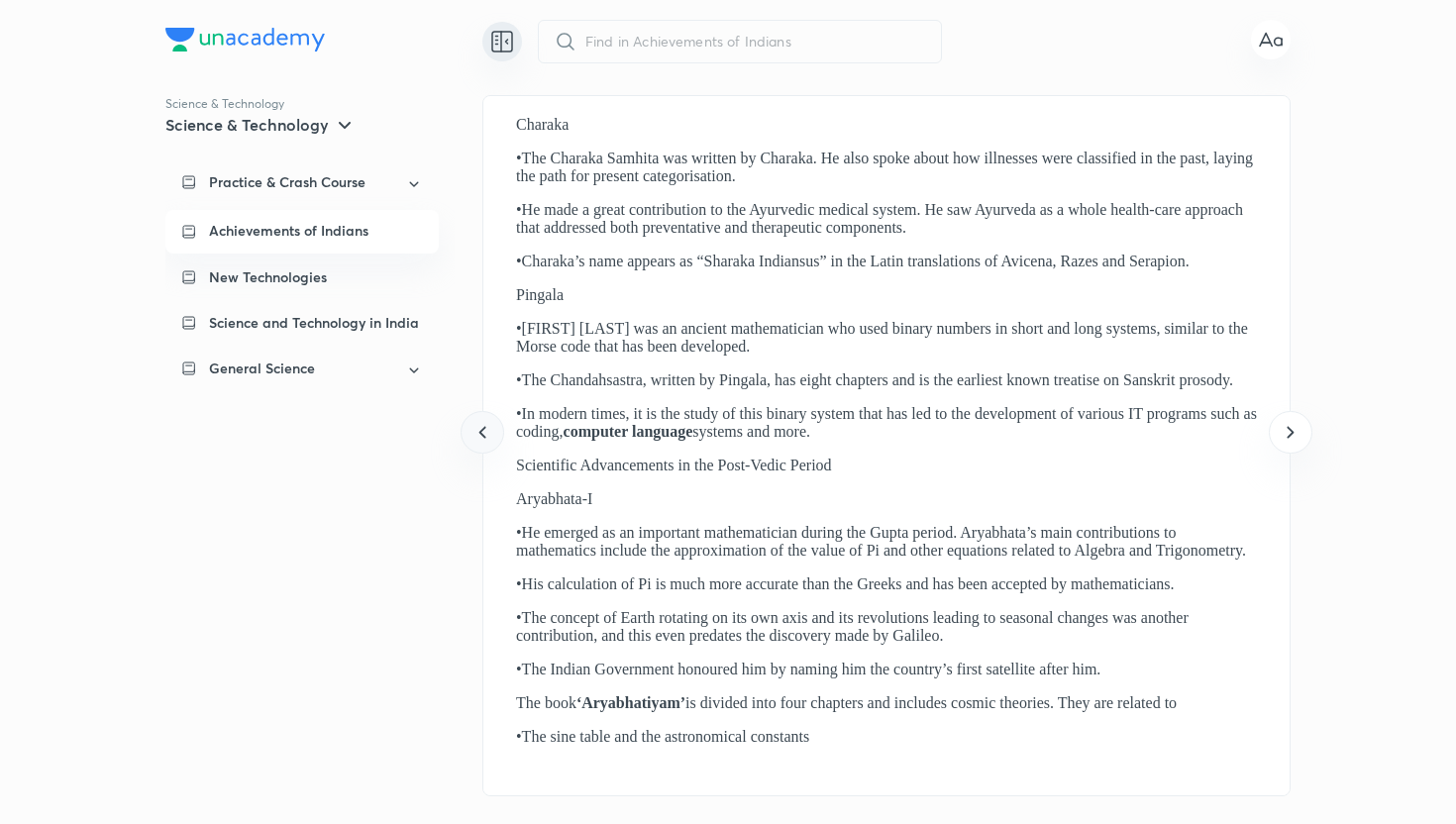 click 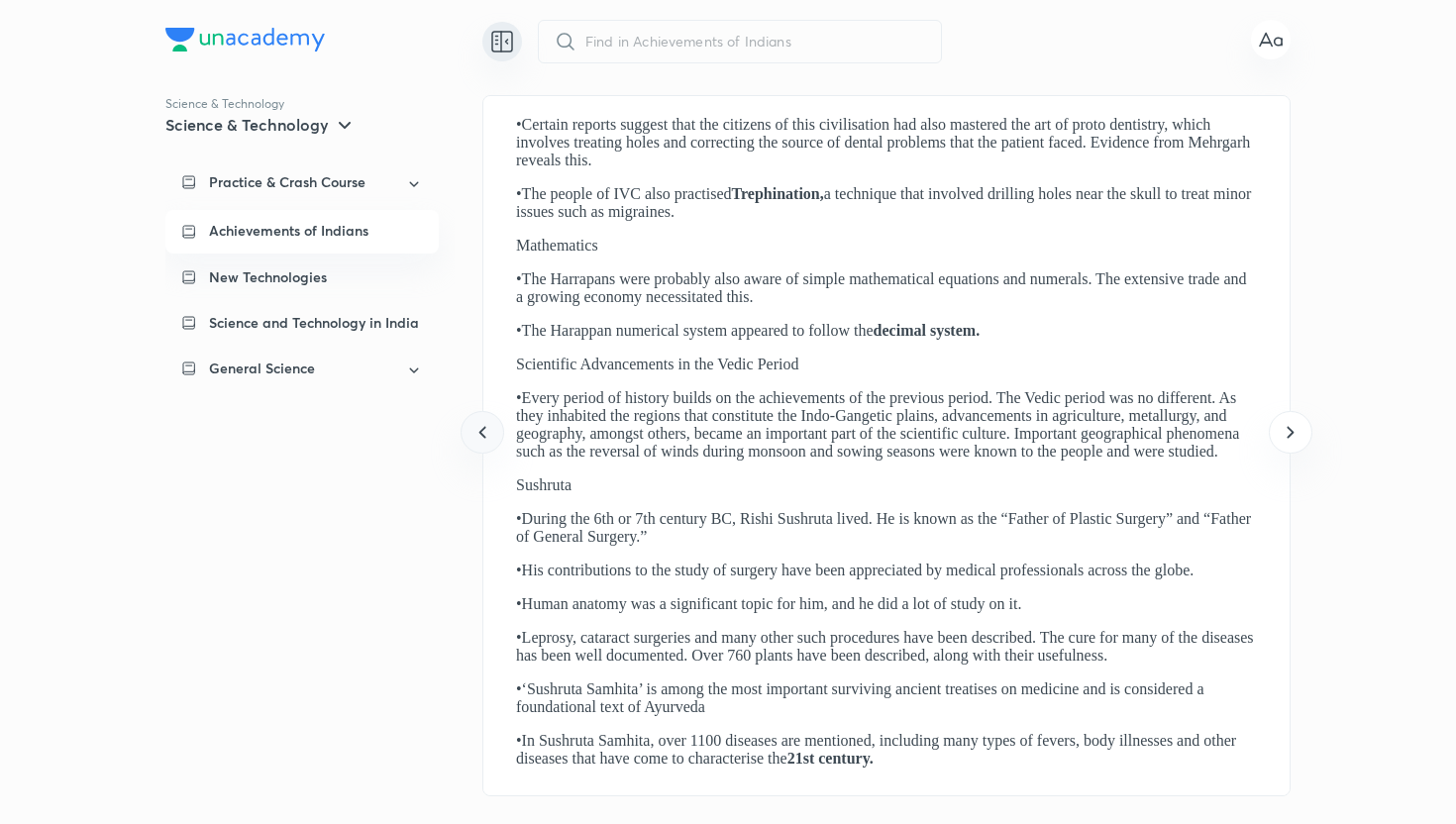 click 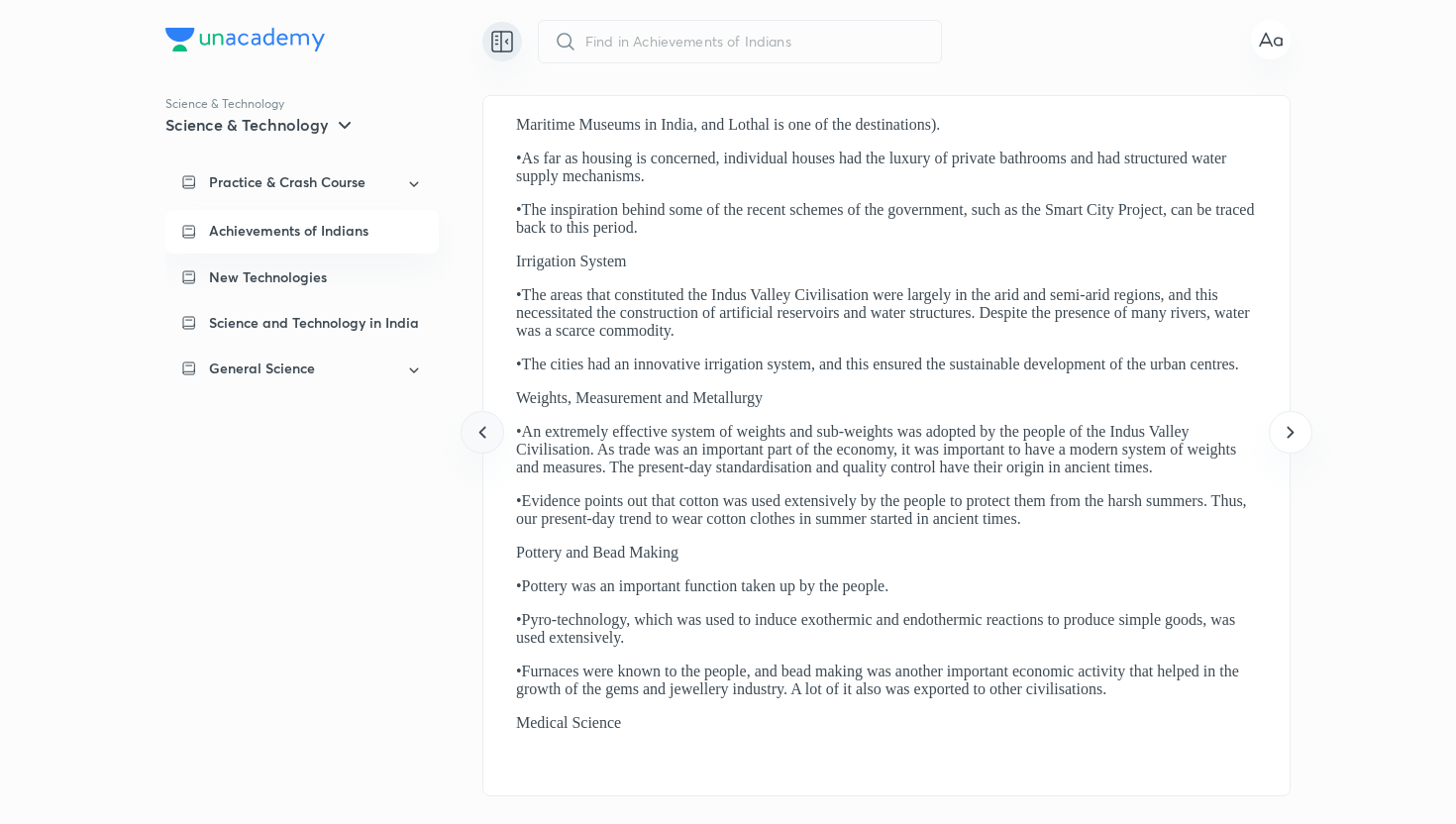 click 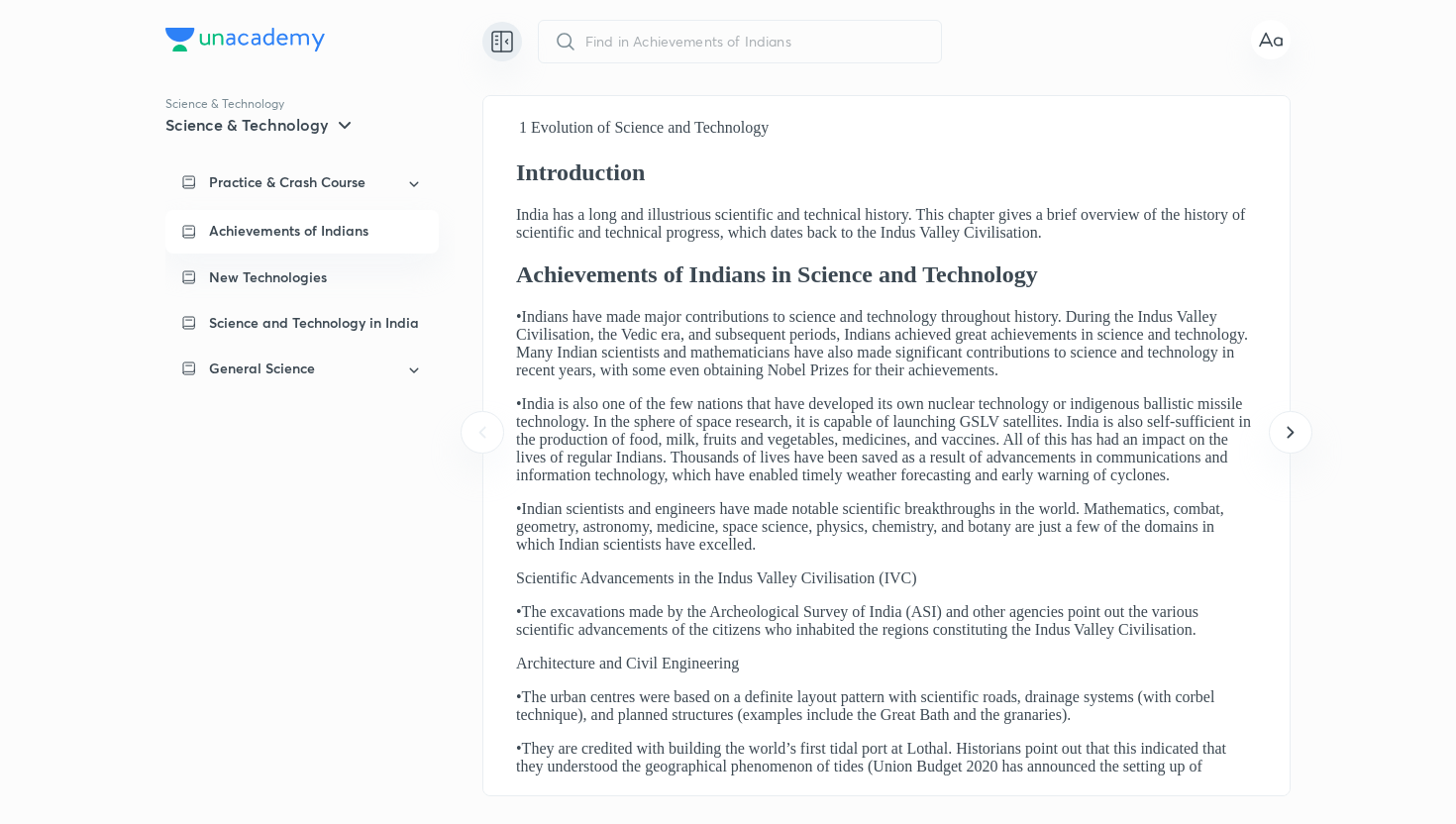 click 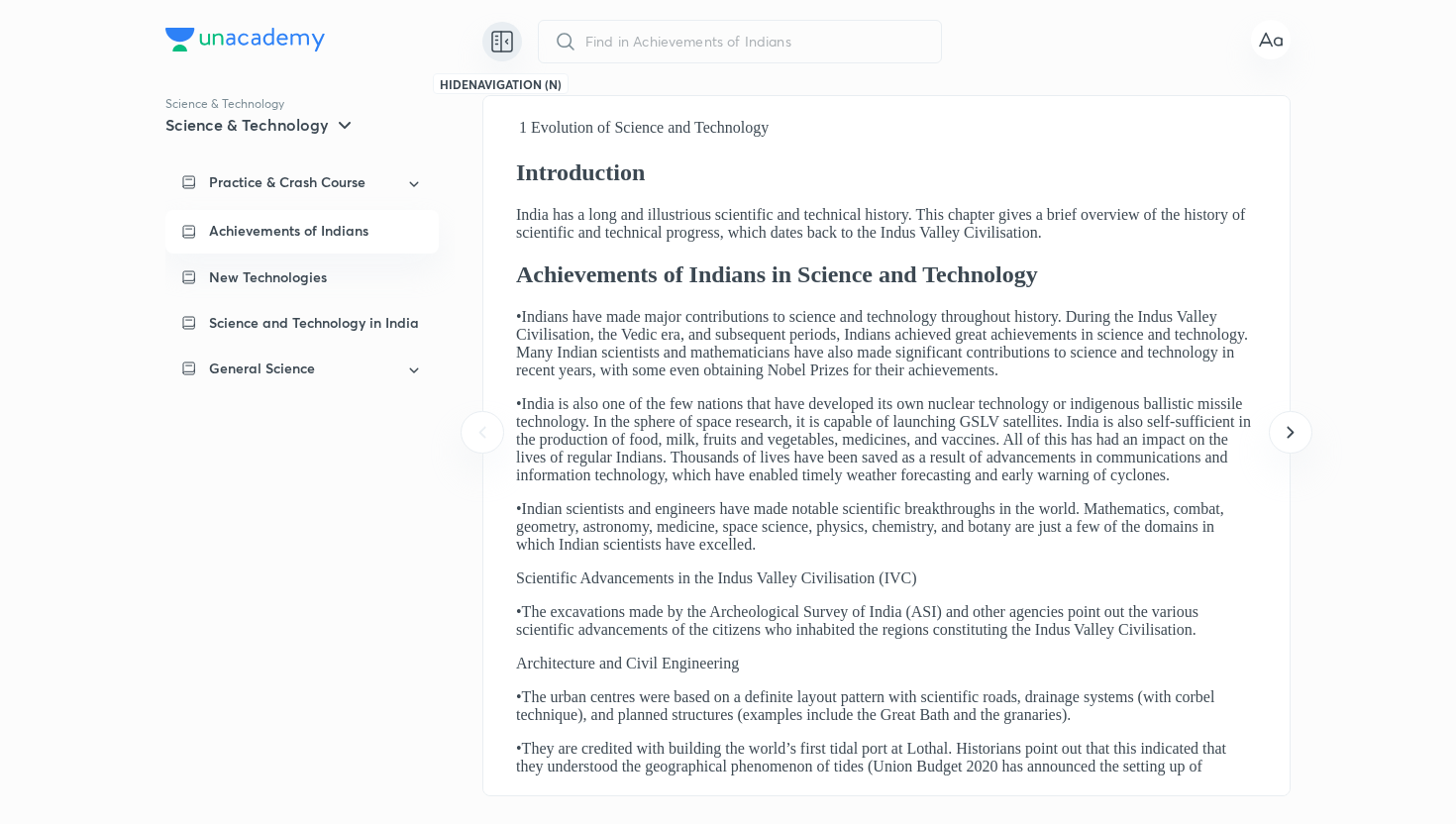 click 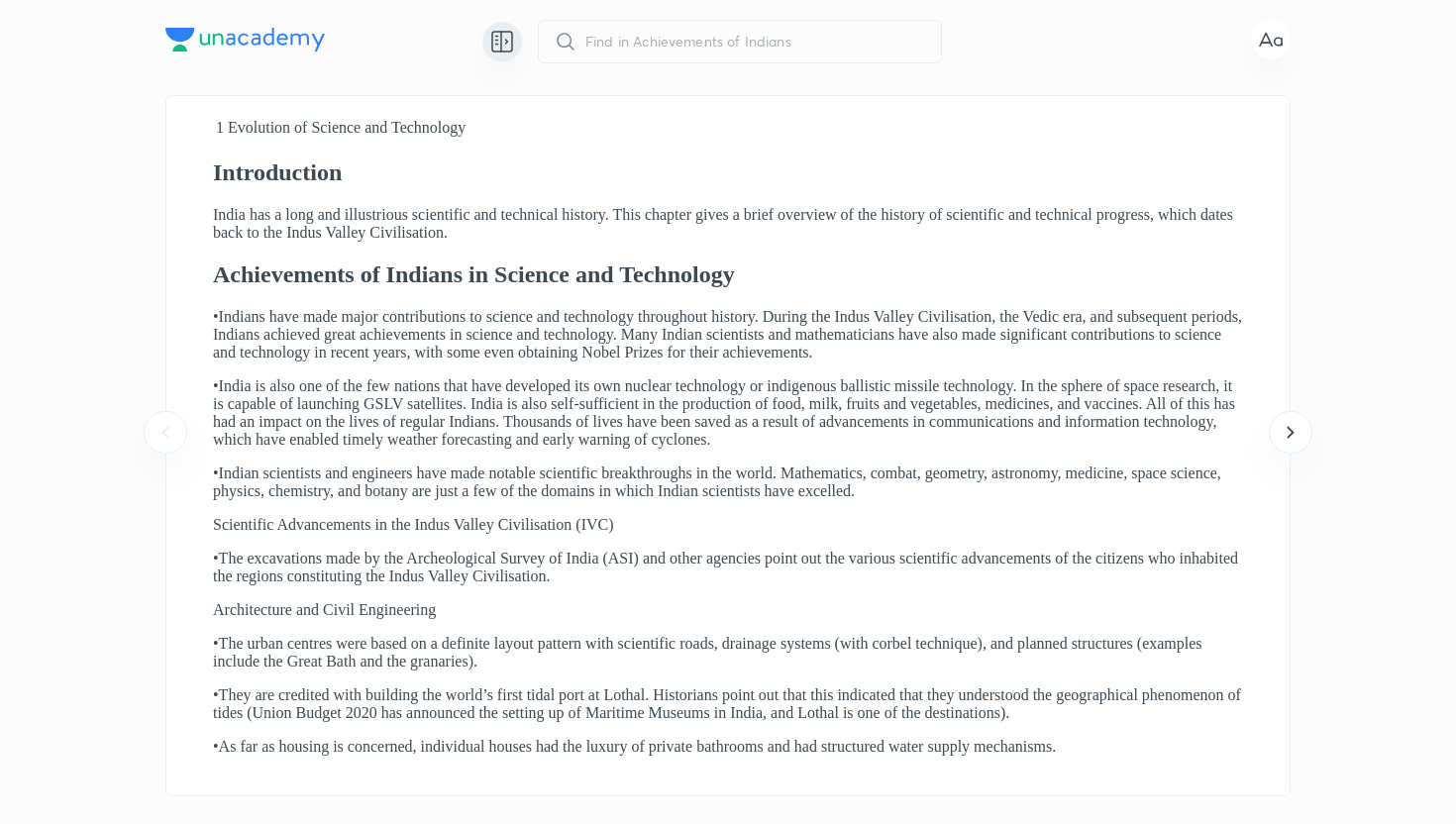 scroll, scrollTop: 0, scrollLeft: 0, axis: both 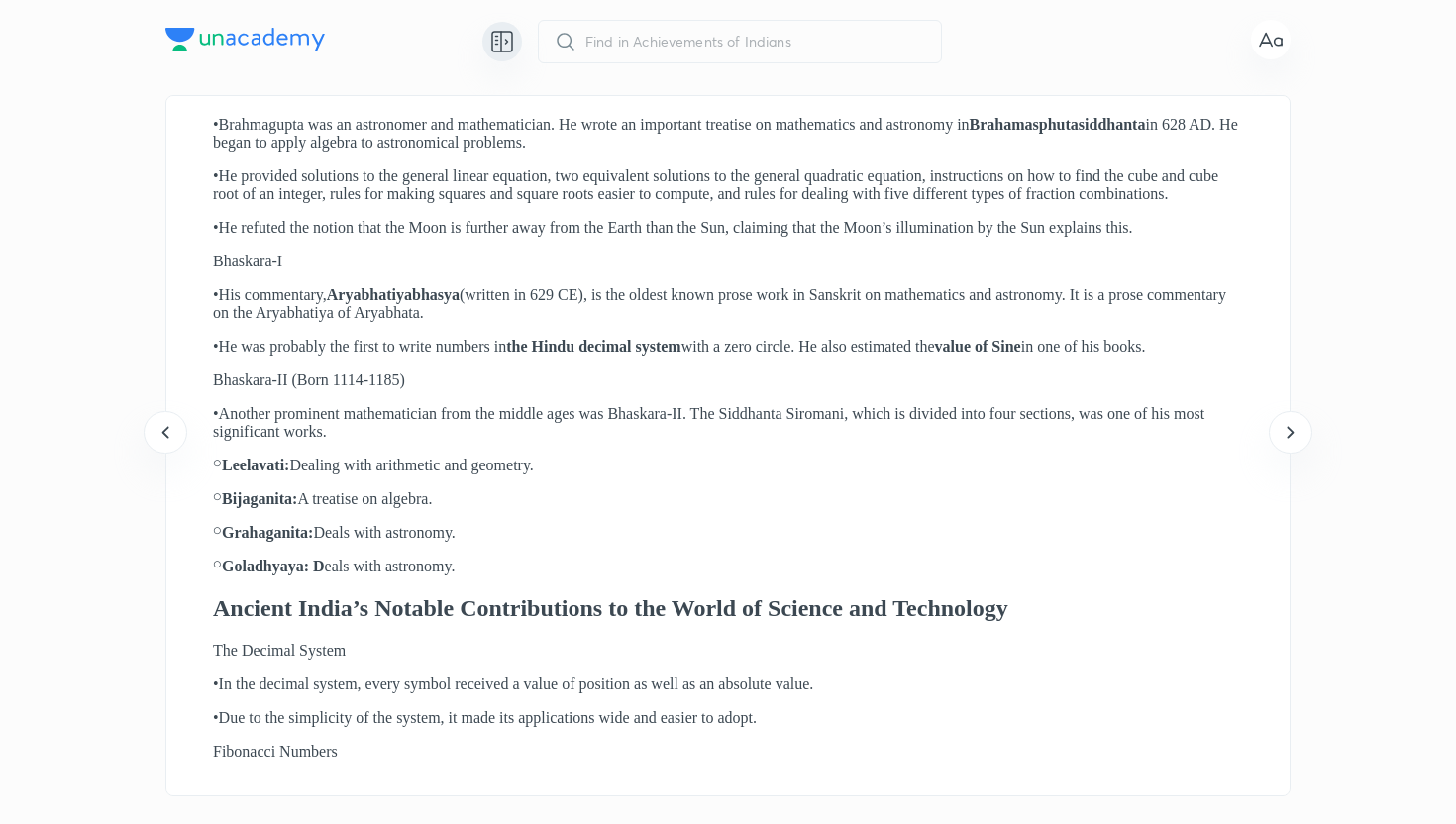 click on "1
Evolution of Science and Technology
Introduction
India has a long and illustrious scientific and technical history. This chapter gives a brief overview of the history of scientific and technical progress, which dates back to the Indus Valley Civilisation.
Achievements of Indians in Science and Technology
• Indians have made major contributions to science and technology throughout history. During the Indus Valley Civilisation, the Vedic era, and subsequent periods, Indians achieved great achievements in science and technology. Many Indian scientists and mathematicians have also made significant contributions to science and technology in recent years, with some even obtaining Nobel Prizes for their achievements.
•
• Indian scientists and engineers have made notable scientific breakthroughs in the world. Mathematics, combat, geometry, astronomy, medicine, space science, physics, chemistry, and botany are just a few of the domains in which Indian scientists have excelled." 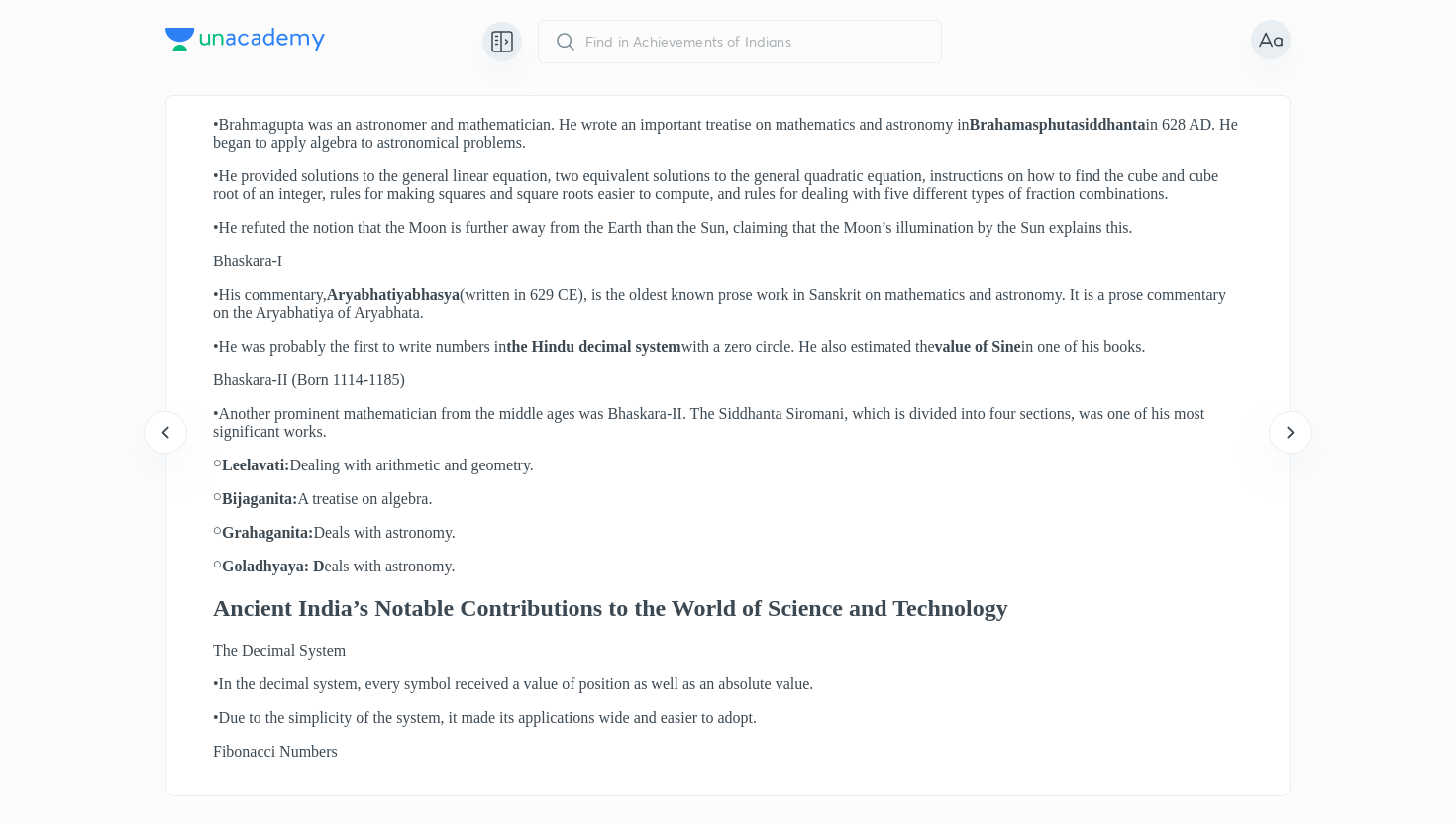 click 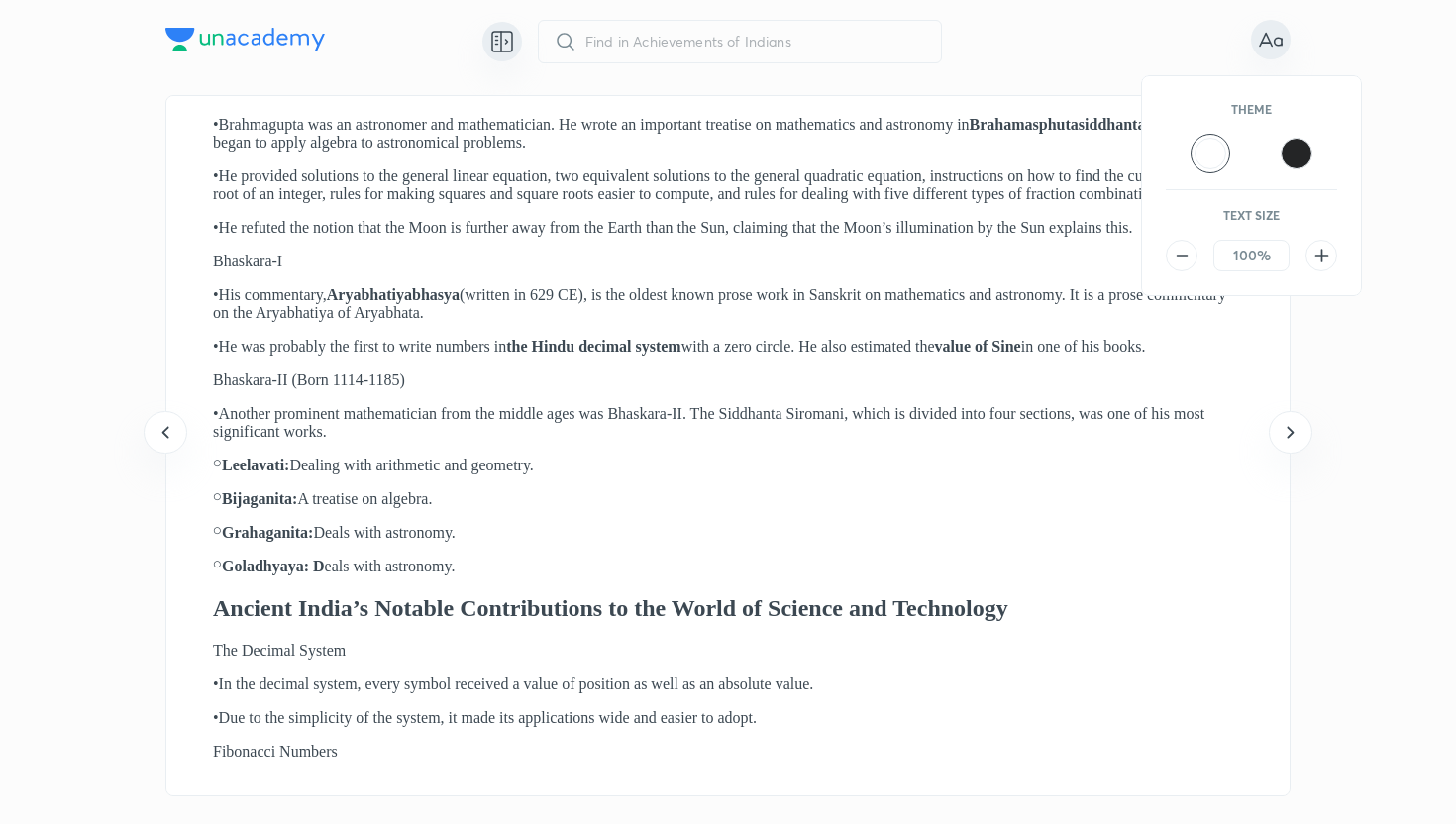 click at bounding box center [728, 412] 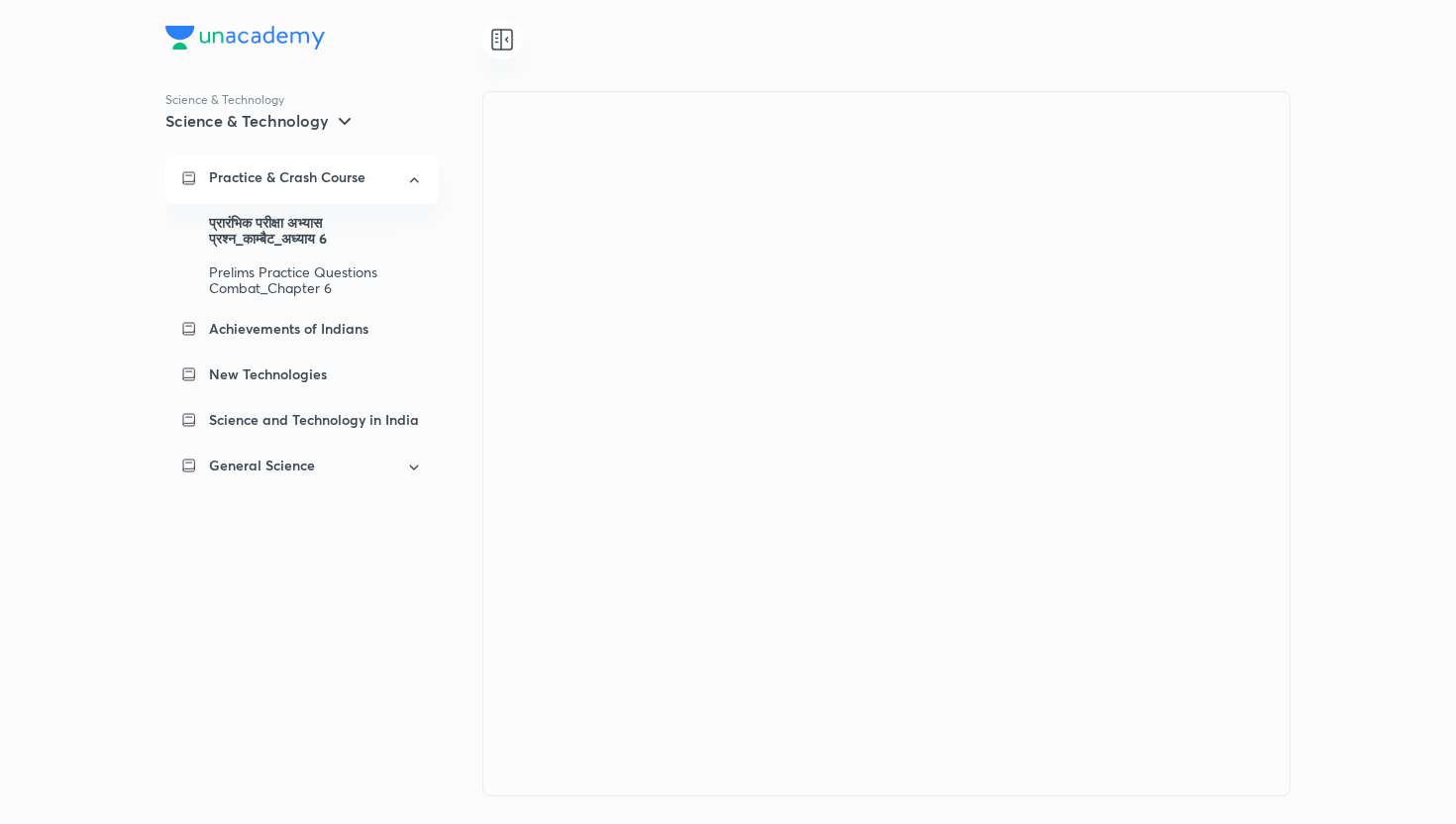 scroll, scrollTop: 0, scrollLeft: 0, axis: both 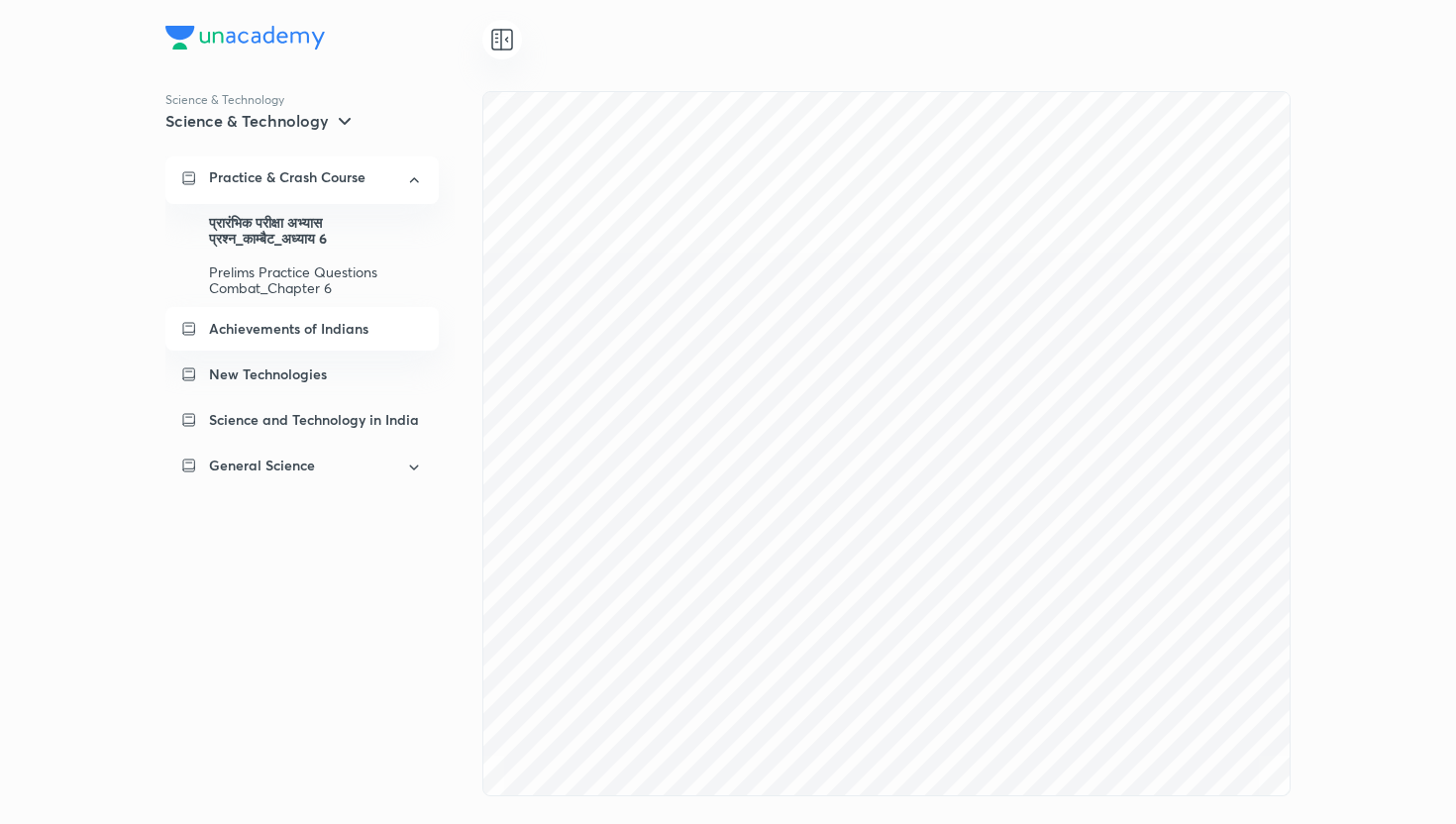 click on "Achievements of Indians" at bounding box center (288, 329) 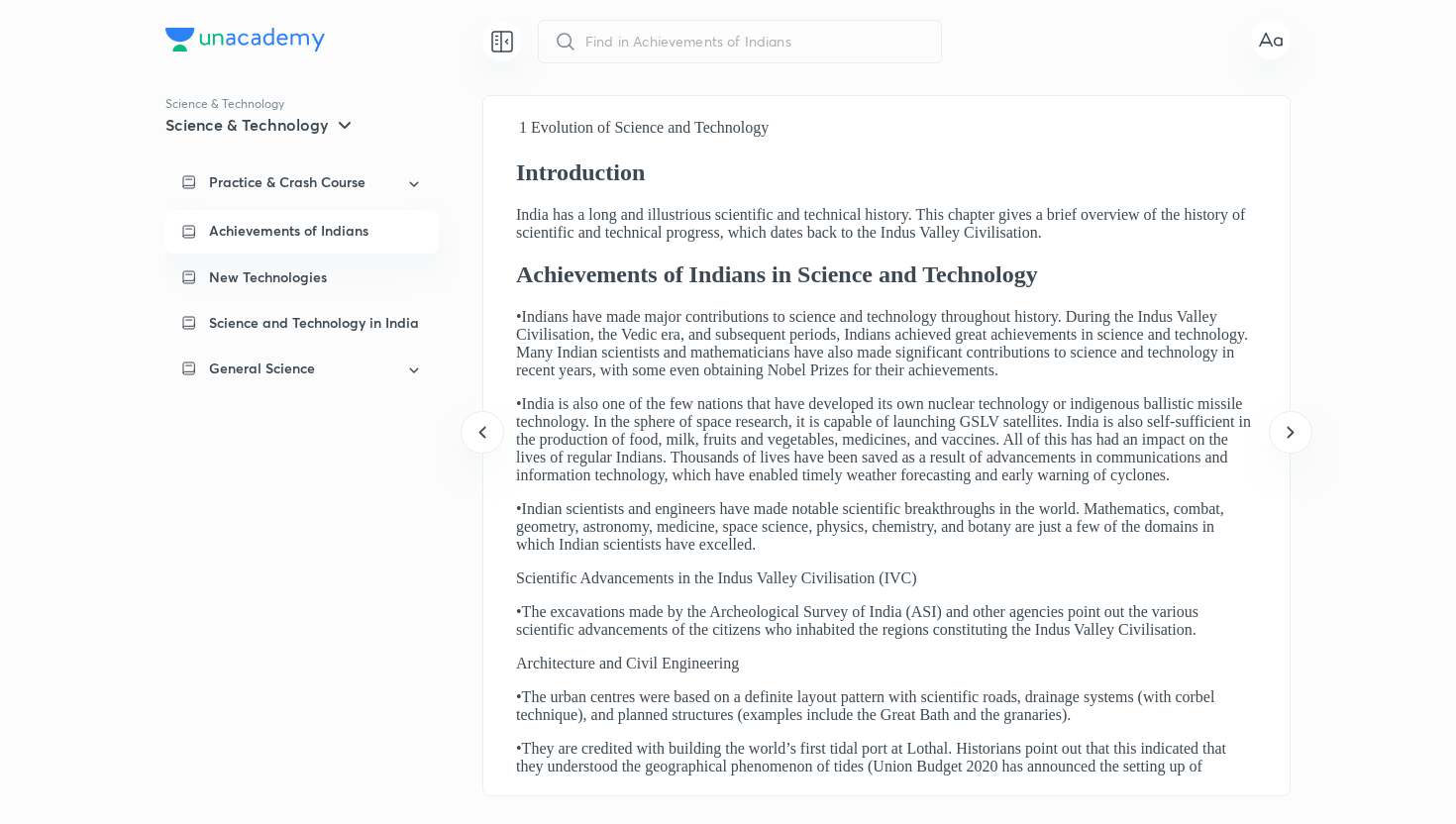 scroll, scrollTop: 0, scrollLeft: 0, axis: both 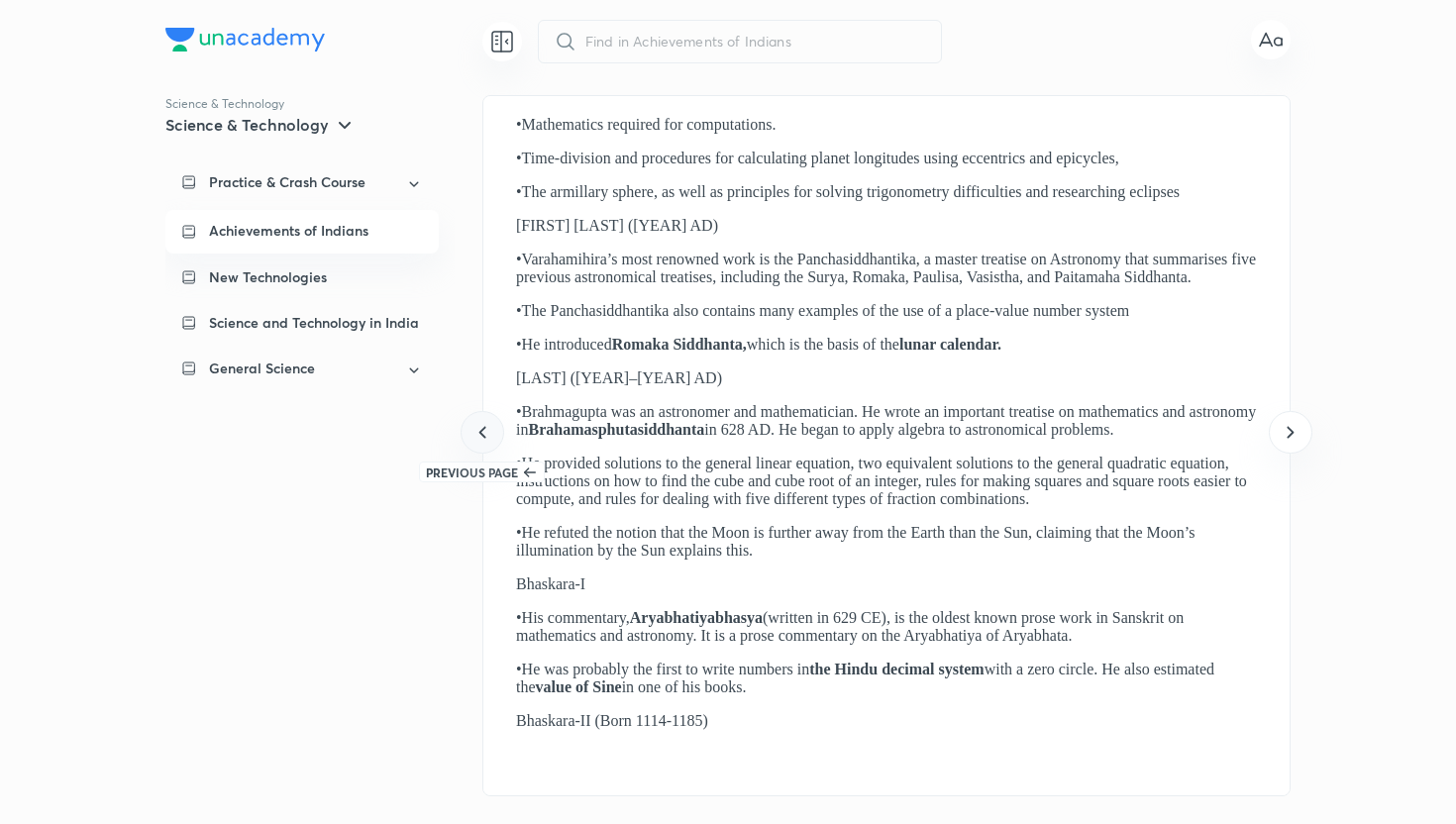 click at bounding box center [481, 432] 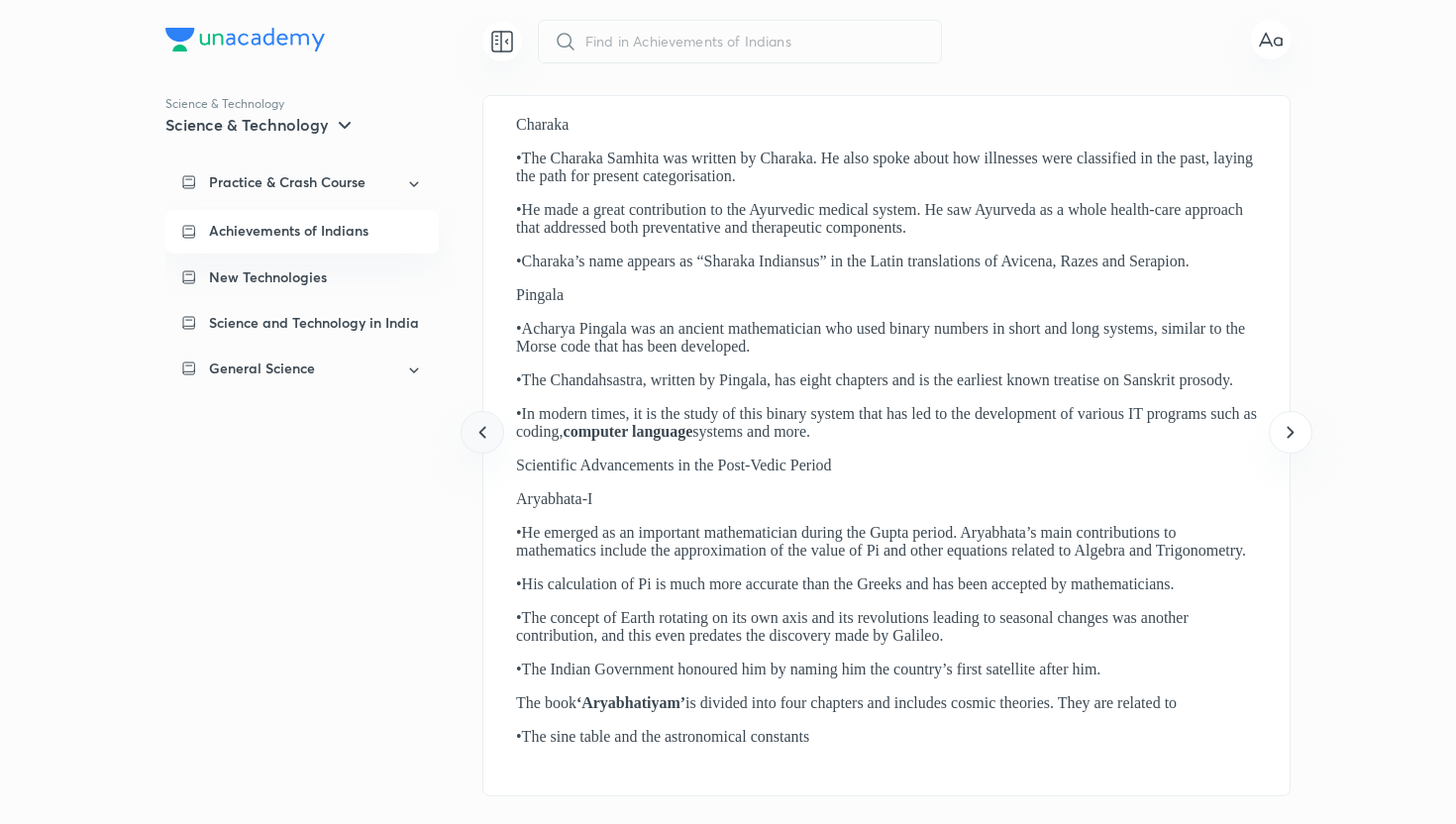 click at bounding box center (481, 432) 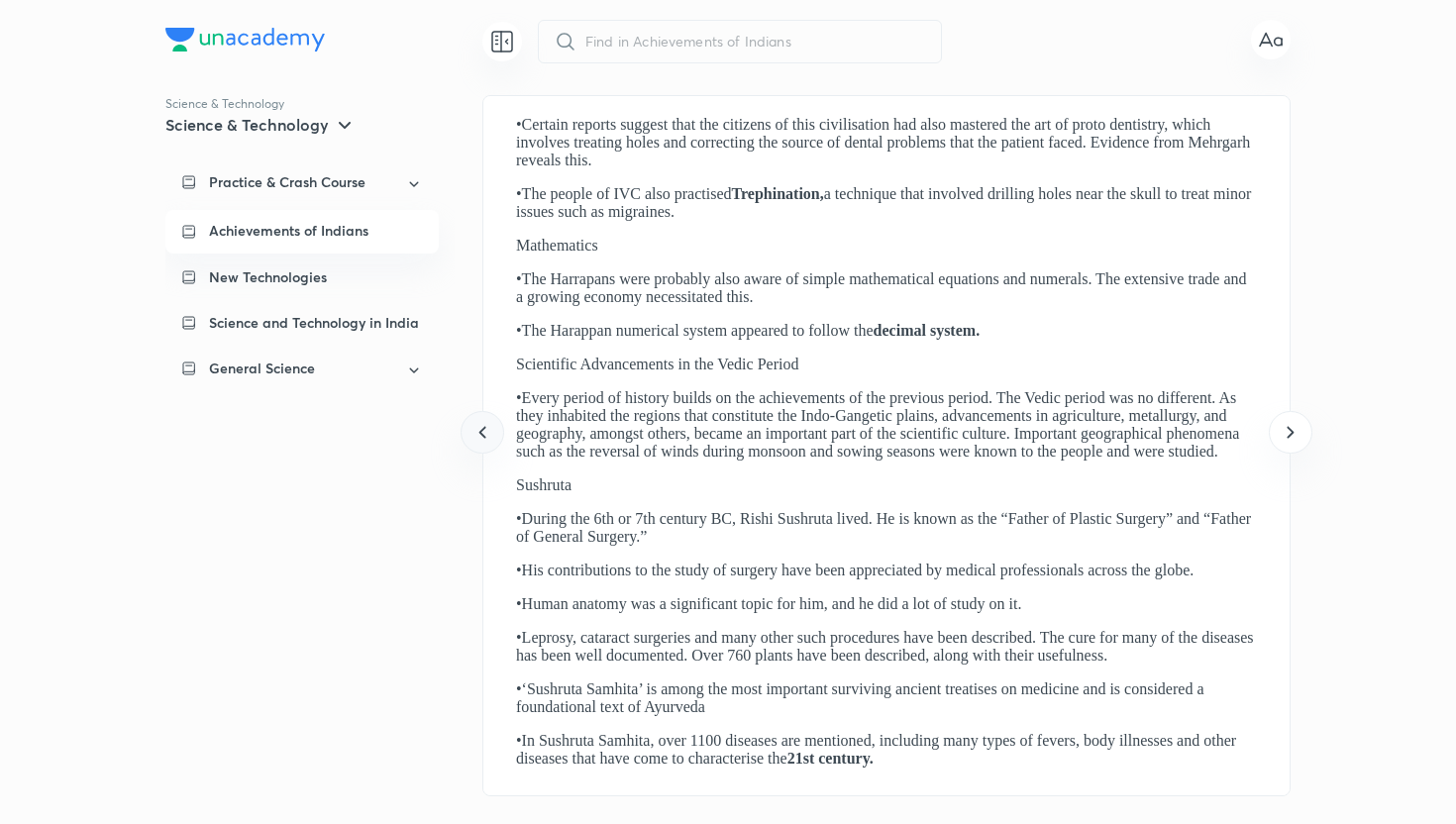 click at bounding box center [481, 432] 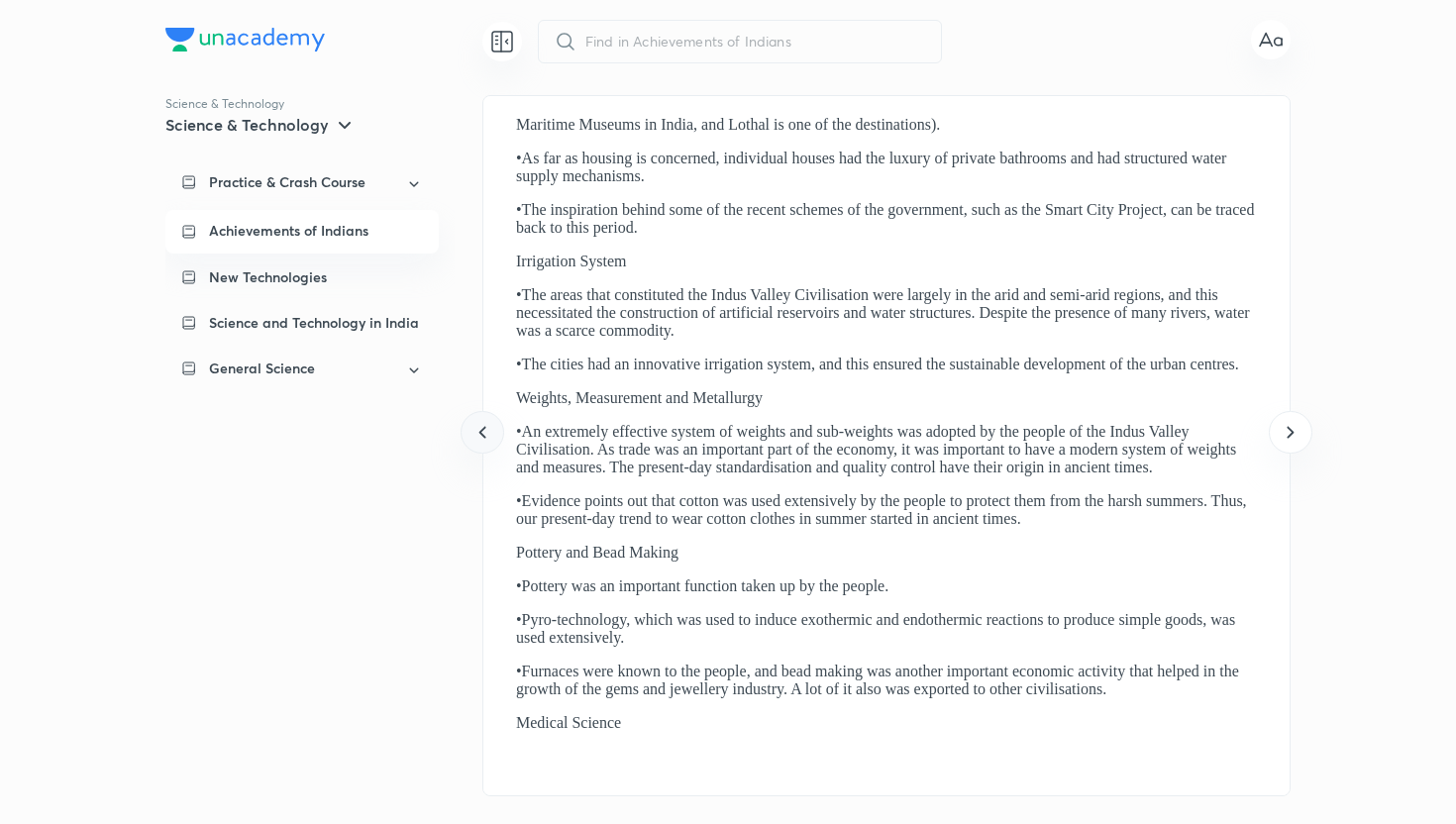 click at bounding box center (481, 432) 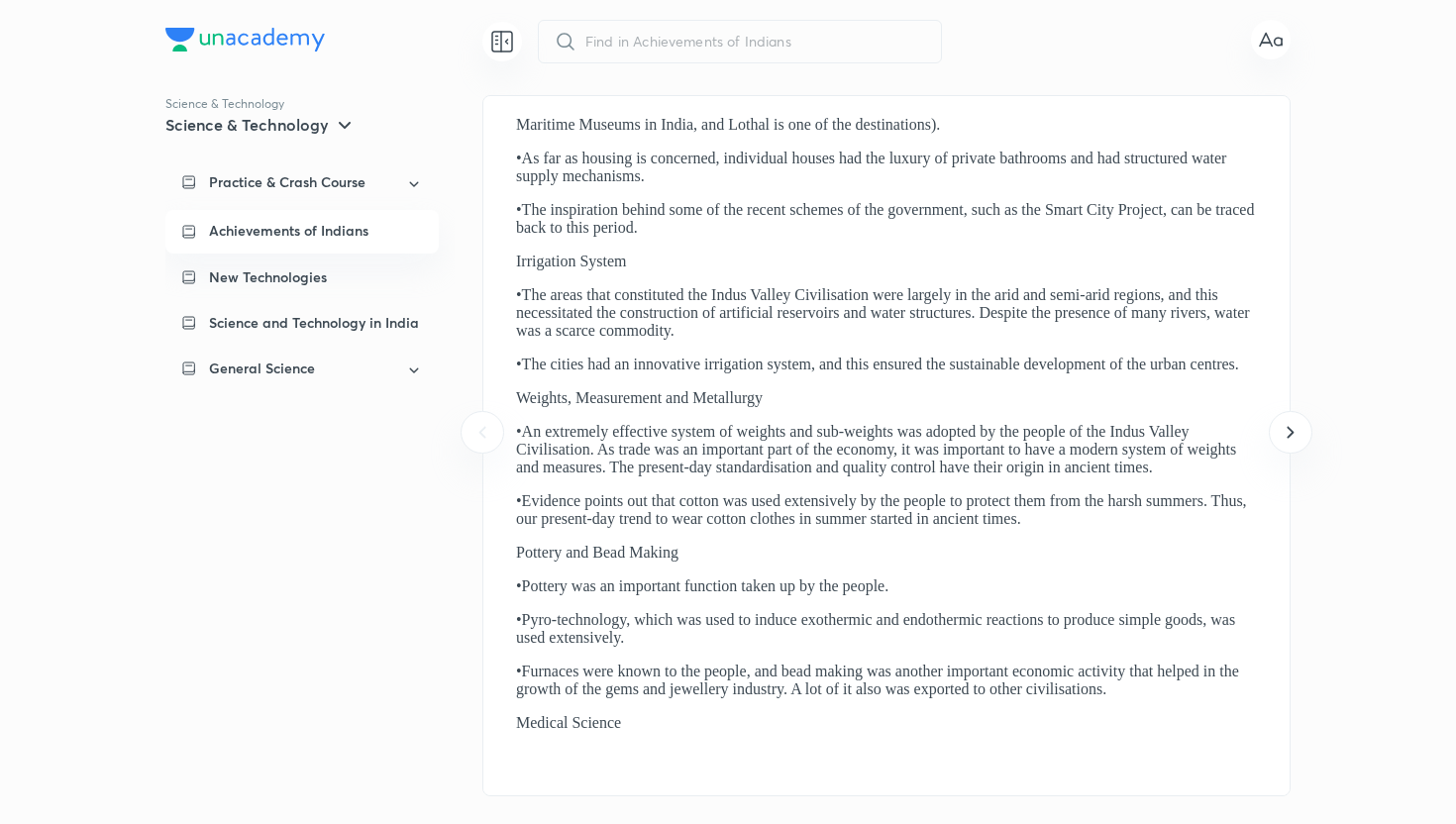 scroll, scrollTop: 0, scrollLeft: 0, axis: both 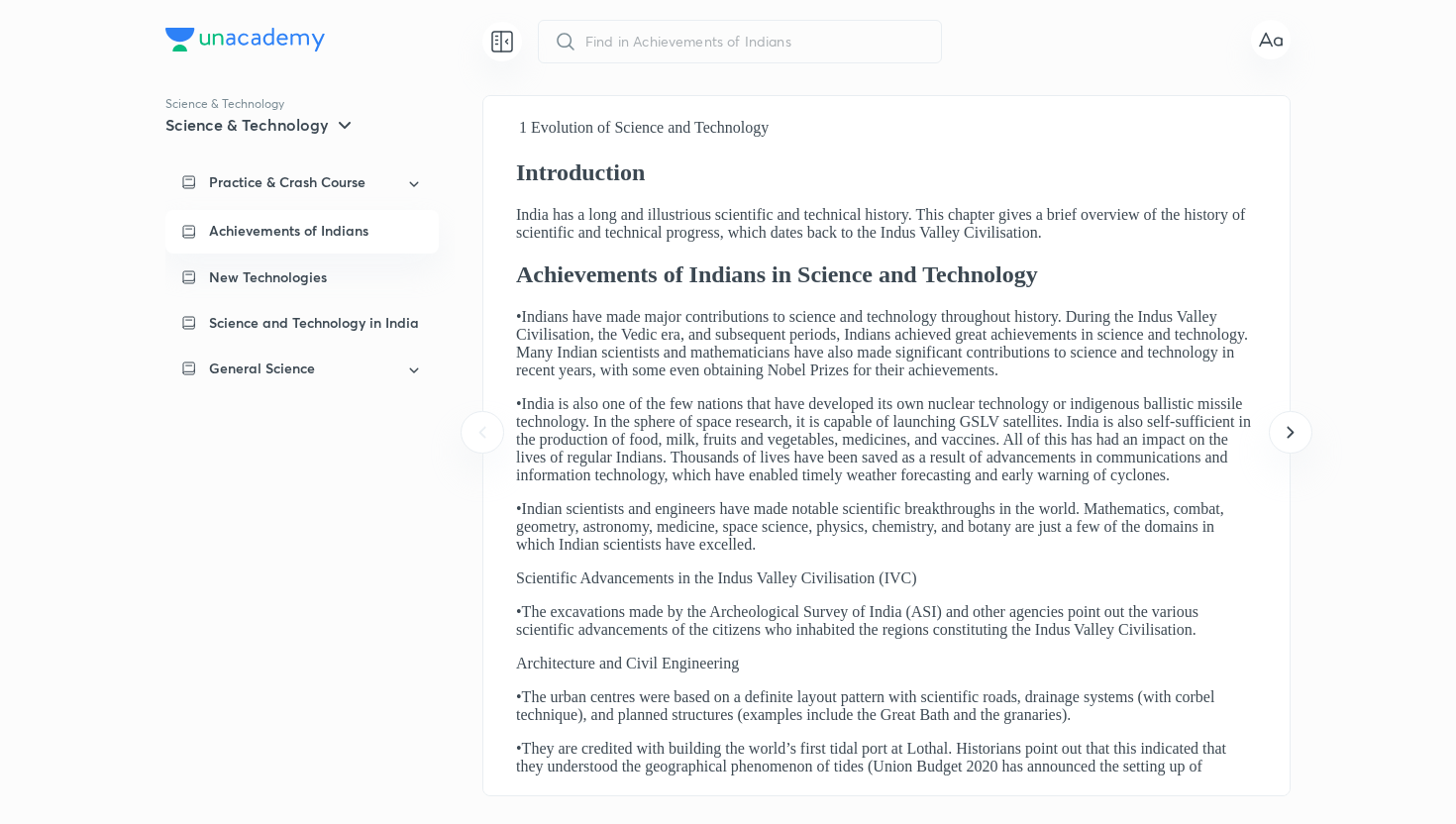 click at bounding box center (481, 432) 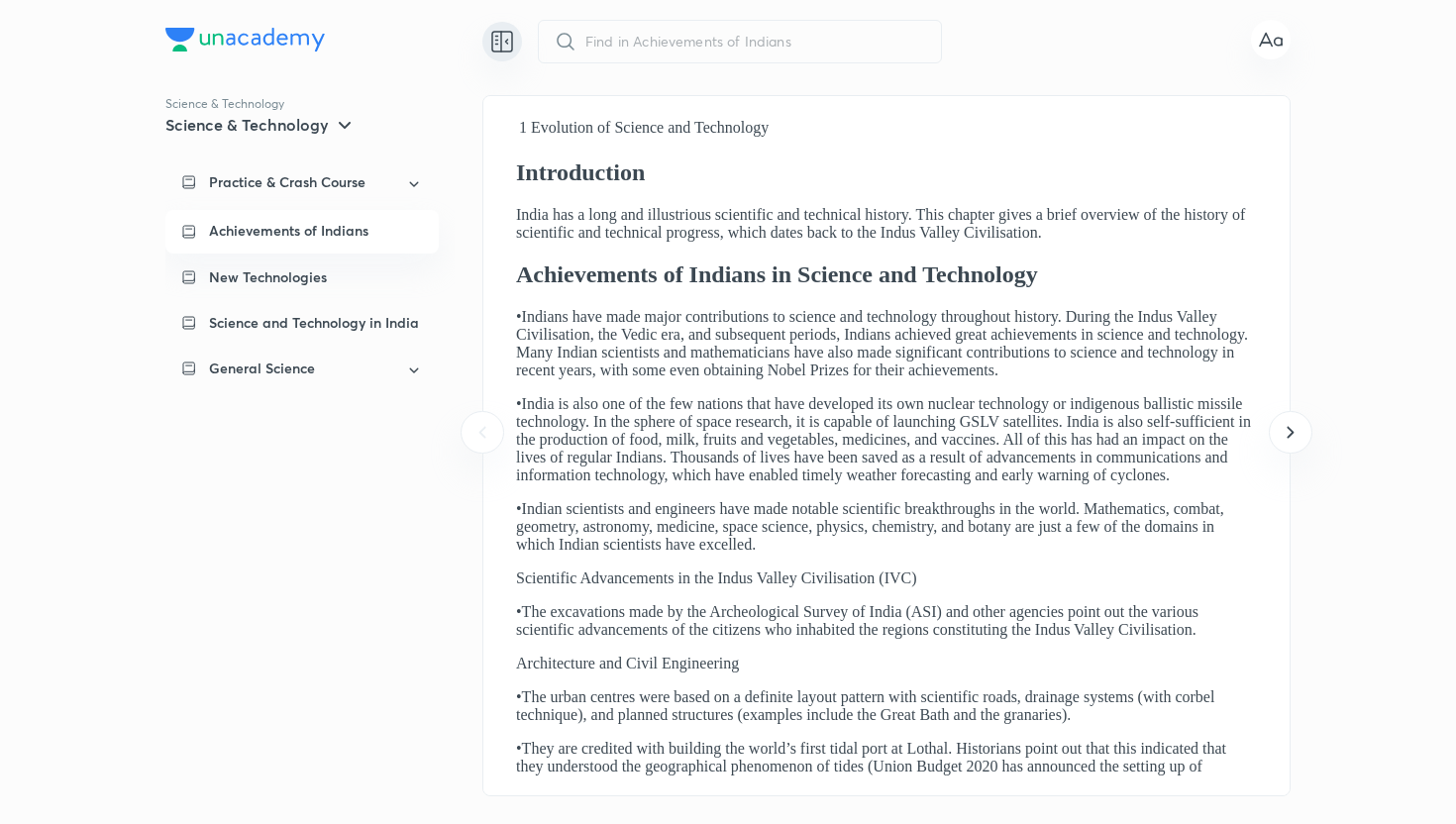 click 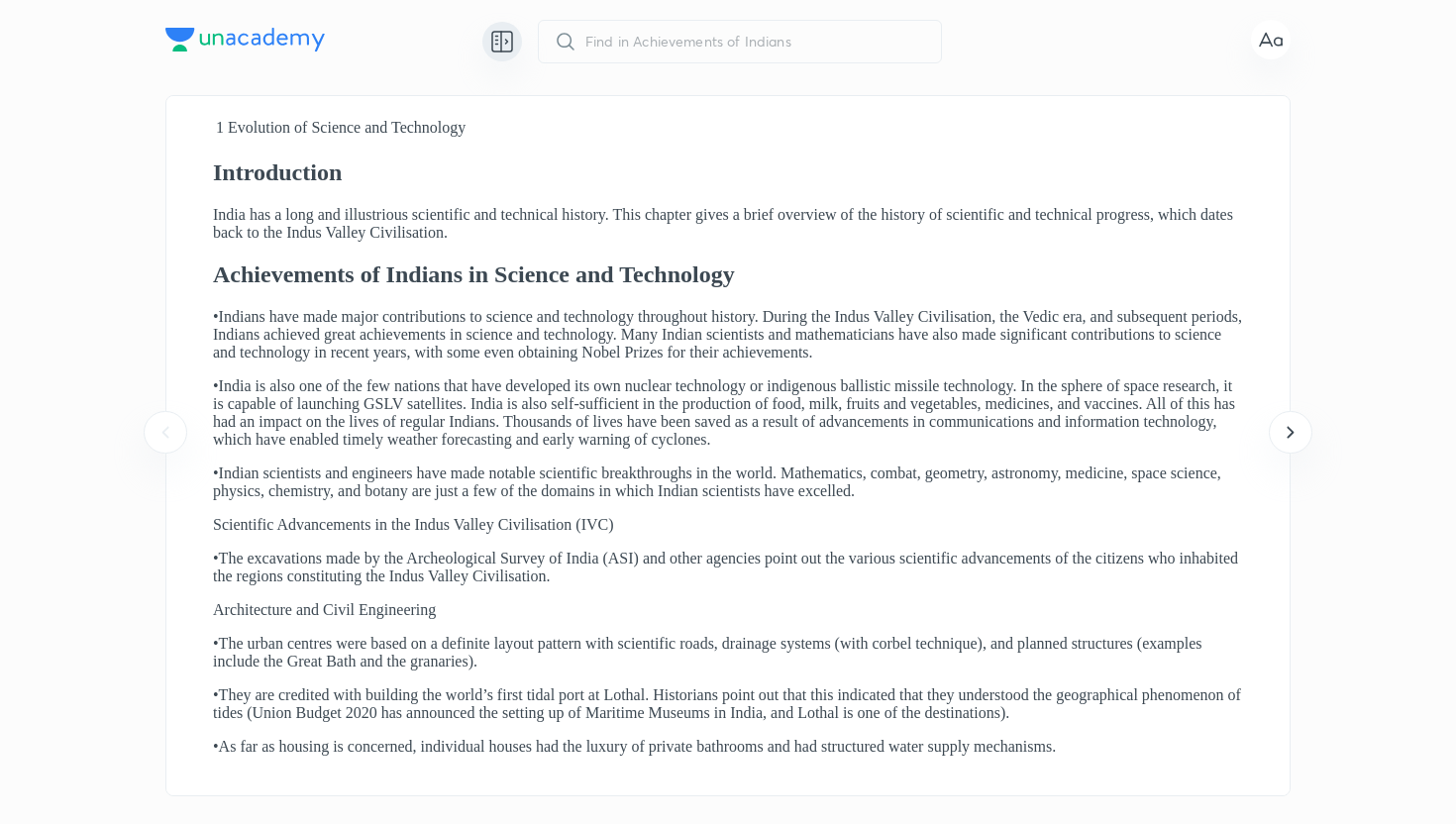 scroll, scrollTop: 0, scrollLeft: 0, axis: both 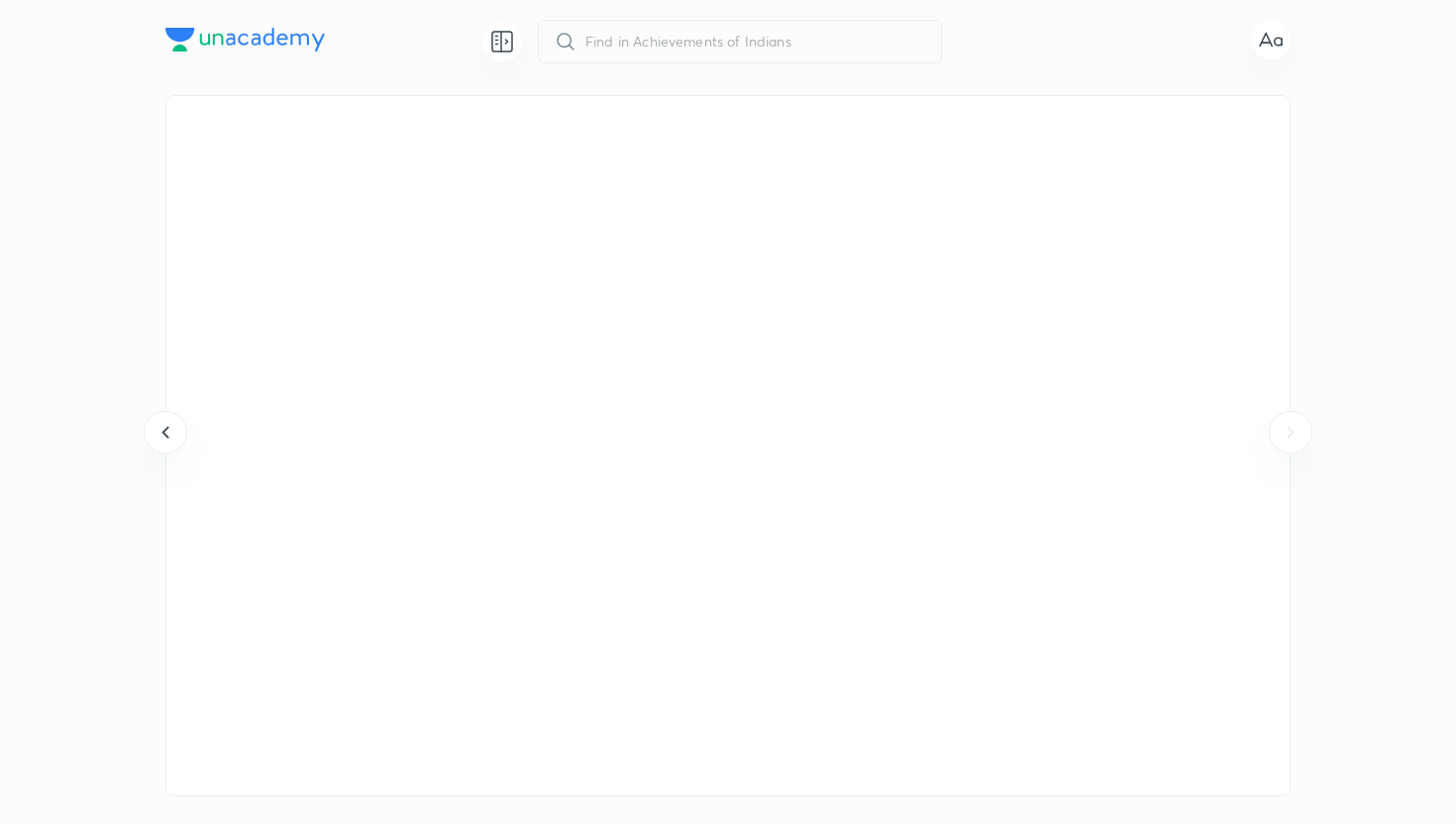 click 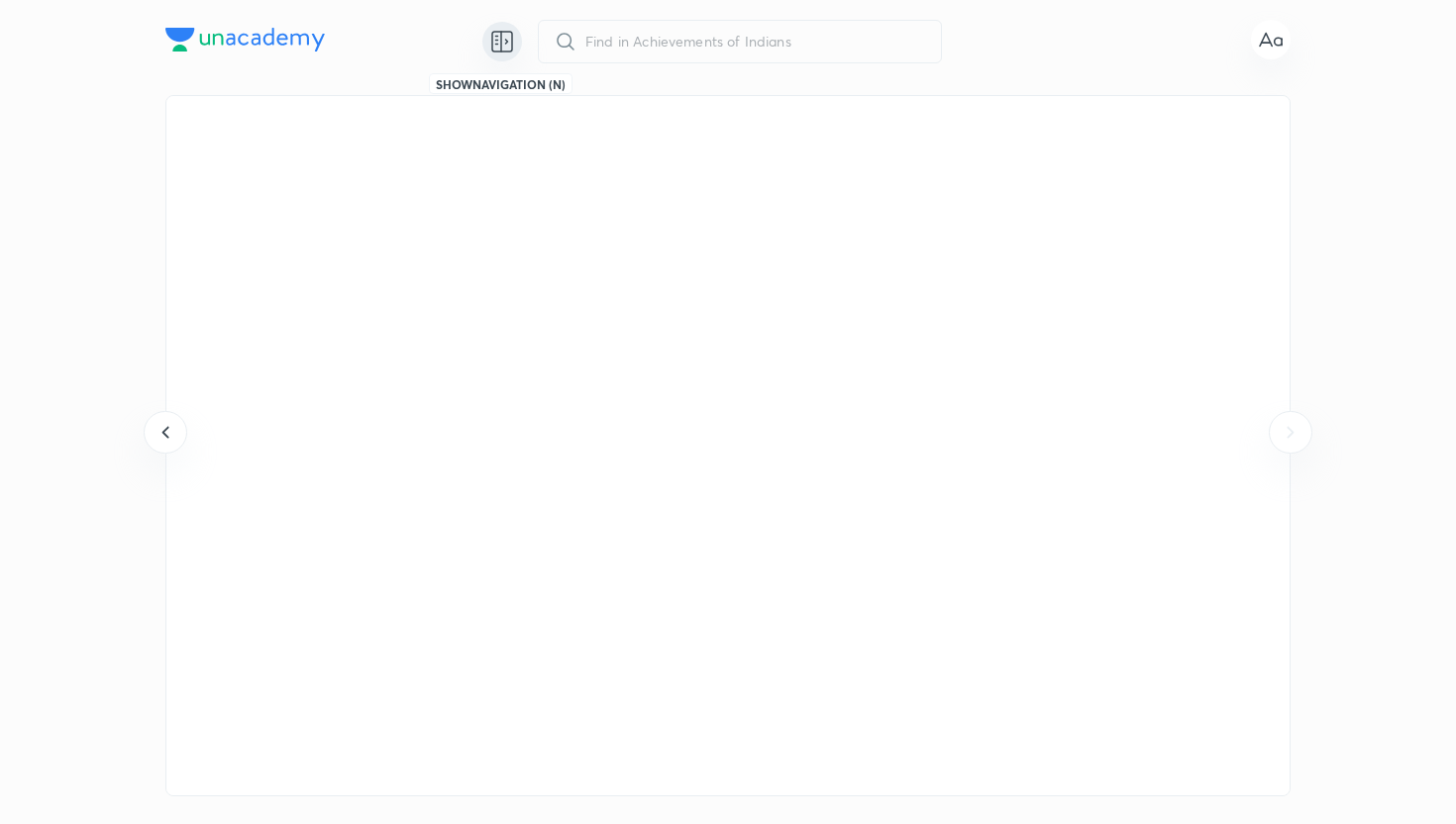 click 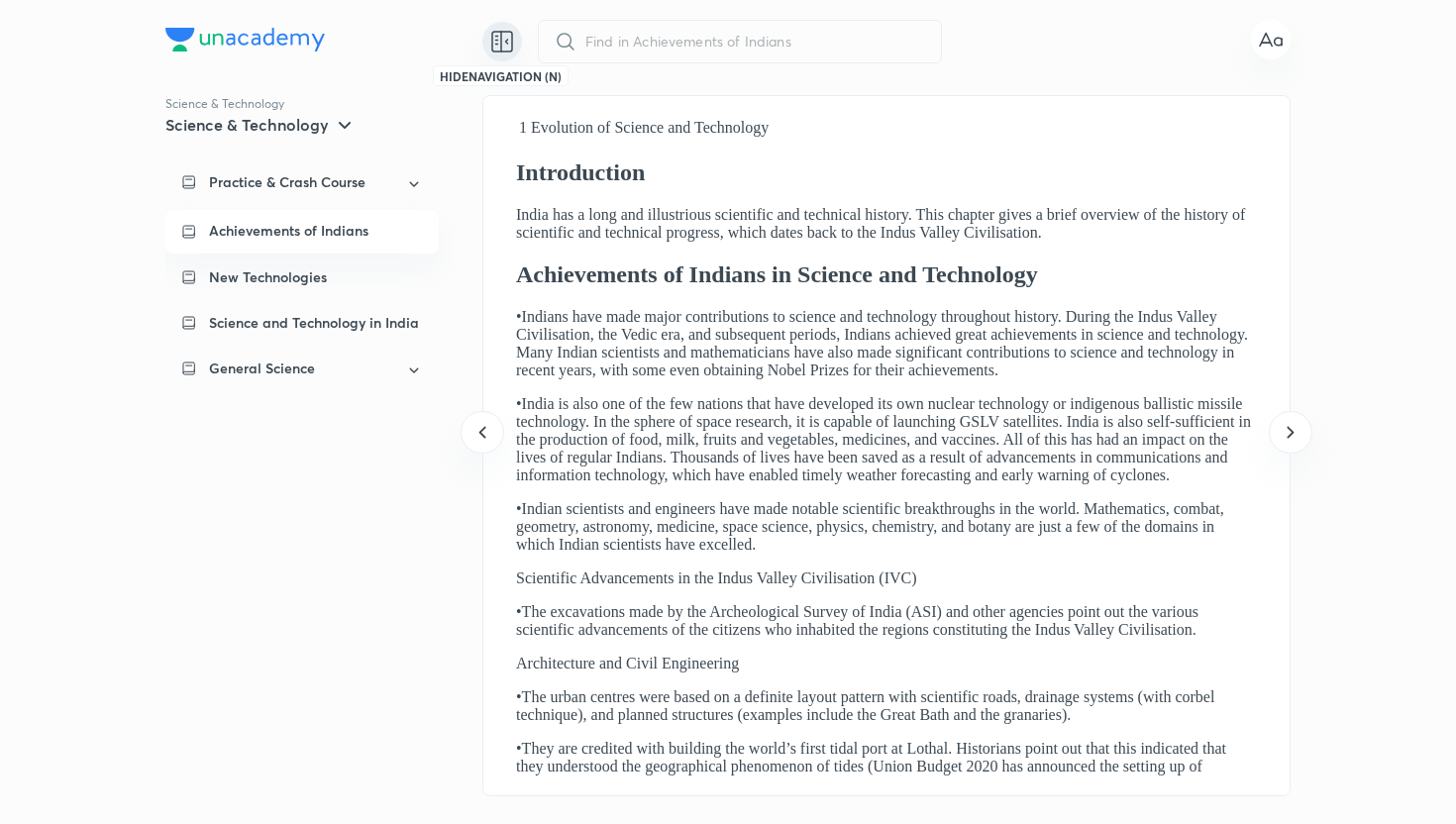 scroll, scrollTop: 0, scrollLeft: 0, axis: both 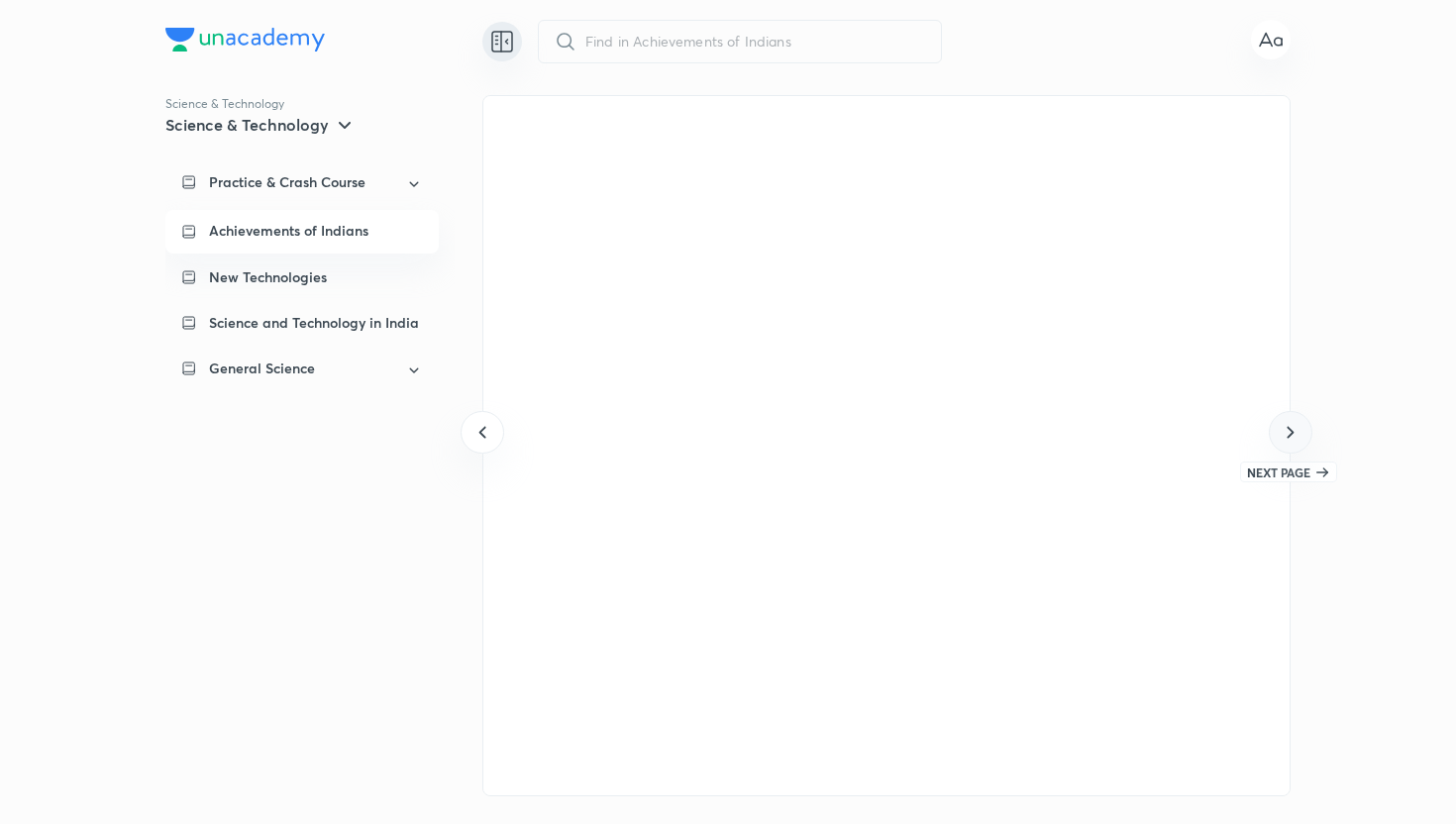 click 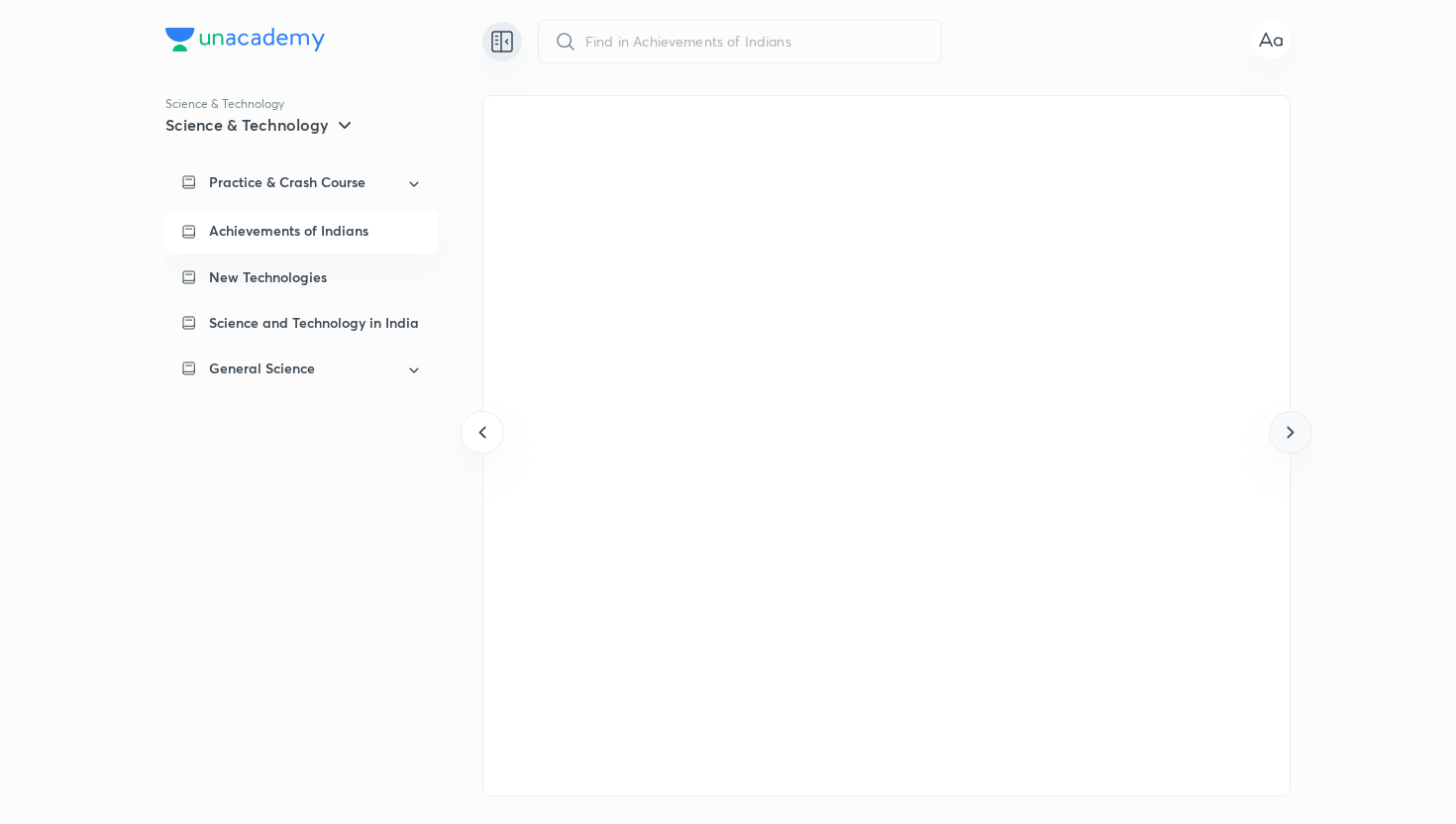 click 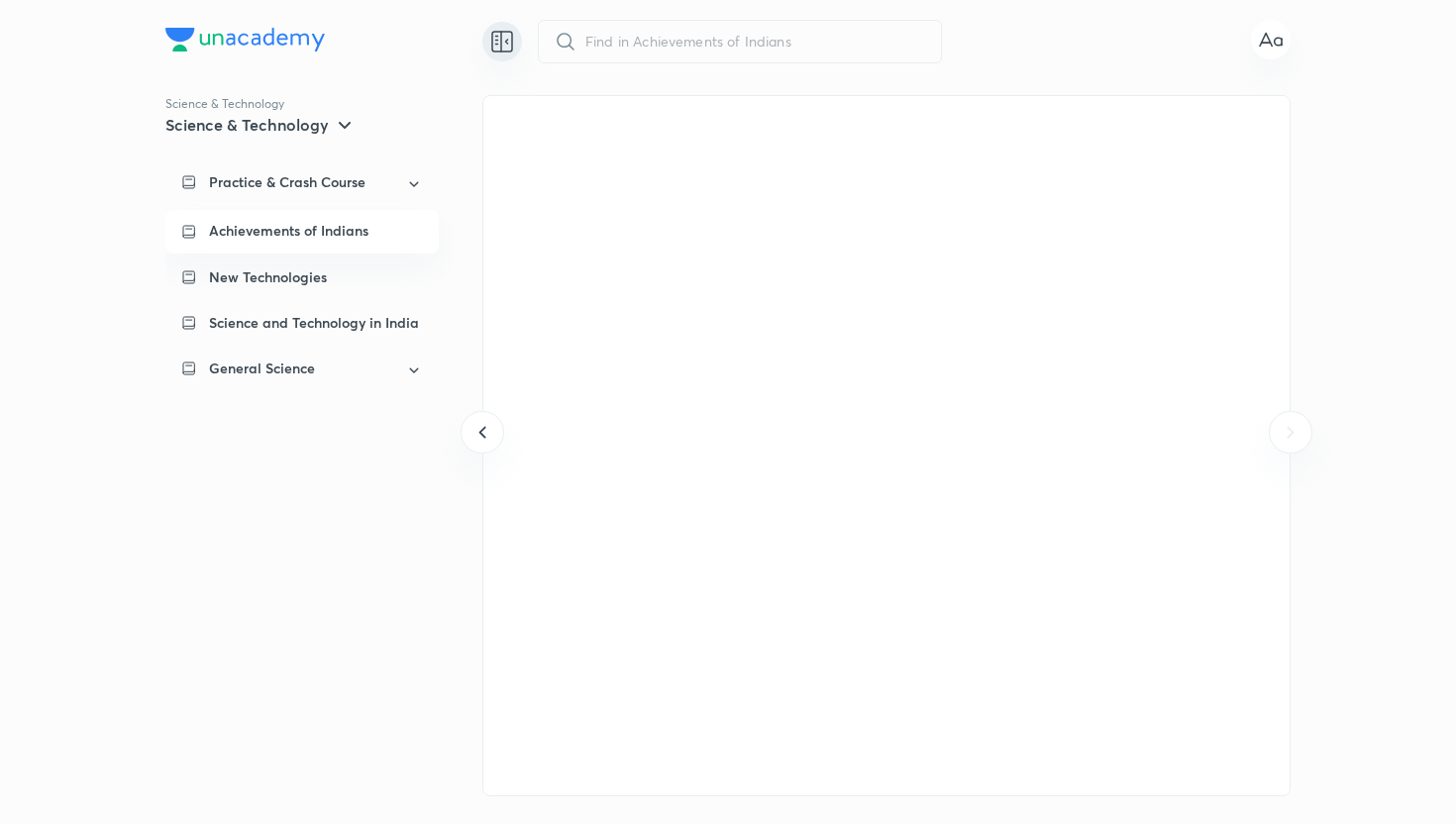 click 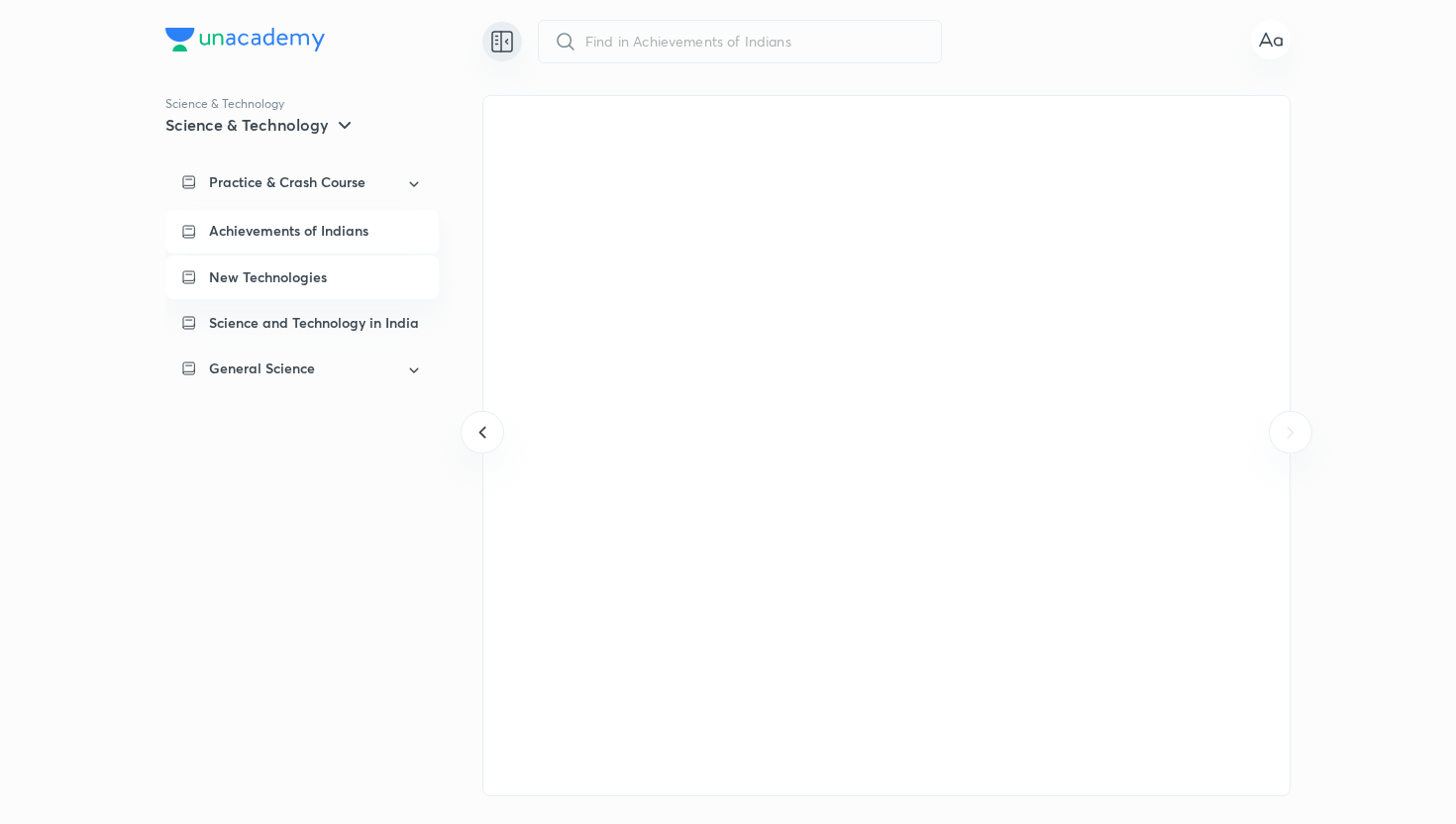 click on "New Technologies" at bounding box center [302, 277] 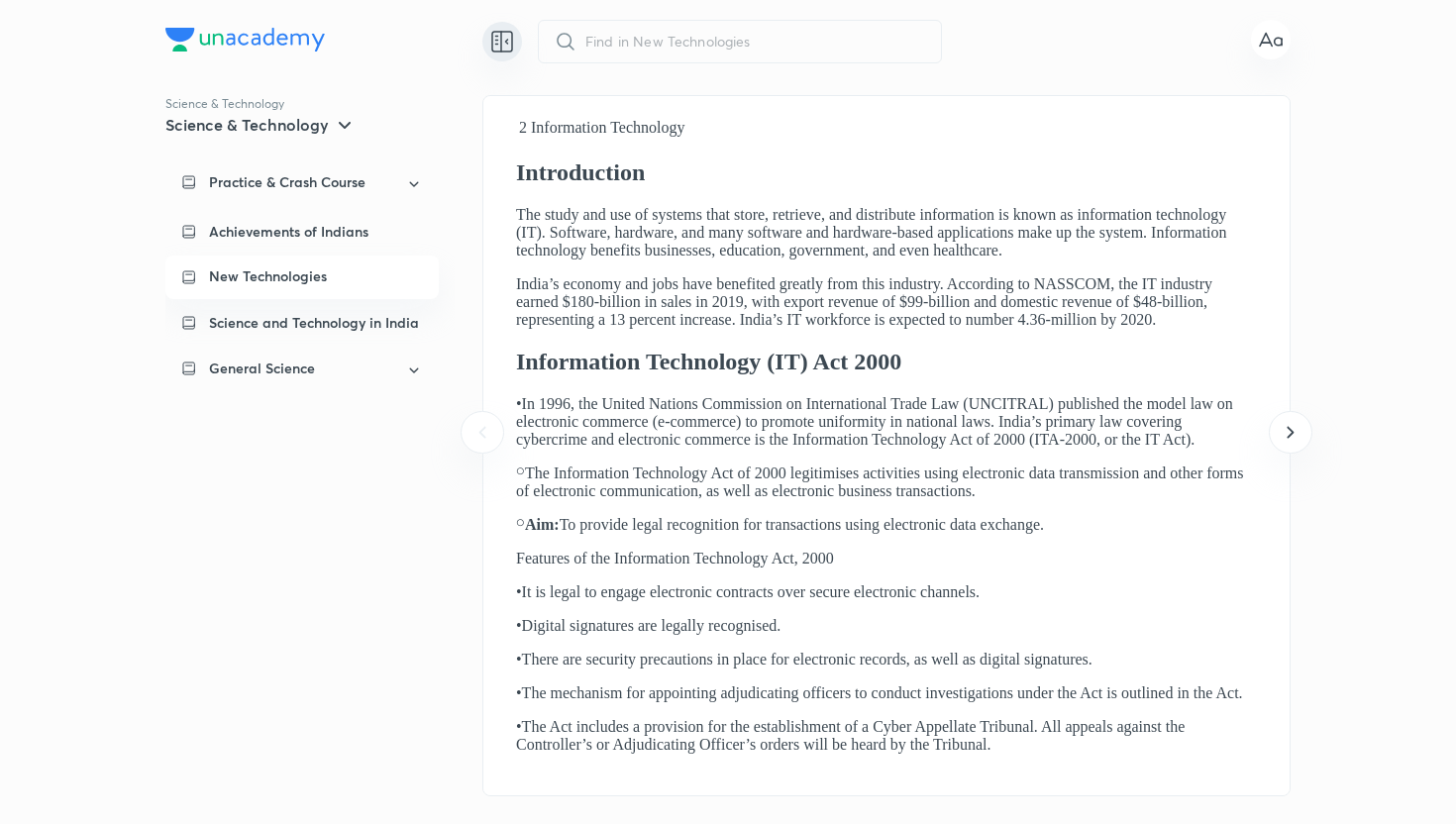 scroll, scrollTop: 0, scrollLeft: 0, axis: both 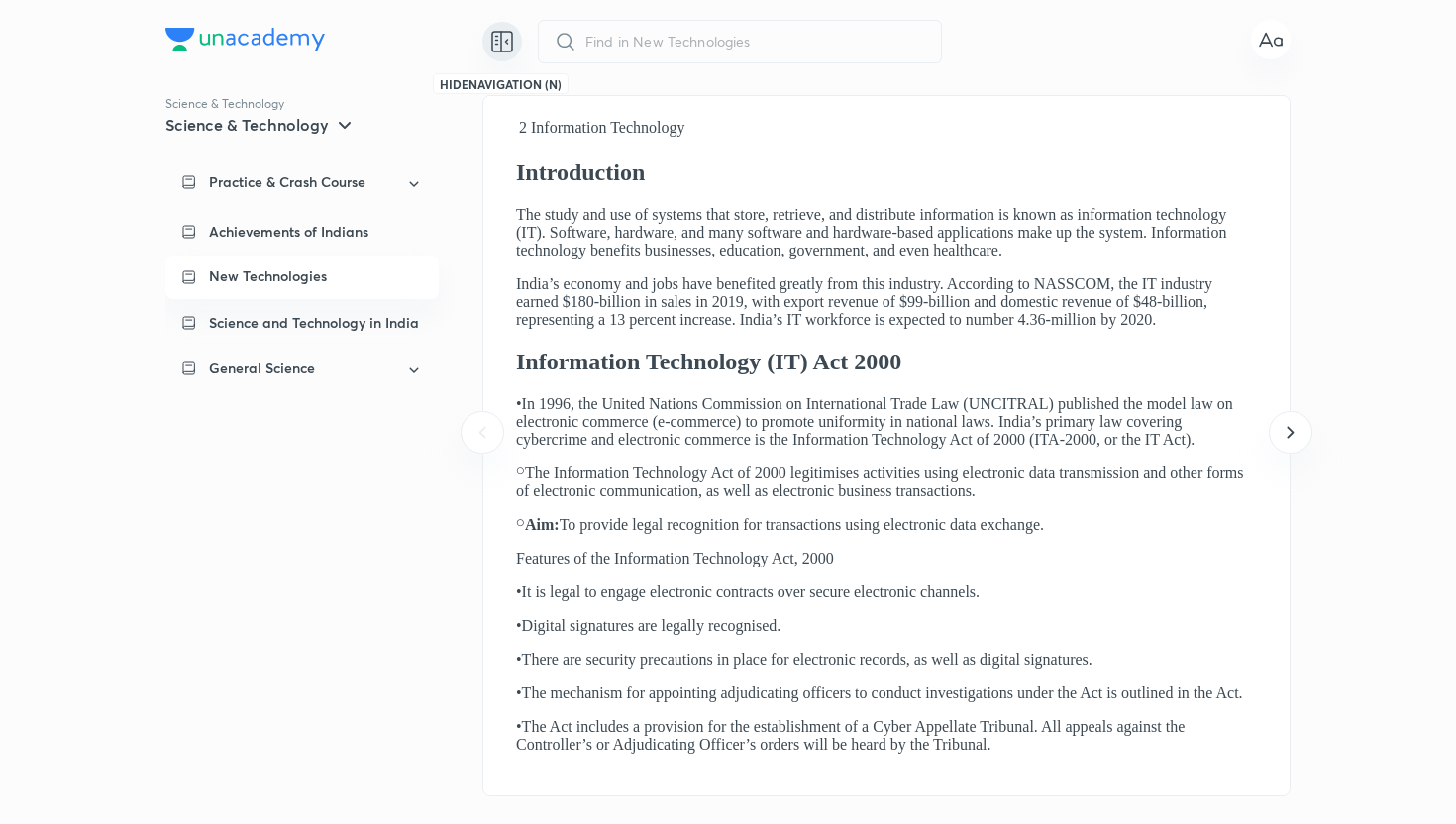 click 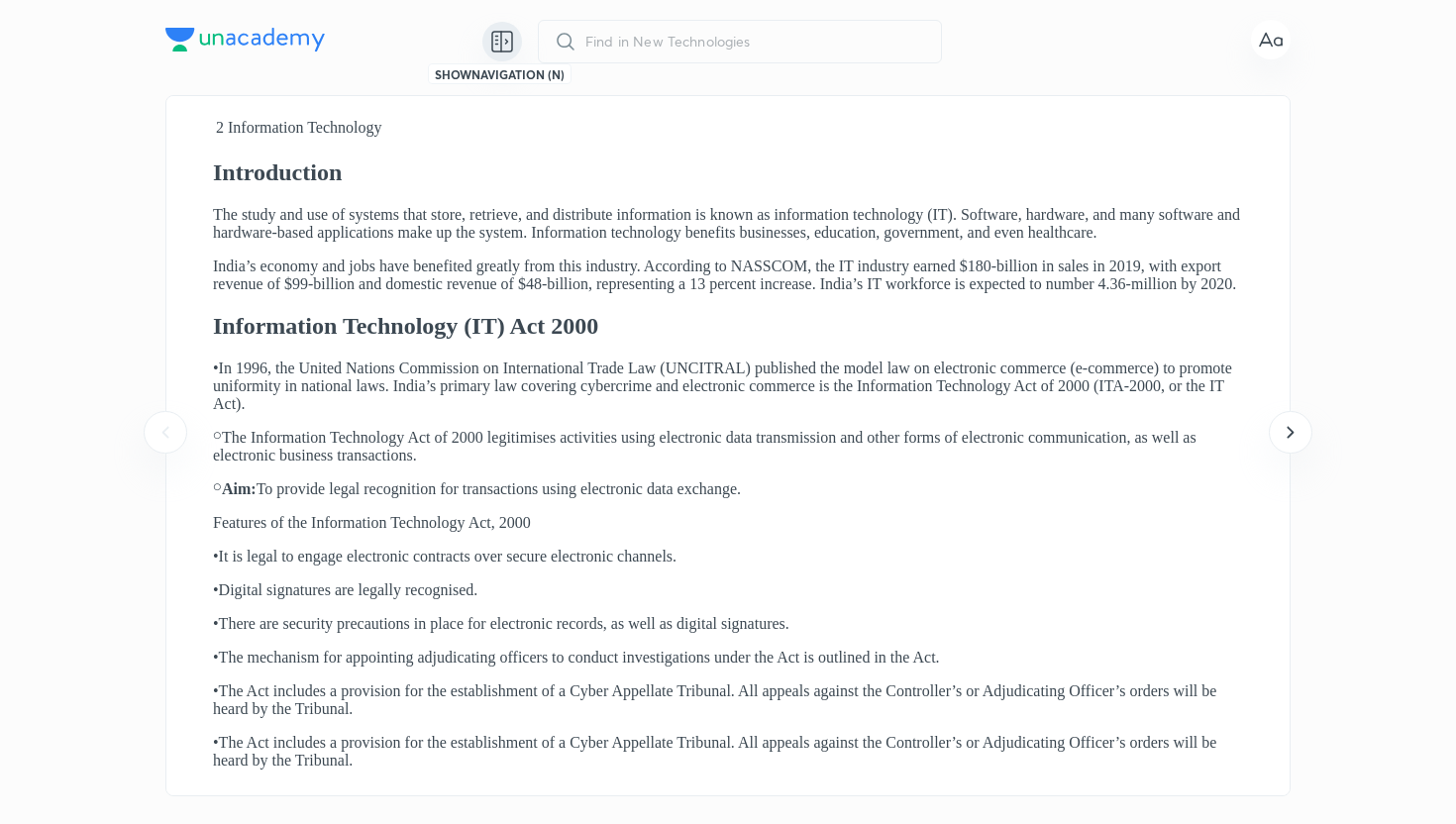scroll, scrollTop: 0, scrollLeft: 0, axis: both 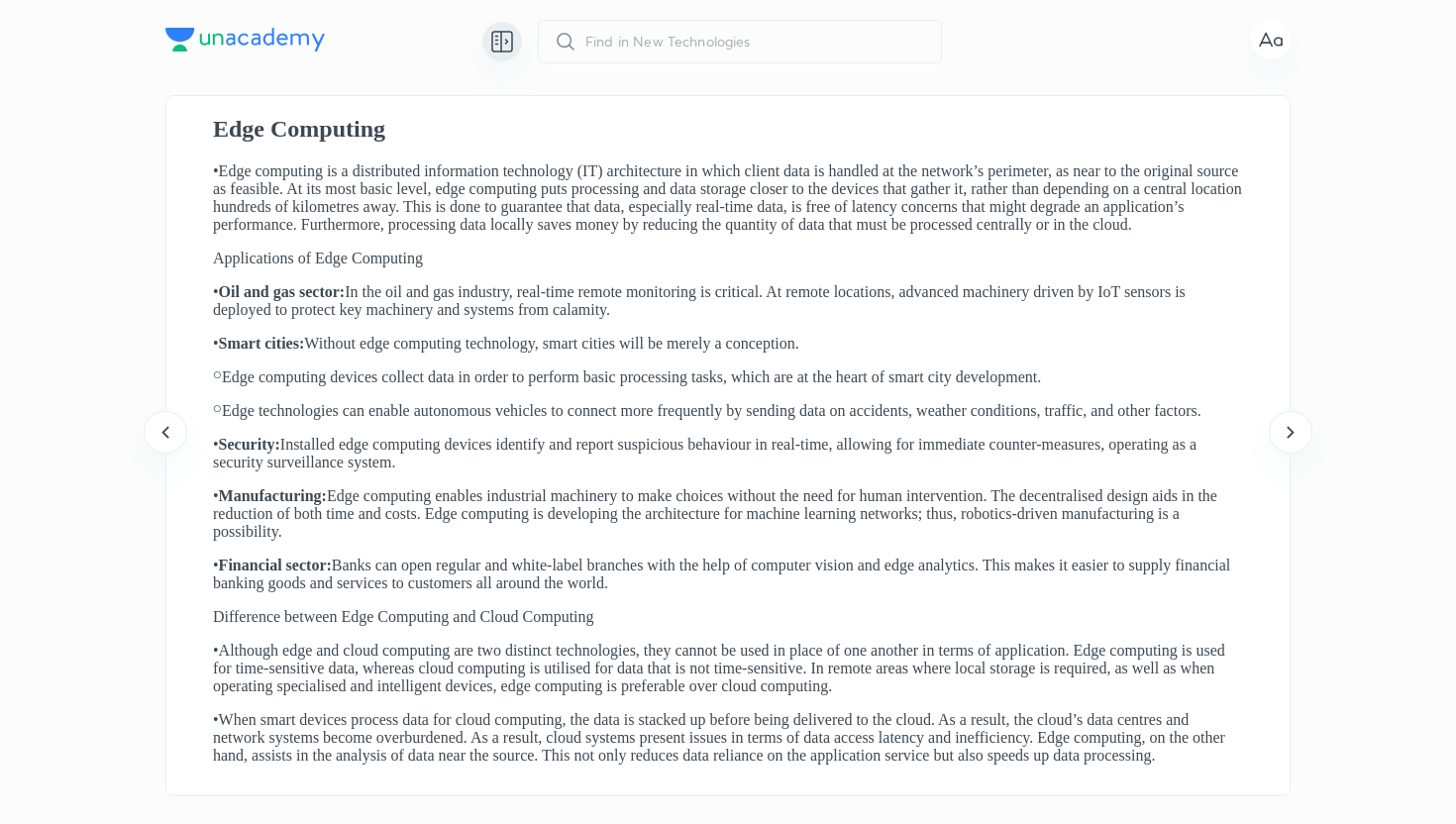 click at bounding box center [756, 42] 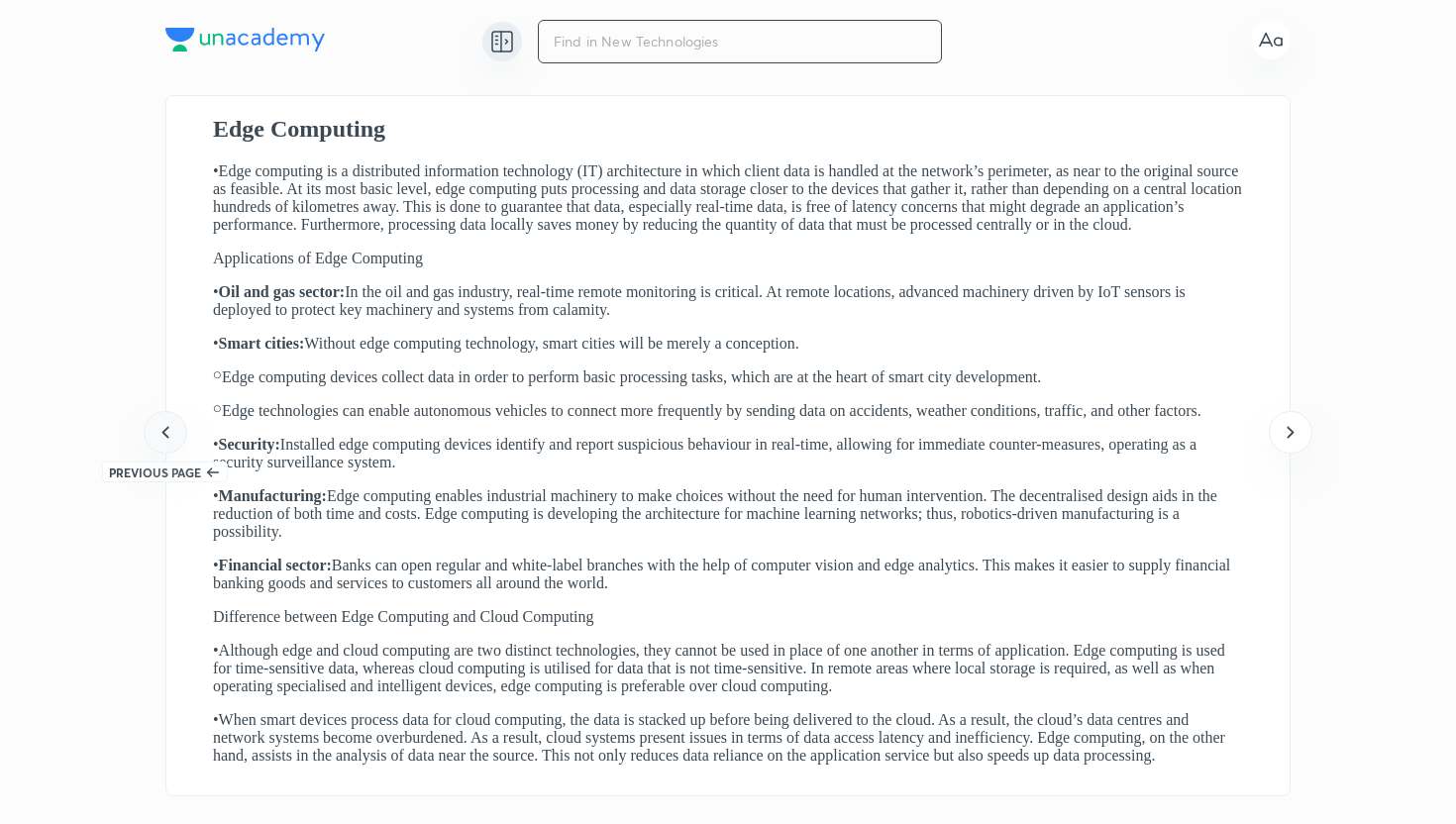 click at bounding box center [164, 432] 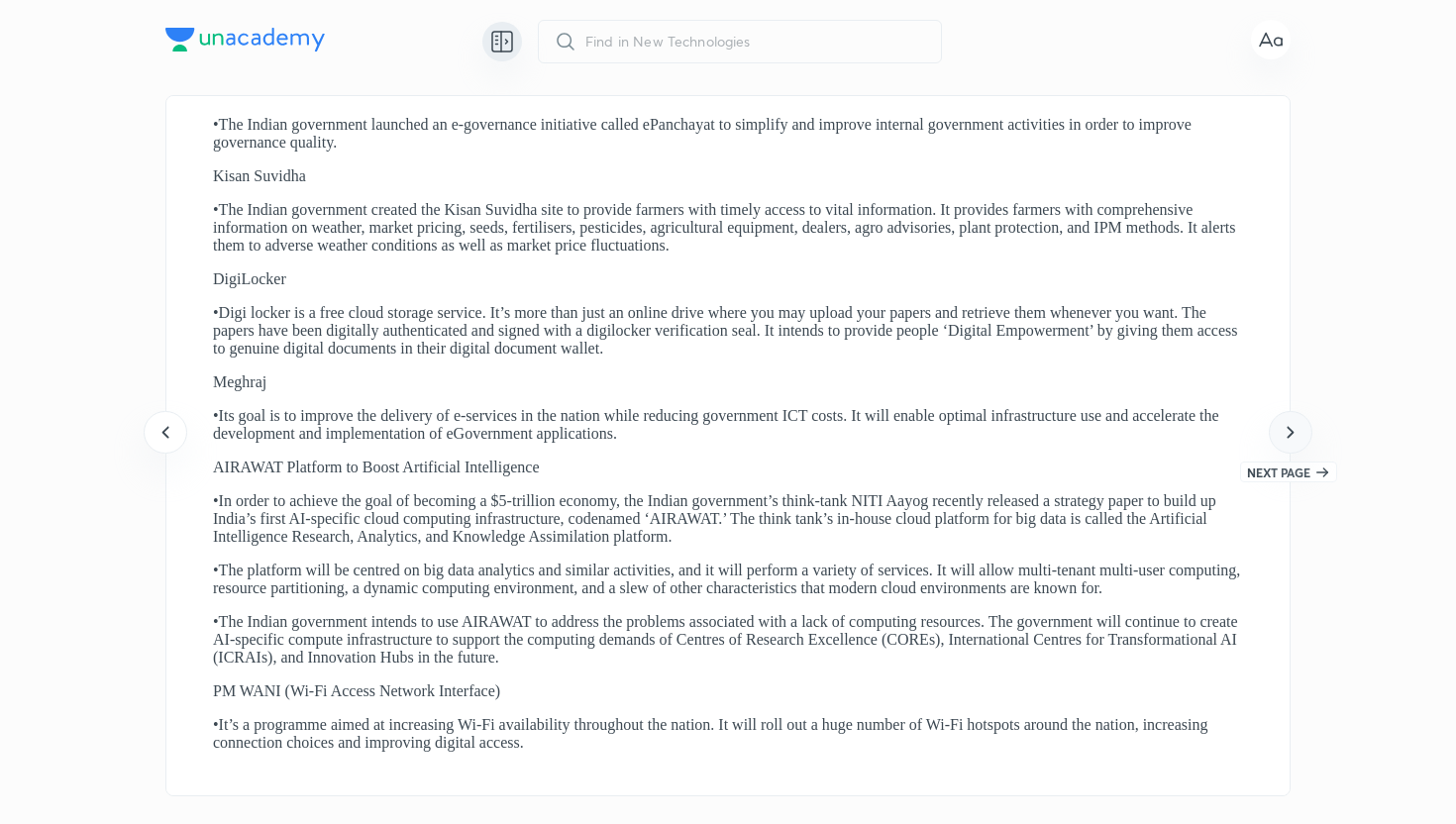 click 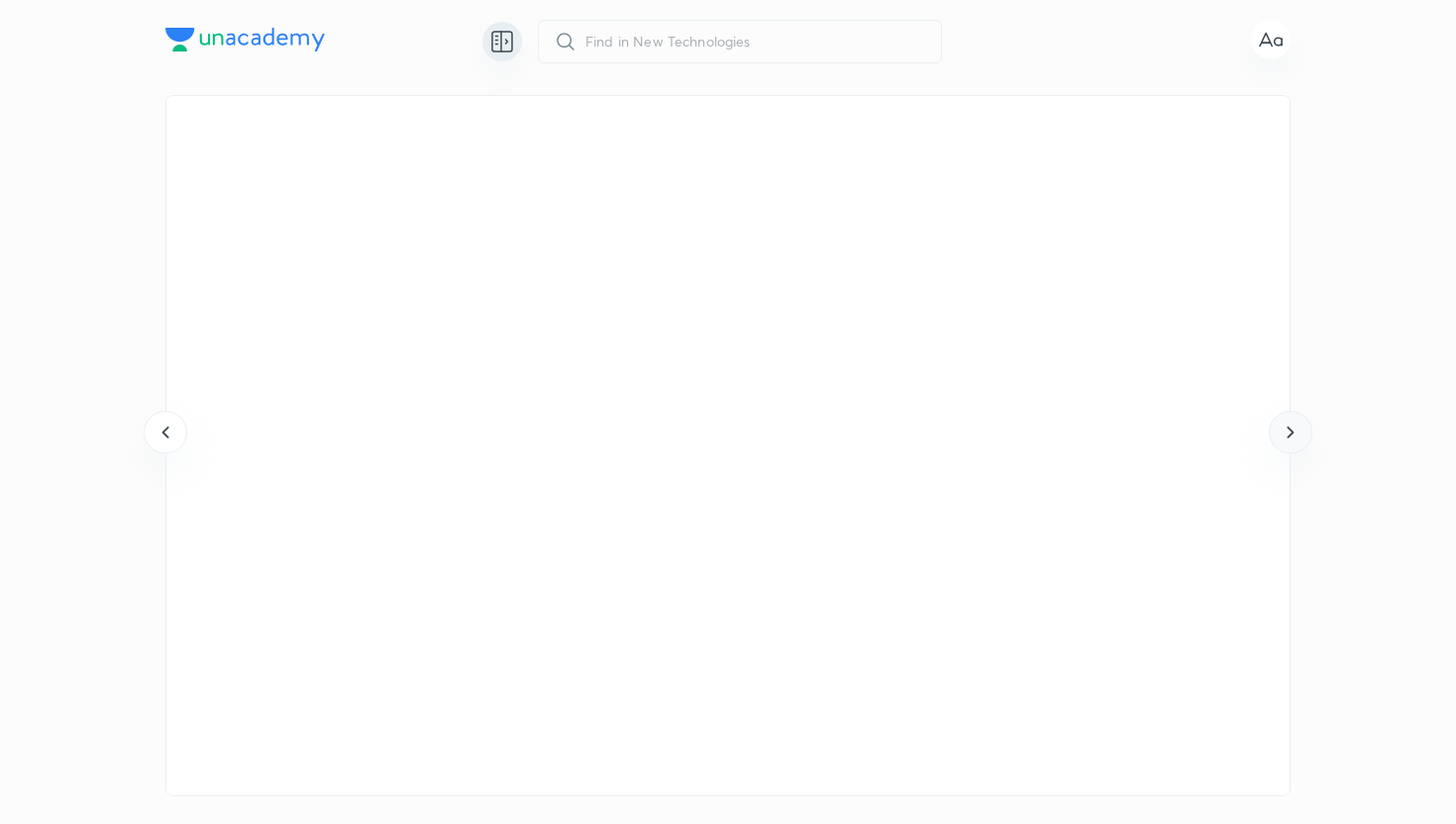 scroll, scrollTop: 0, scrollLeft: 69638, axis: horizontal 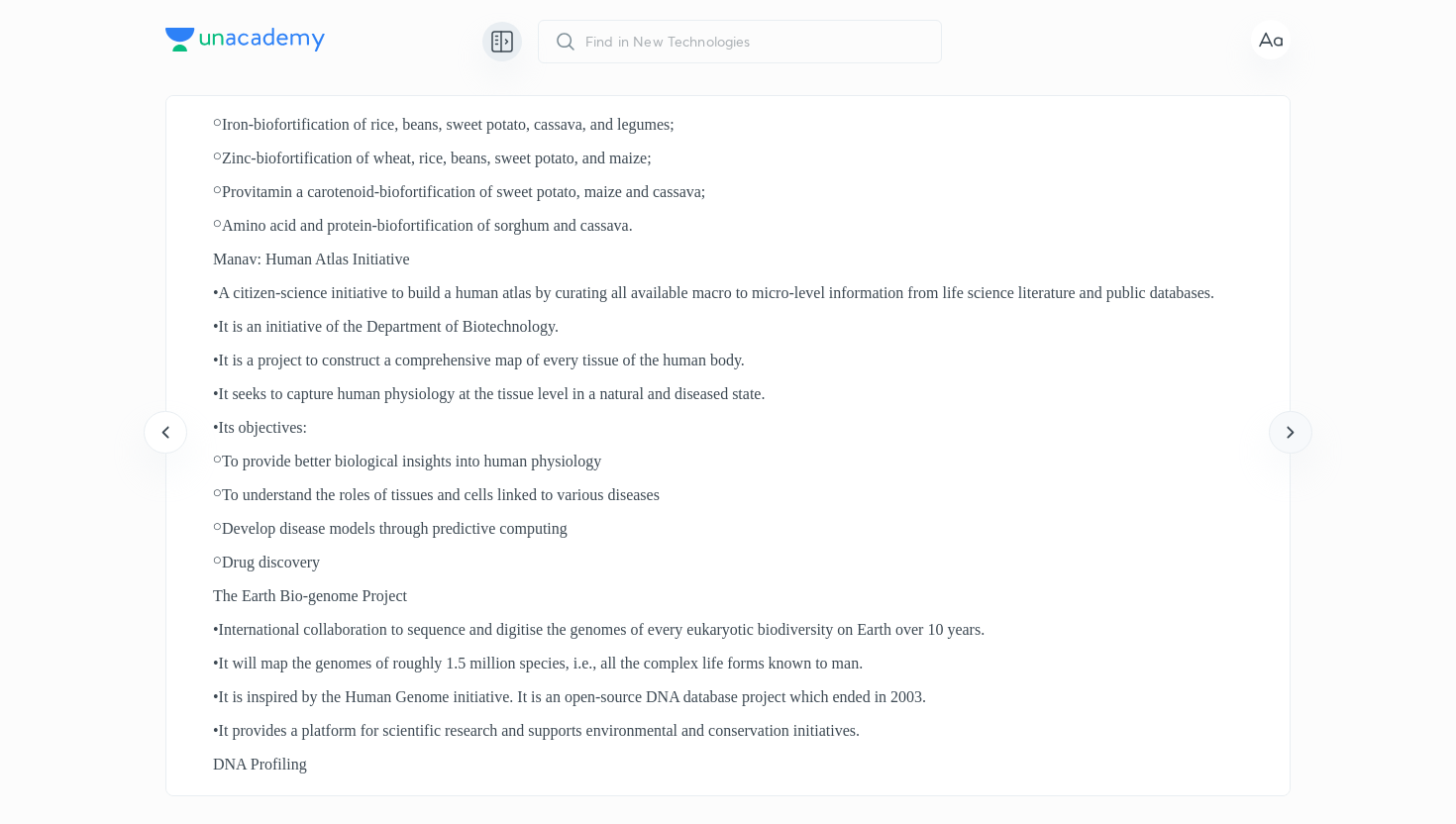 click 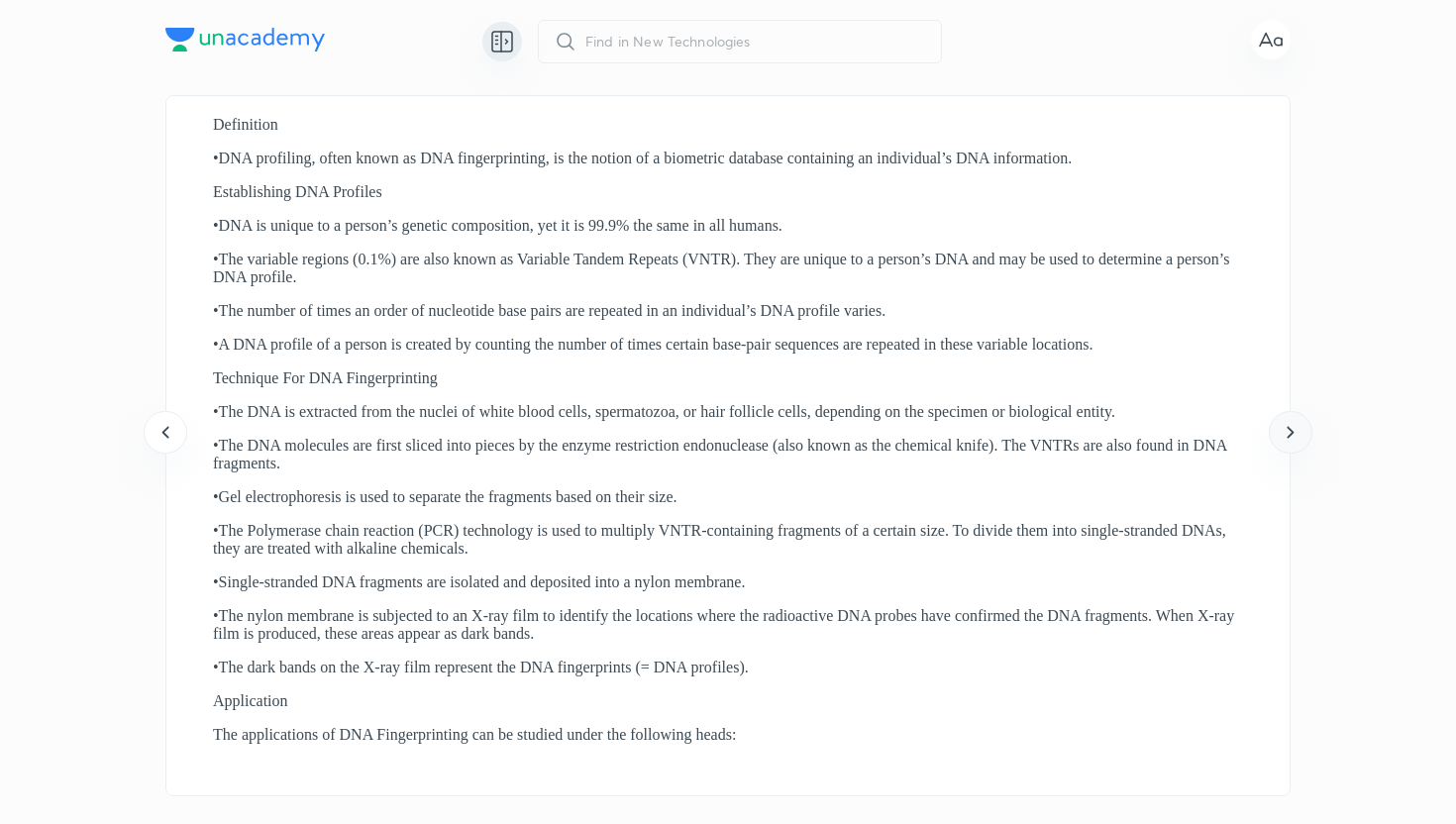 click 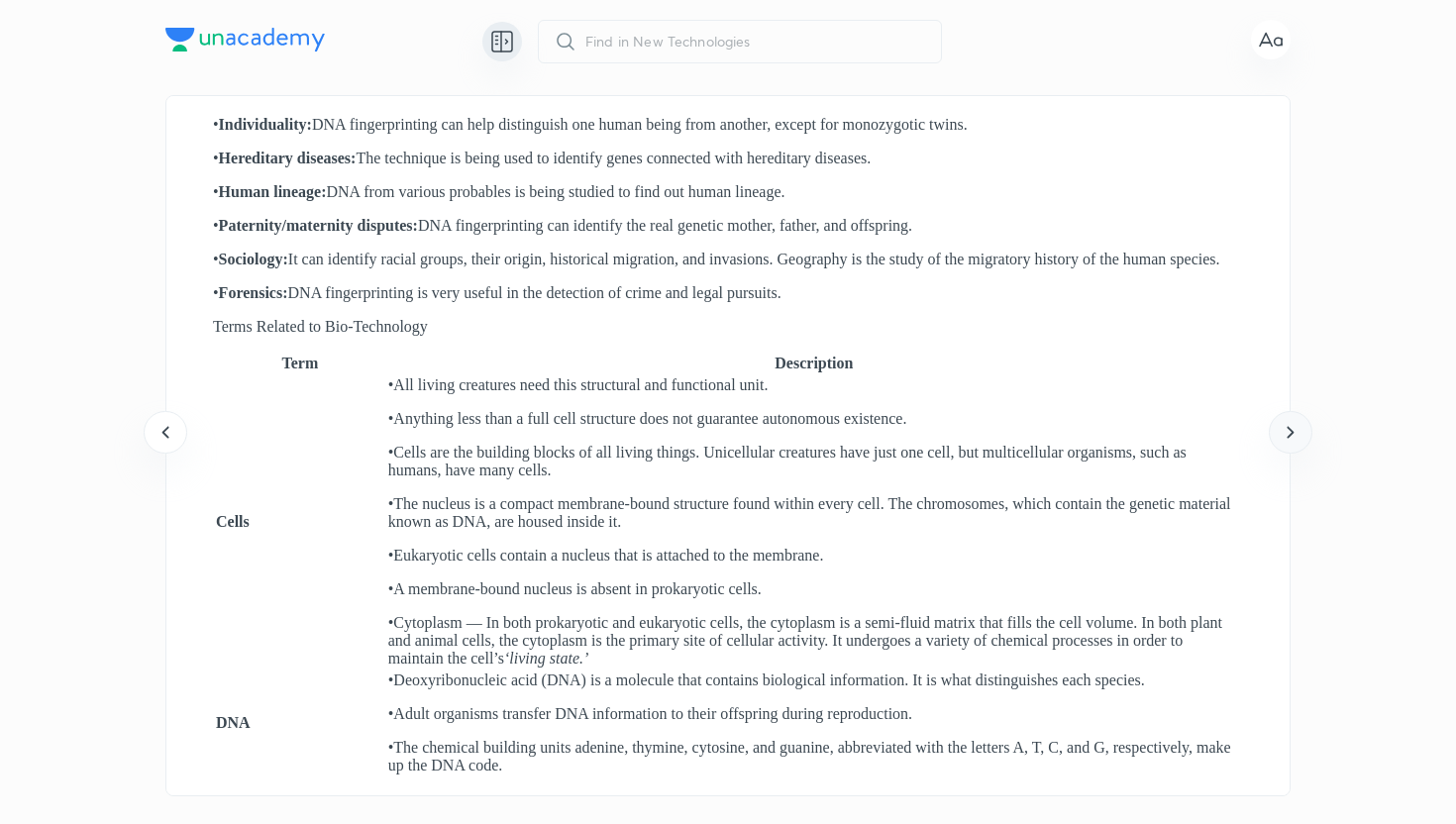 click 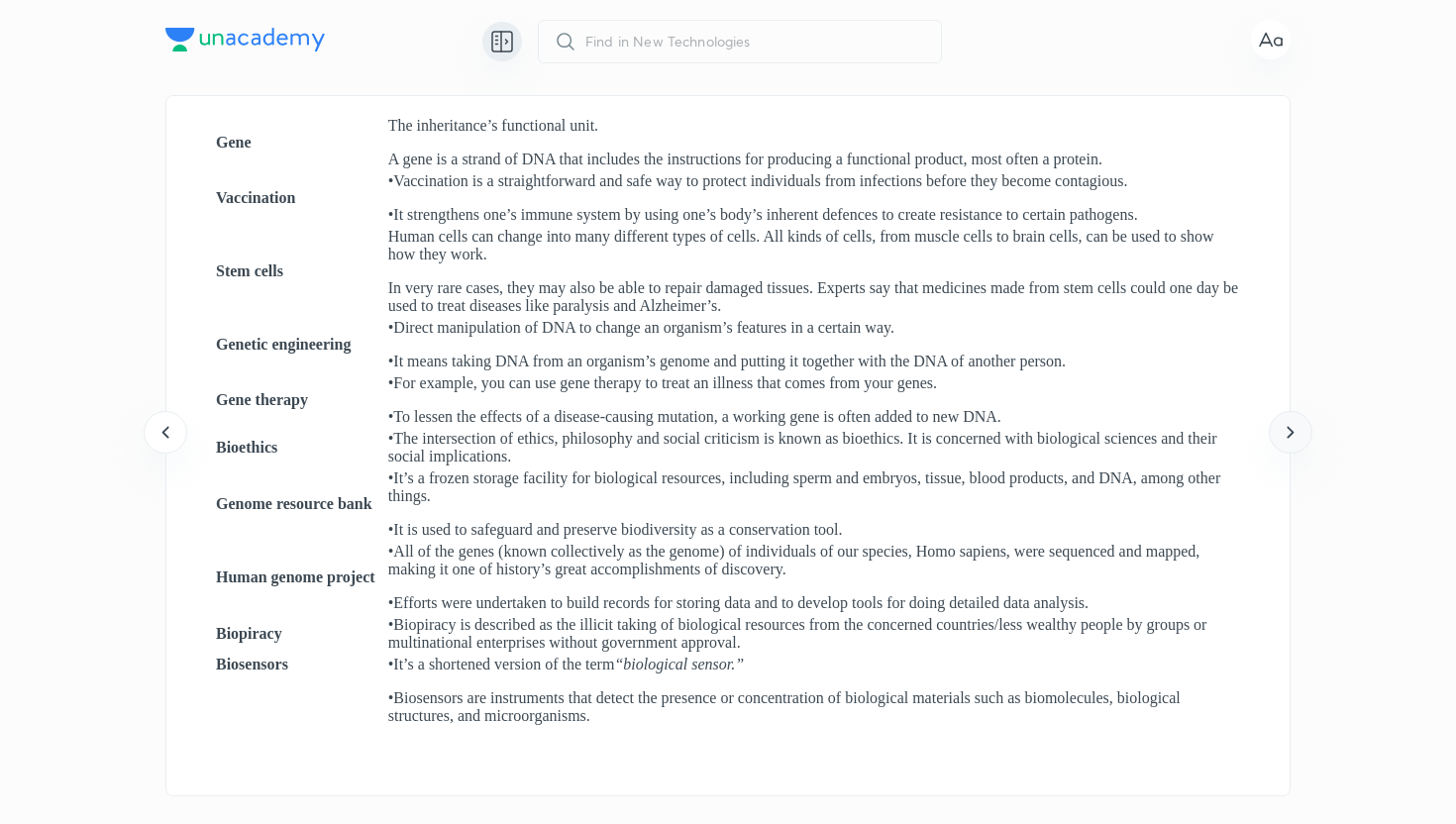 click 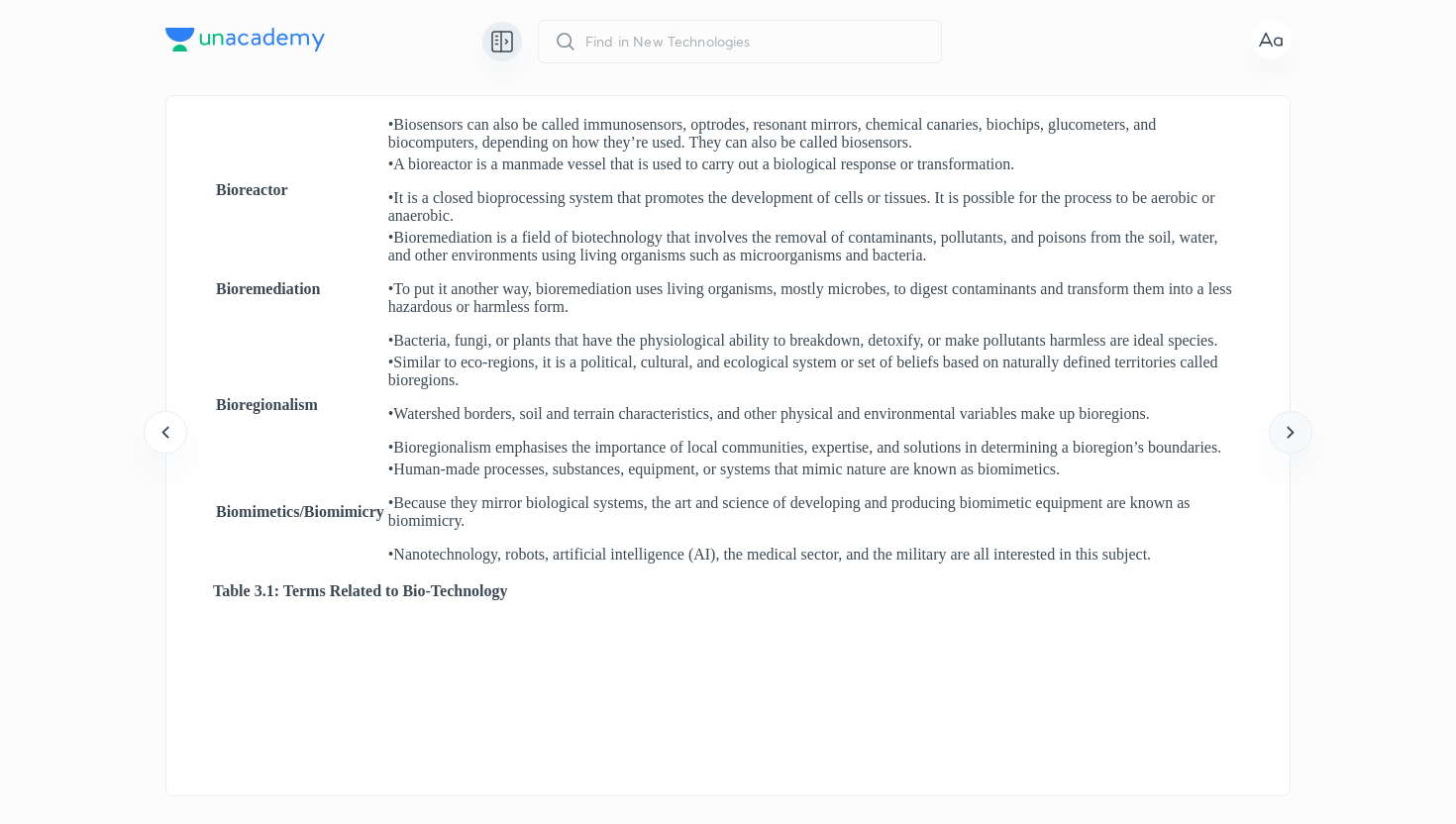 click 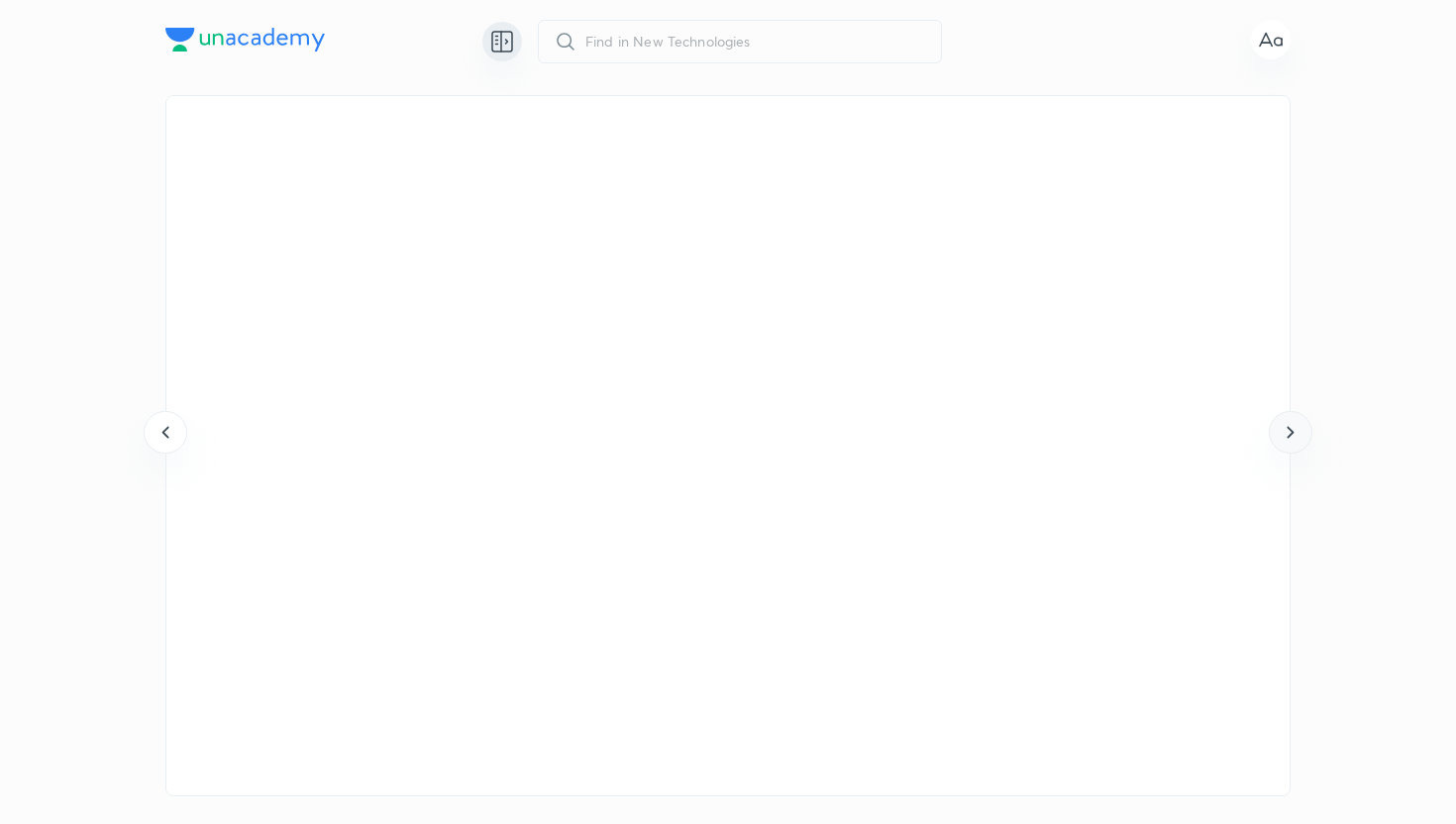 click 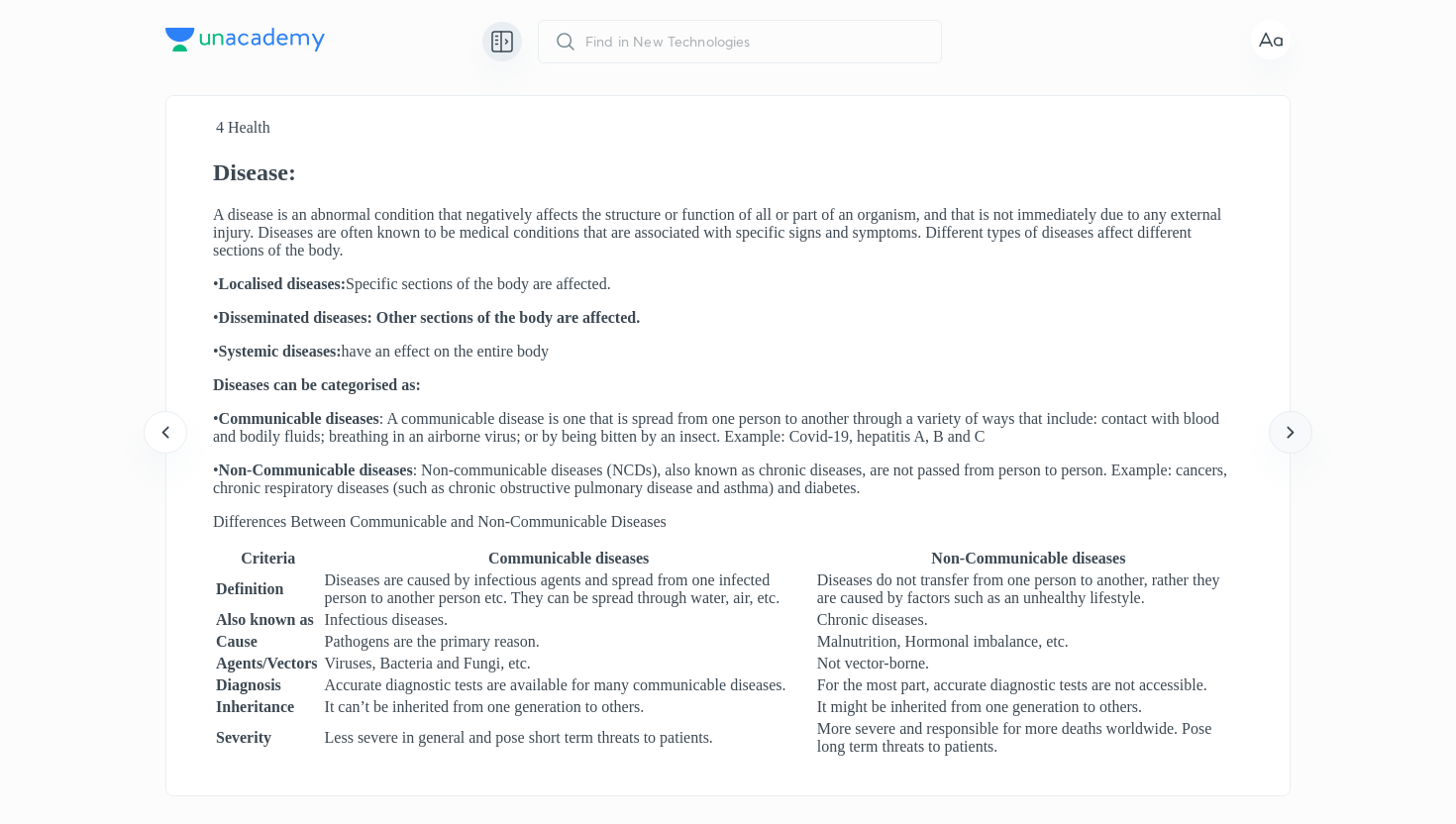 click 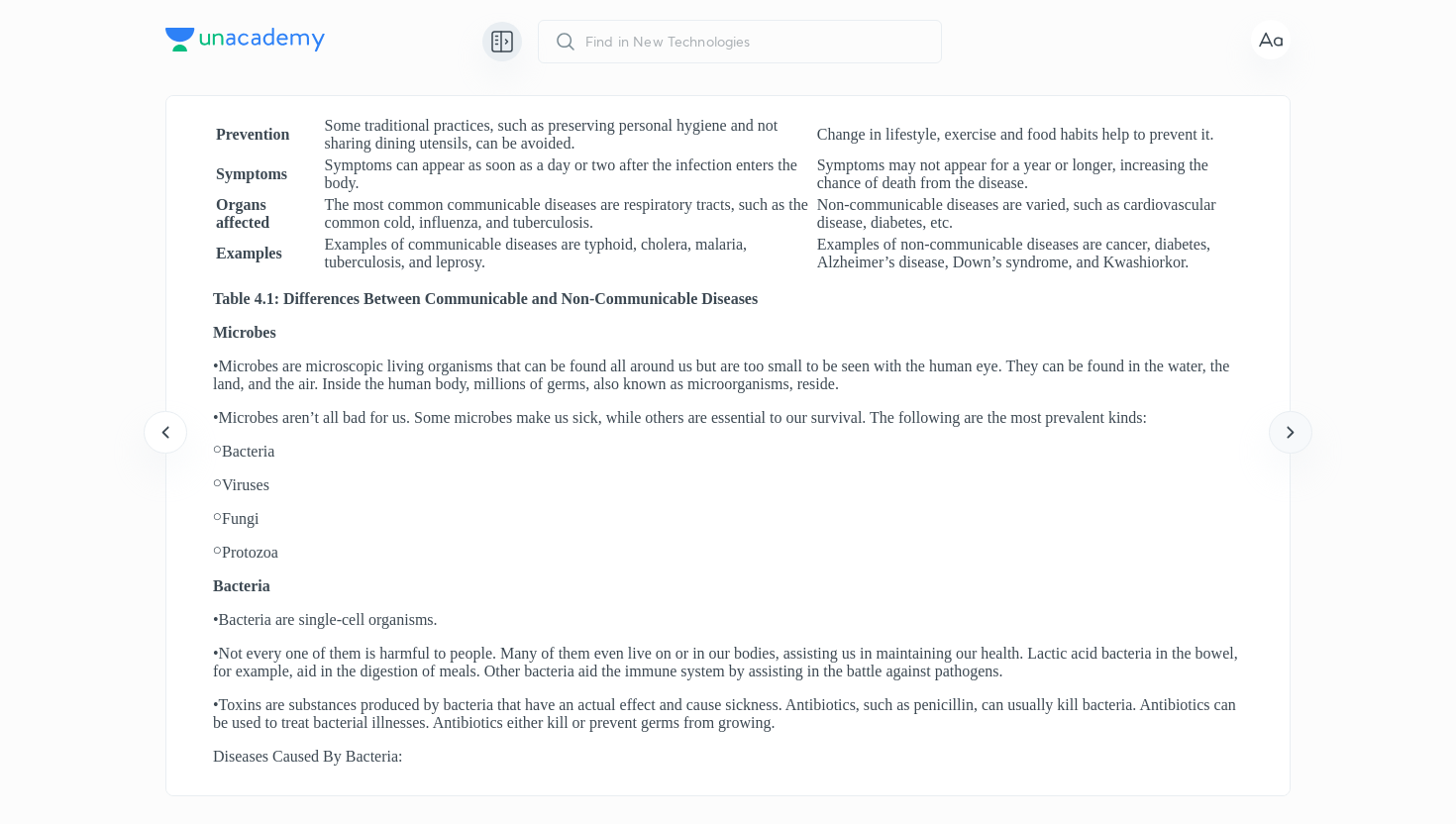 click 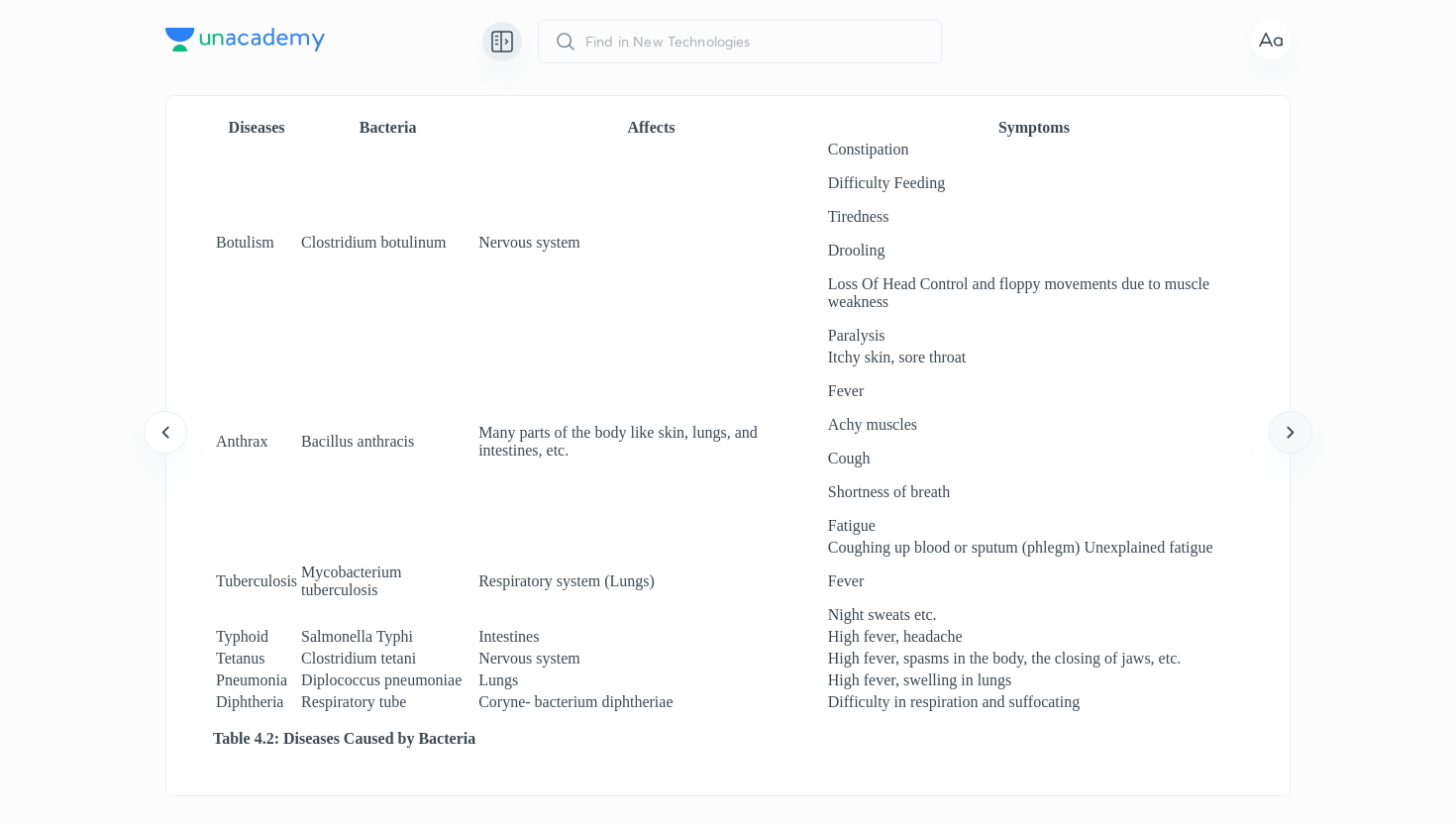 click 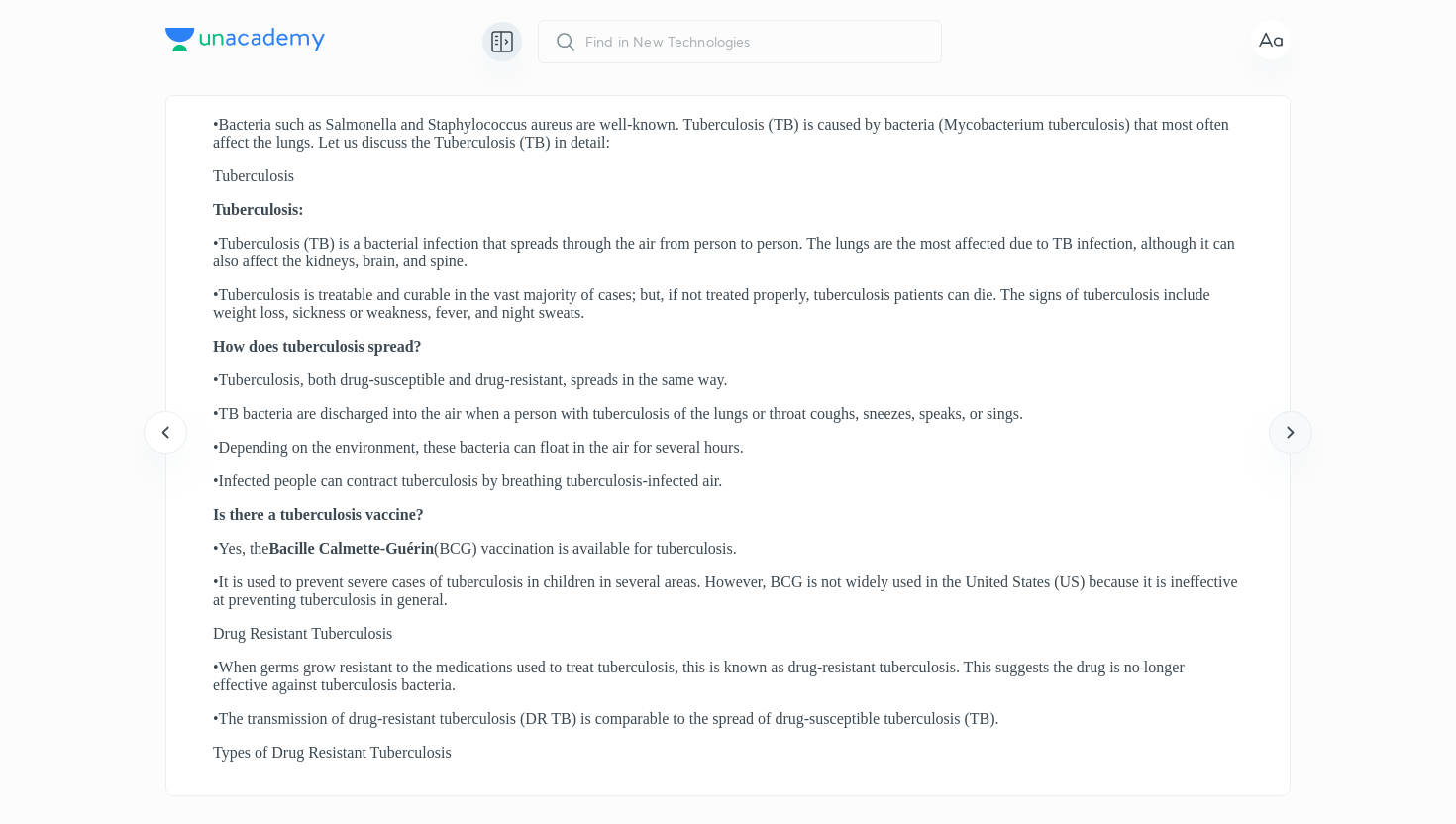 click 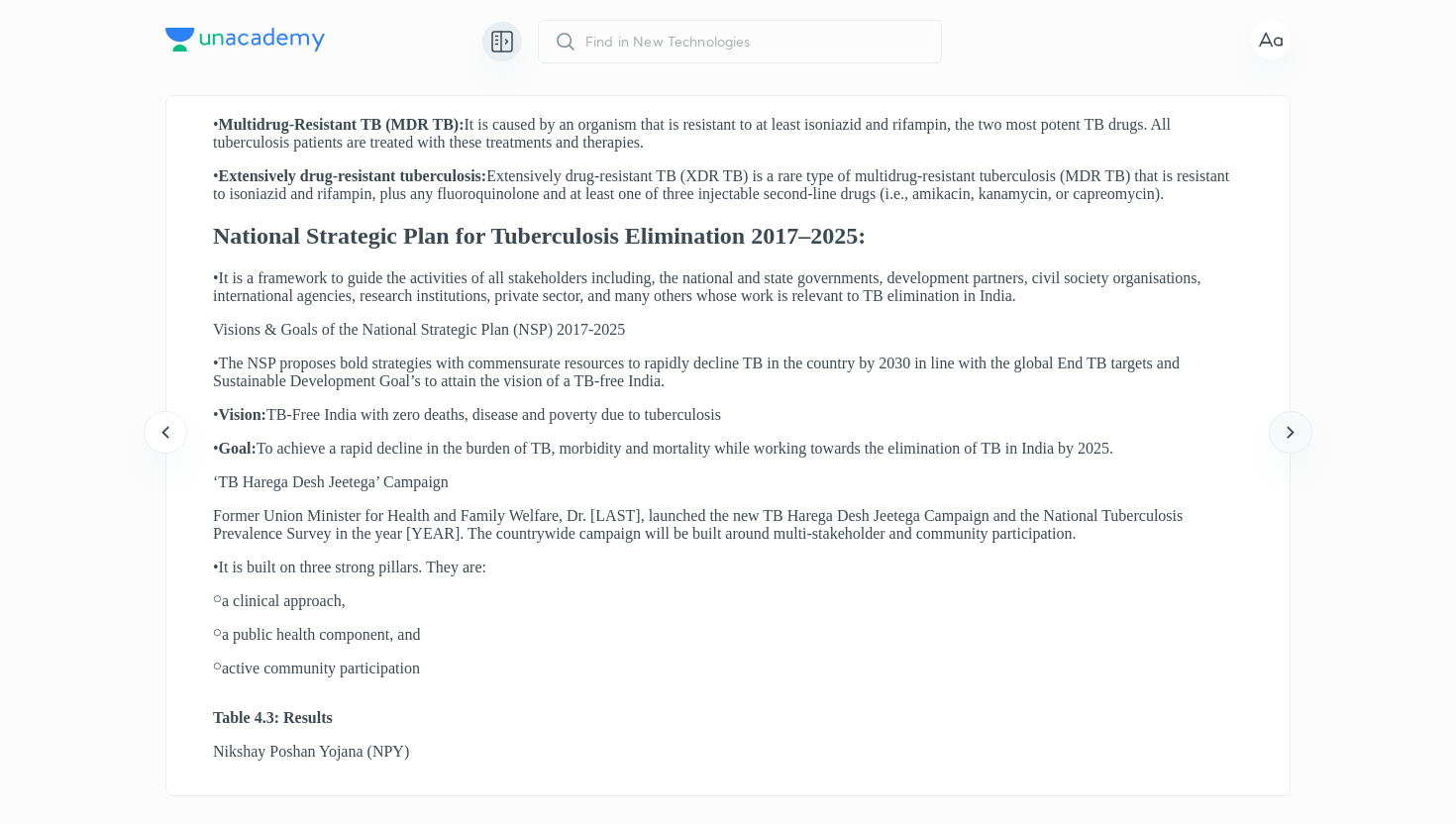 click 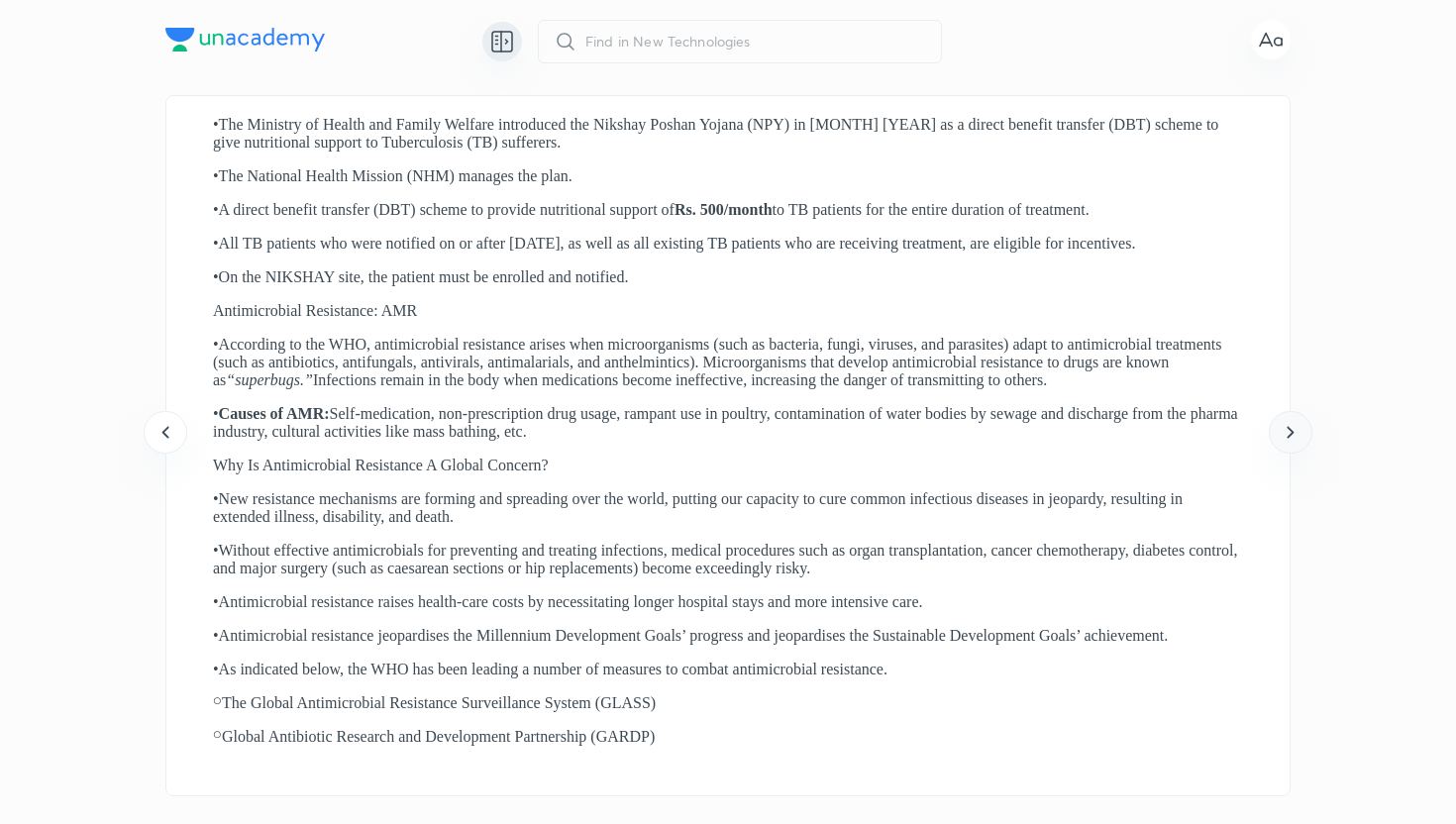 click 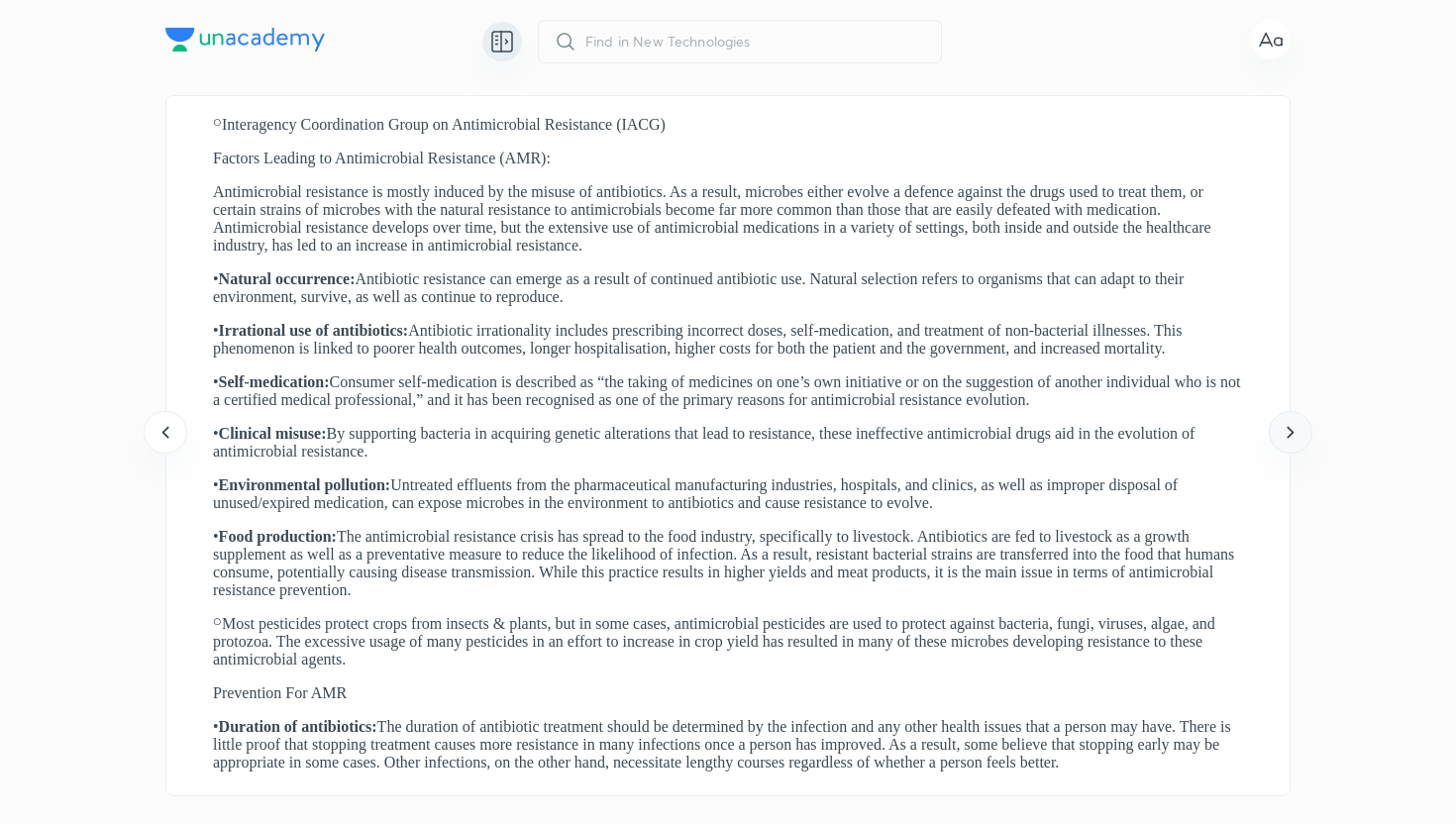 click 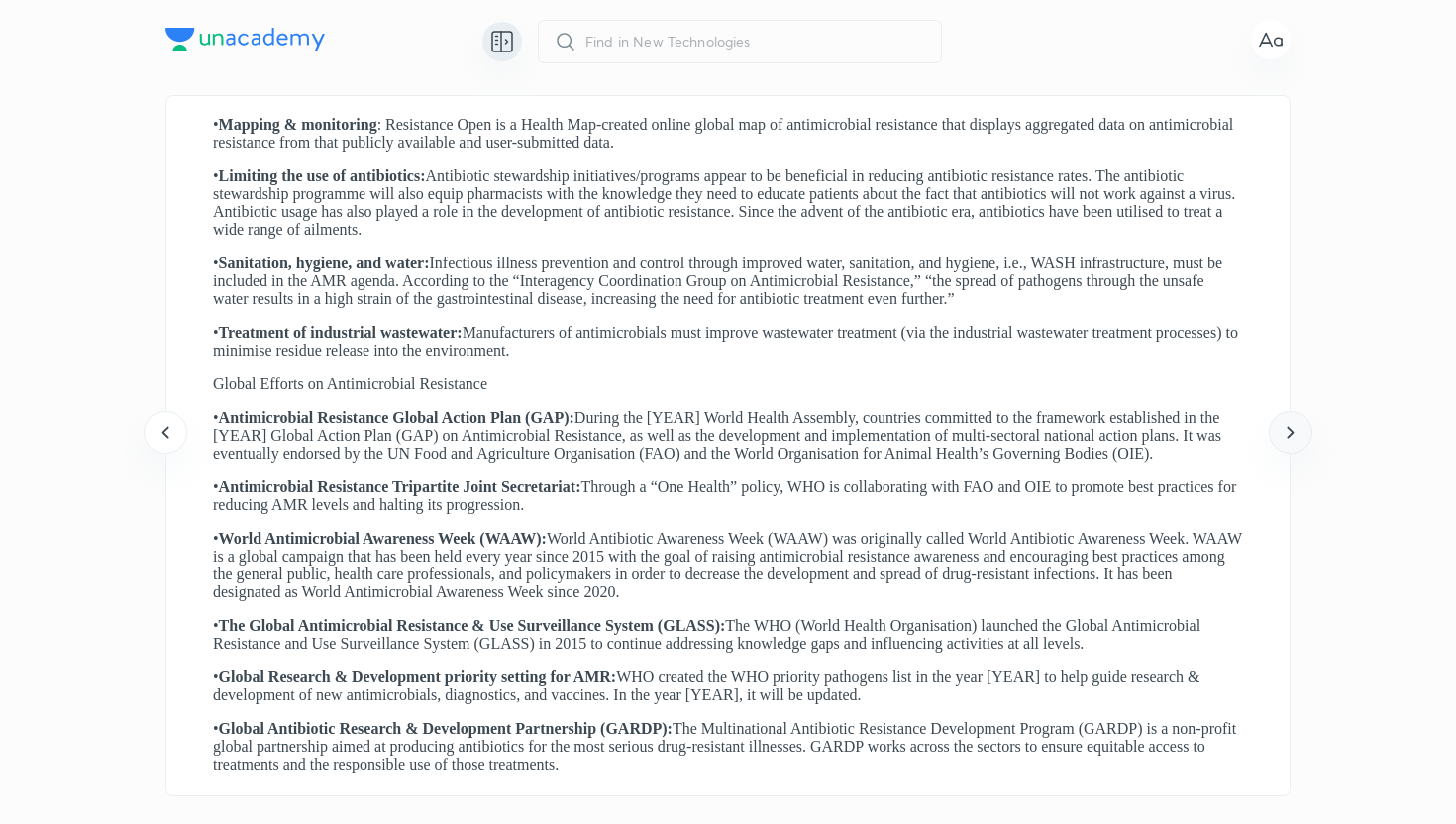 click 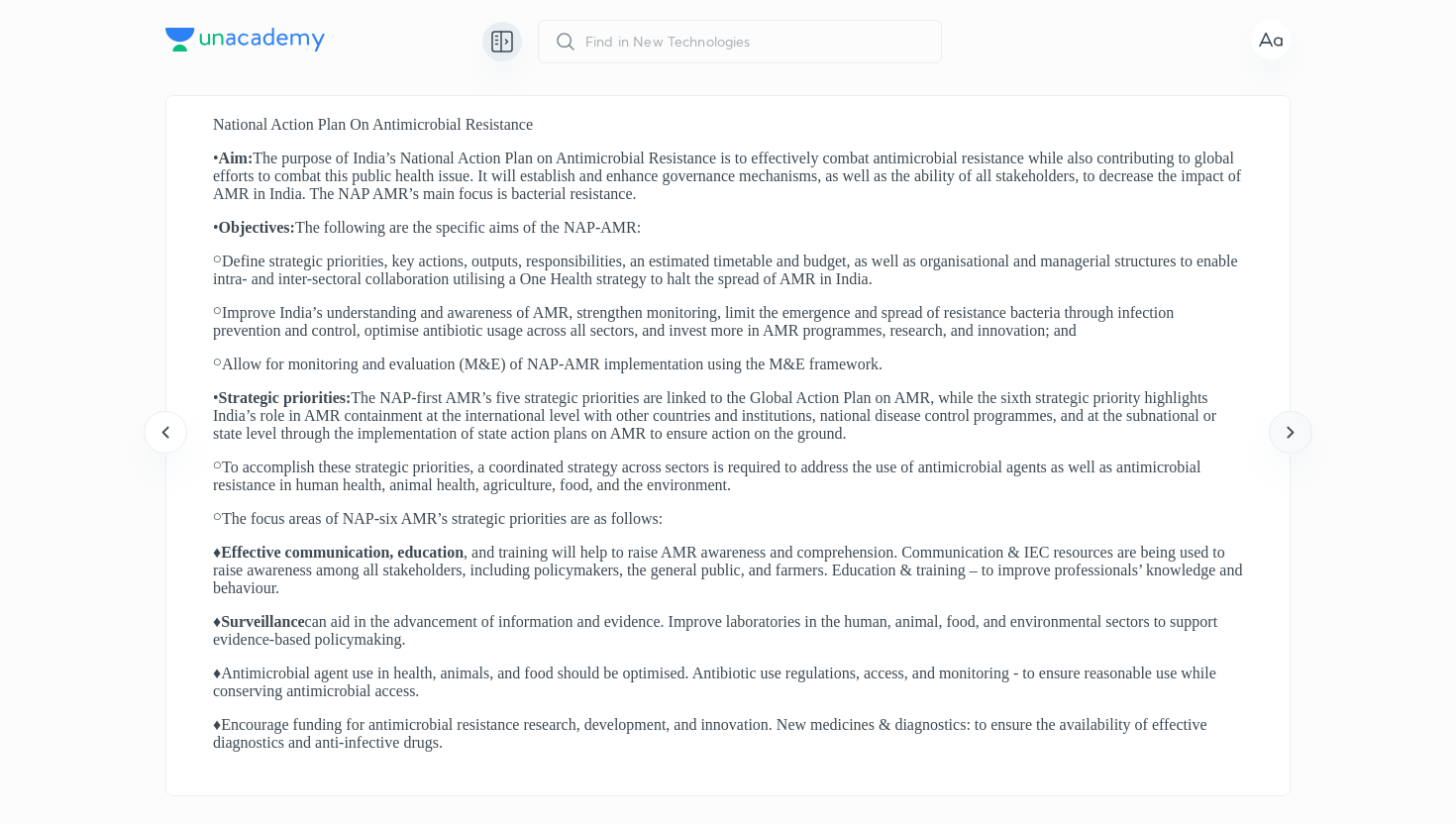 click 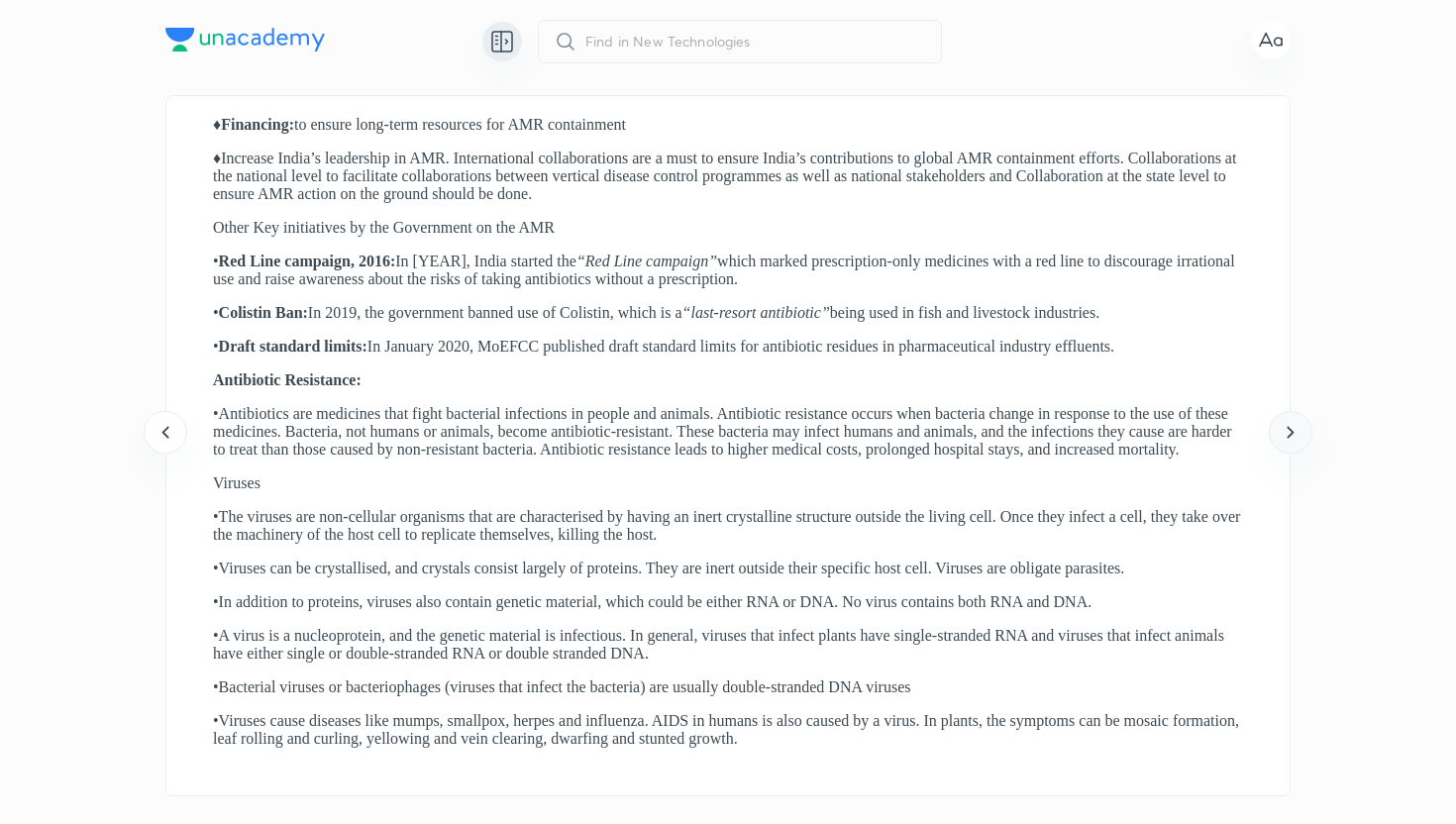 click 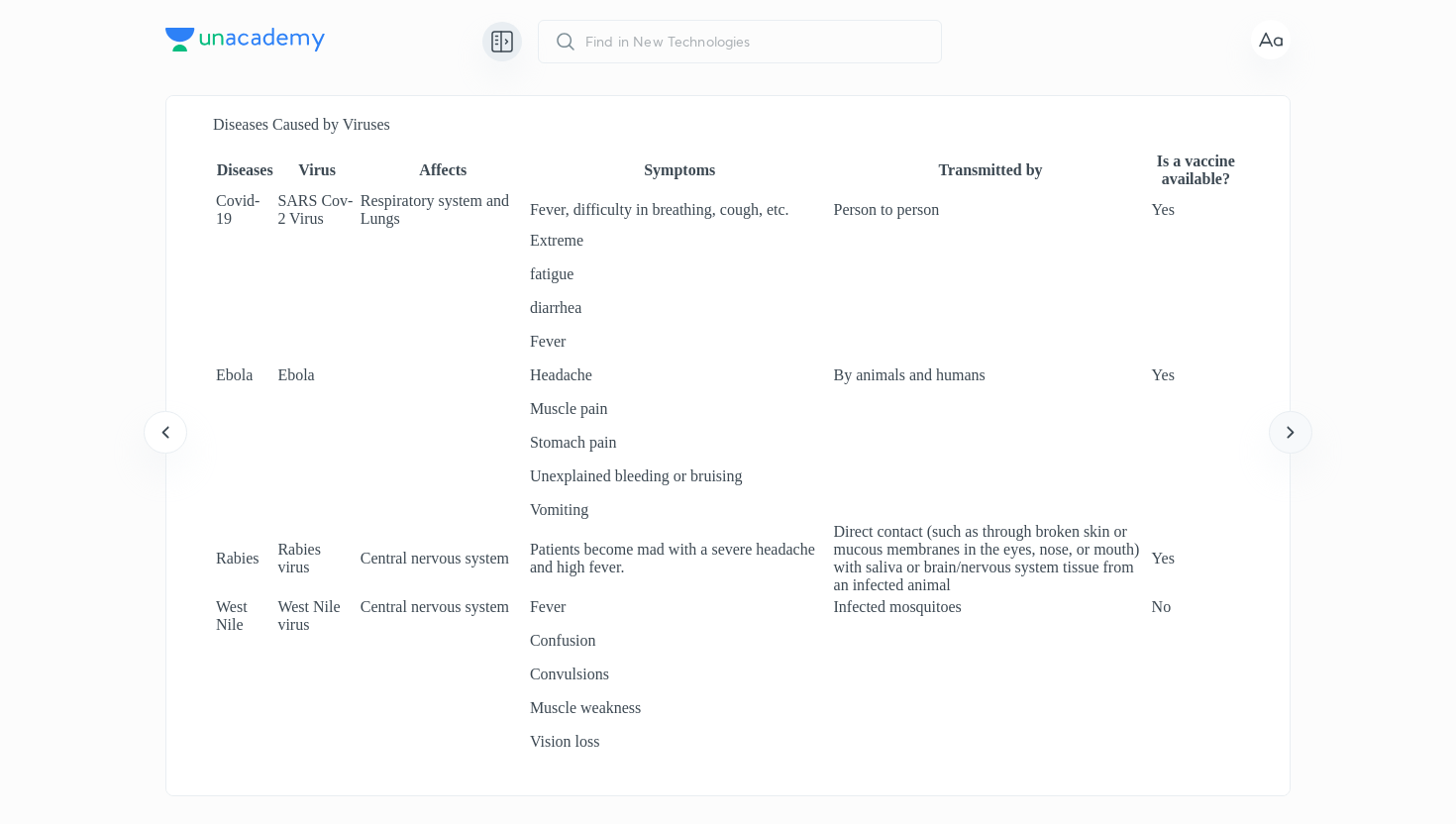 click 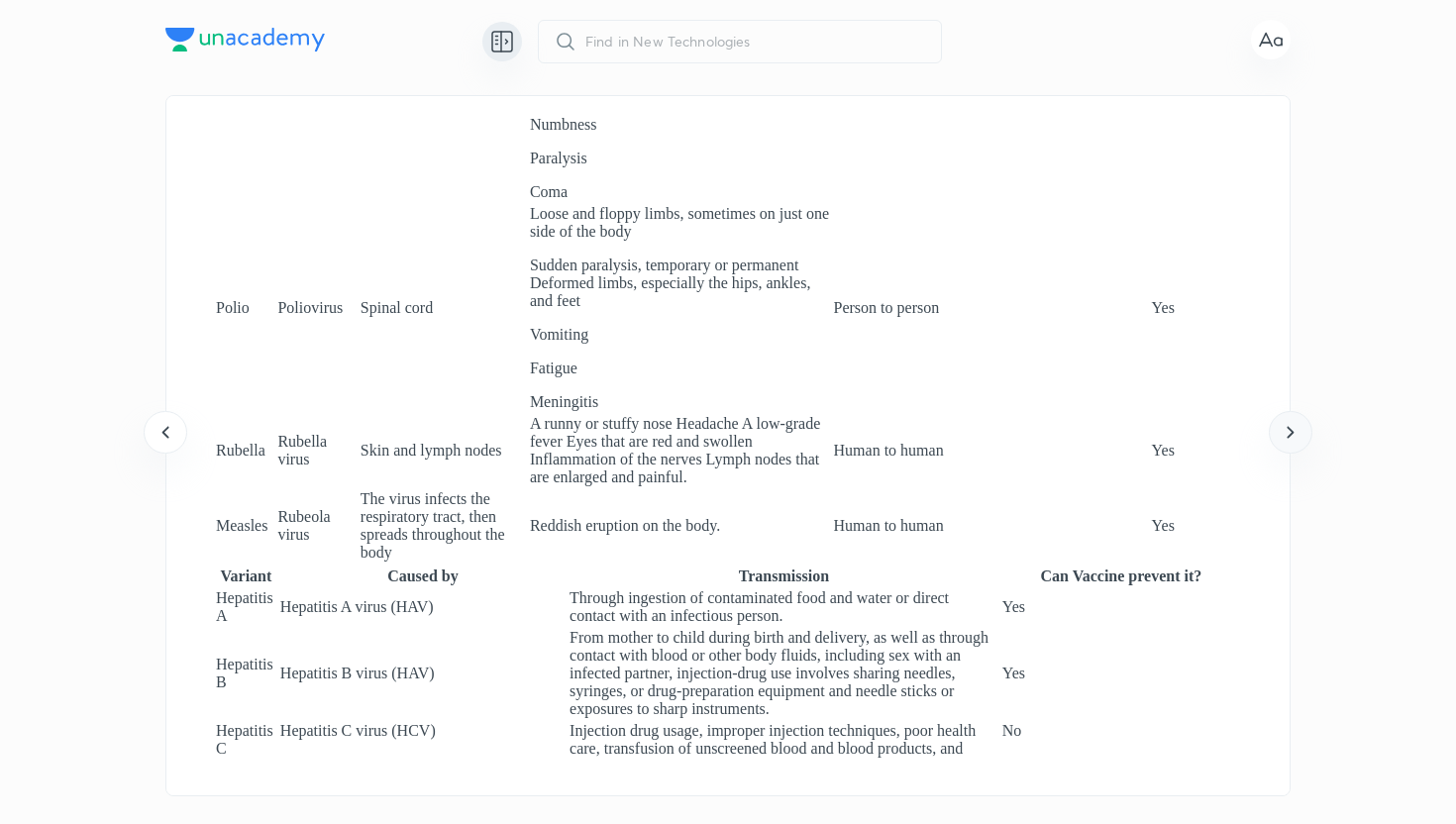 click 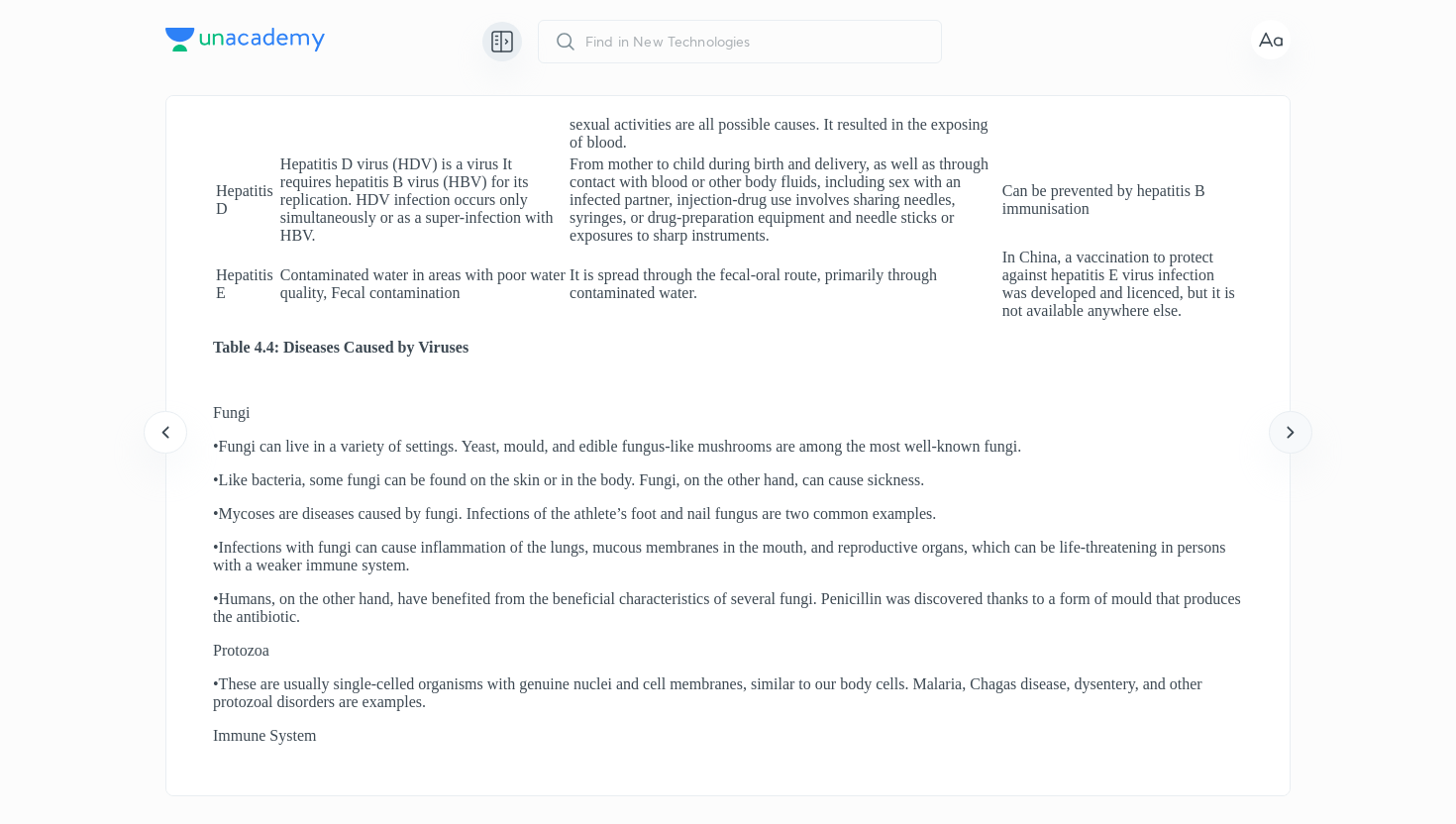 click 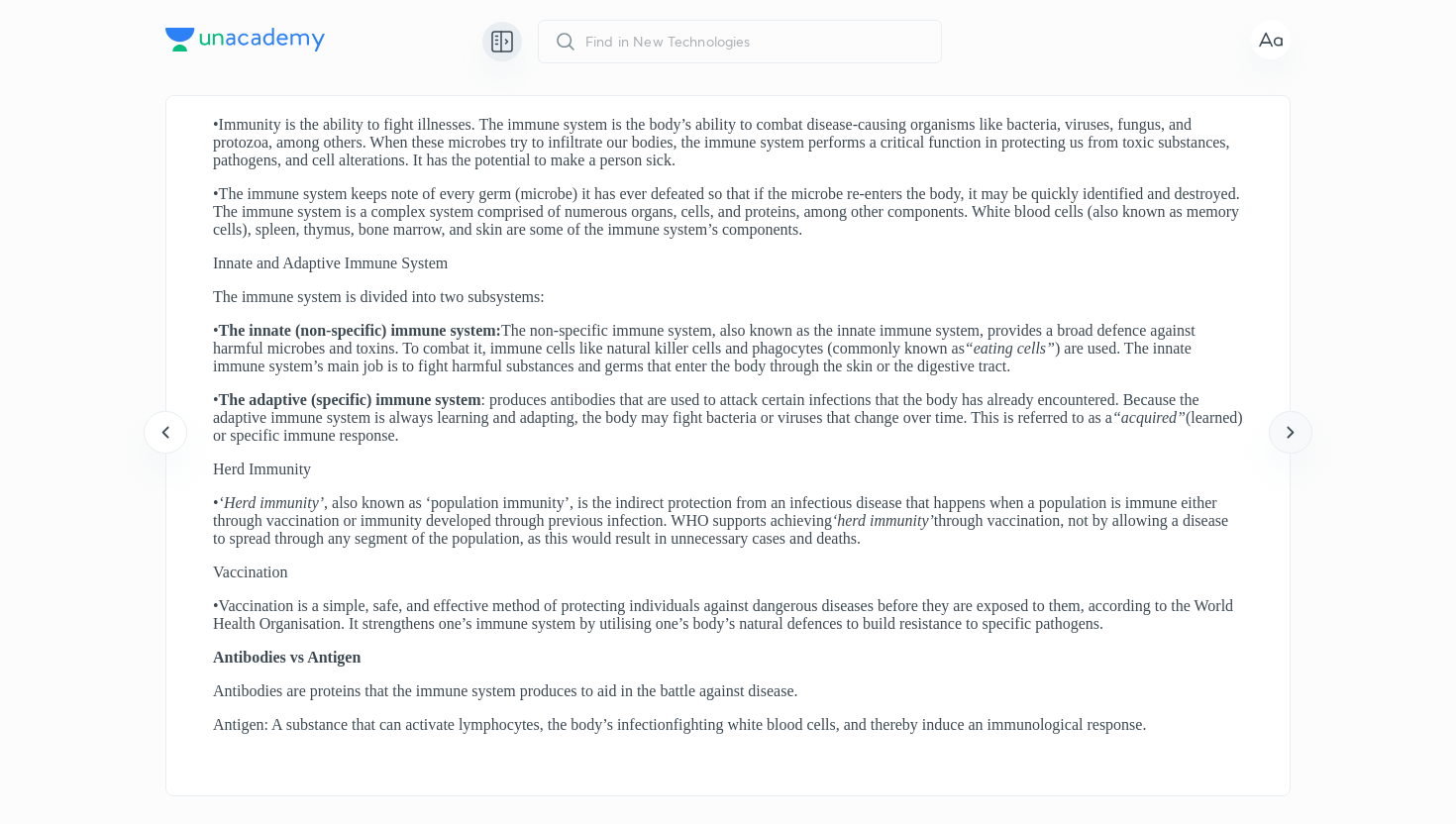click 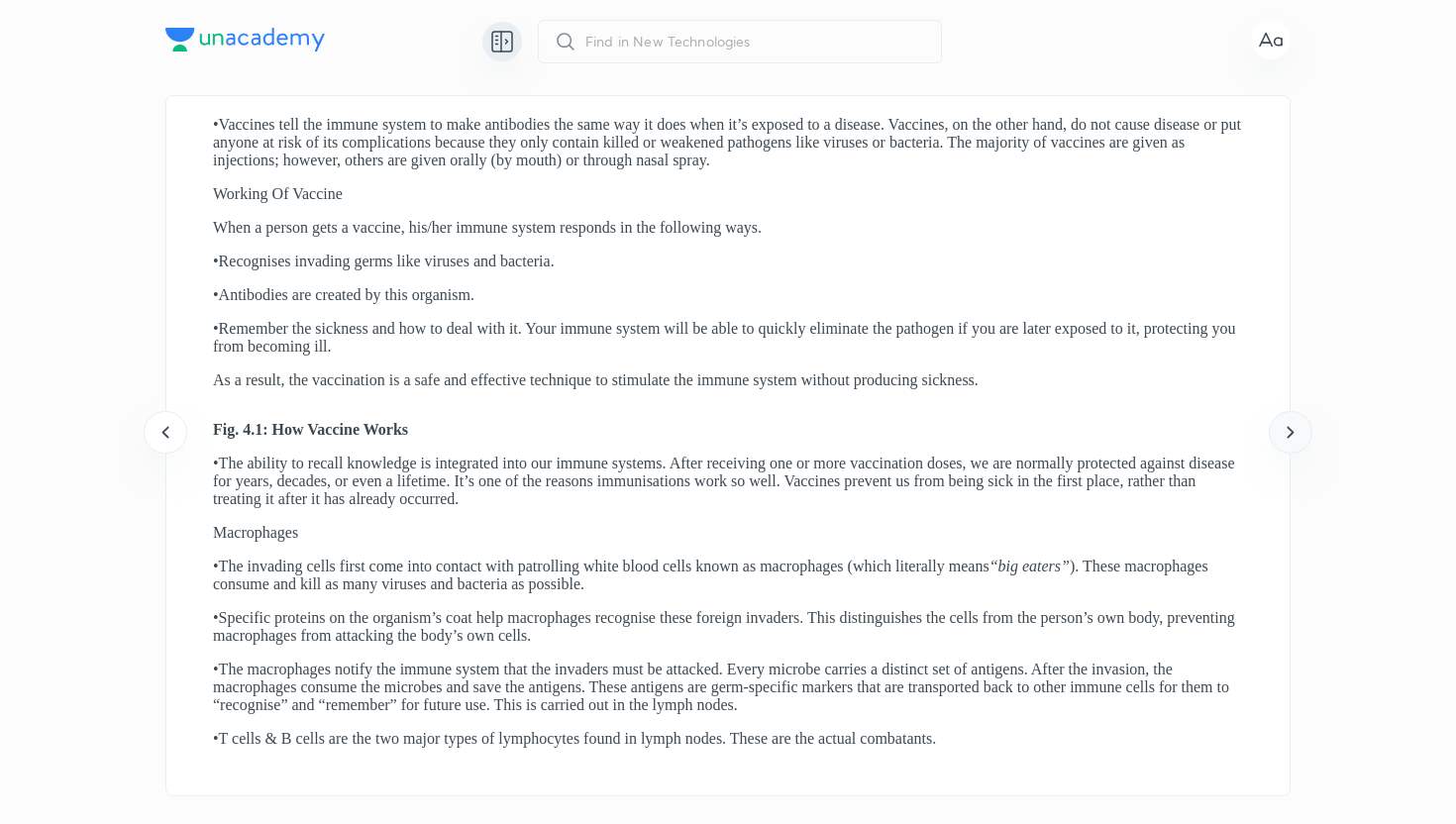 click 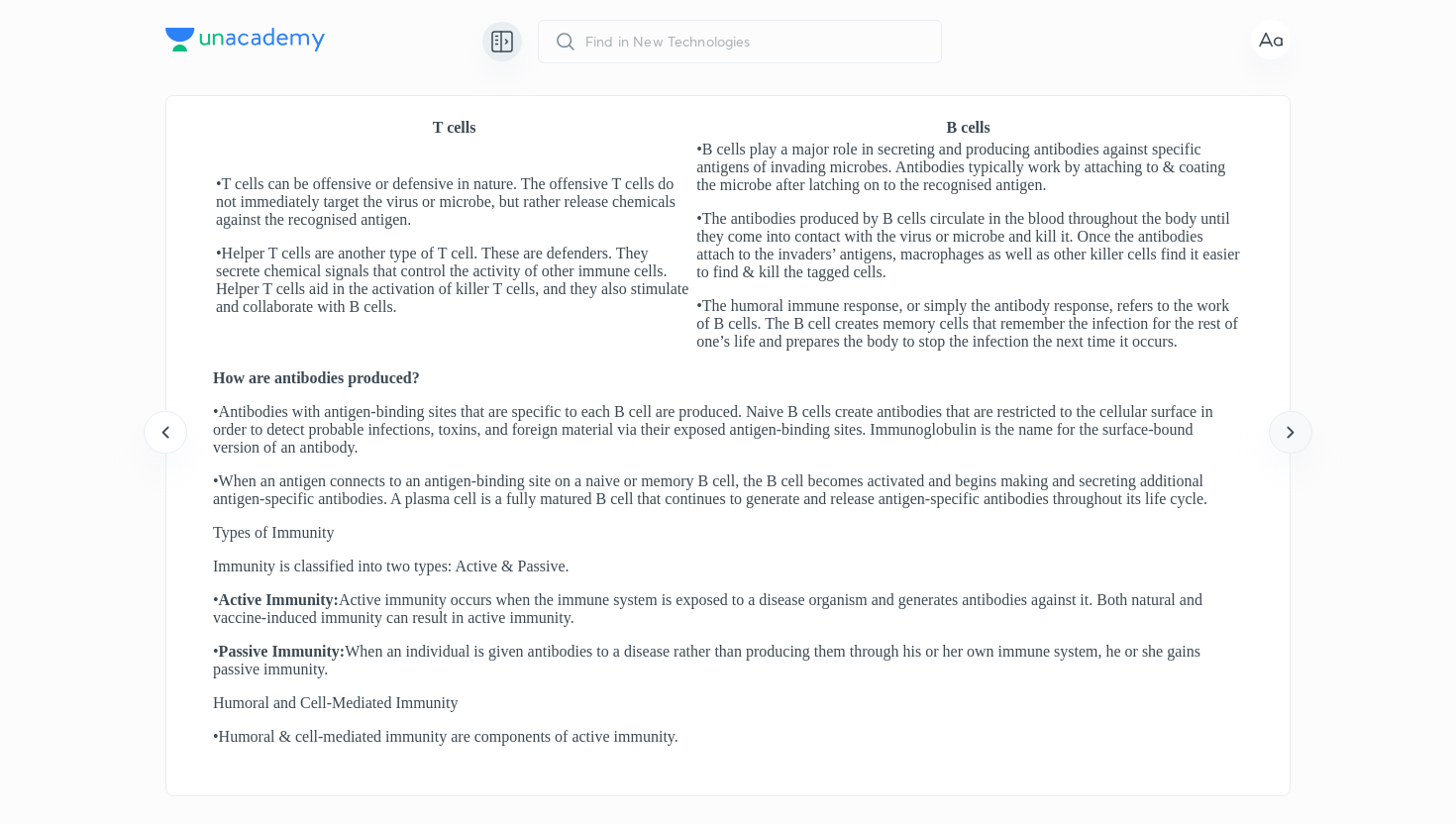 click 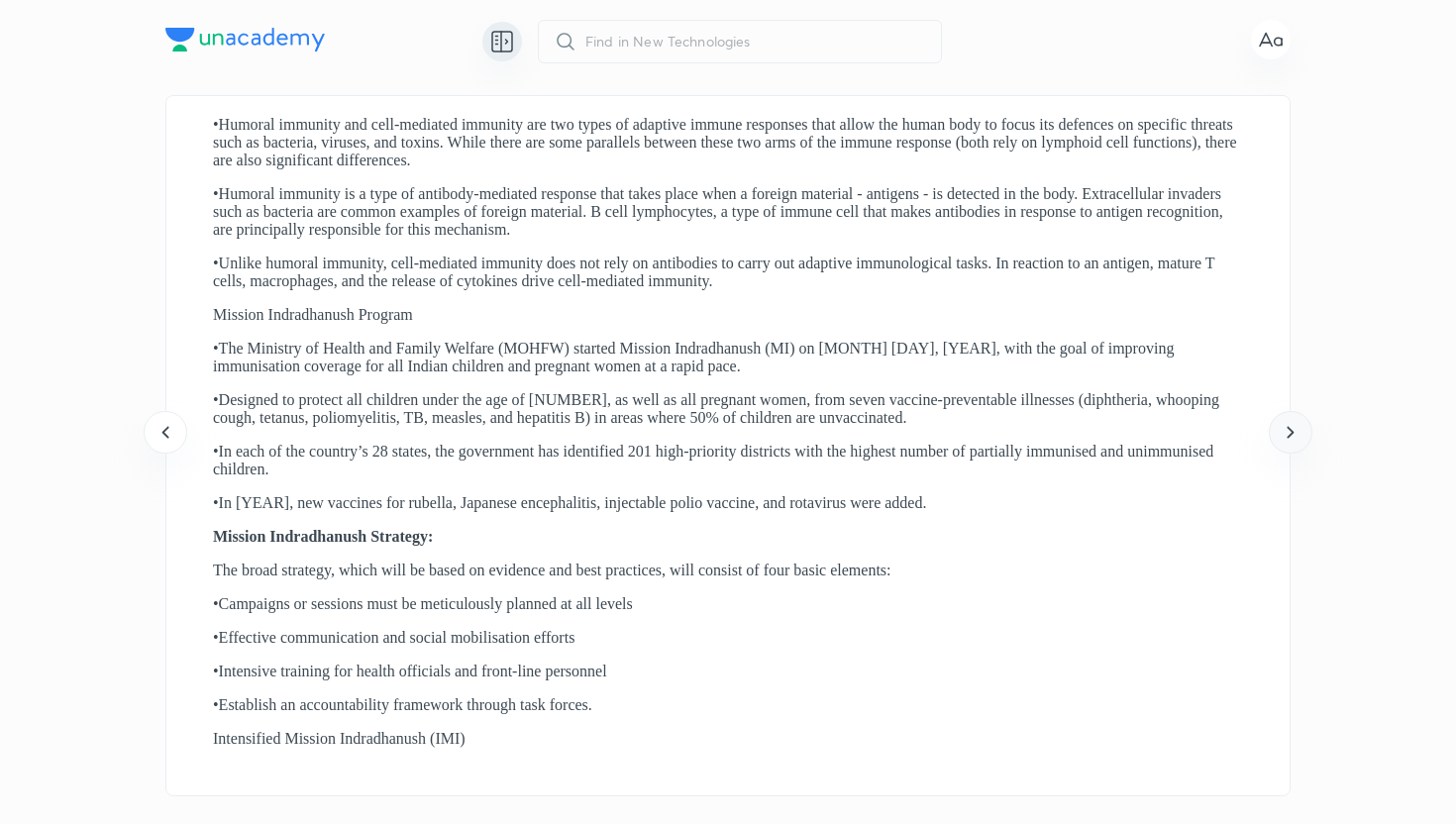 click 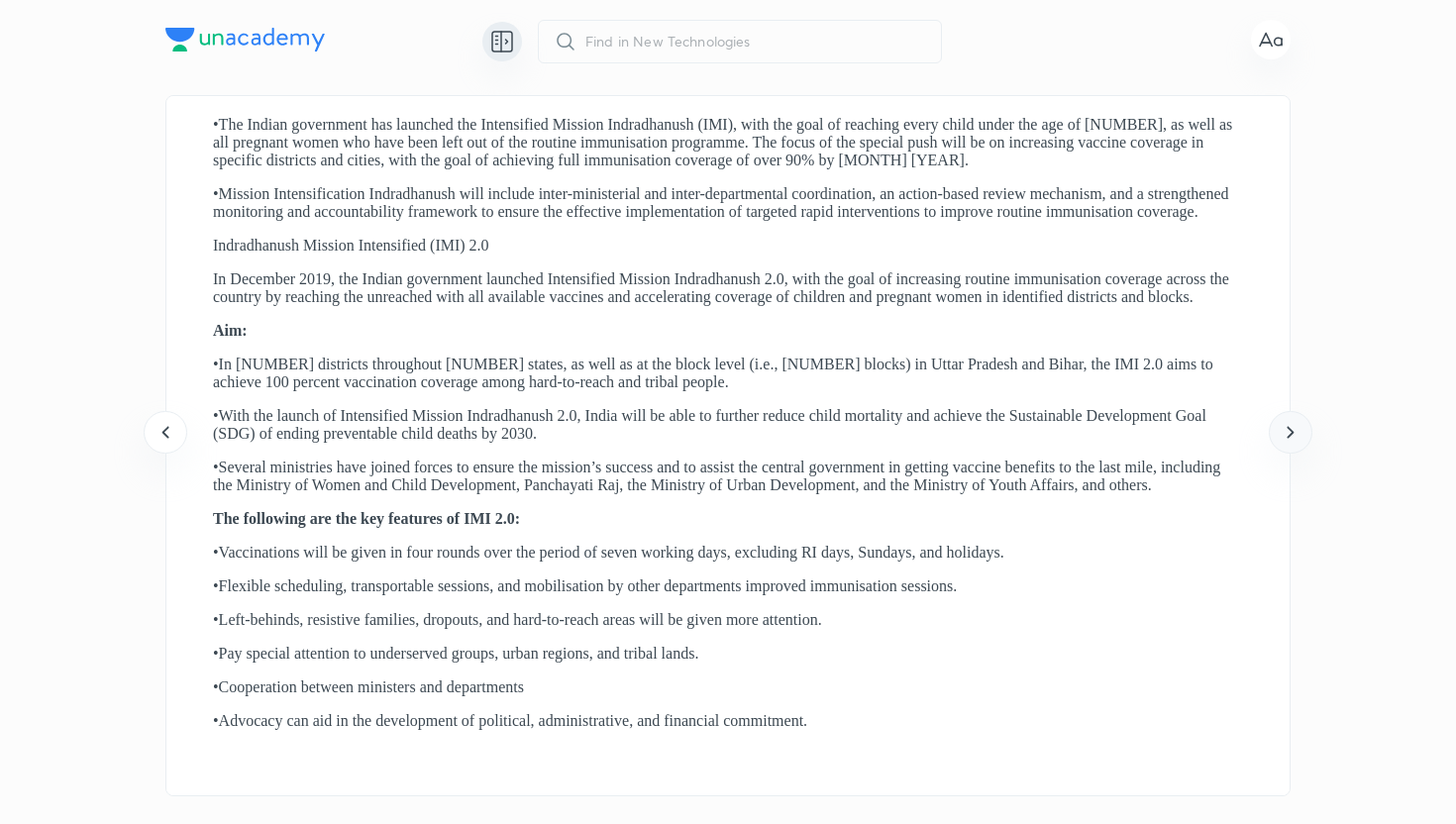 click 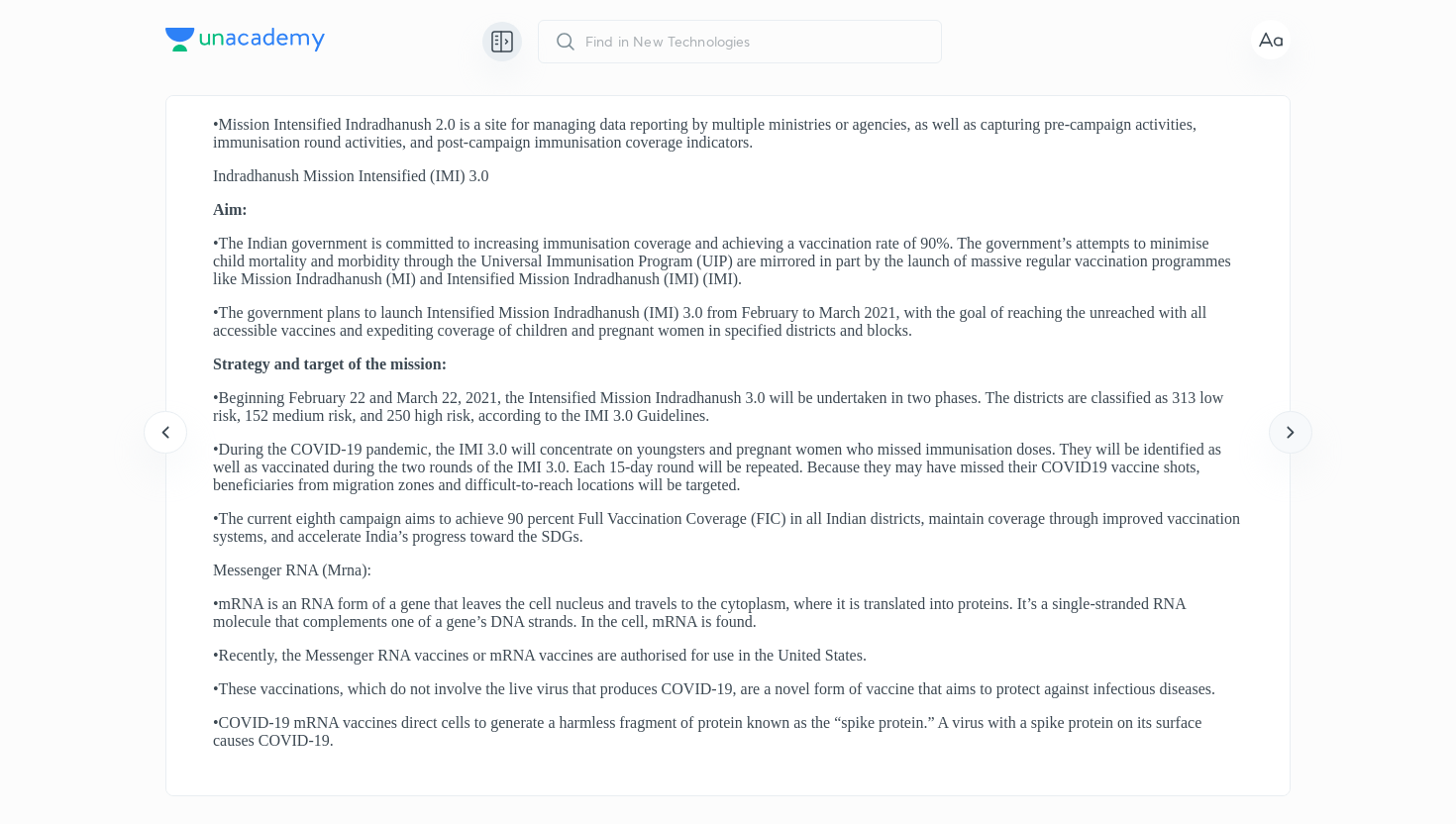 click 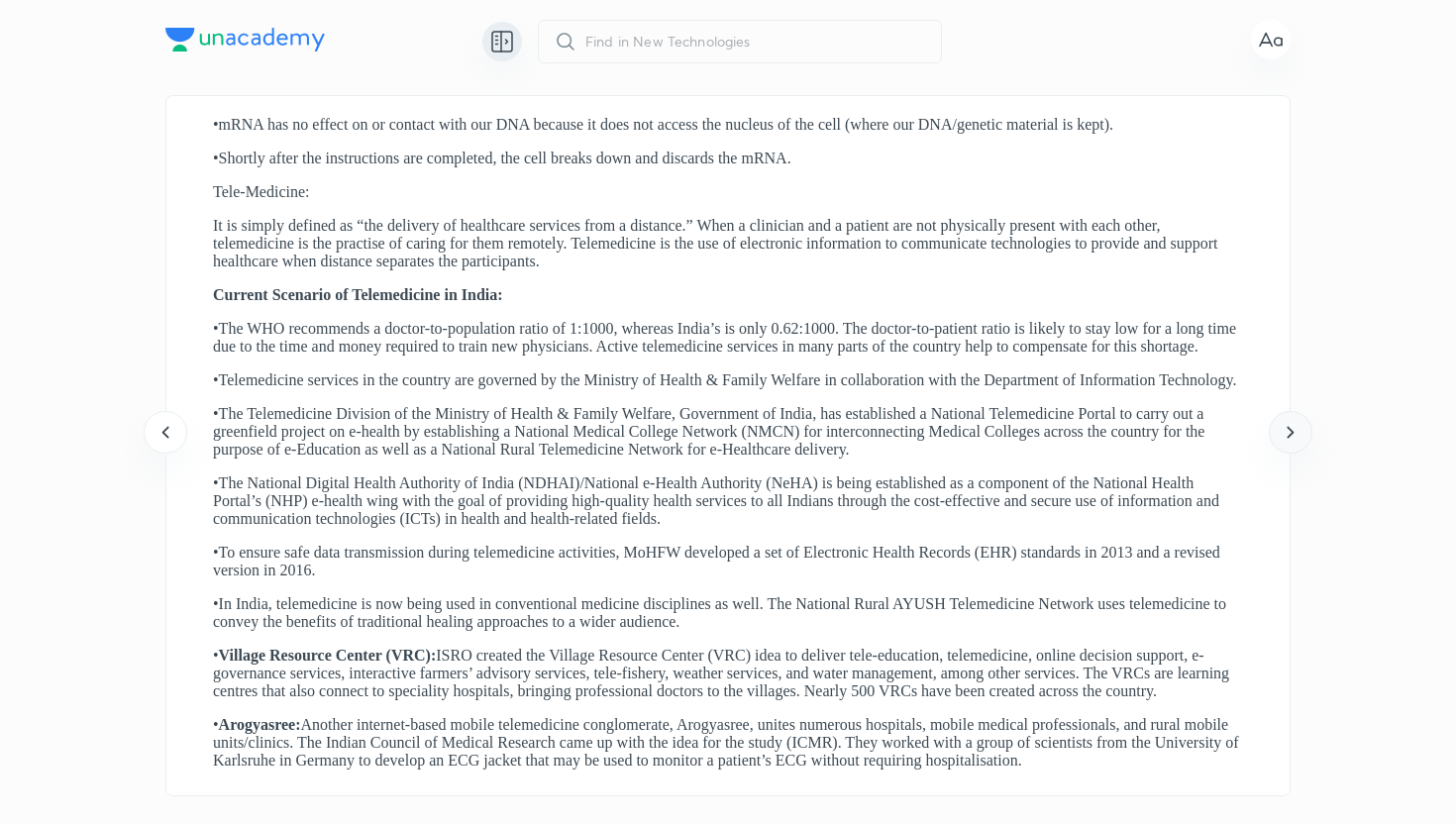 click 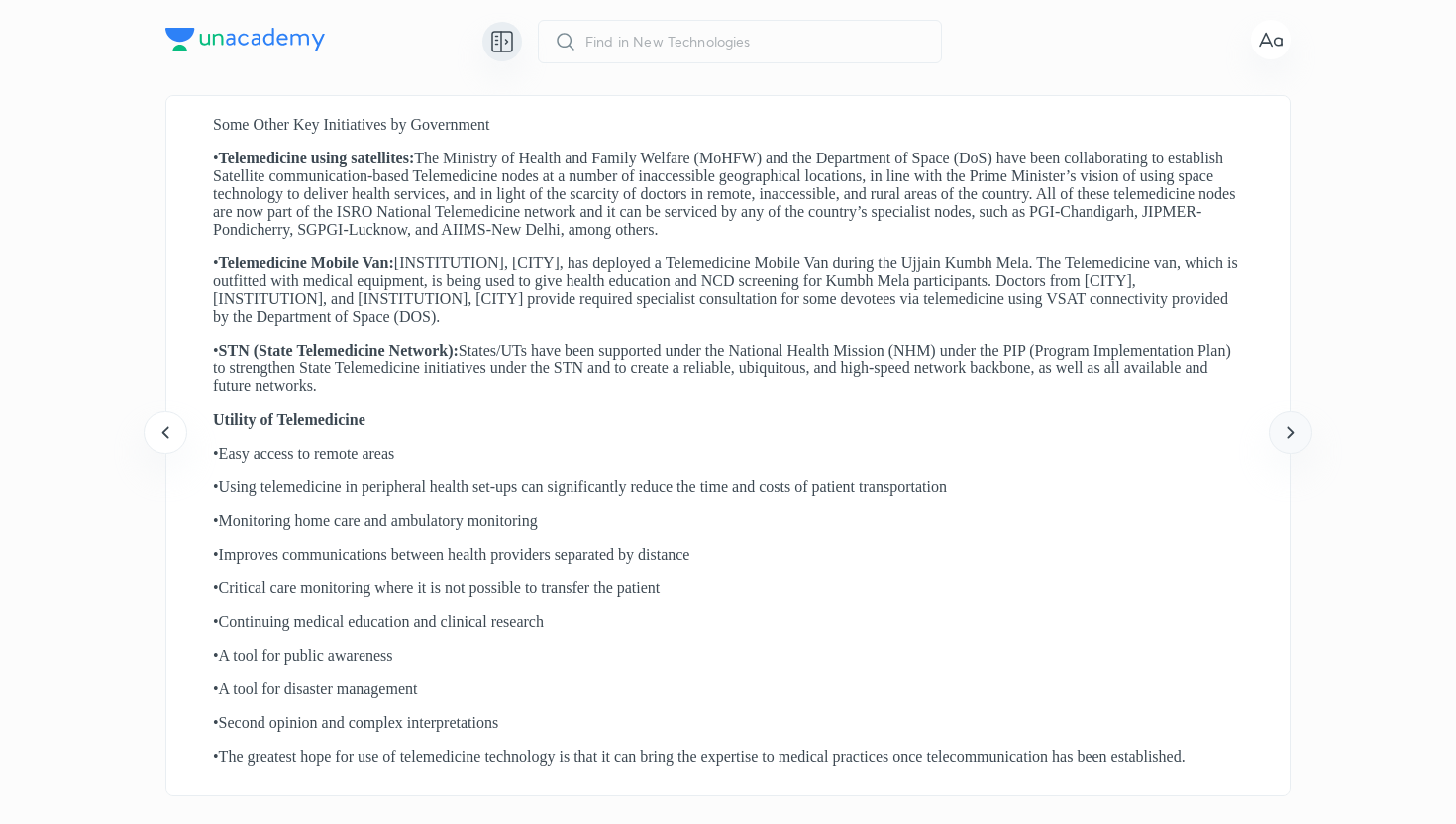 click 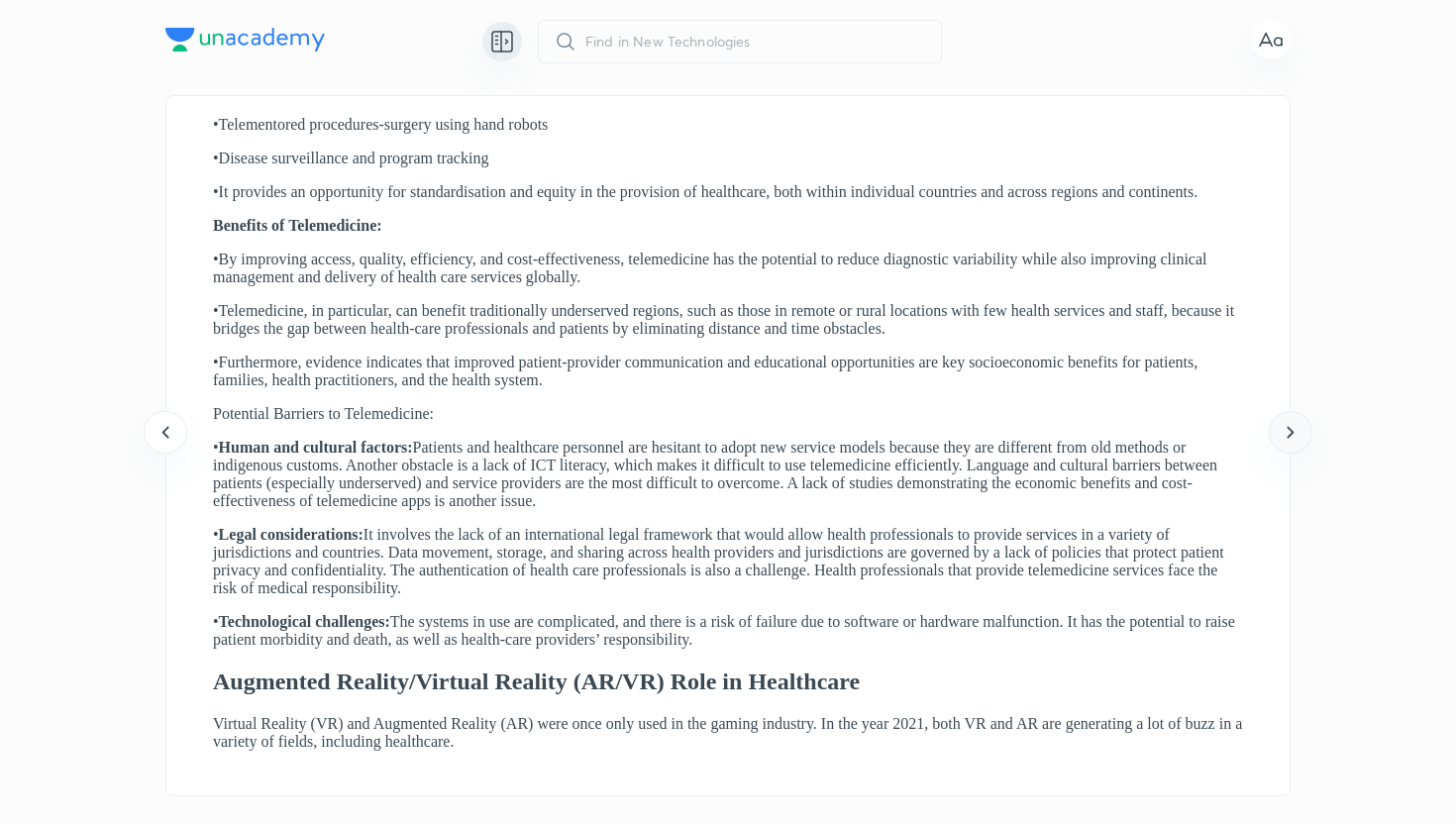 click 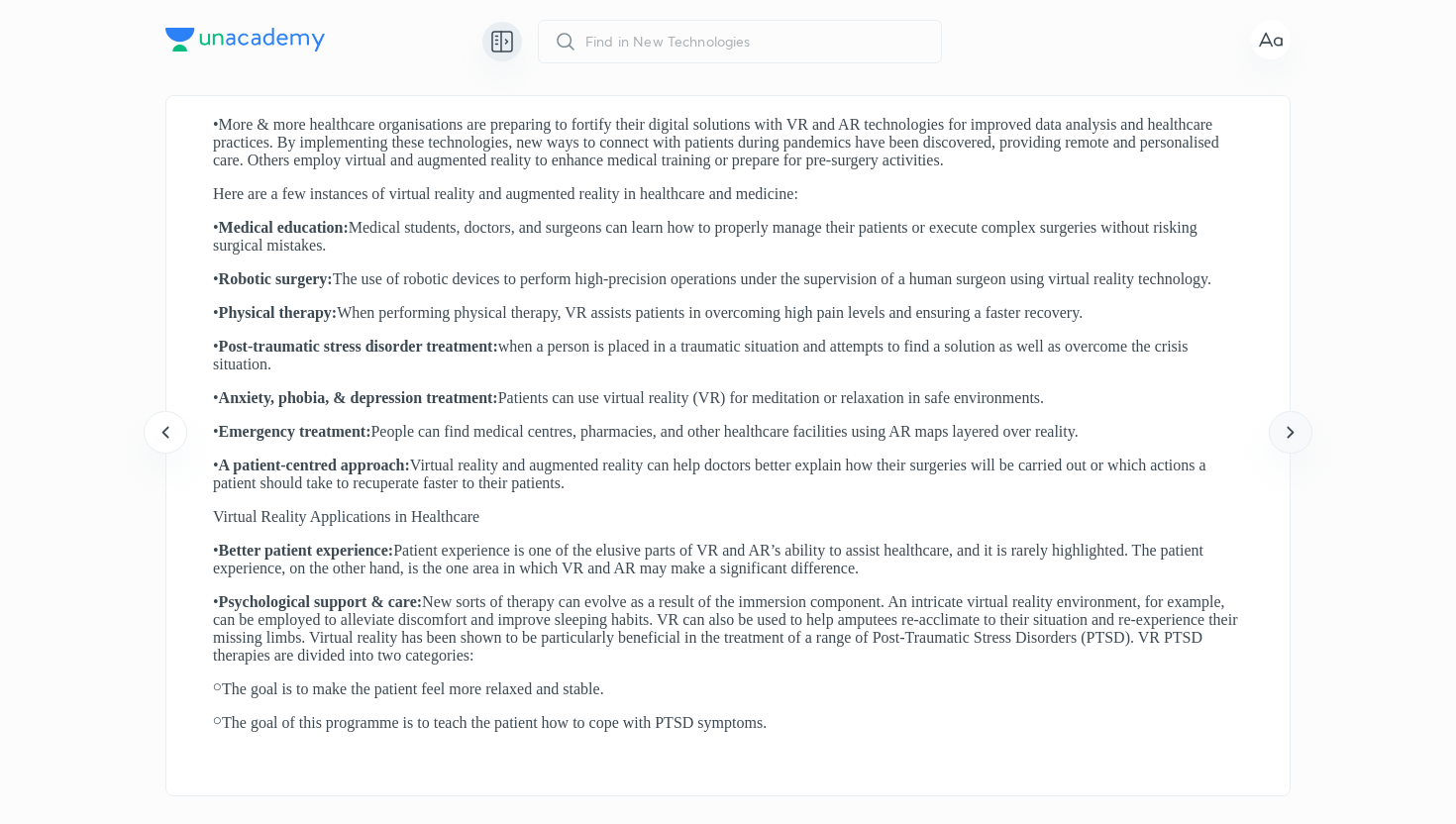 click 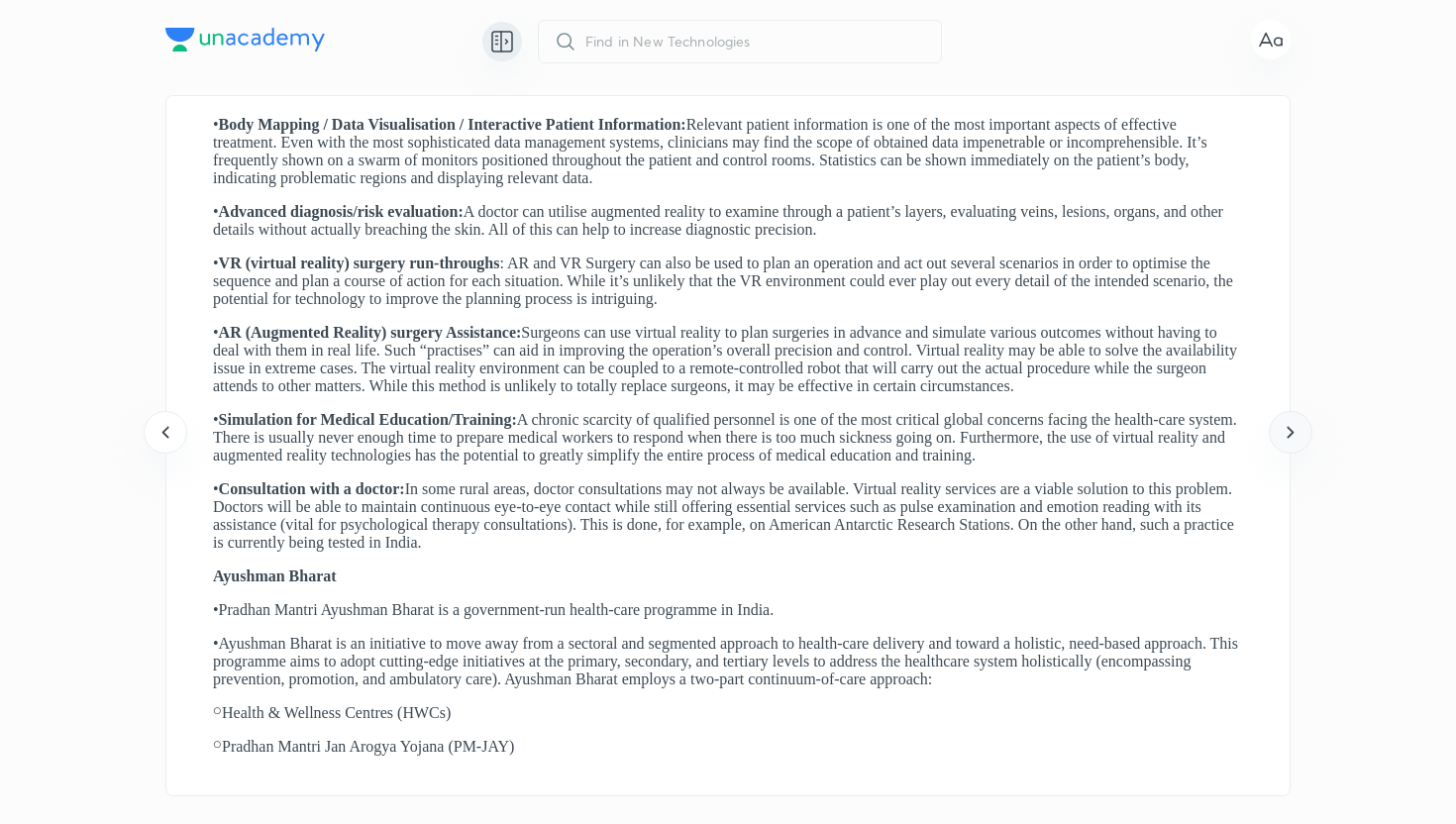 click 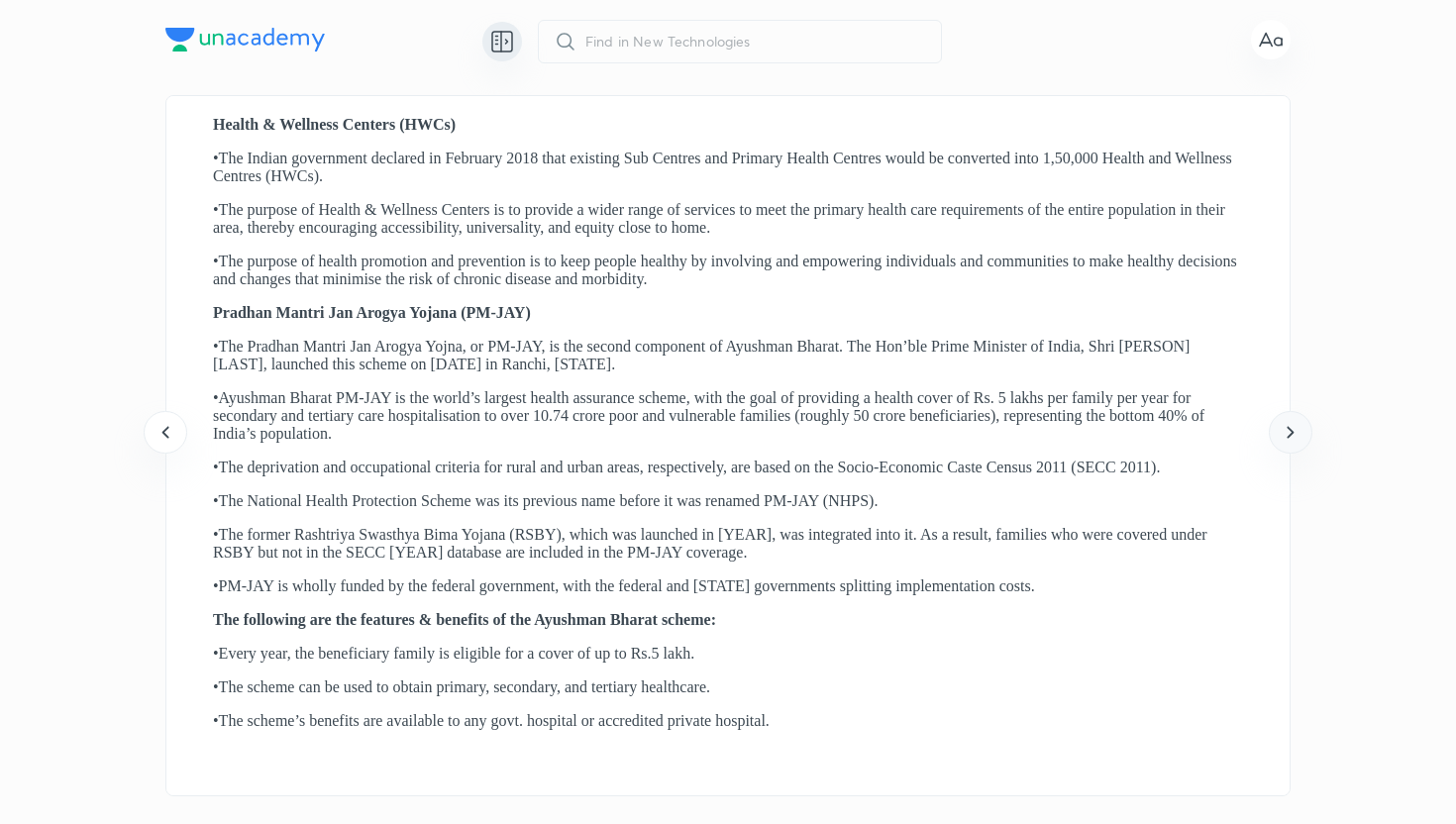 click 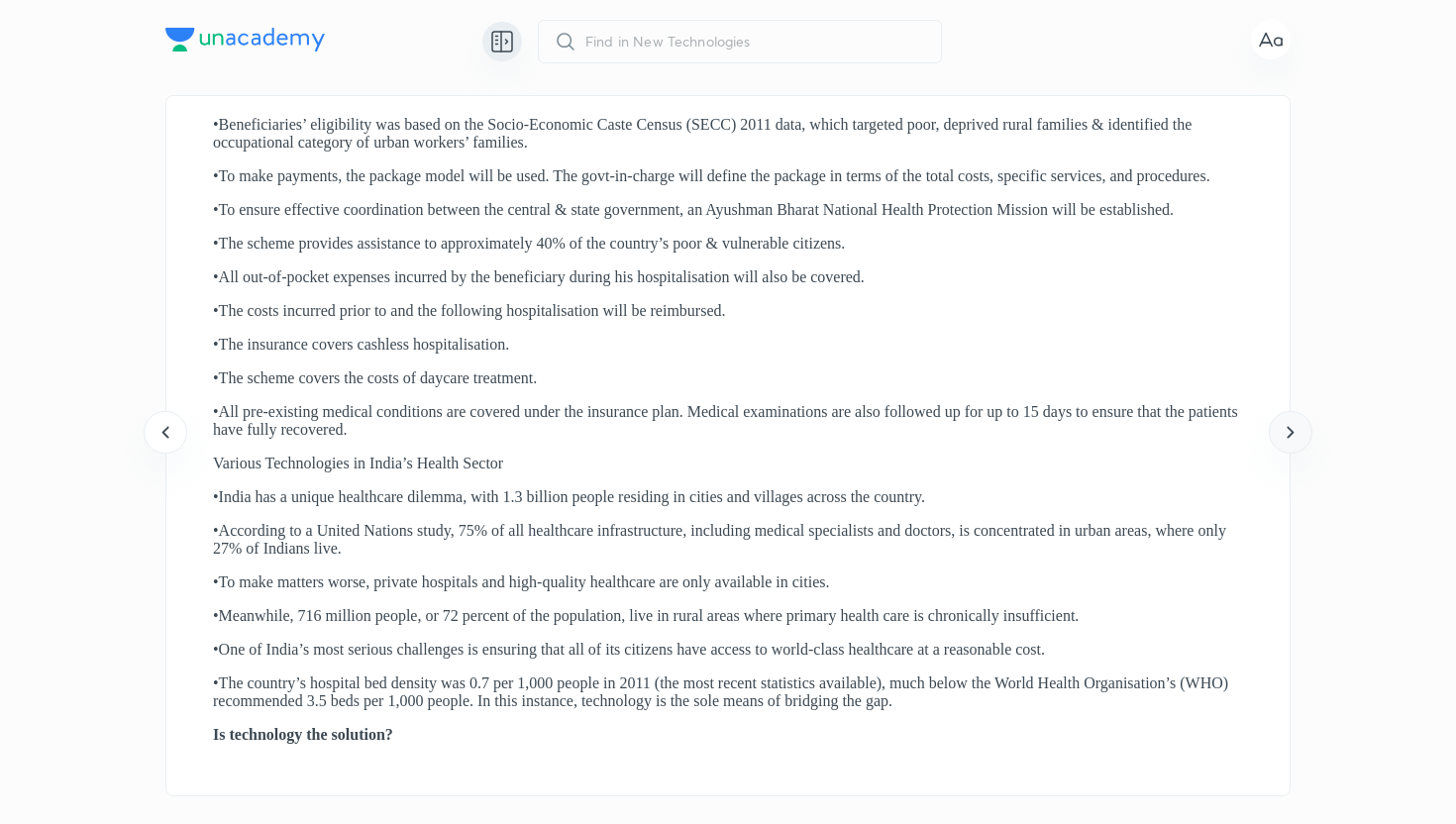 click 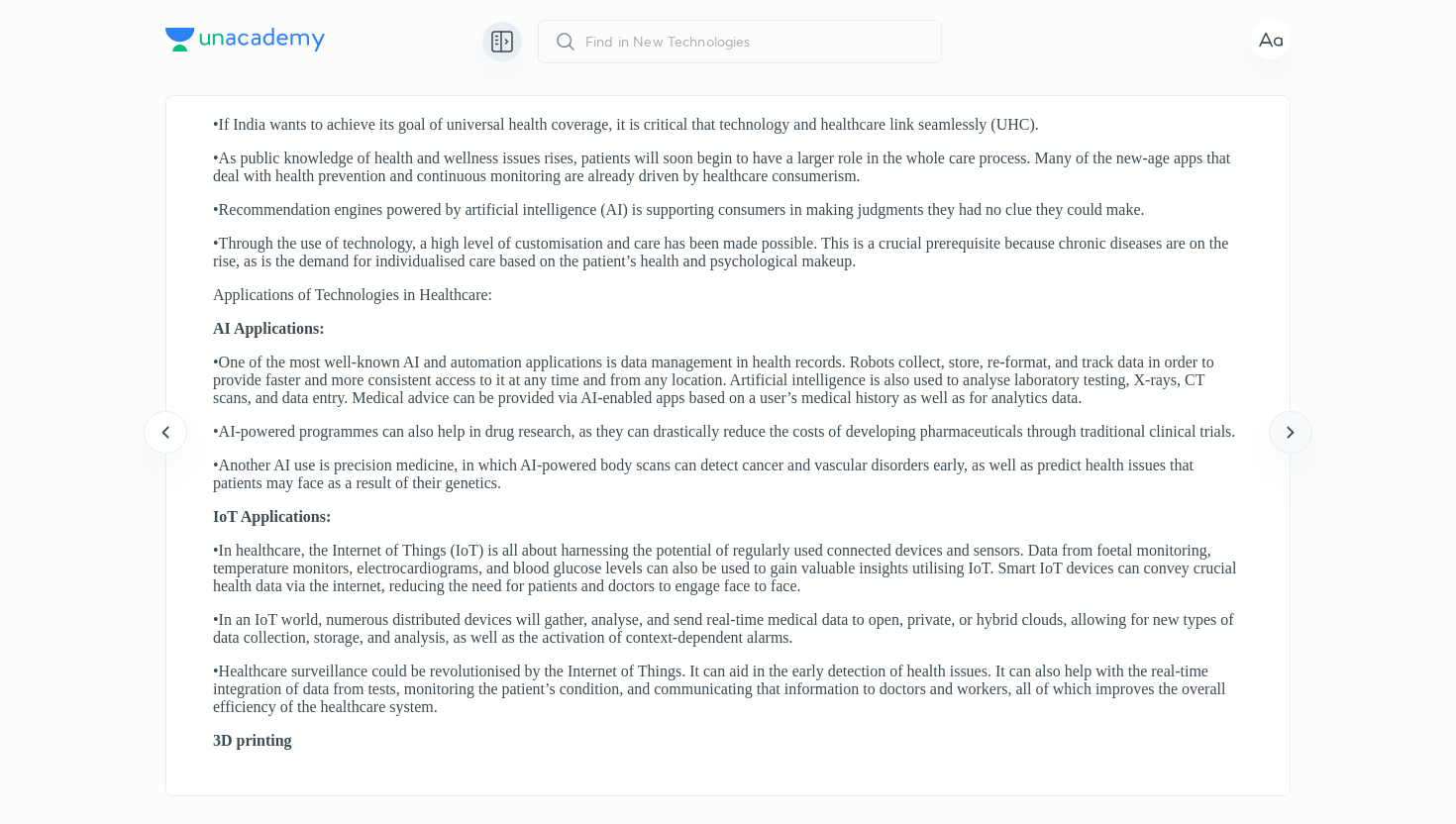 click 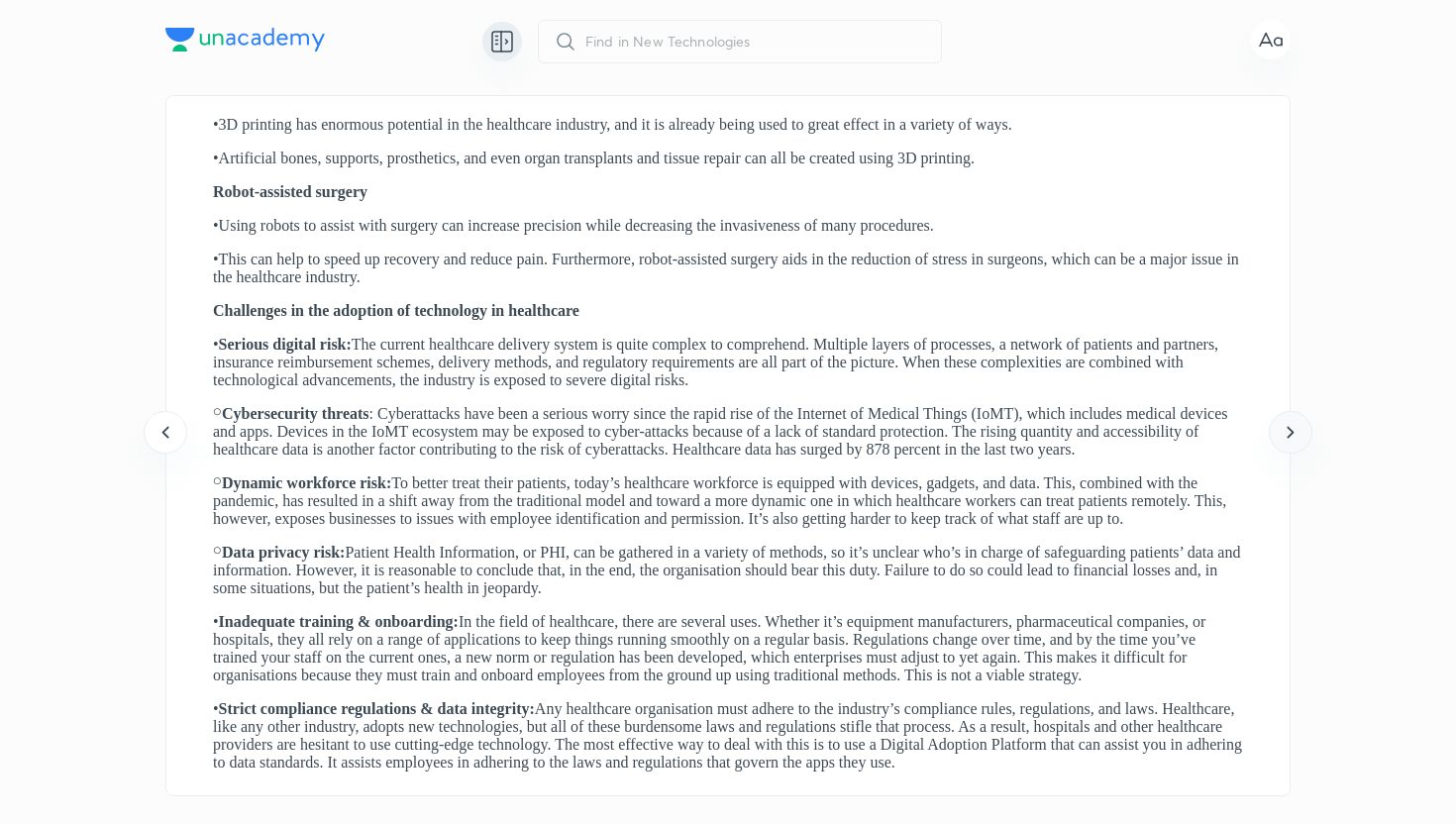 click 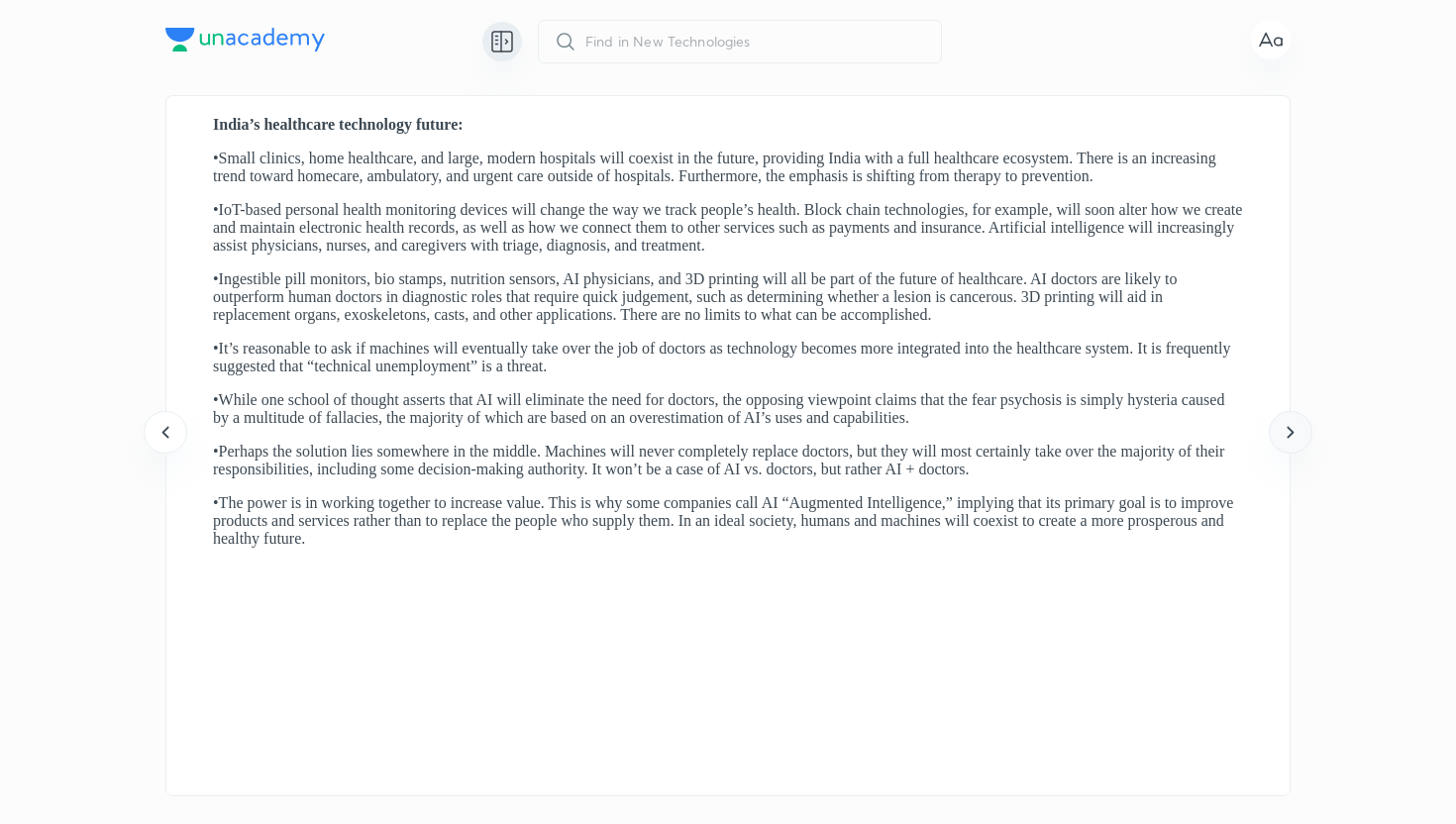 click 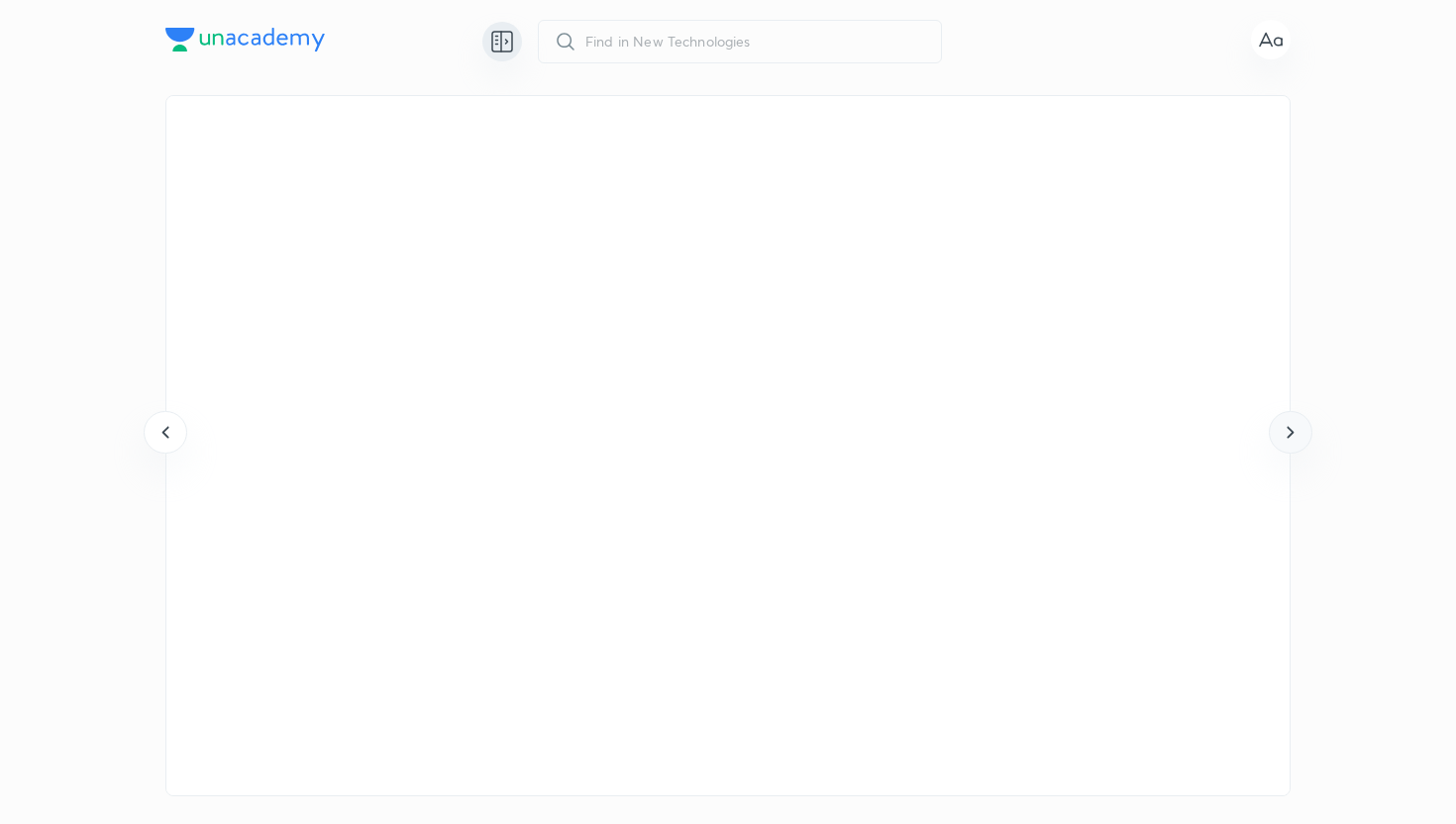 click 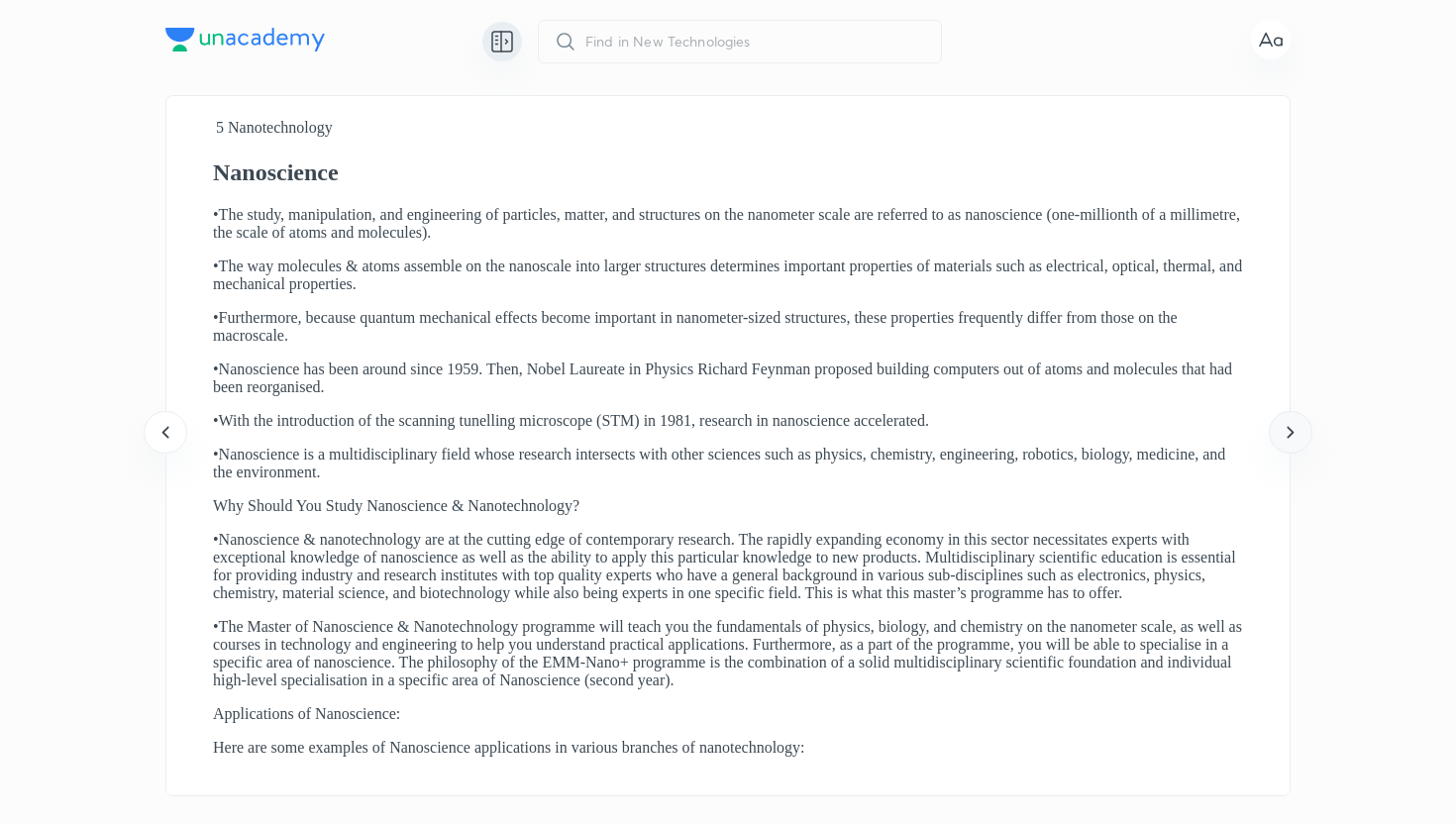 click 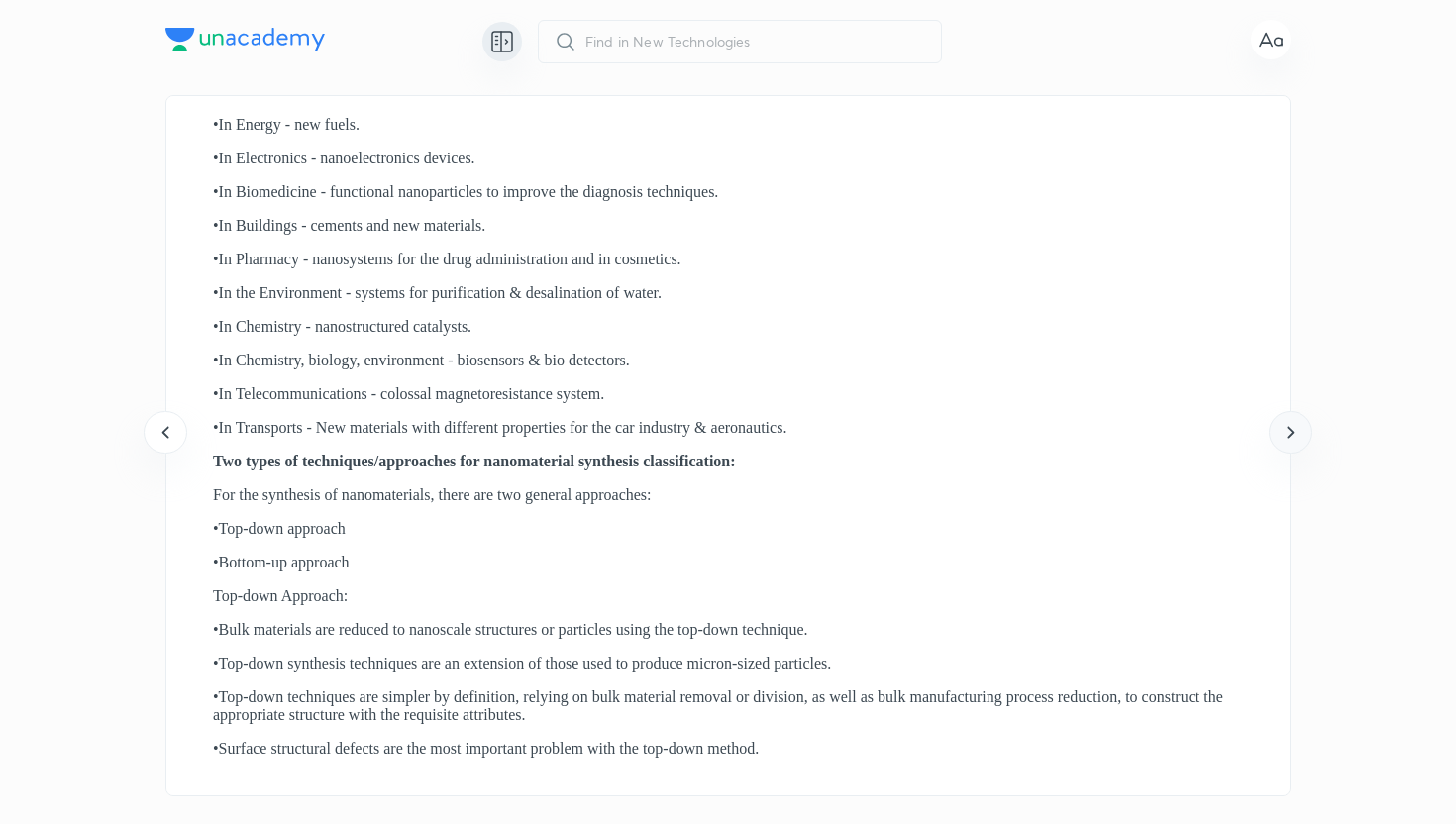 click 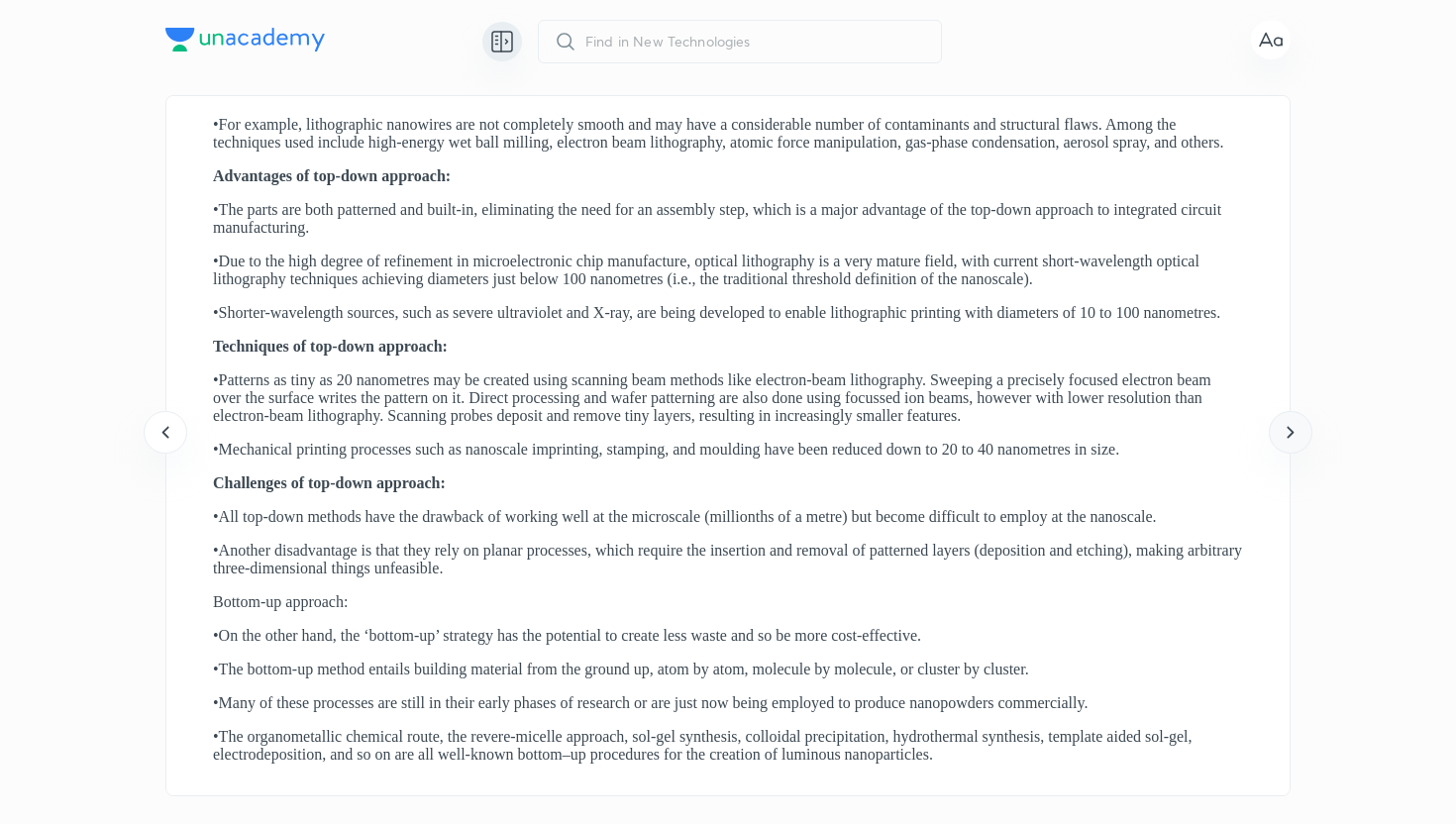 click 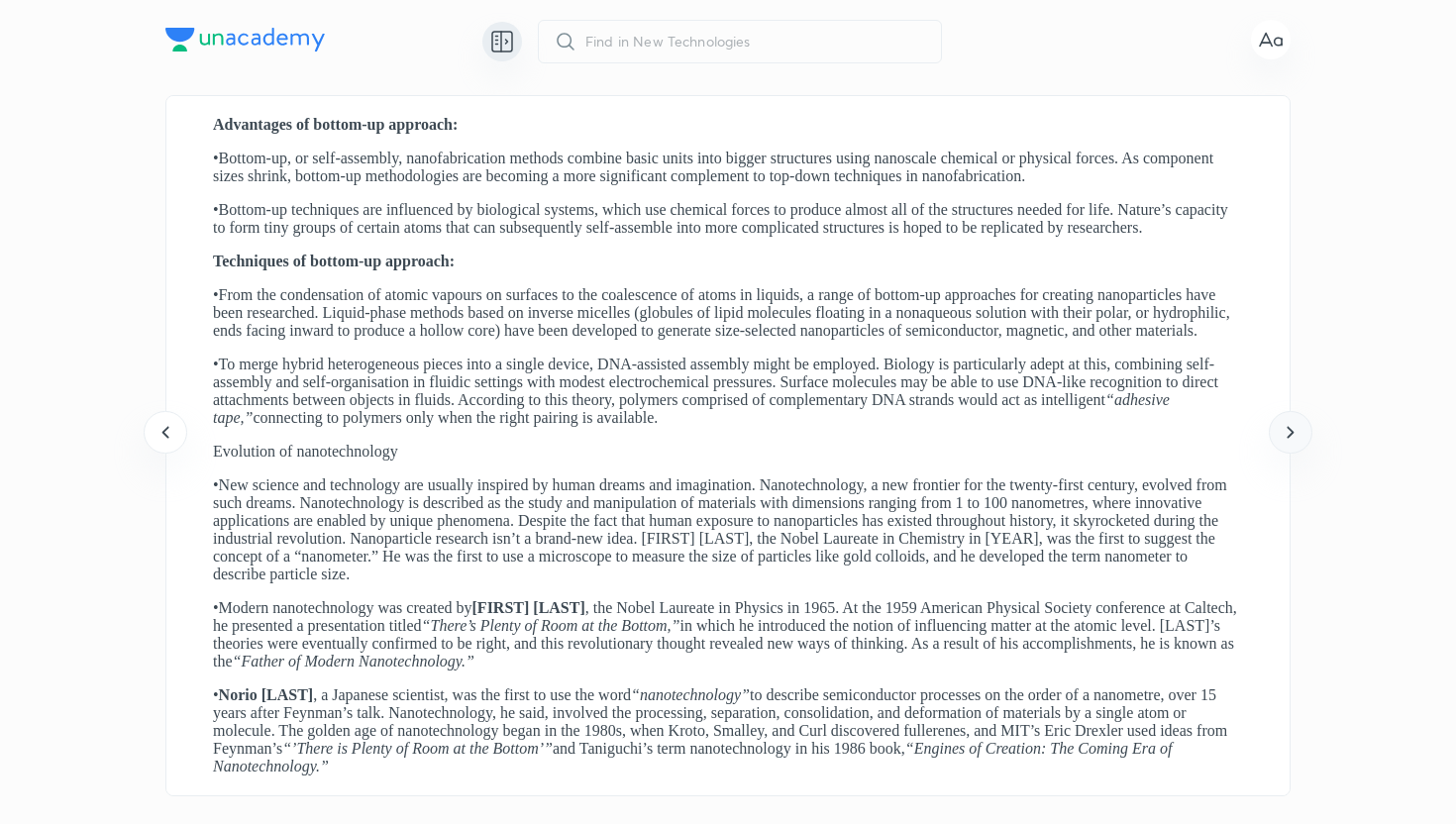 click 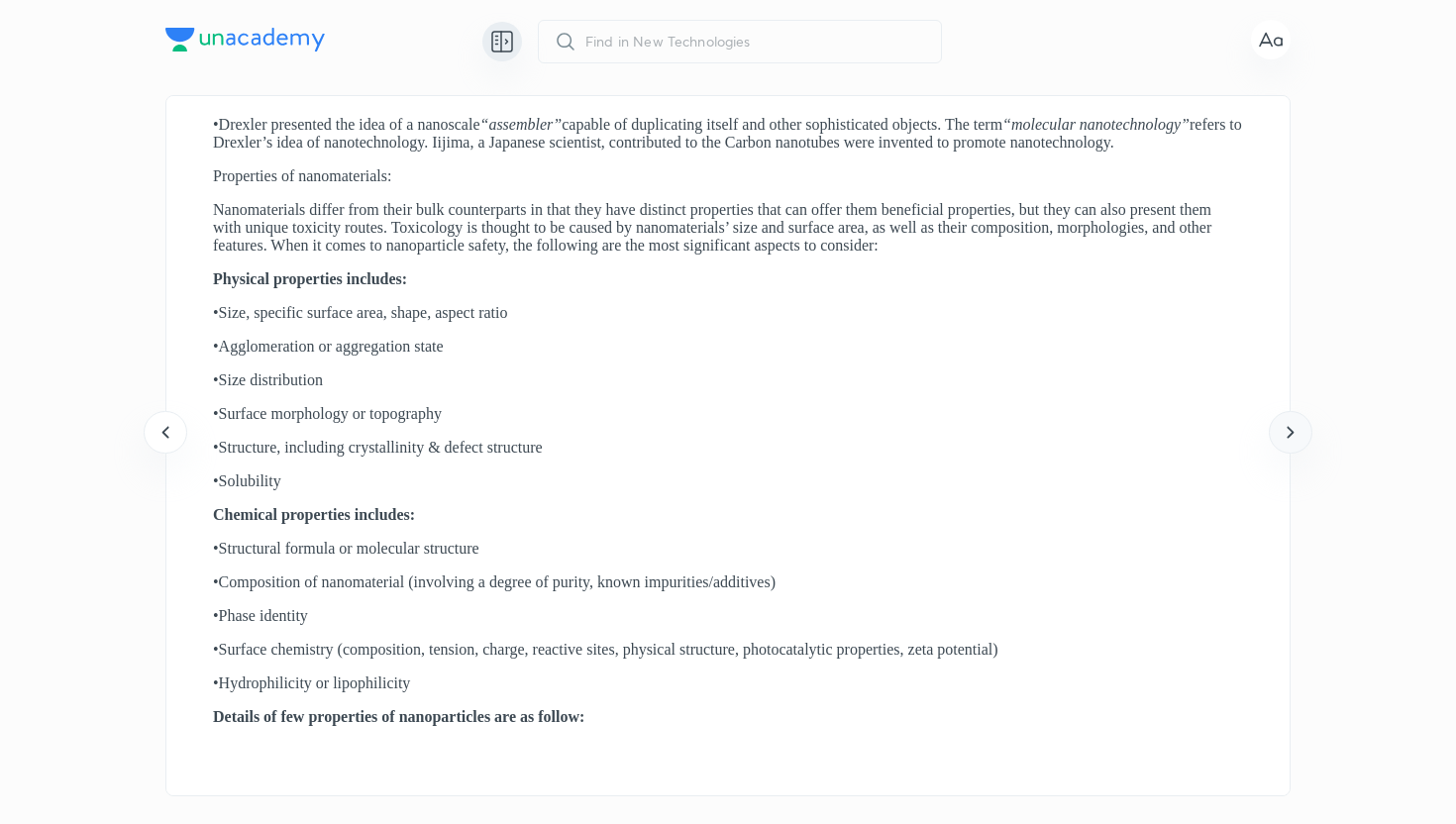 click 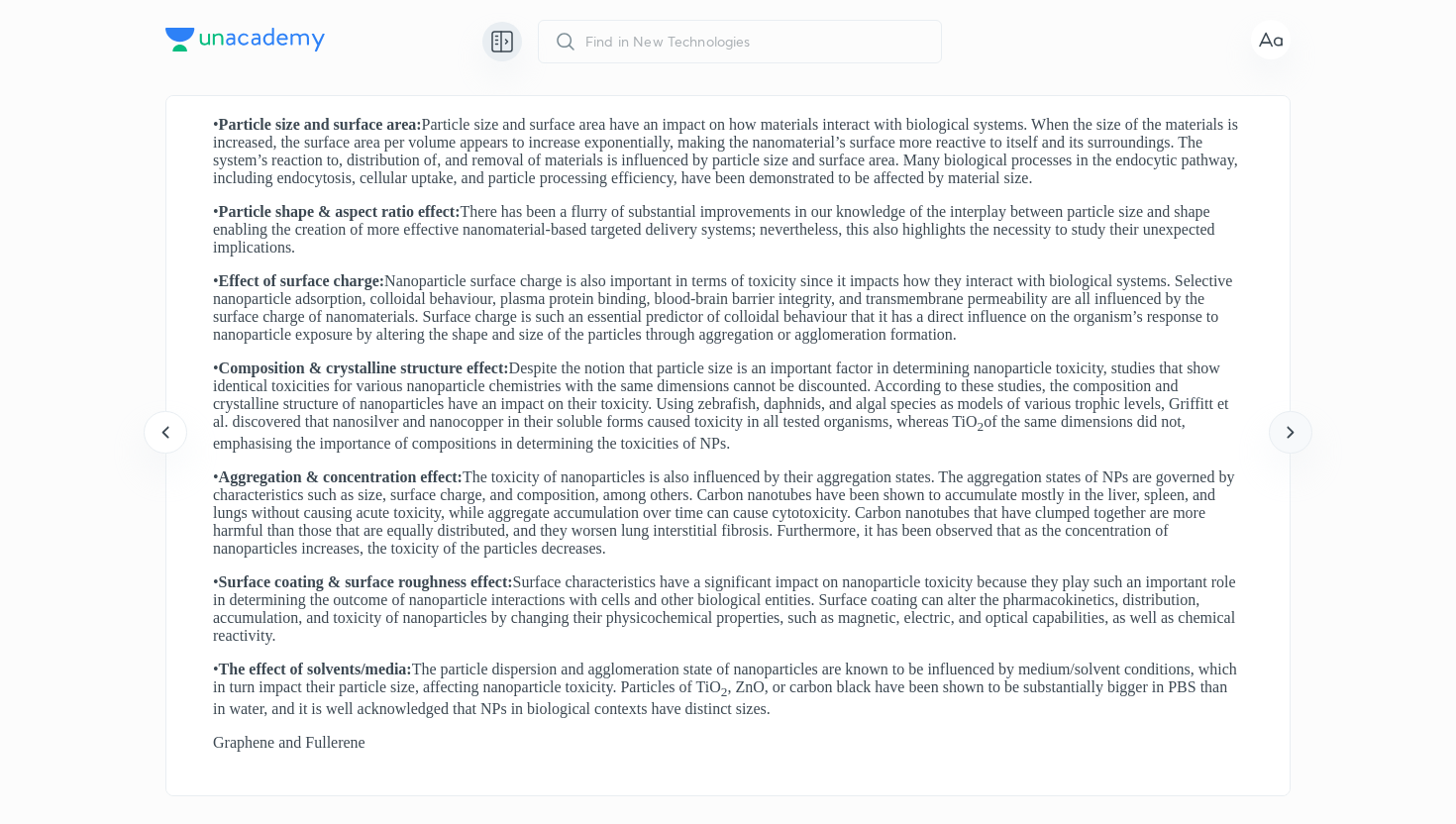 click 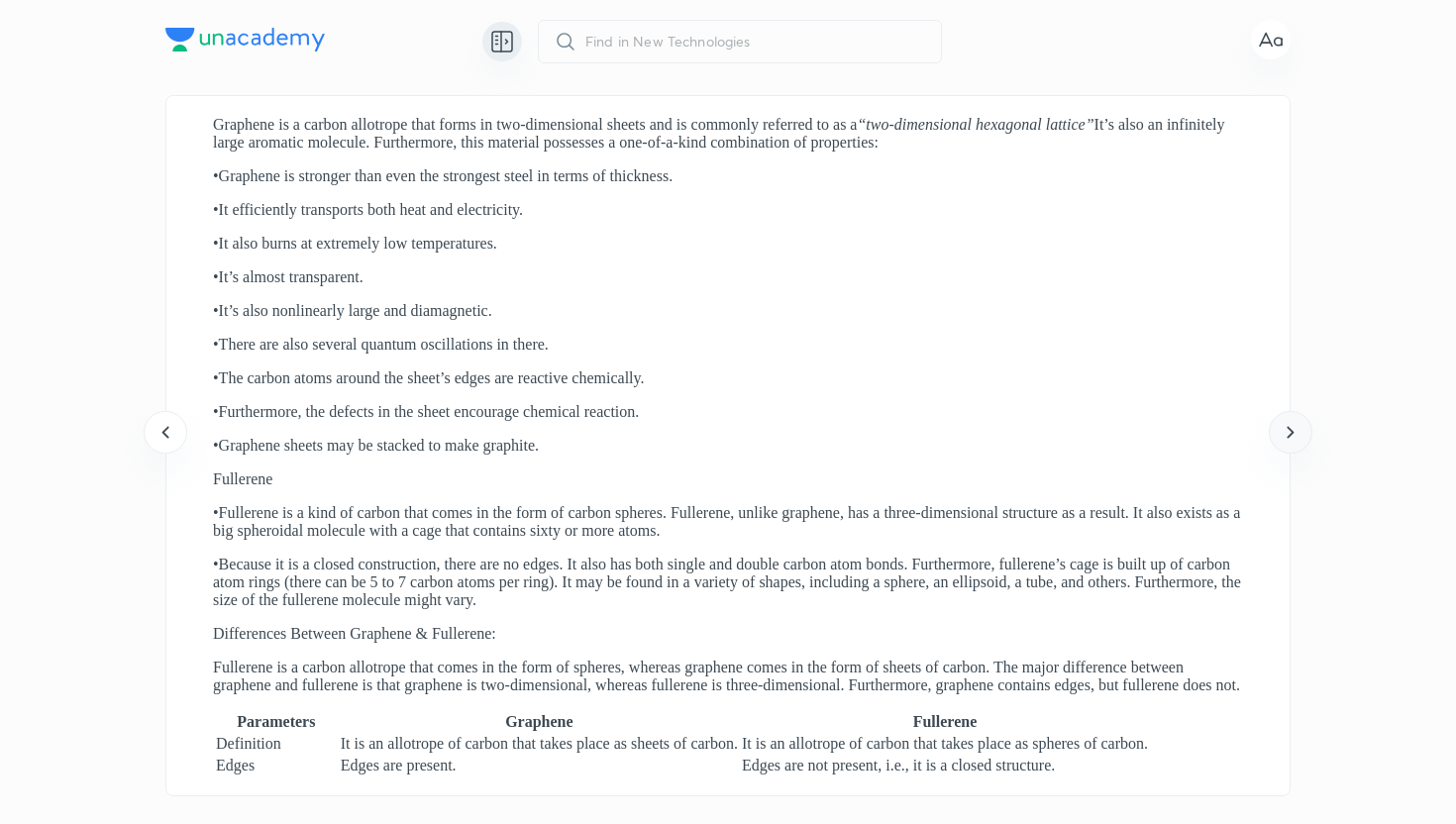 click 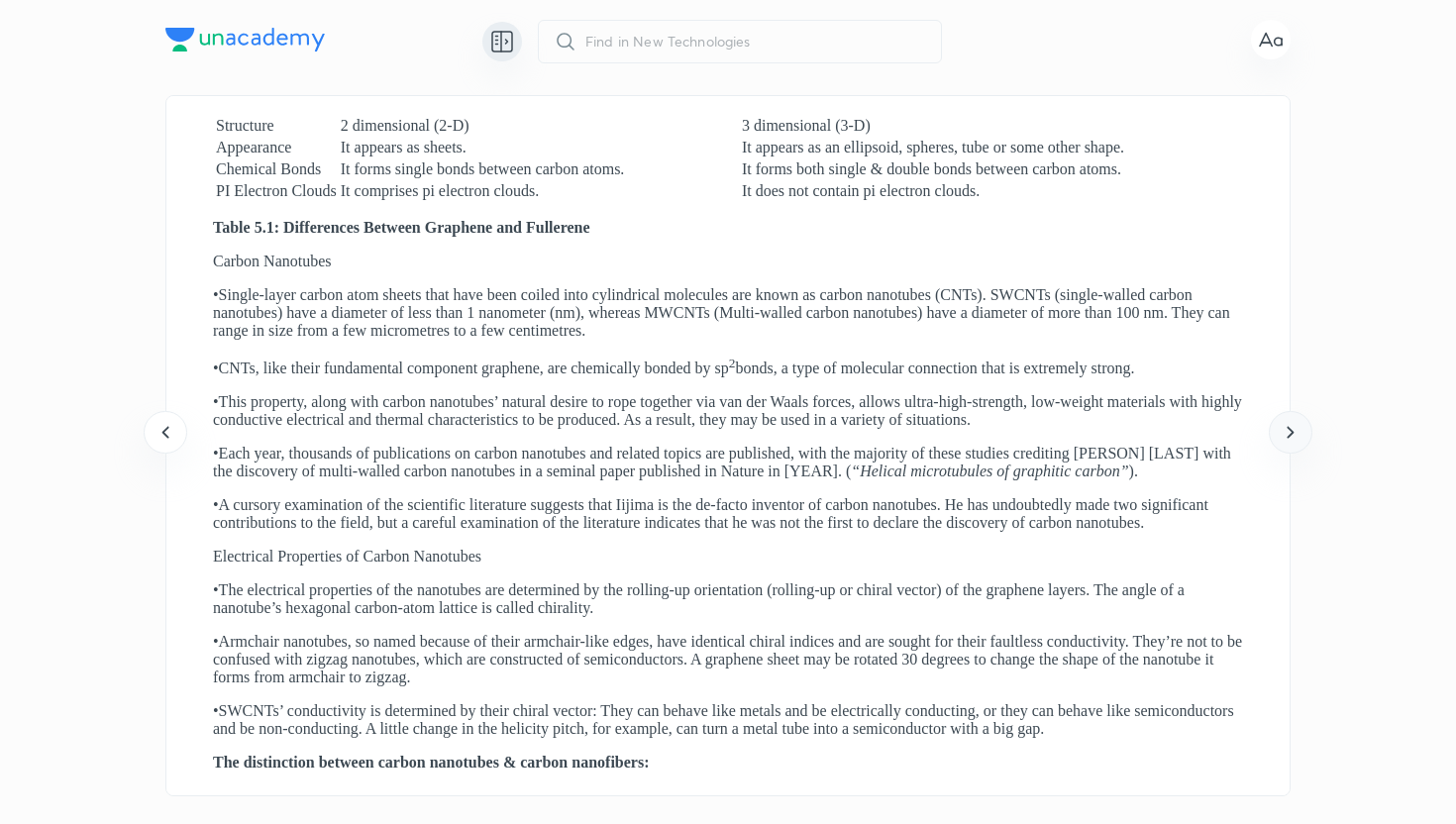 click 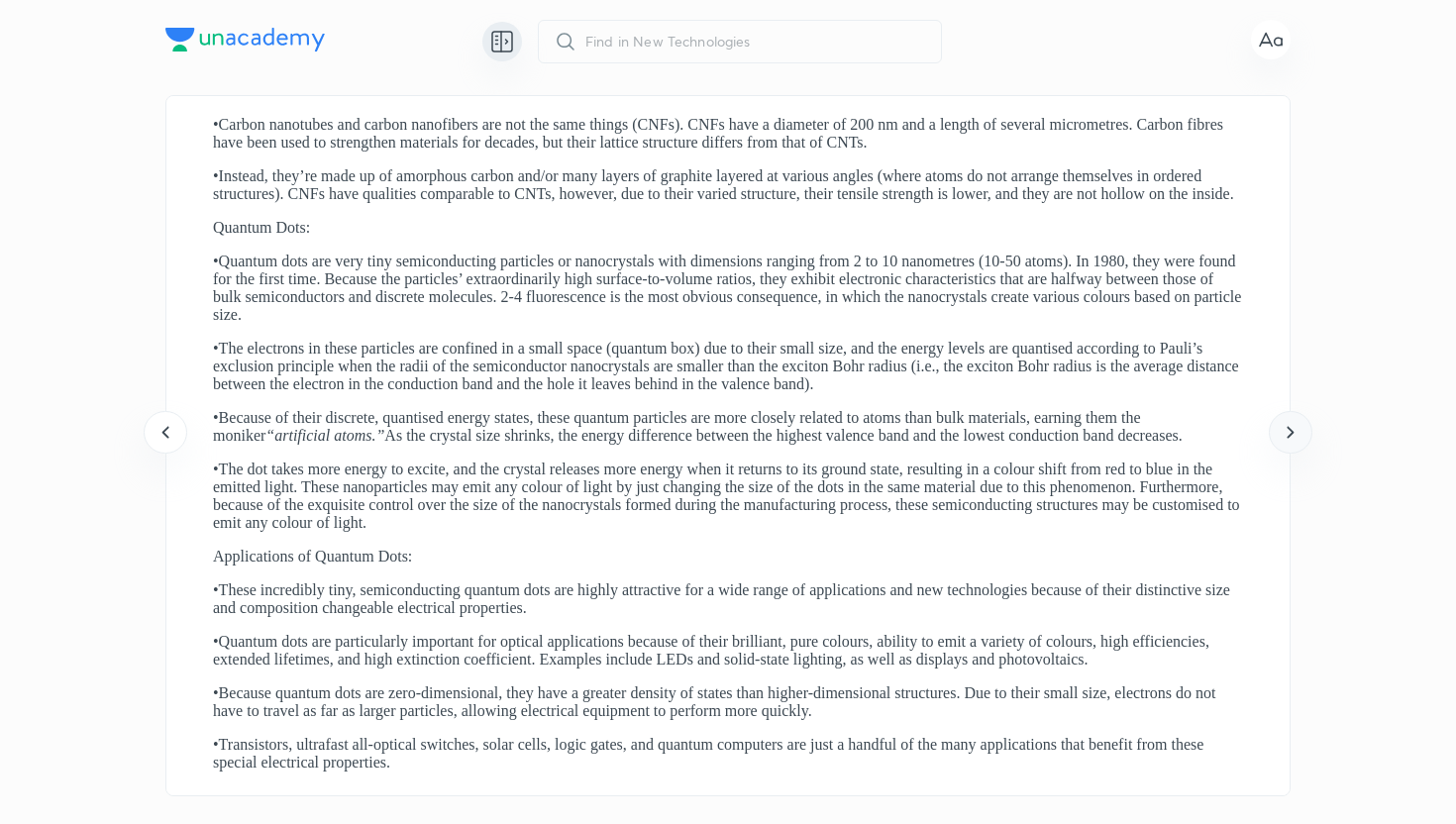 click 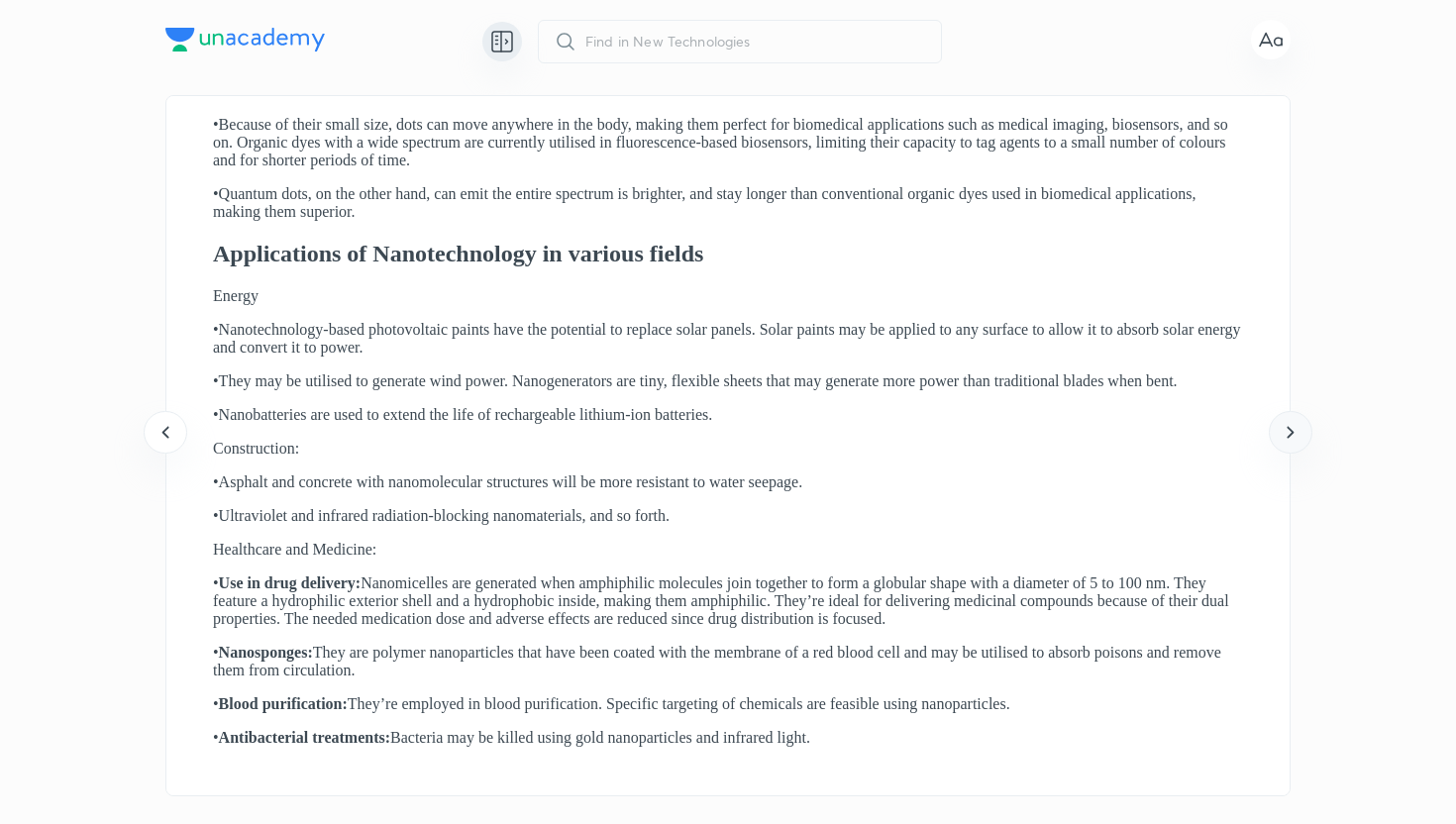 click 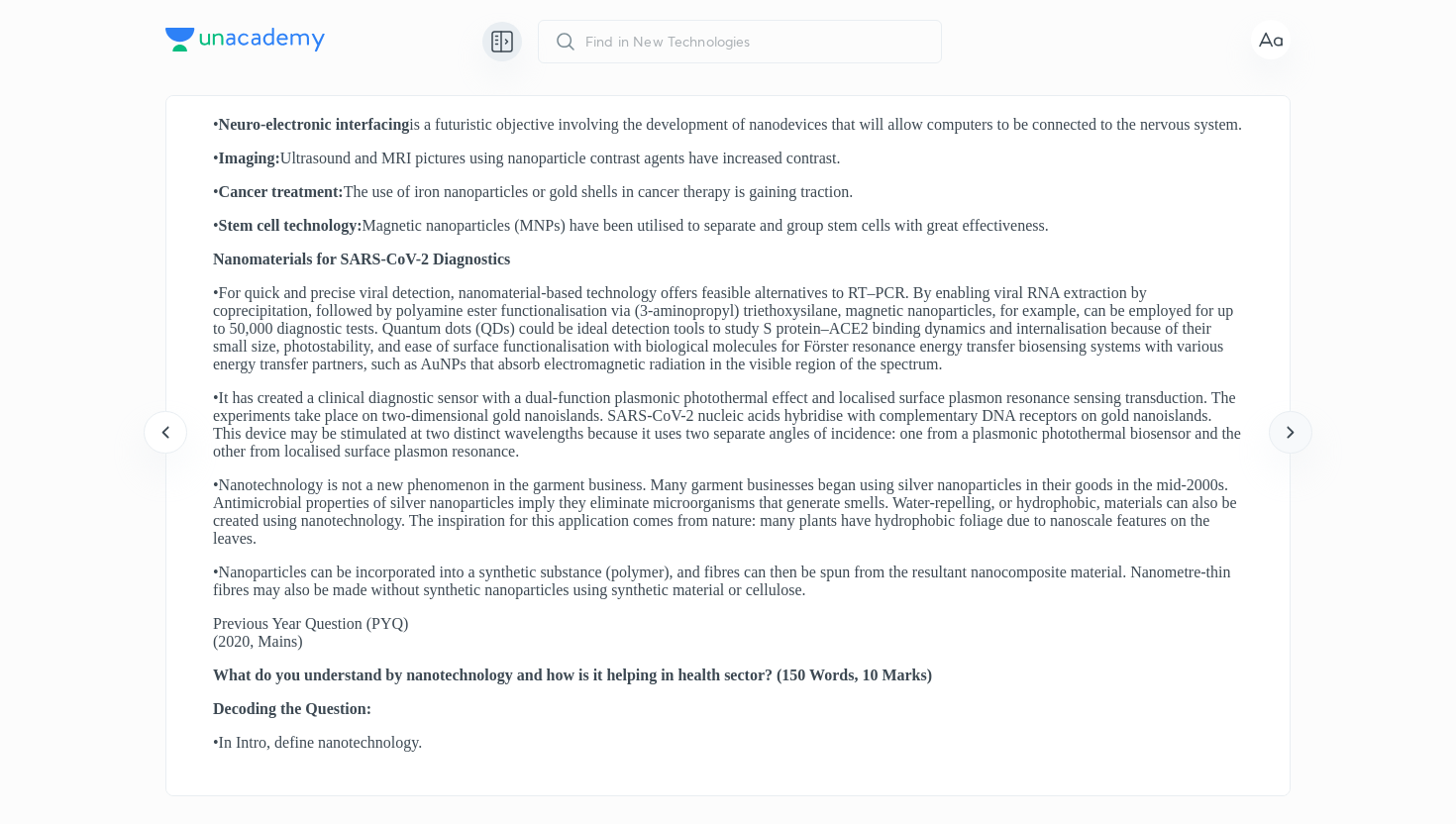 click 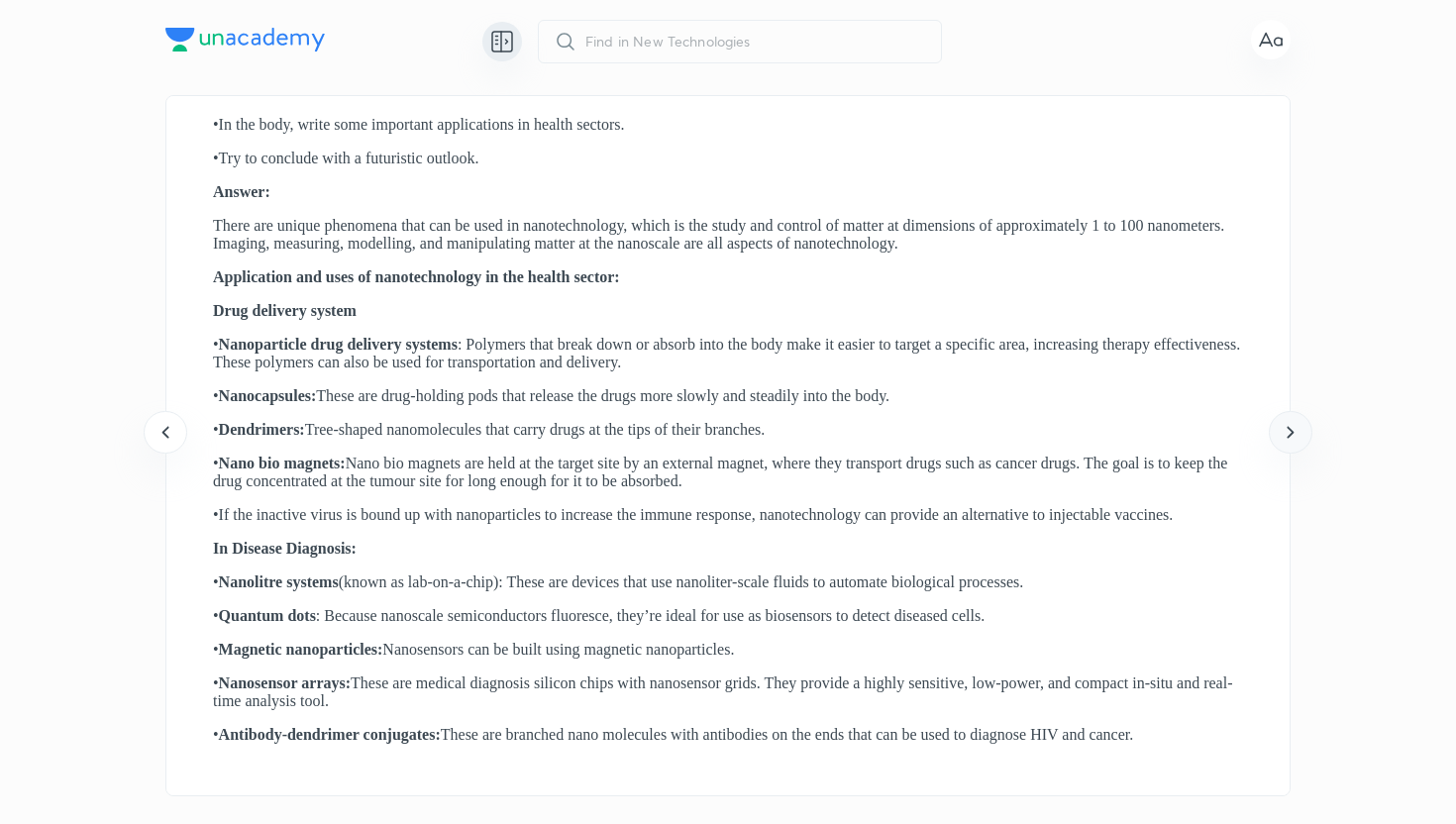 click 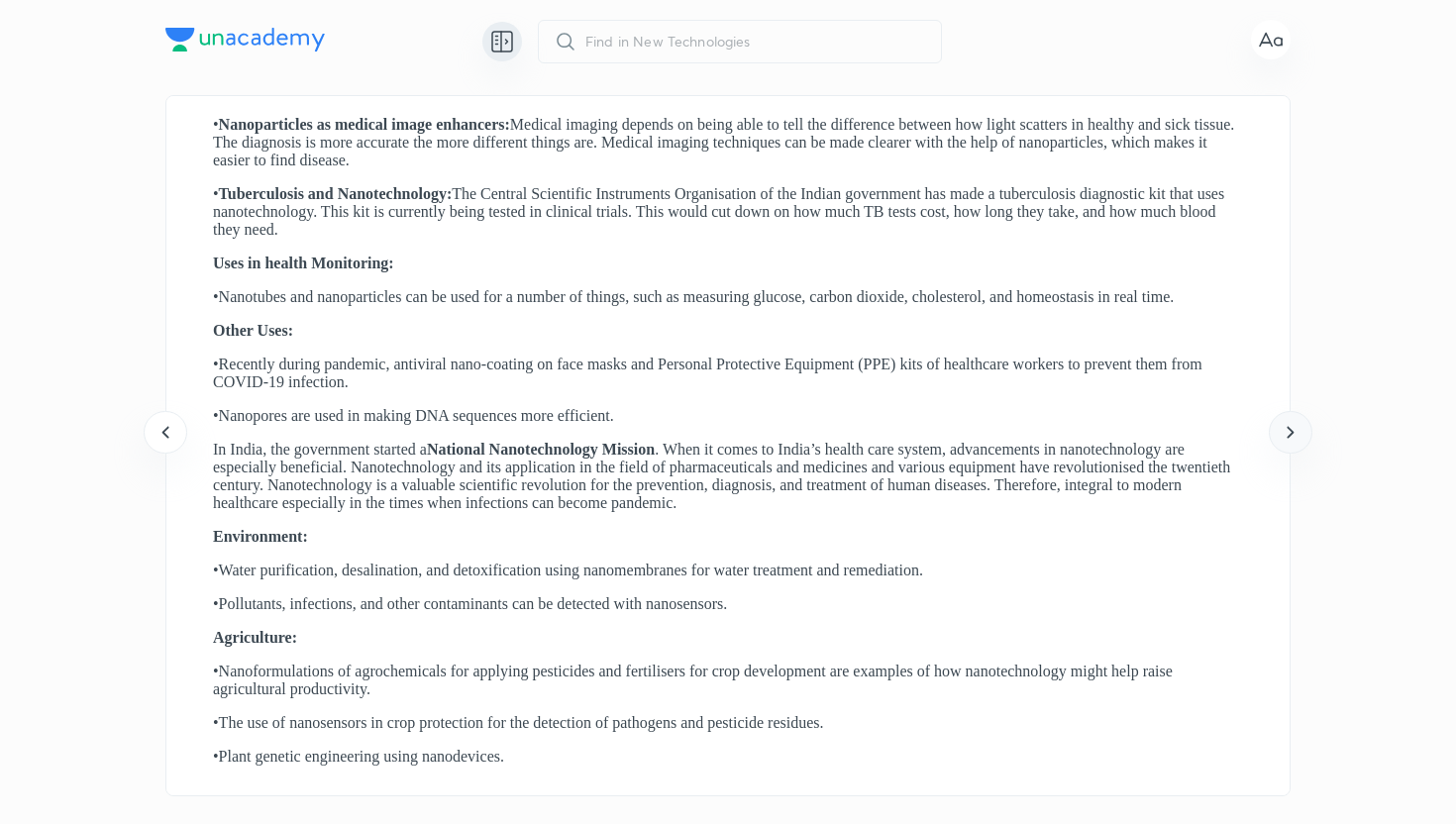 click 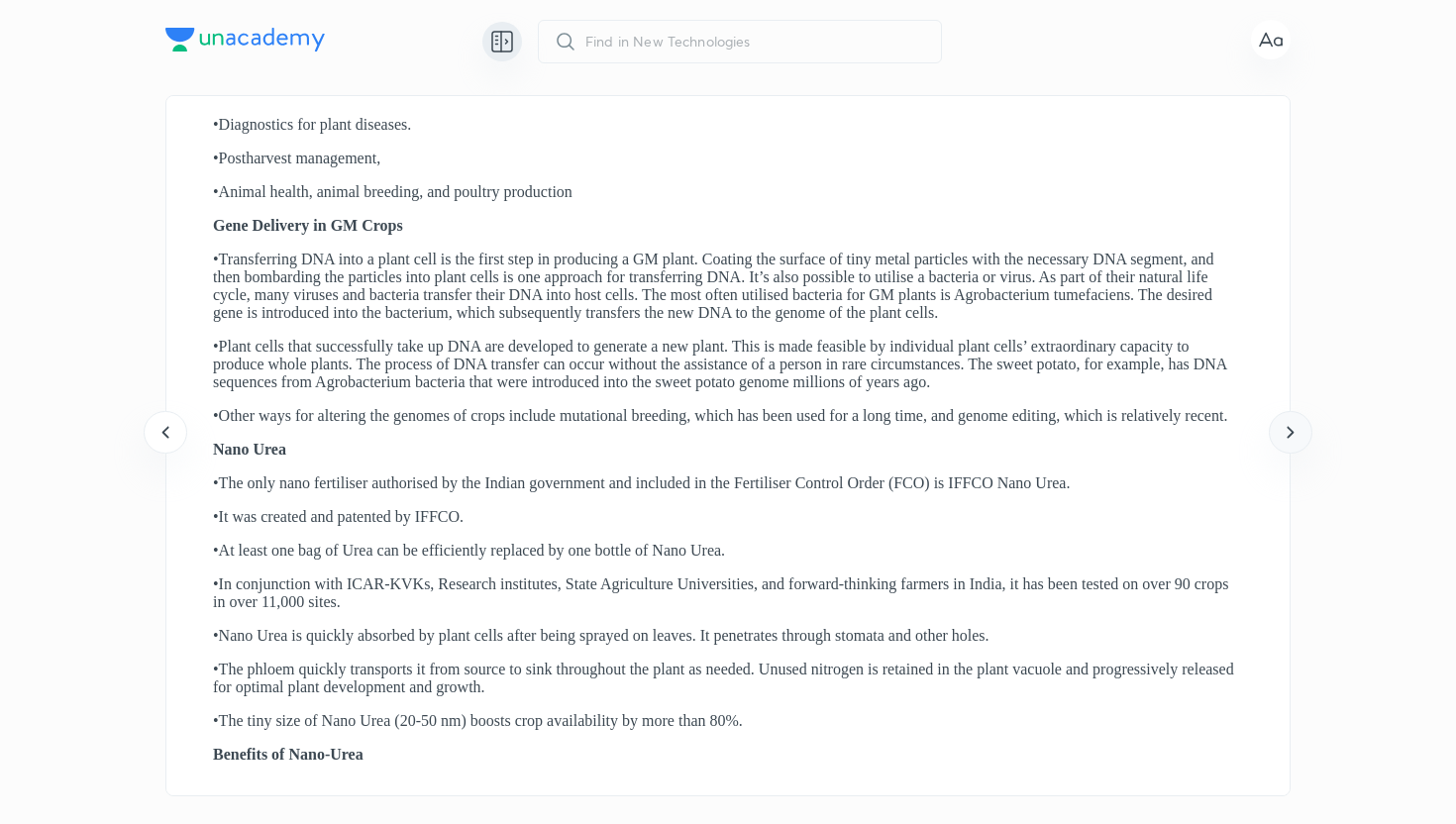 click 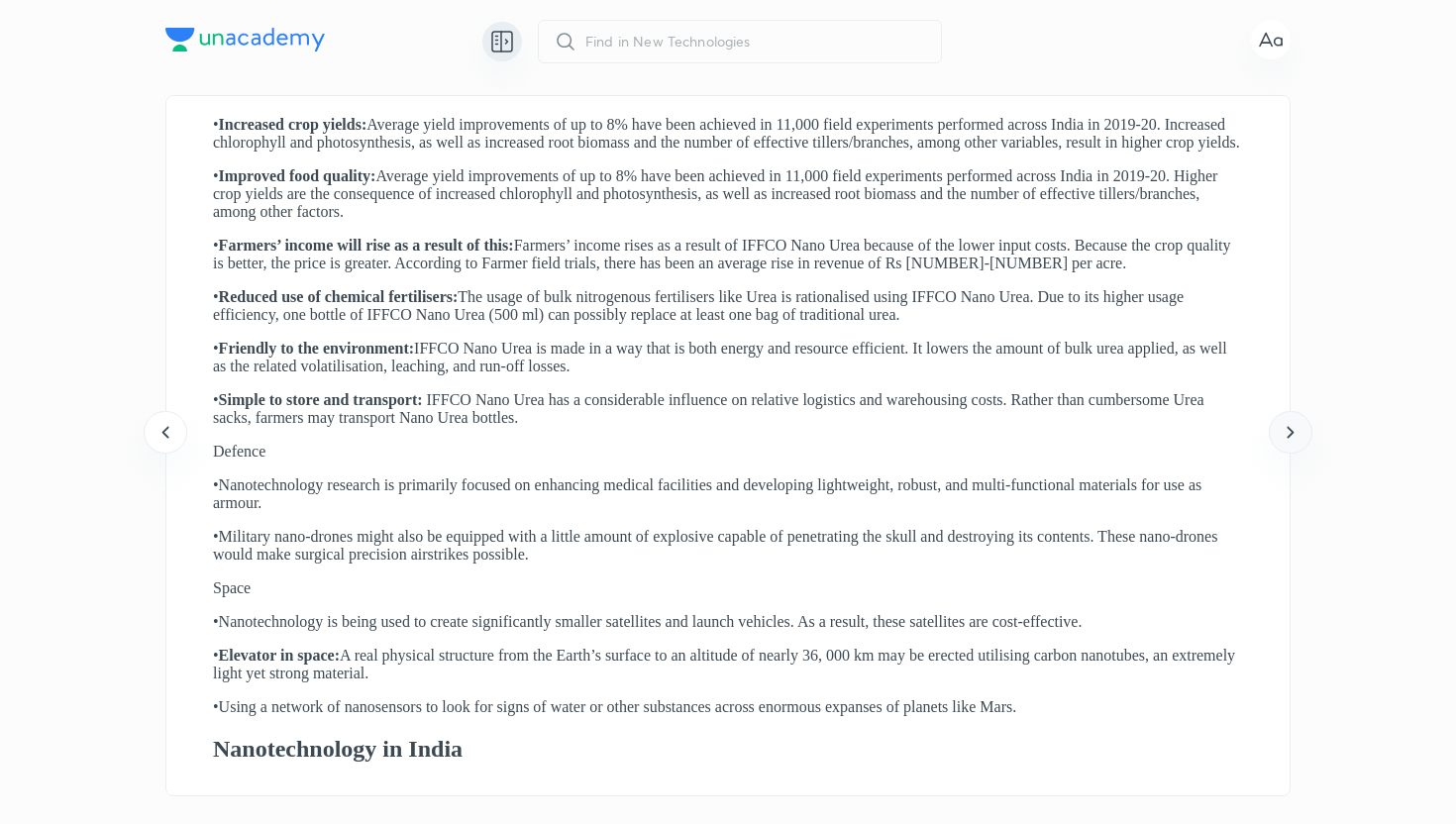click 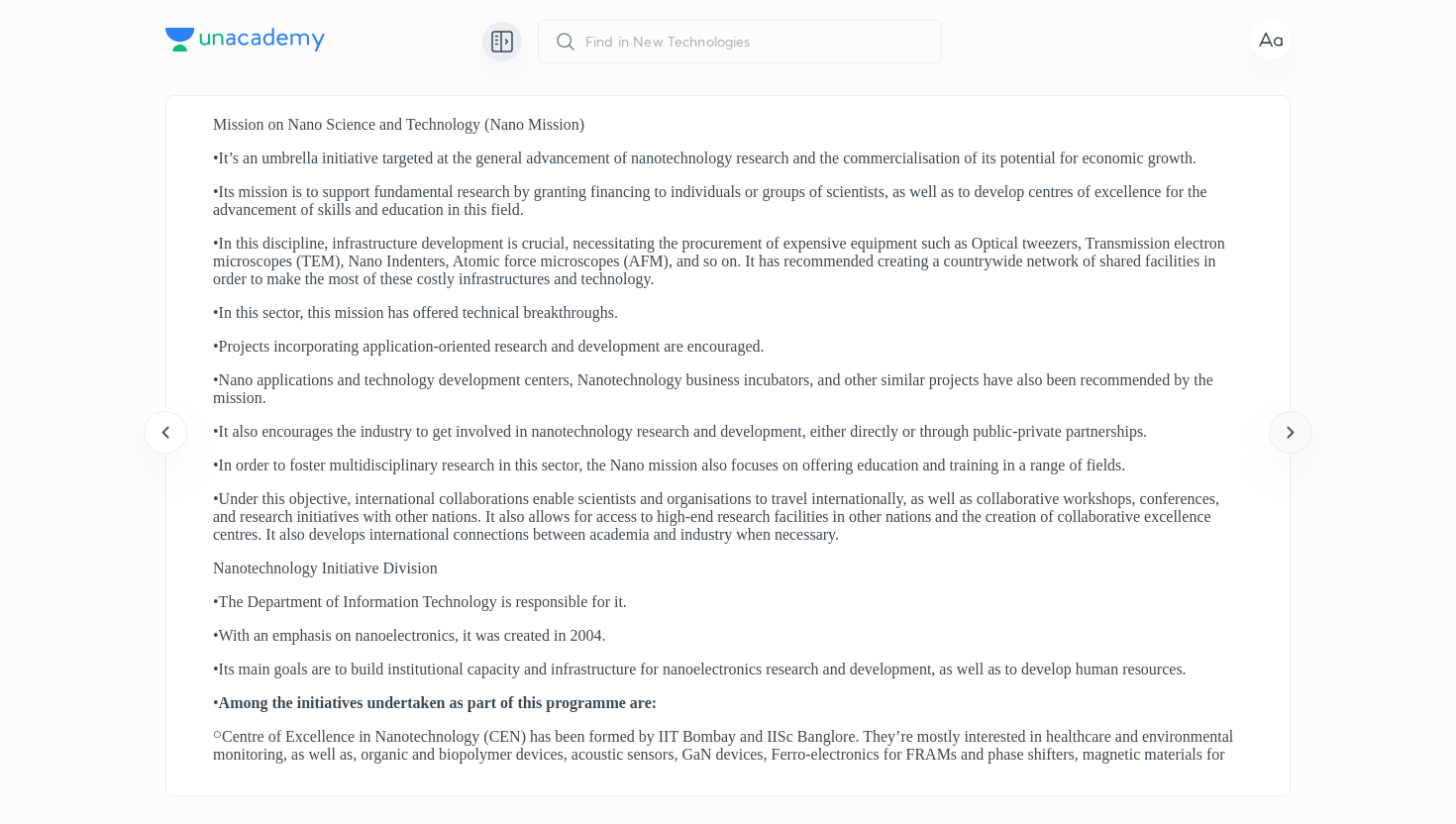 click 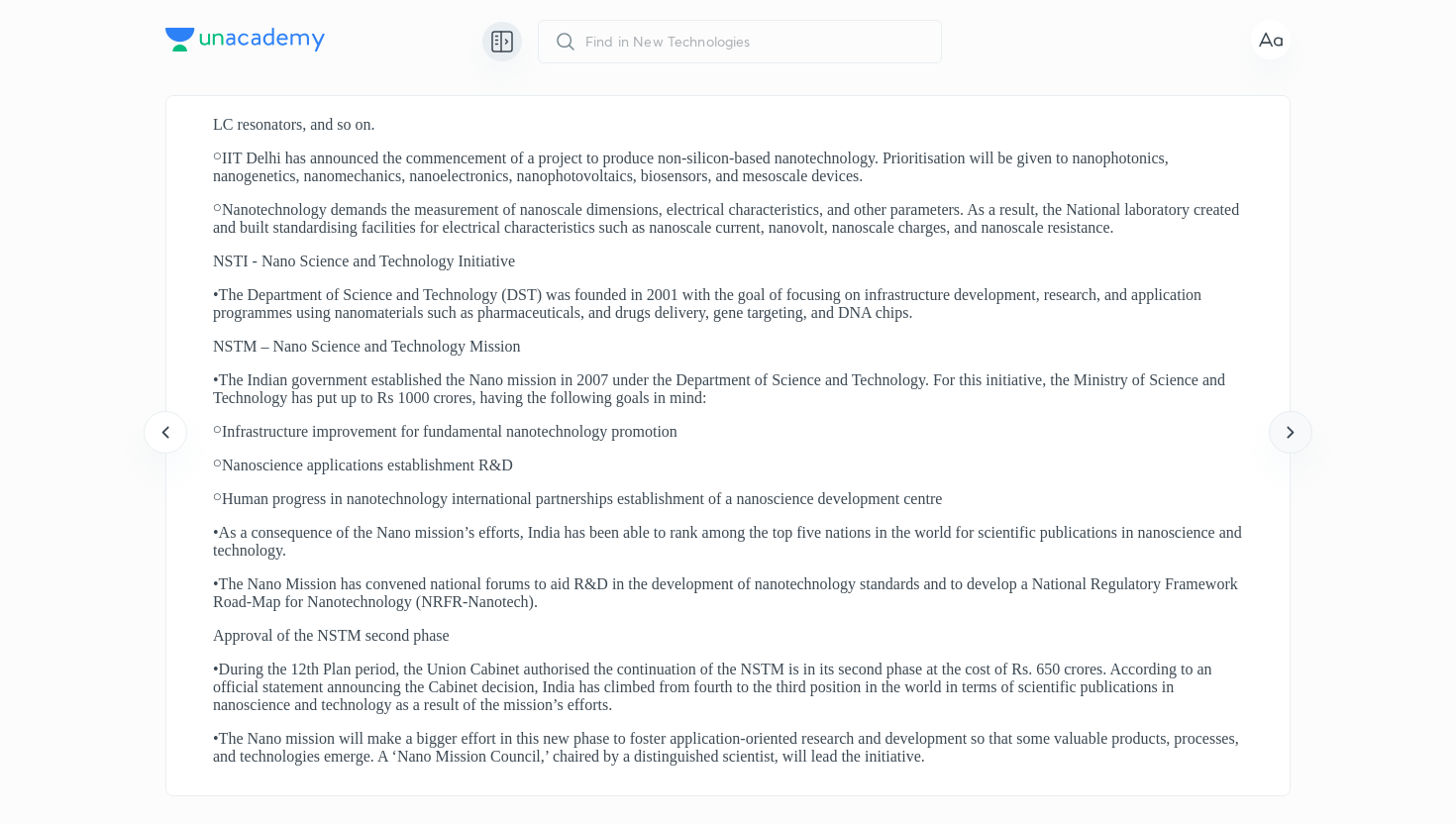 click 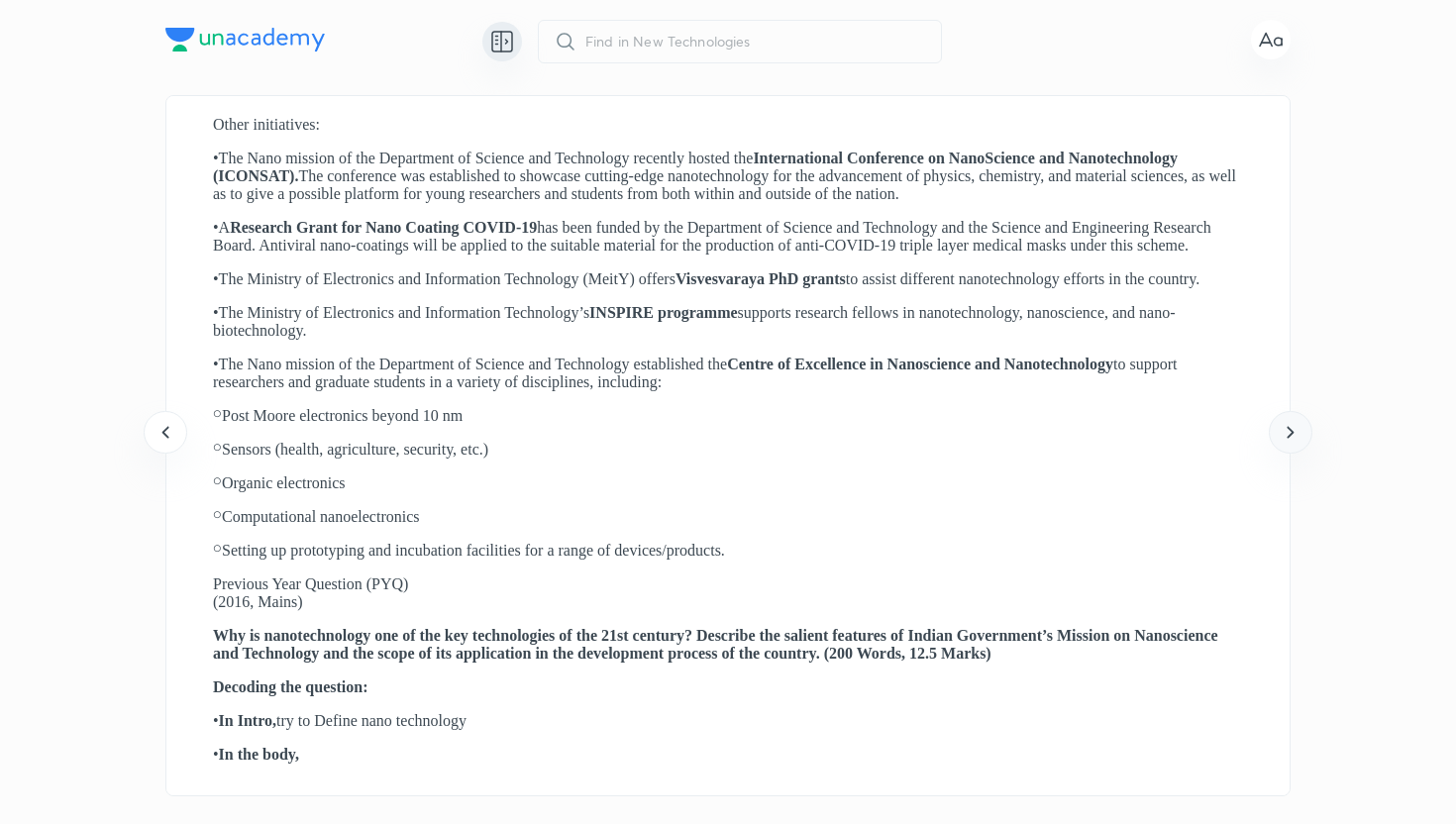 click 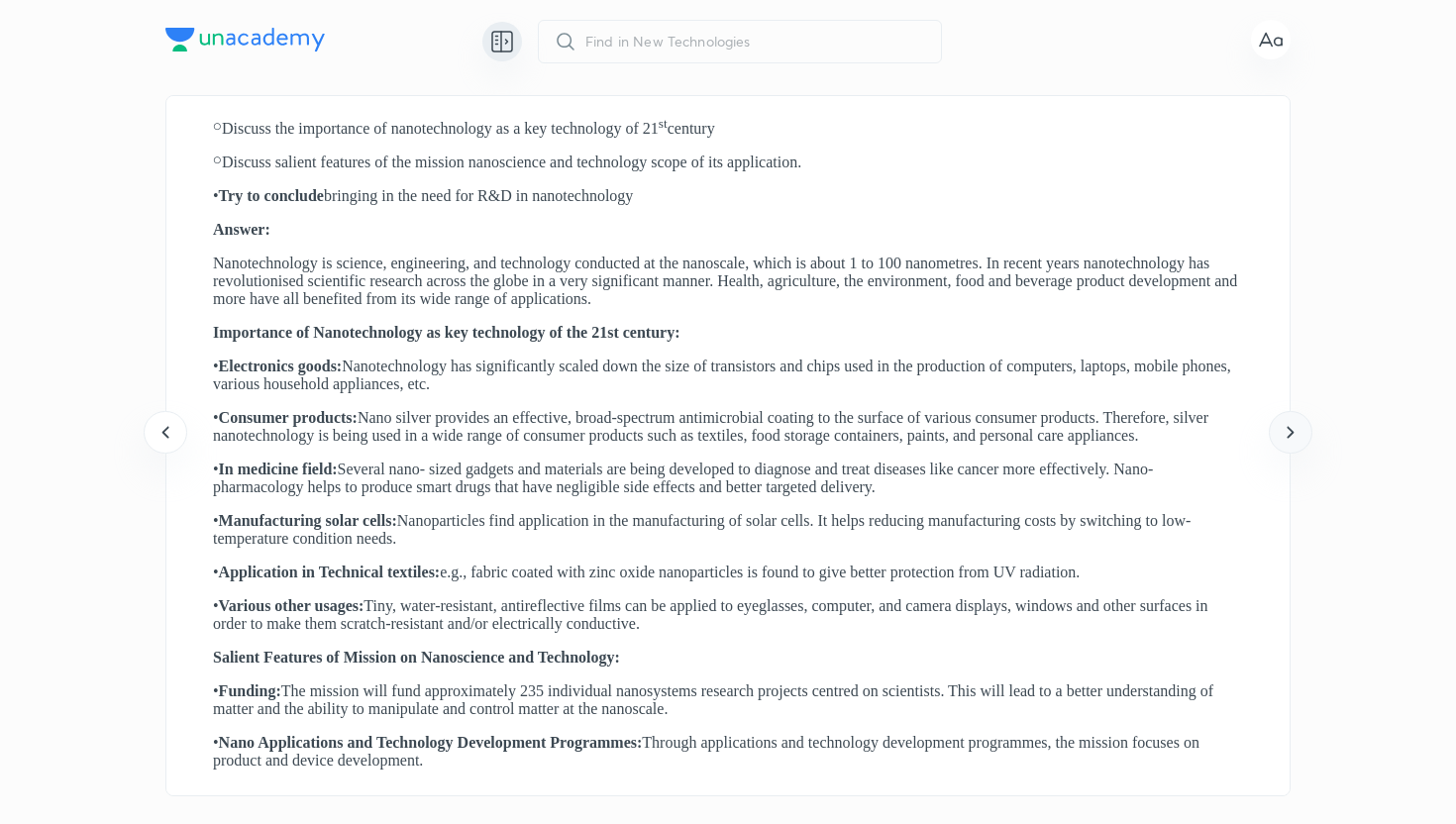 click 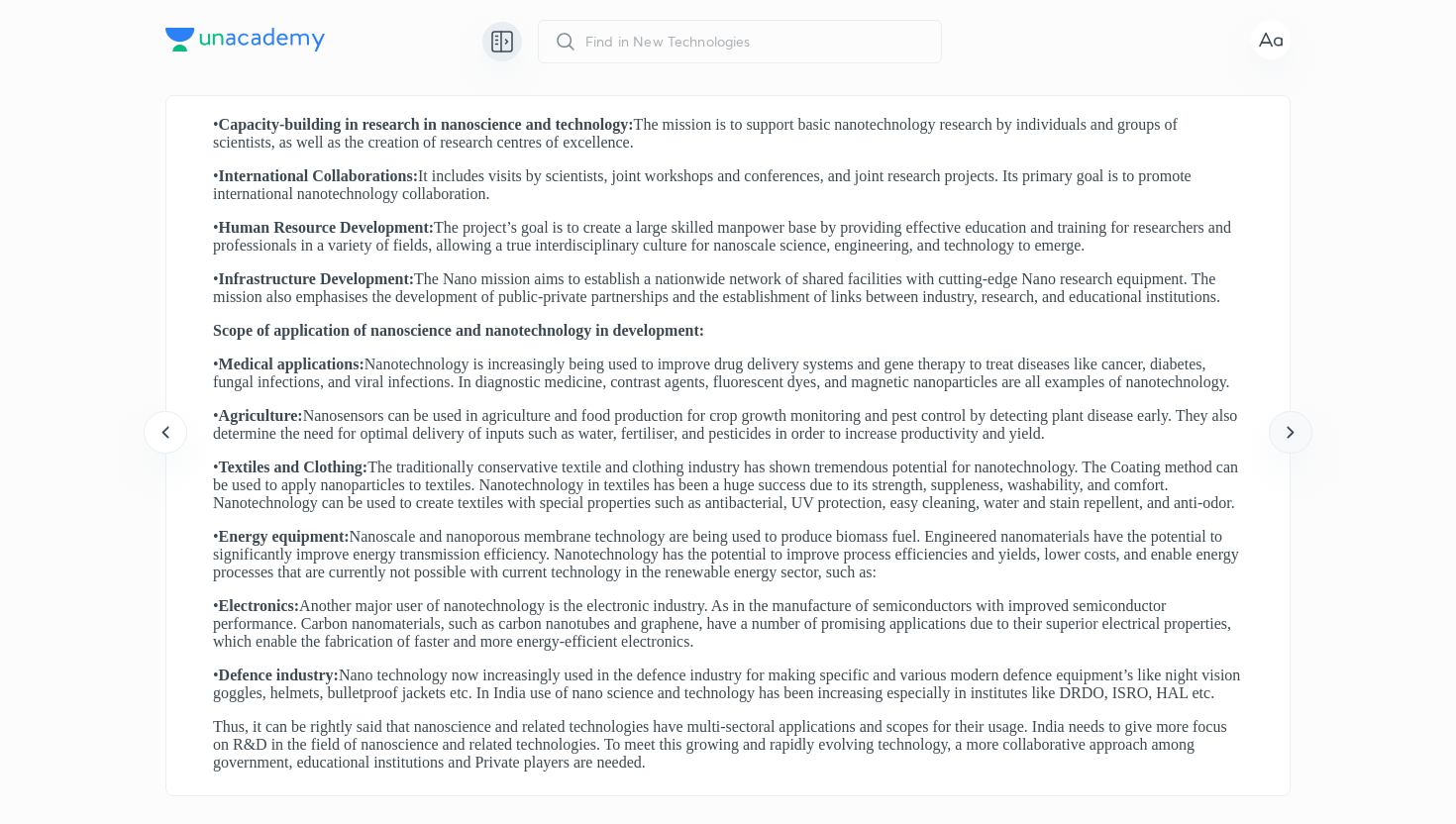 click 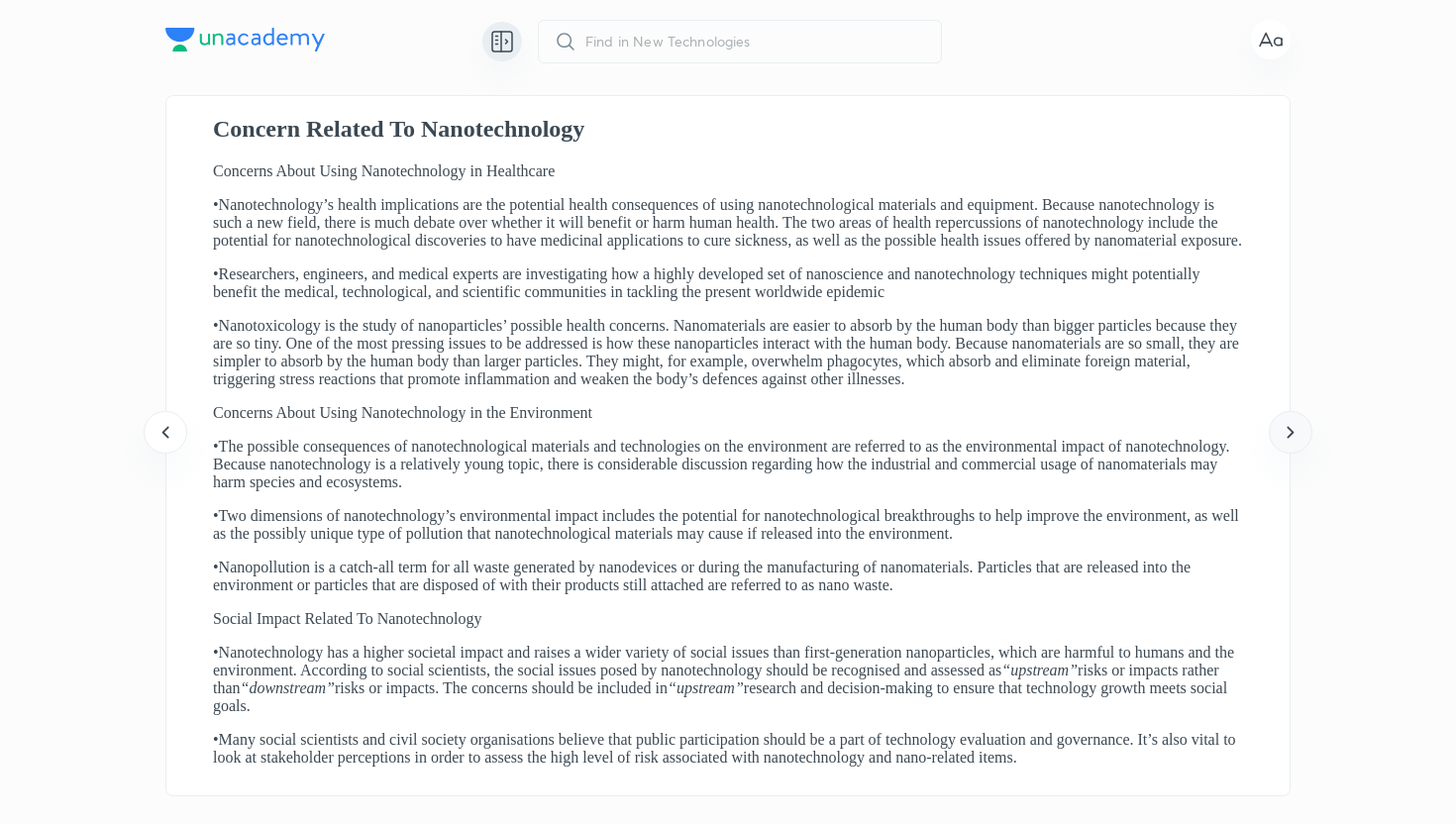 click 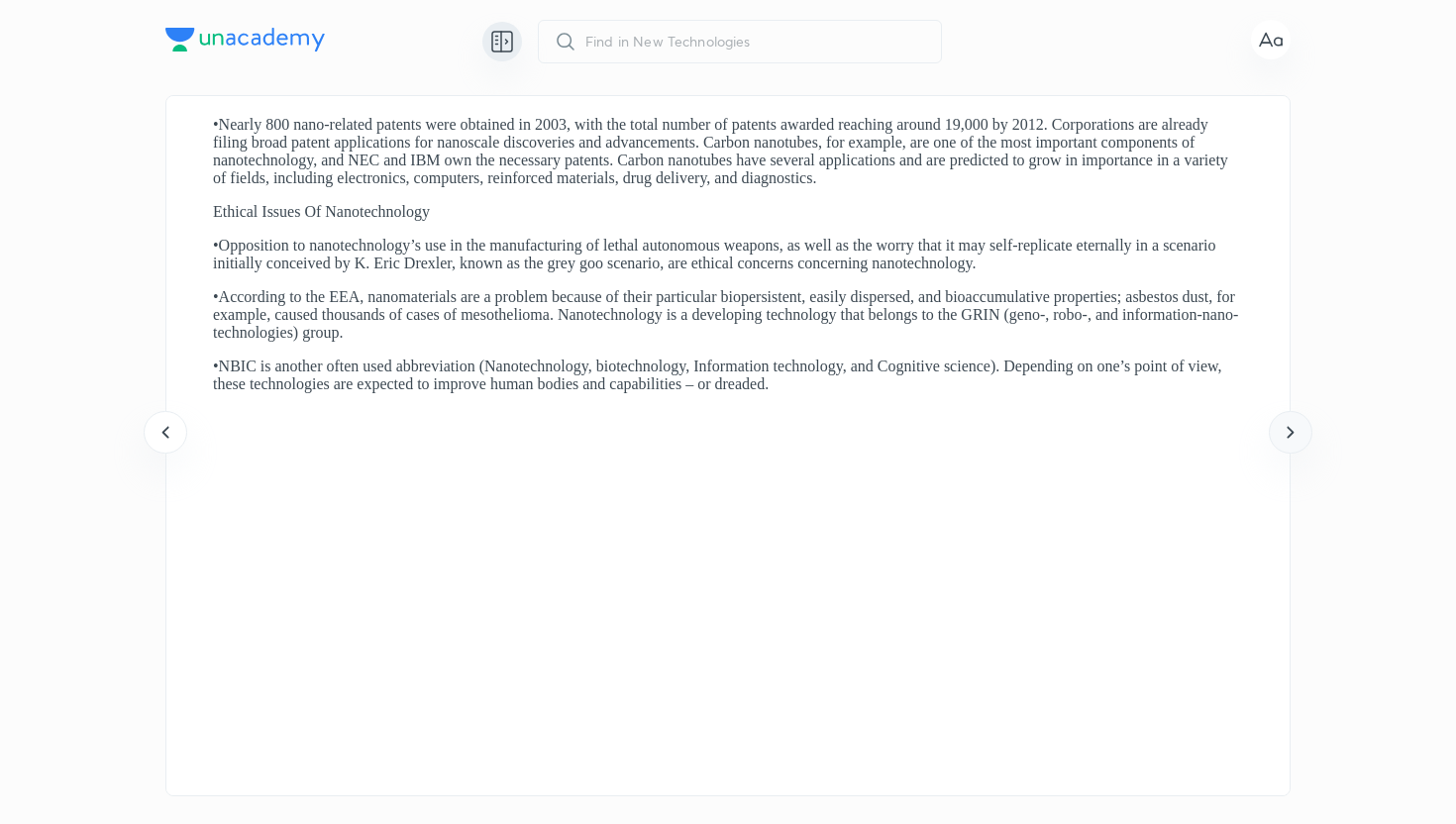click 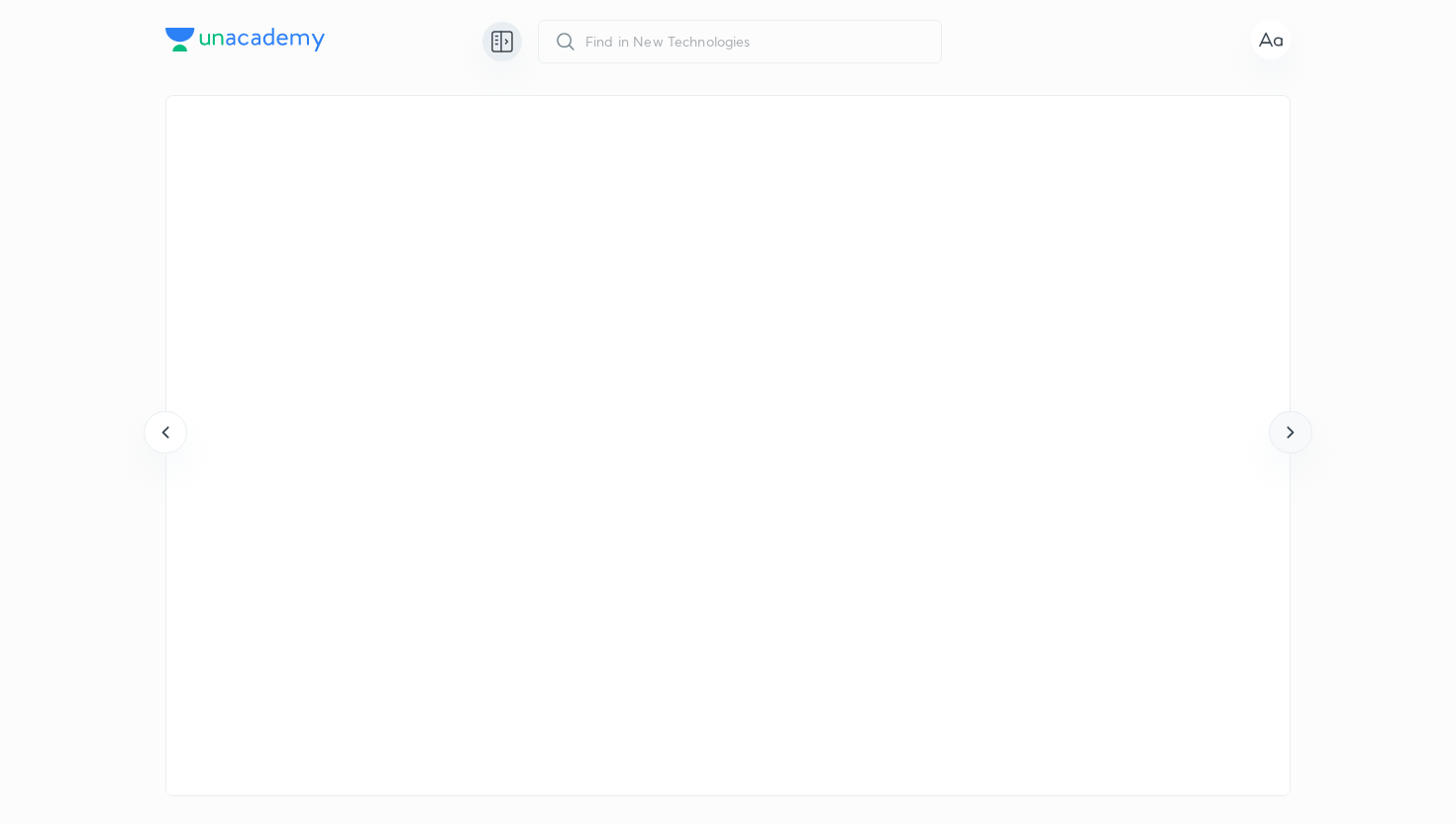 click 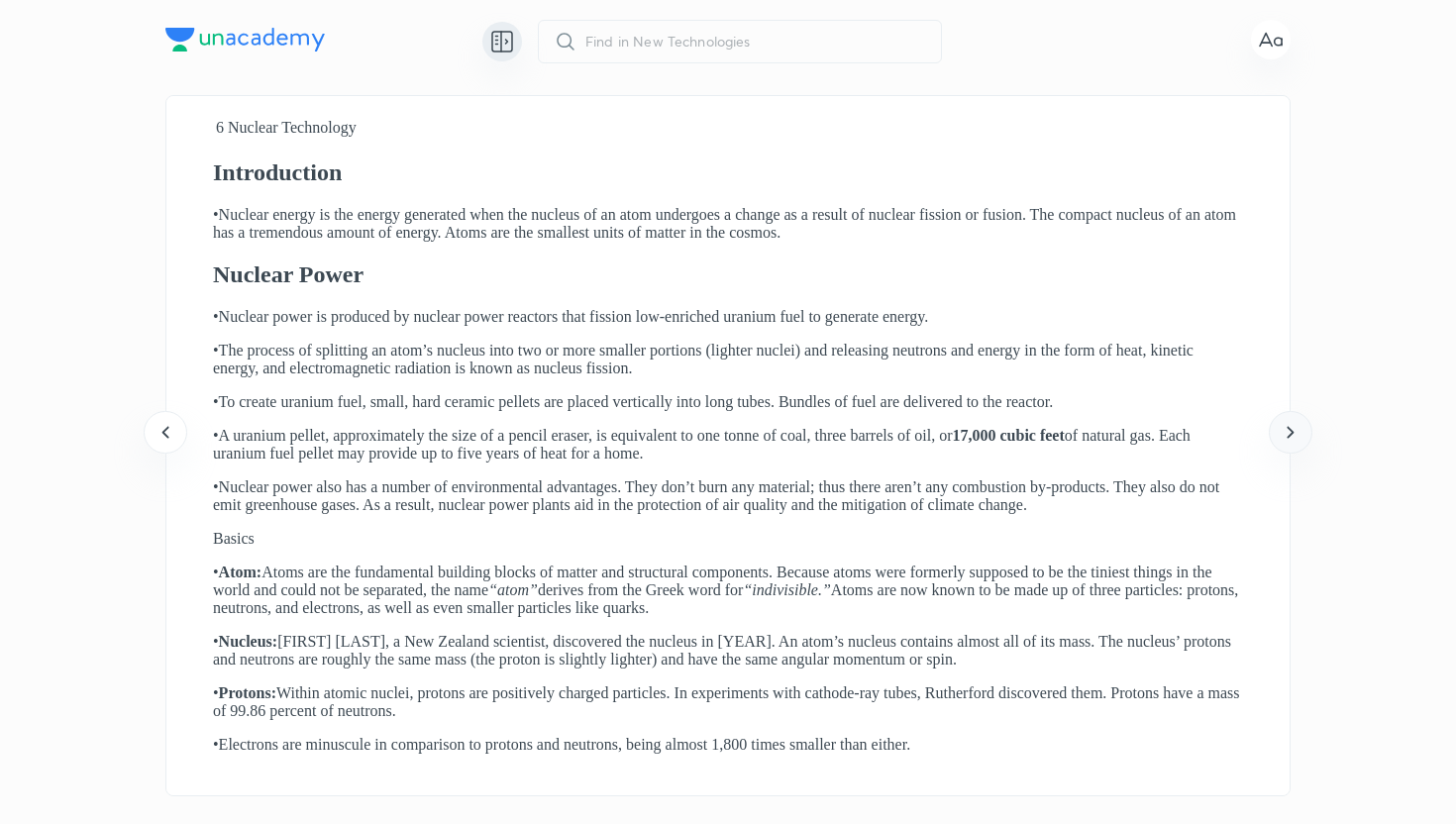 click 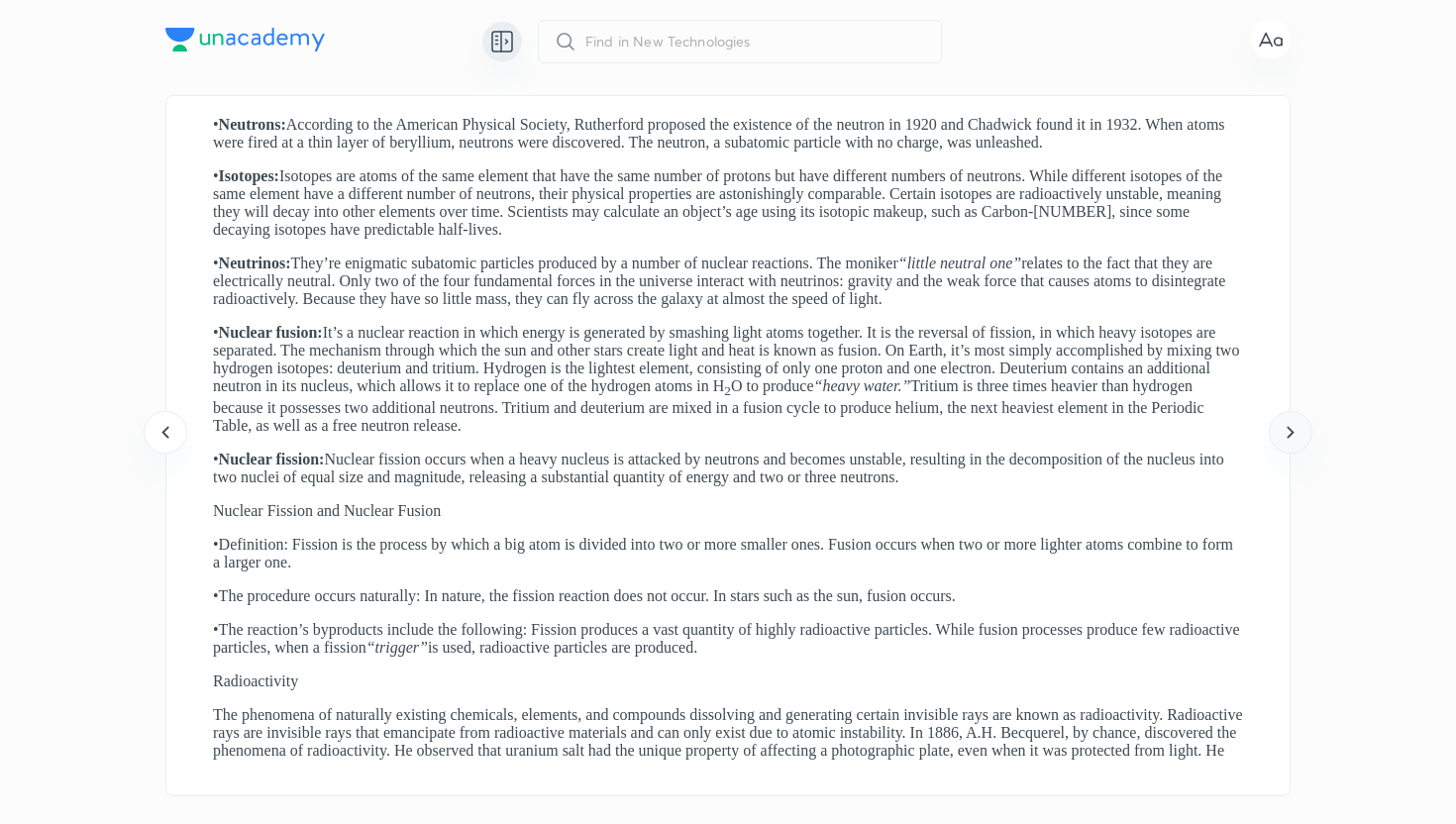 click 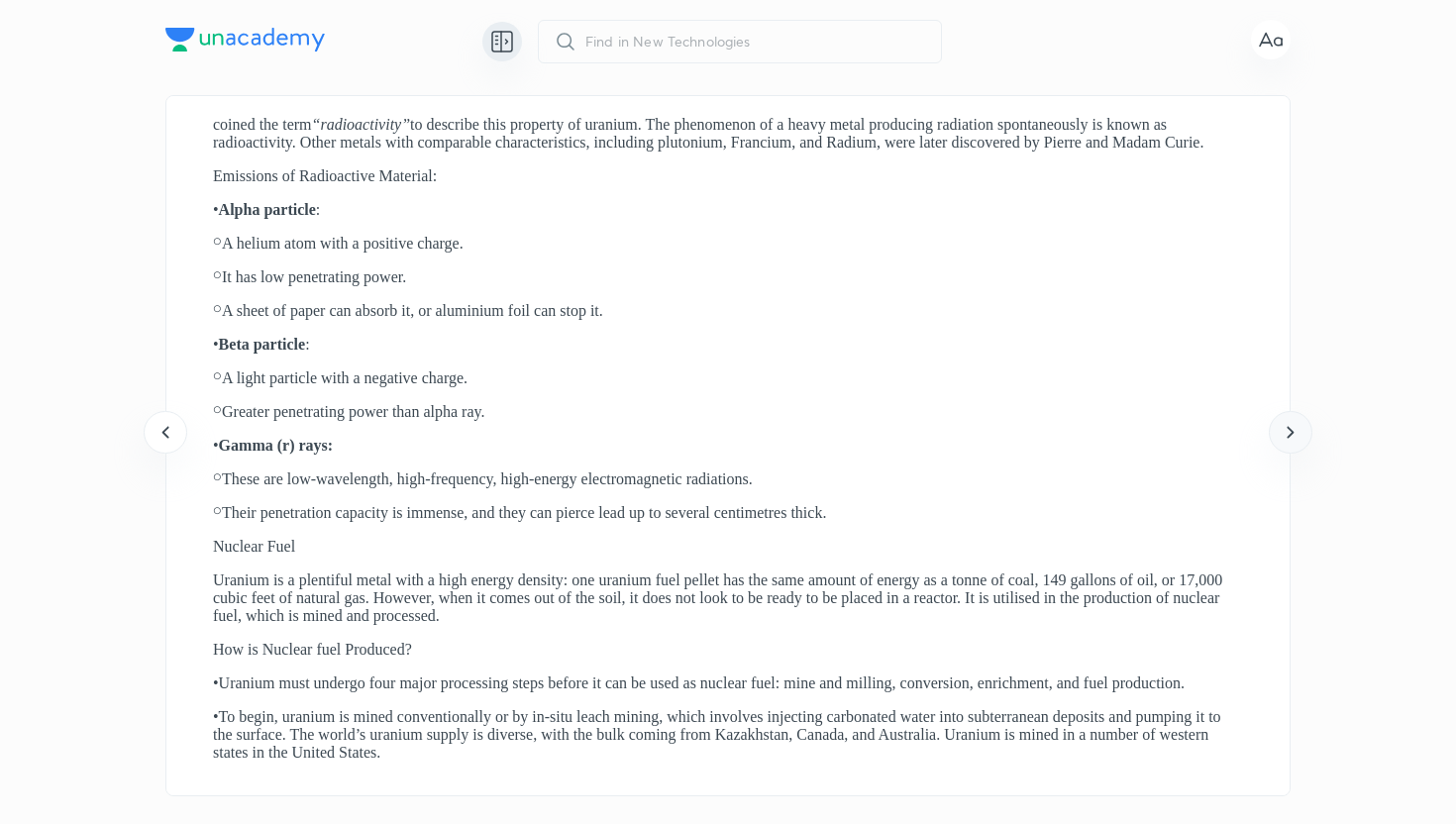 click 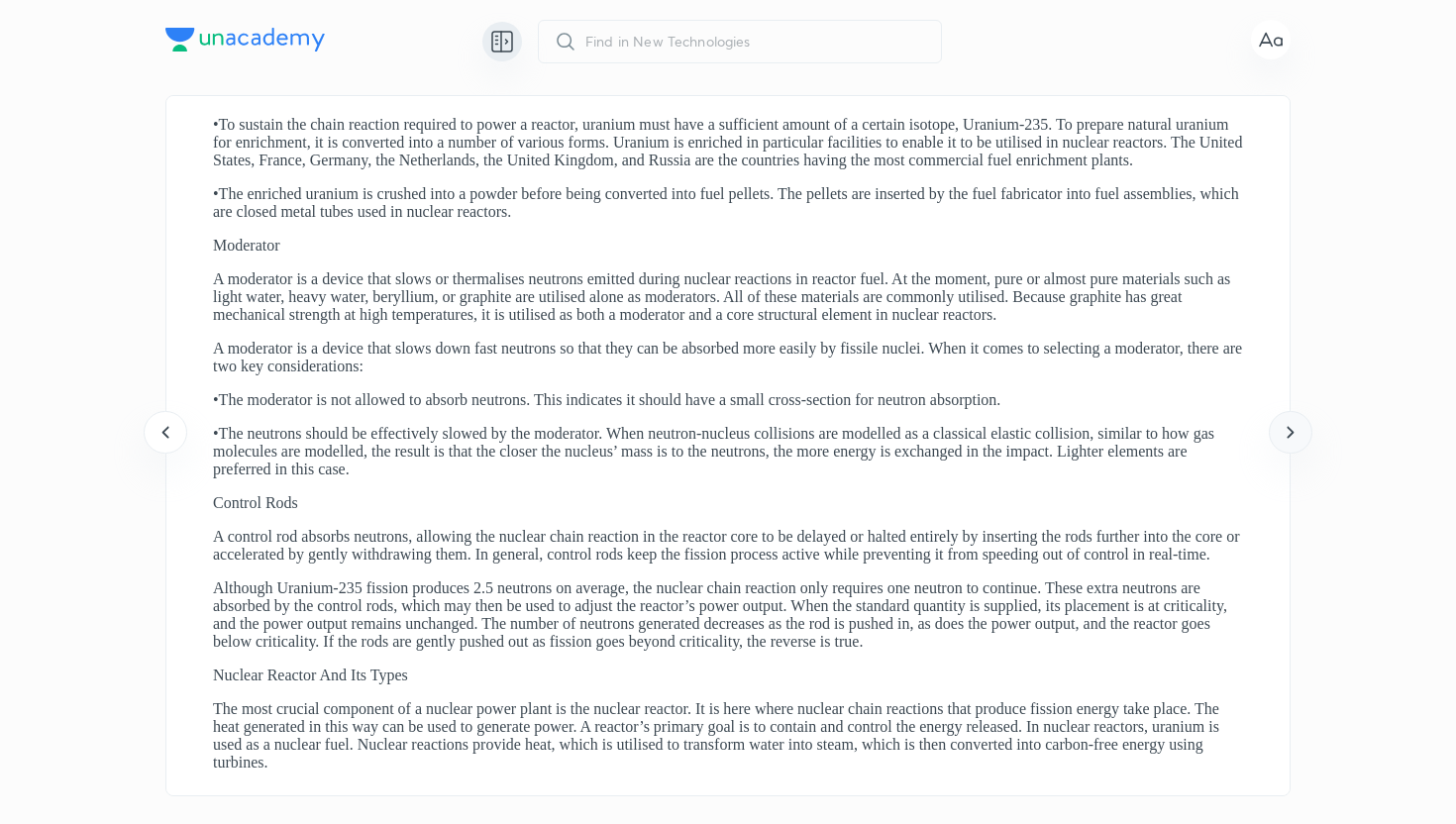 click 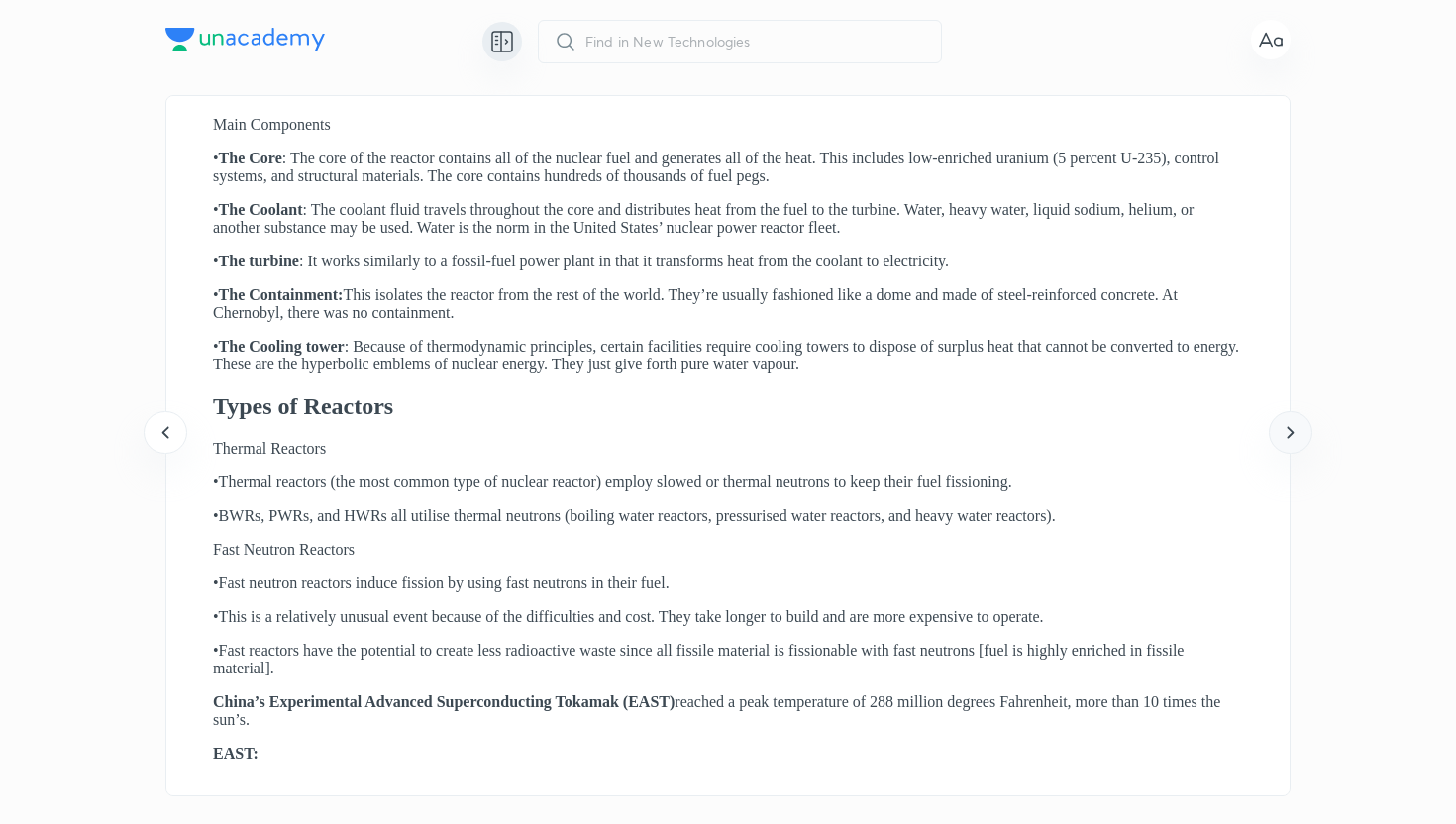 click 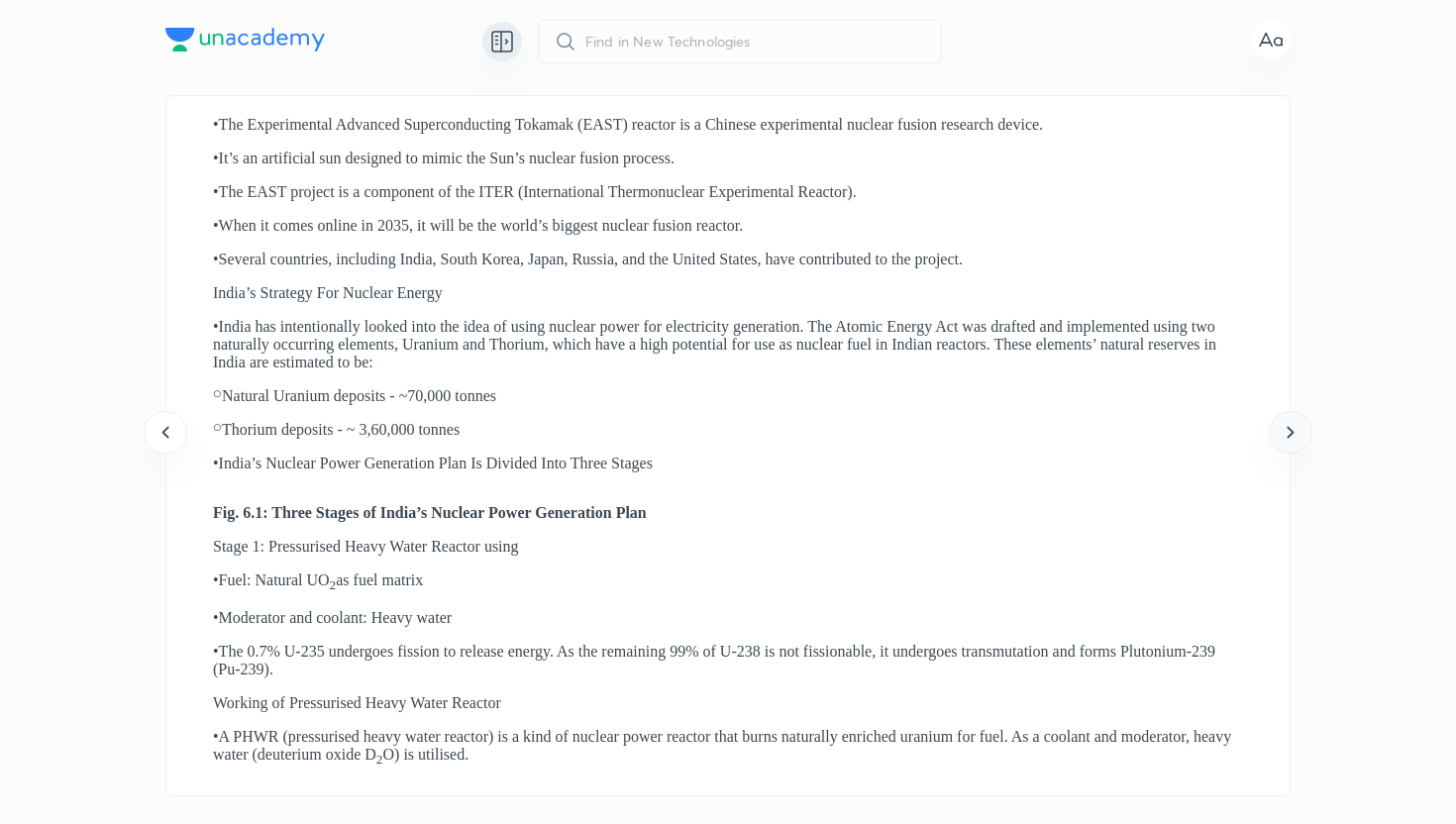 click 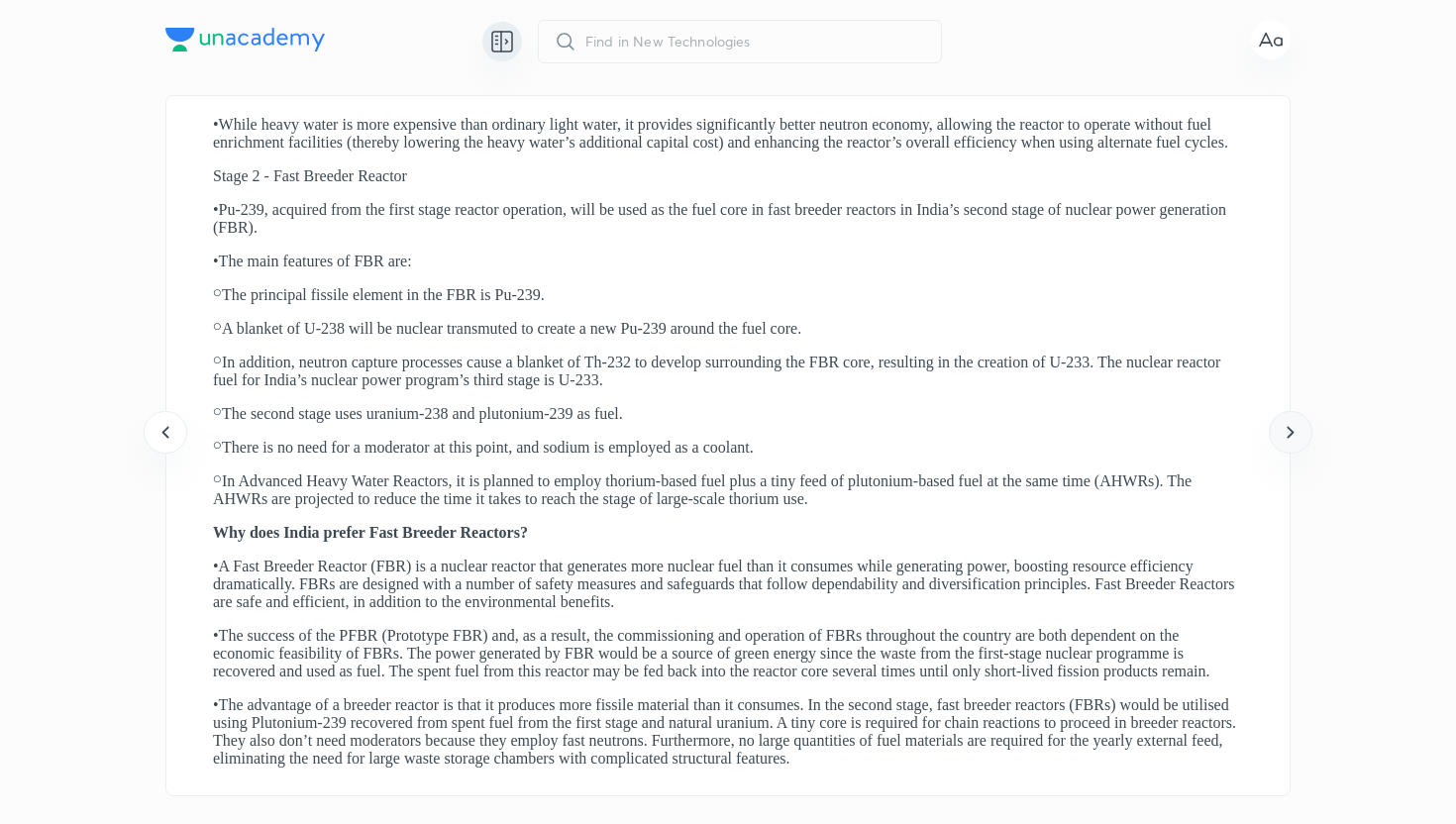 click 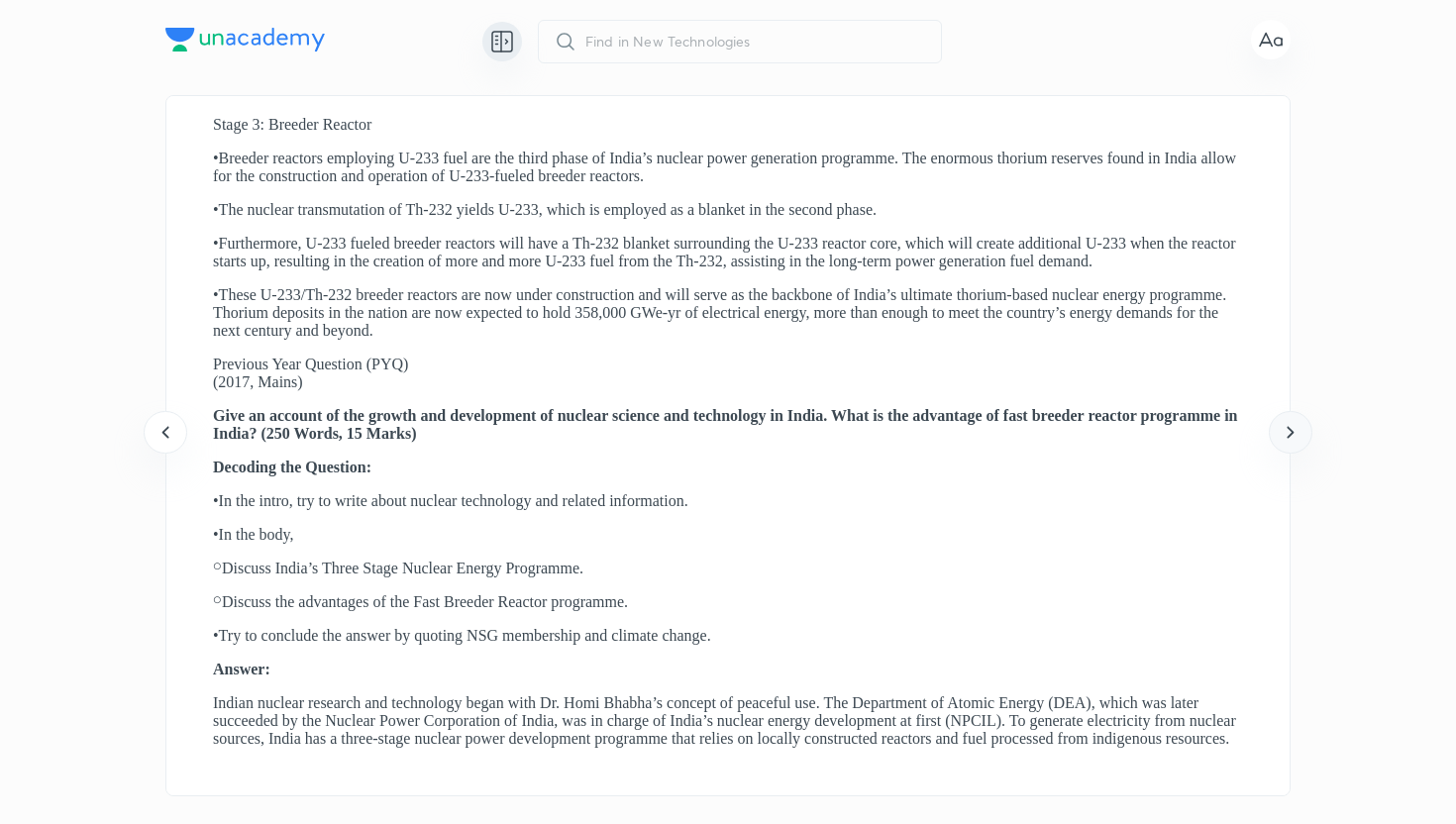click 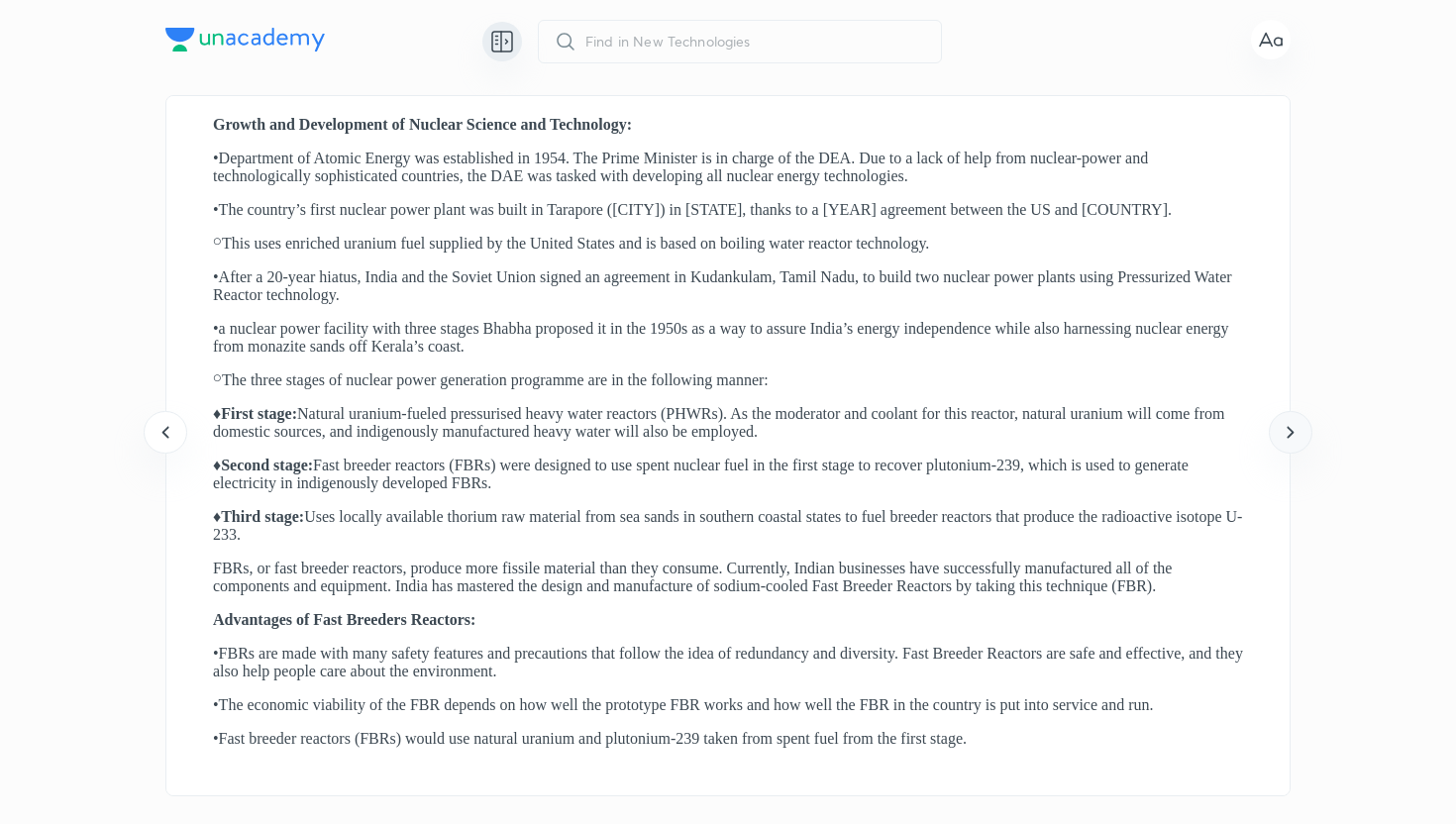 click 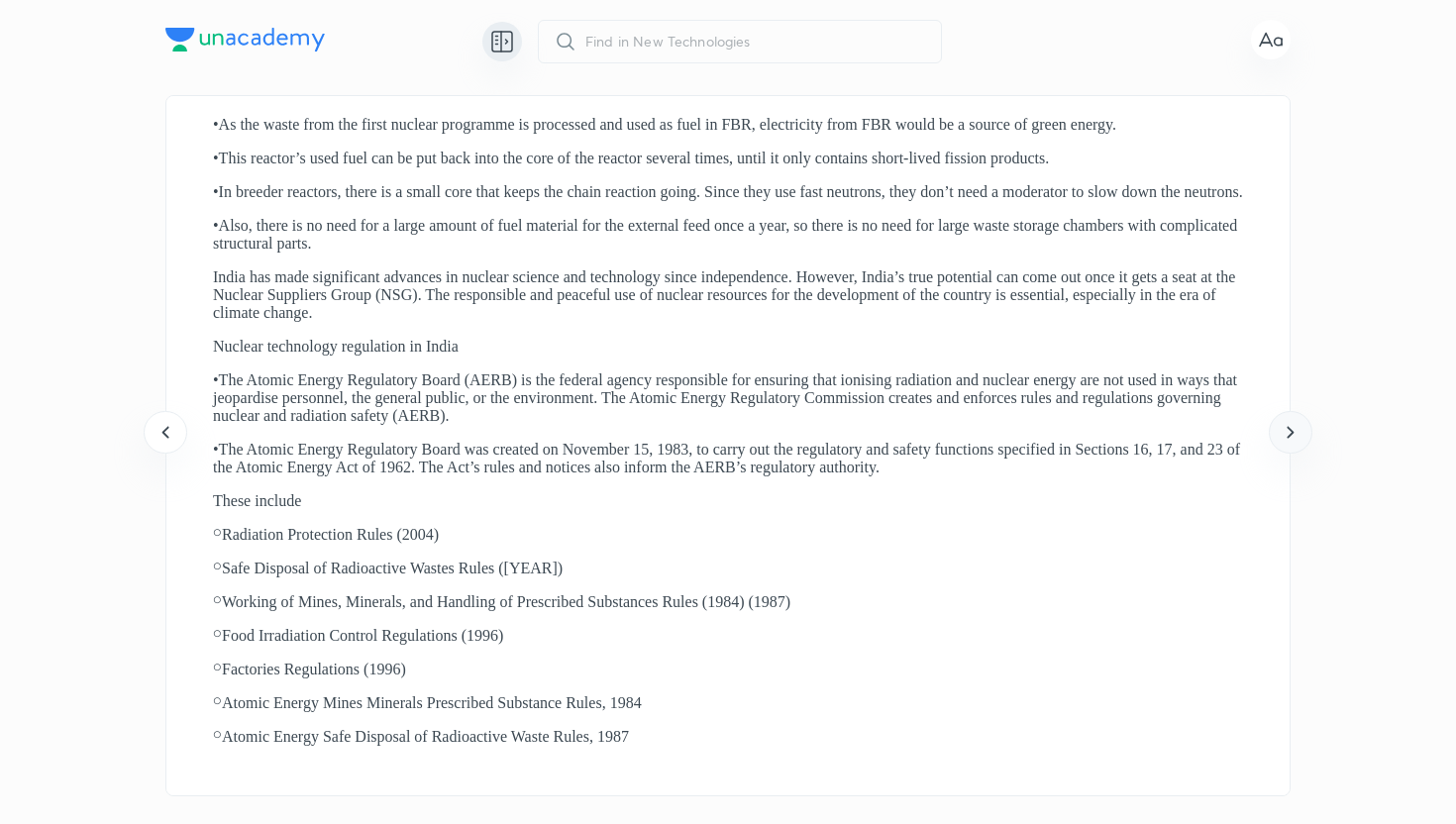 click 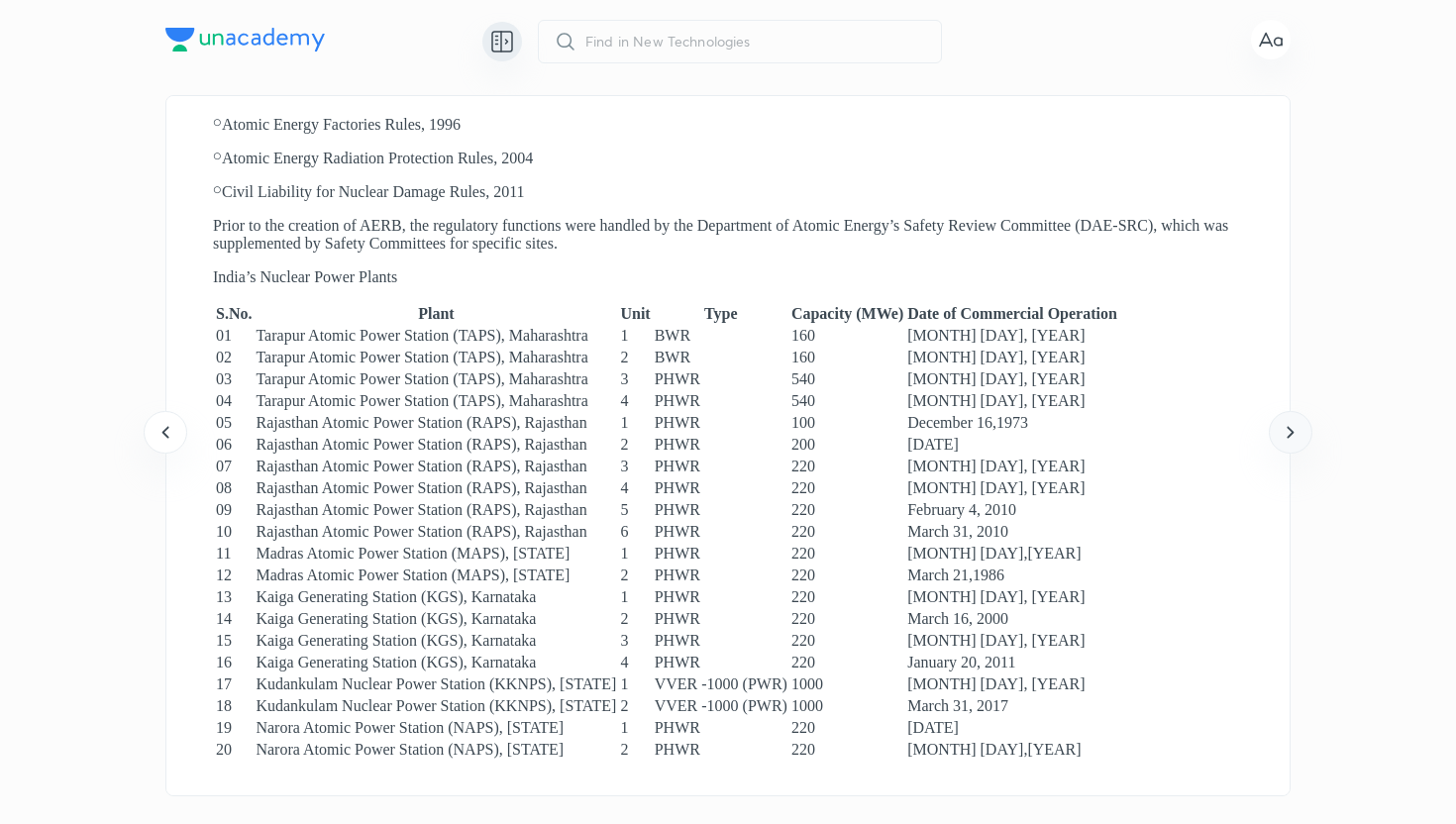click 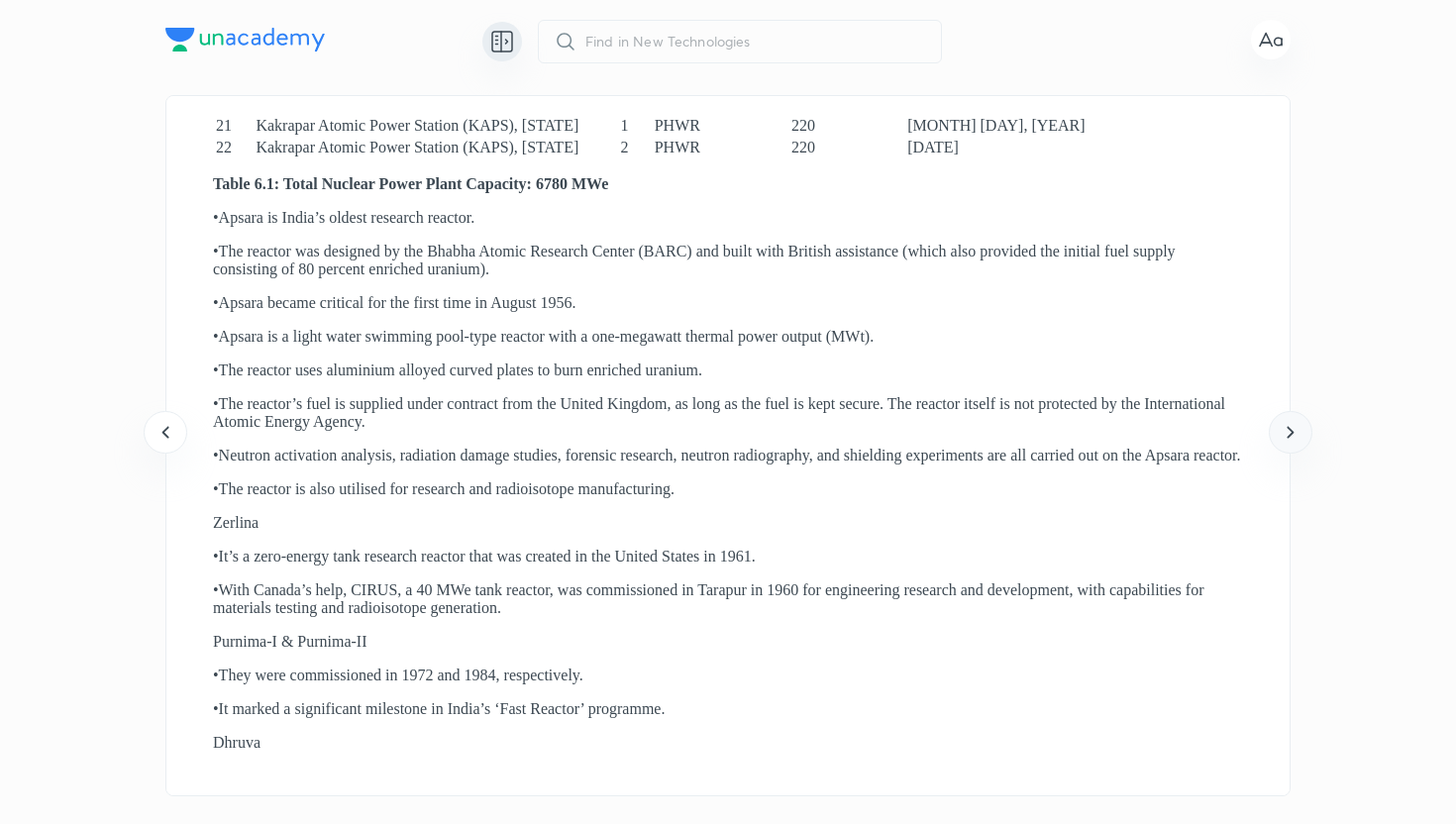 click 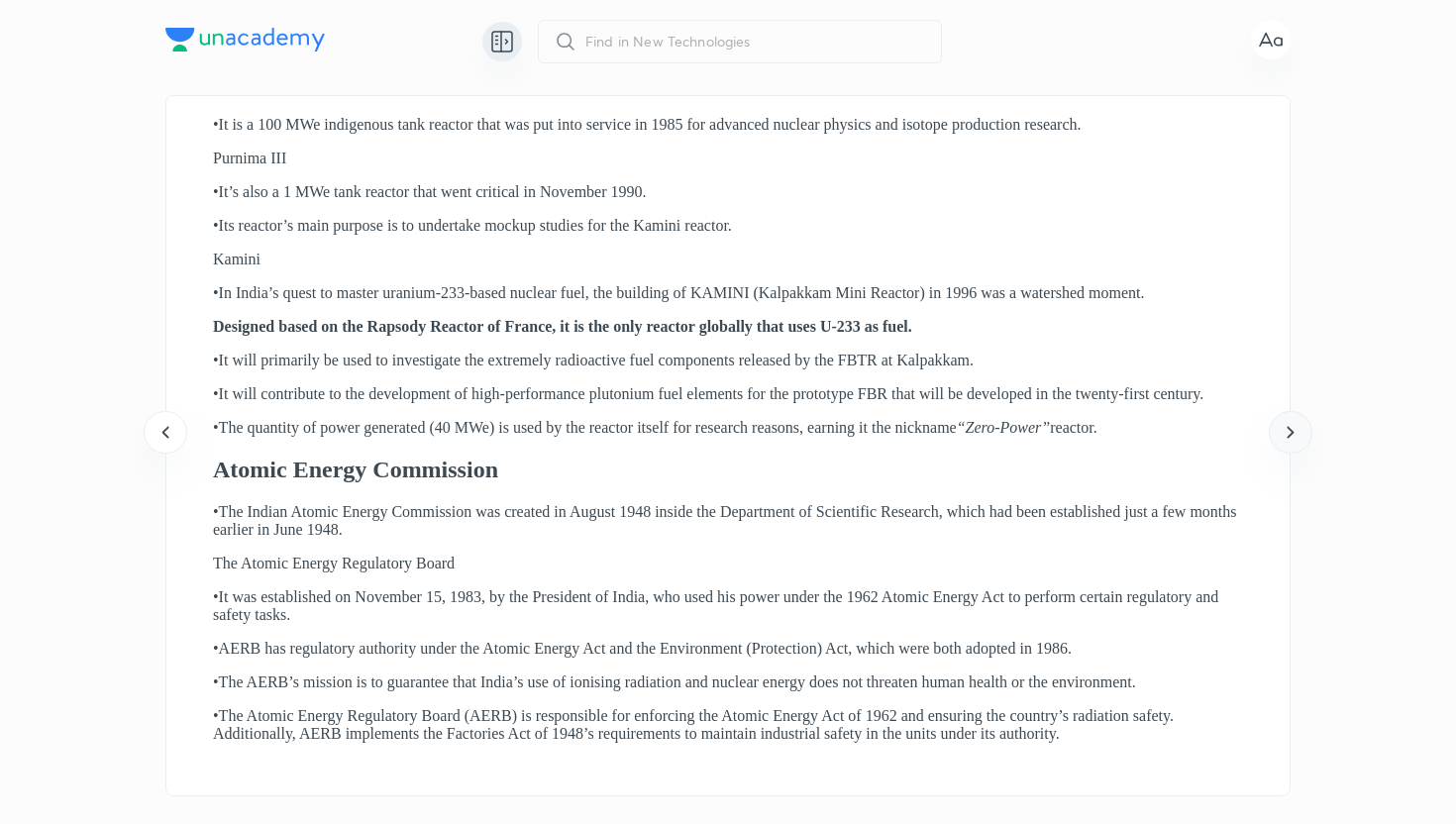 click 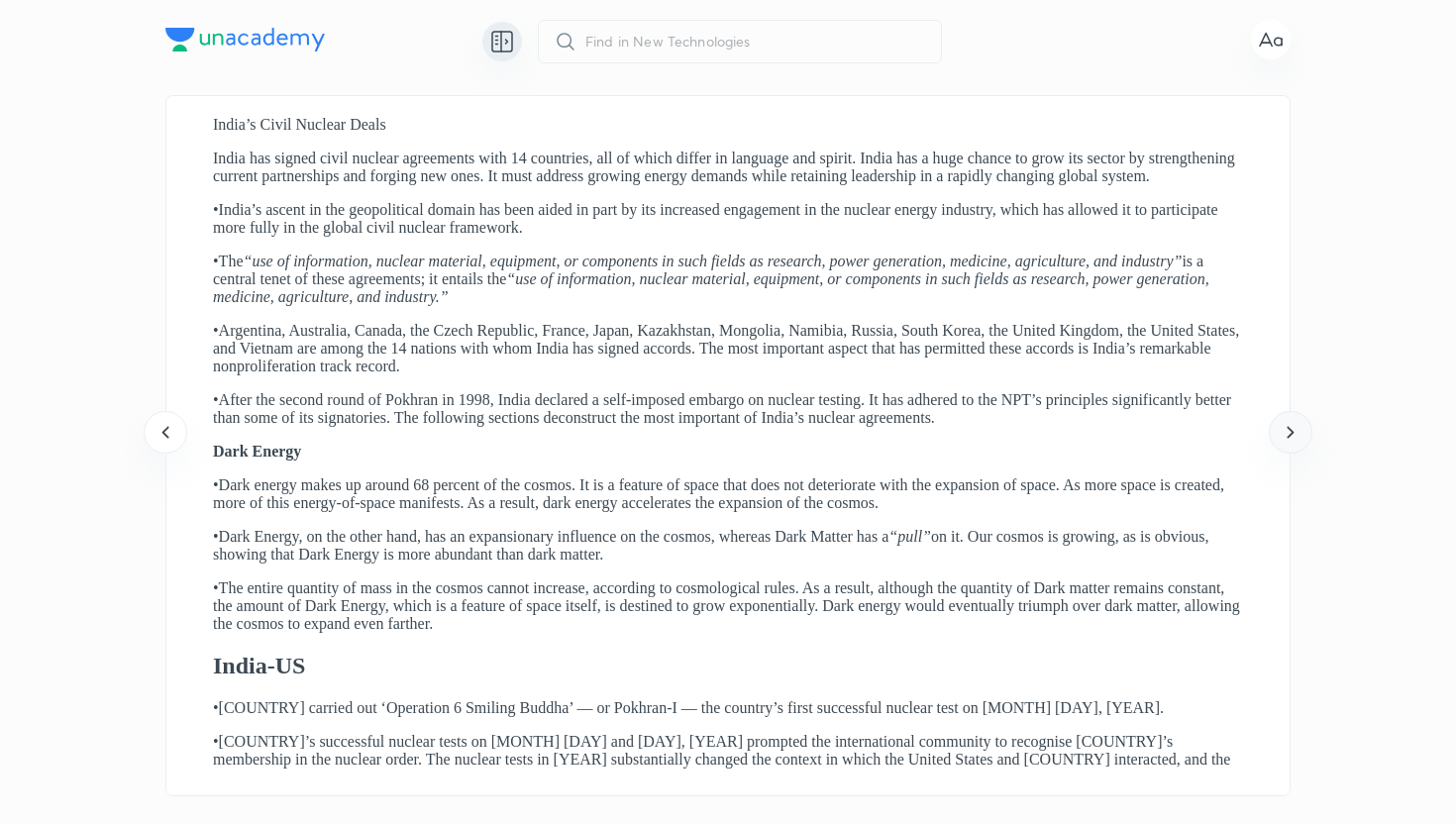 click 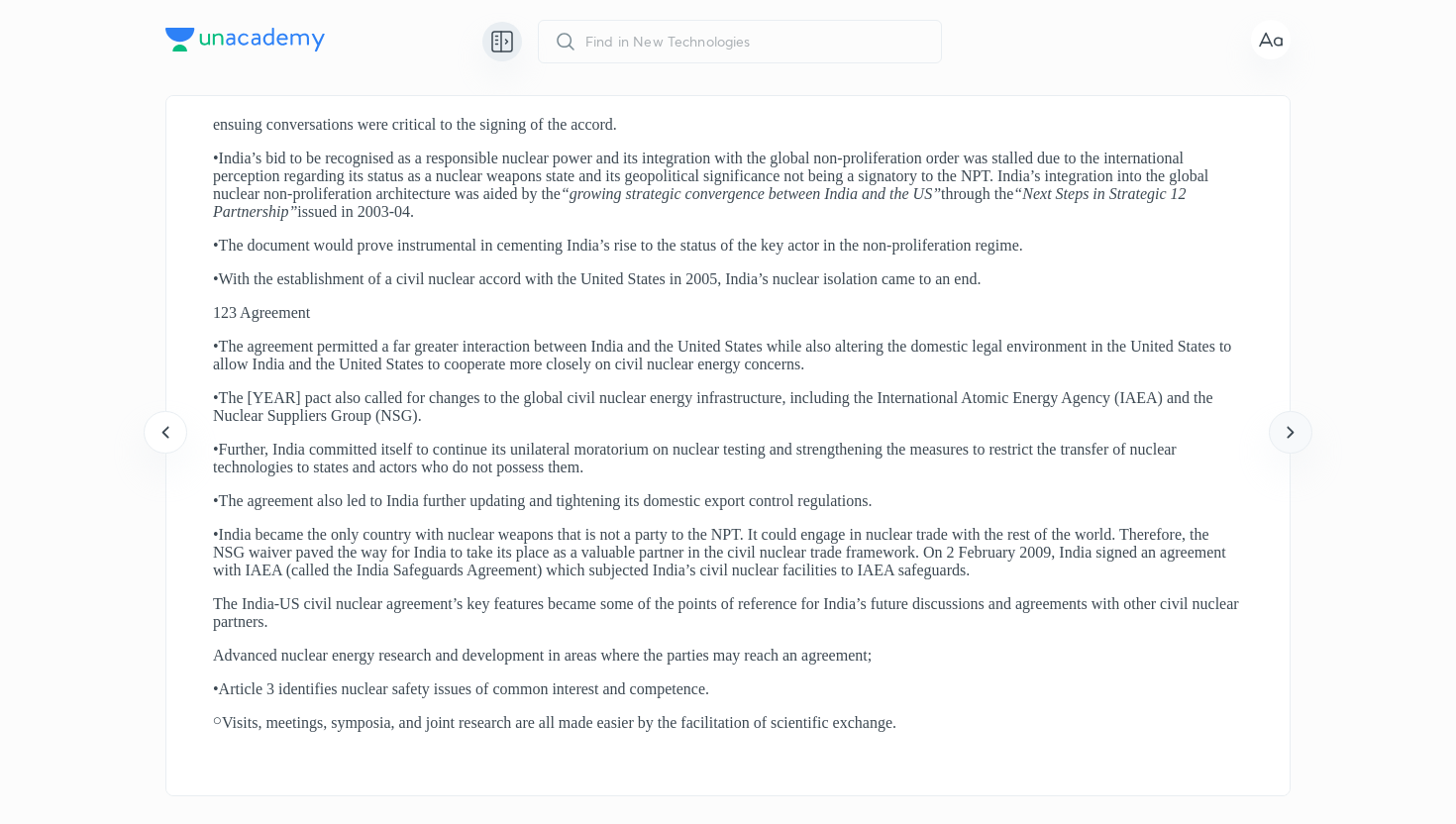 click 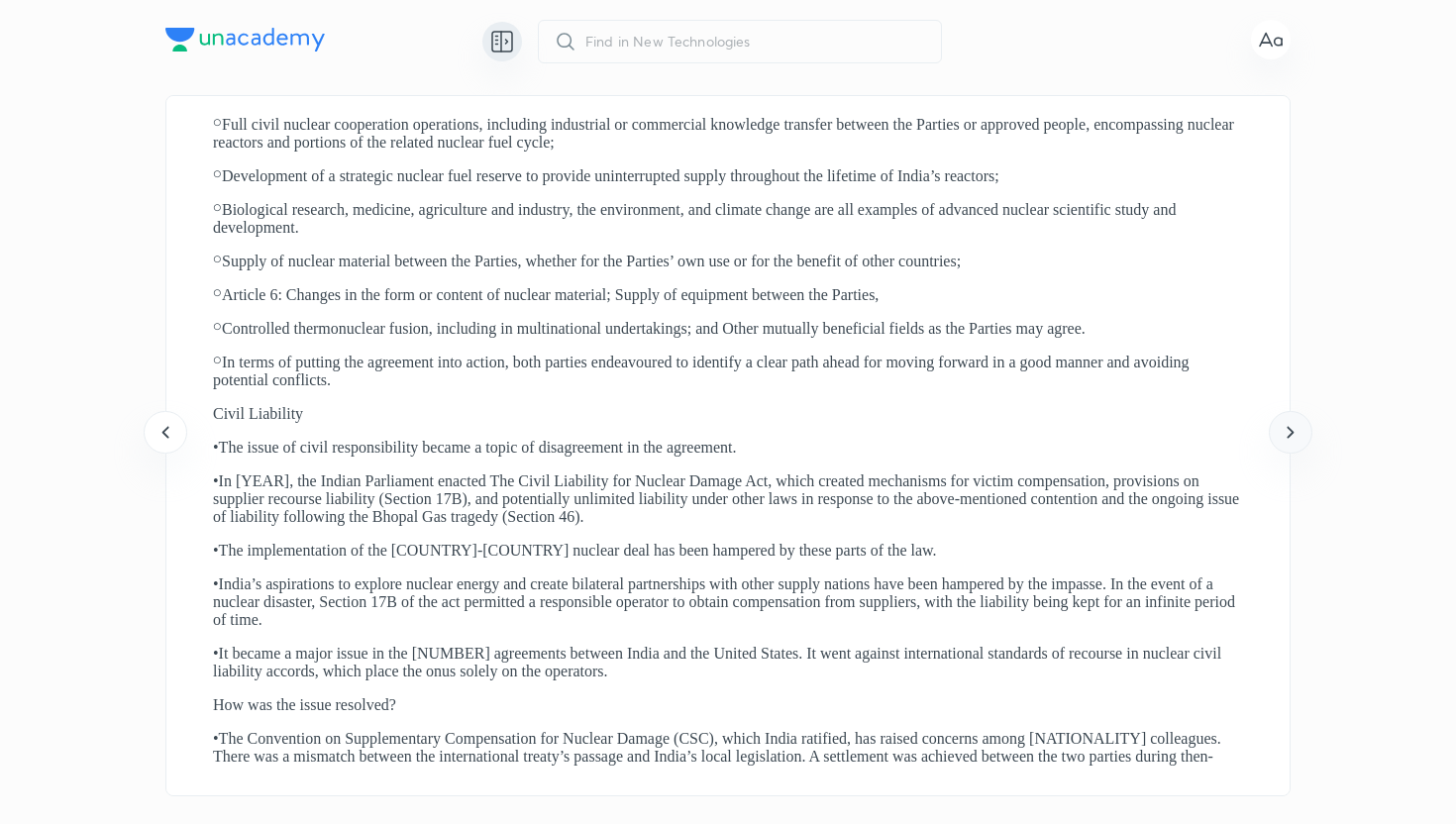 click 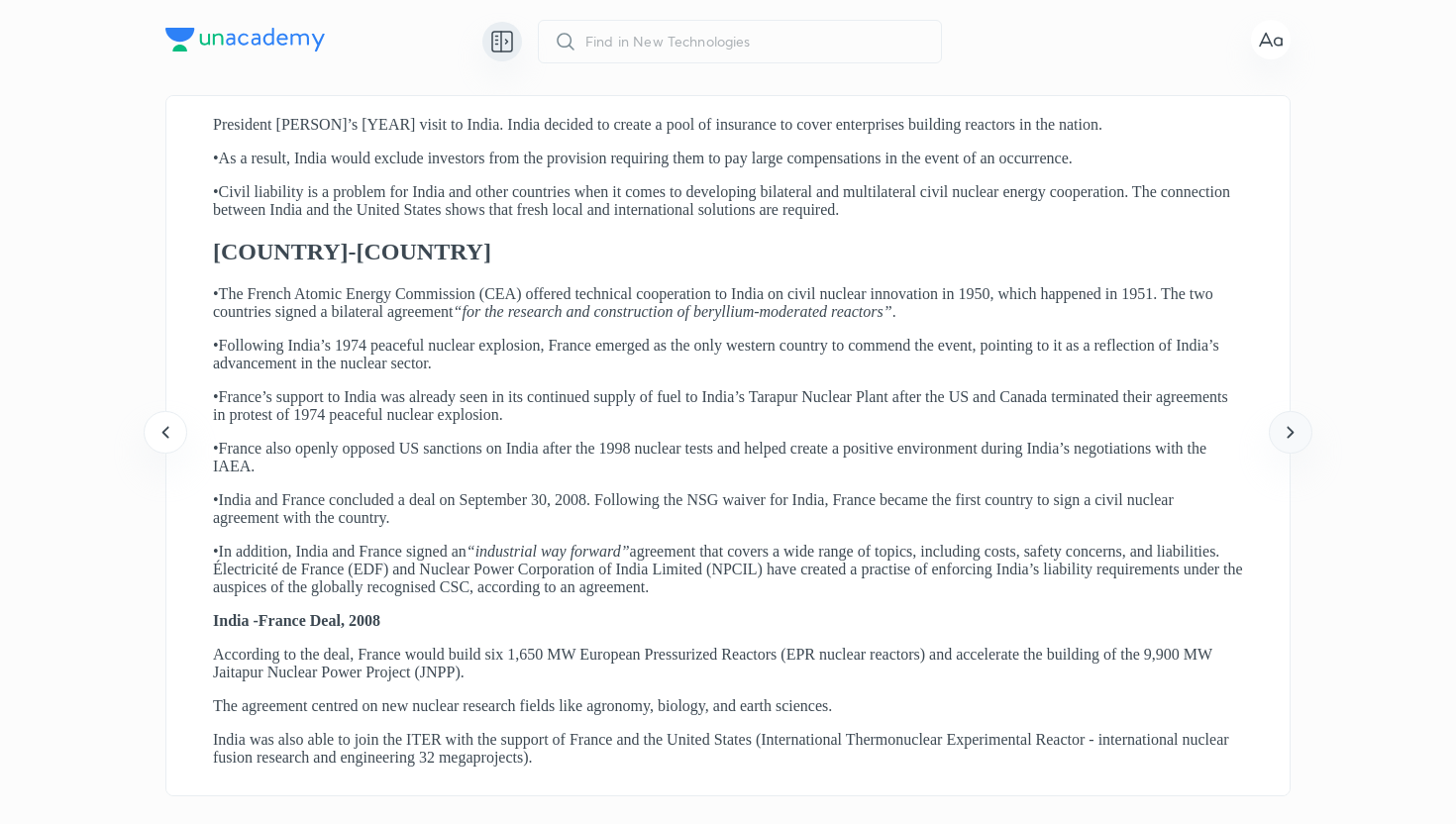 click 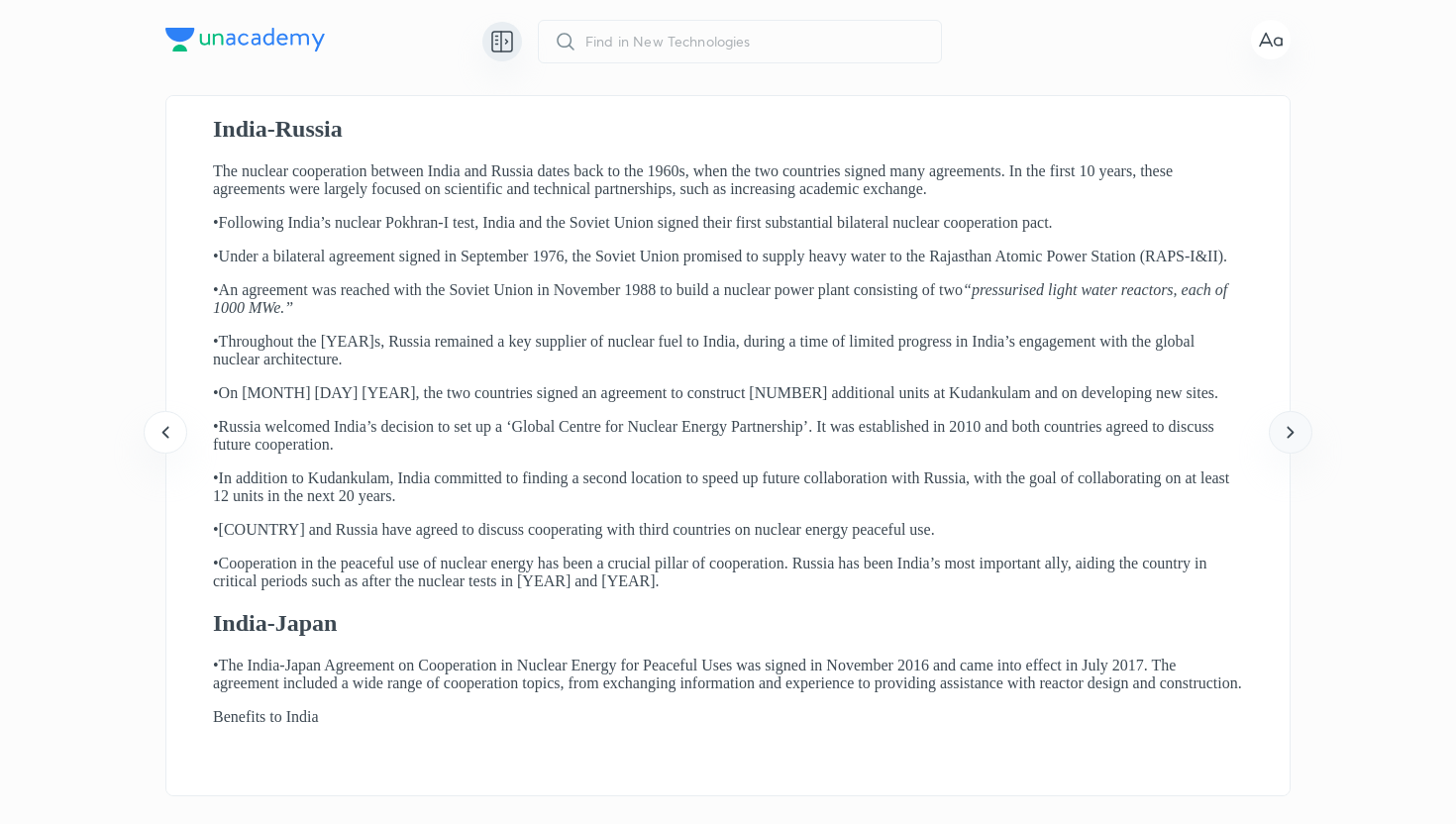 click 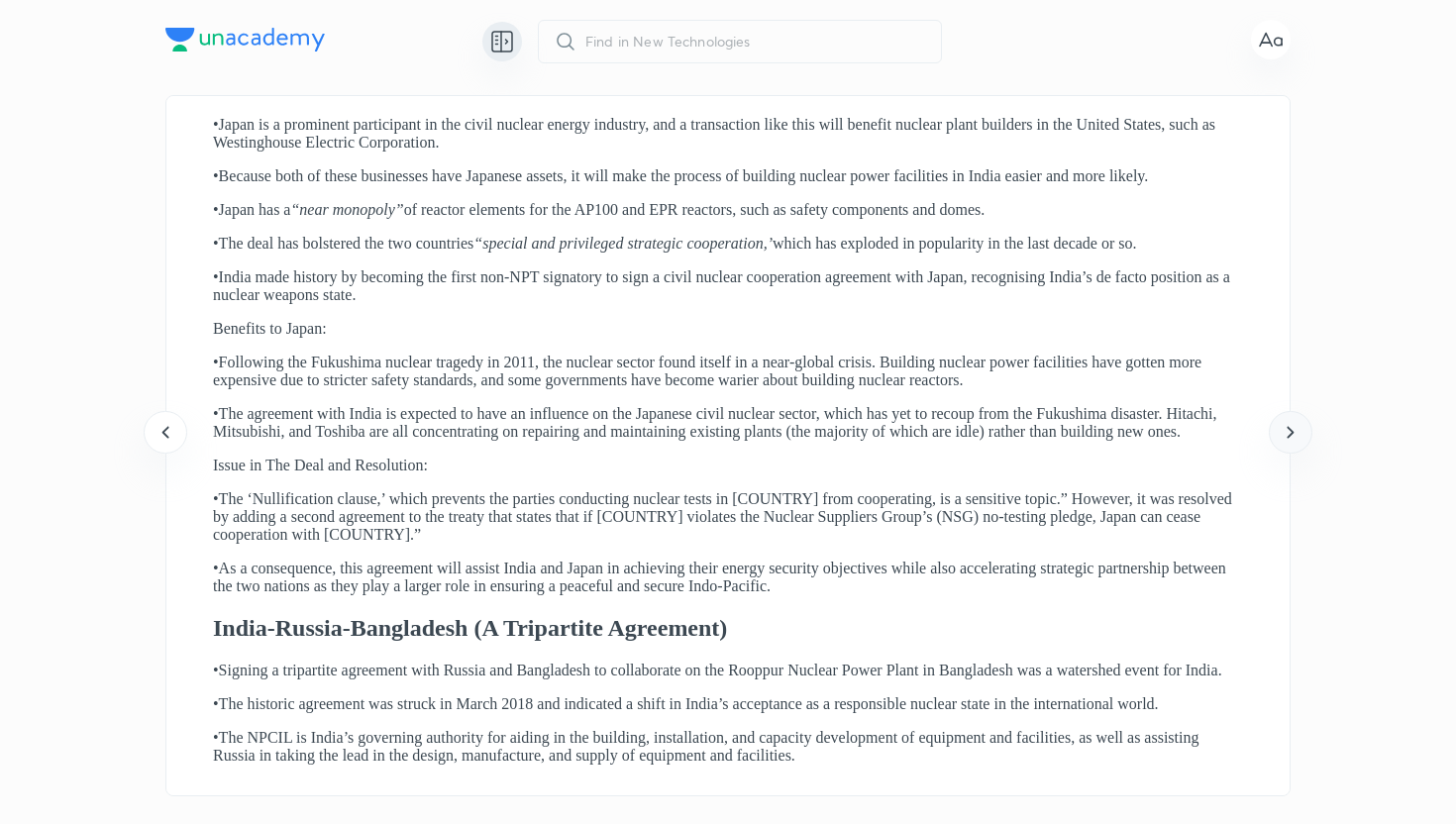 click 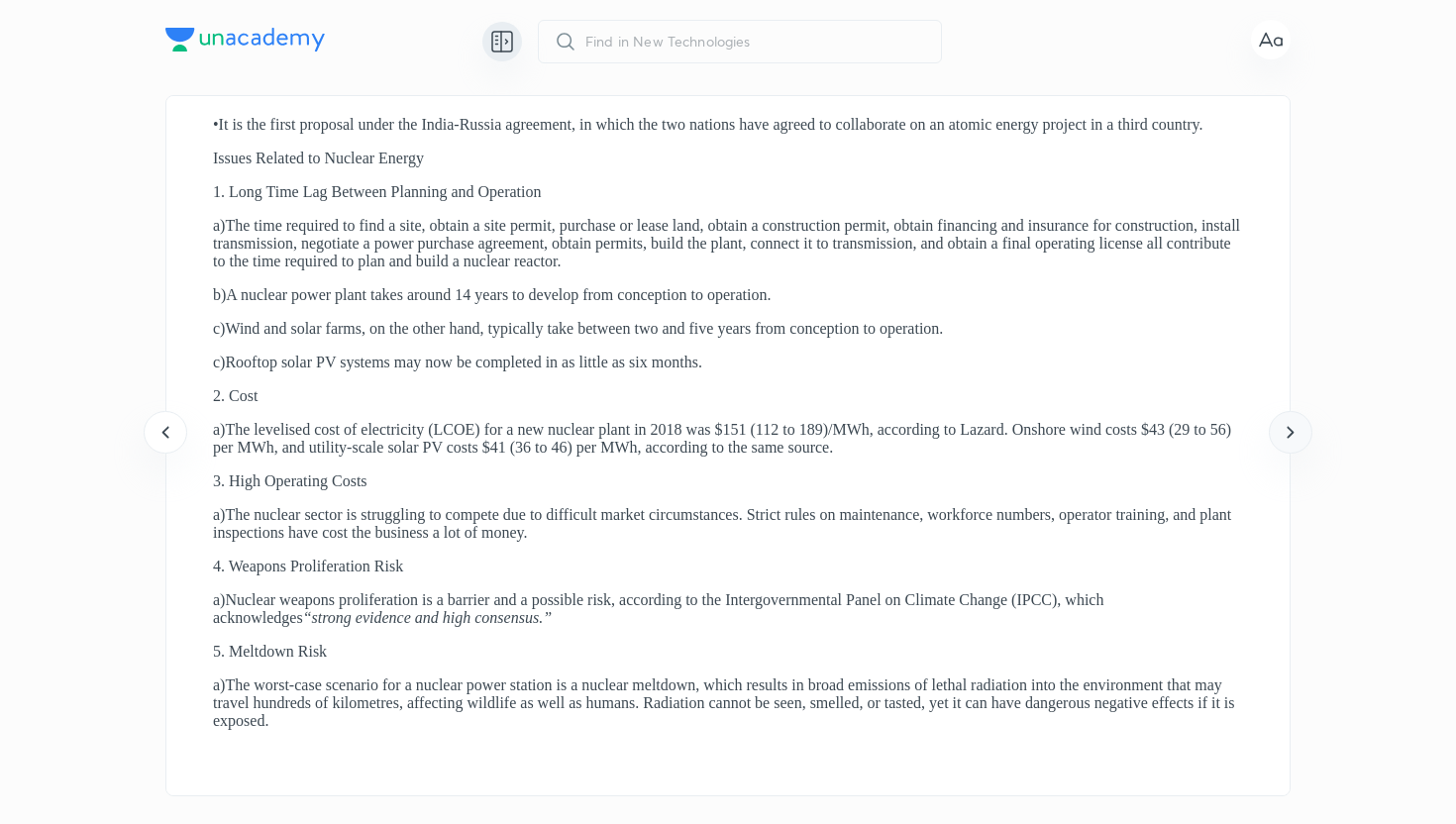 click 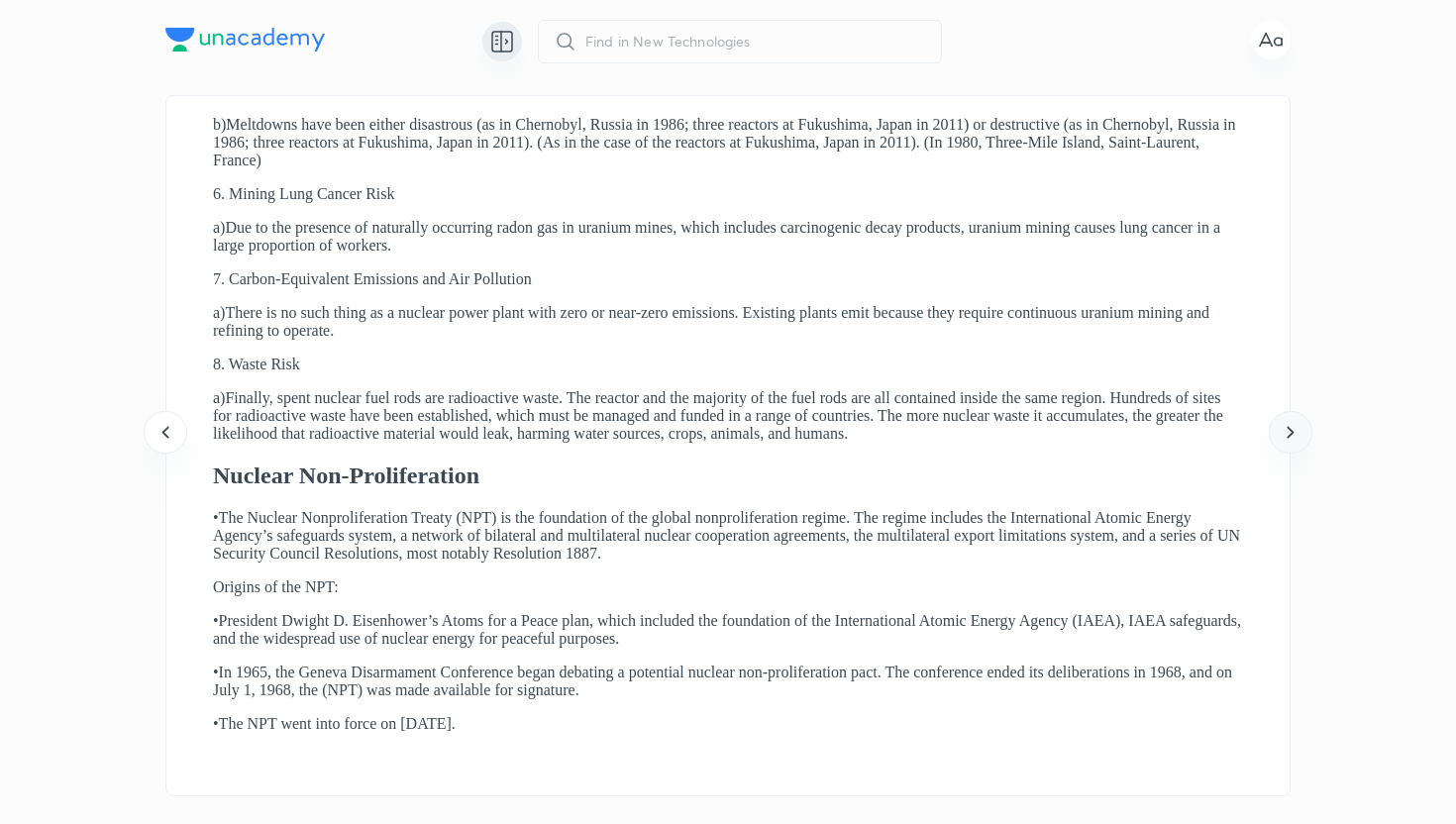 click 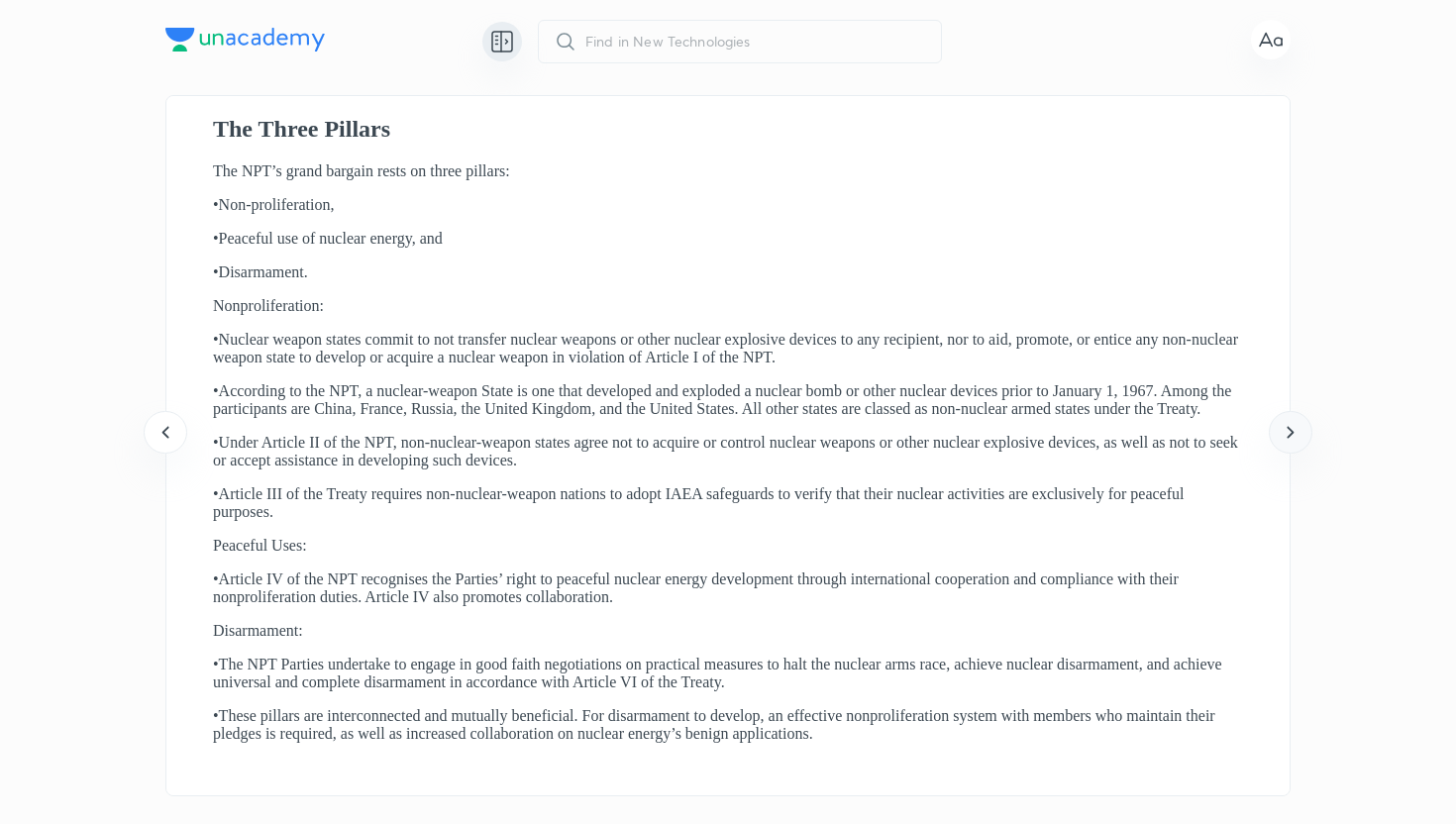 click 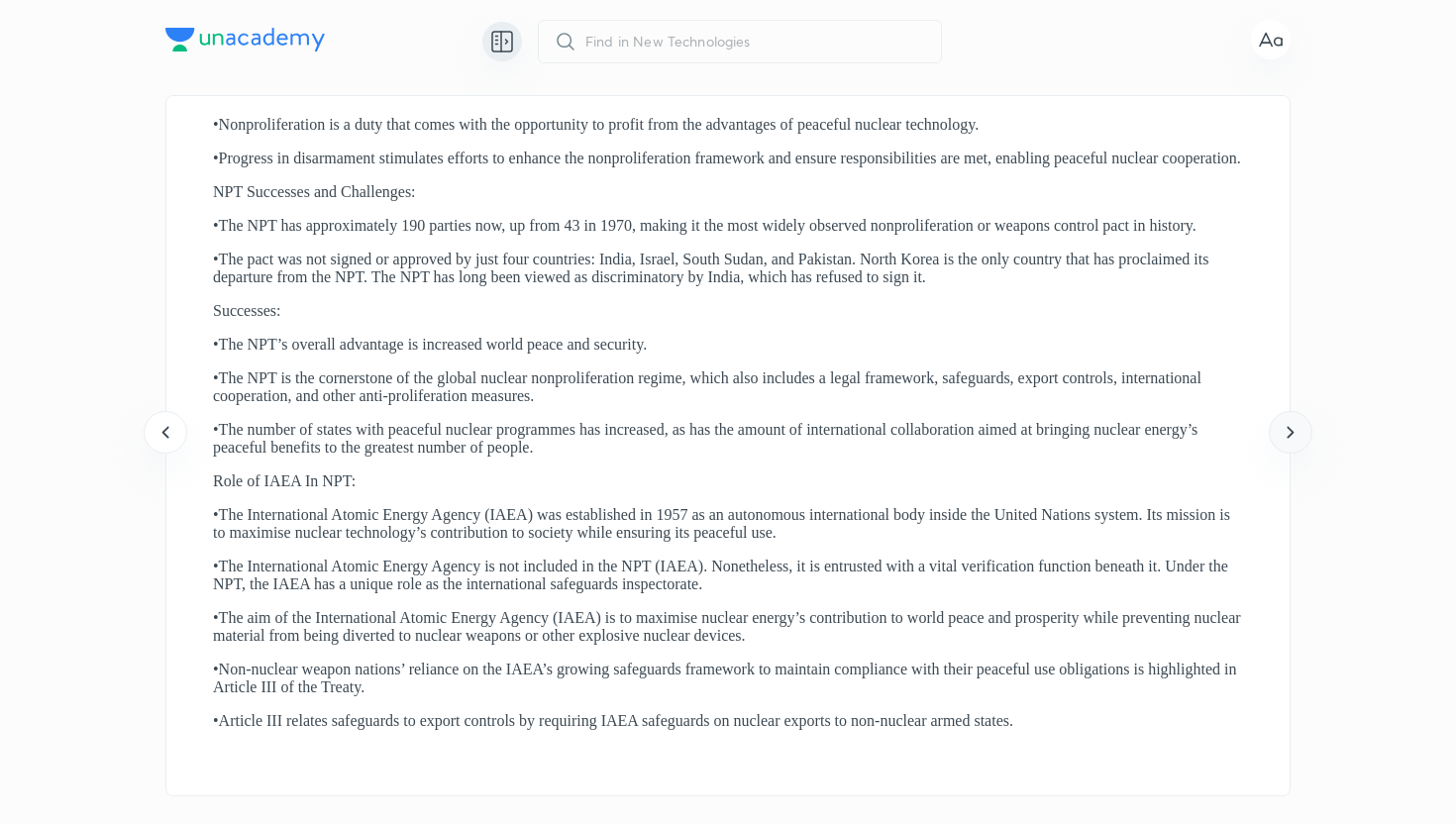 click 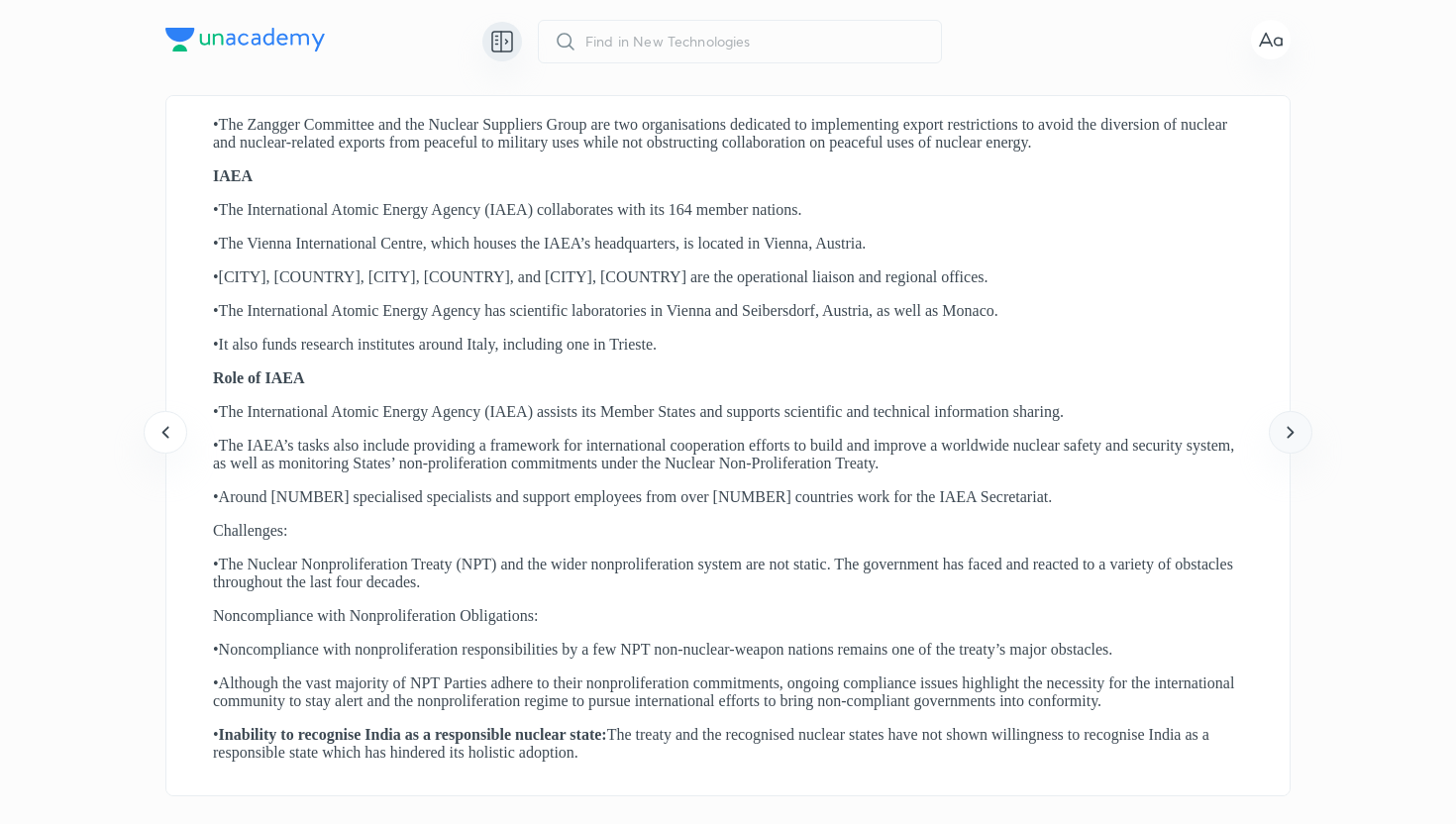 click 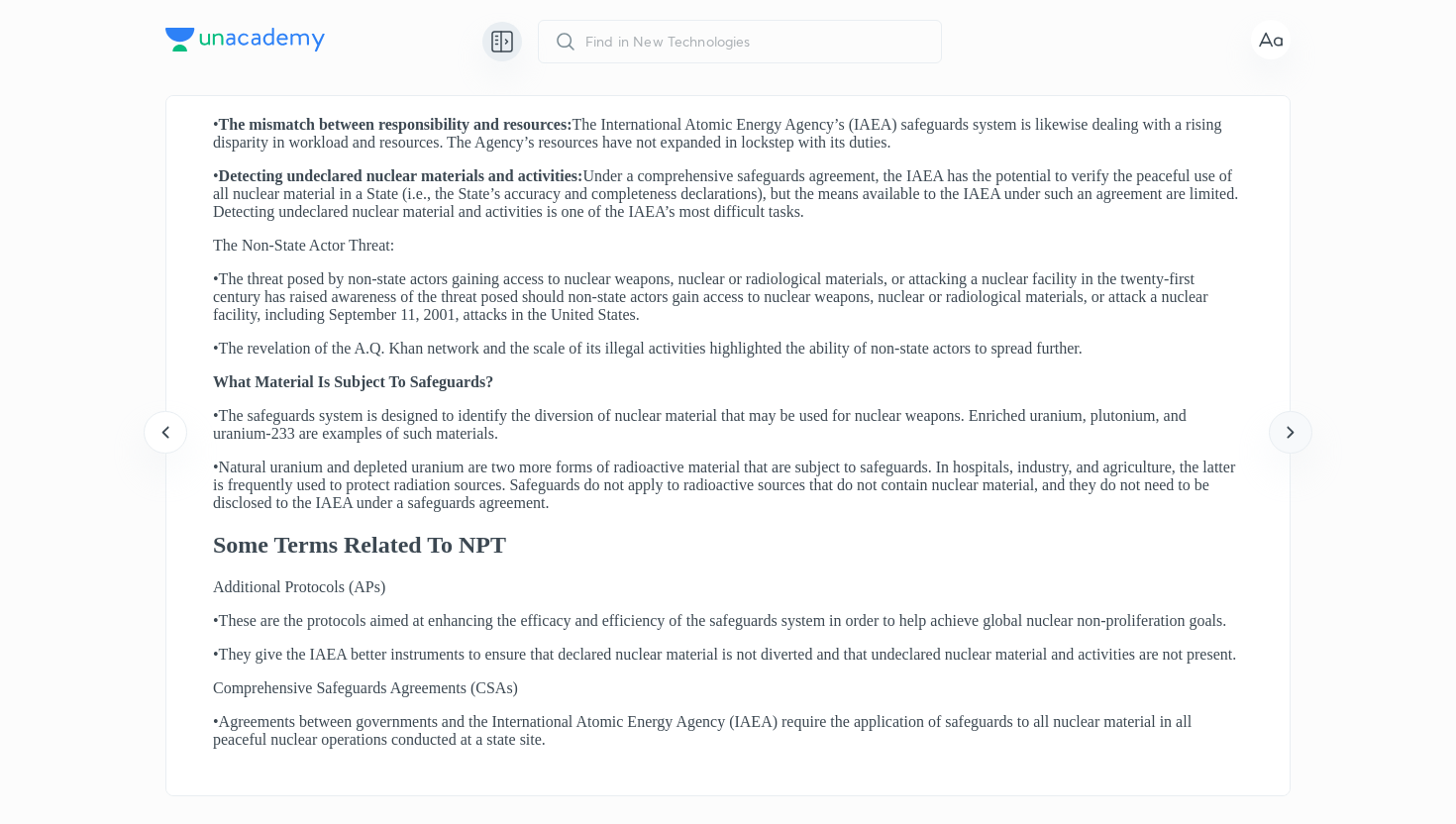 click 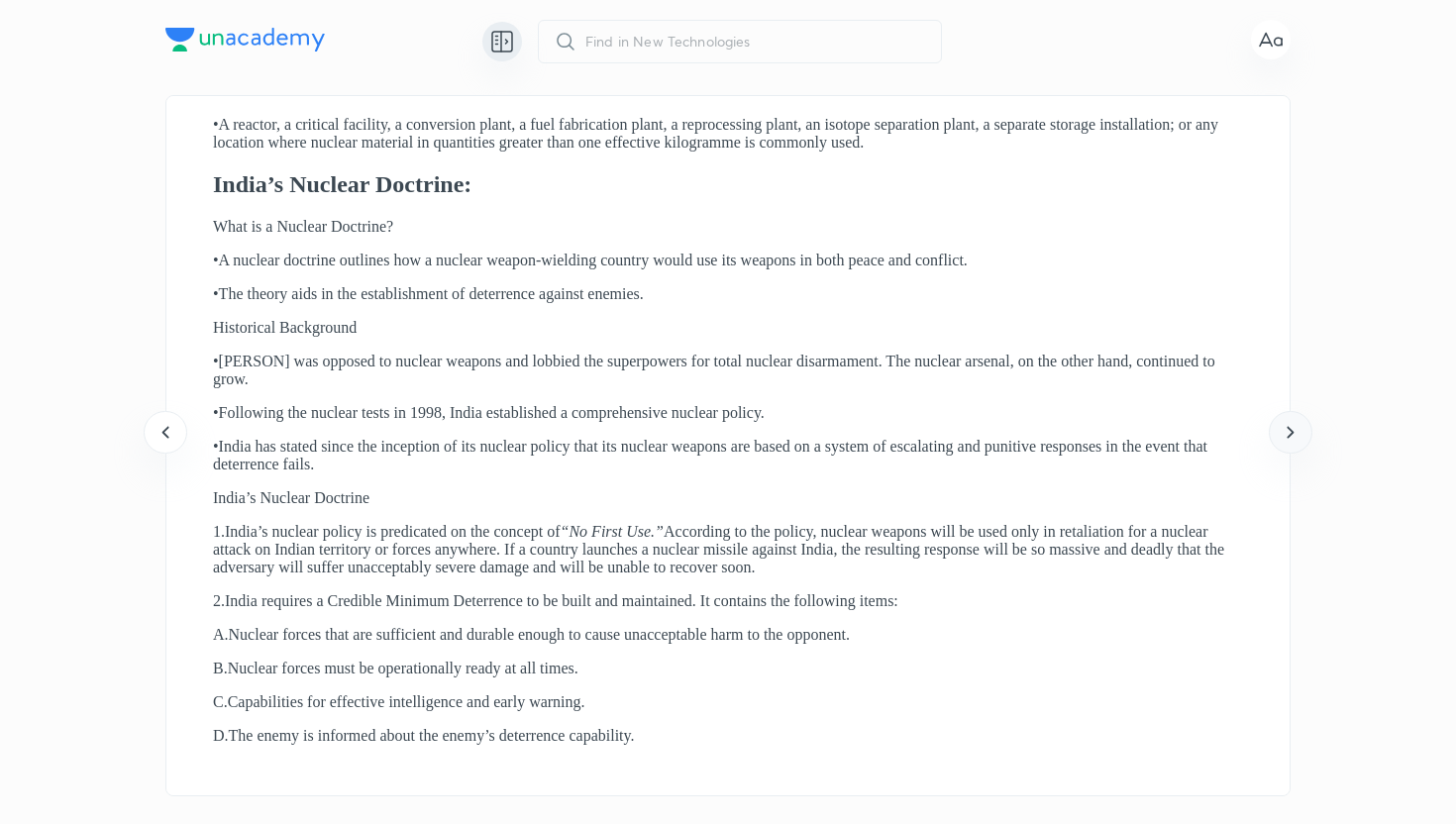 click 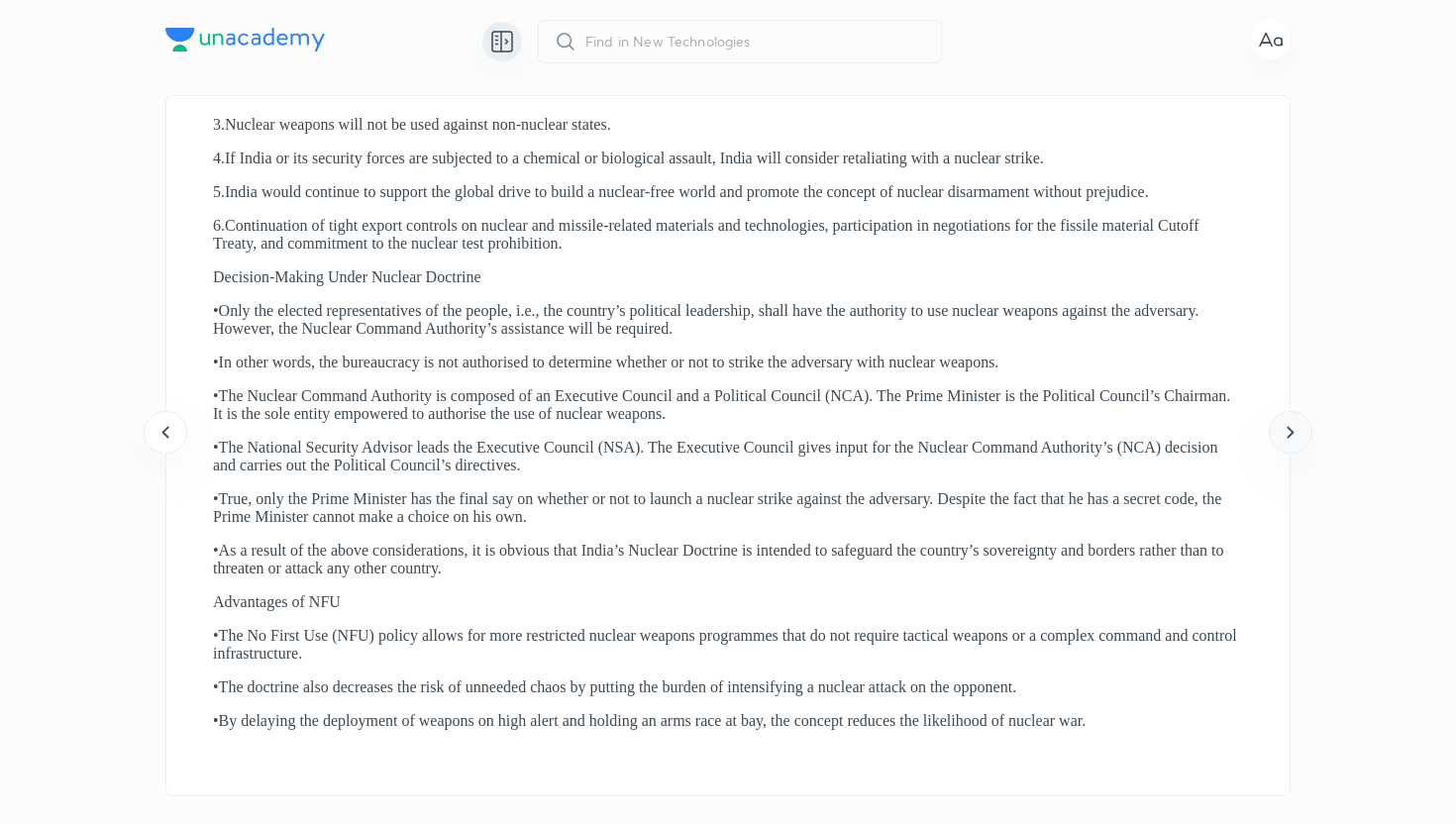 click 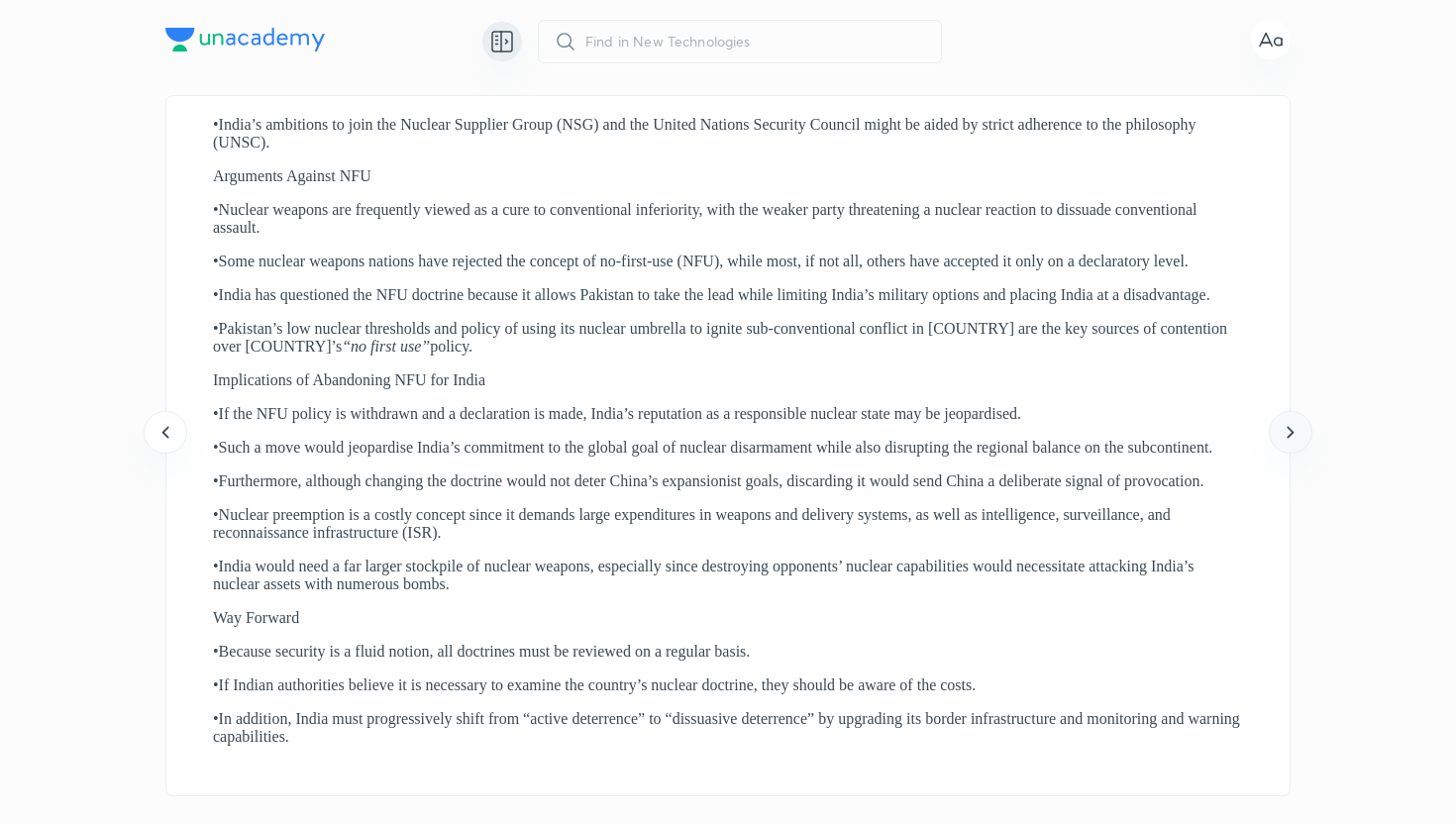 click 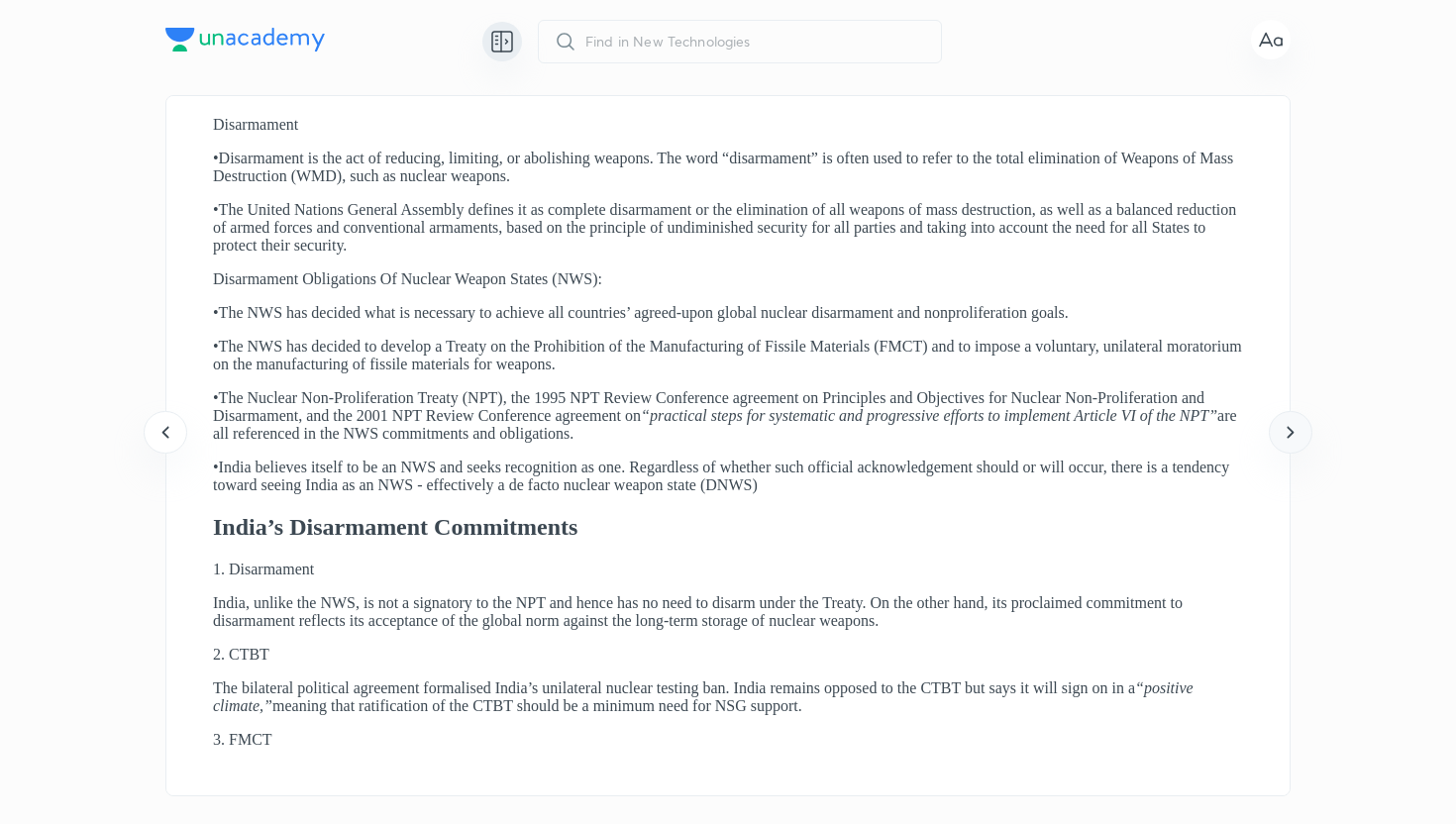 click 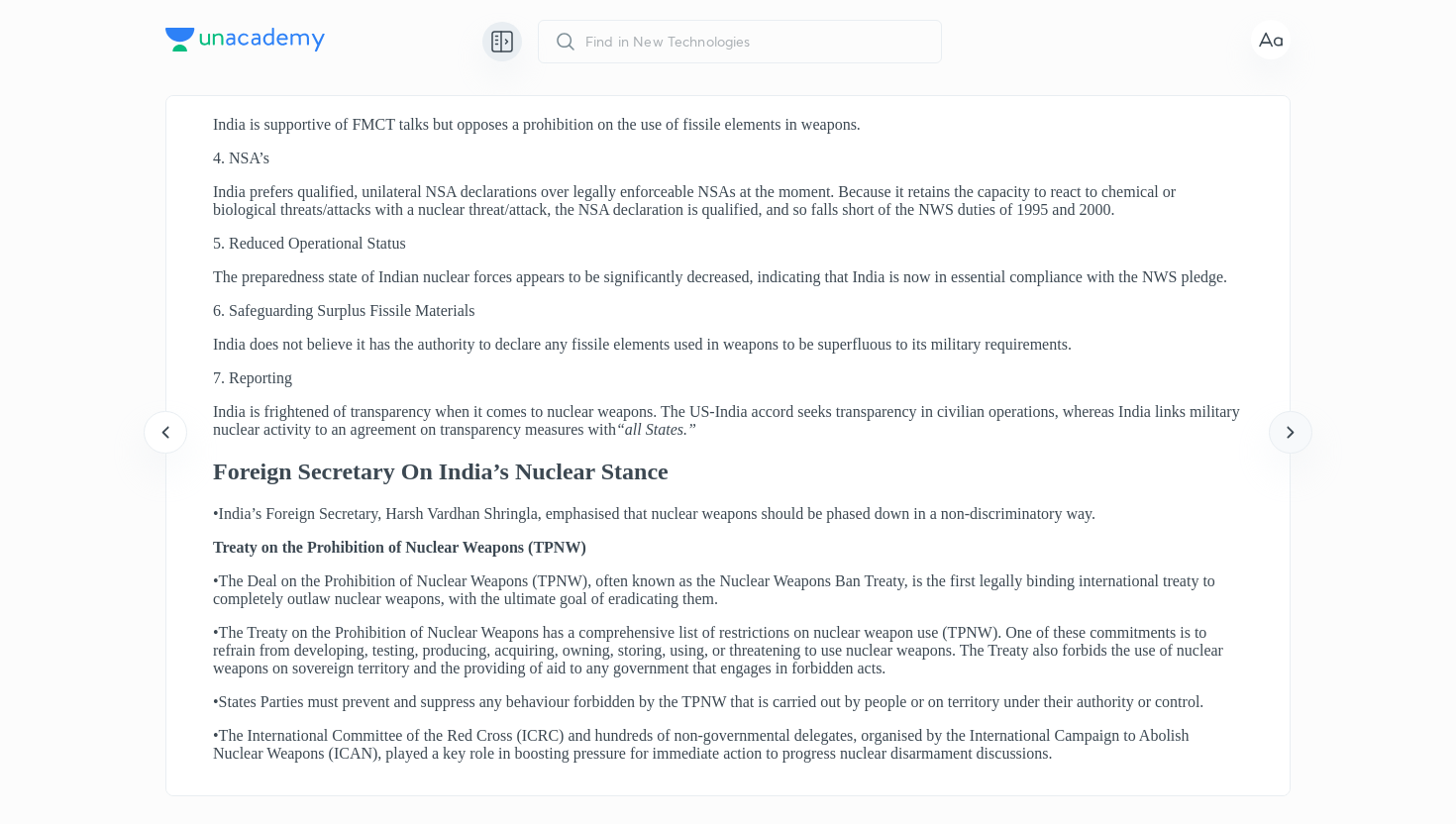 click 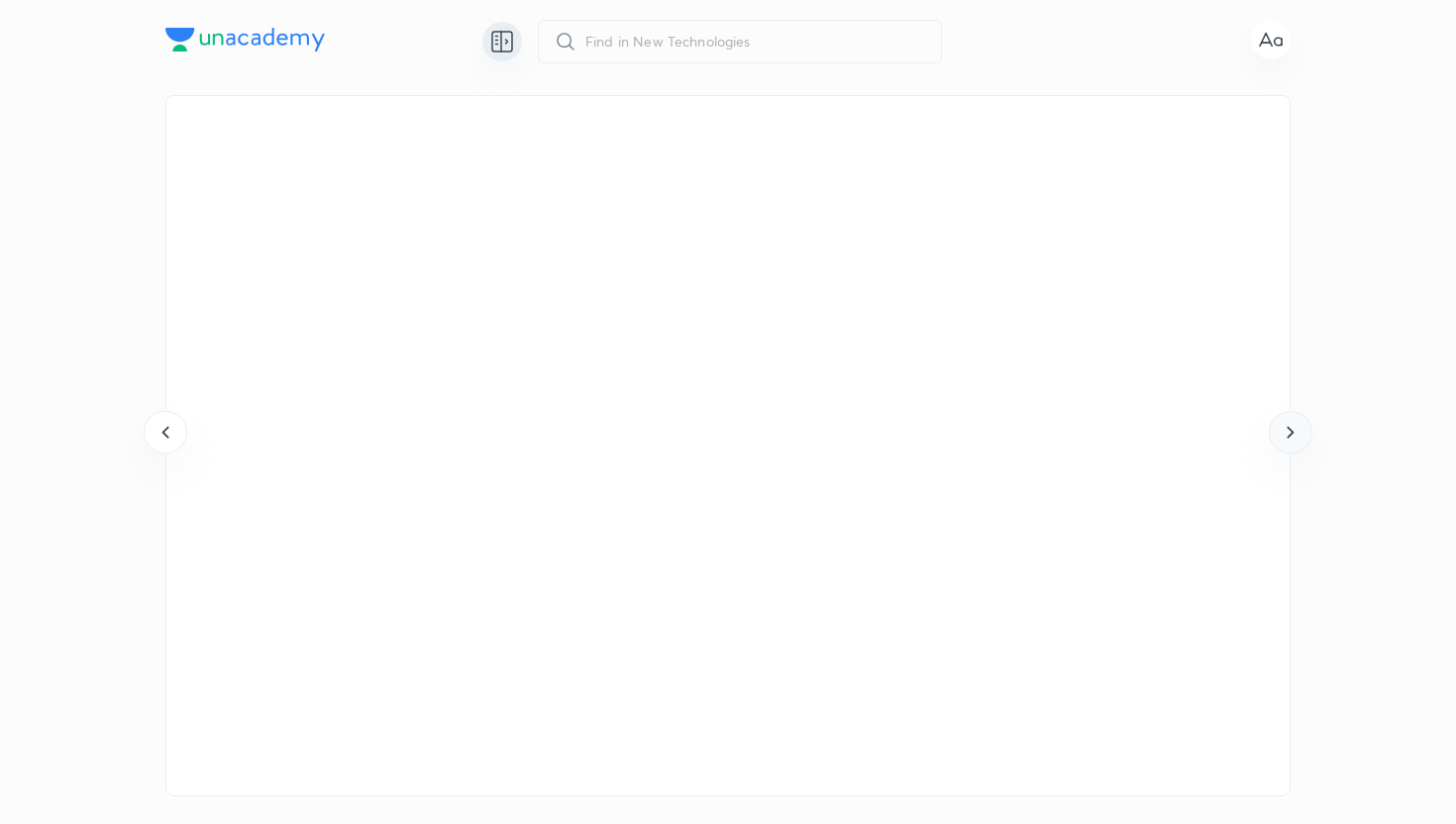 click 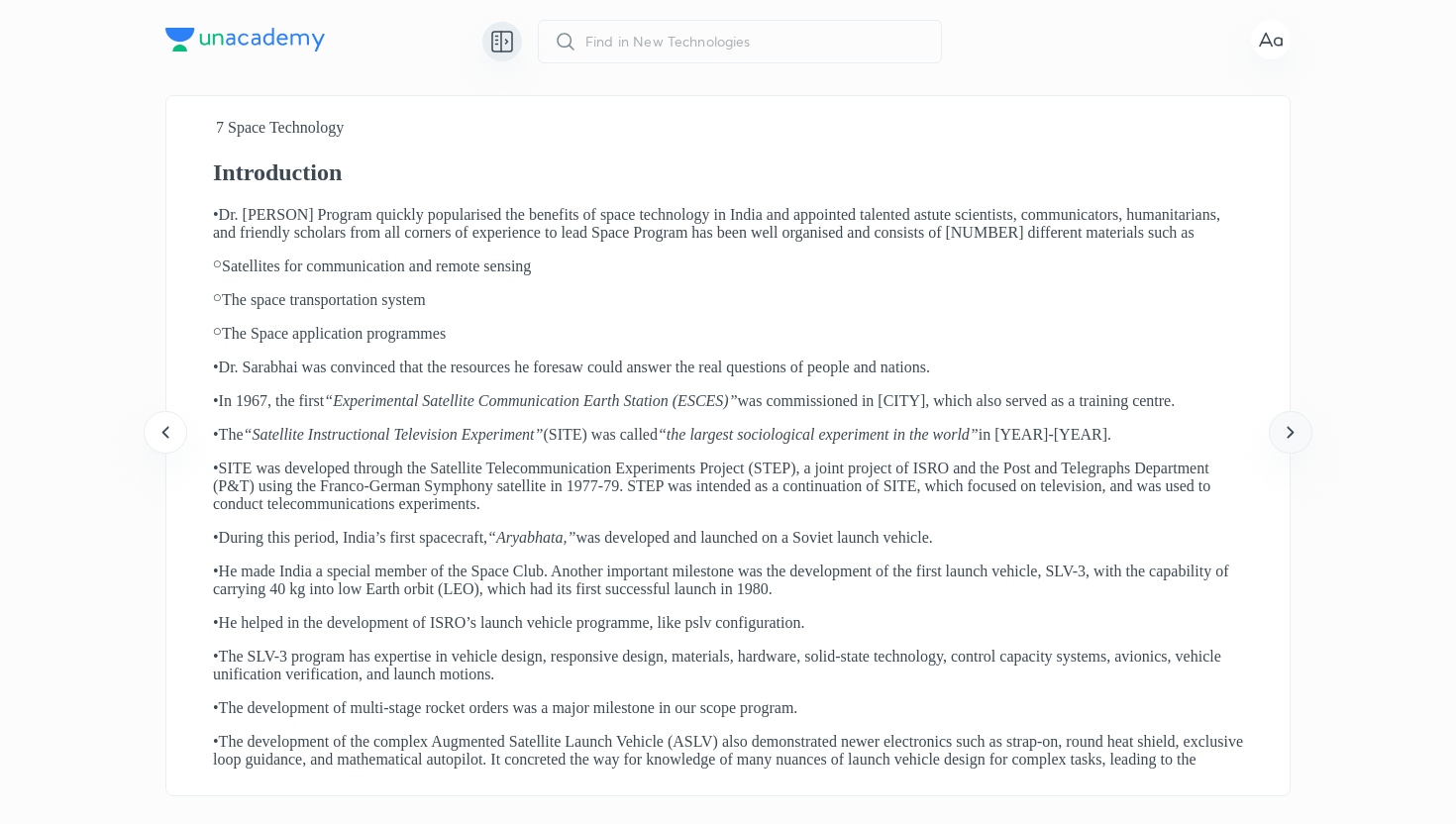 click 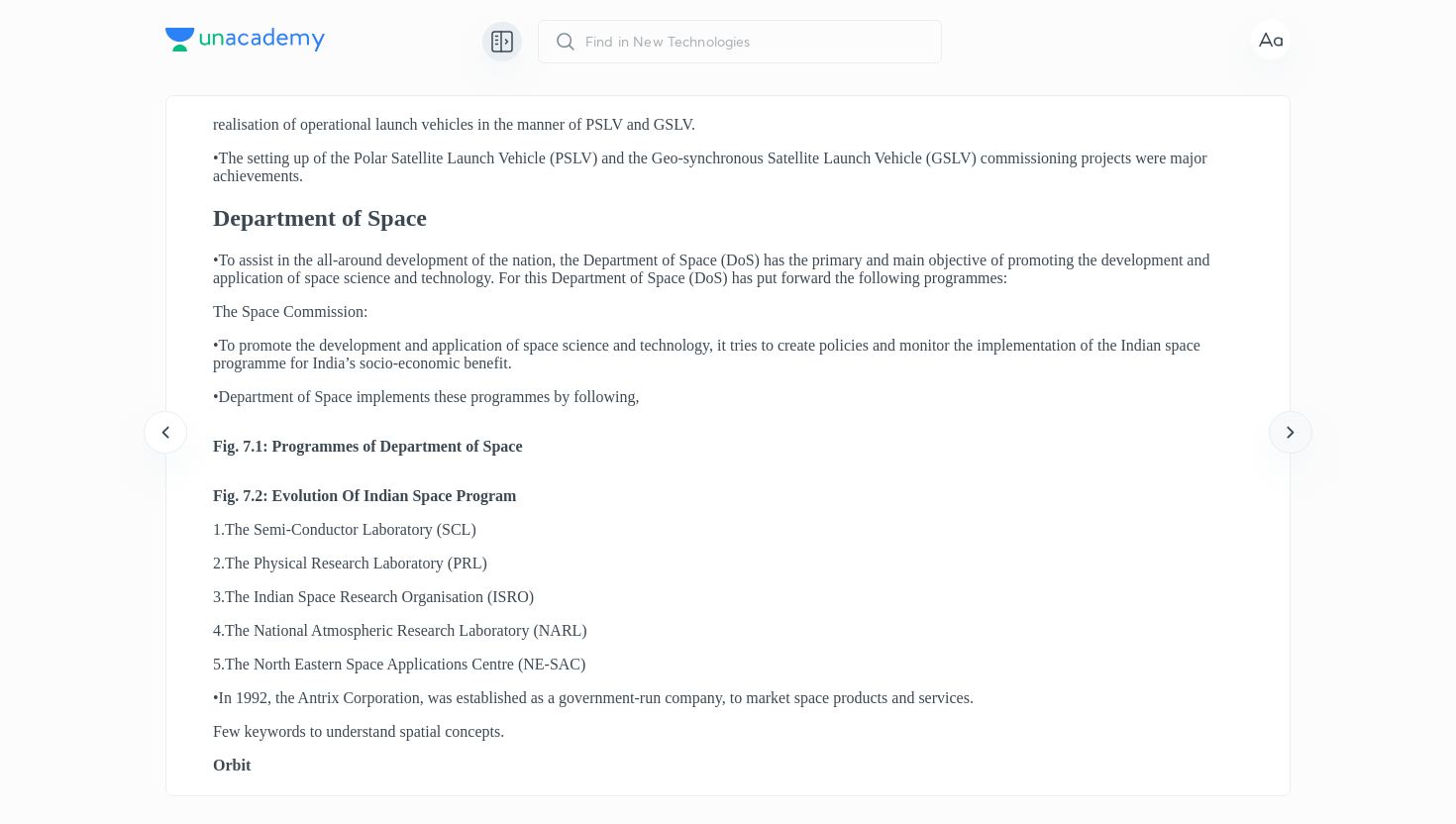 click 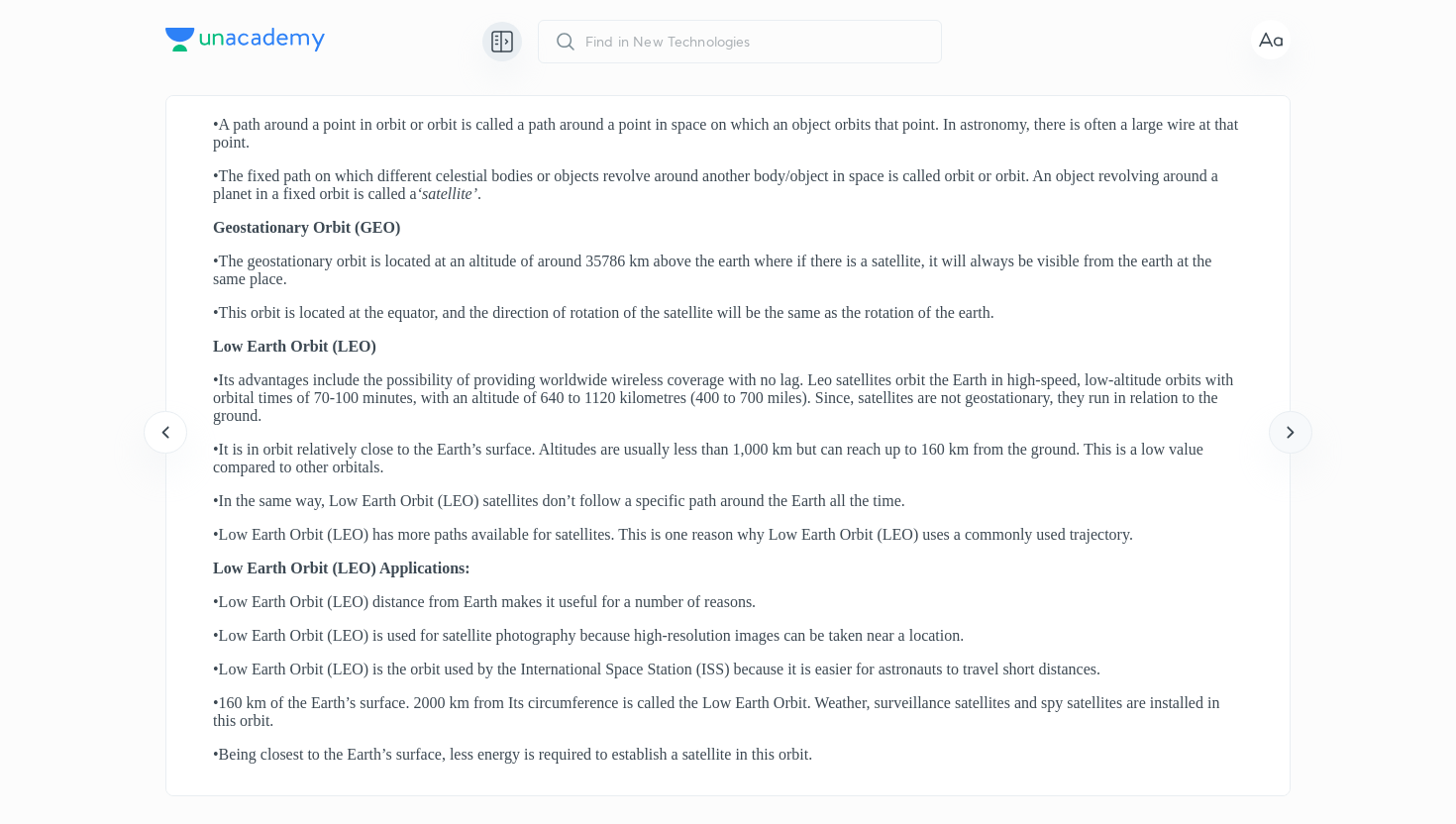 click 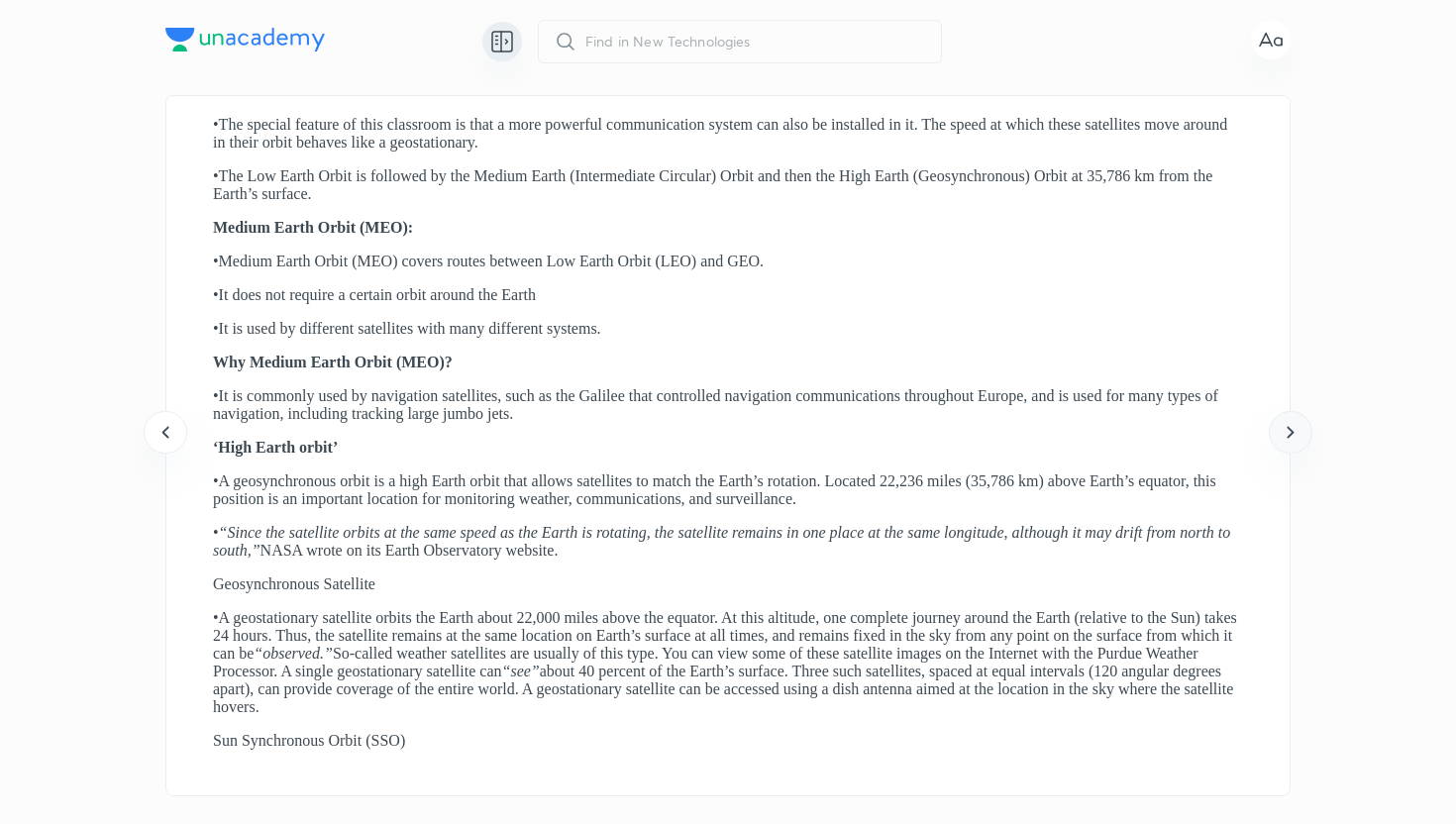 click 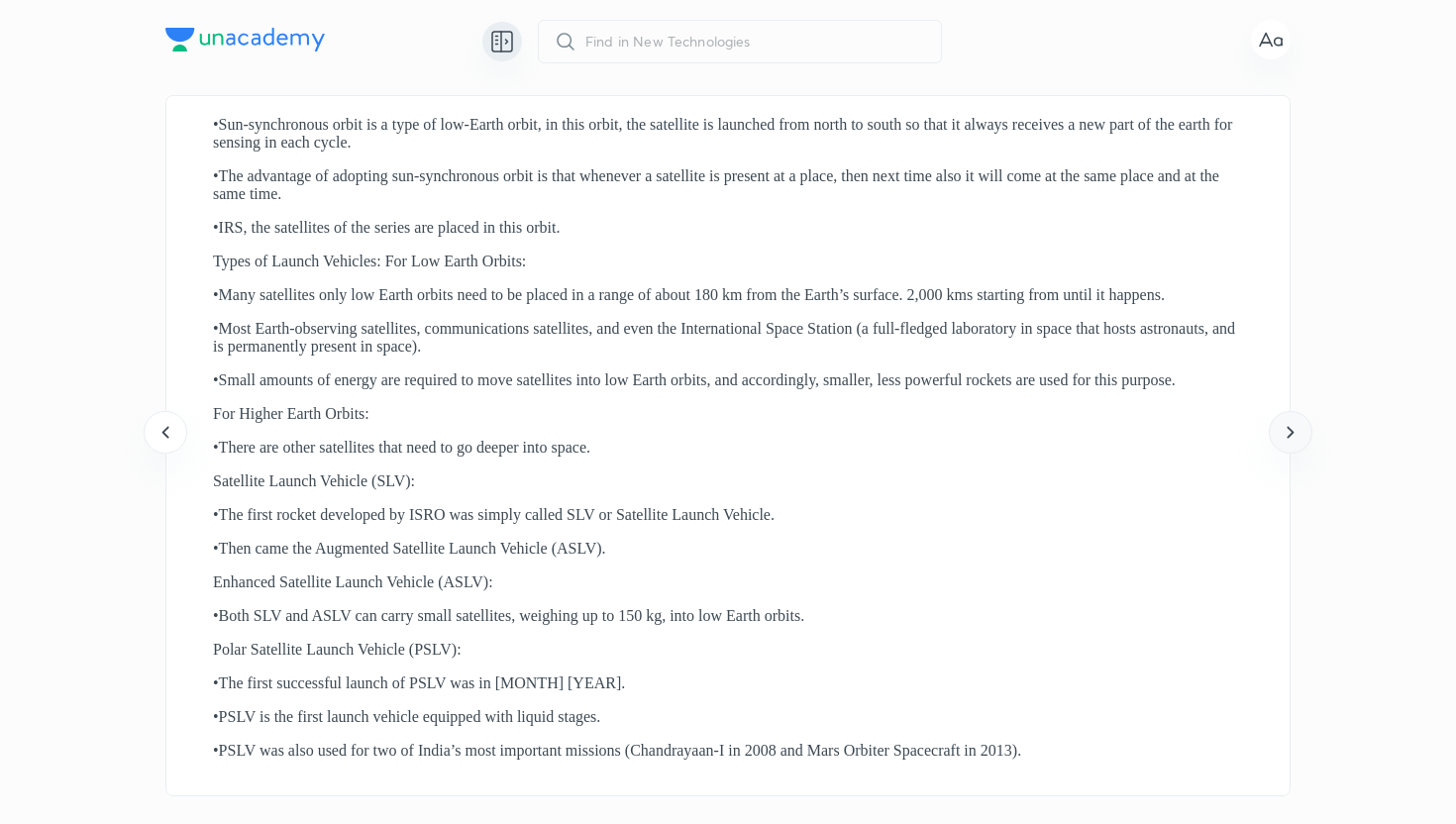 click 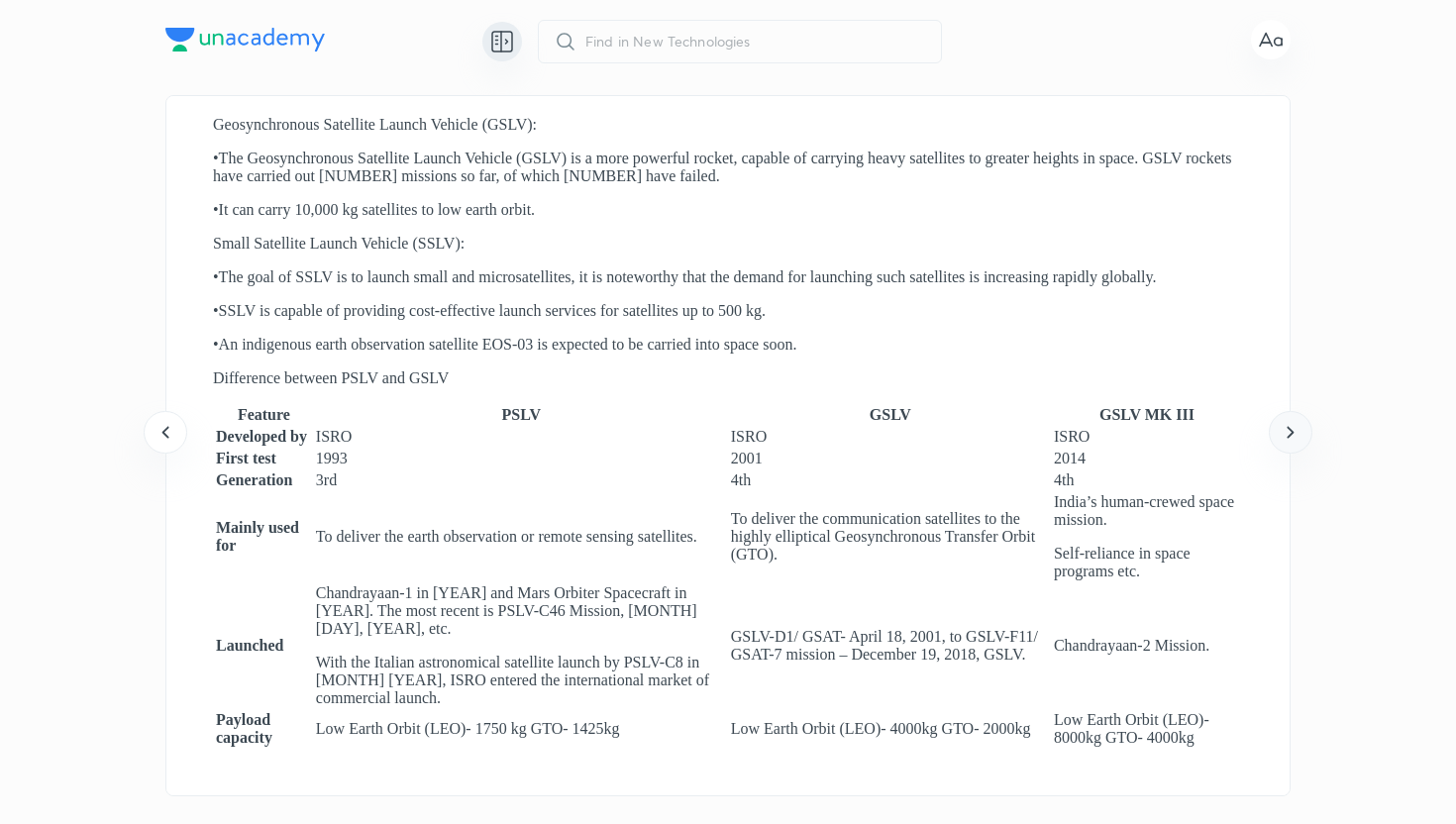 click 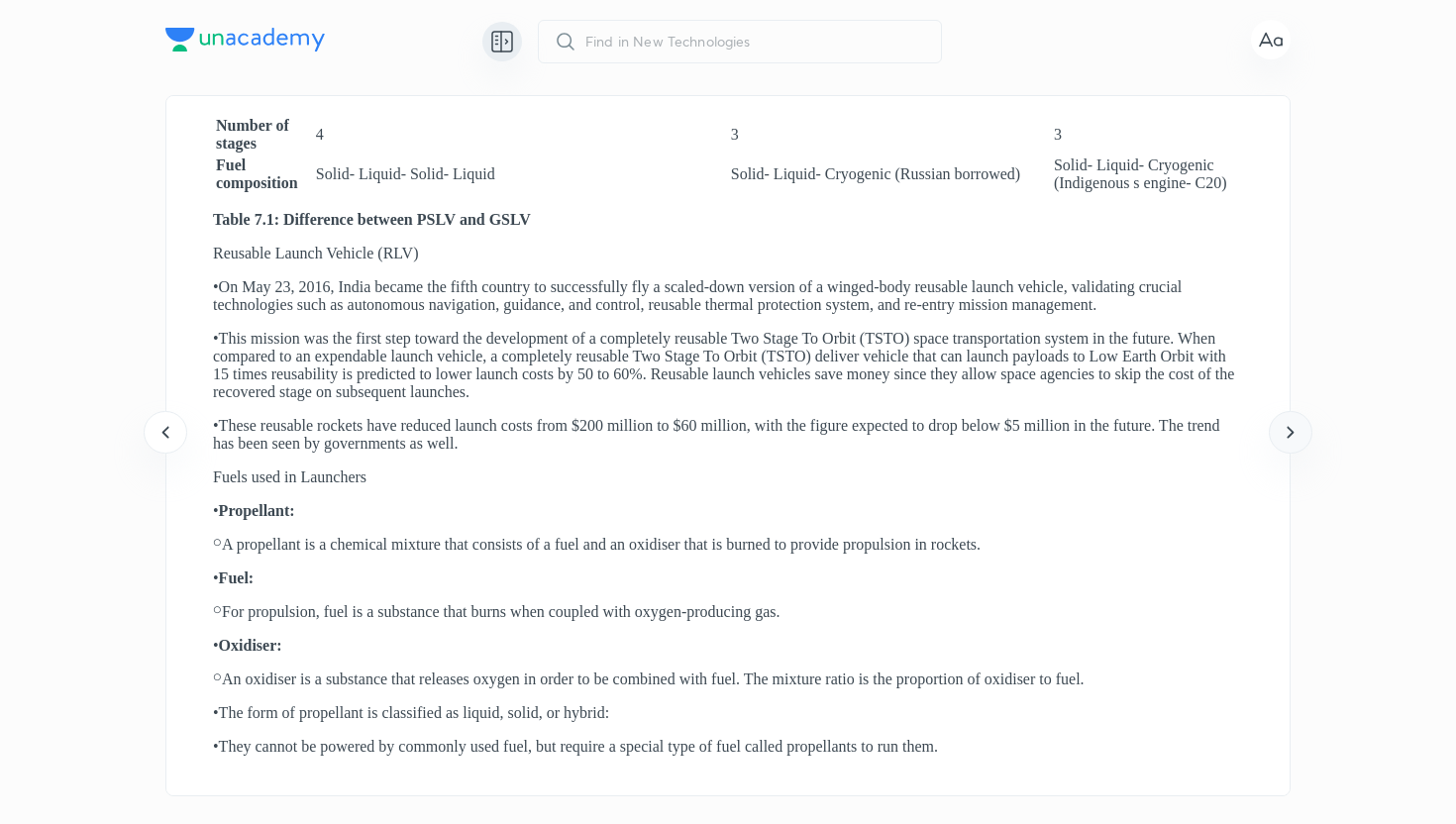 click 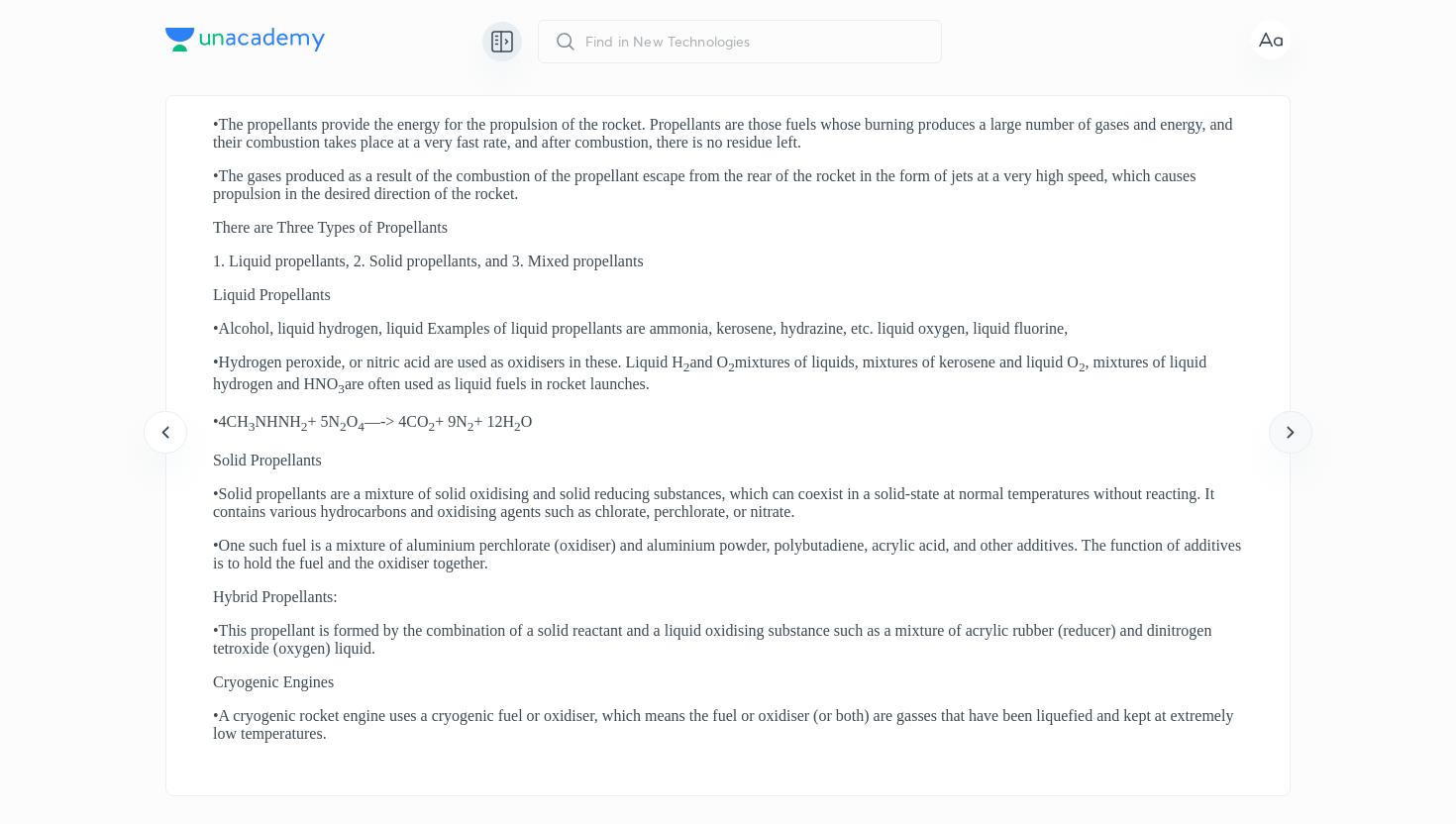 click 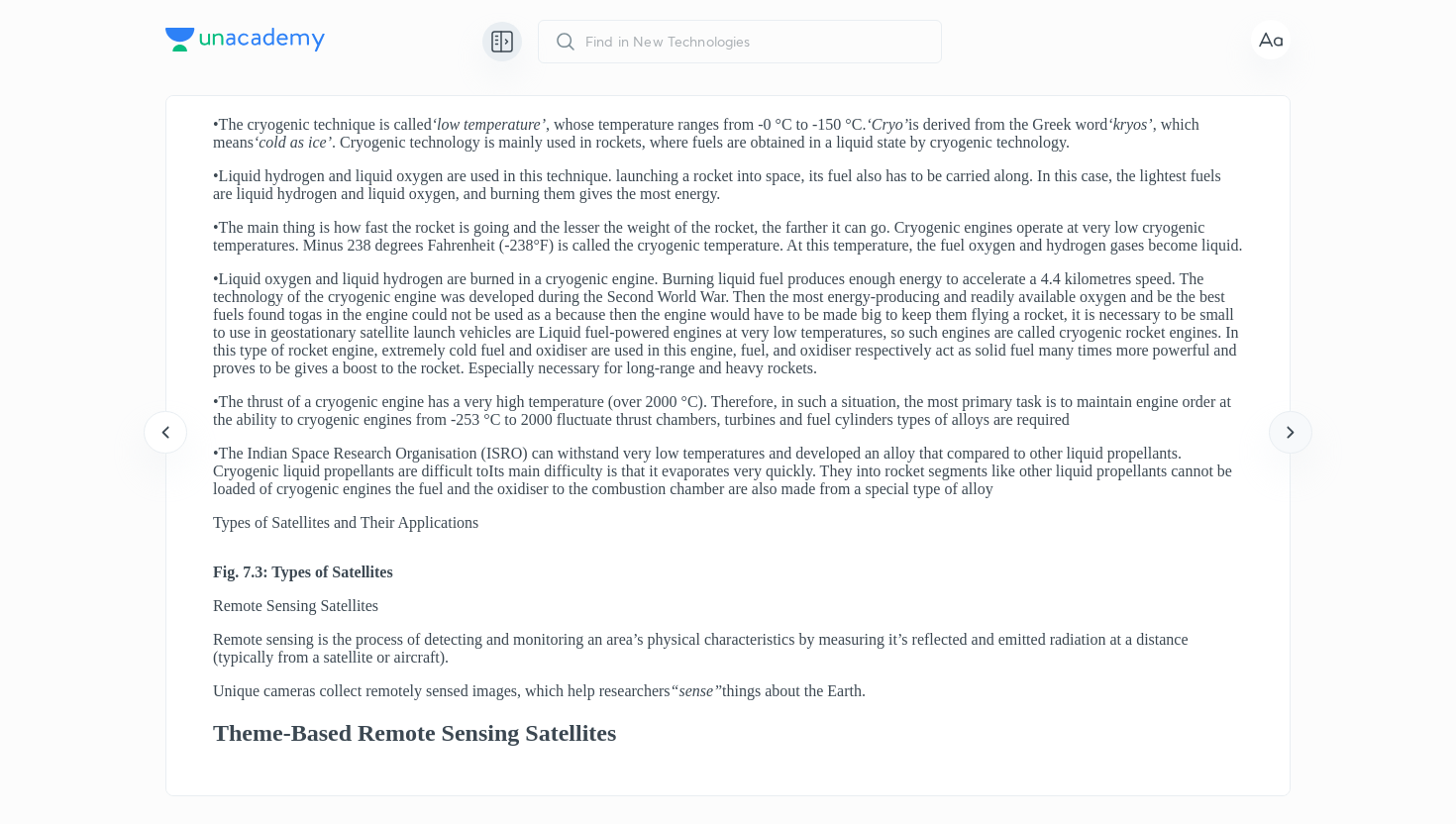 click 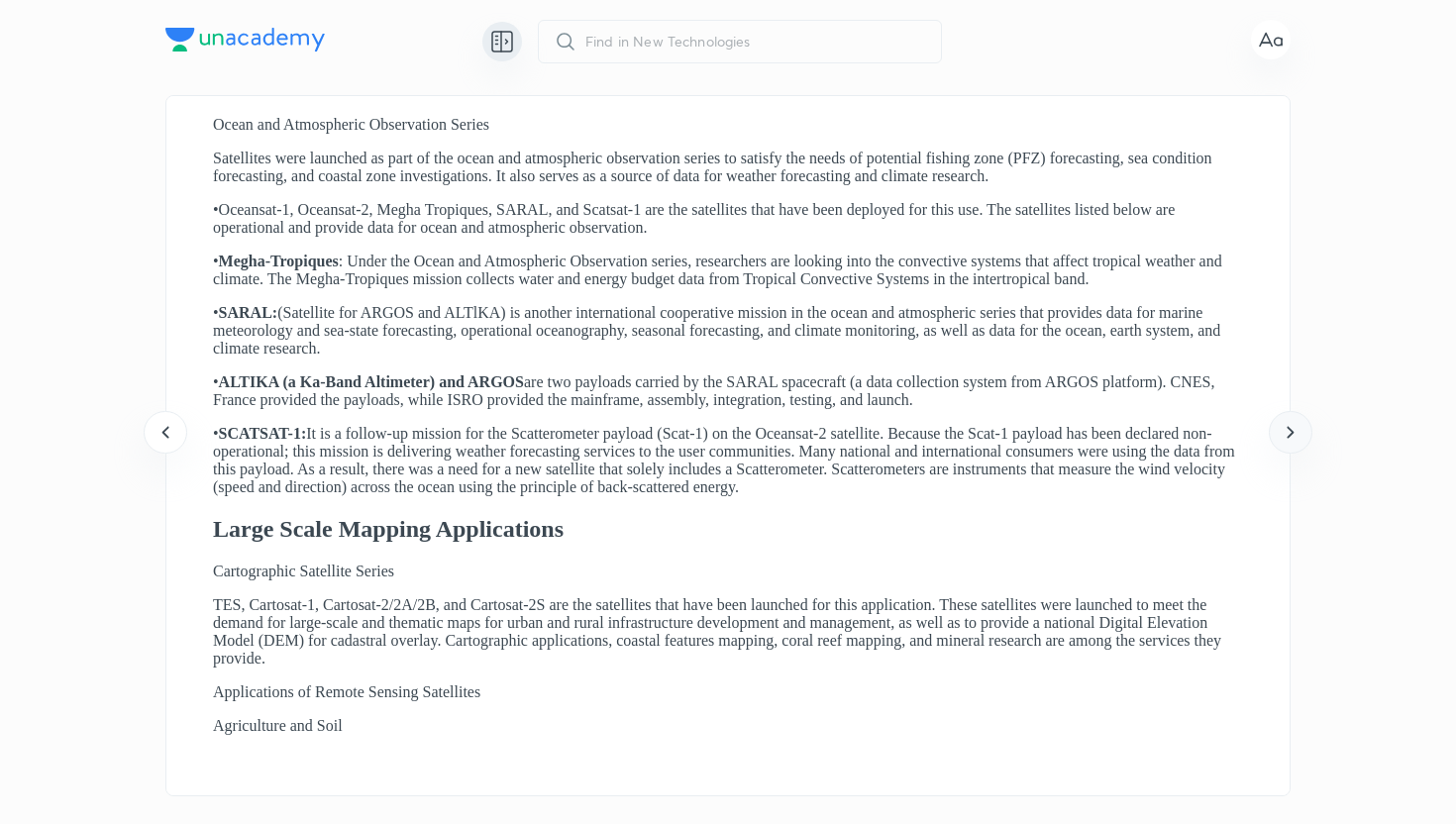 click 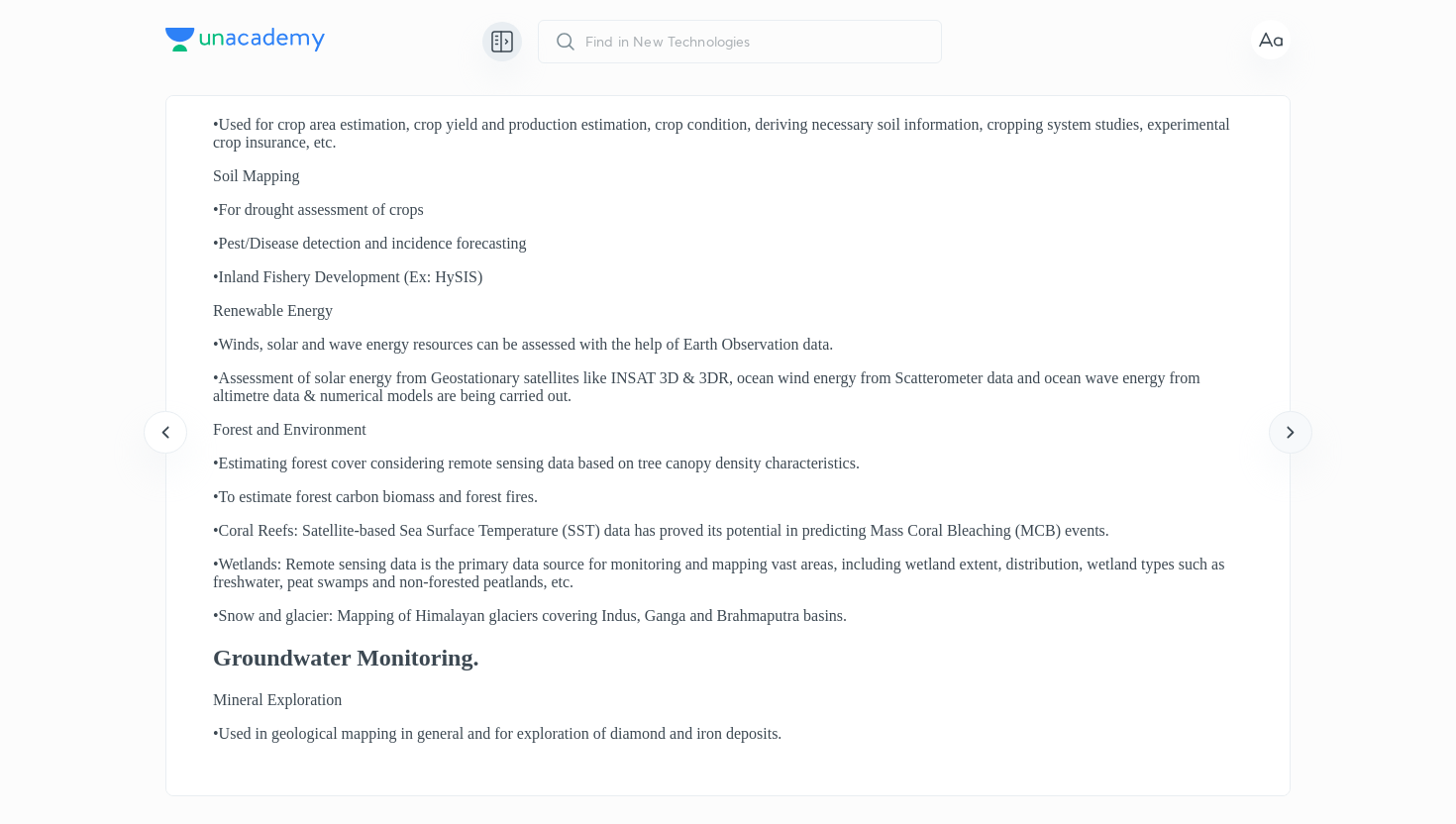 click 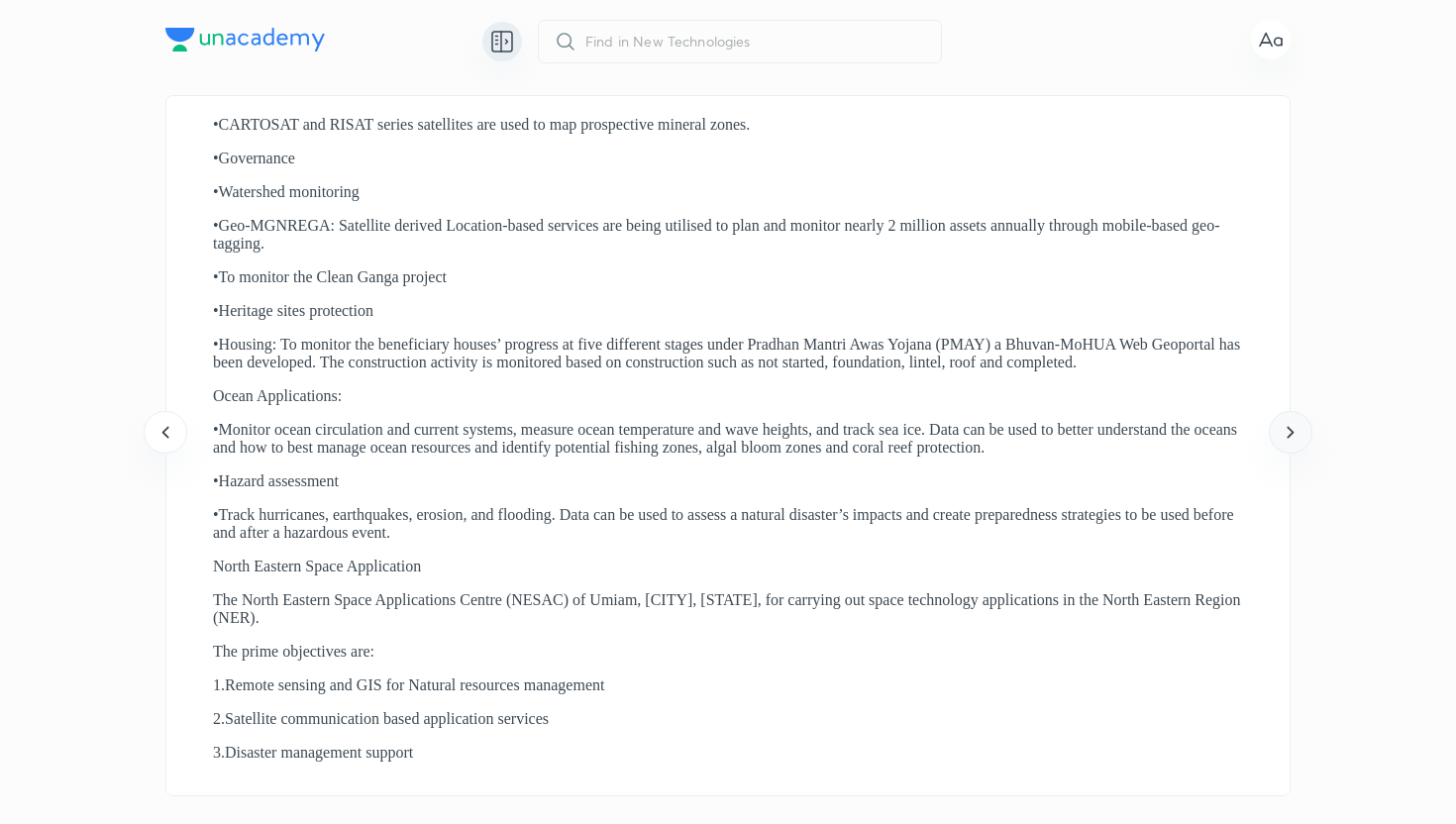 click 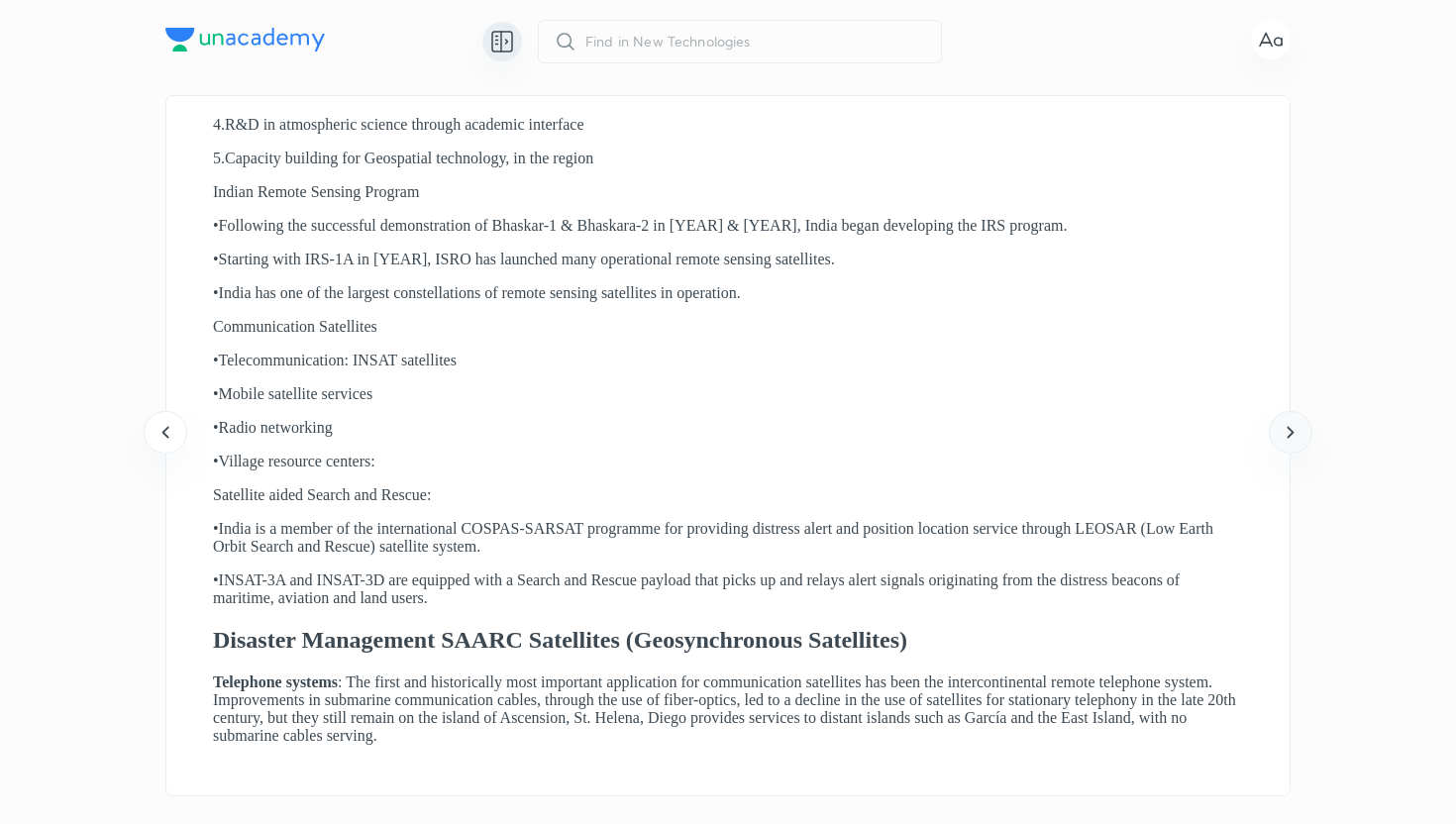 click 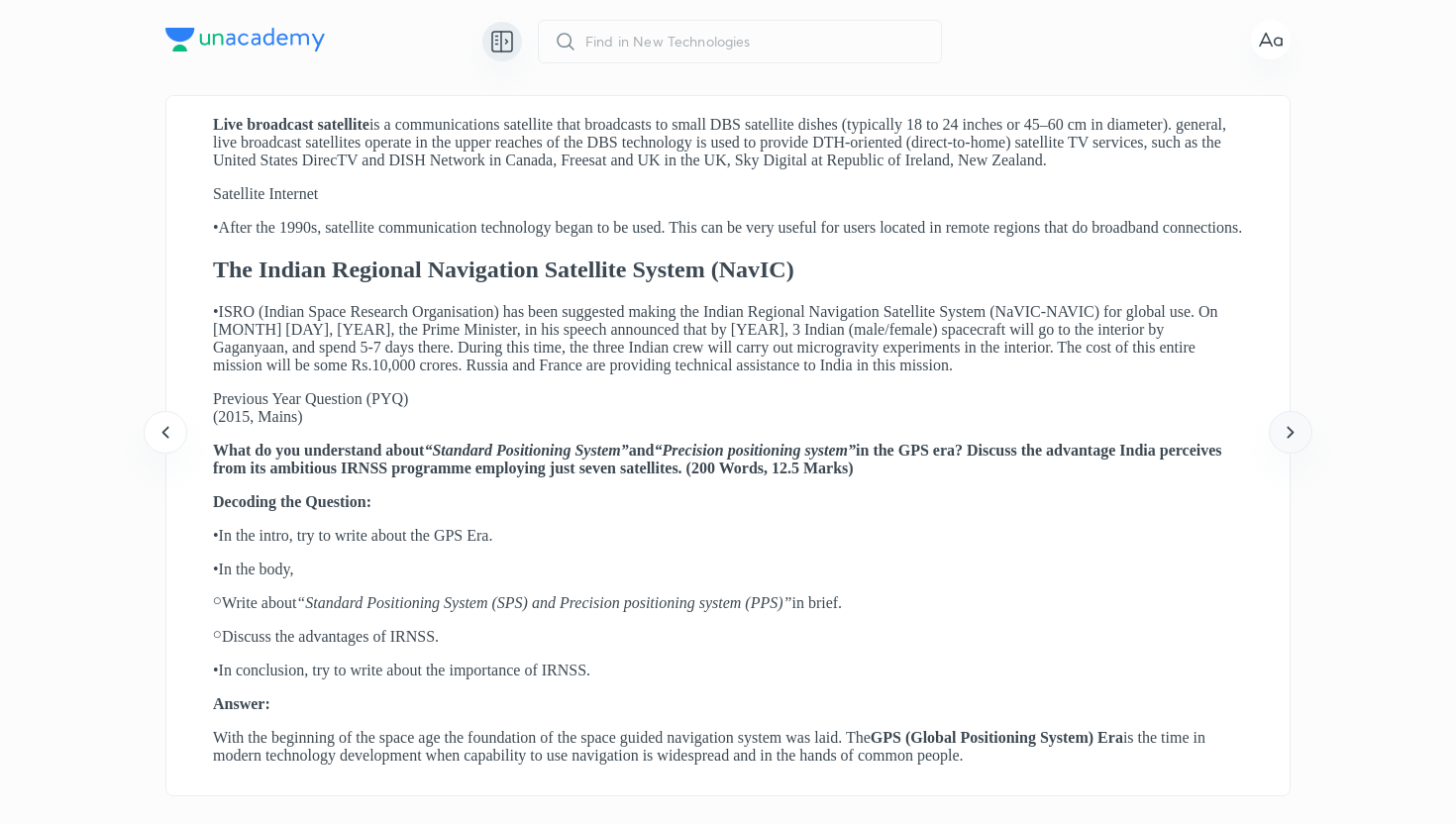 click 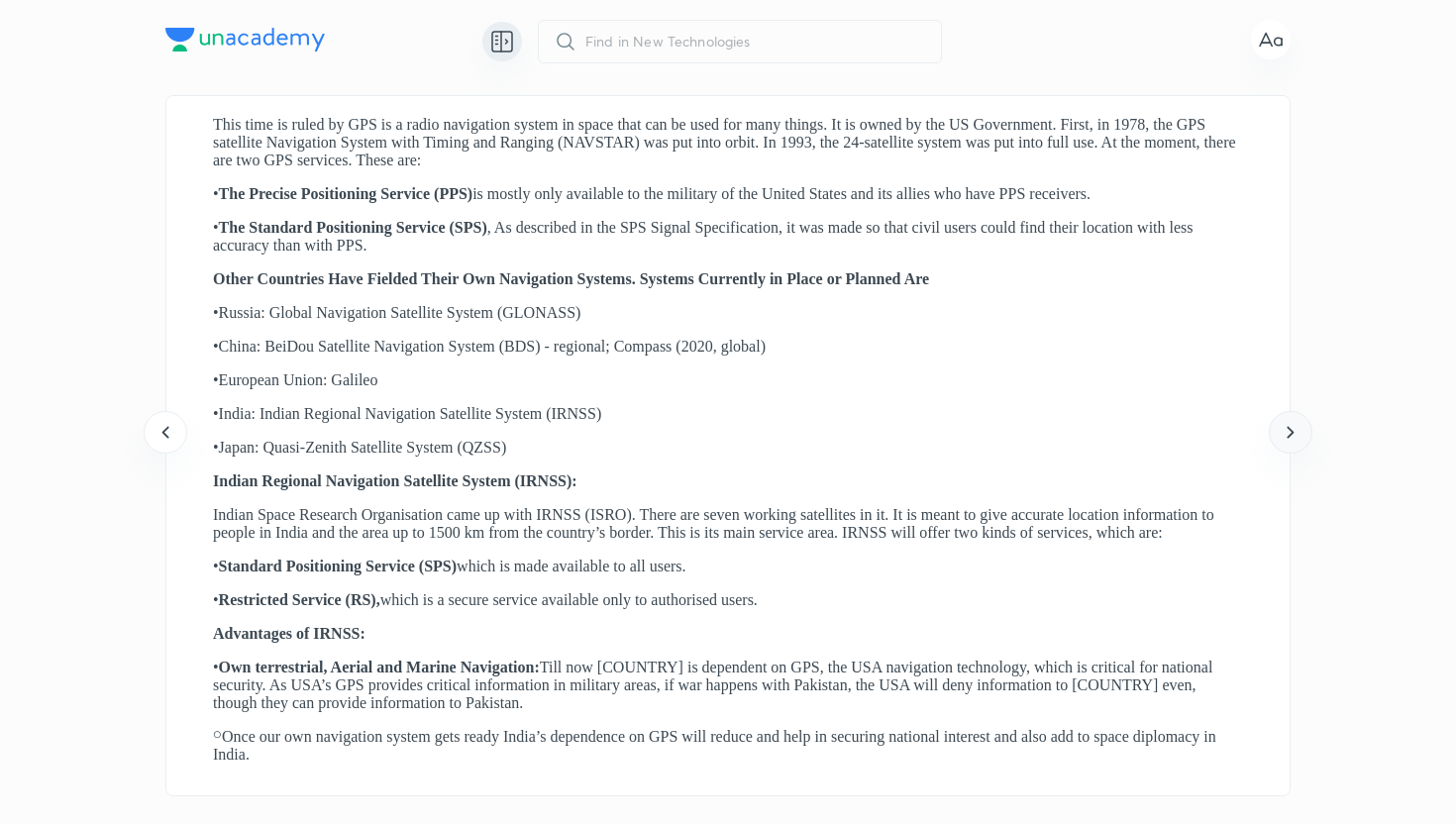 click 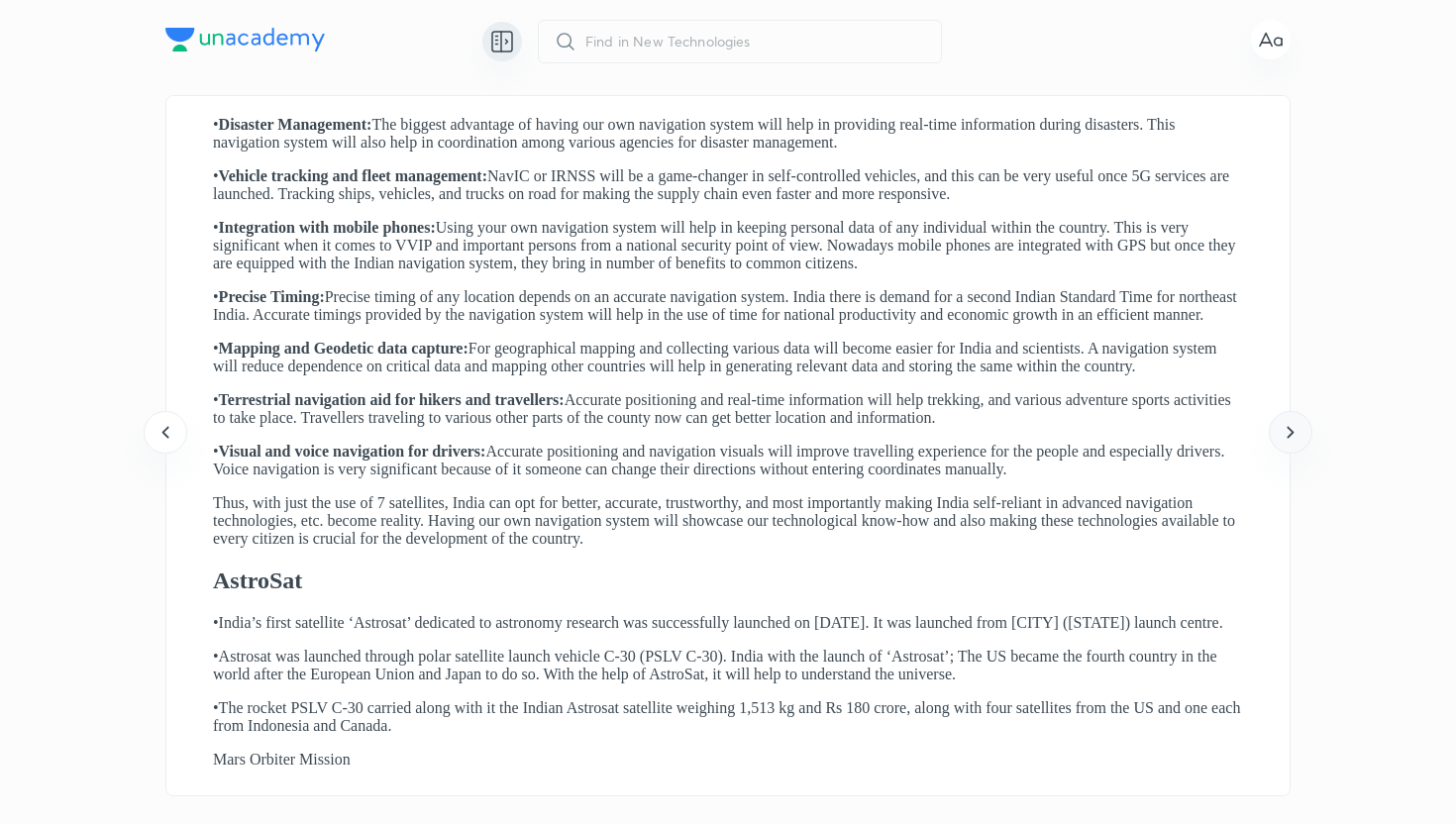 click 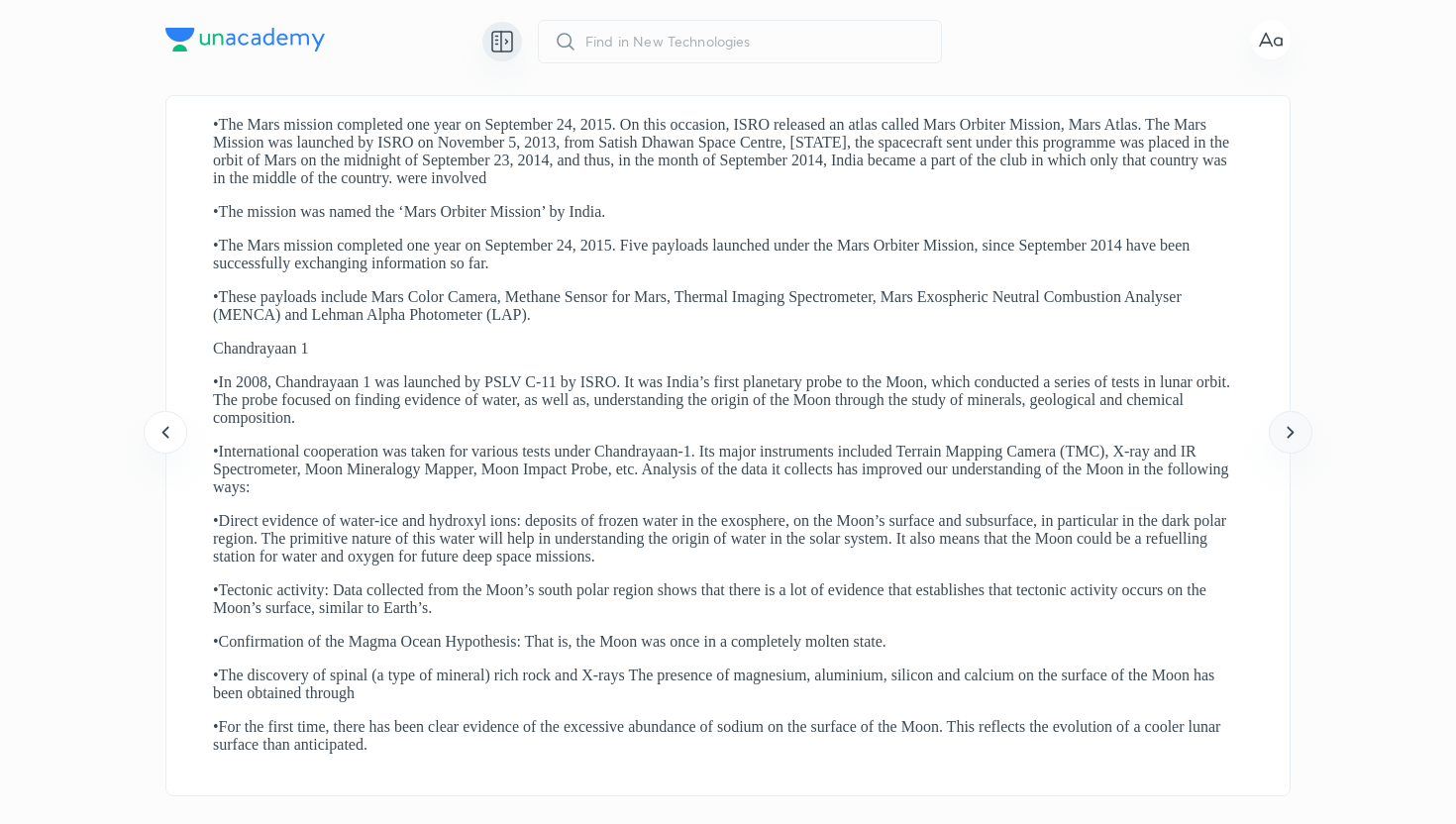 click 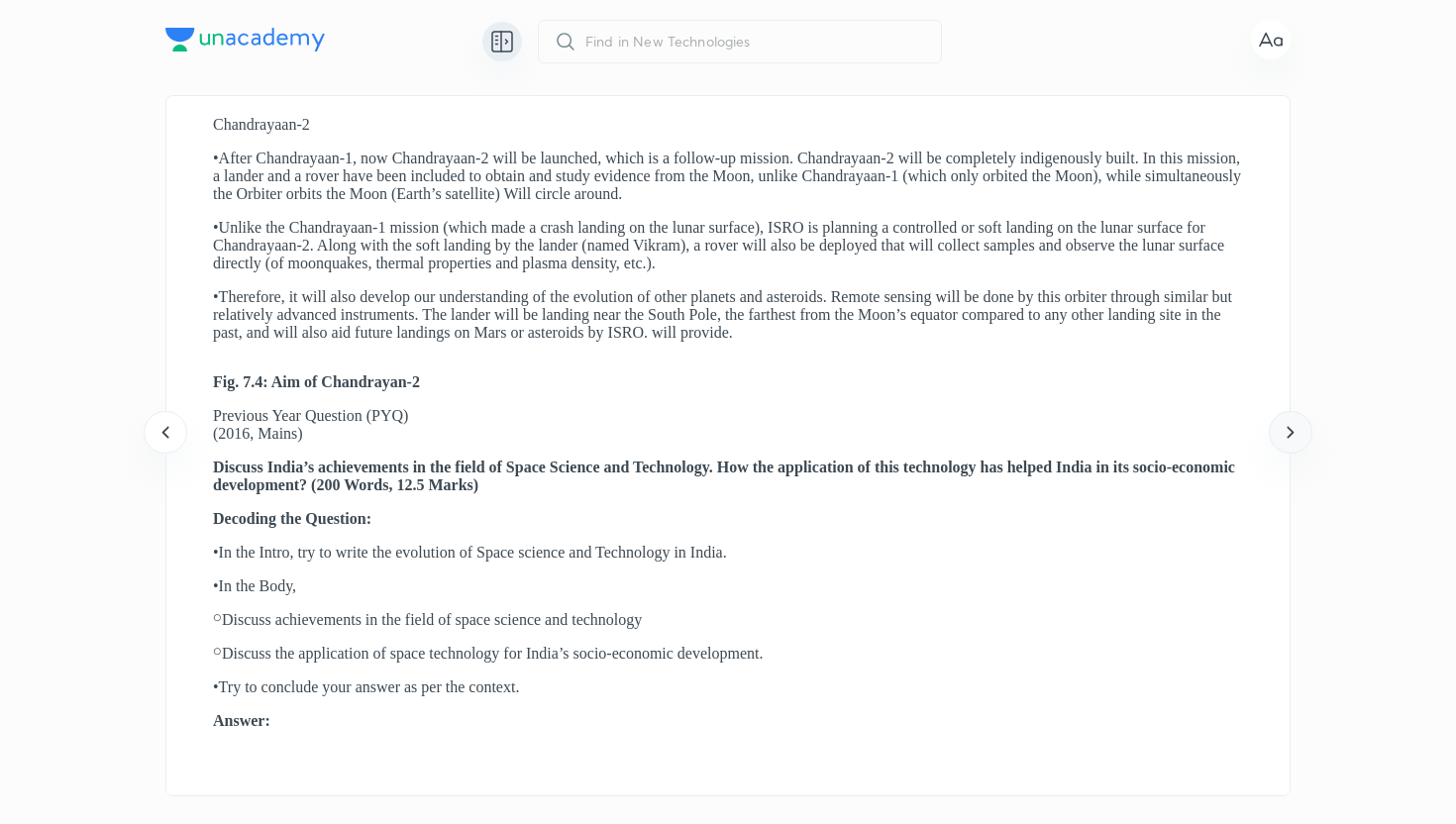 click 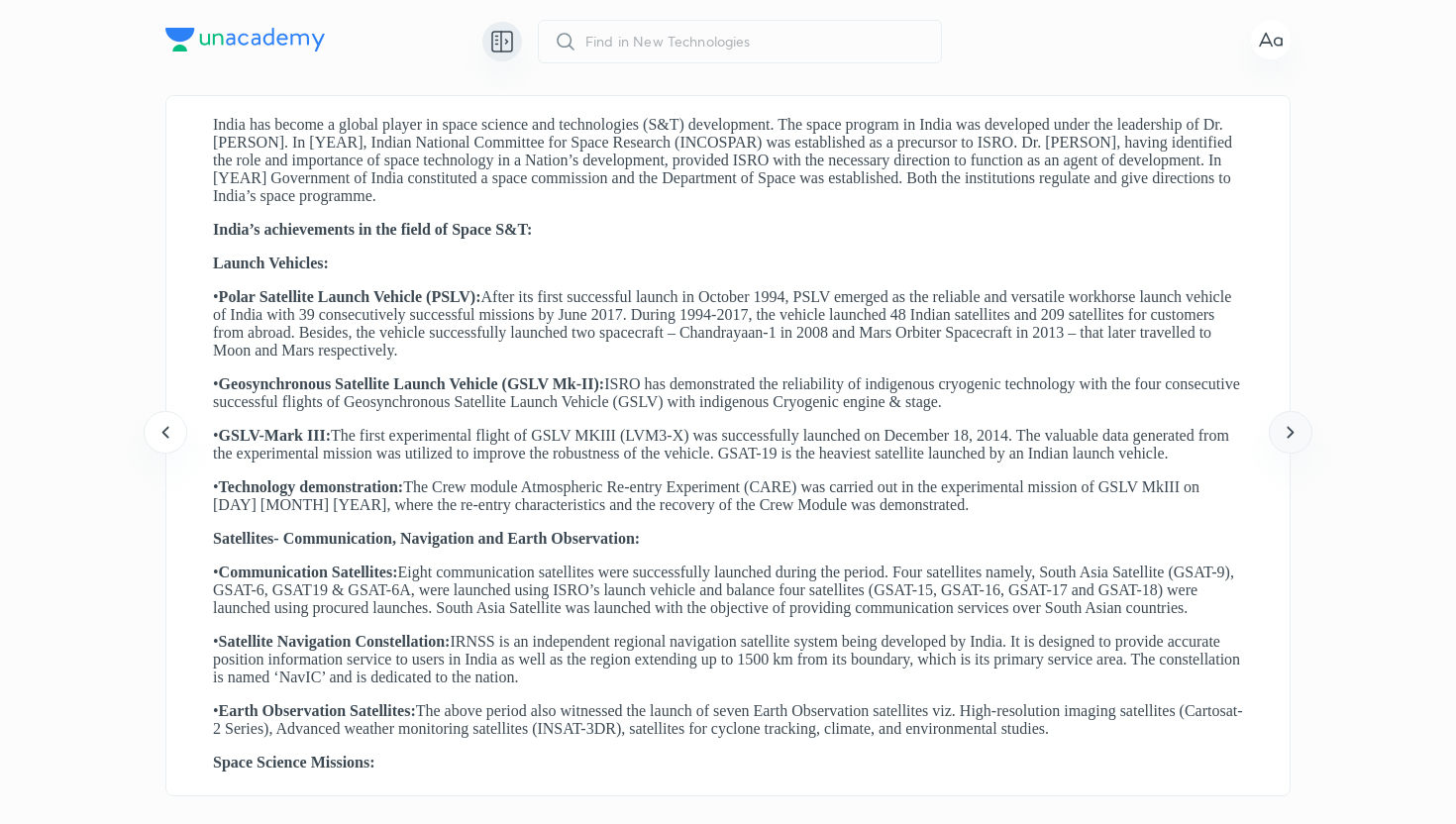click 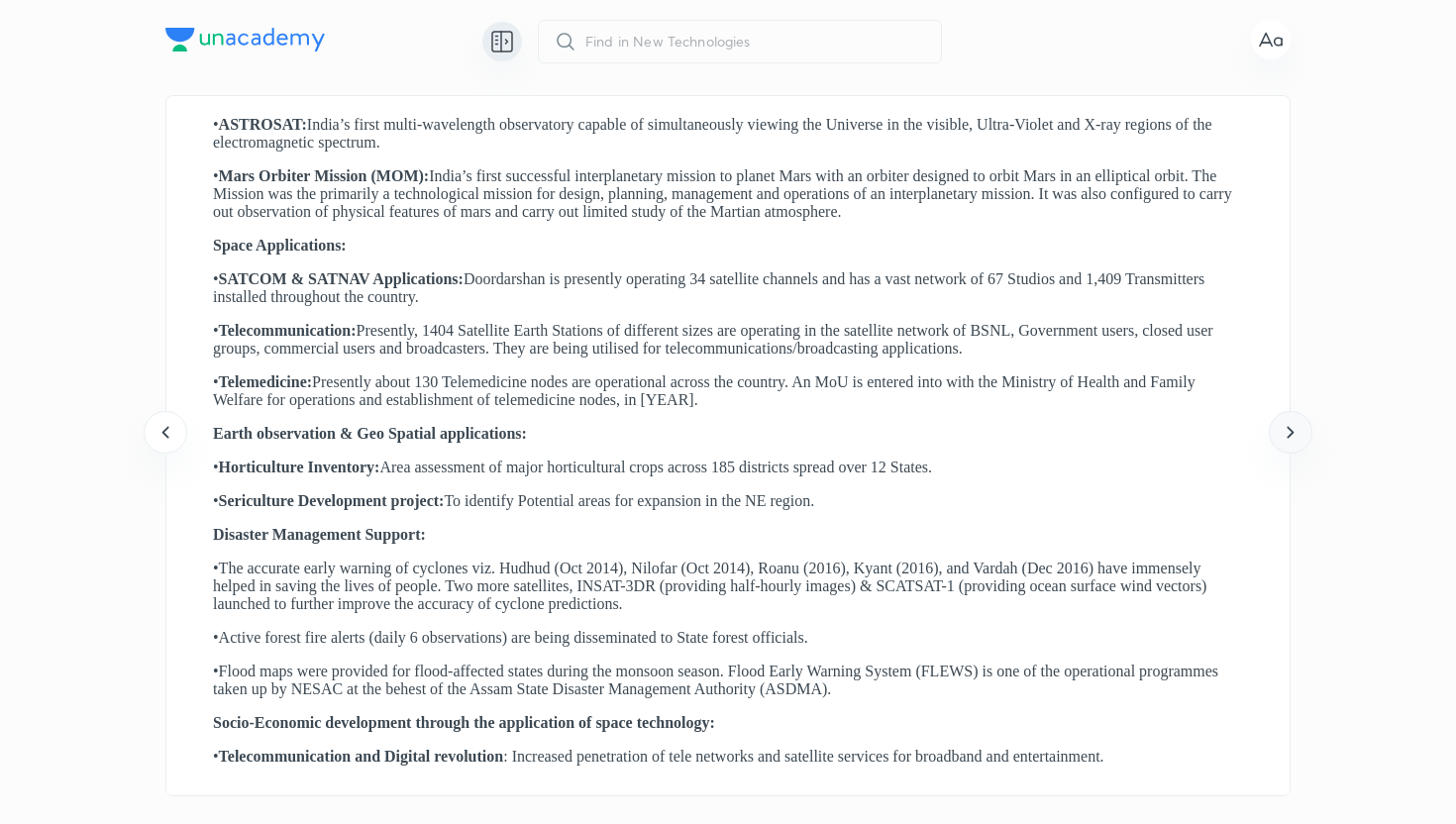 click 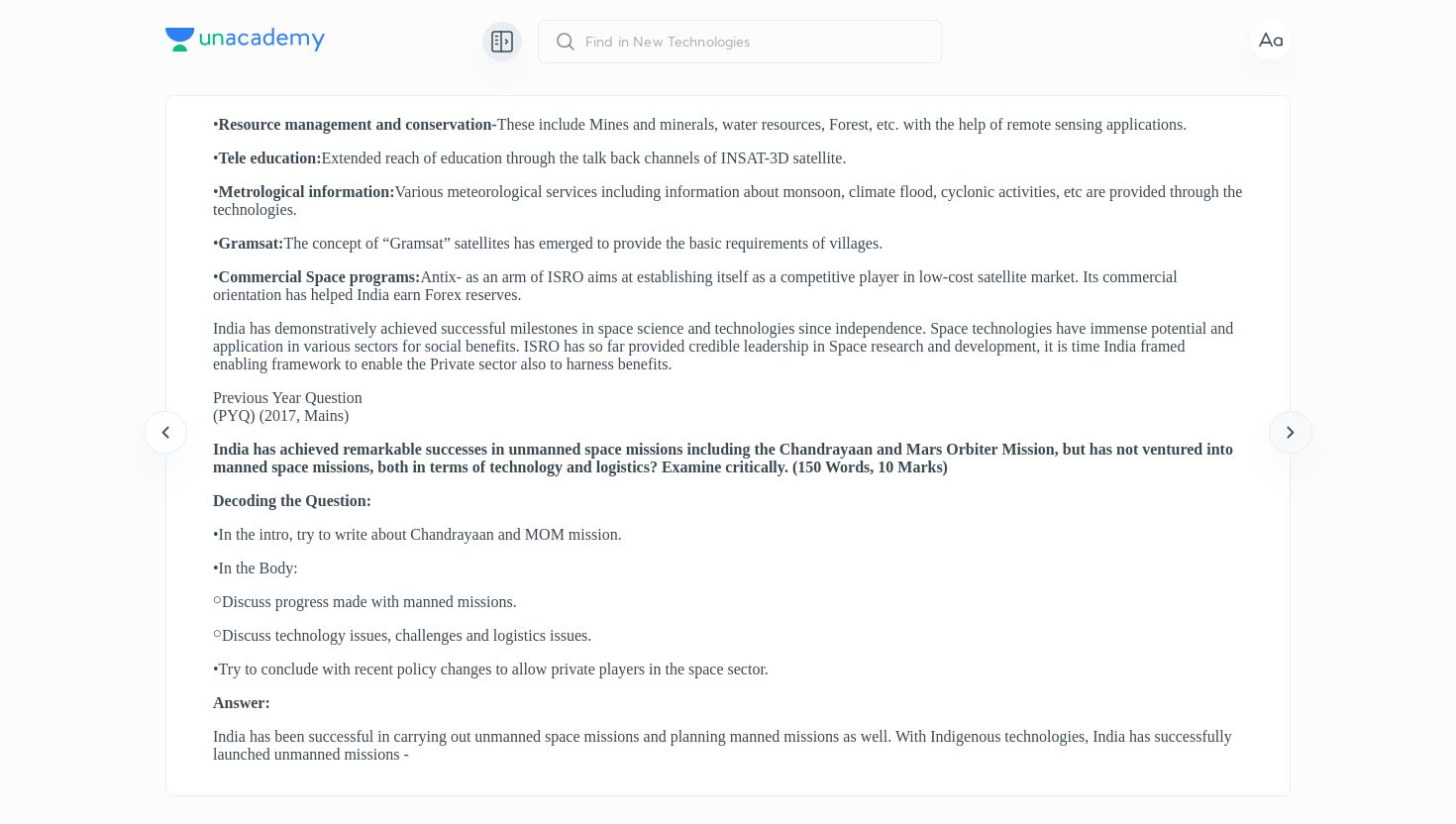 click 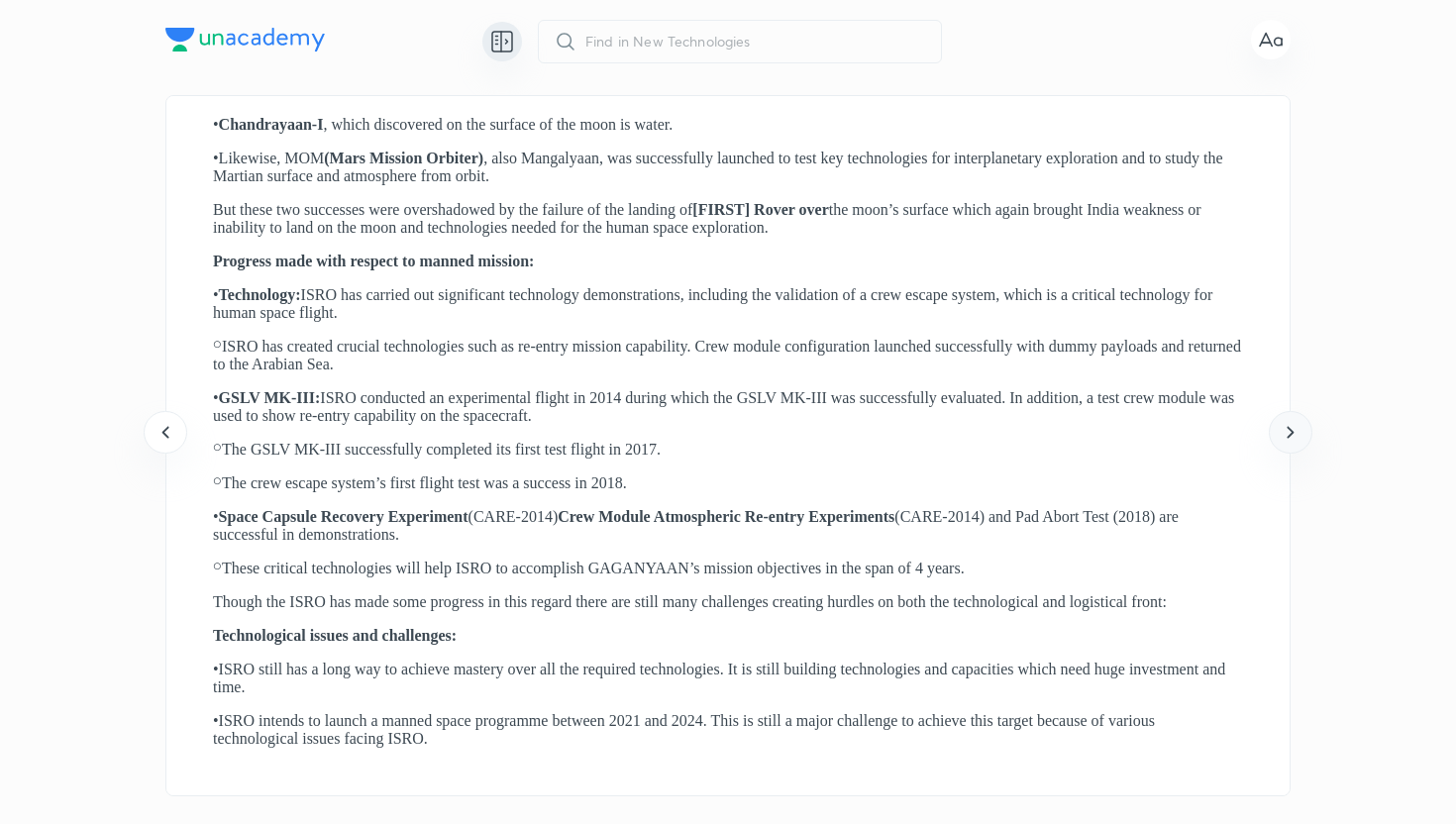 click 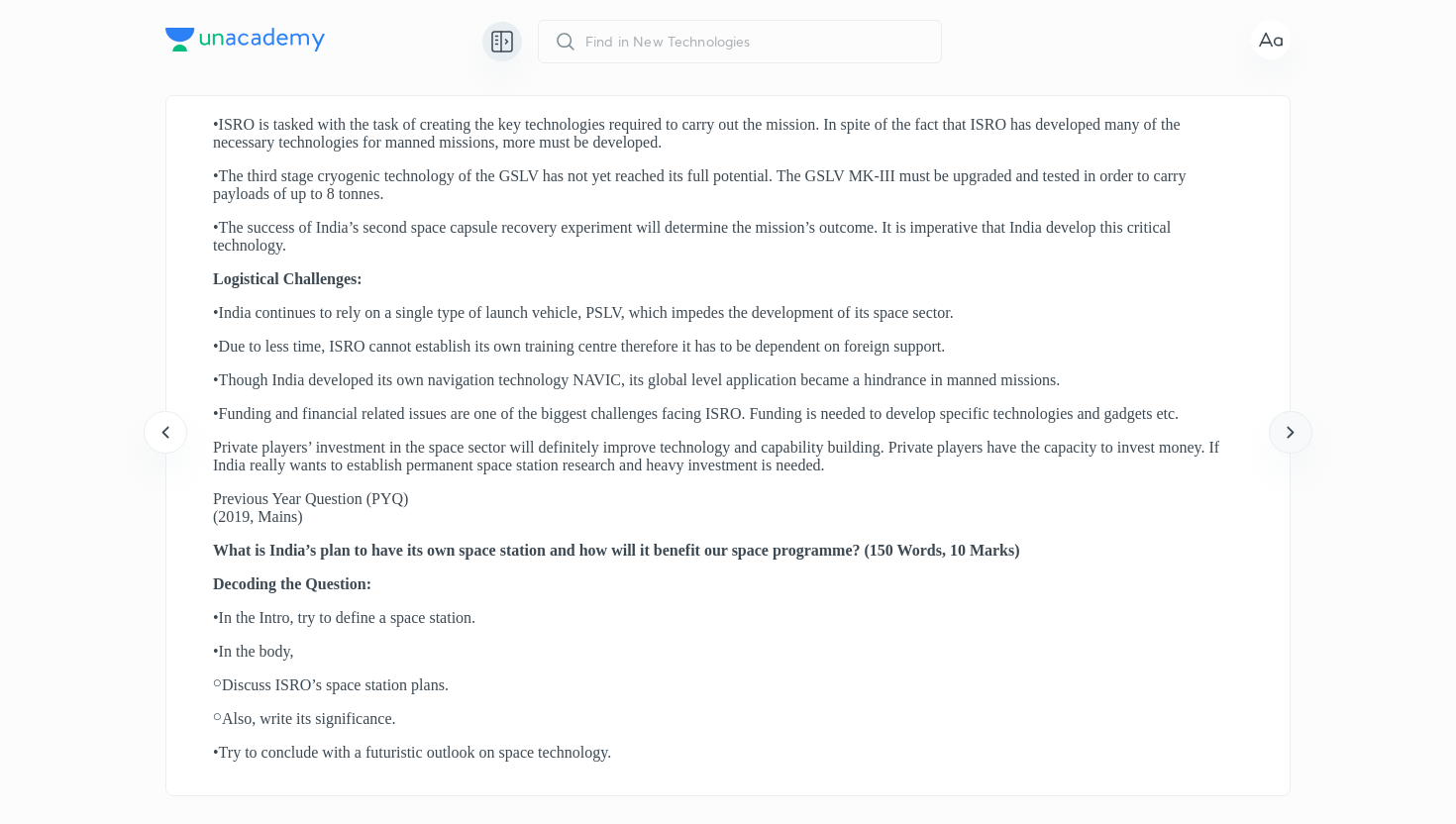 click 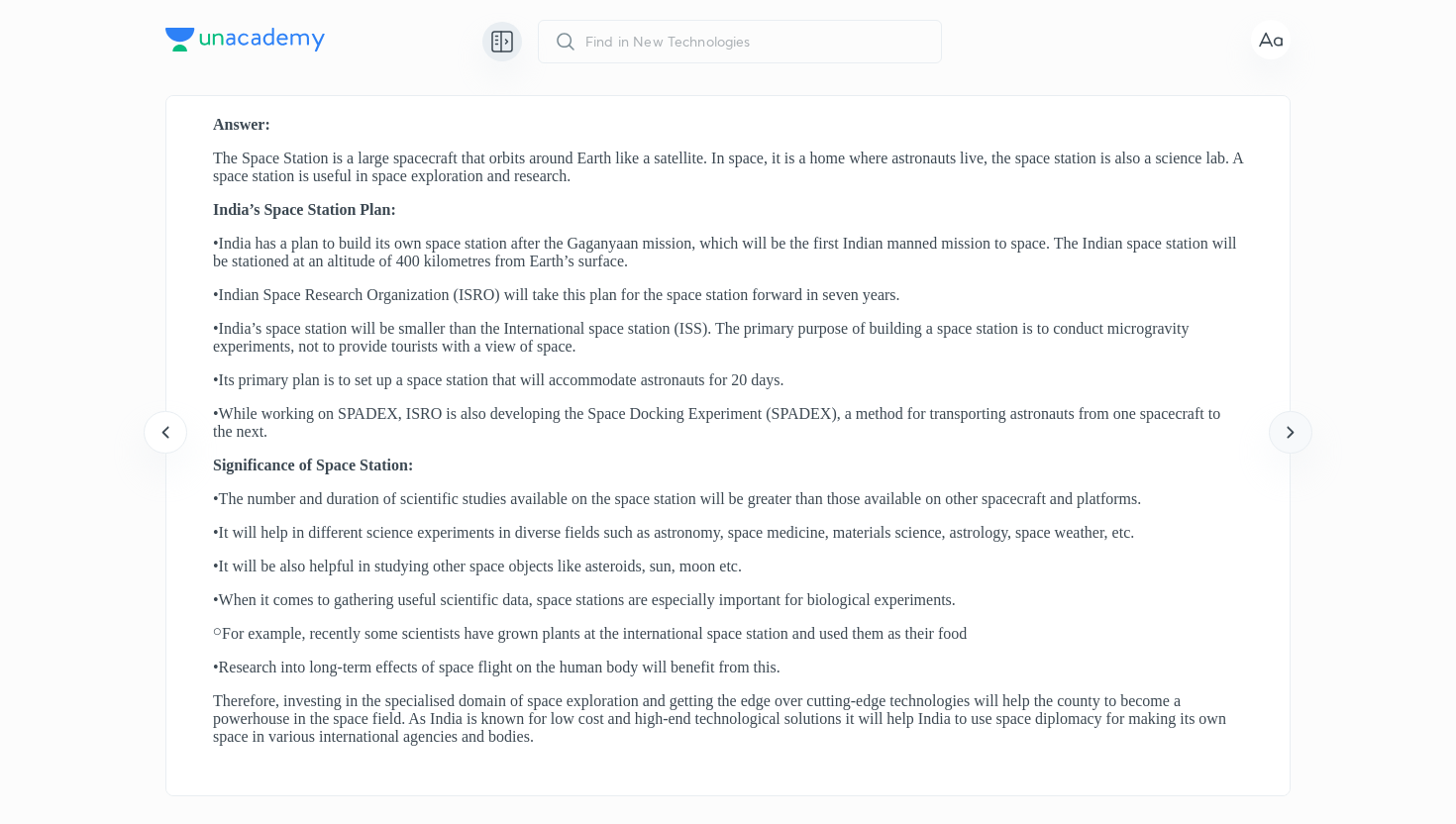 click 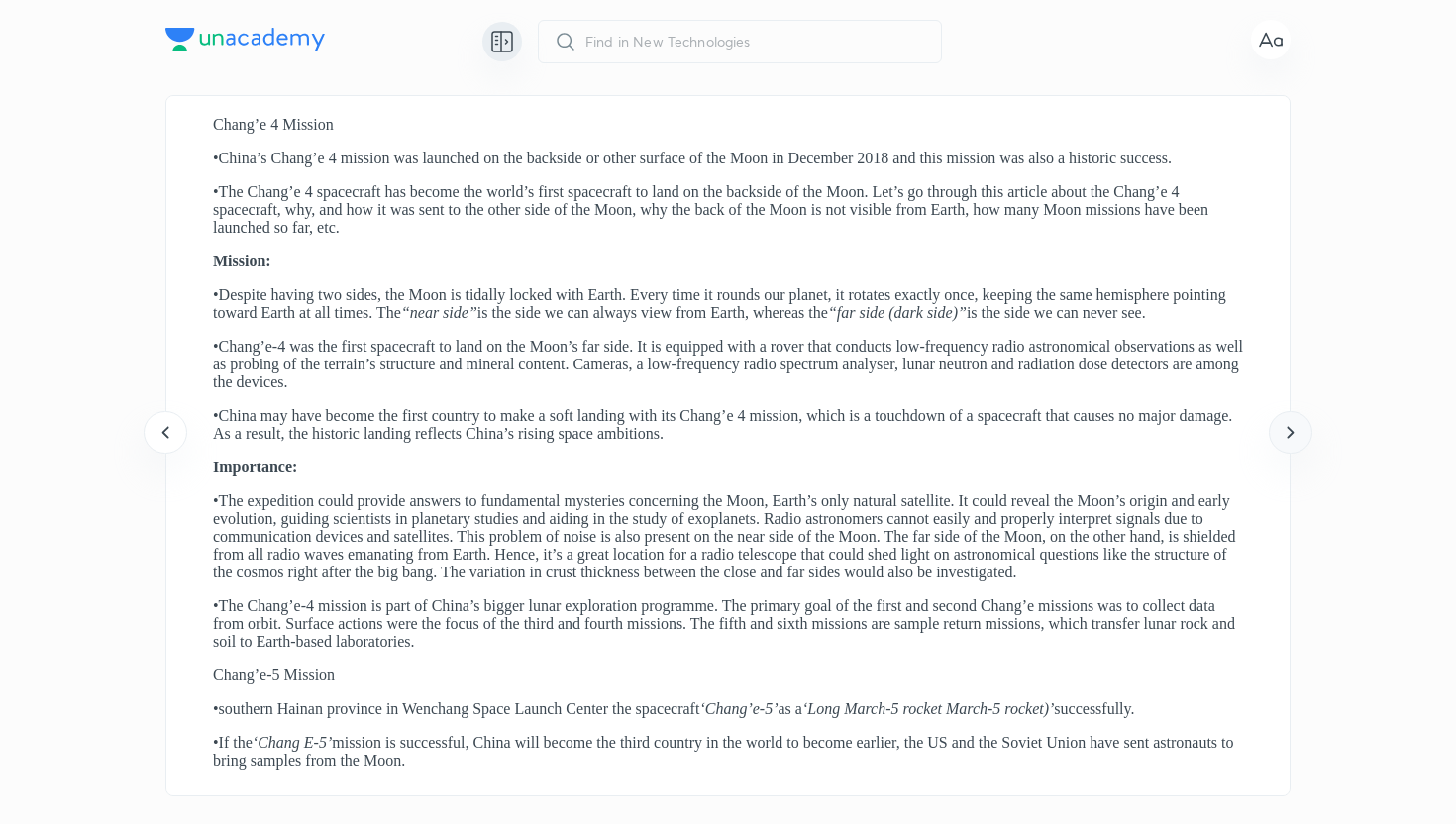 click 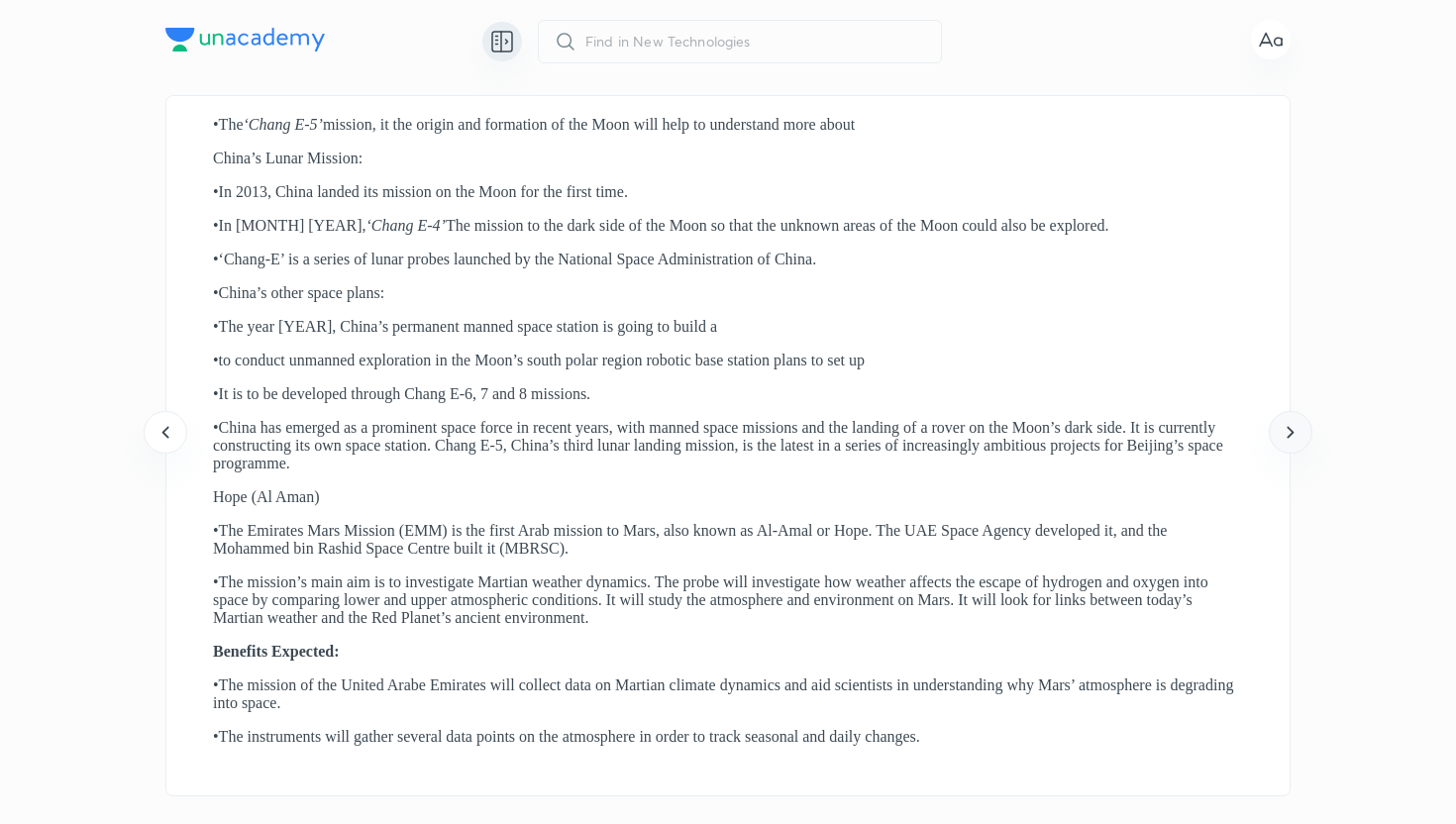 click 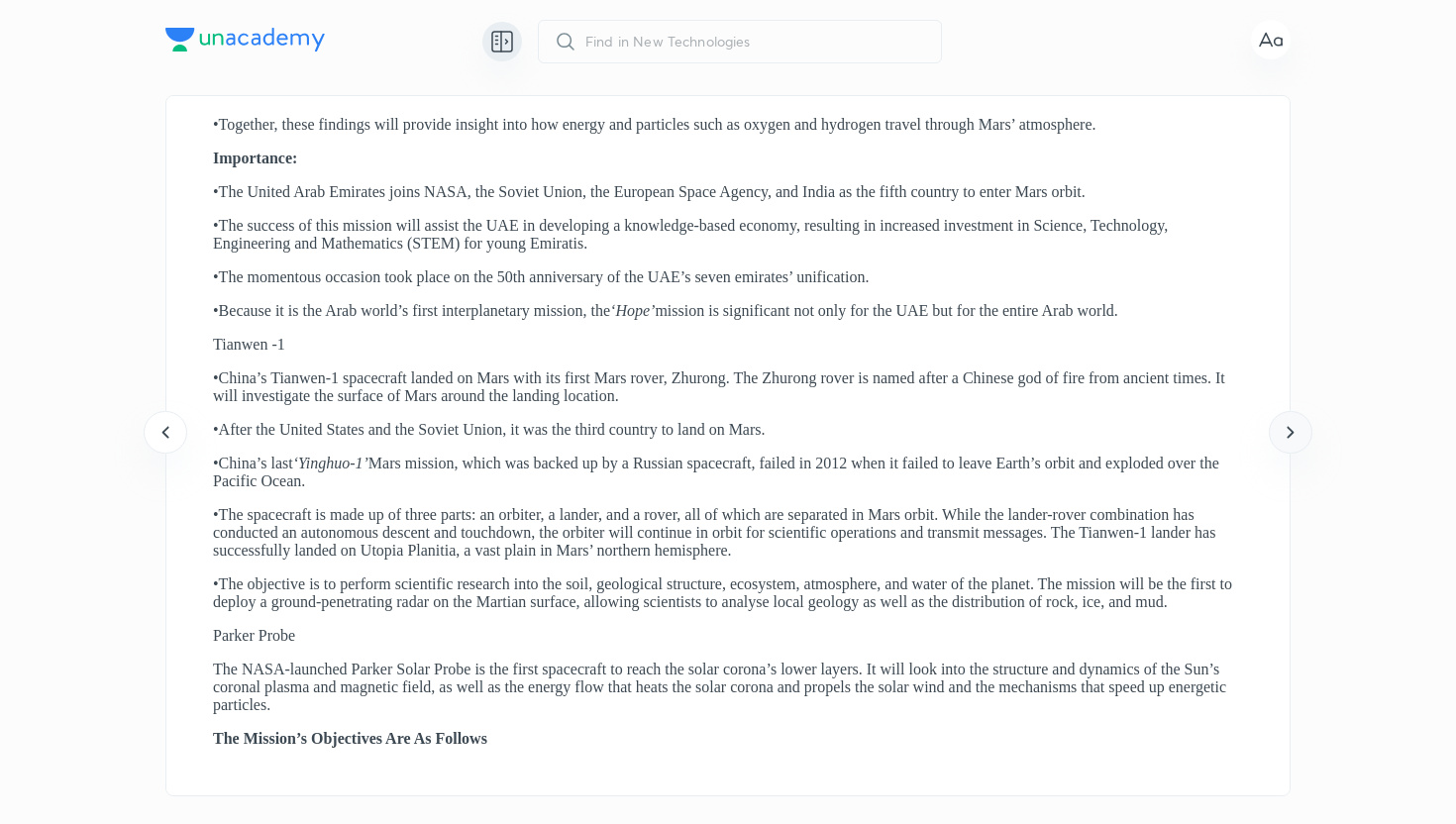 click 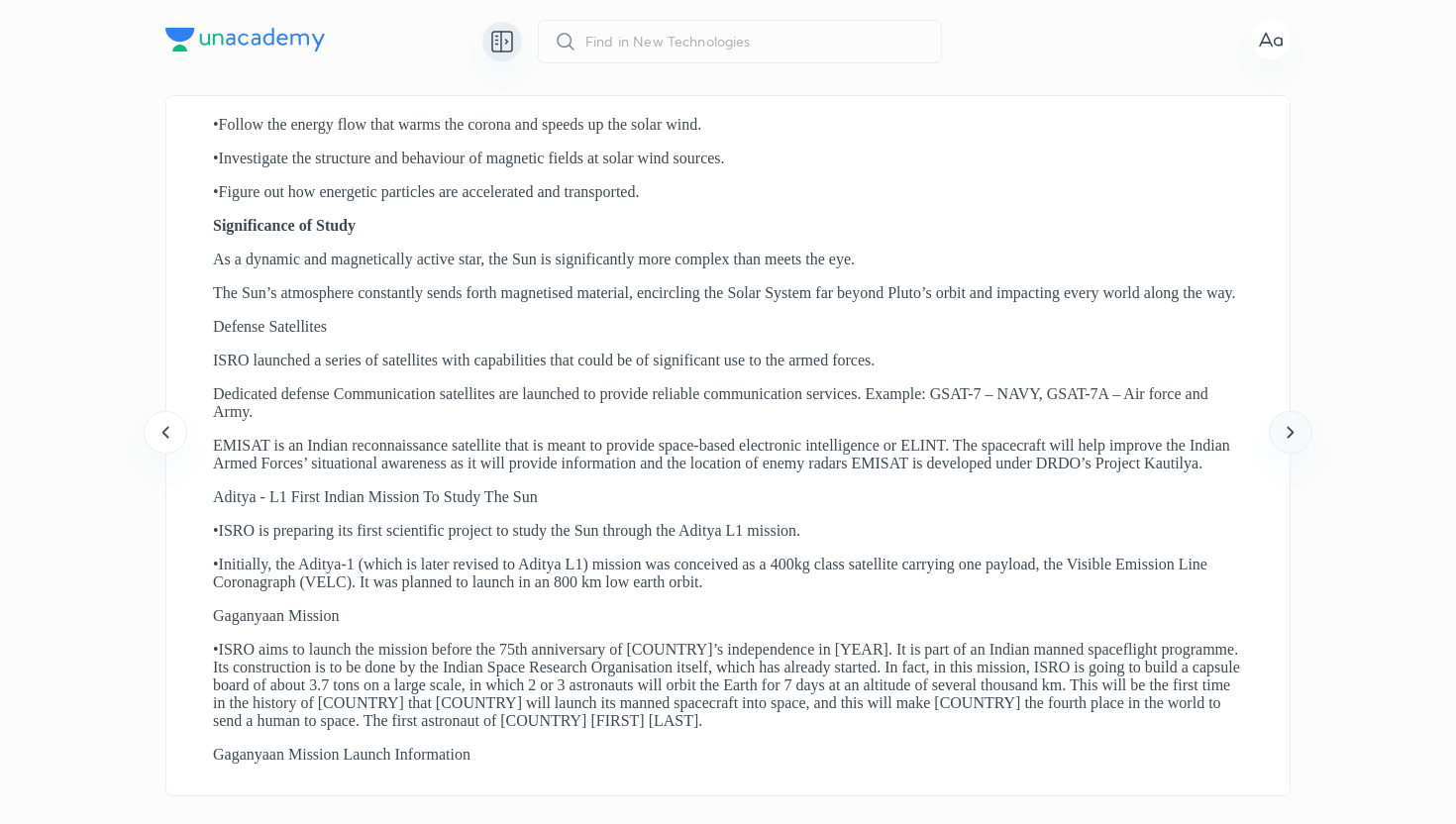 click 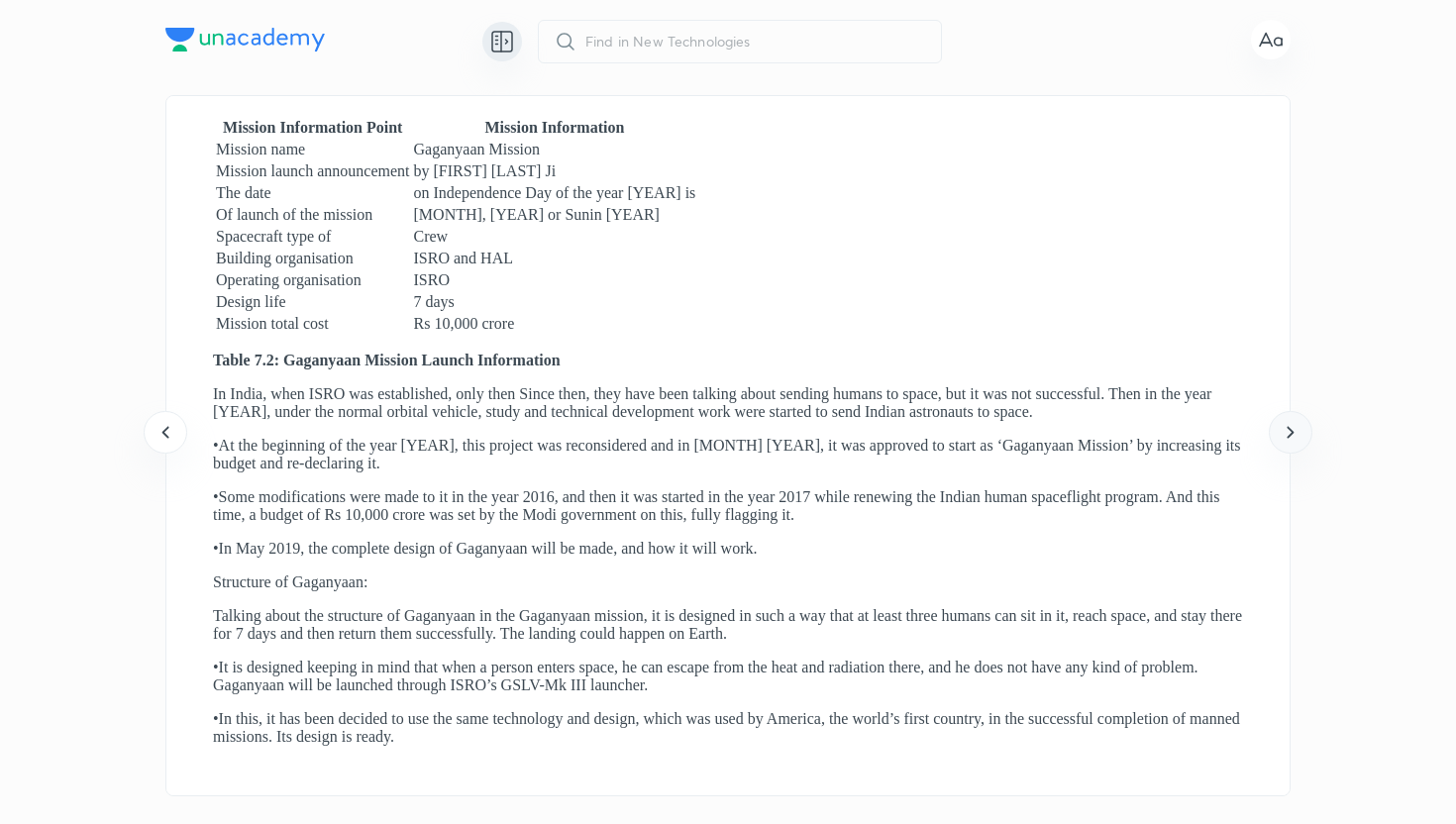 click 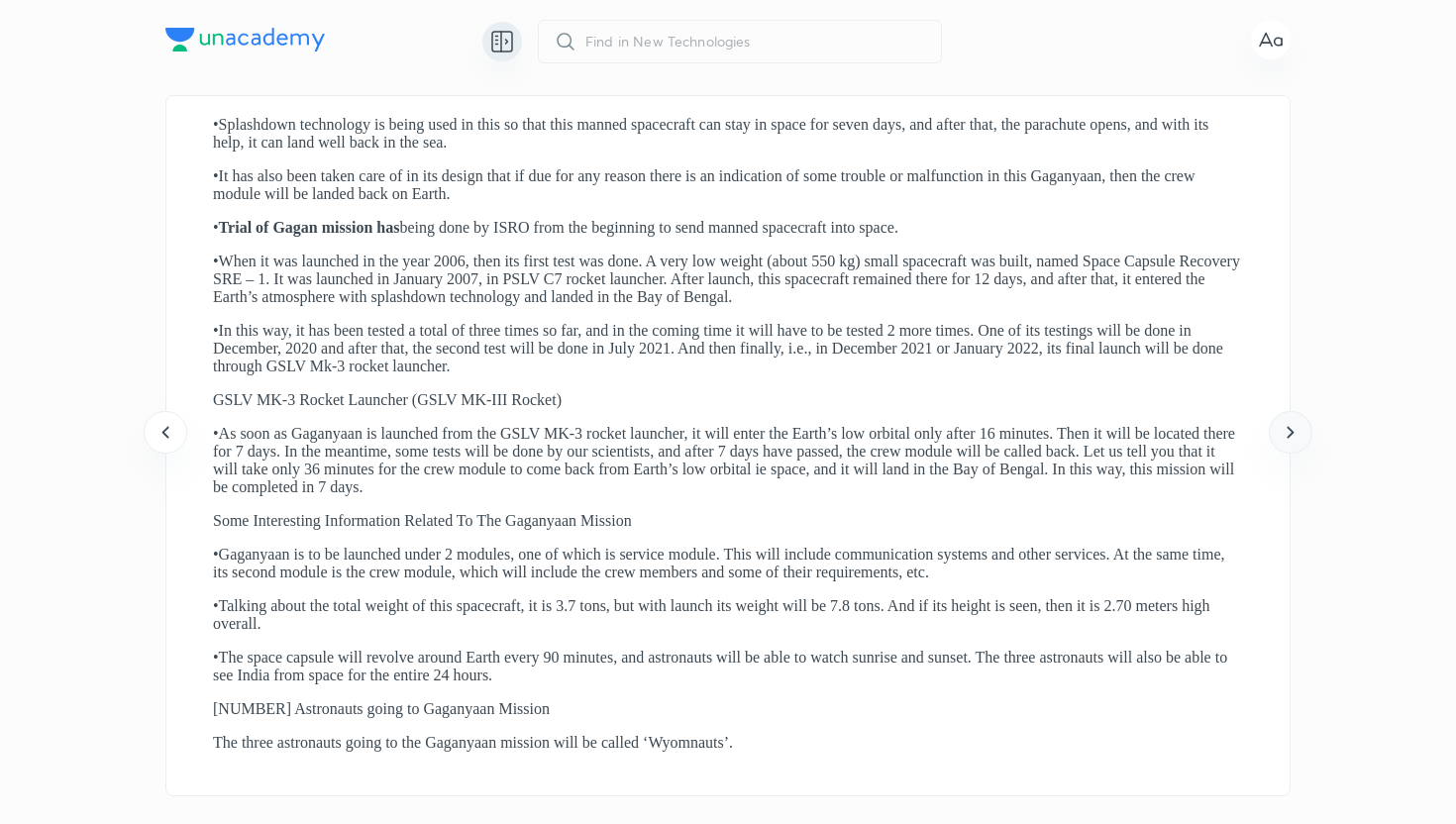 click 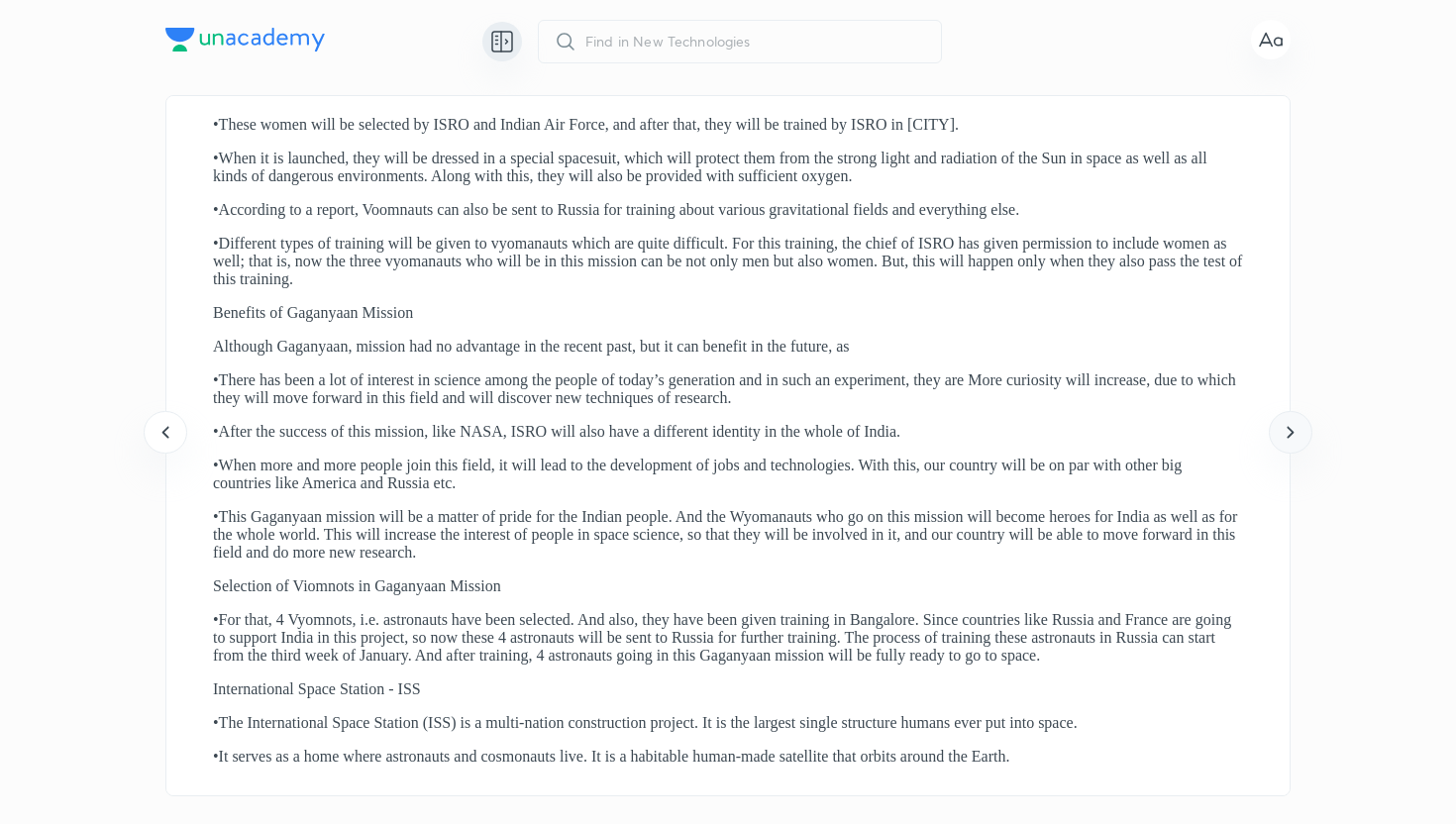 click 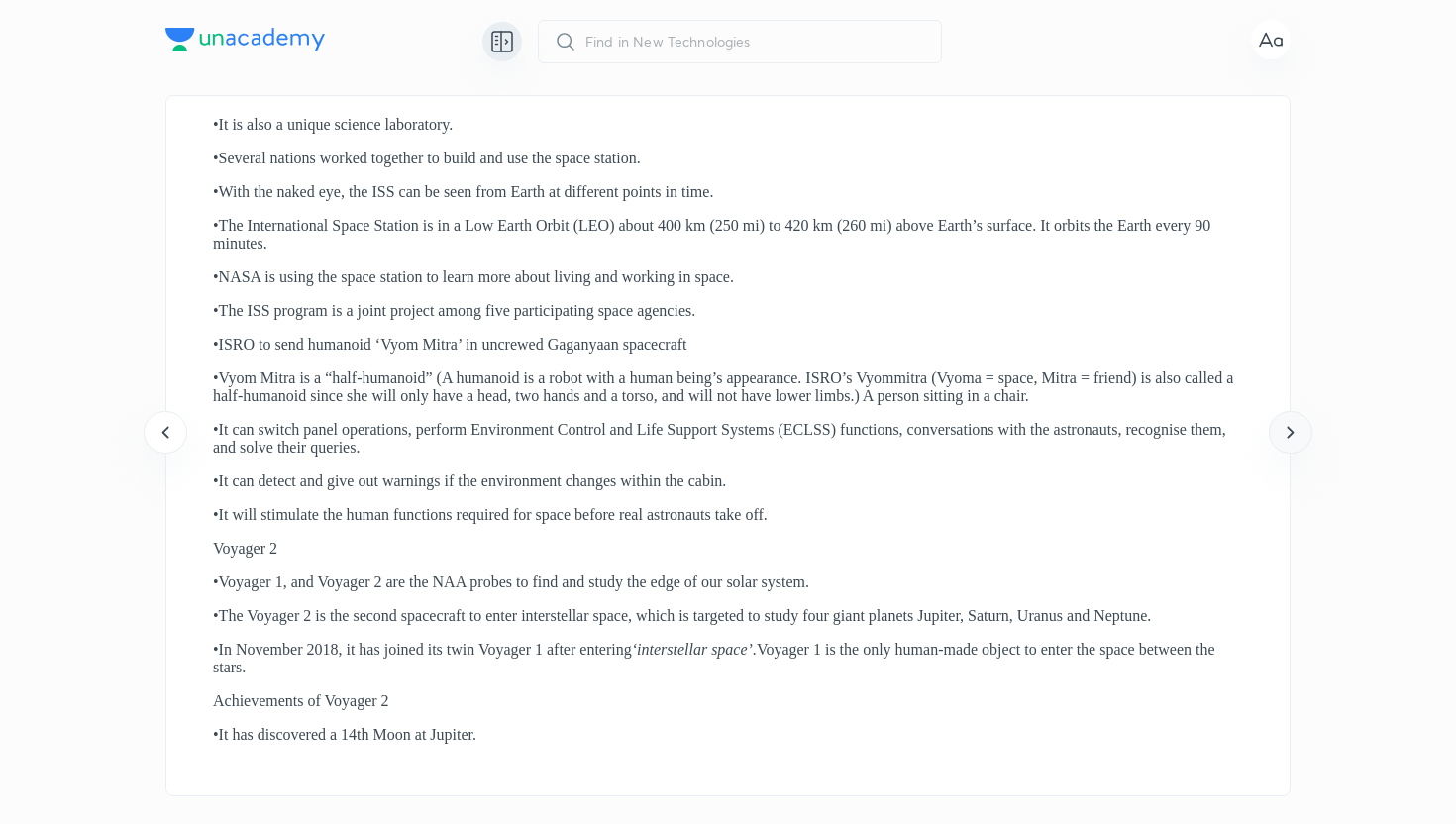 click 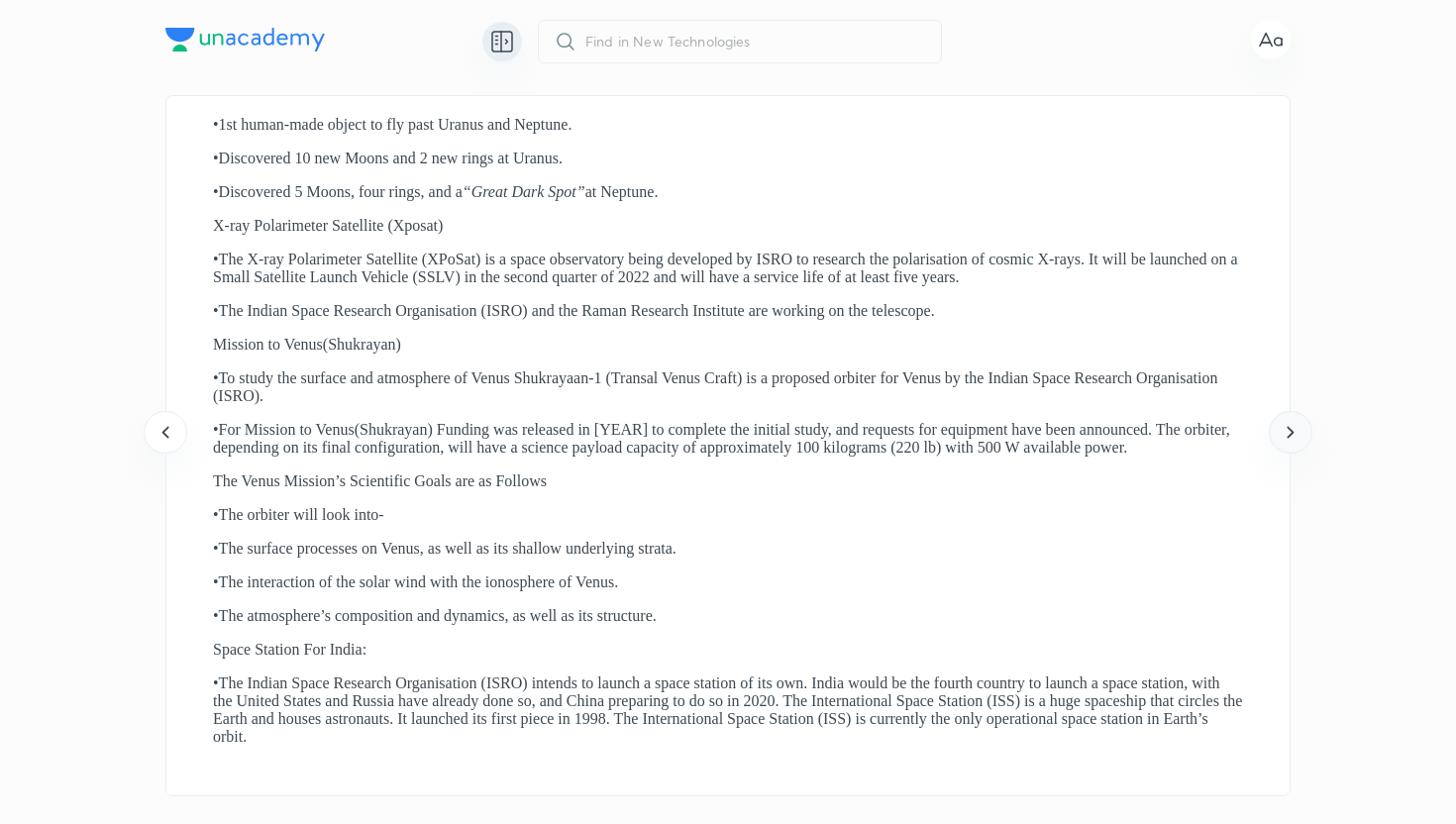click 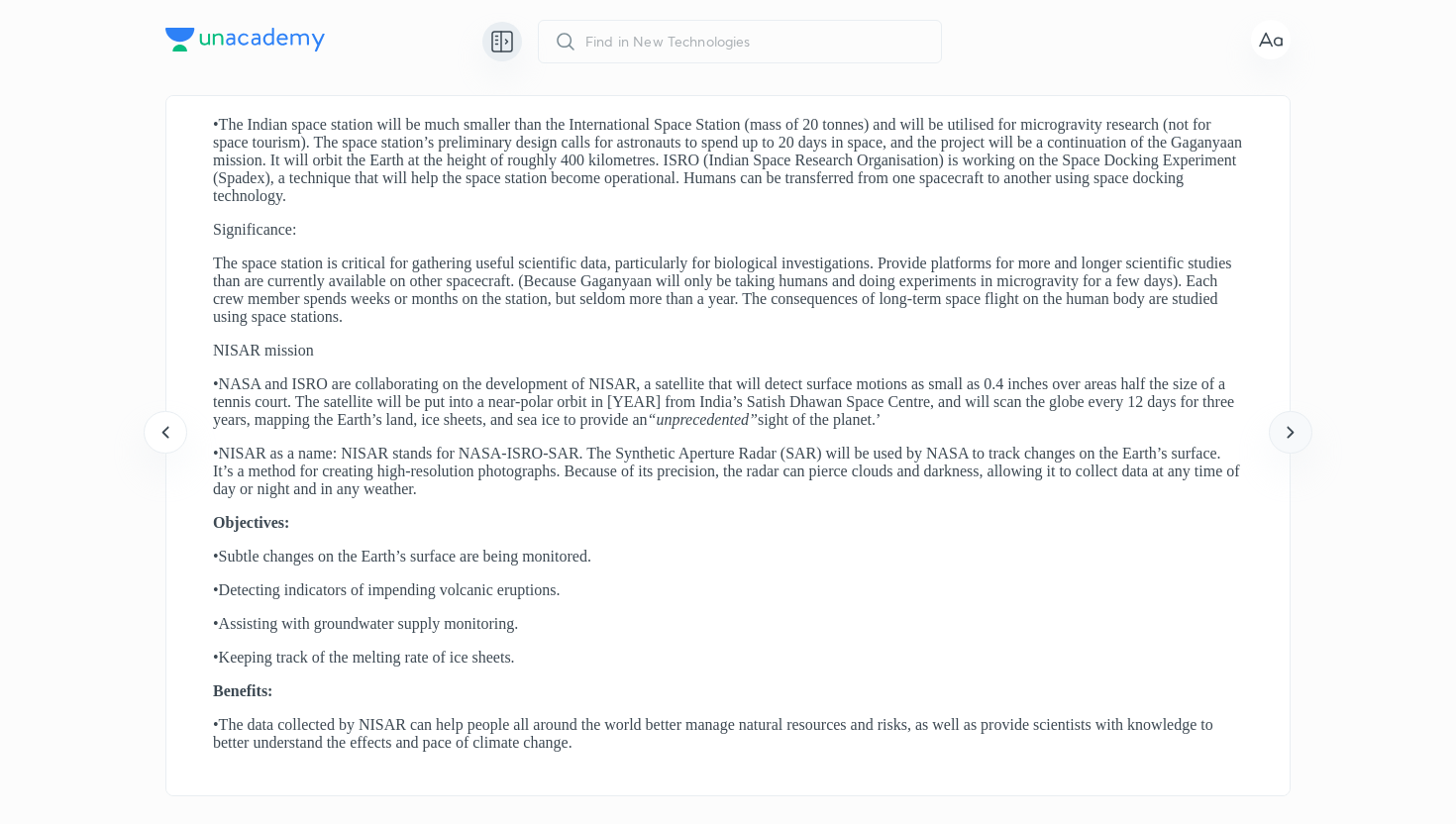 click 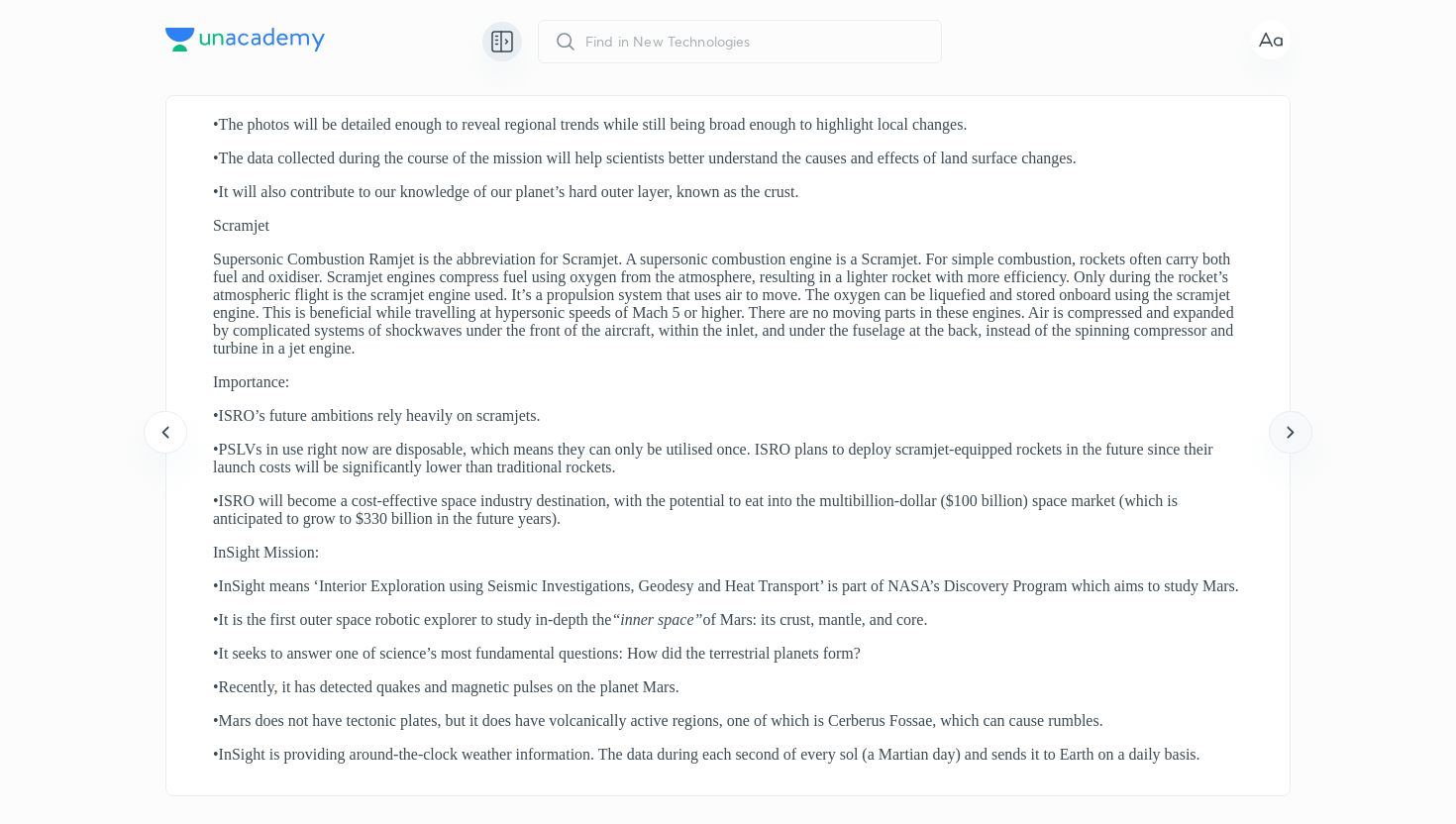 click 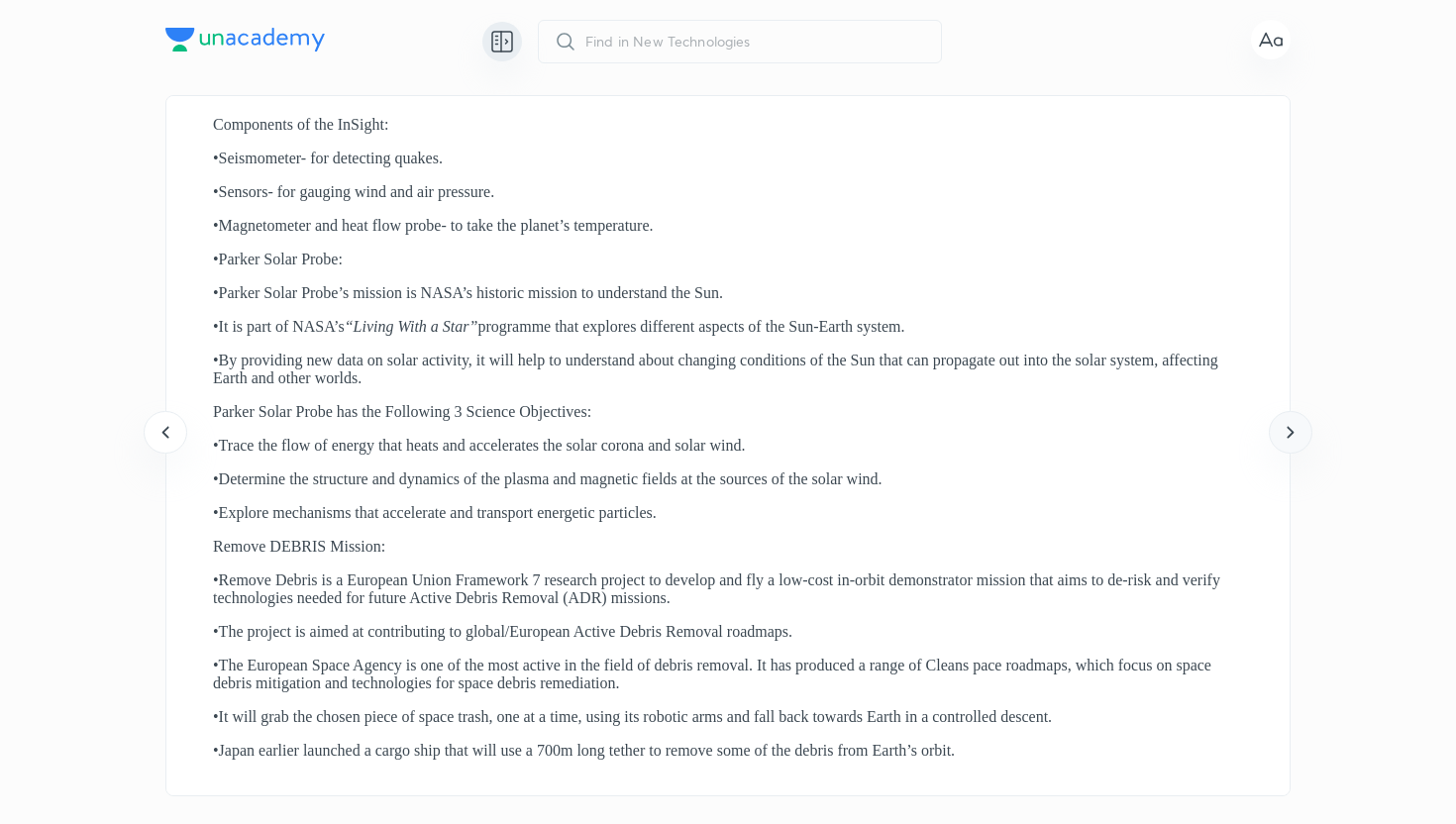 click 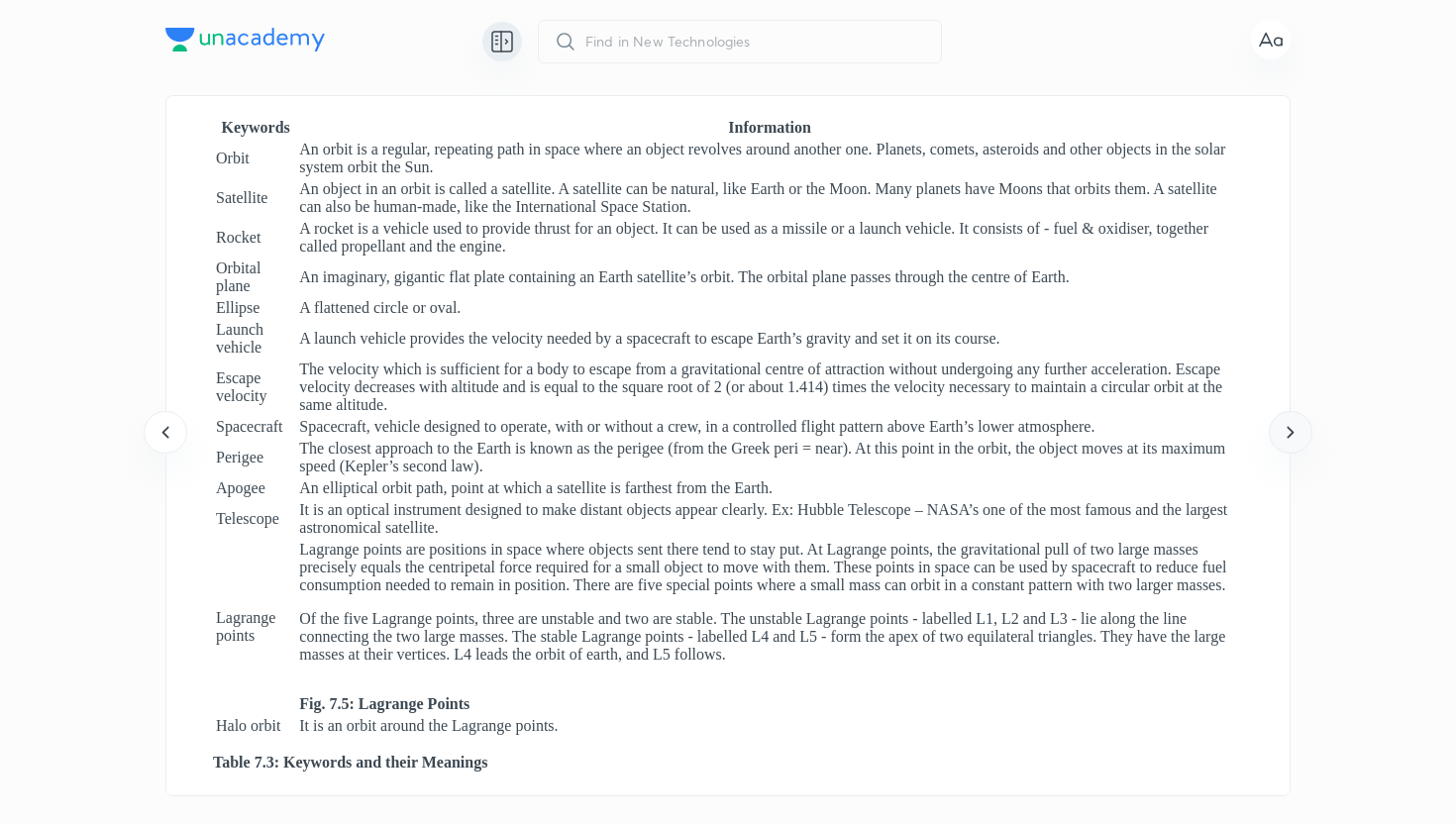 click 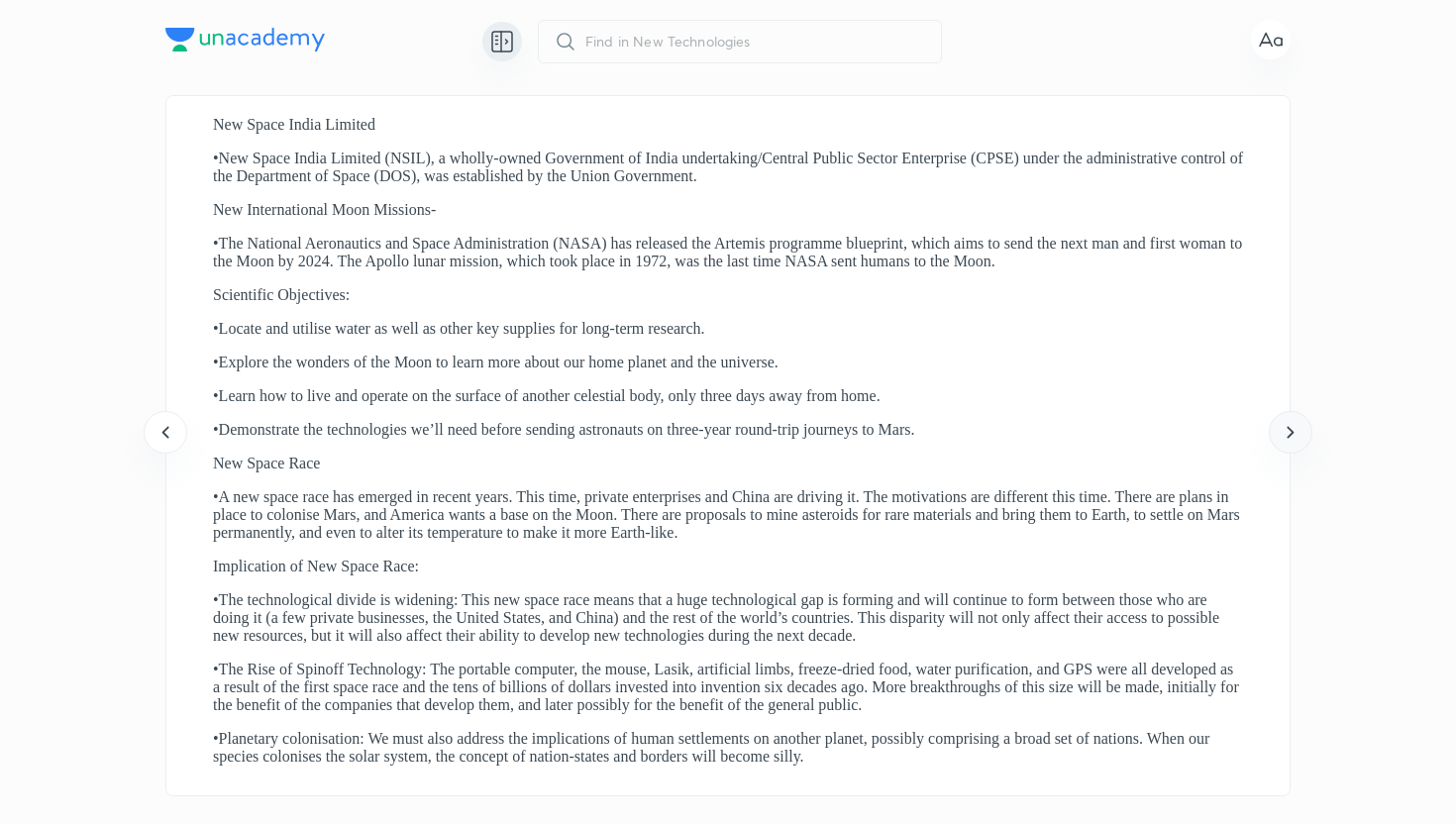 click 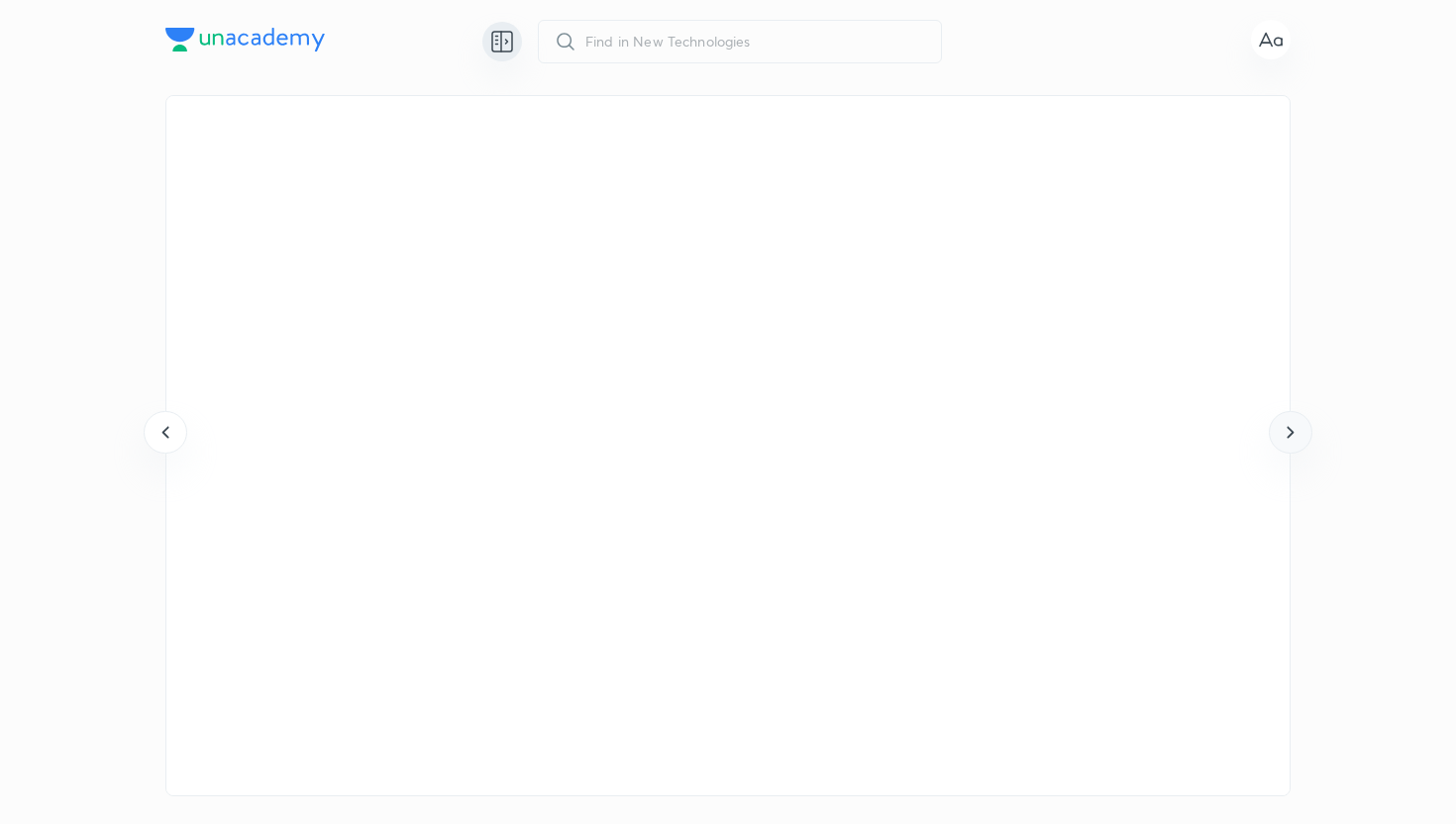 click 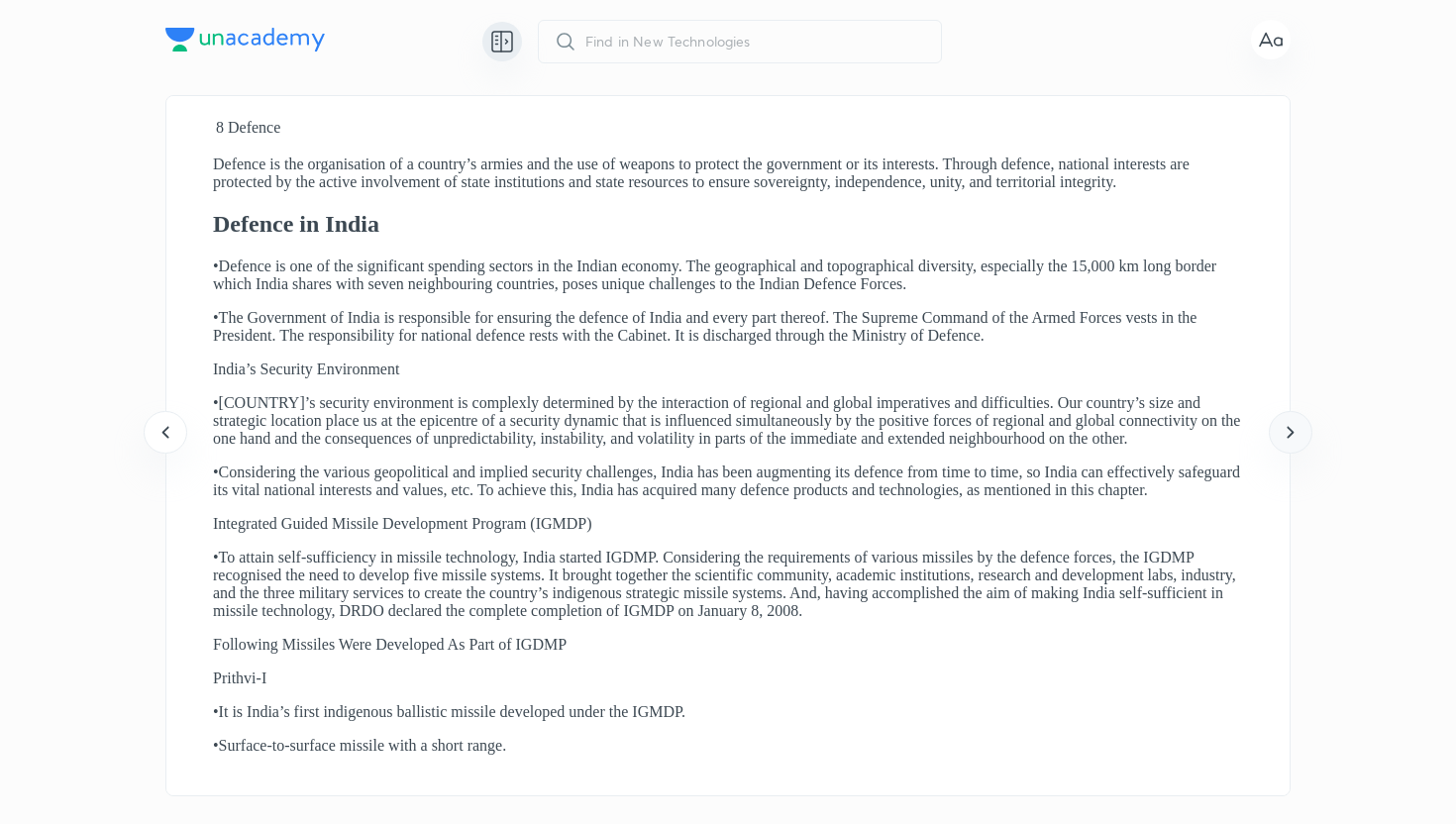 click 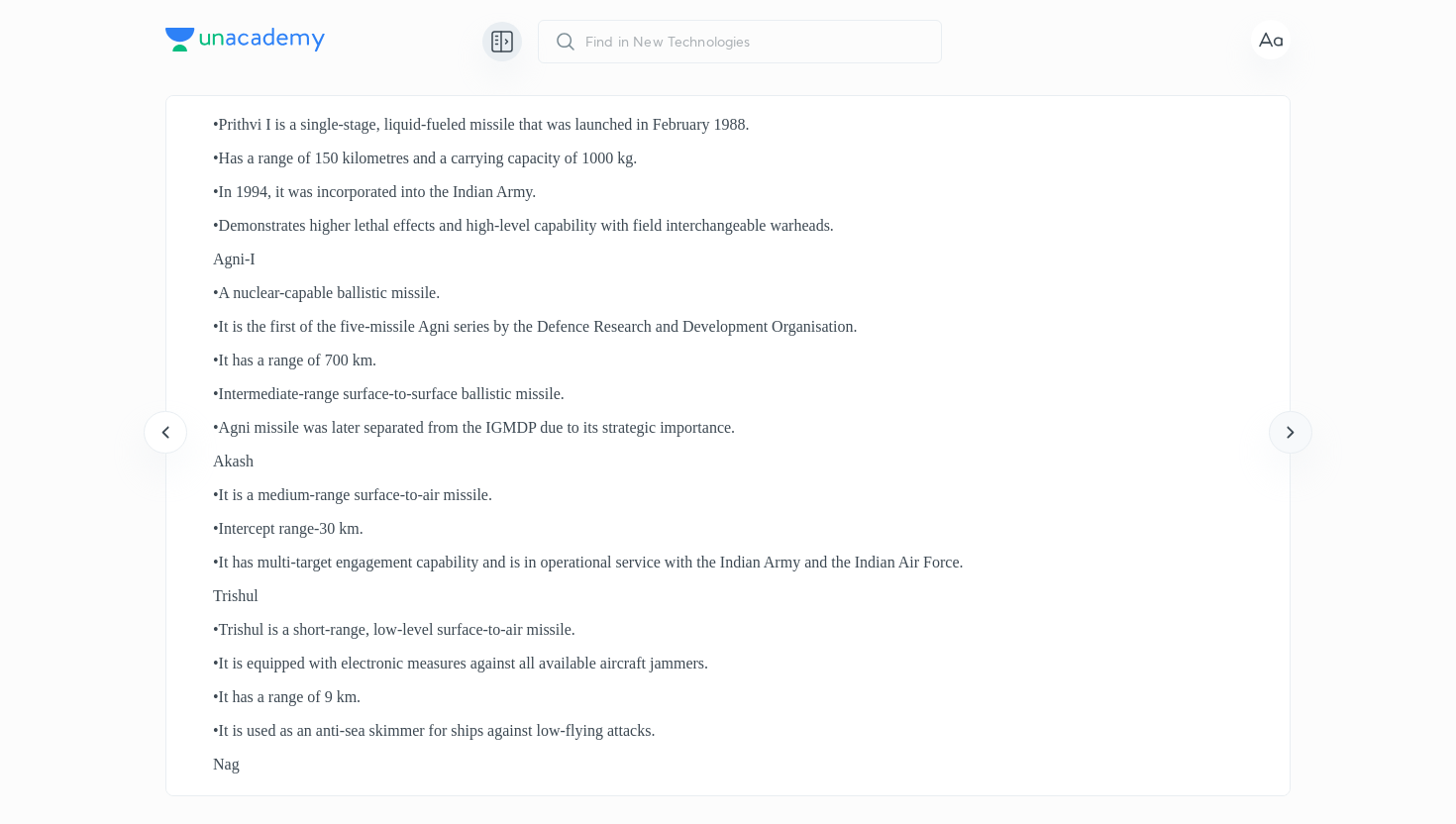 click 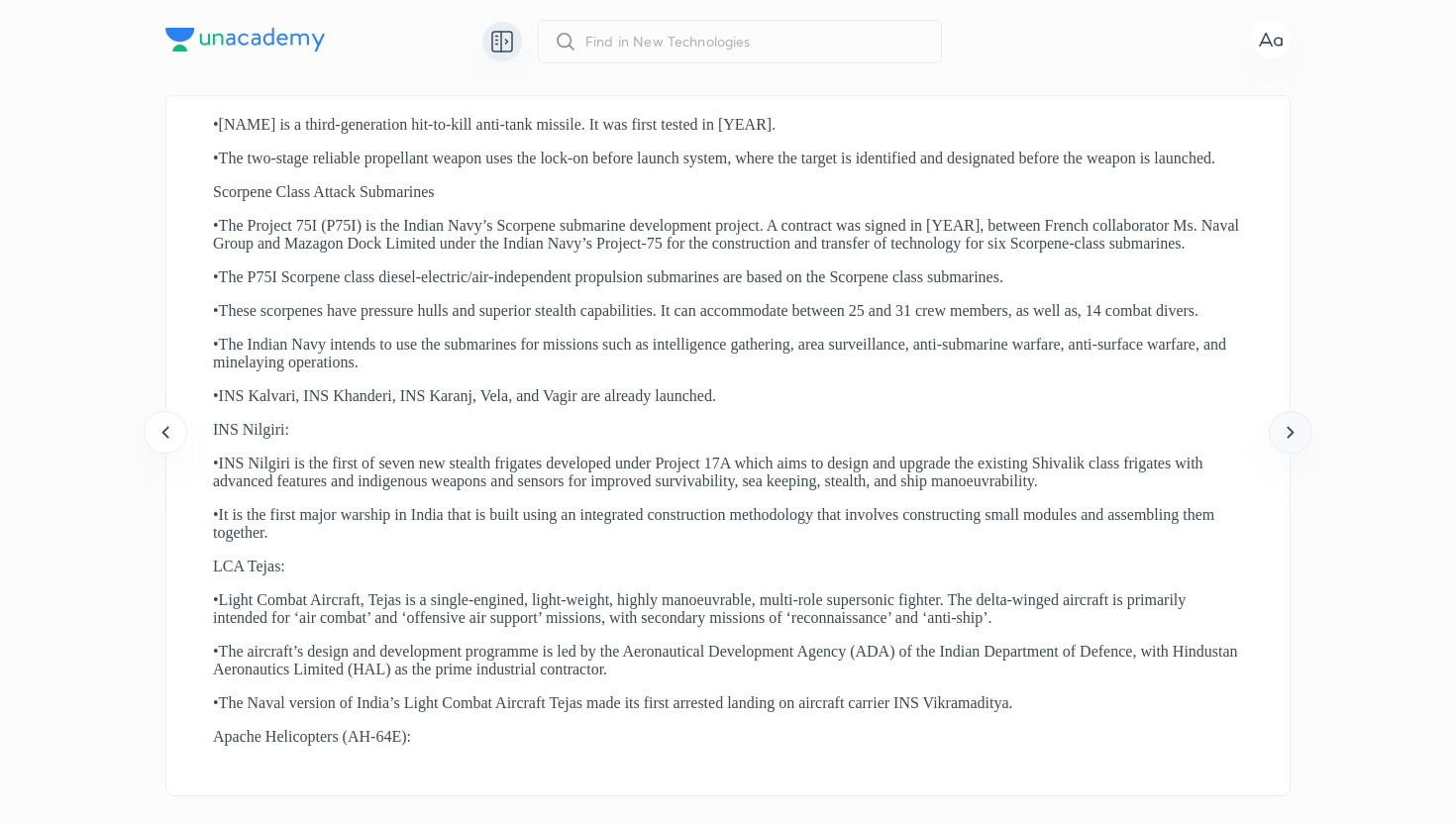 click 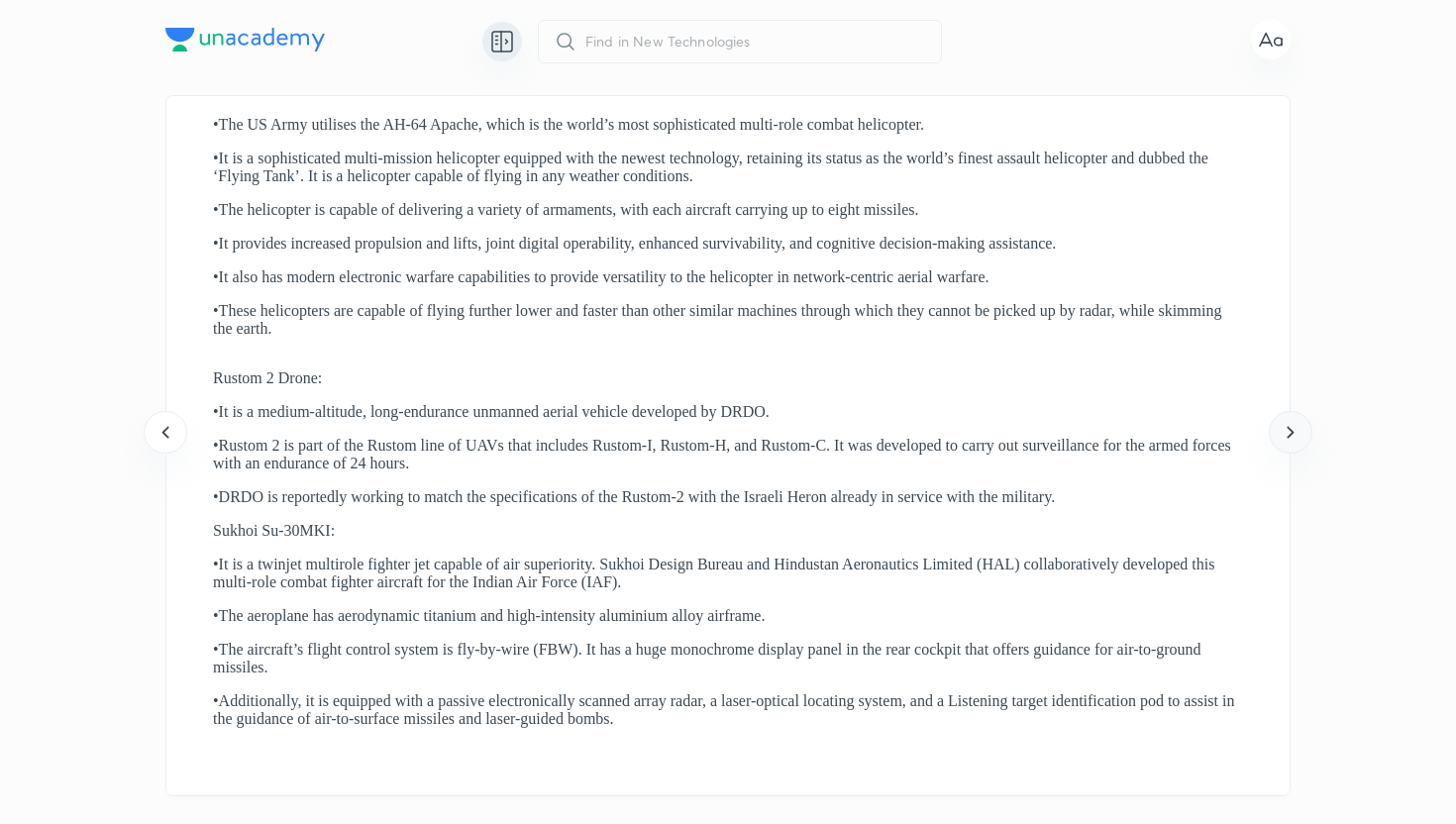 click 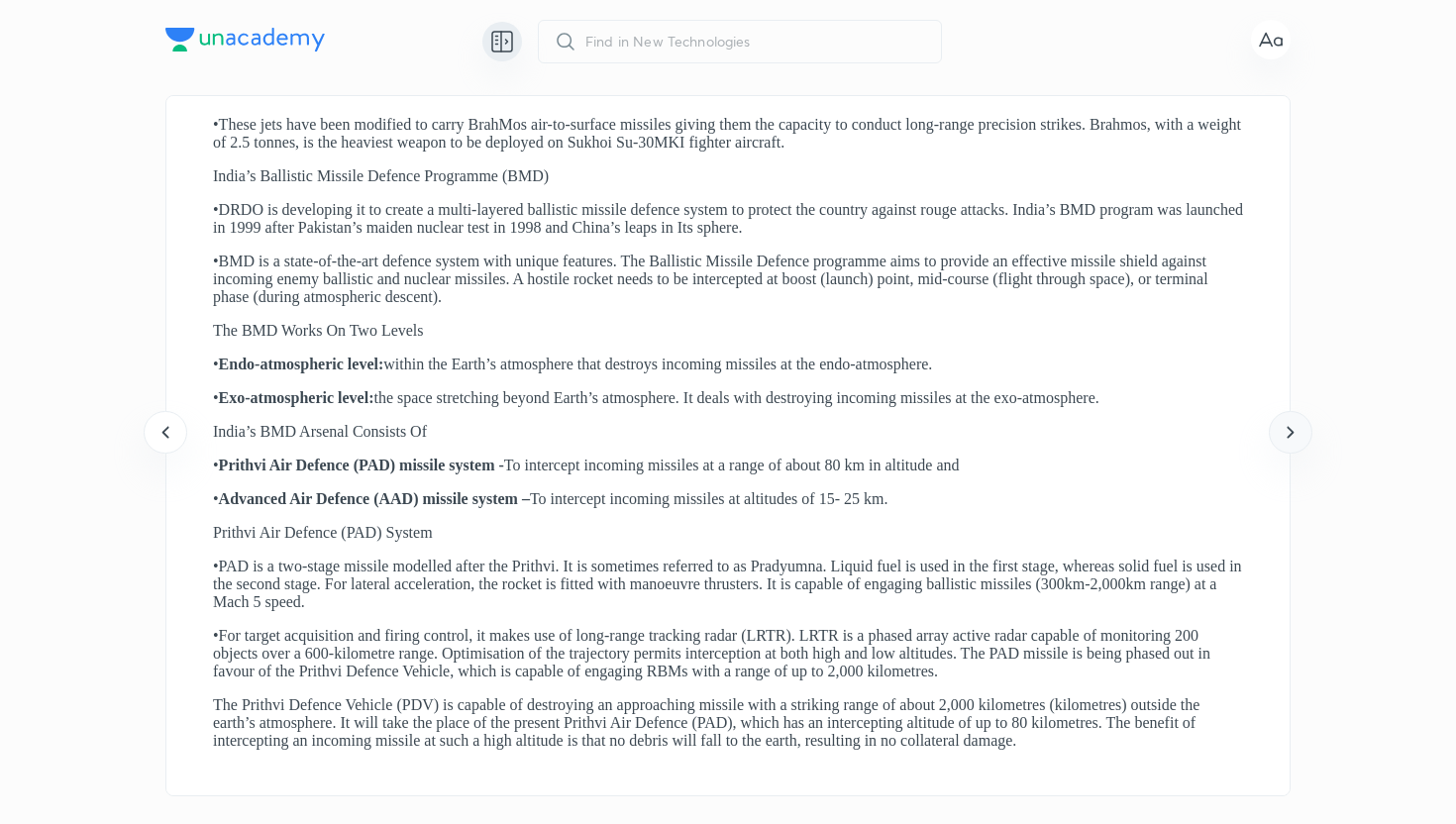 click 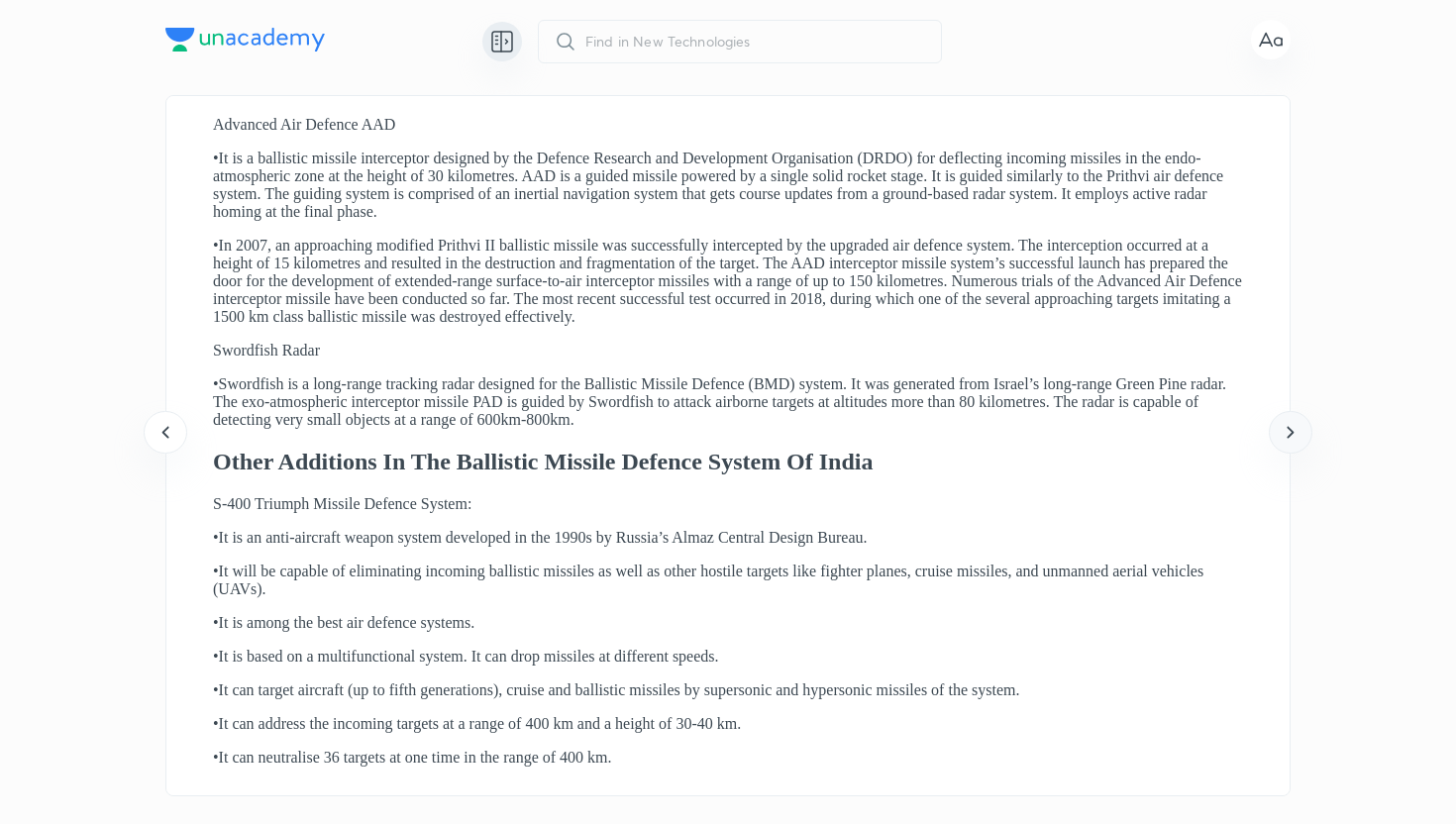 click 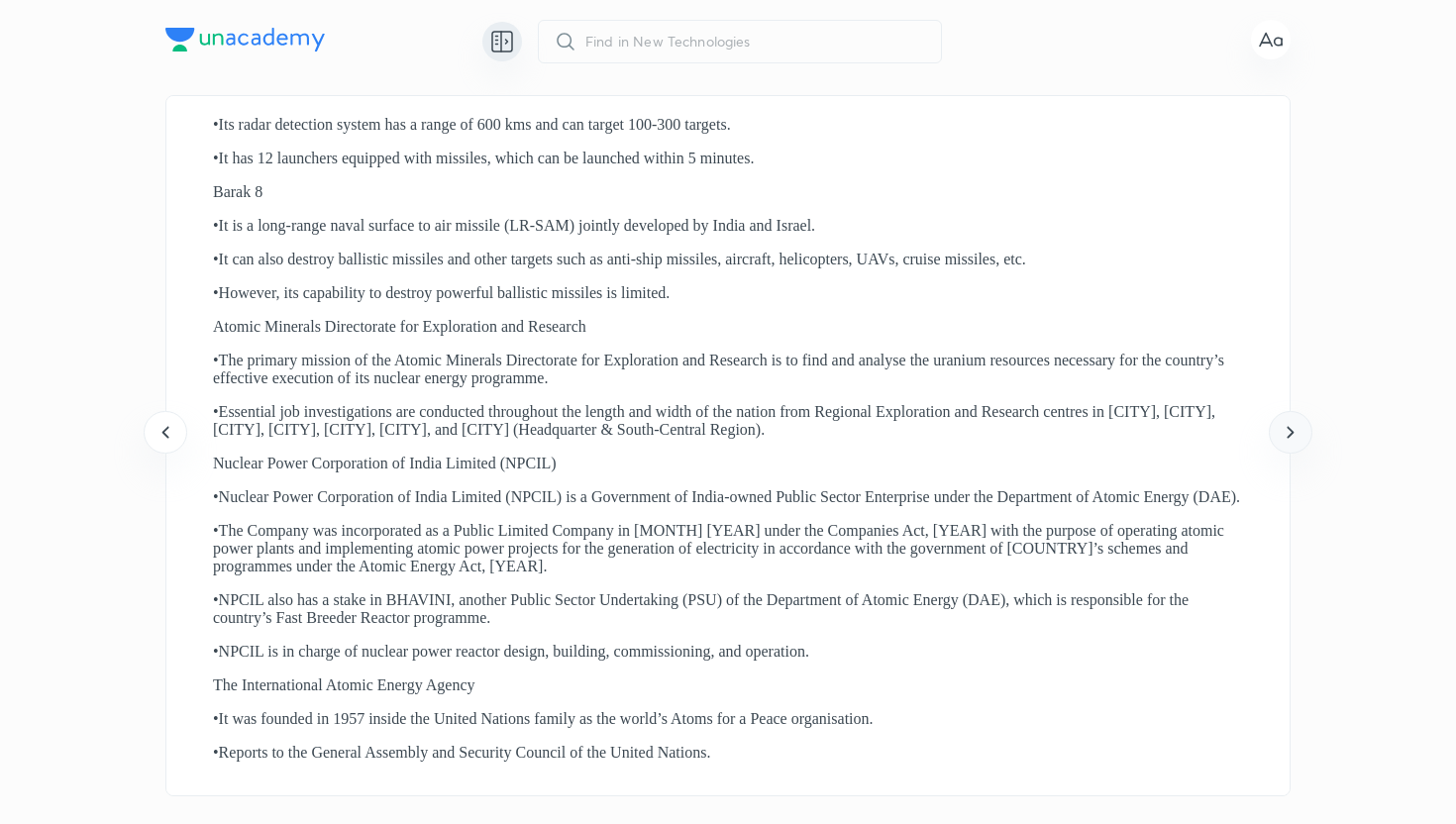 click 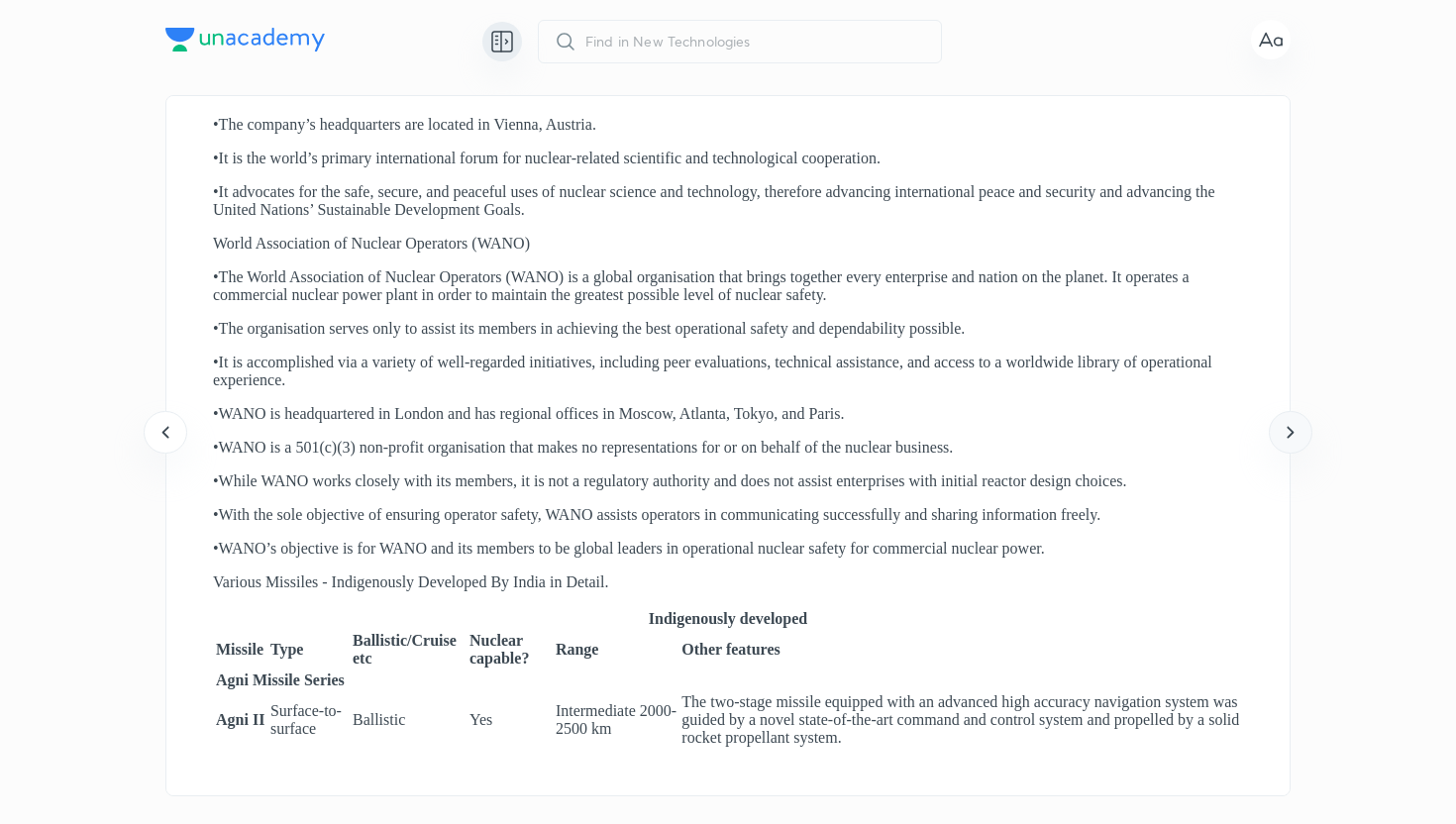 click 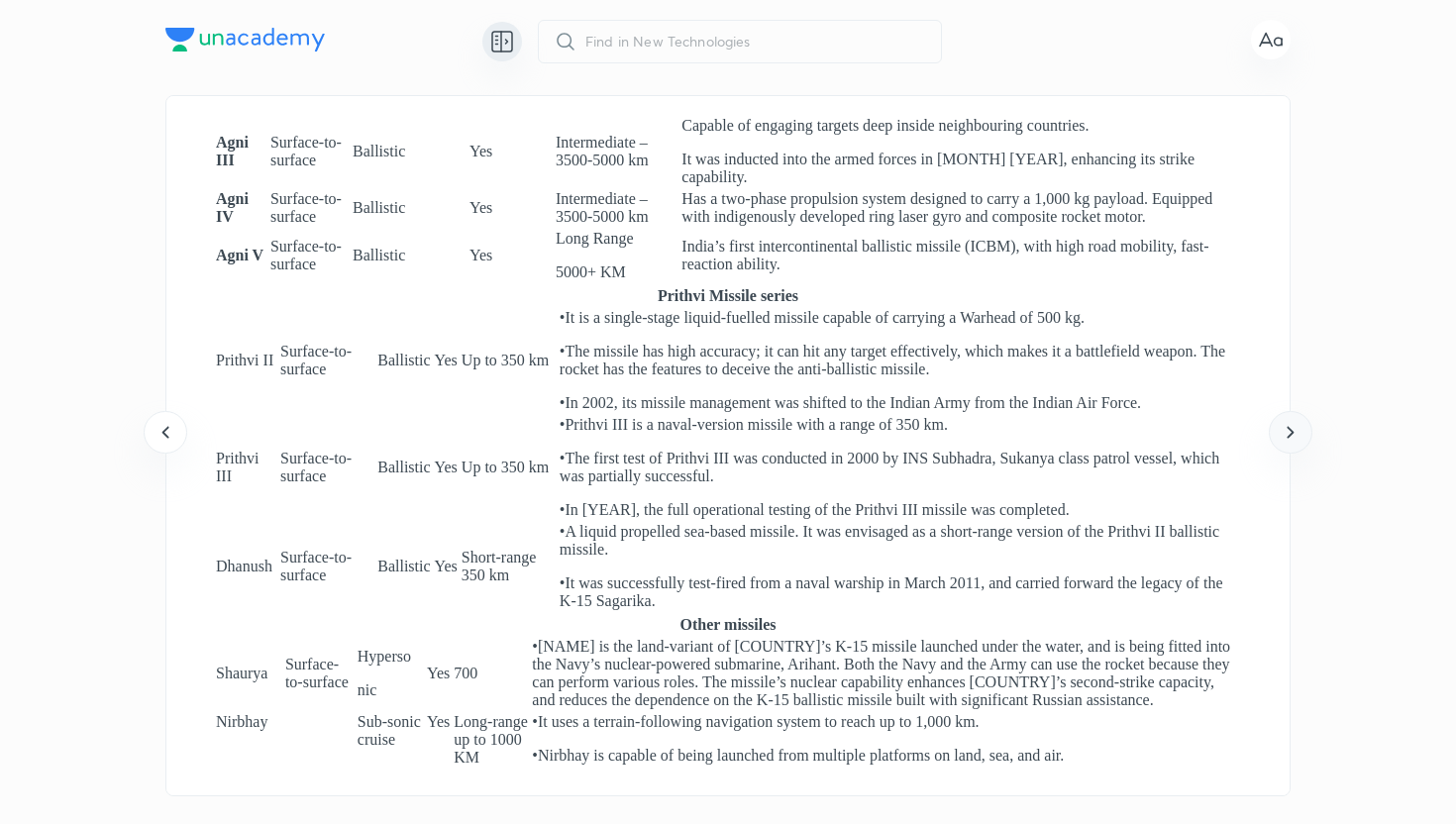 click 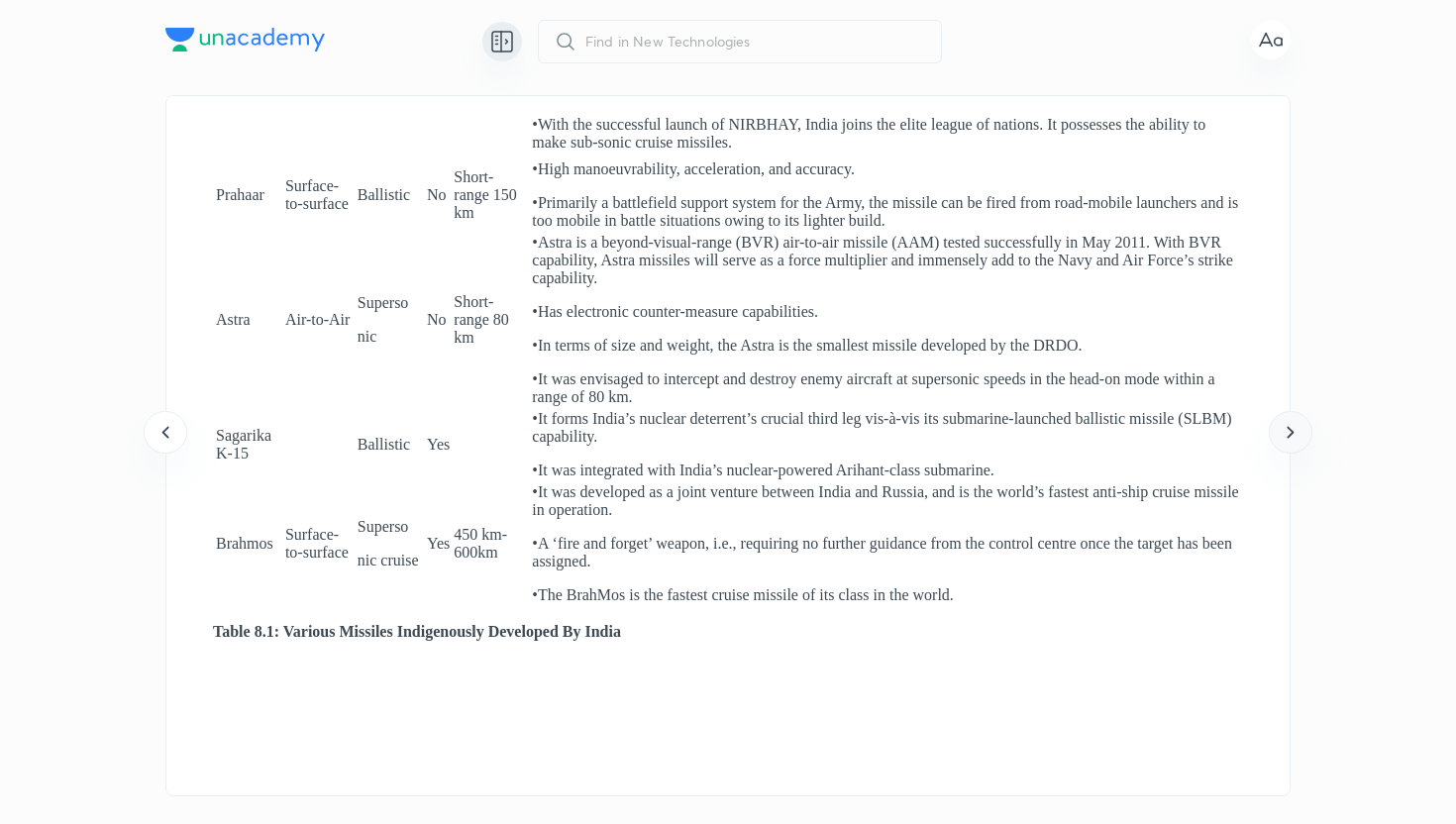 click 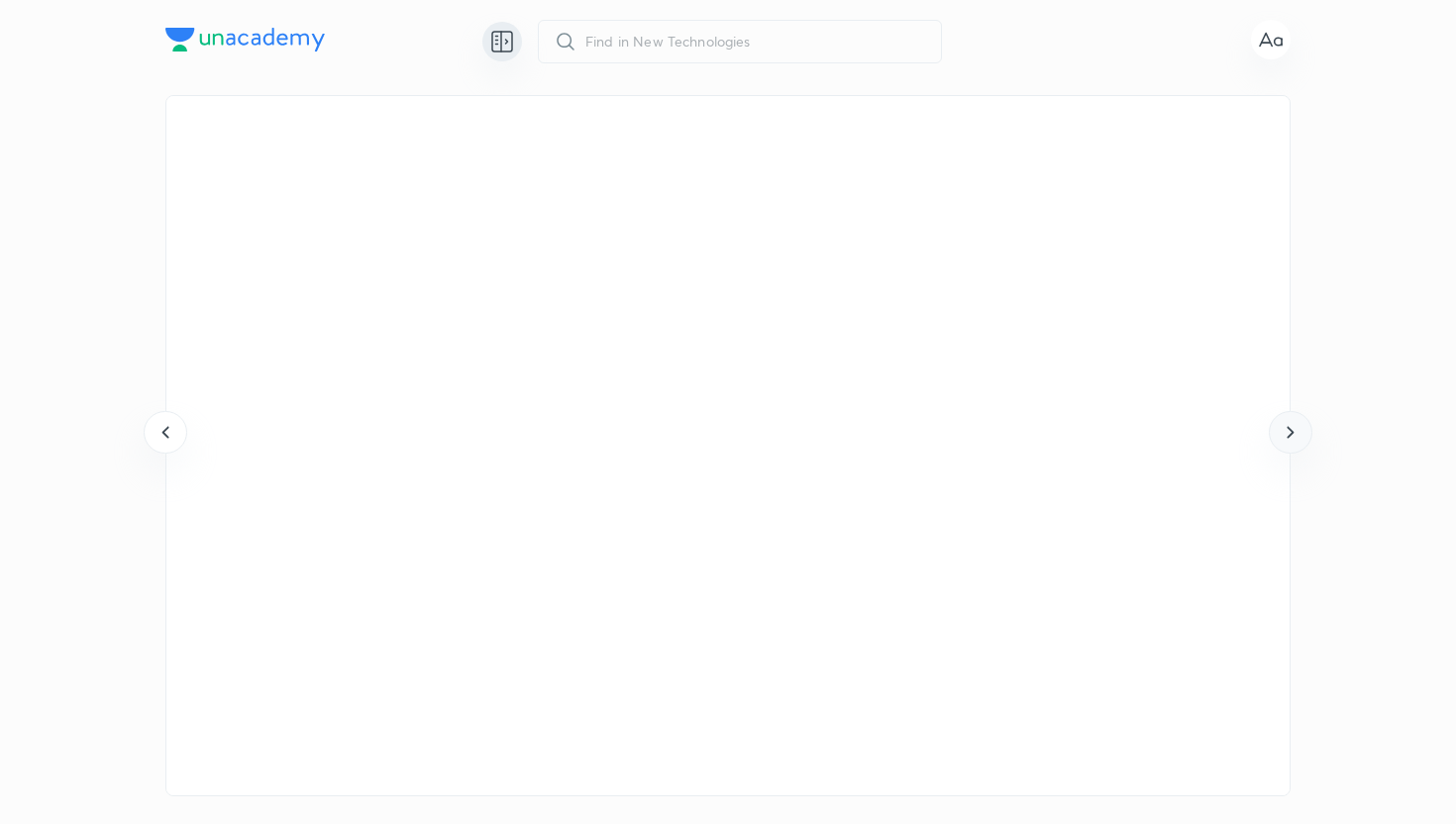 click 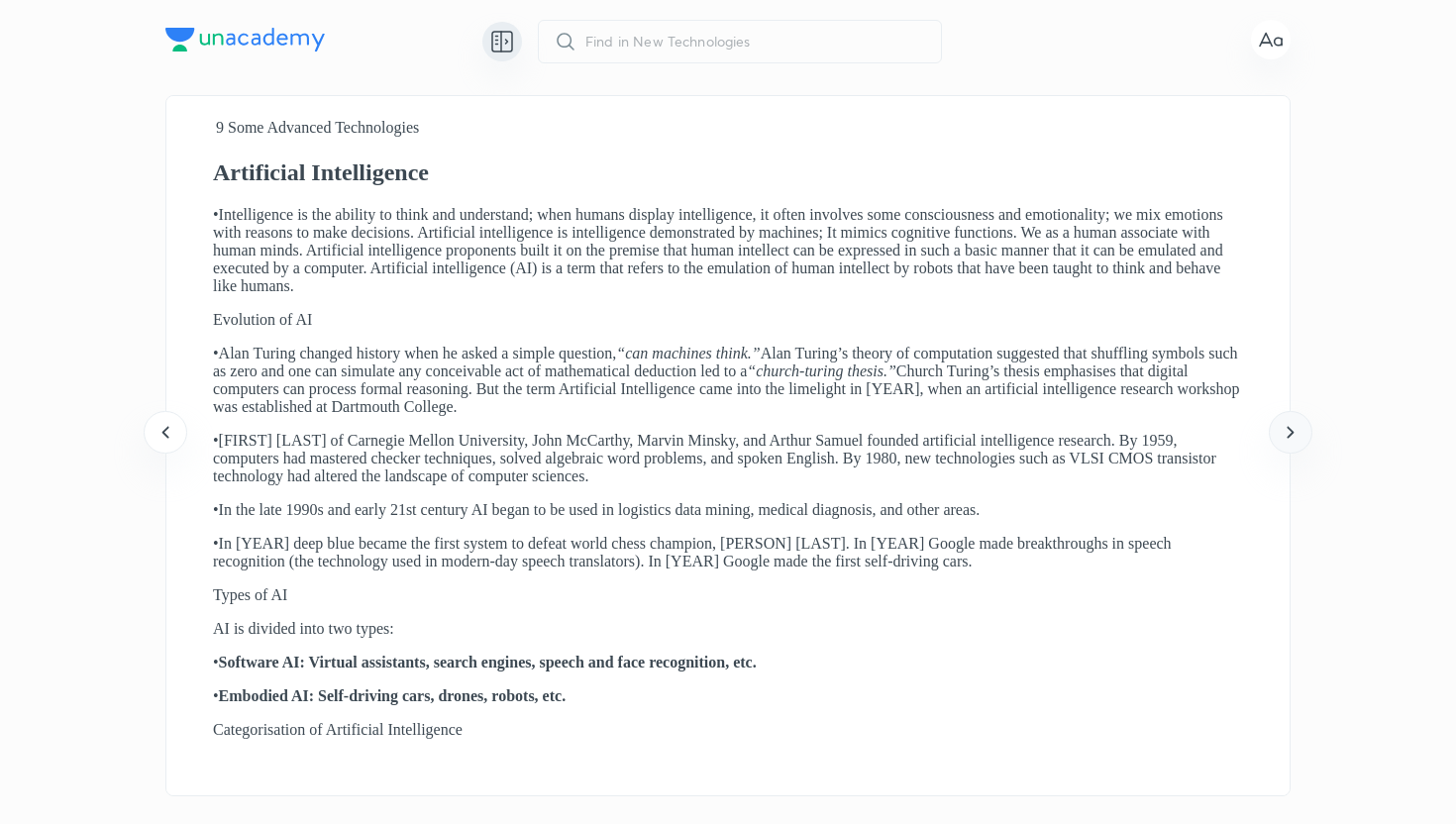 click 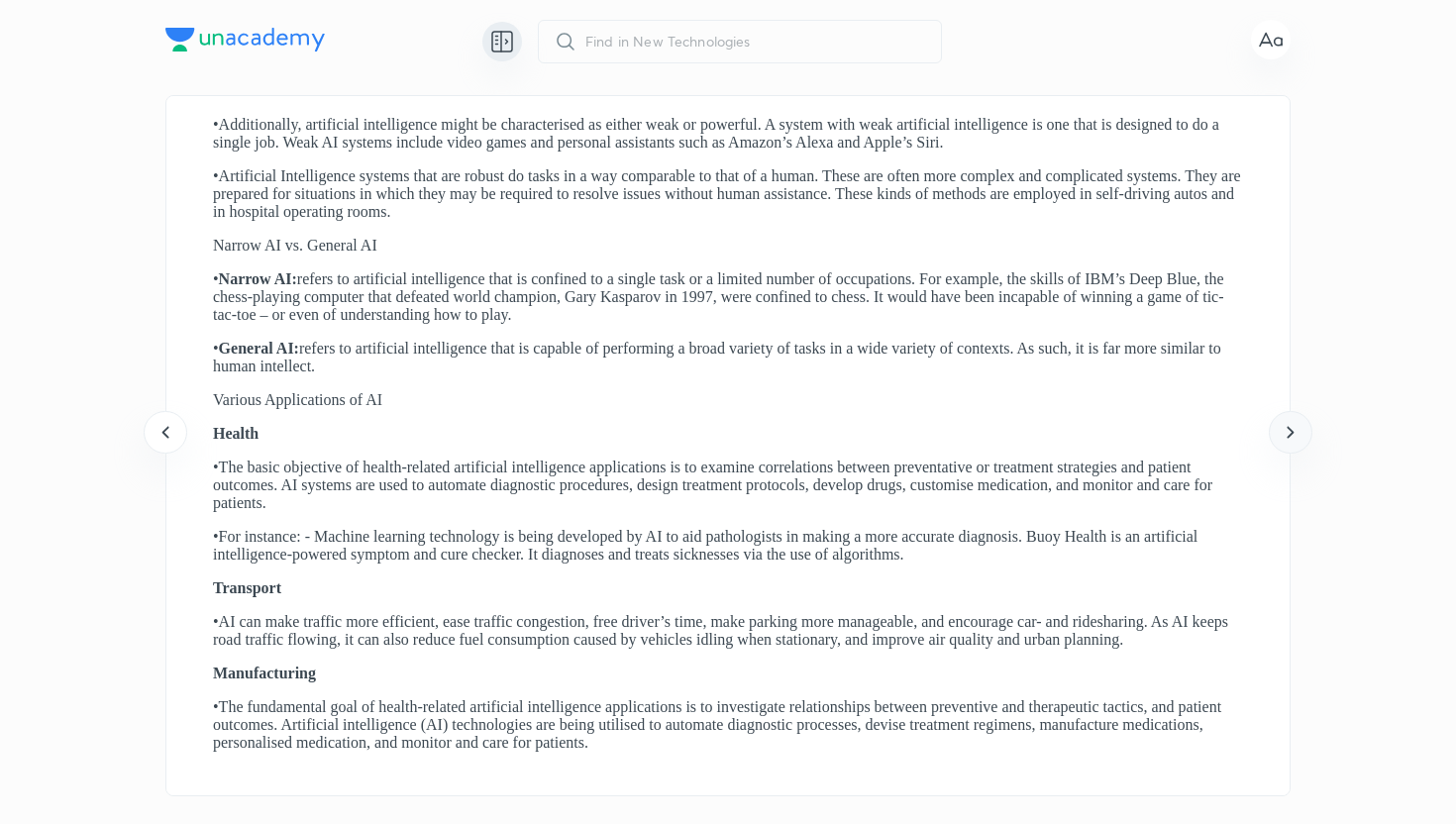 click 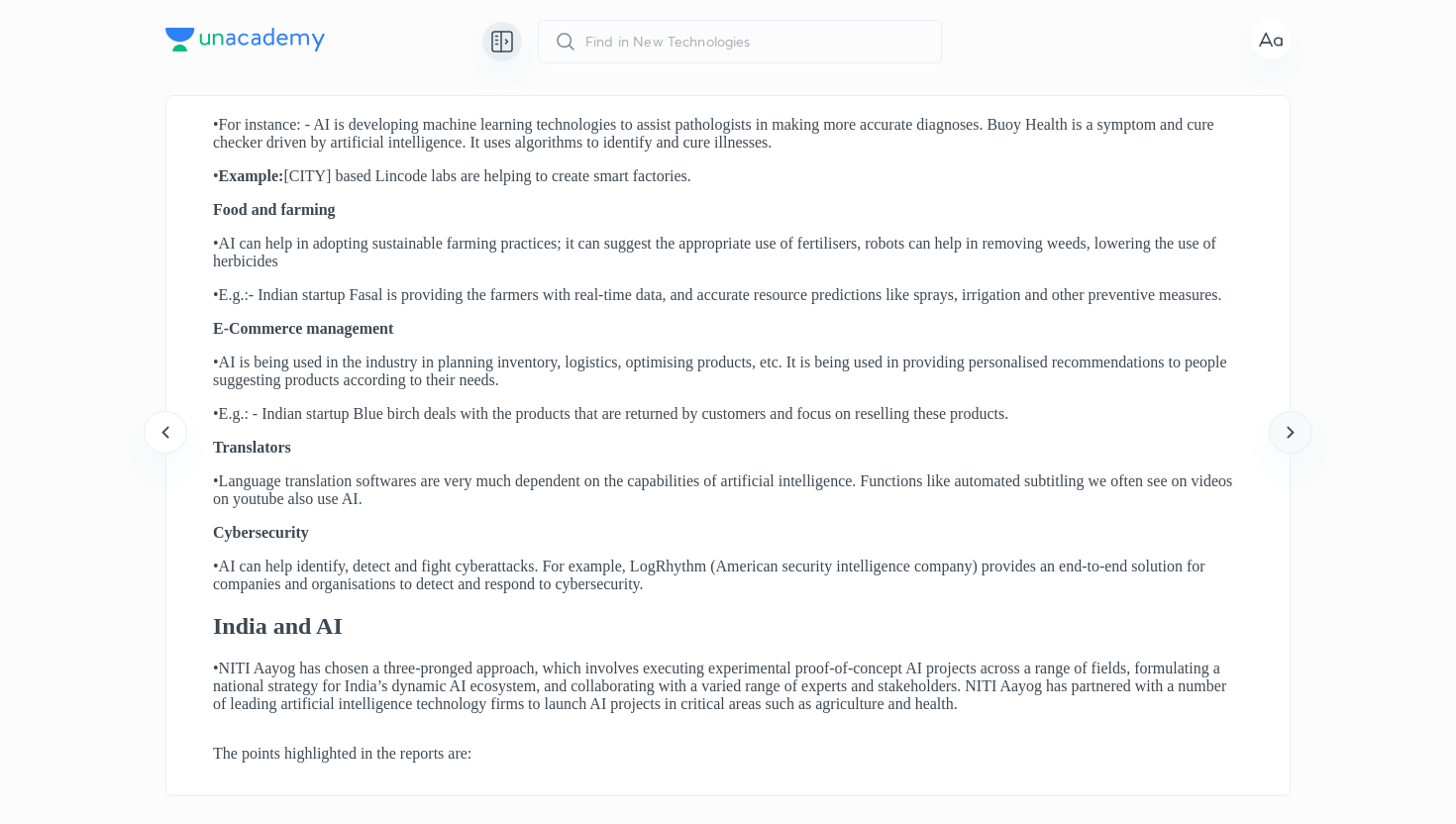 click 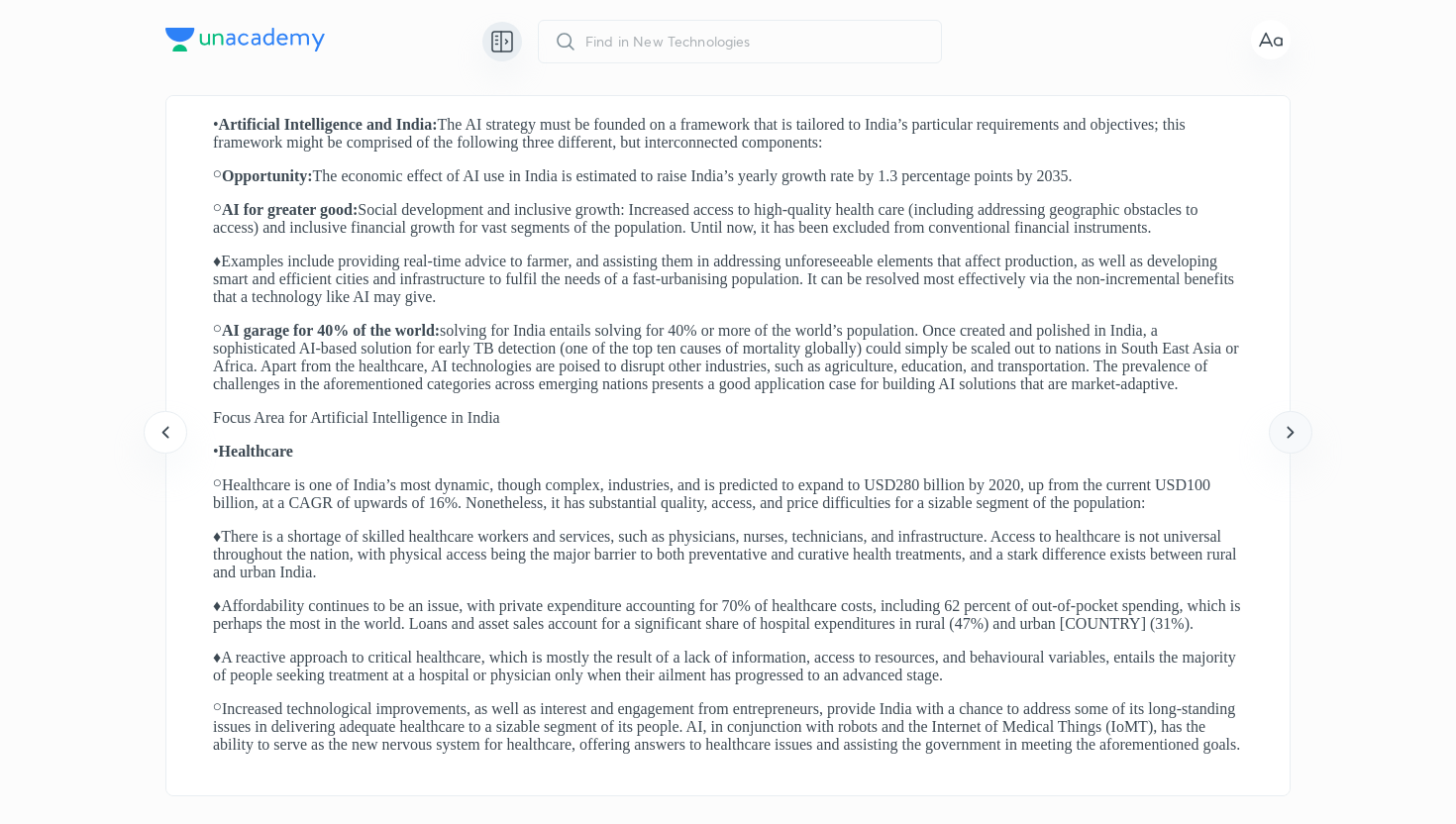 click 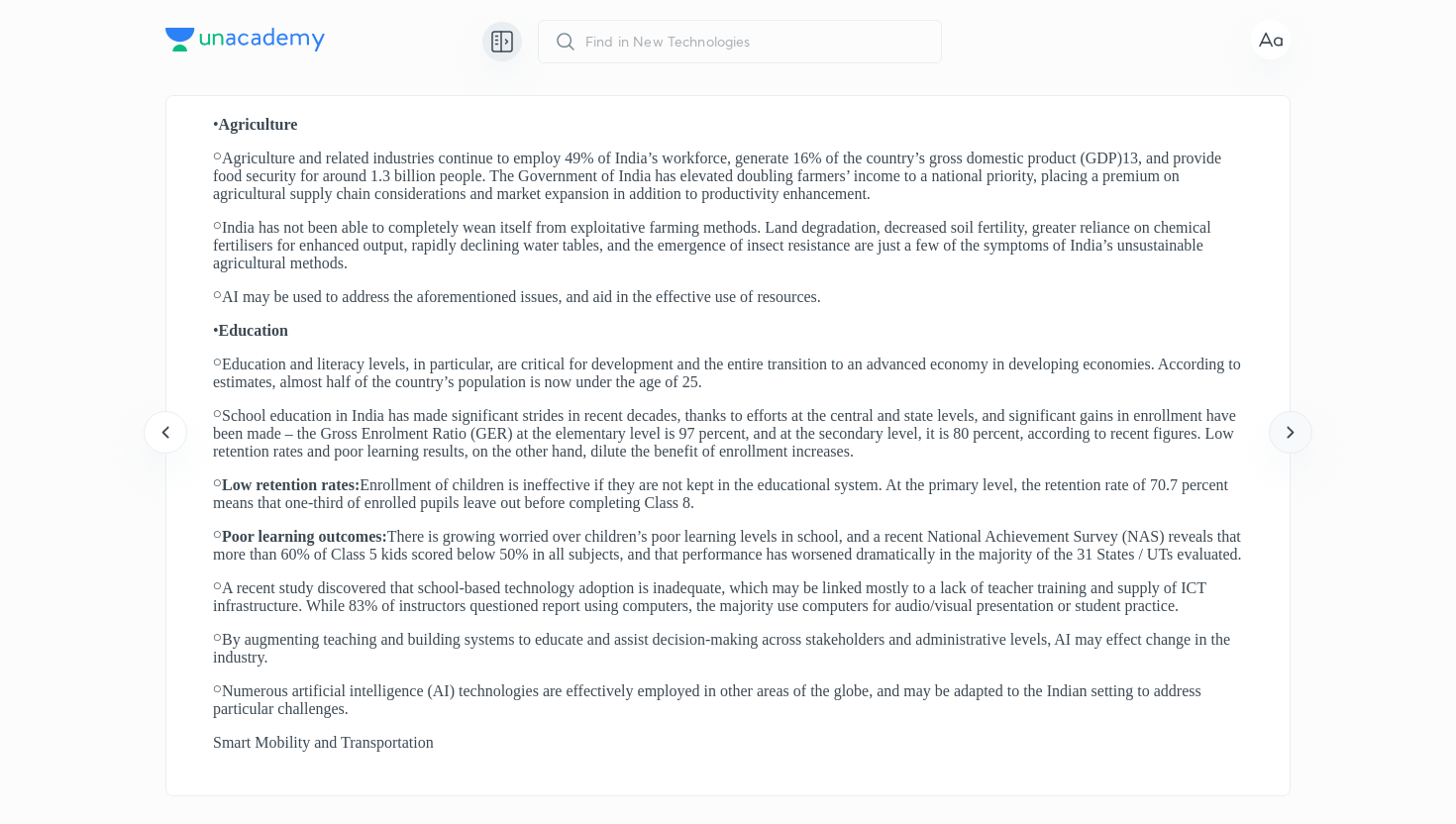 click 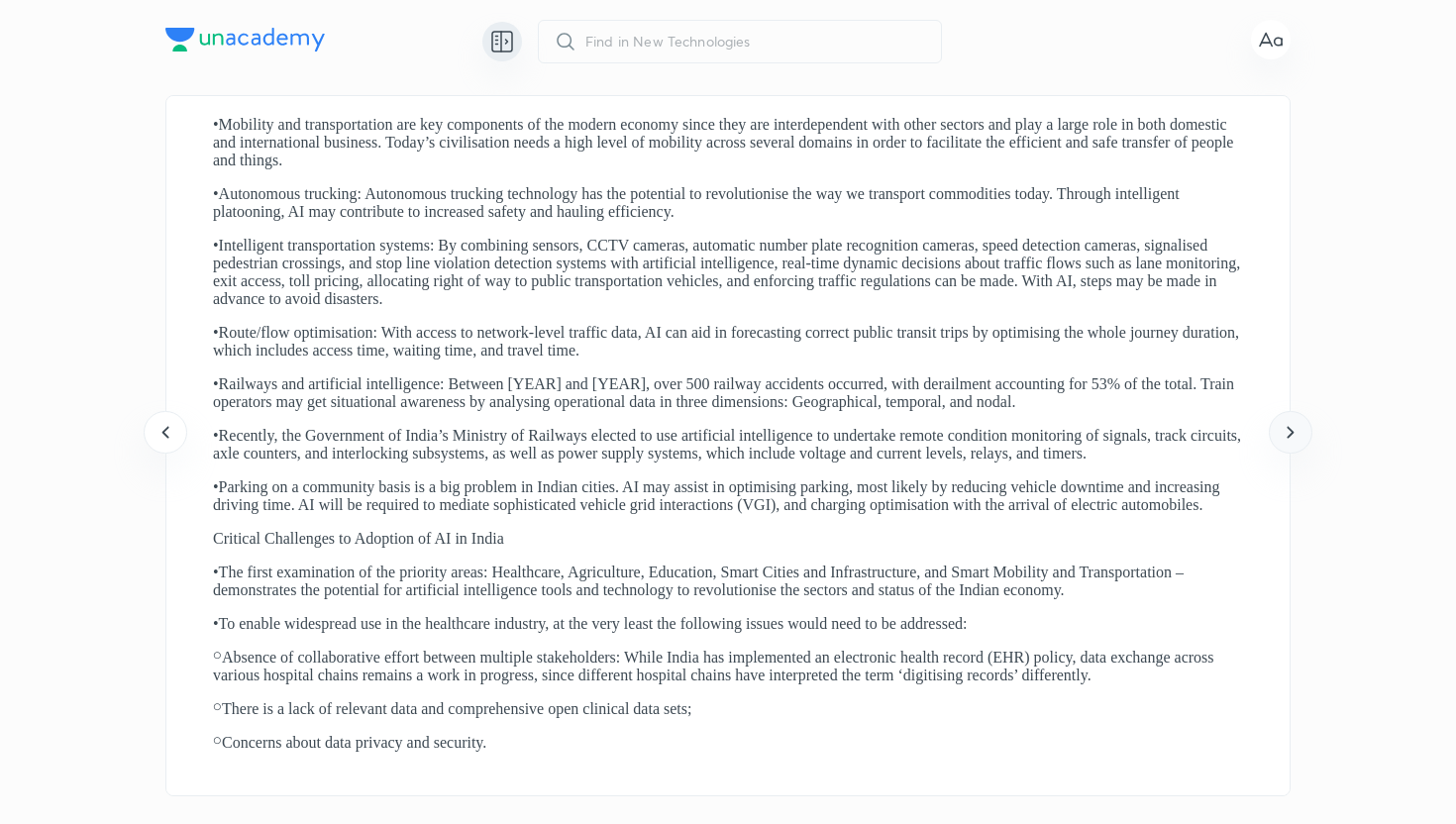 click 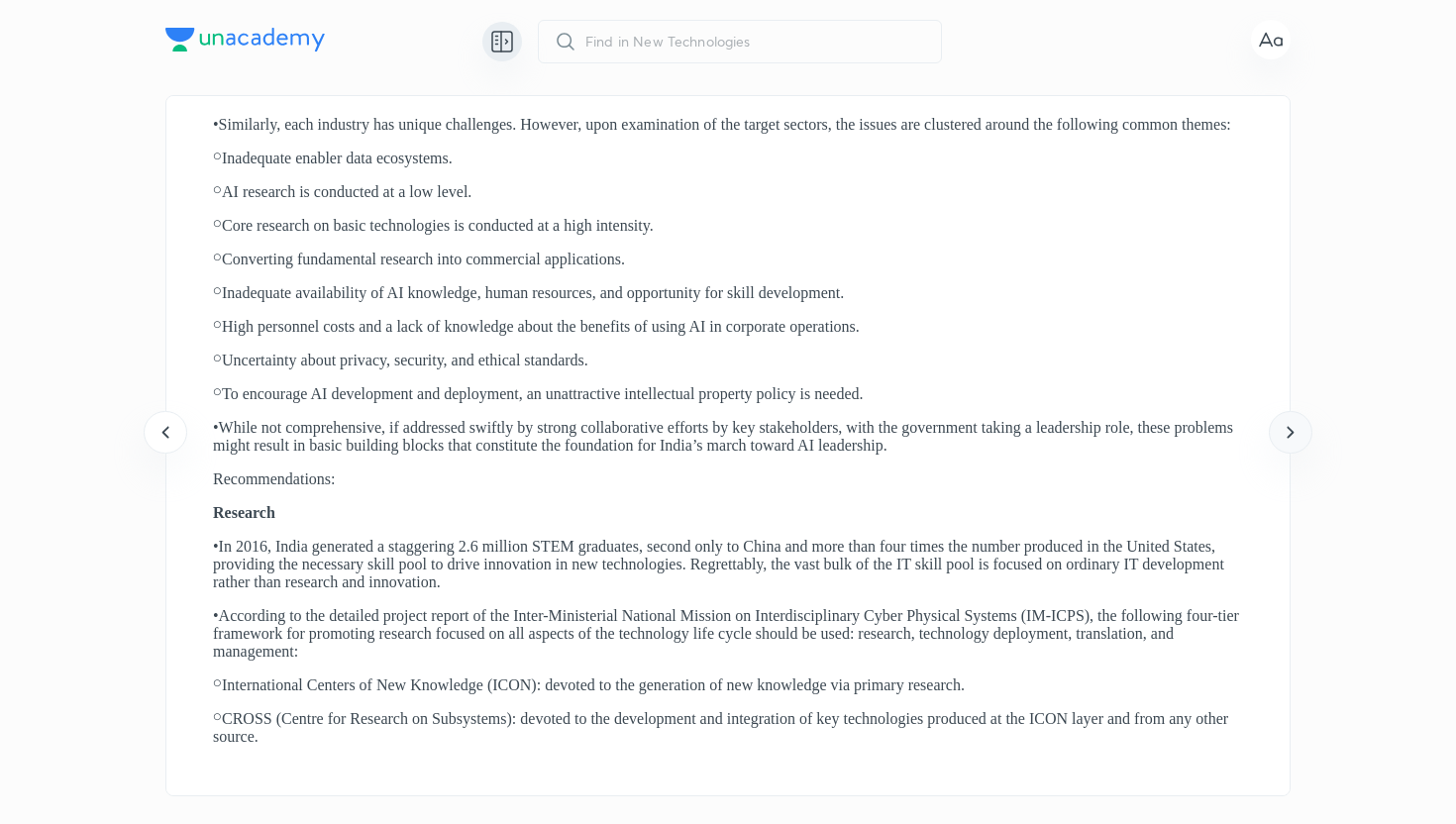 click 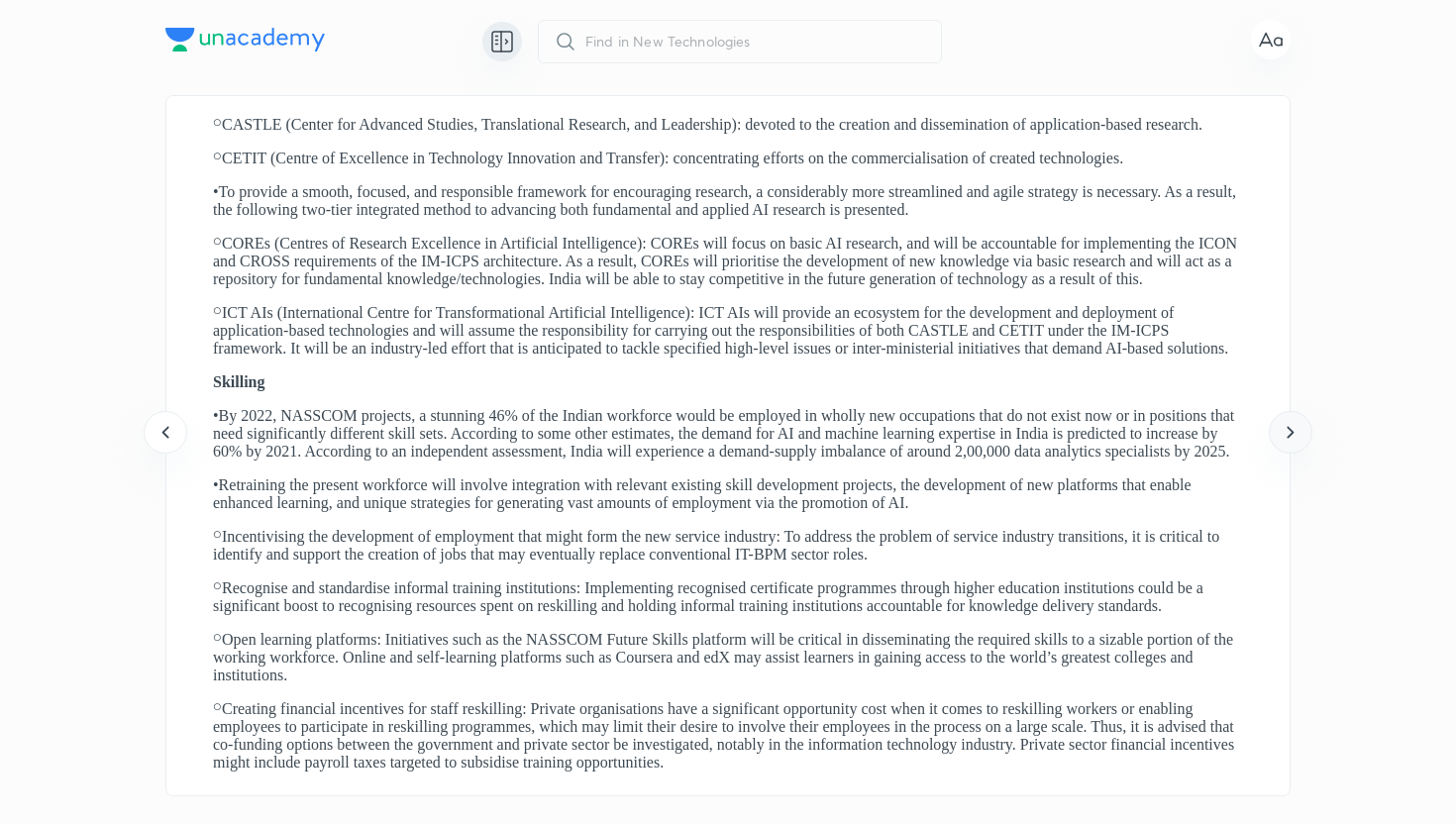click 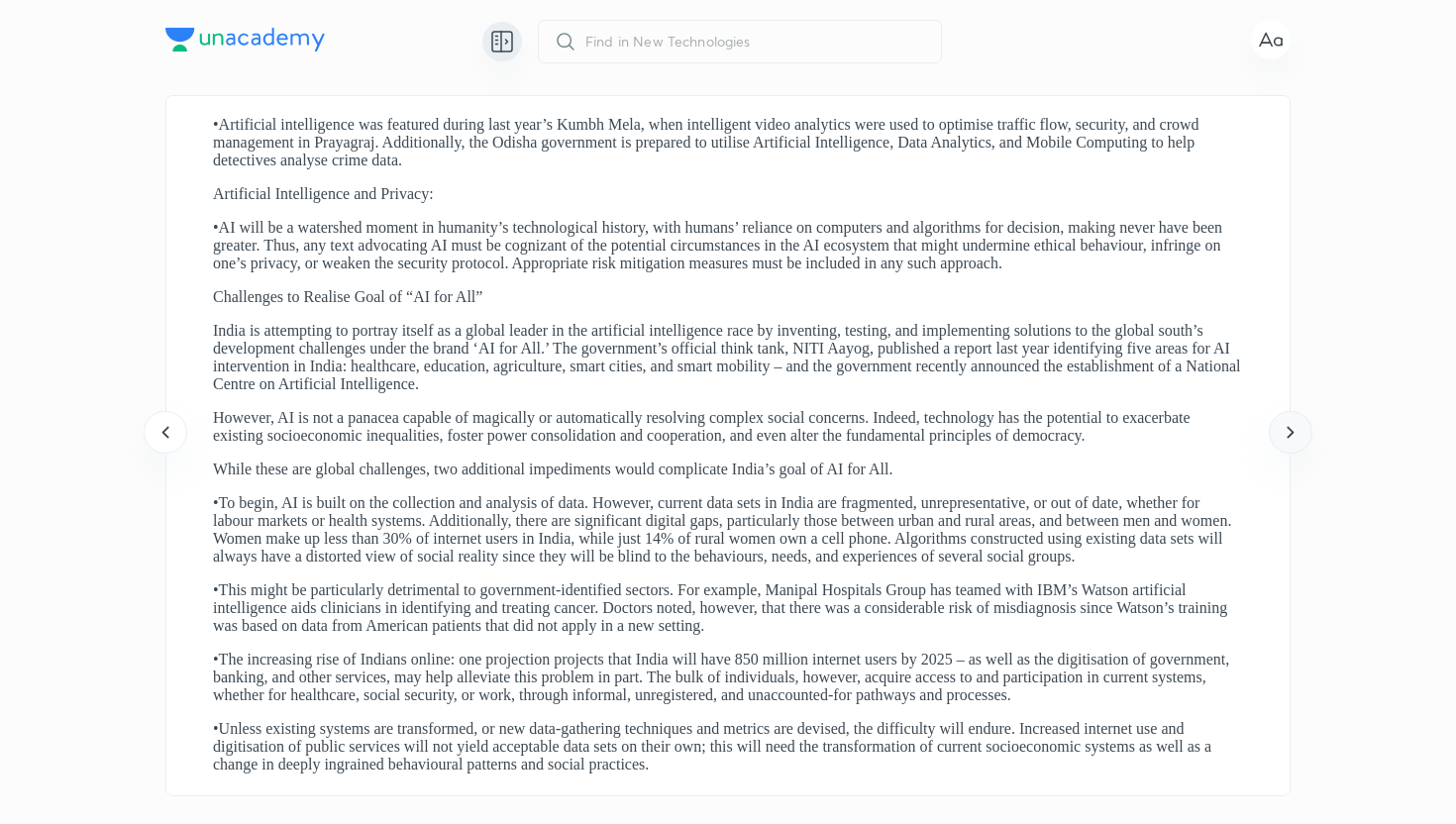 click 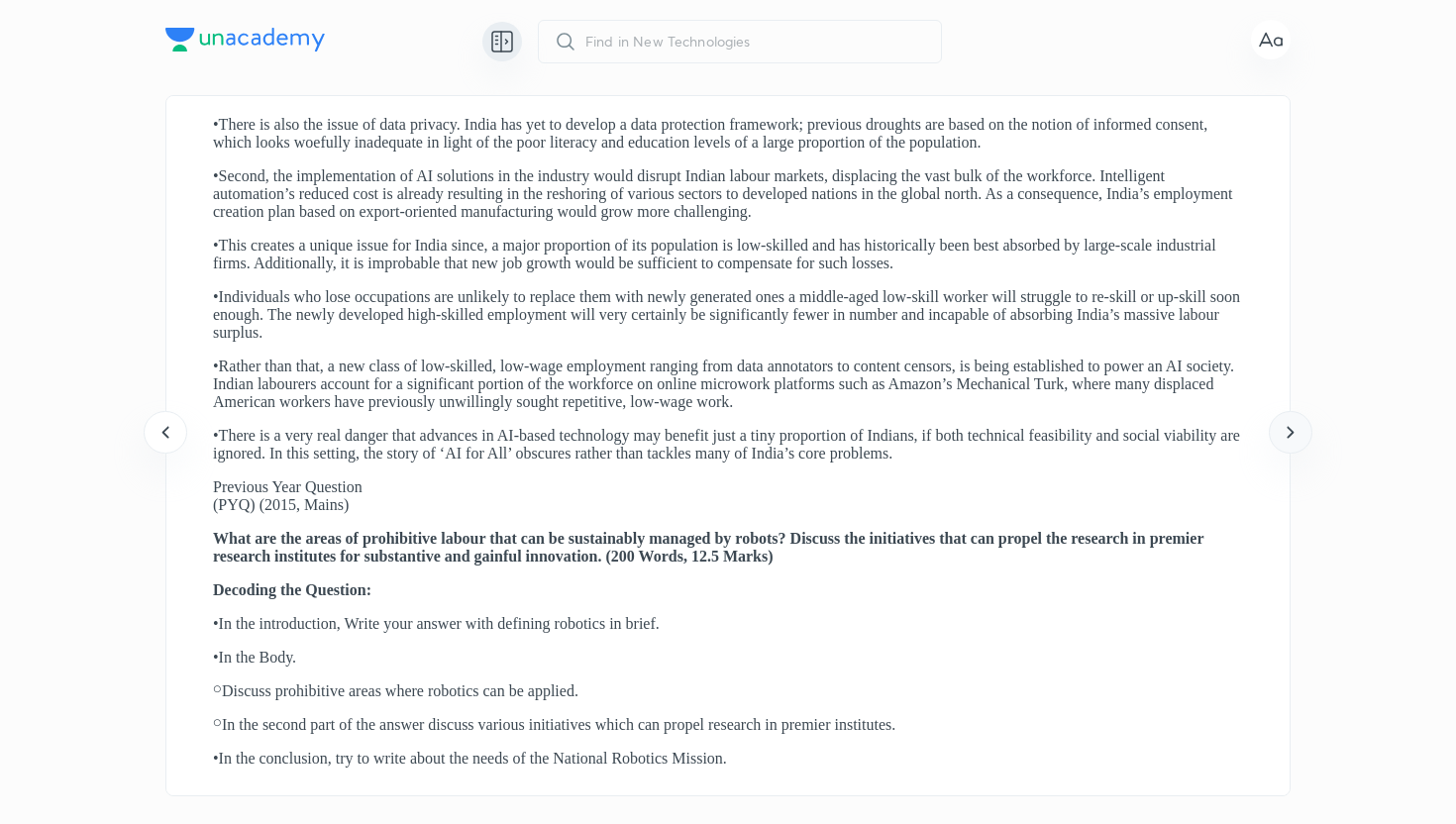 click 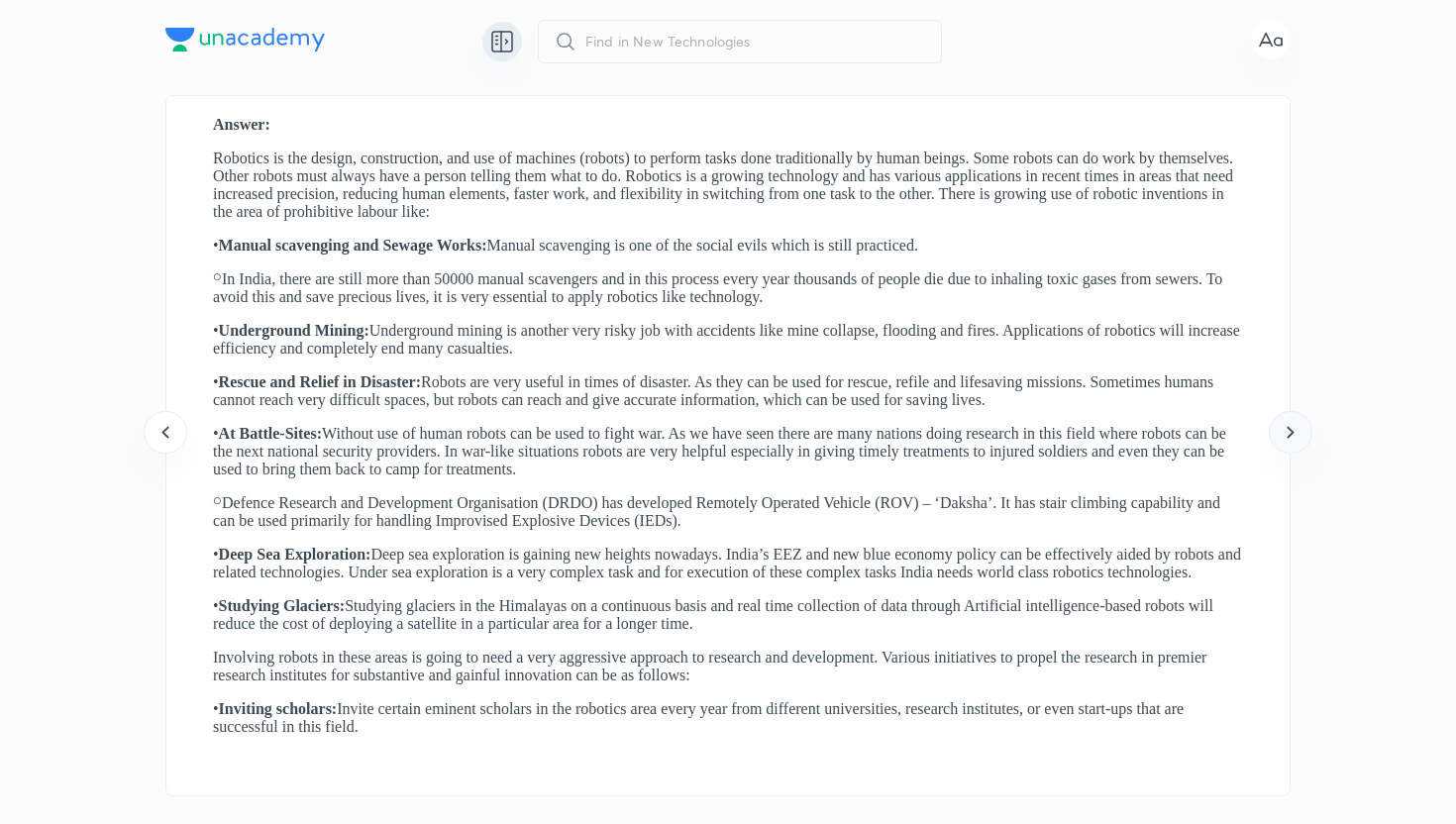click 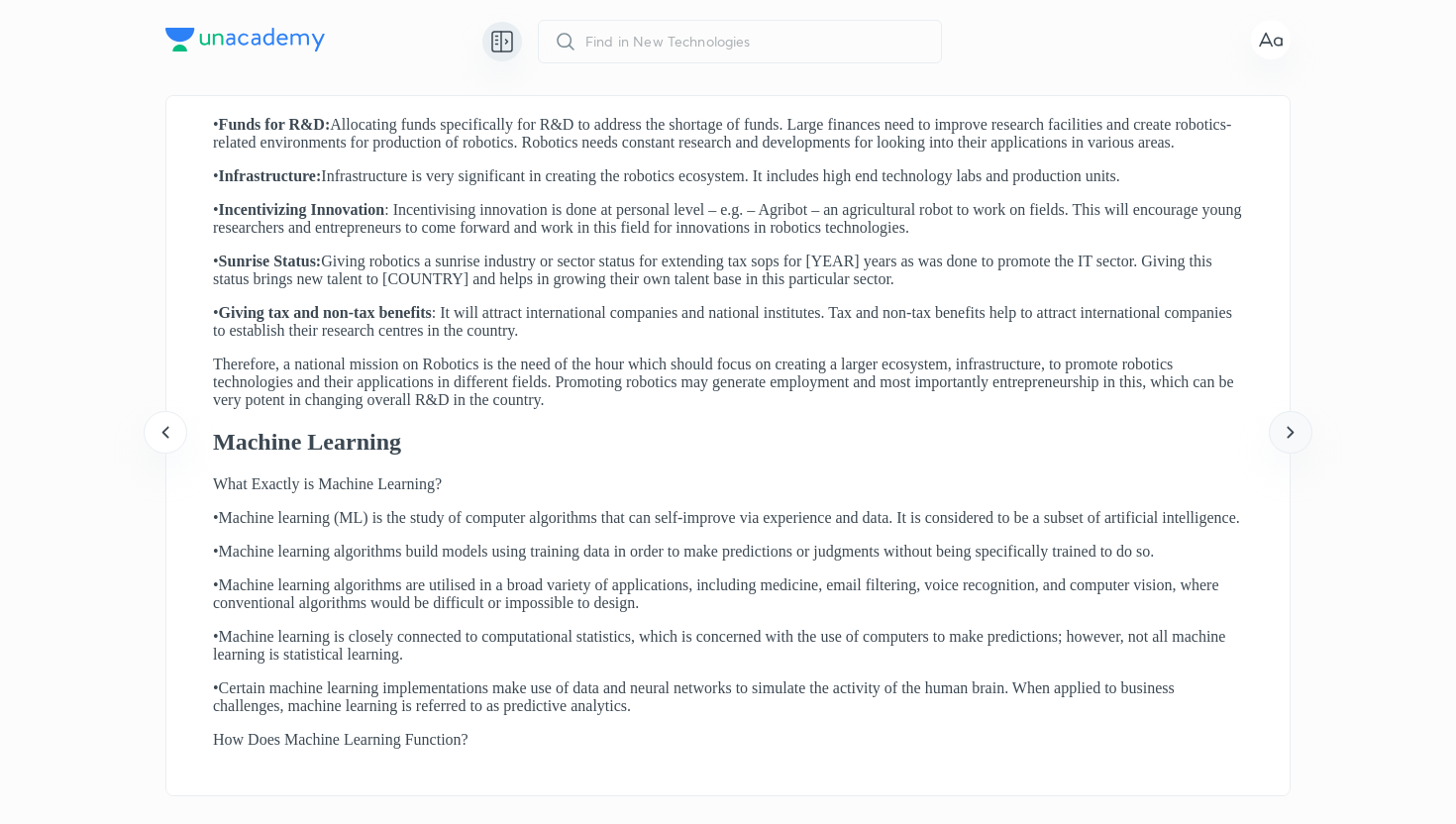 click 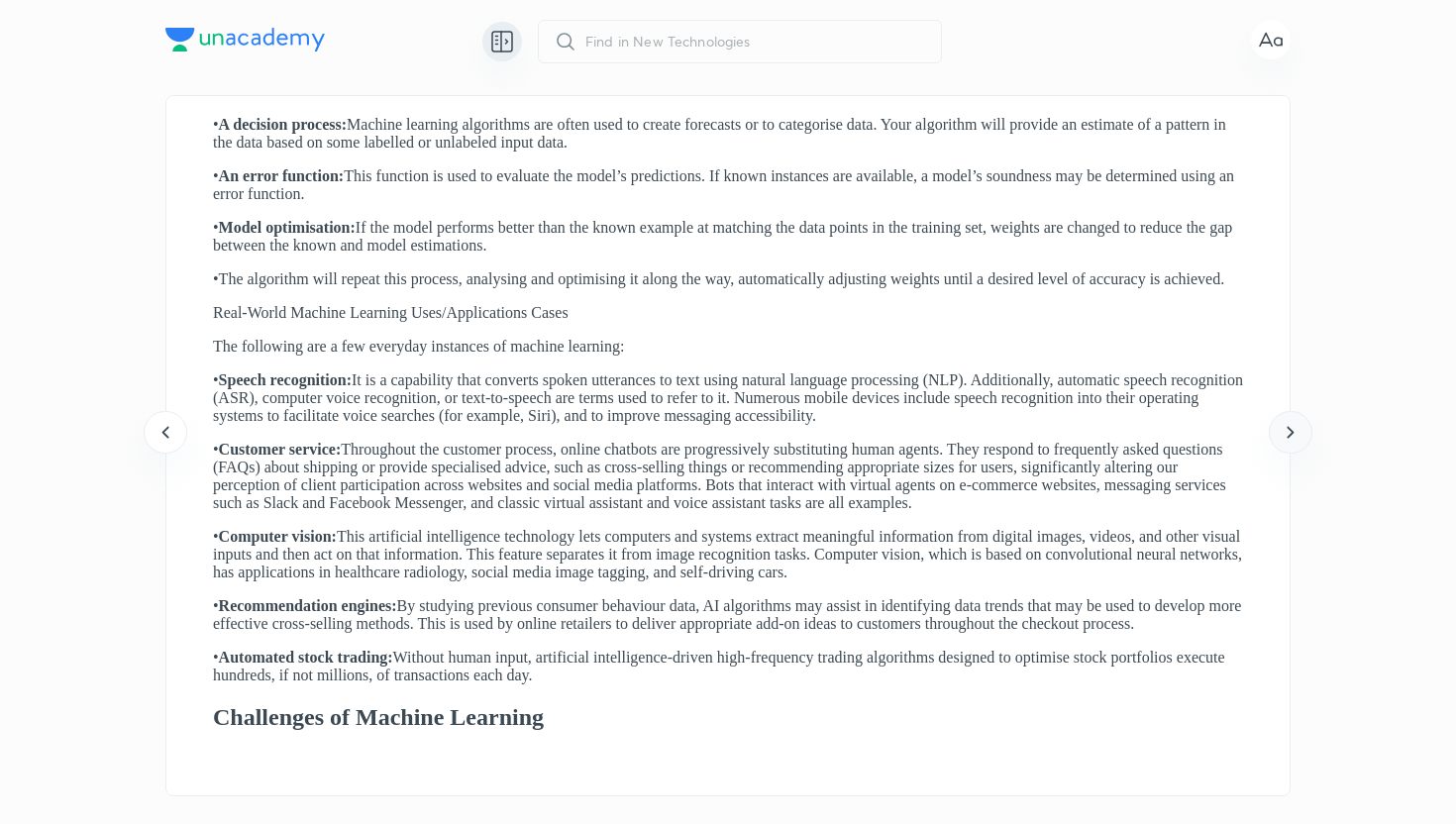 click 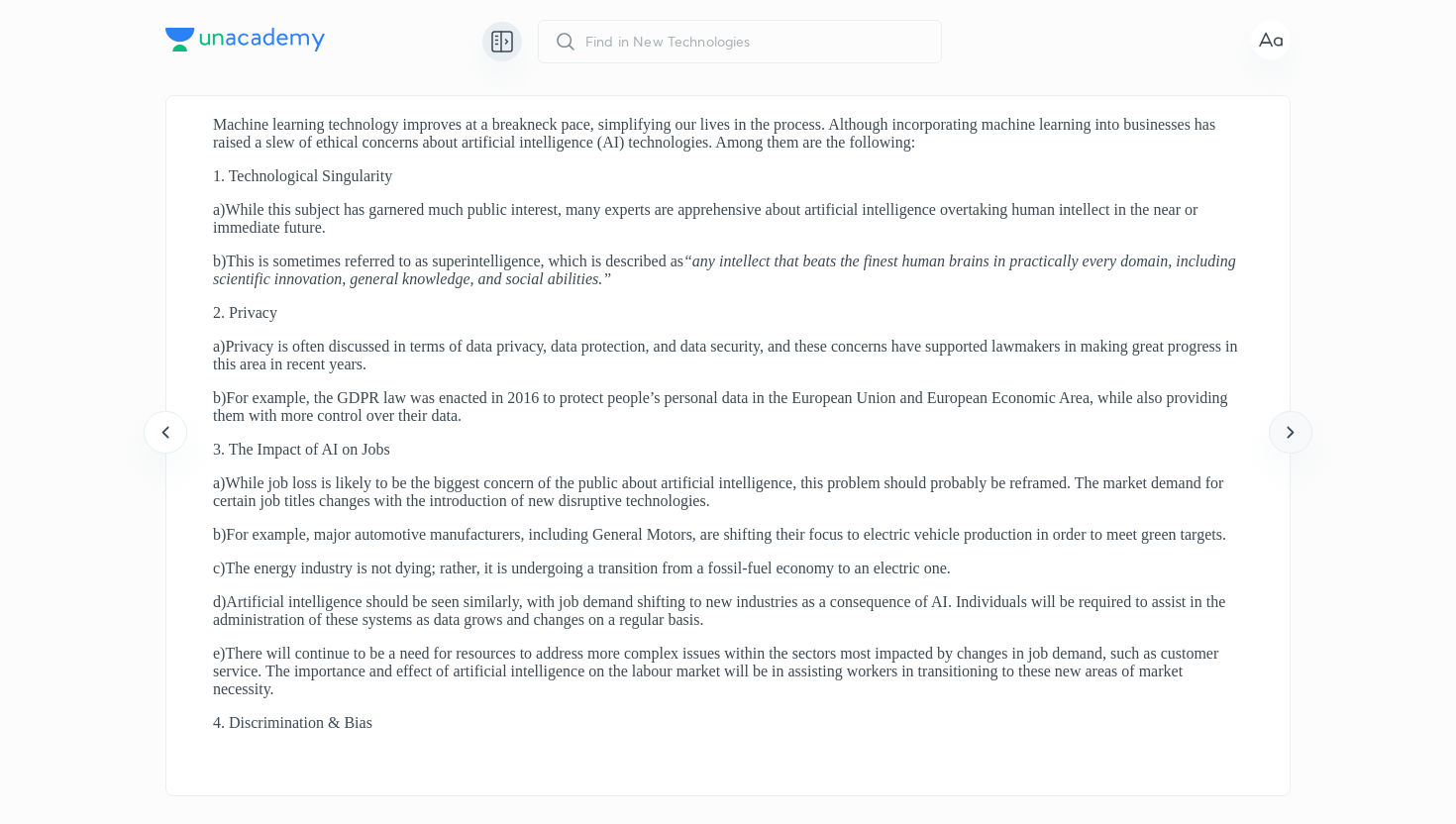 click 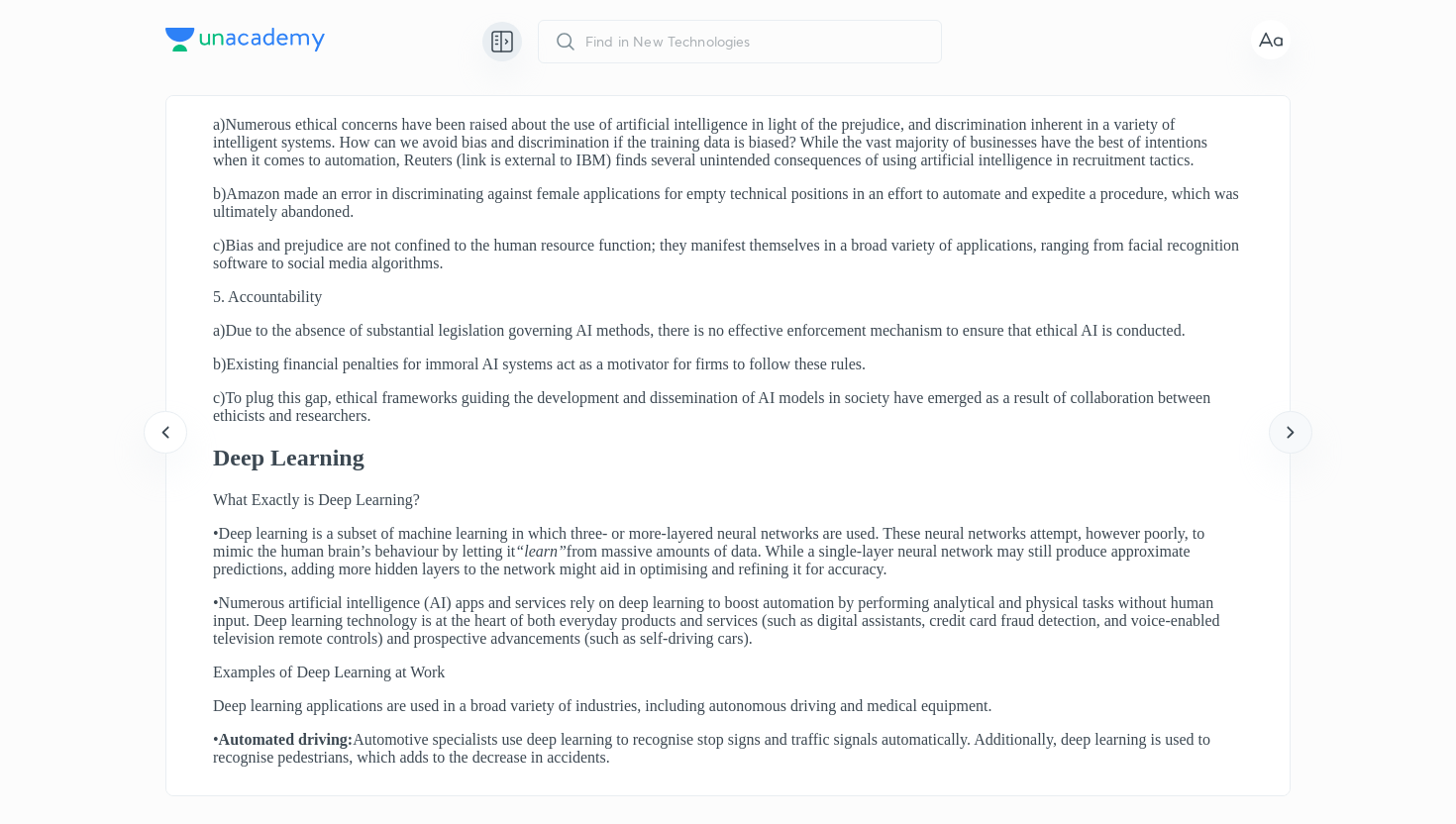 click 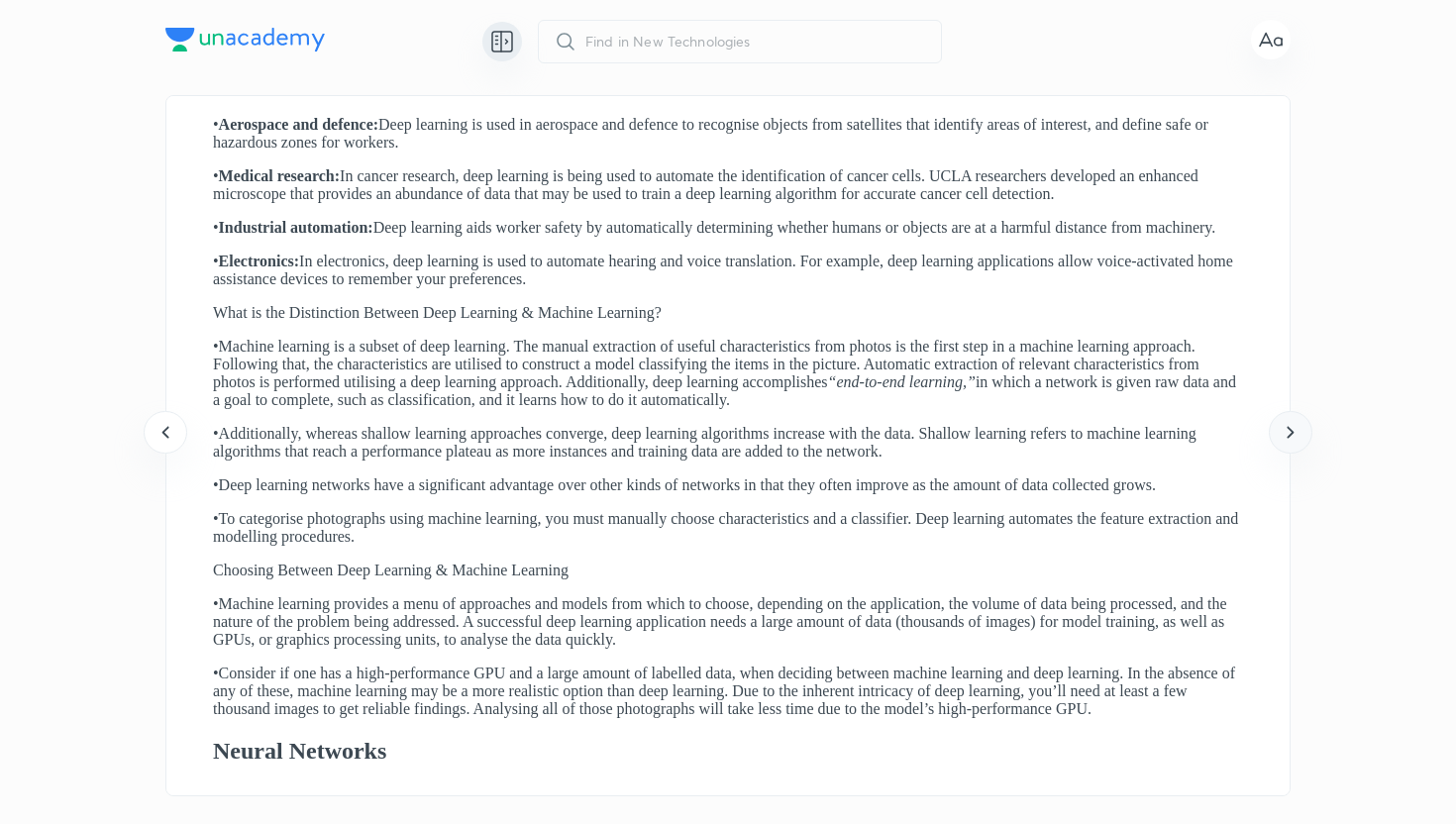 click 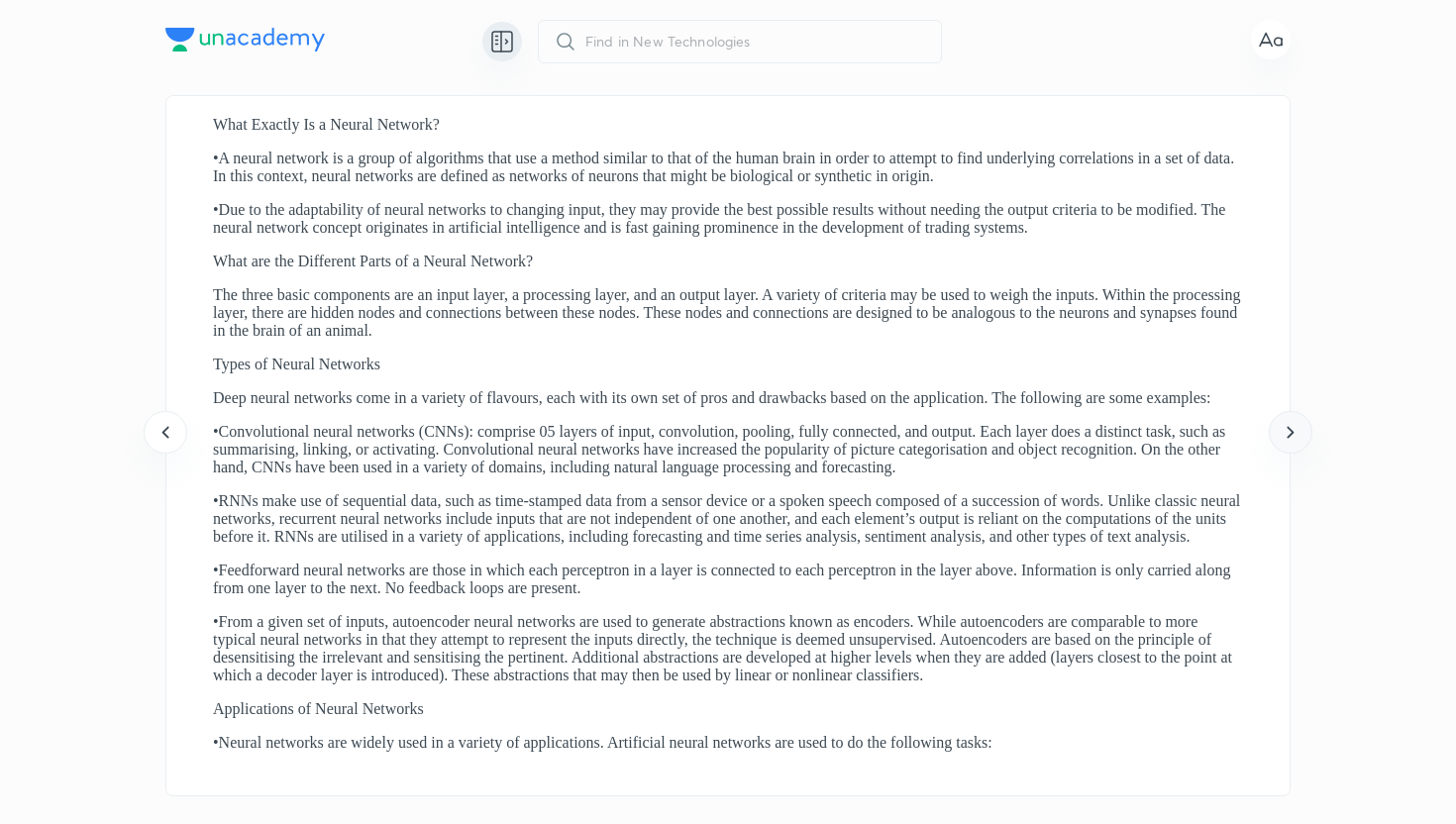 click 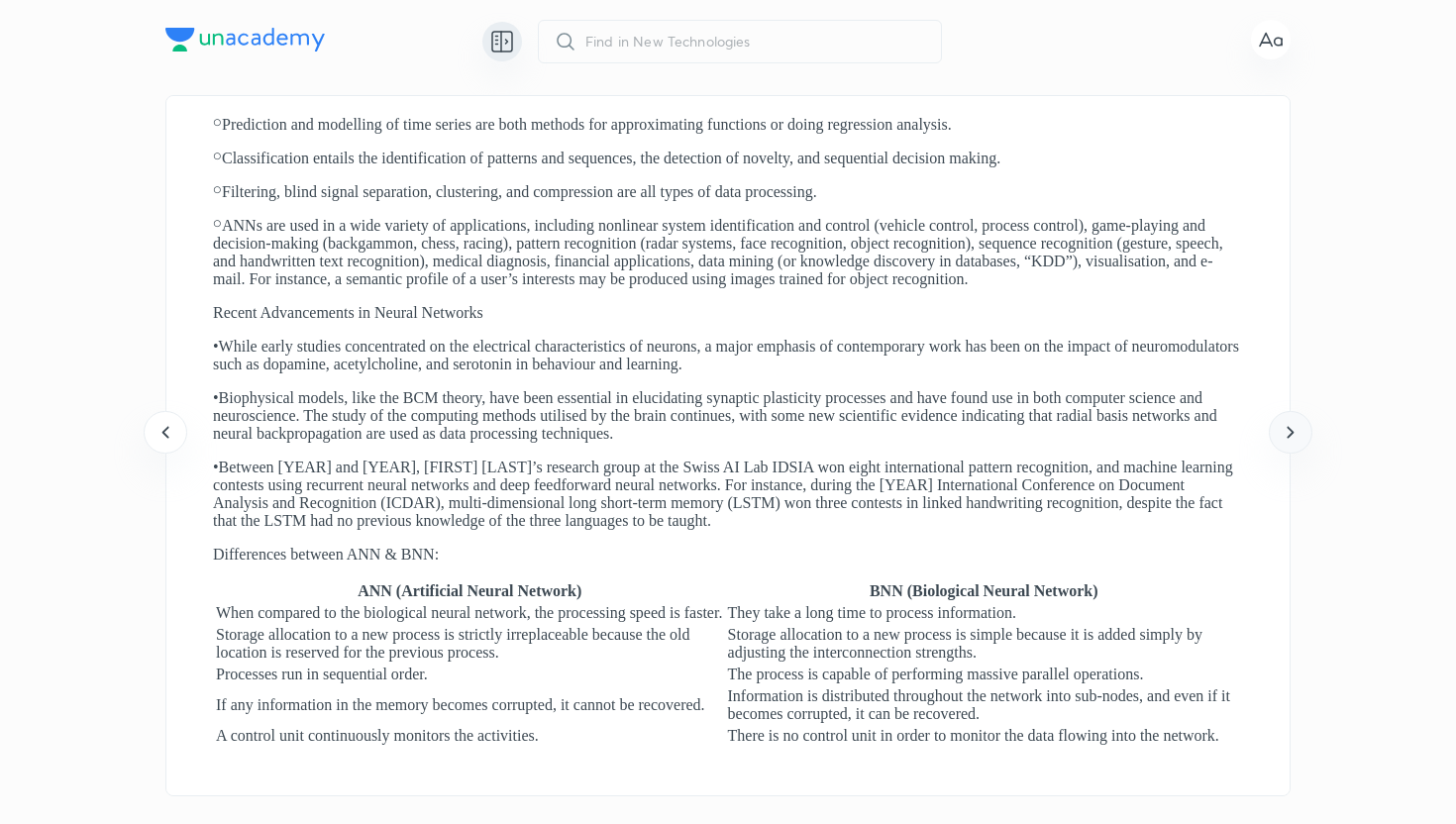 click 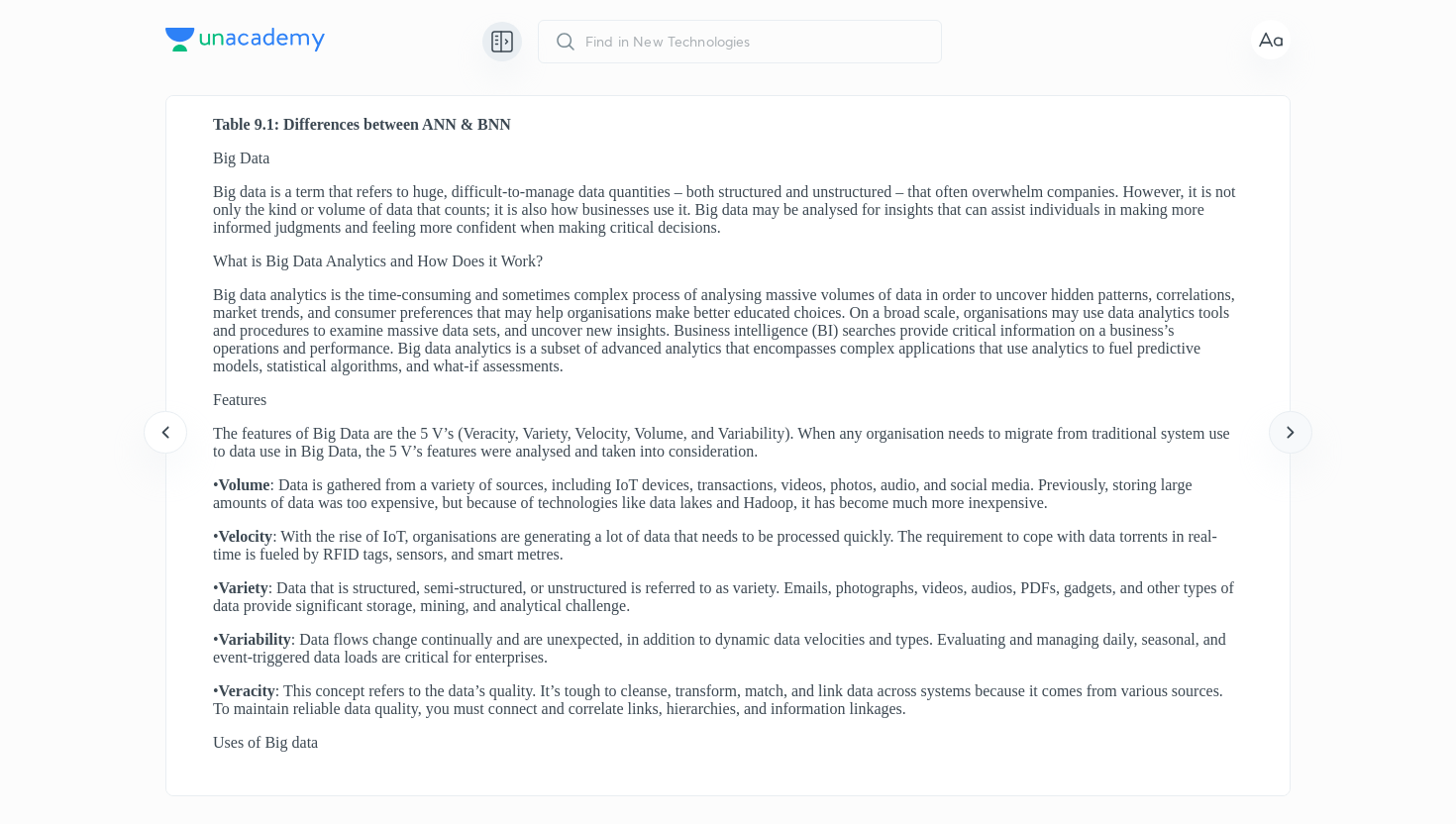 click 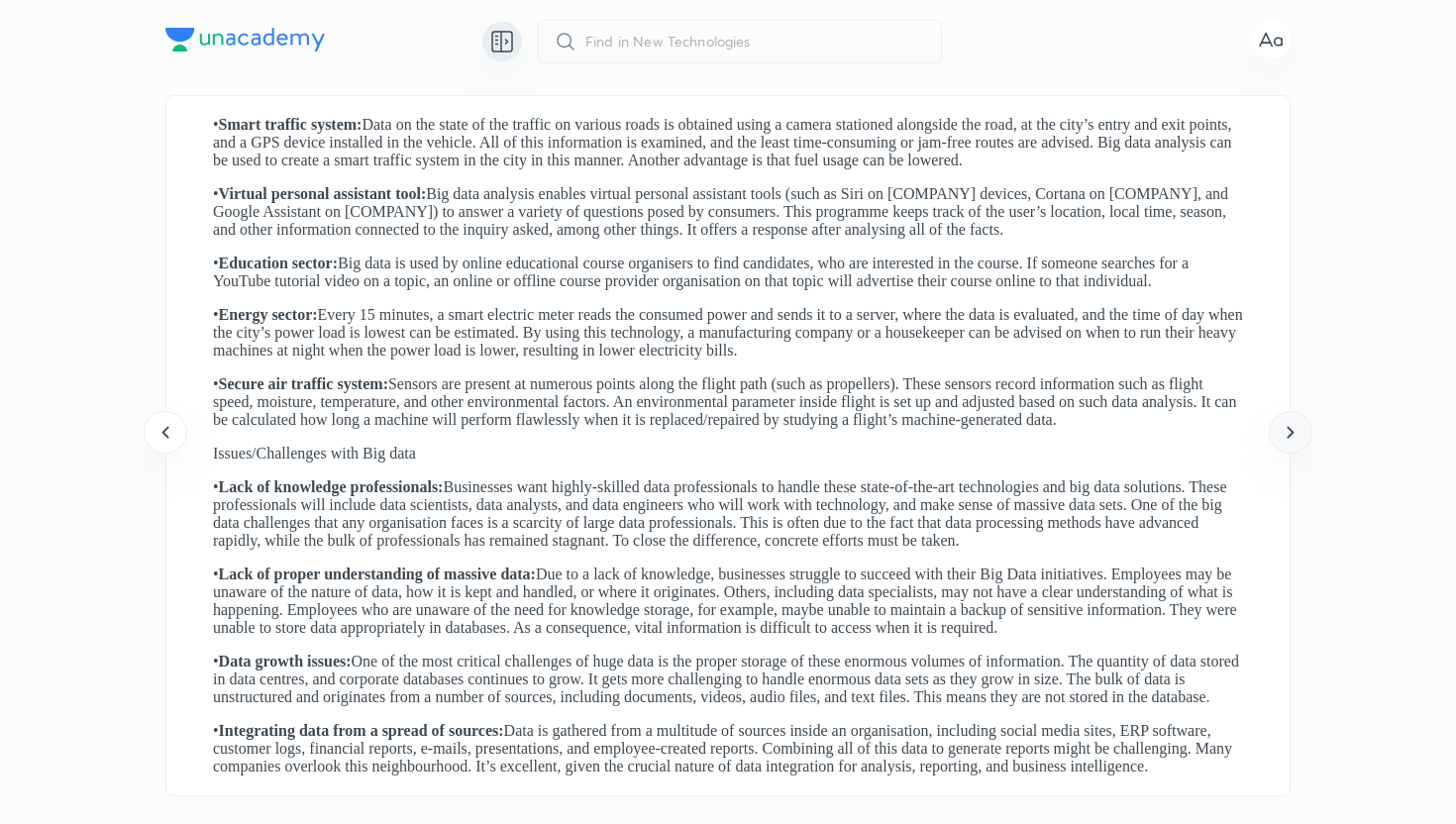 click 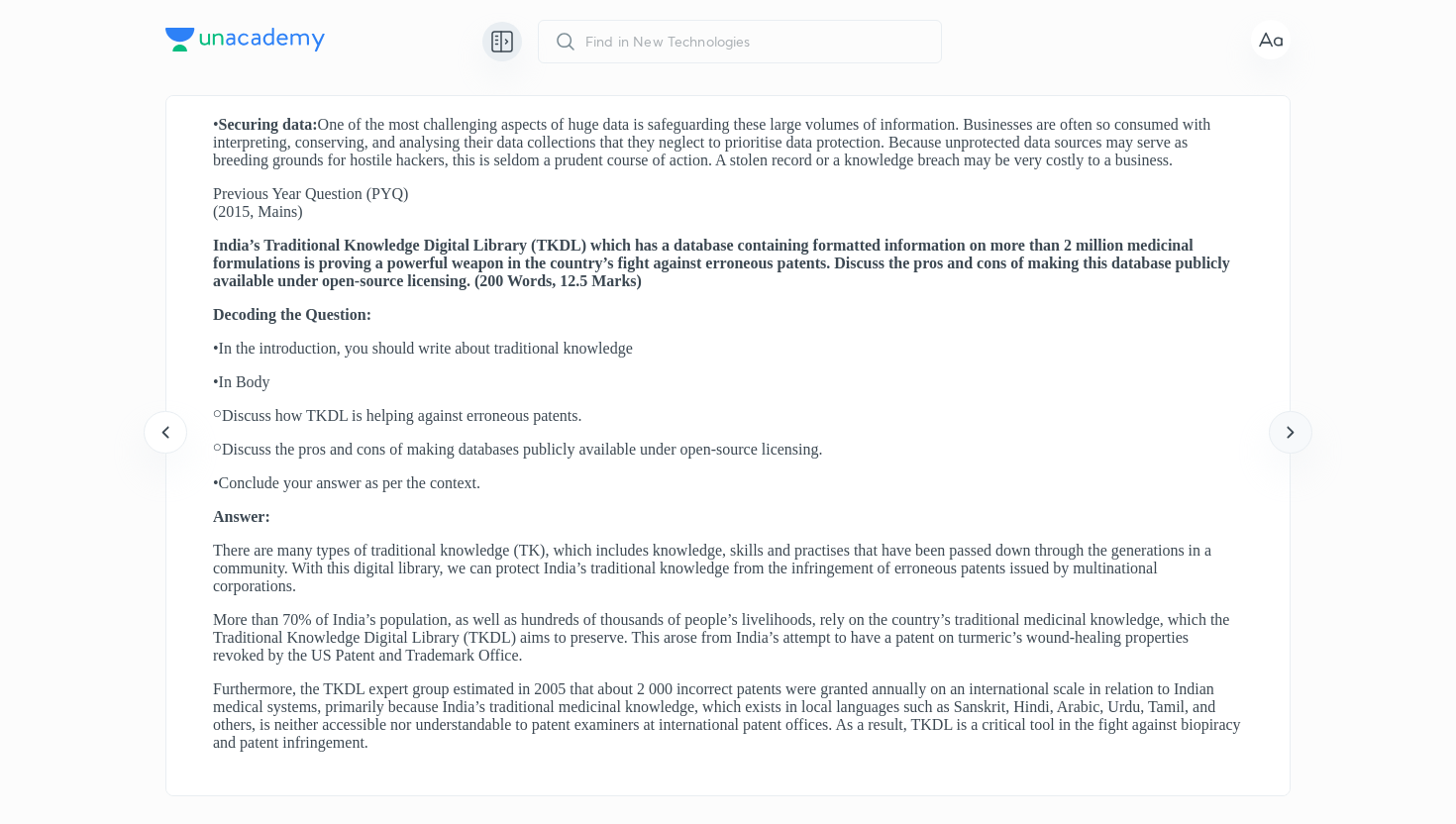 click 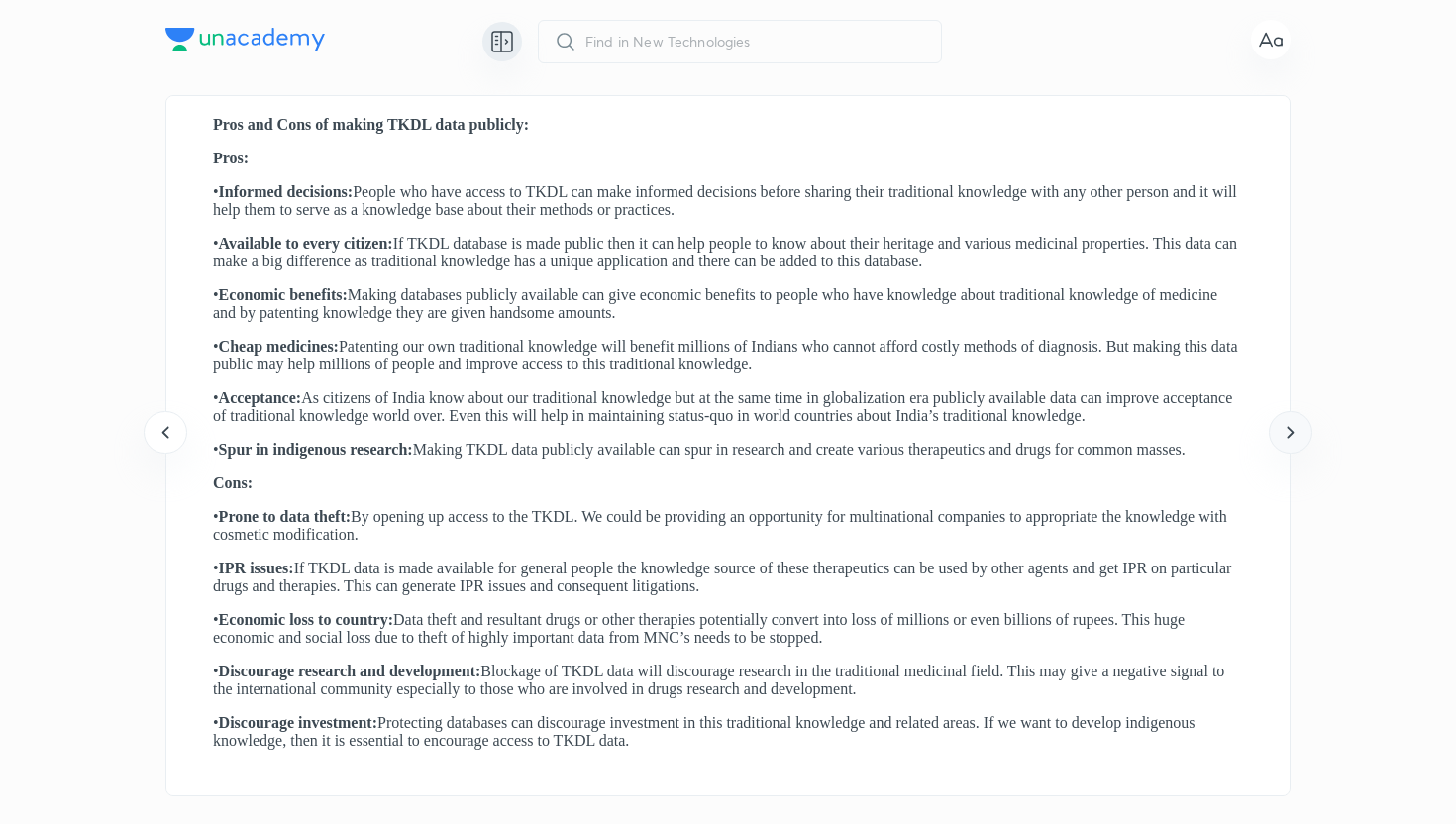 click 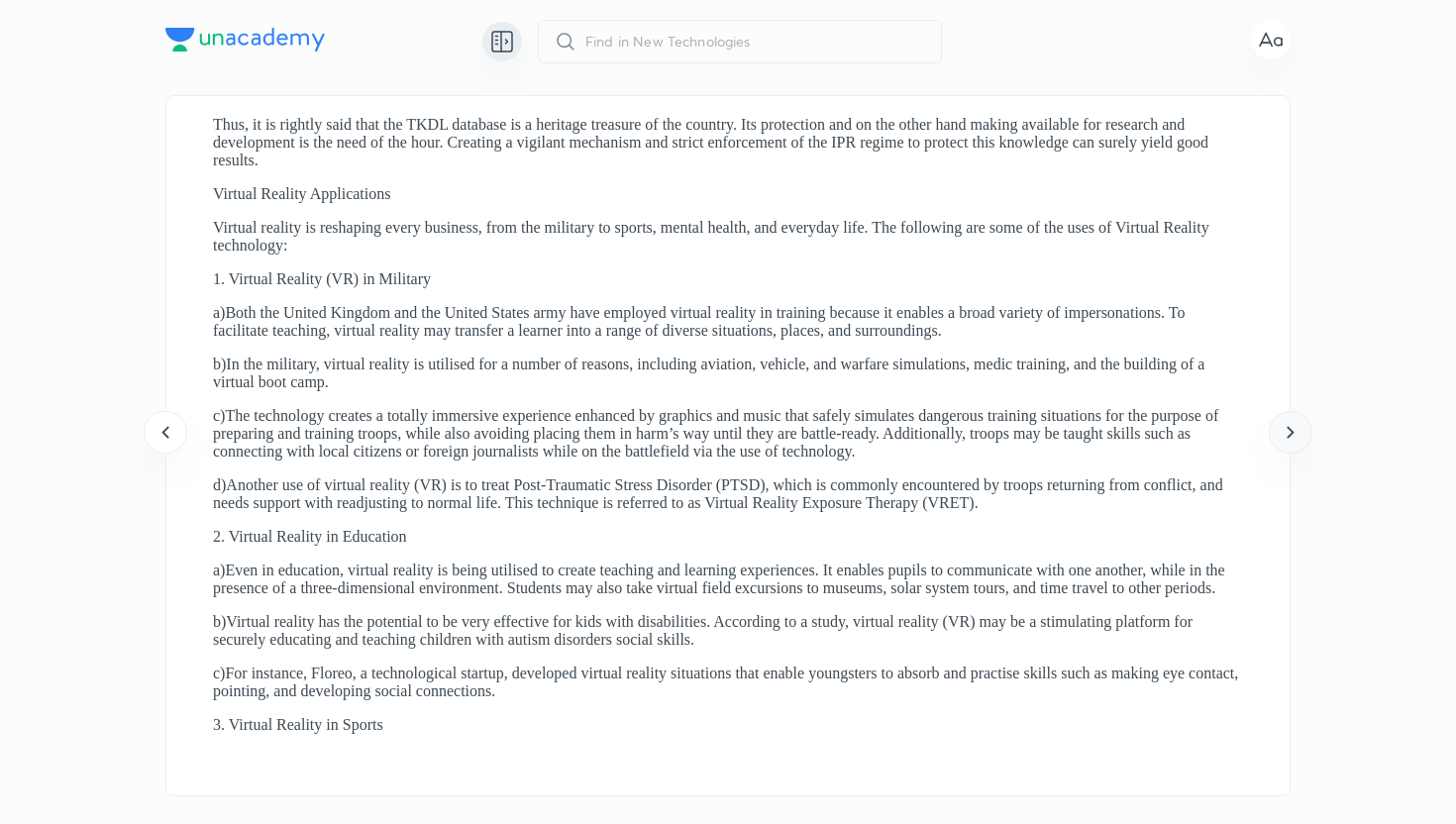 click 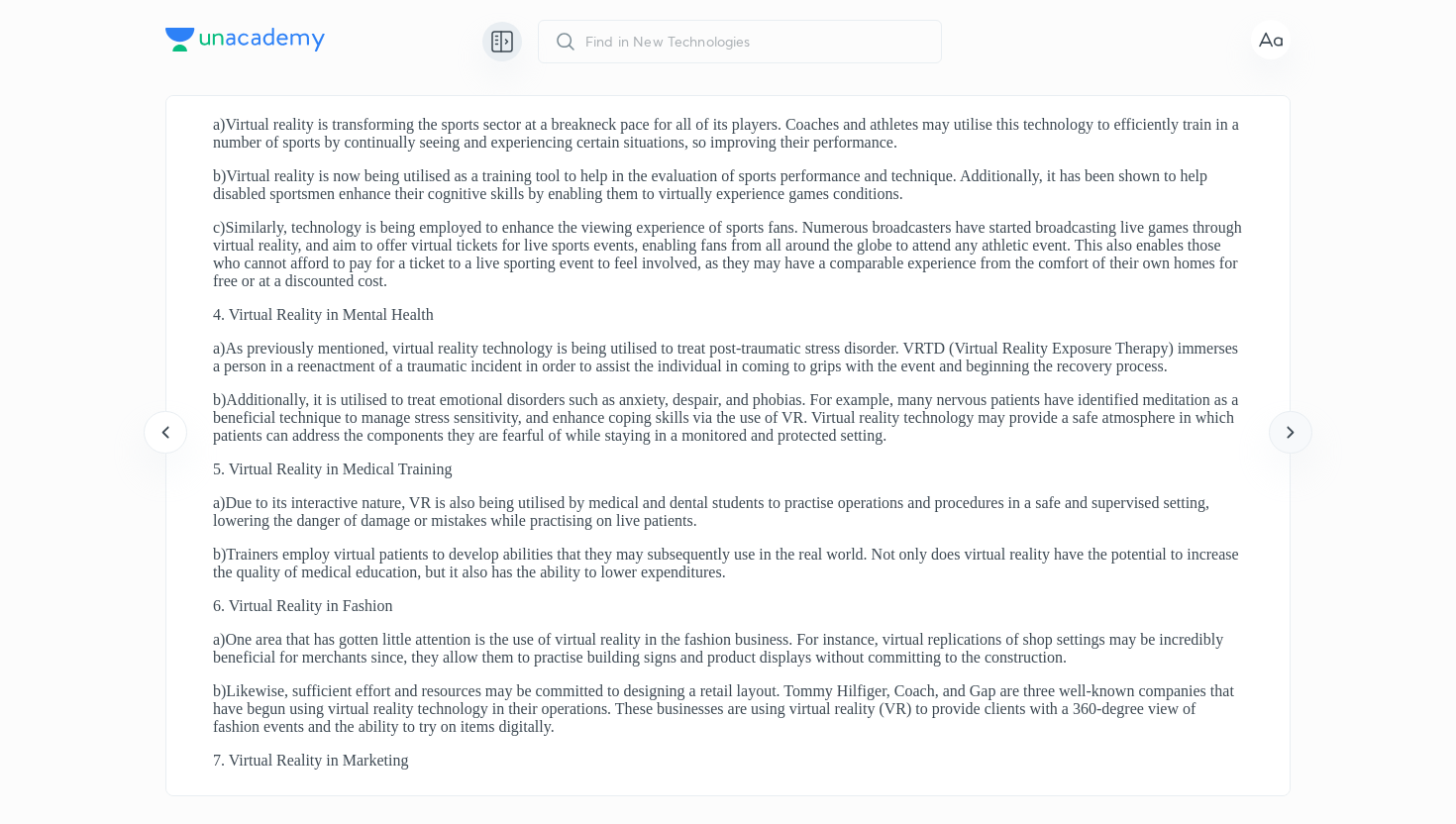 click 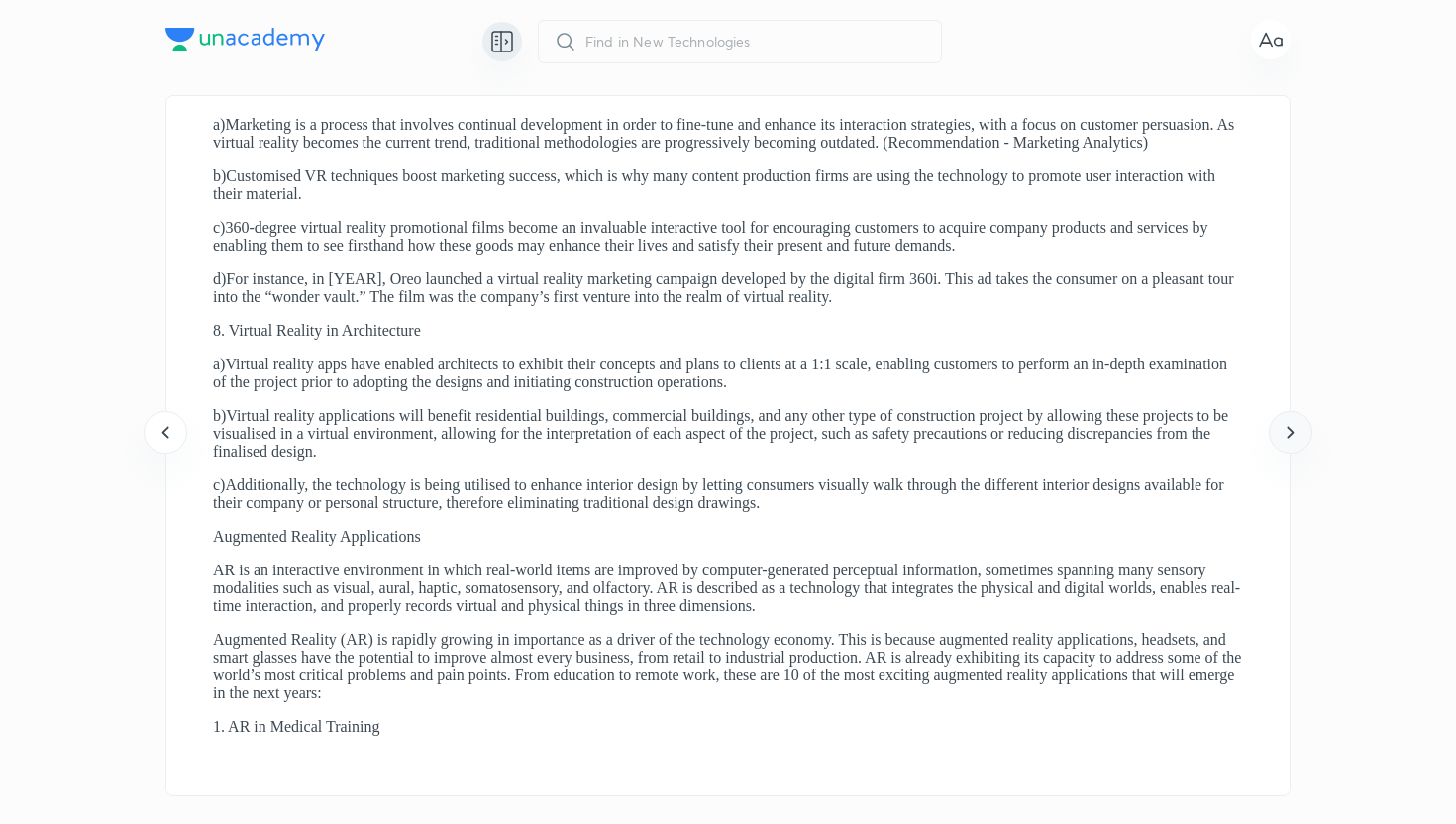 click 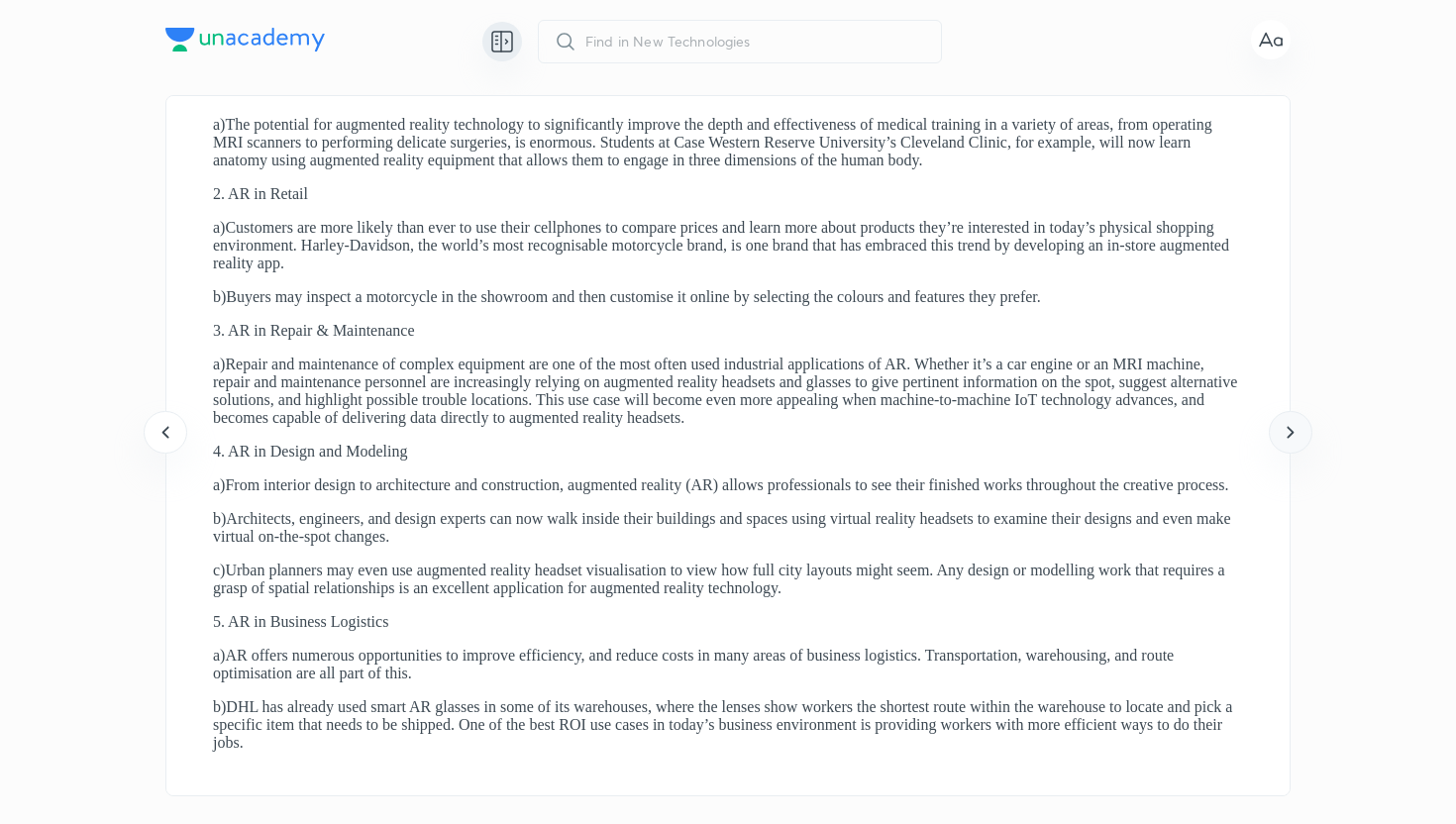 click 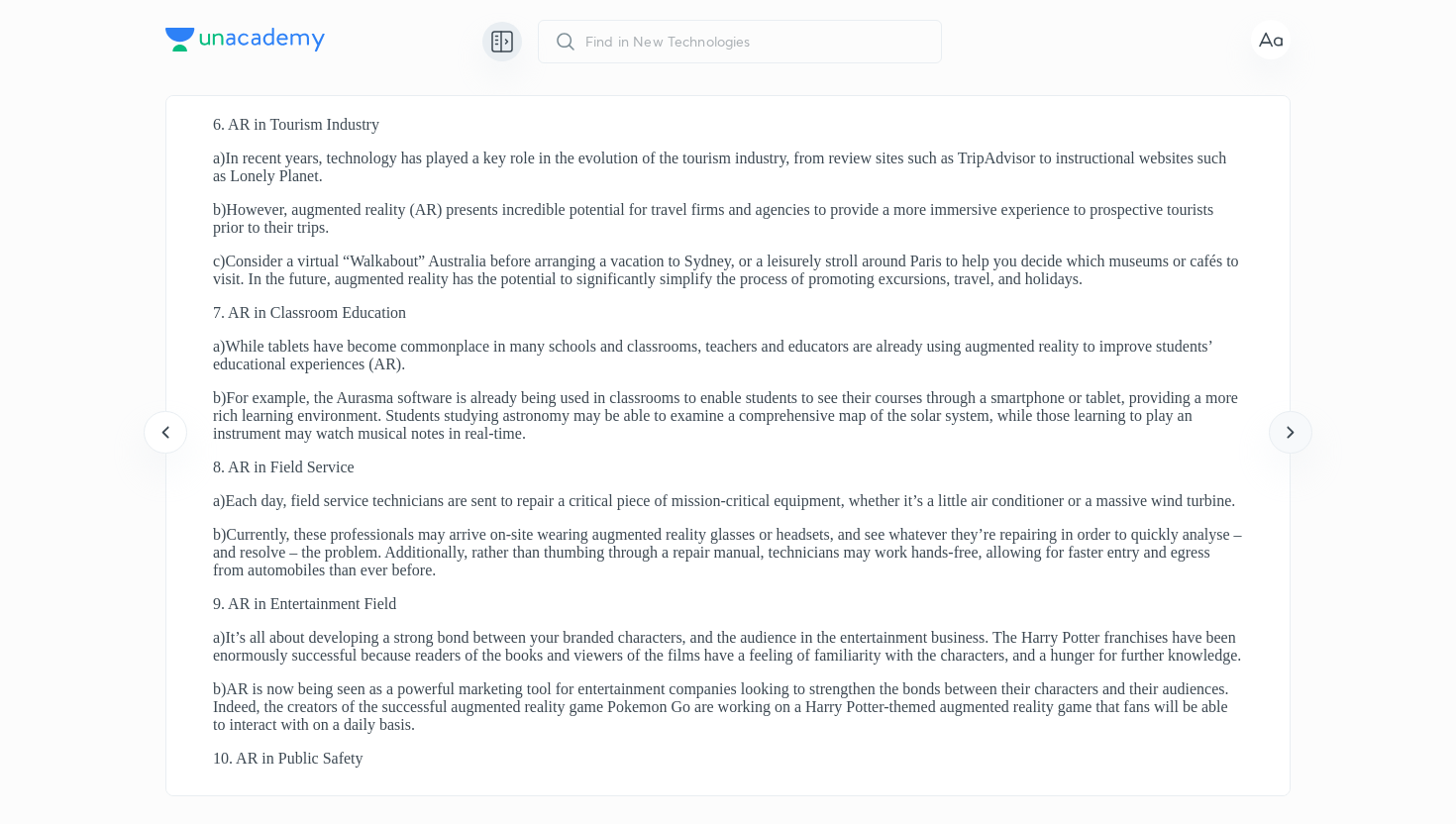 click 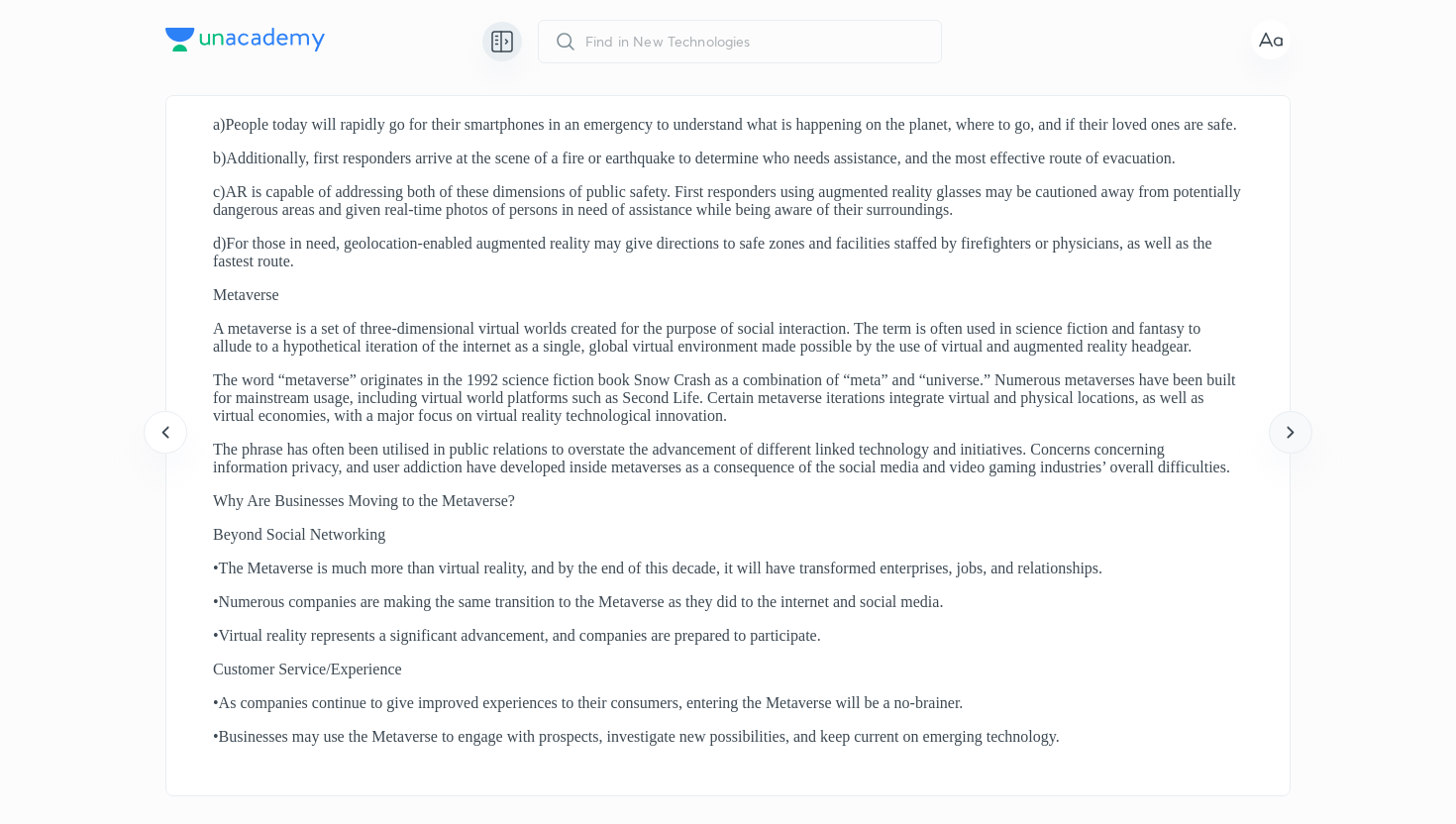 click 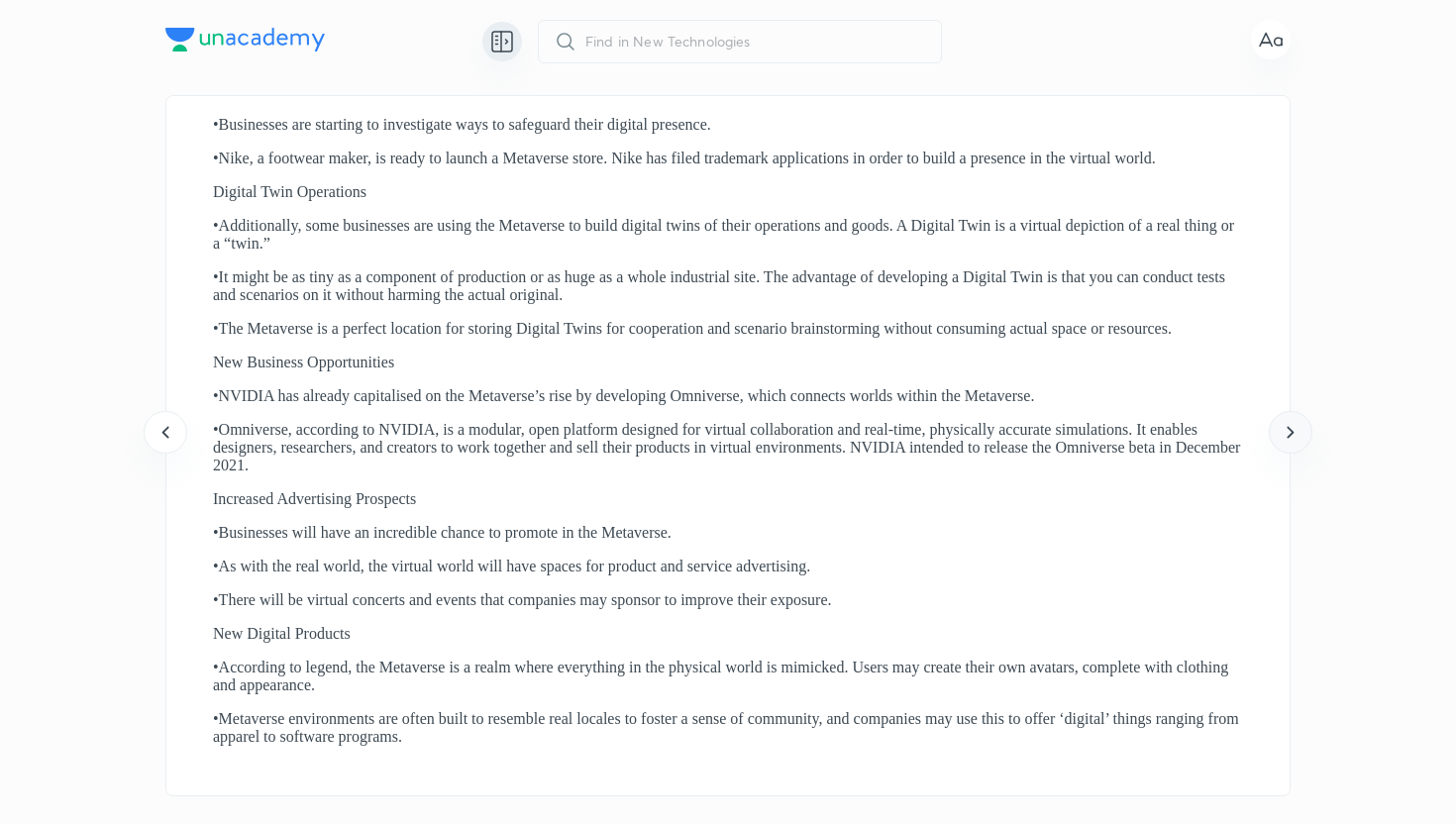 click 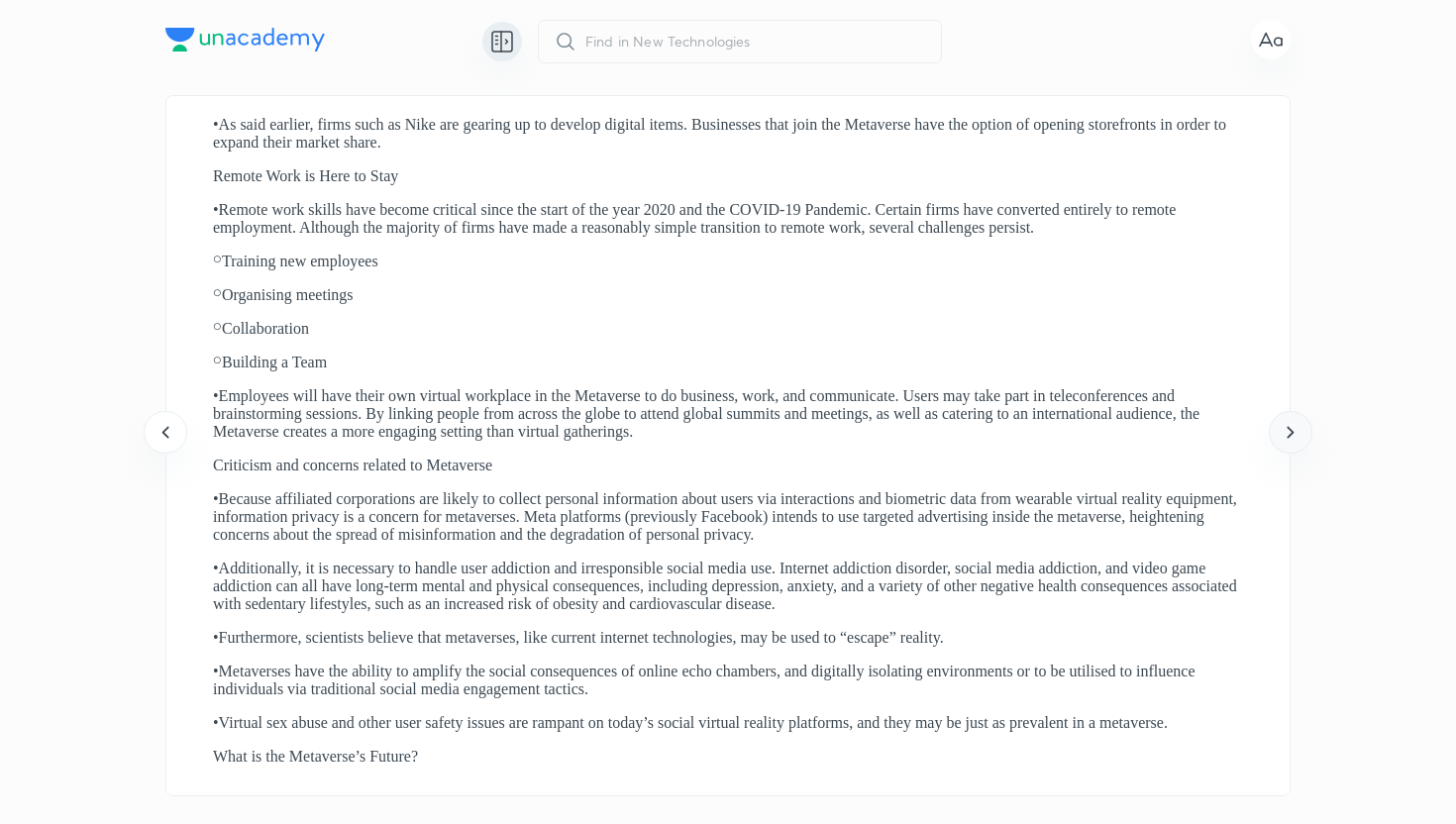 click 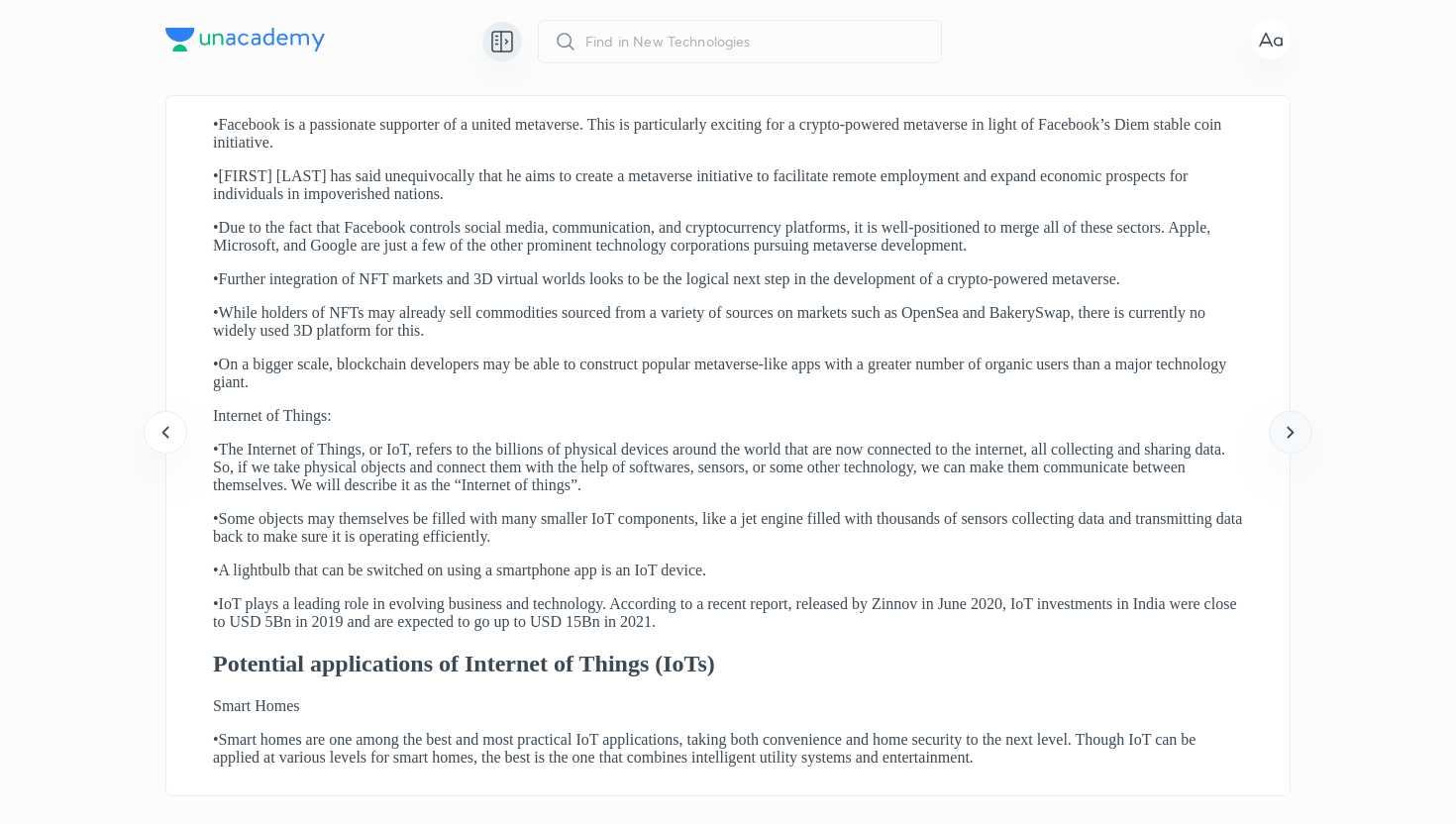 click 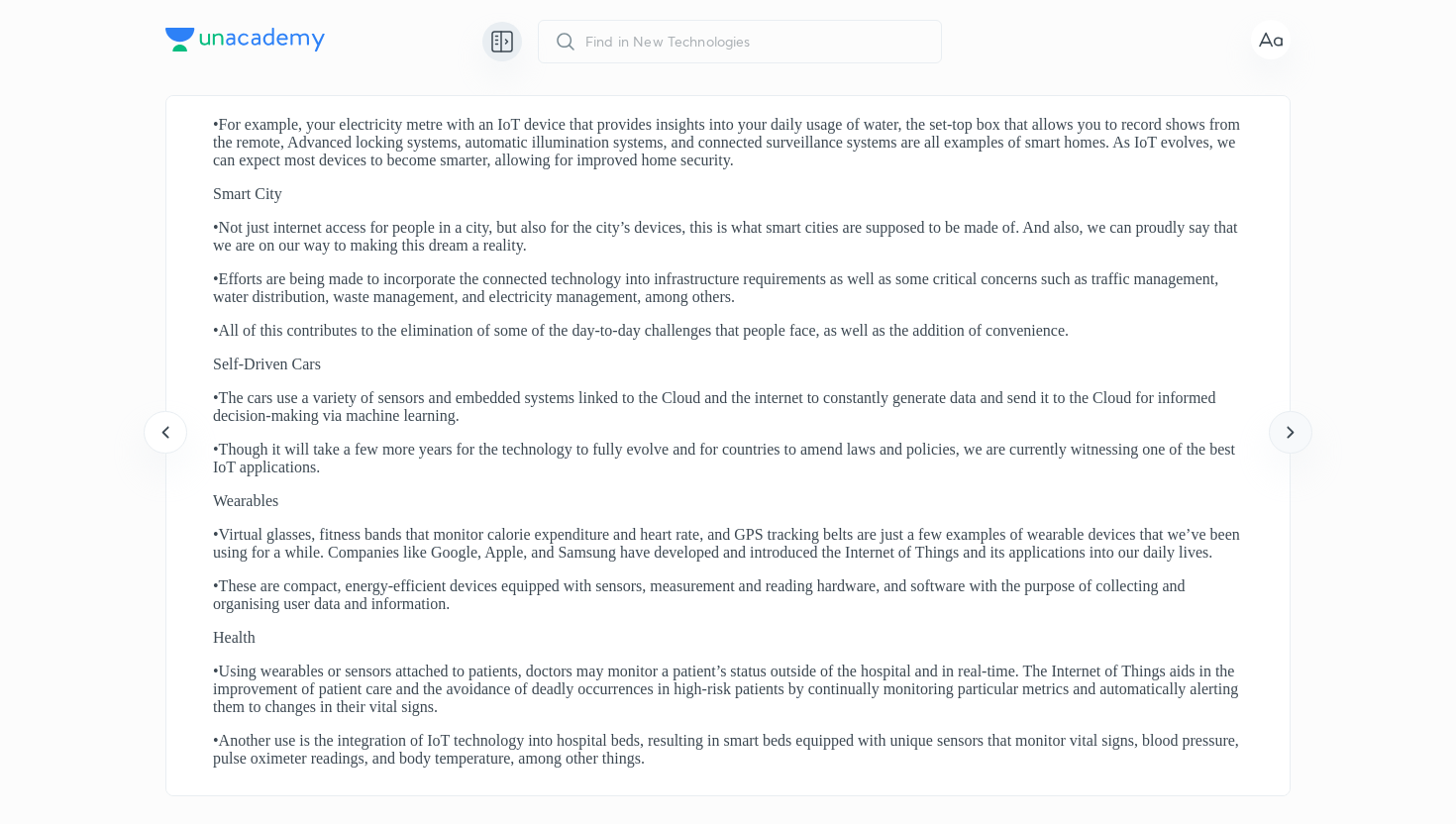 click 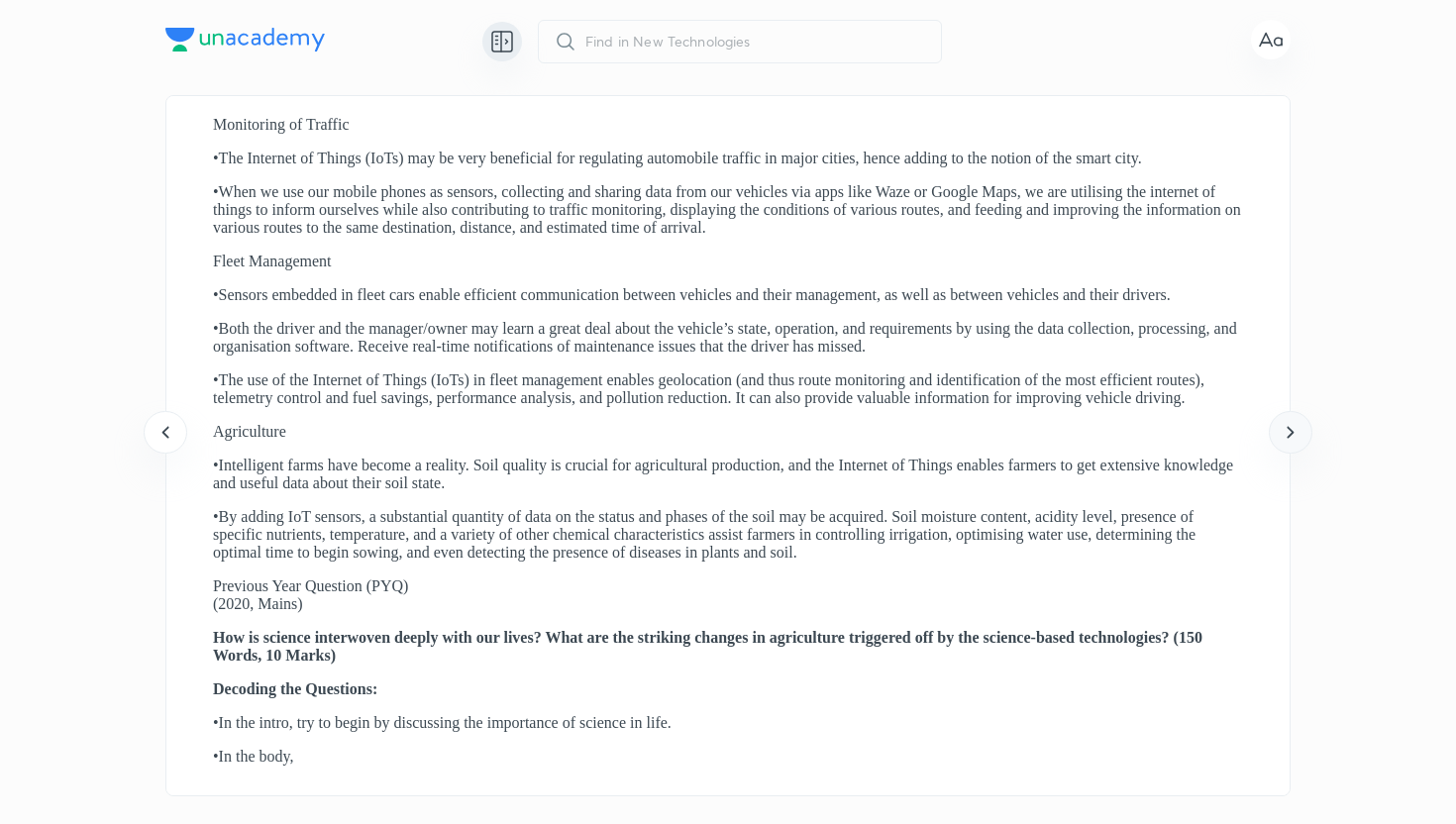 click 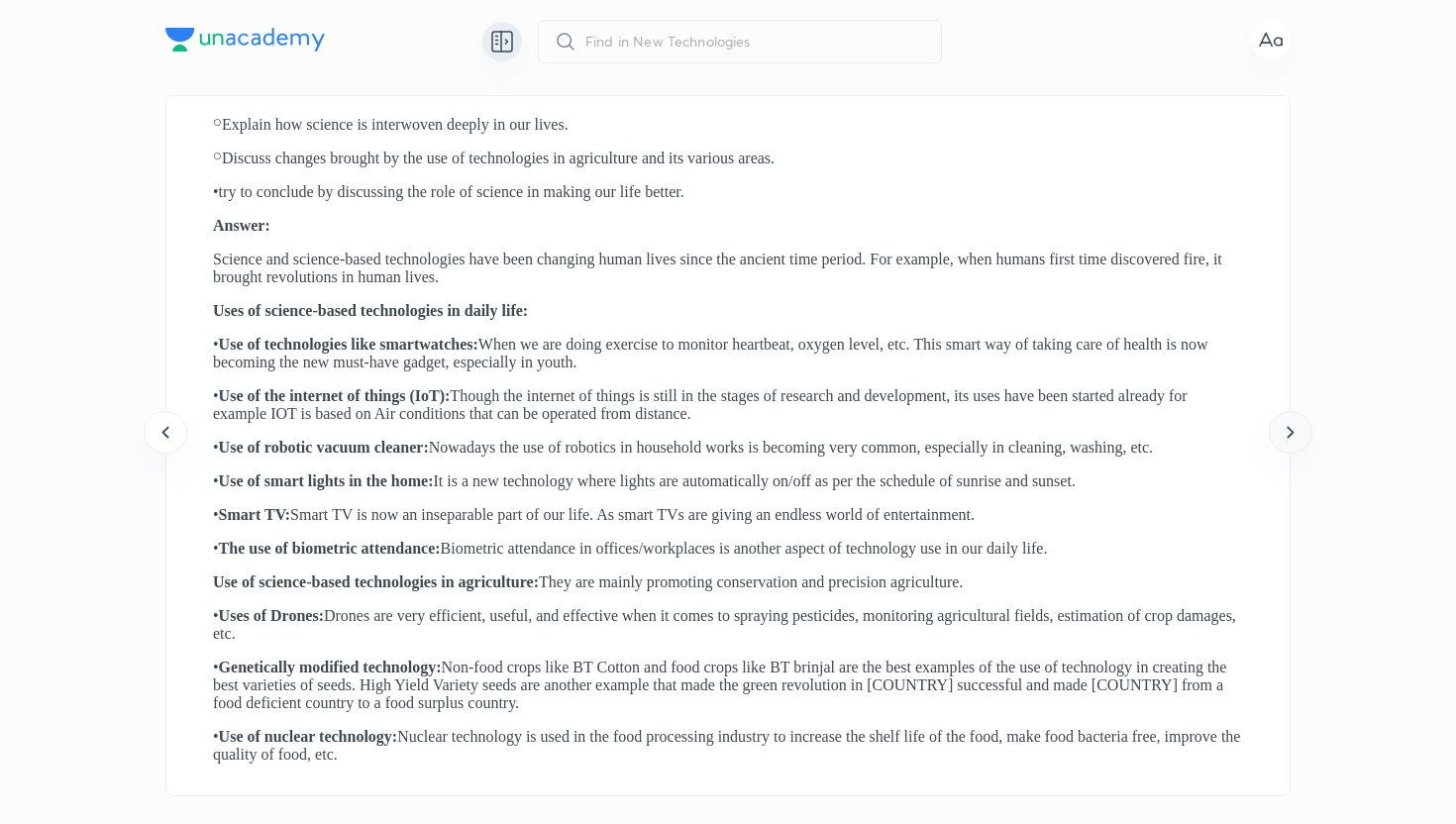 click 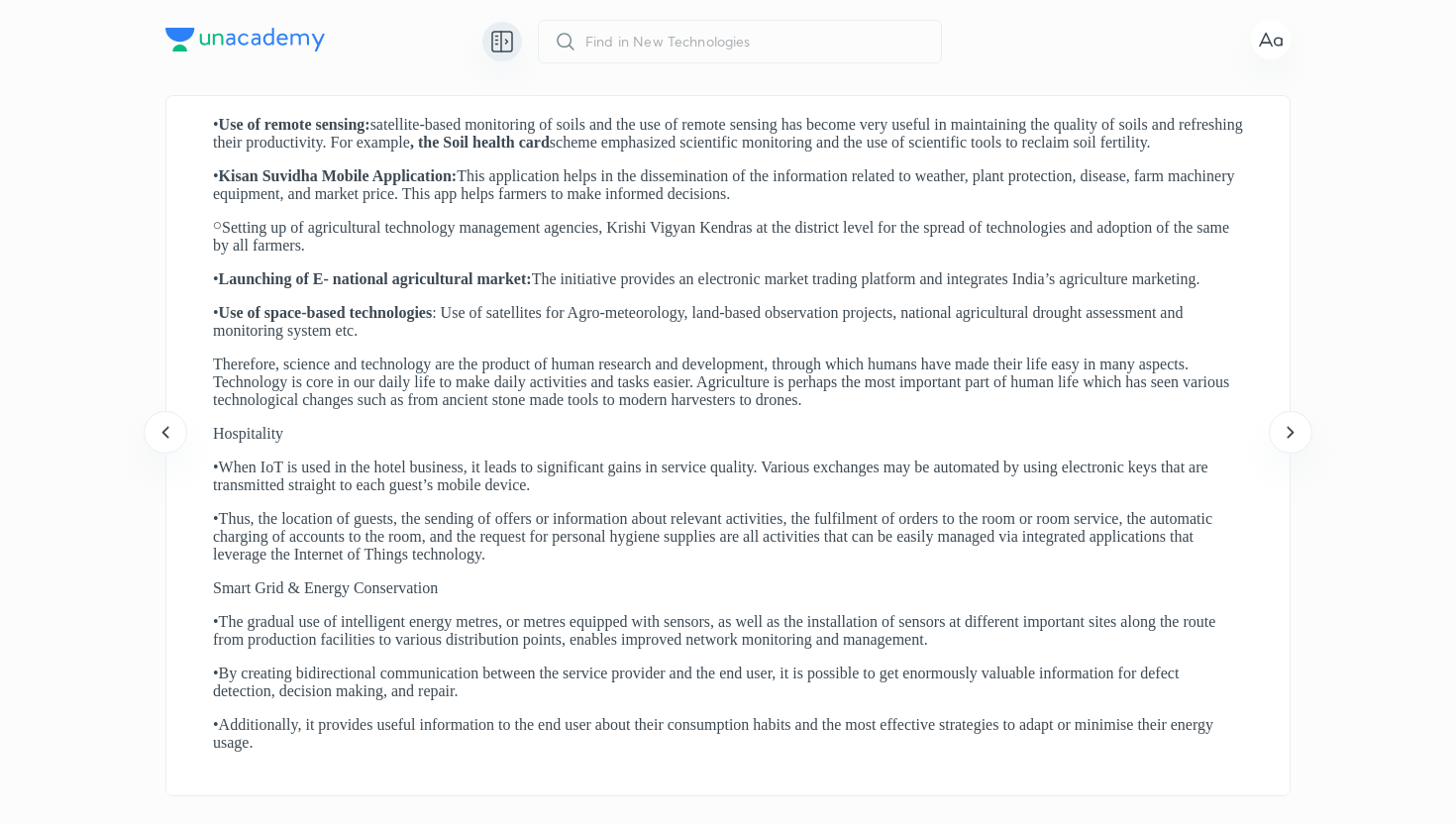 click 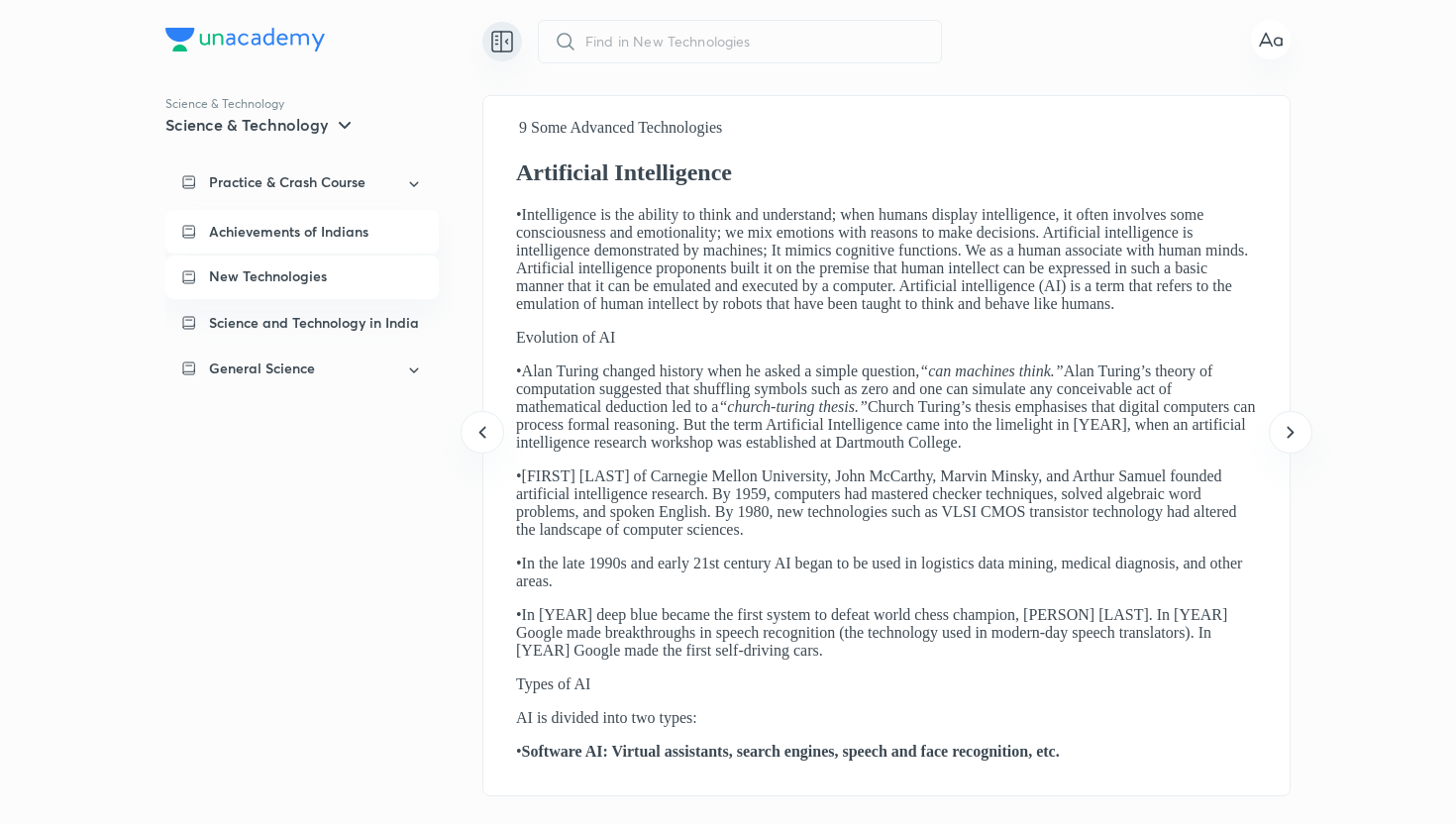 scroll, scrollTop: 0, scrollLeft: 0, axis: both 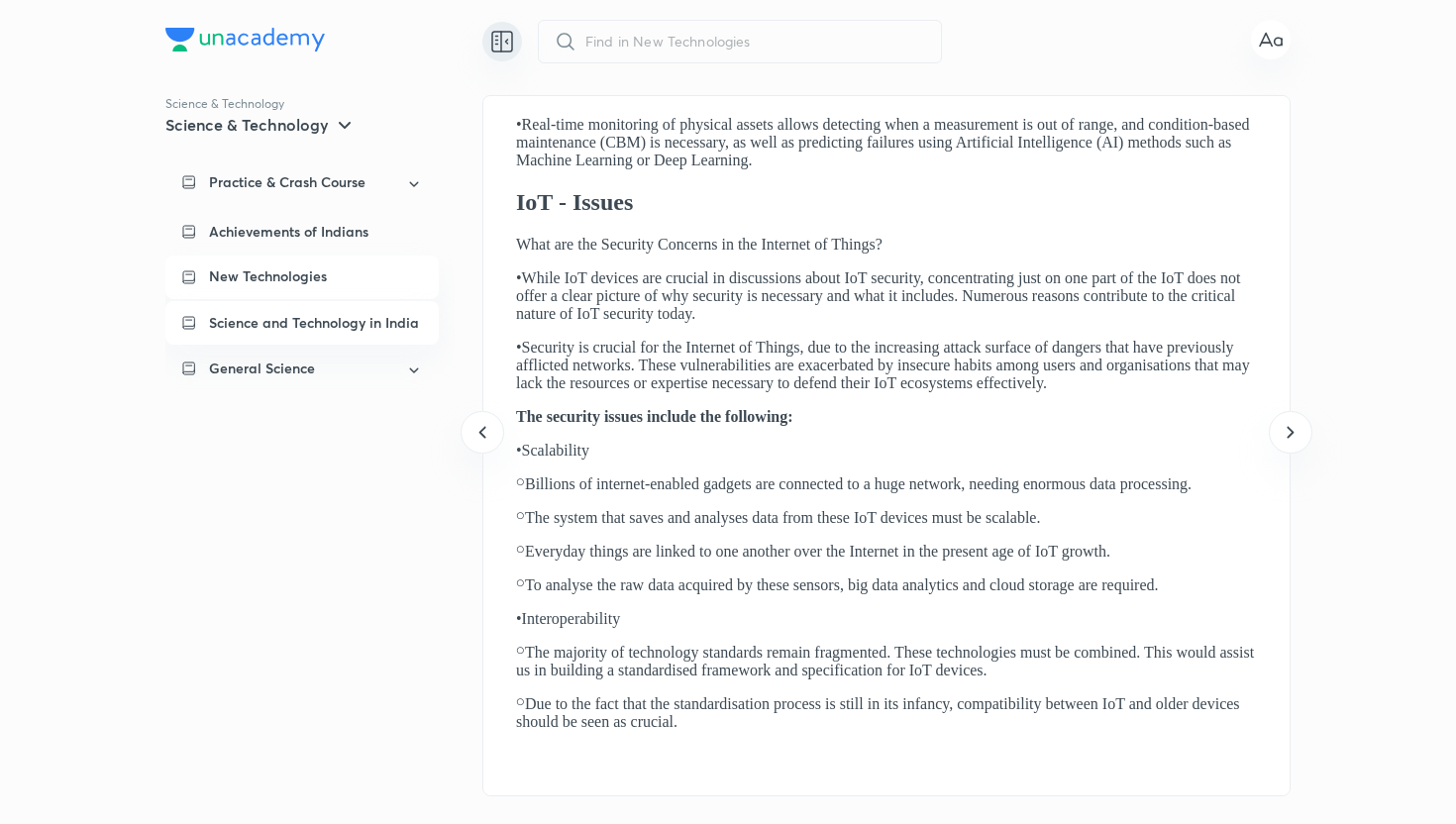 click on "Science and Technology in India" at bounding box center [314, 323] 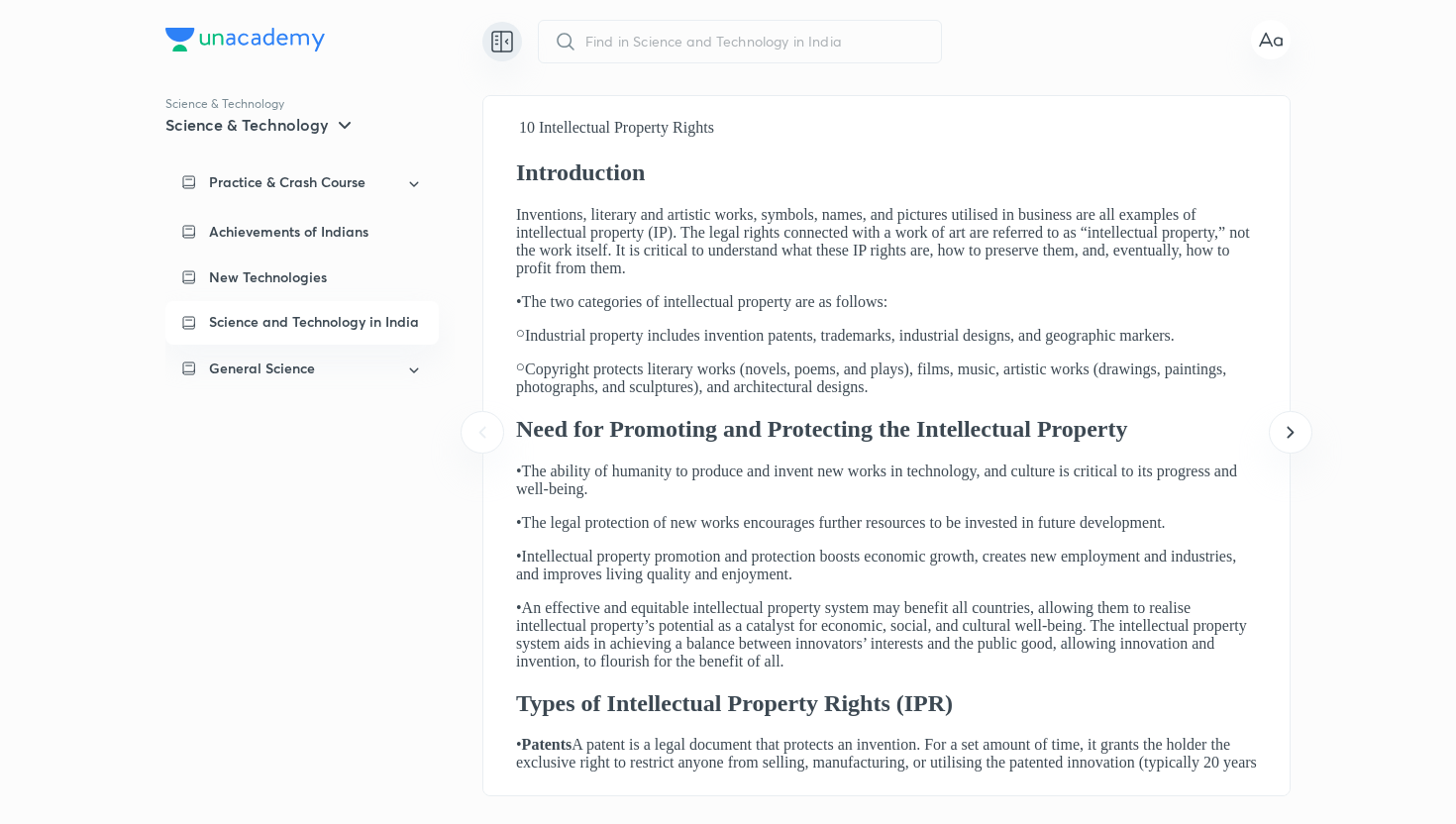 scroll, scrollTop: 0, scrollLeft: 0, axis: both 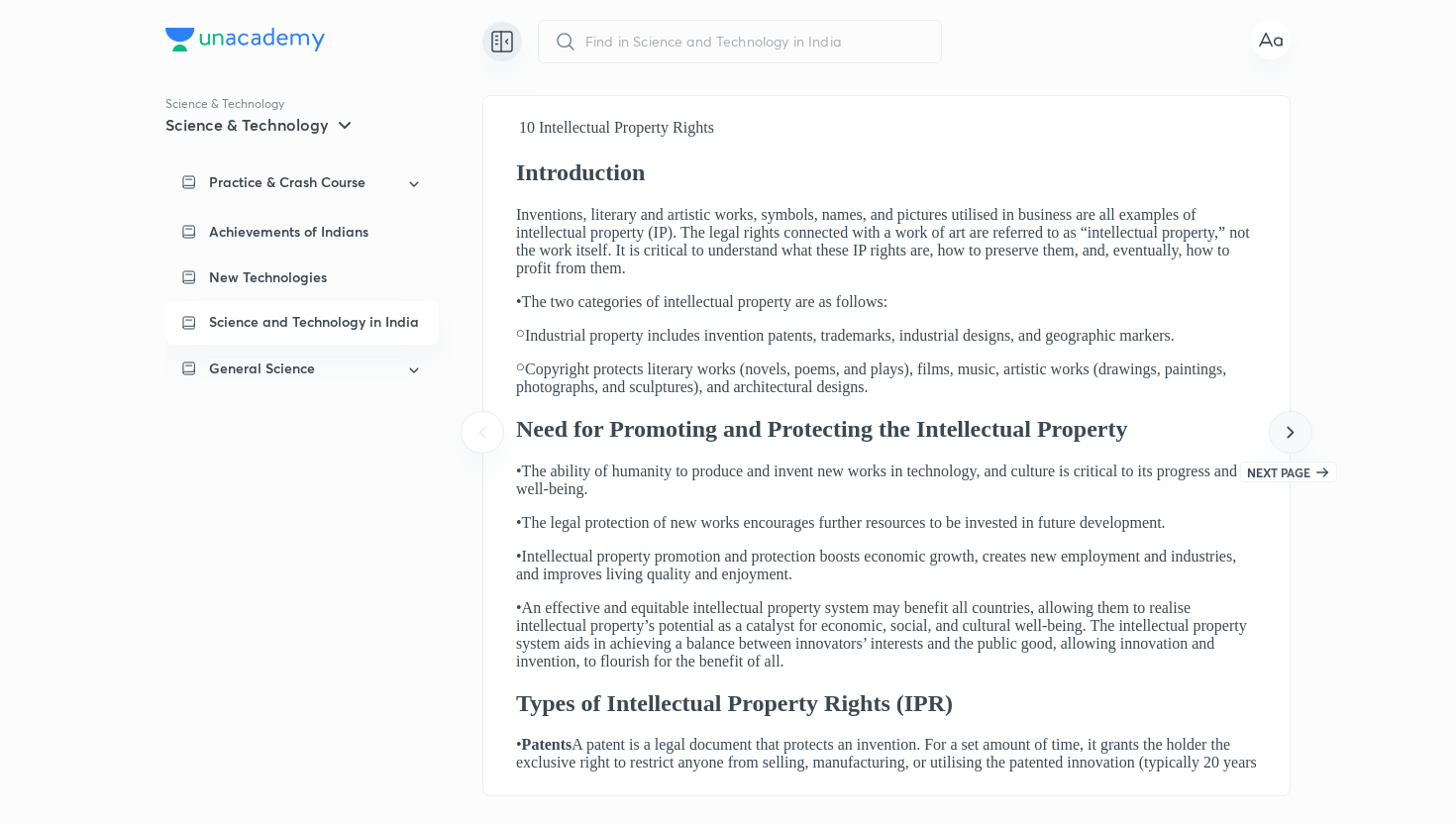 click 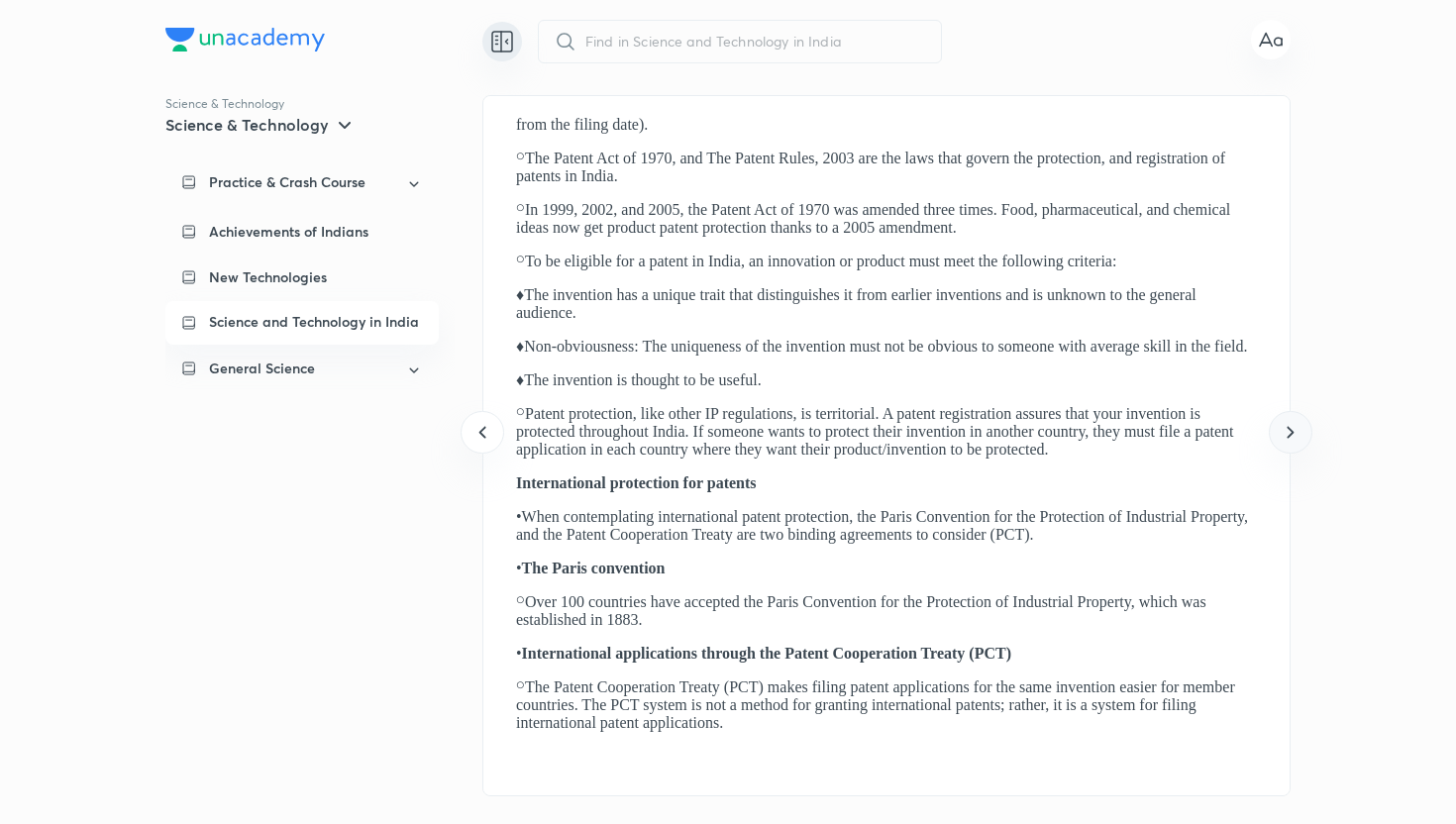 click 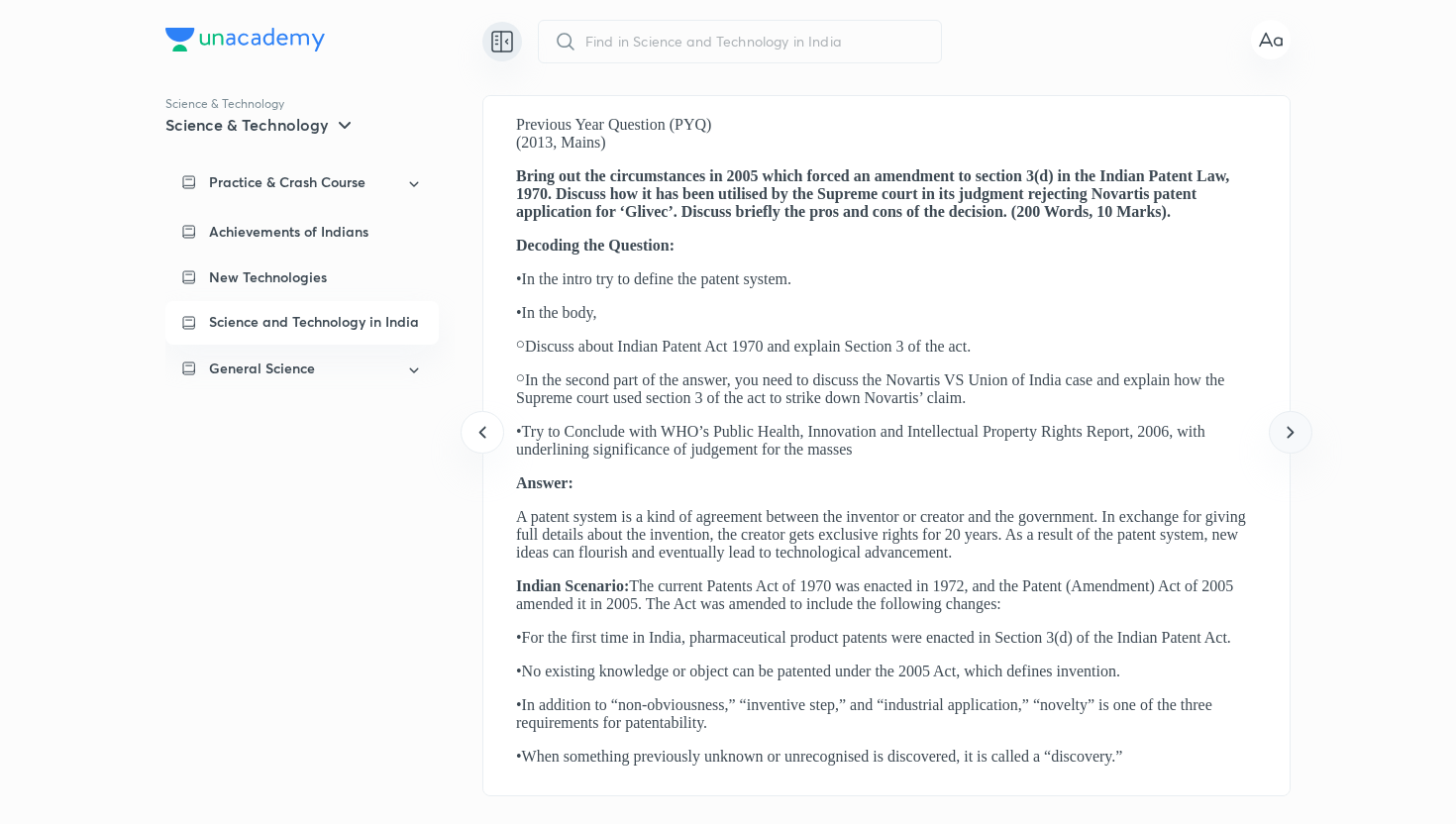 click 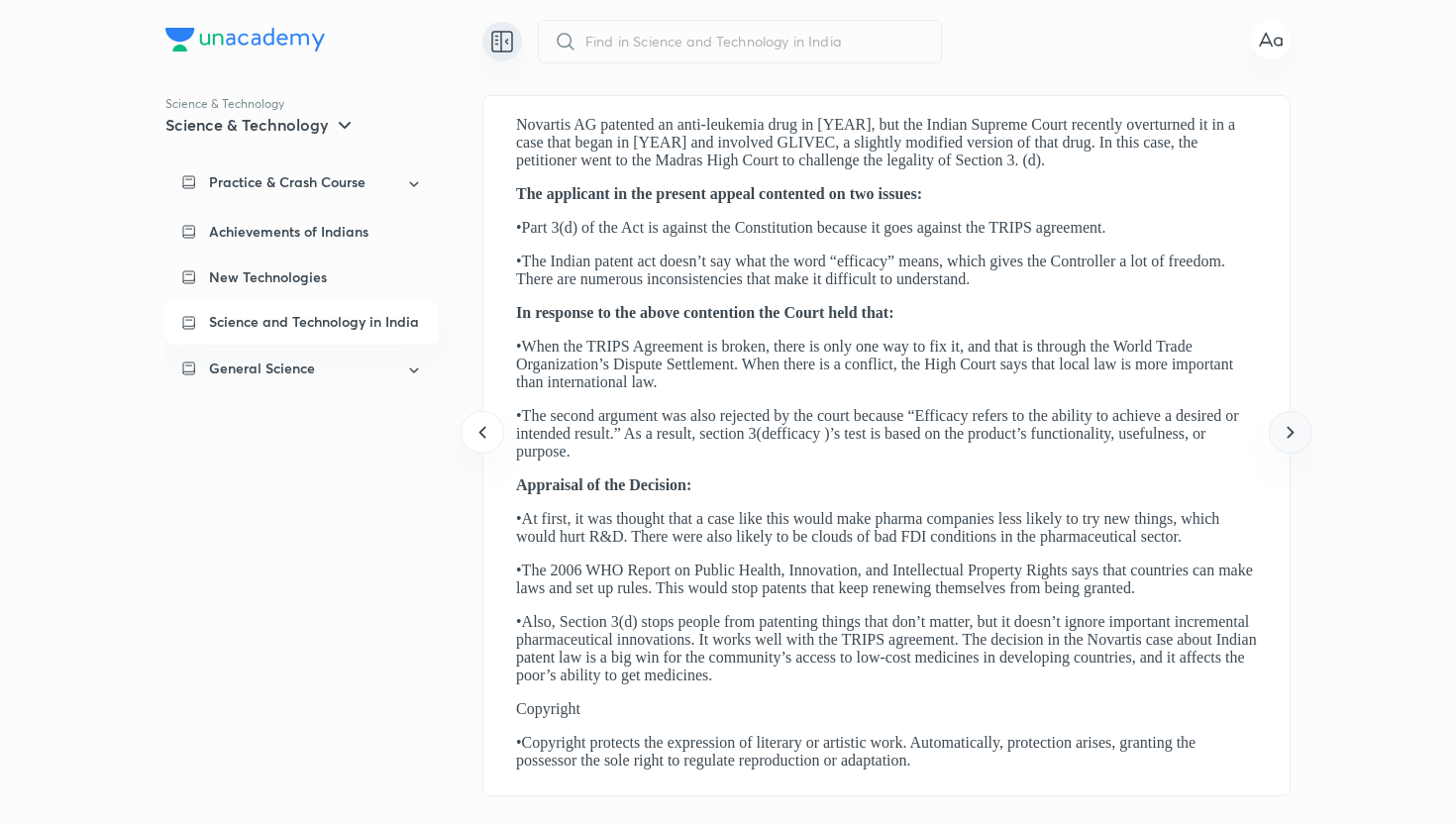click 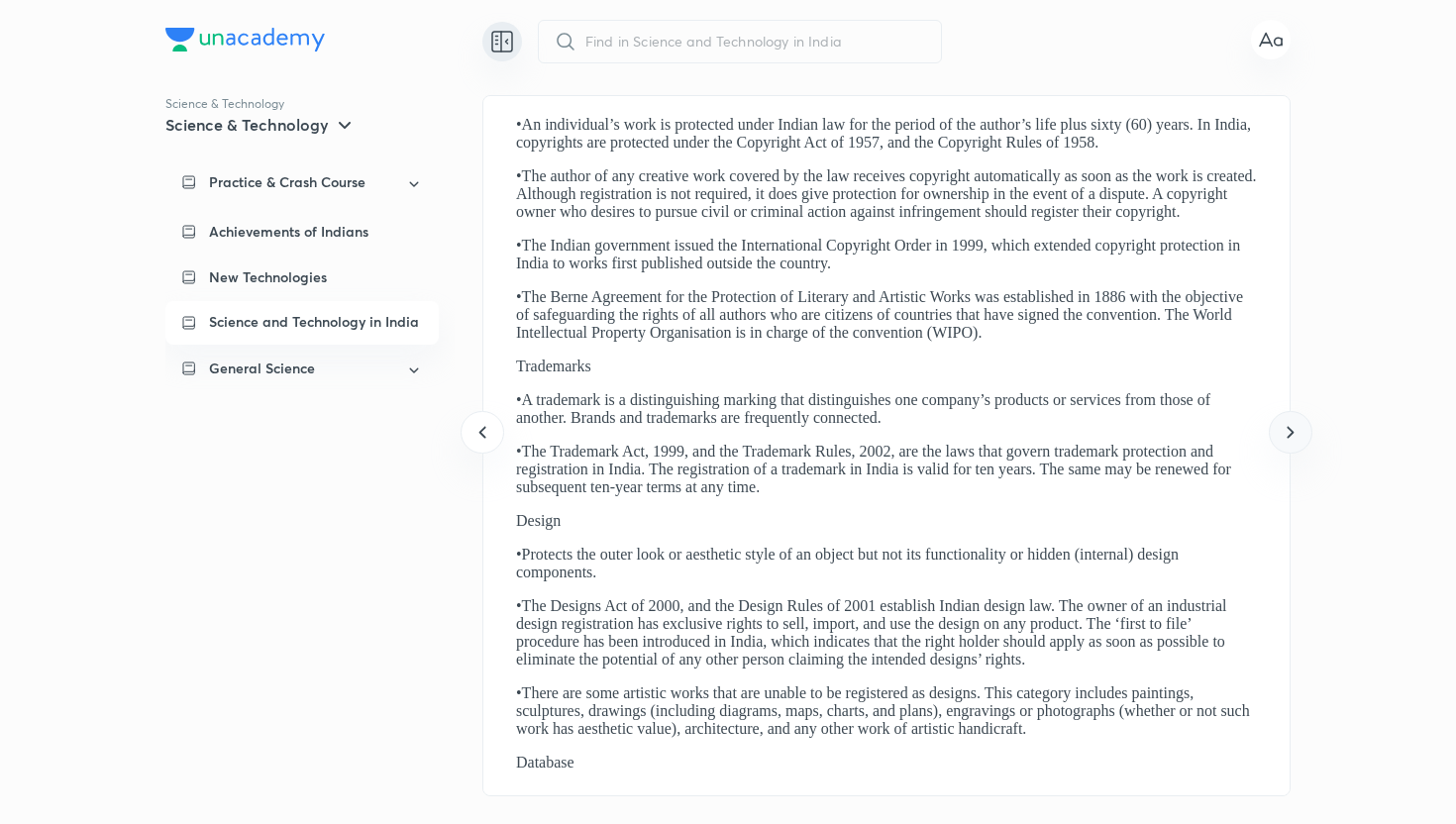 click 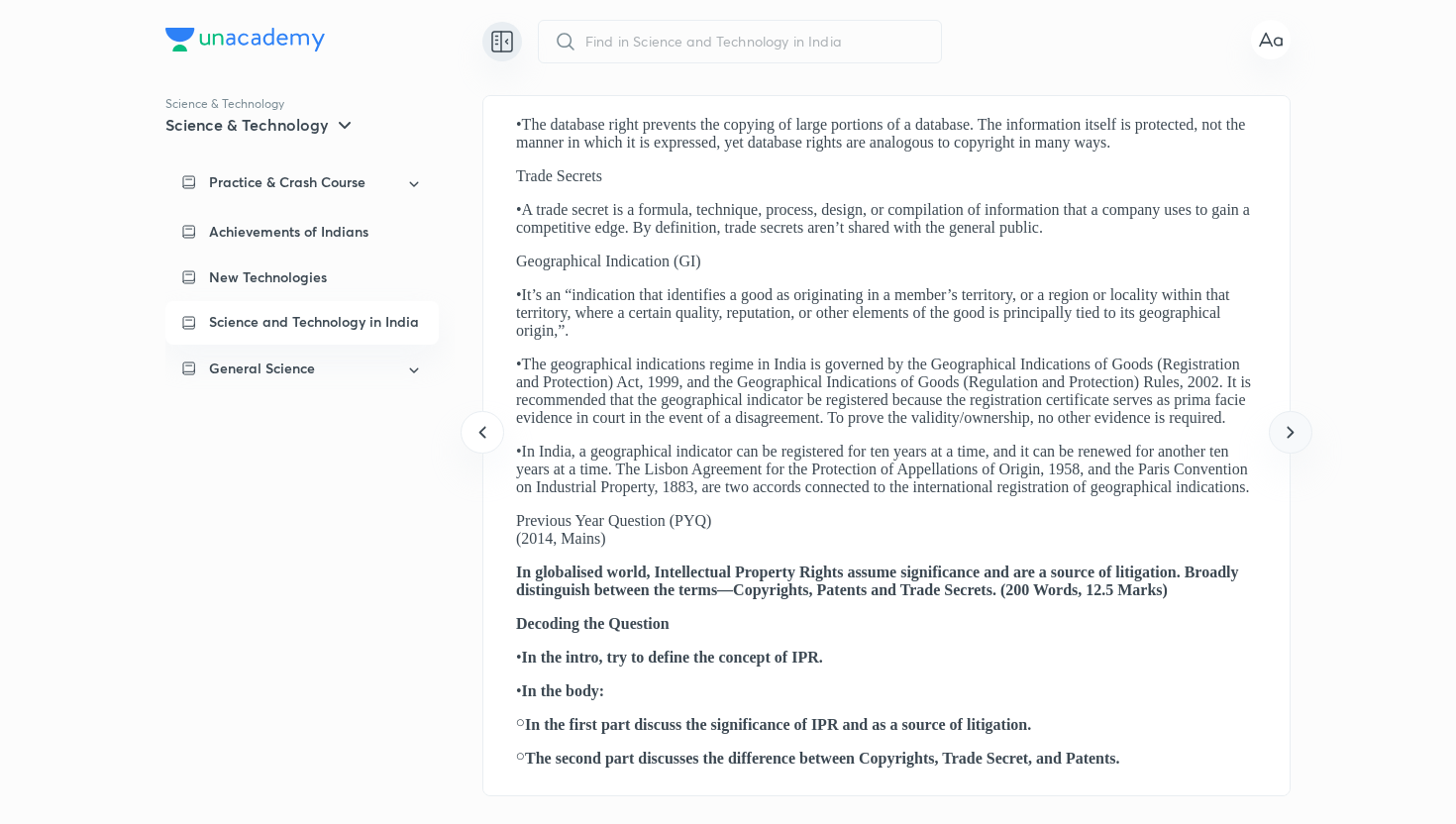 click 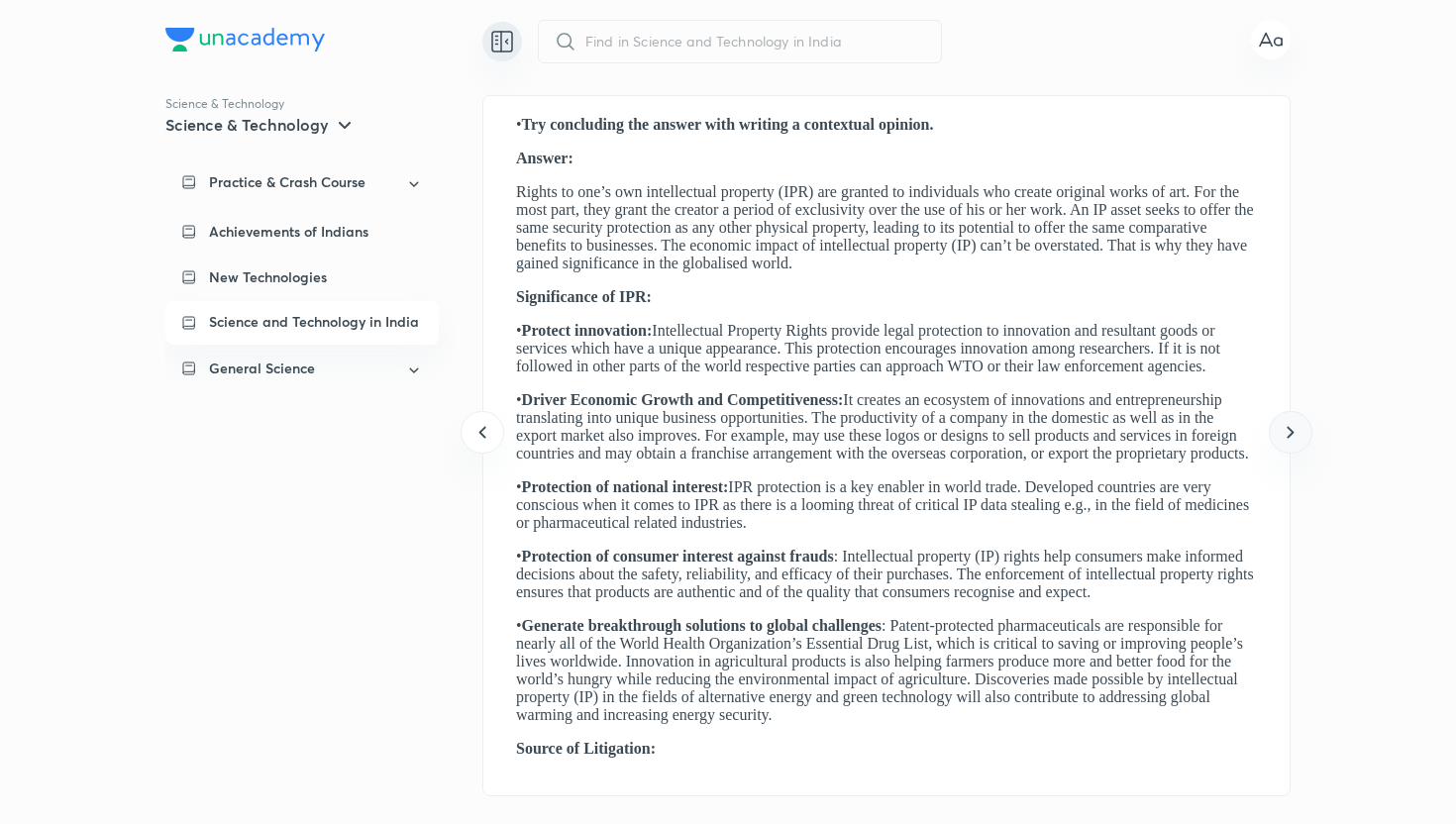 click 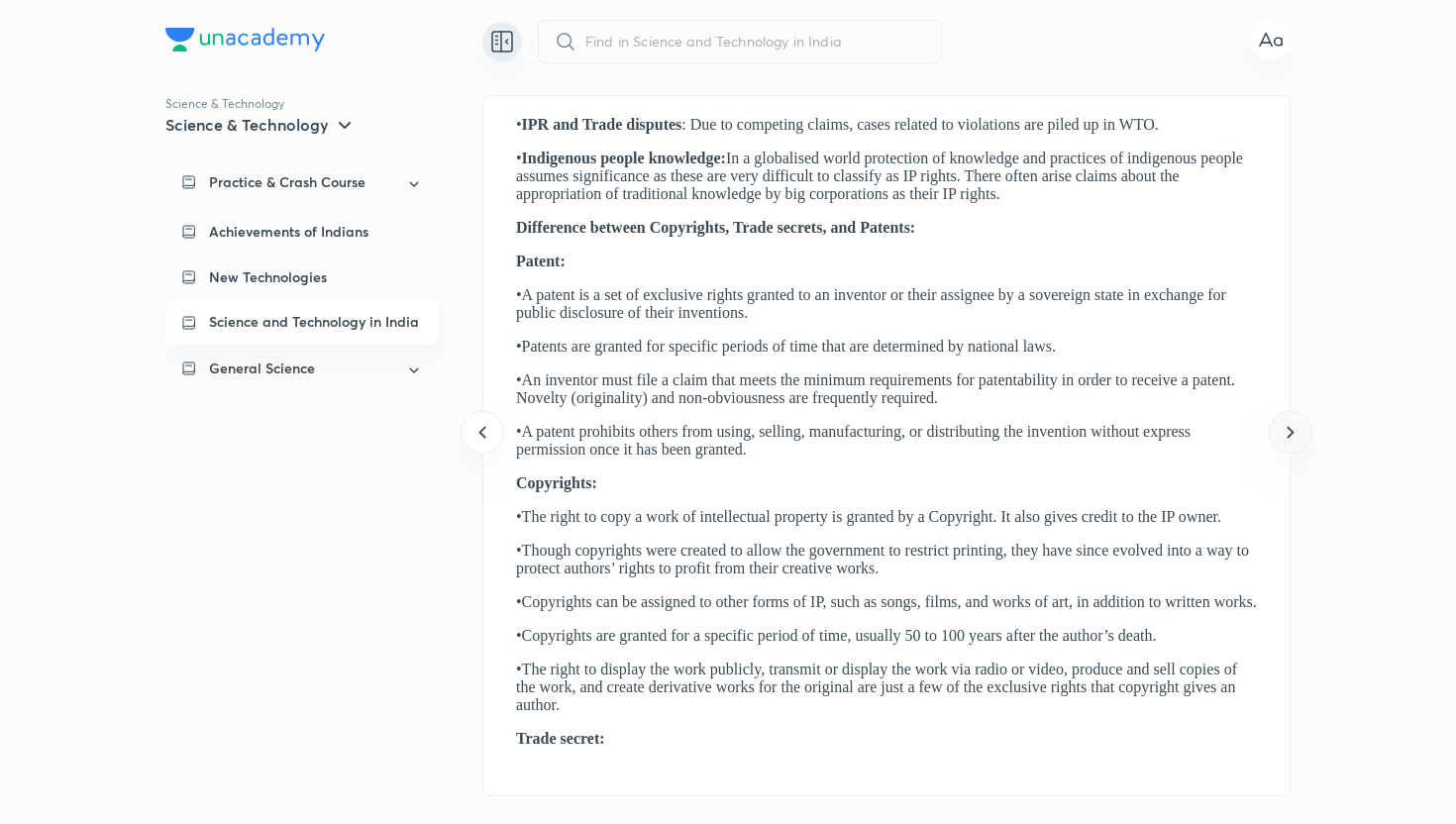 click 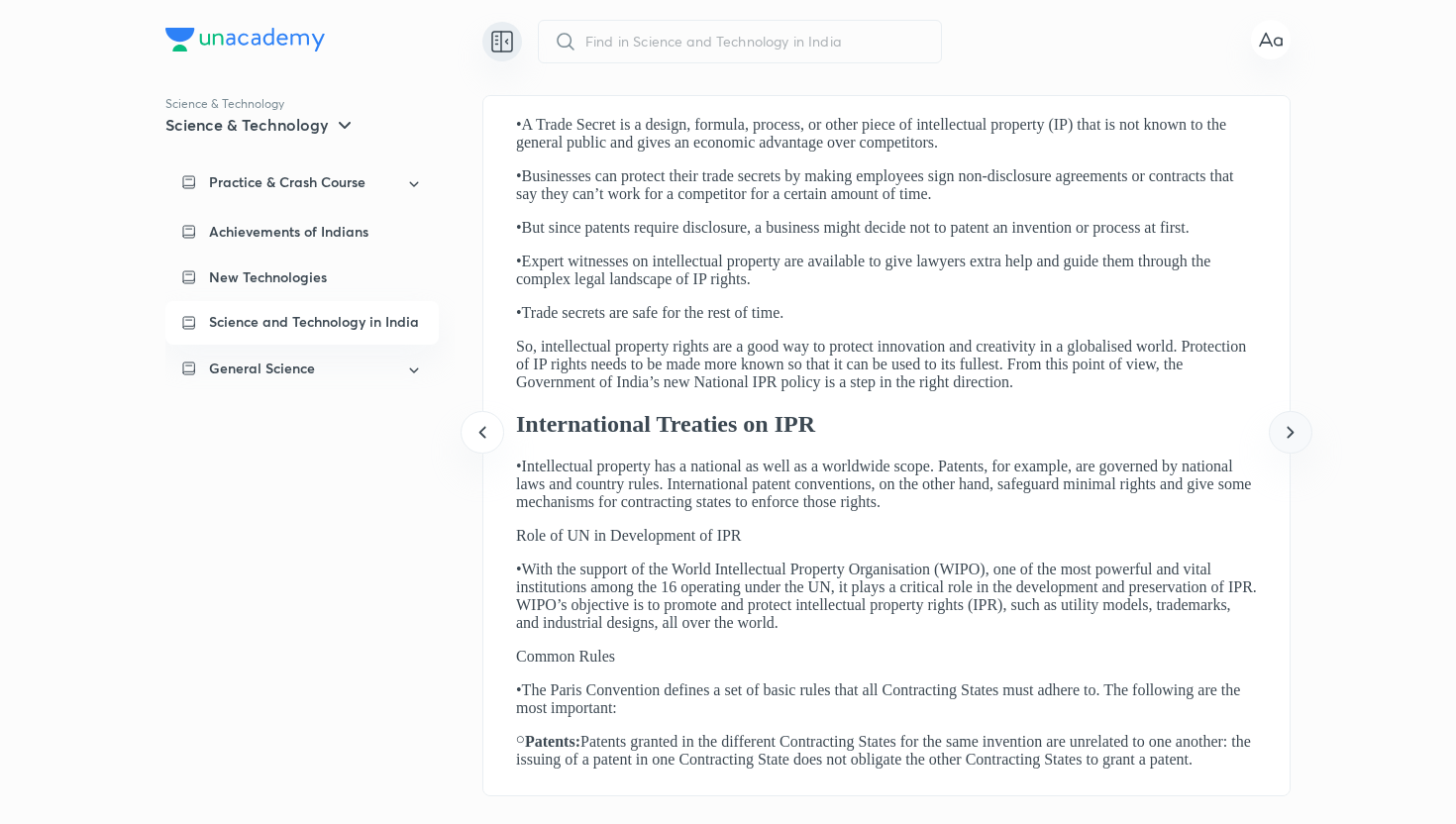 click 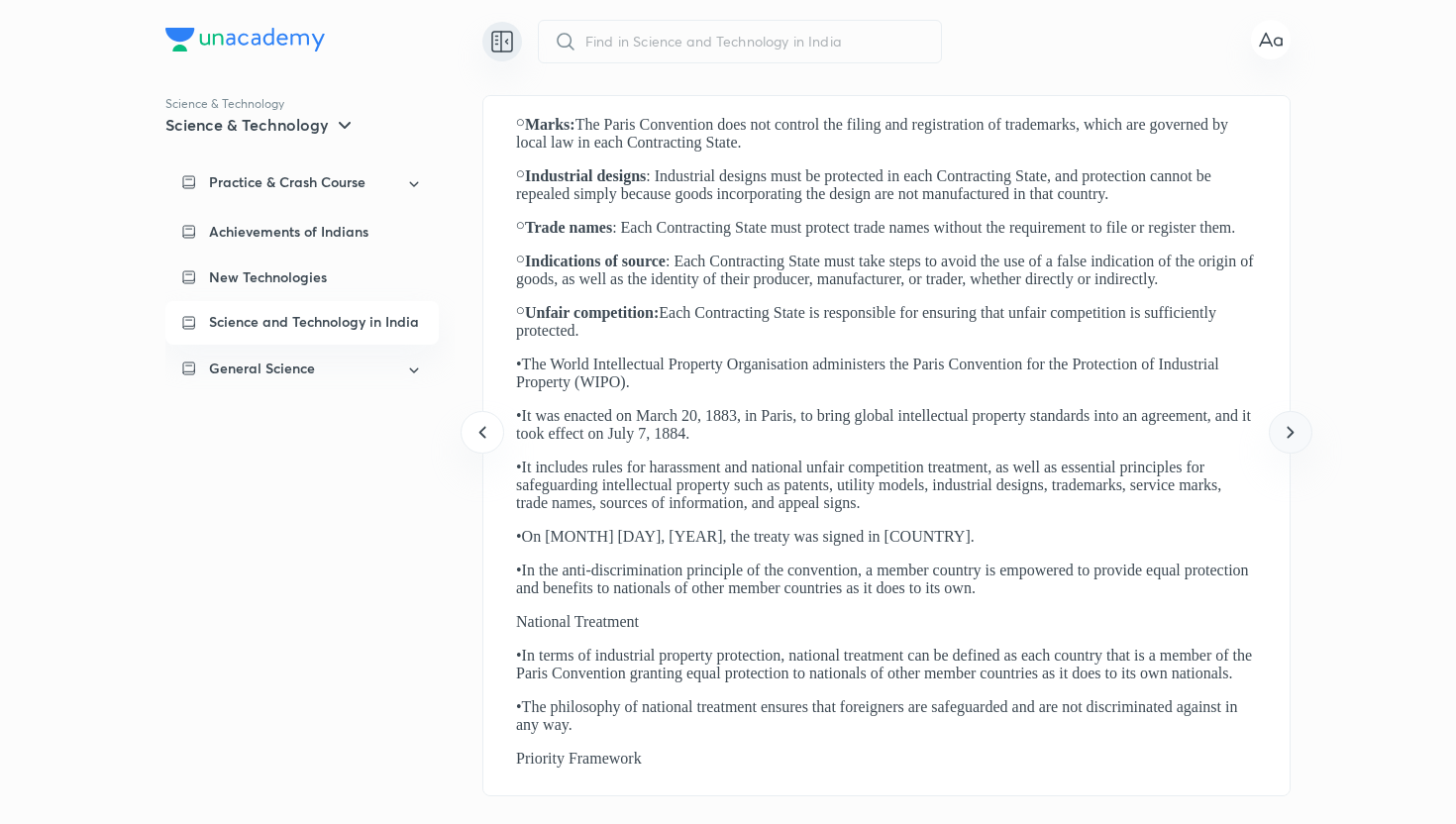 click 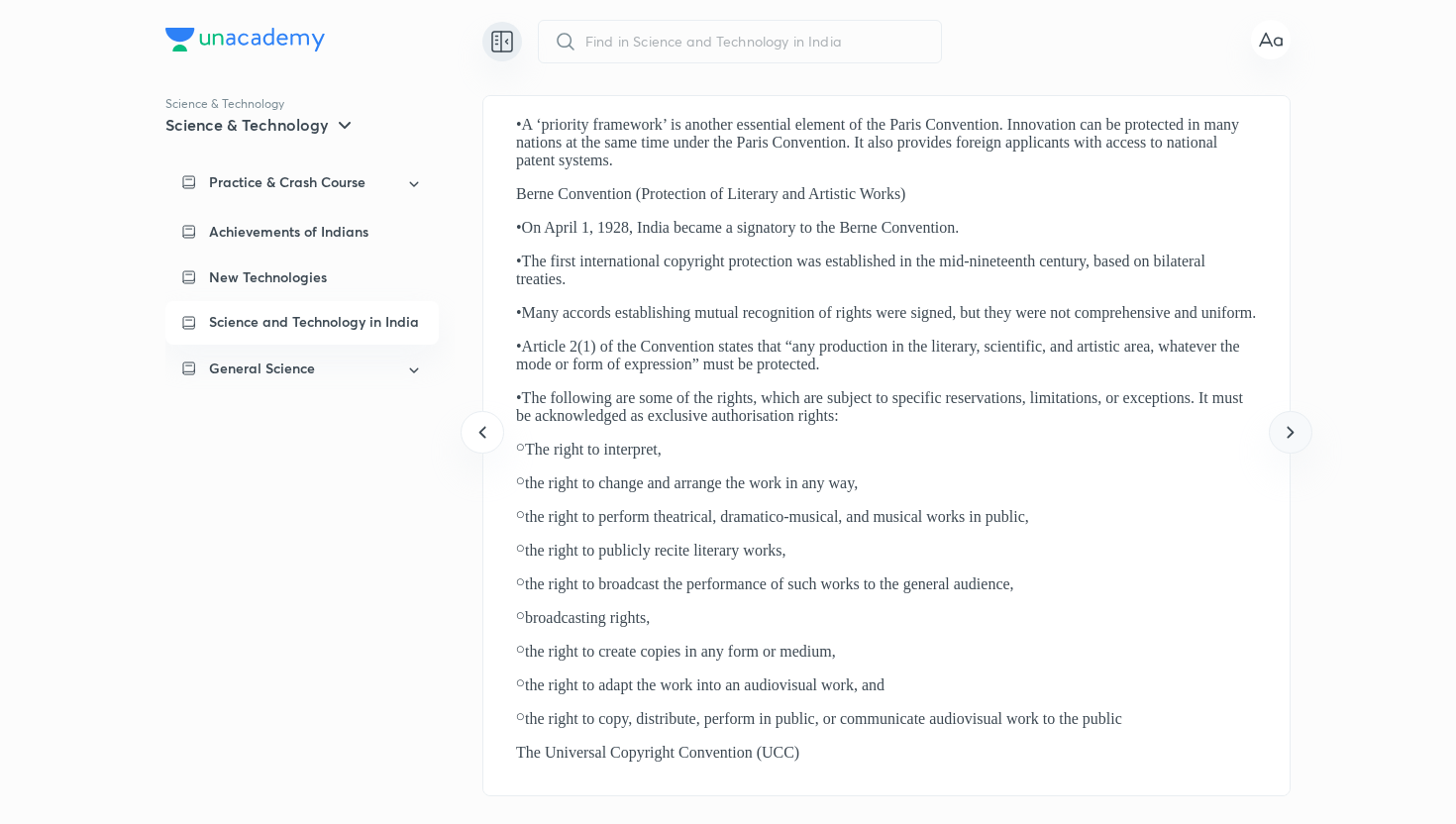 click 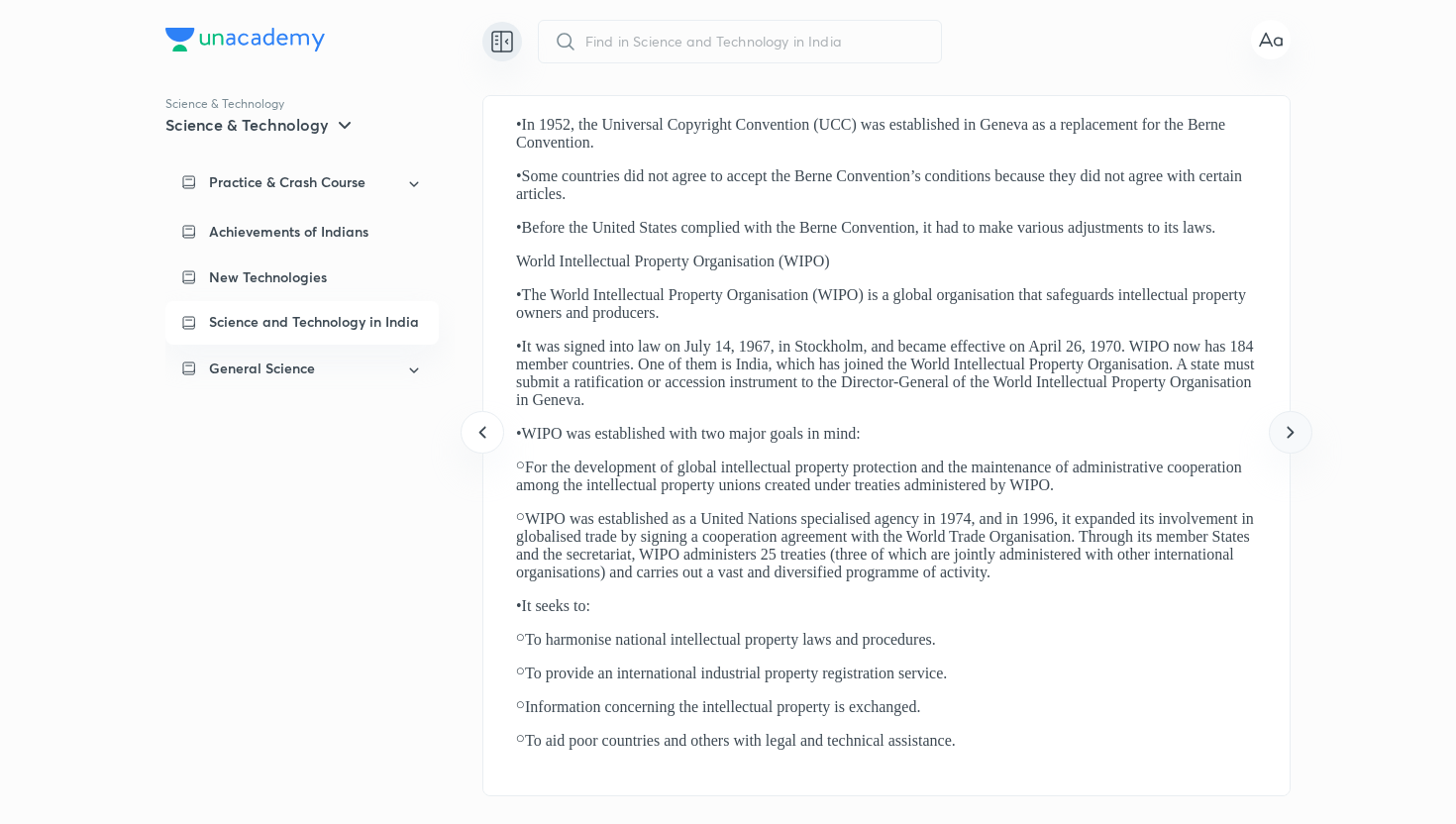 click 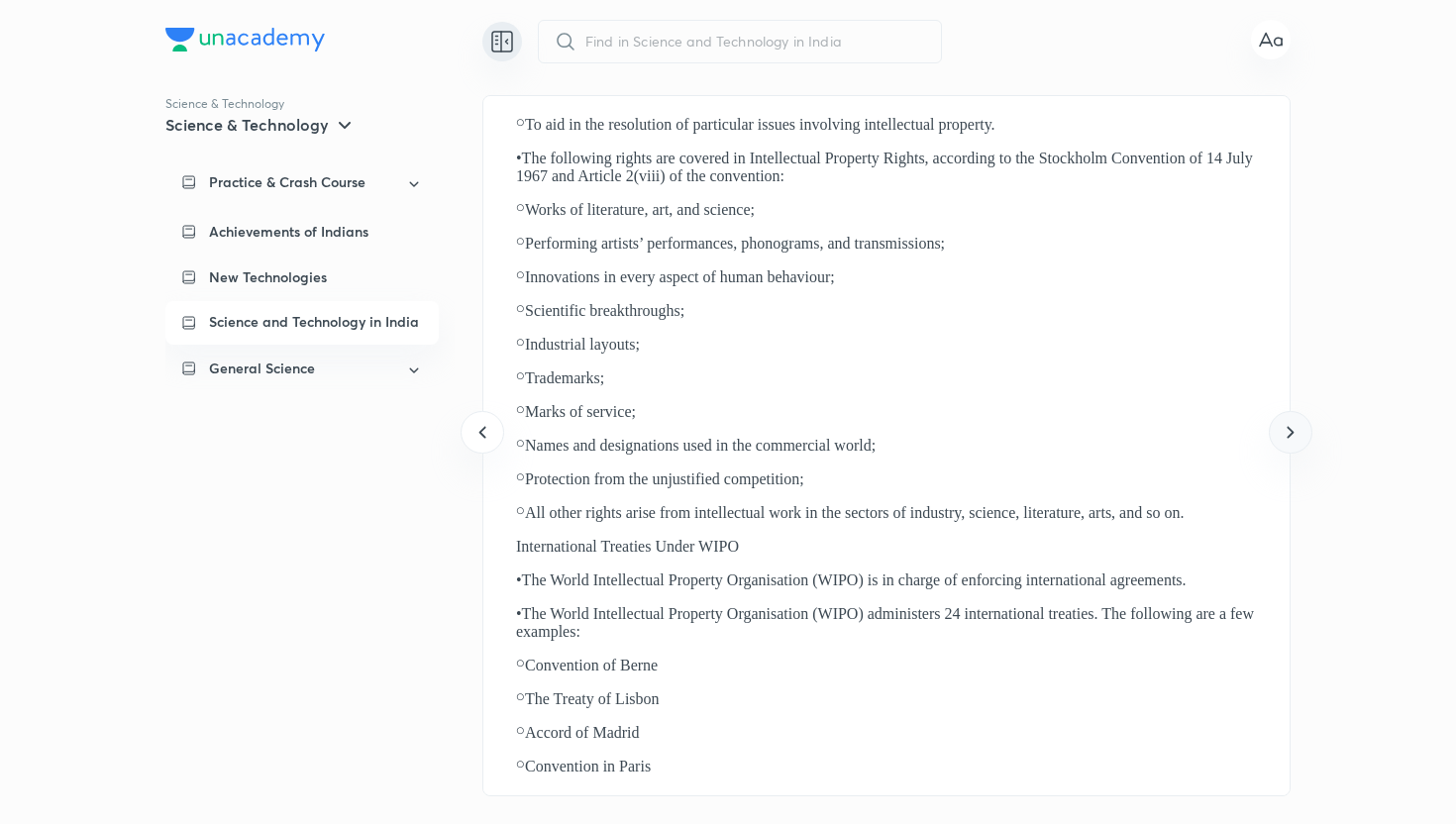 click 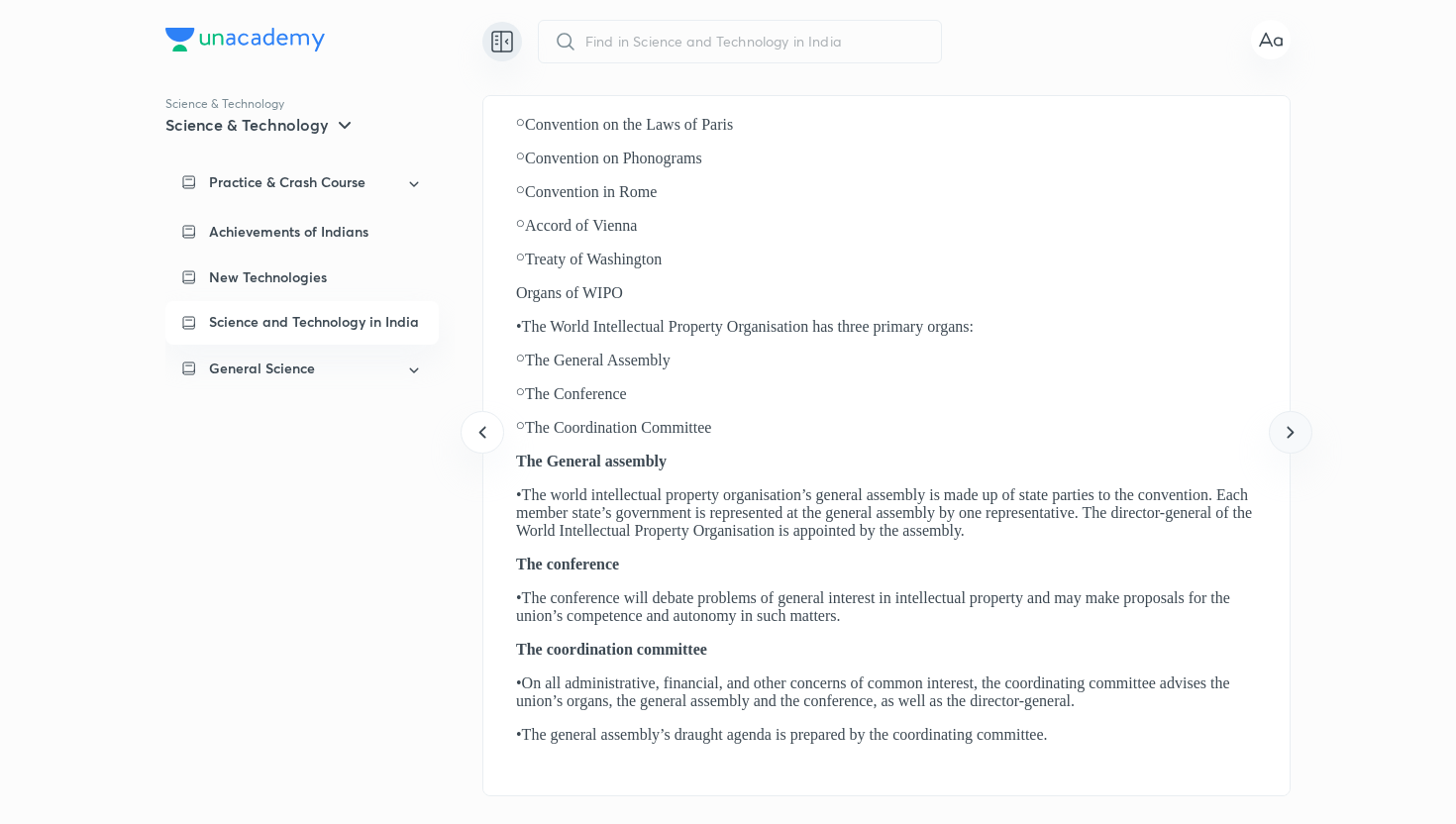 click 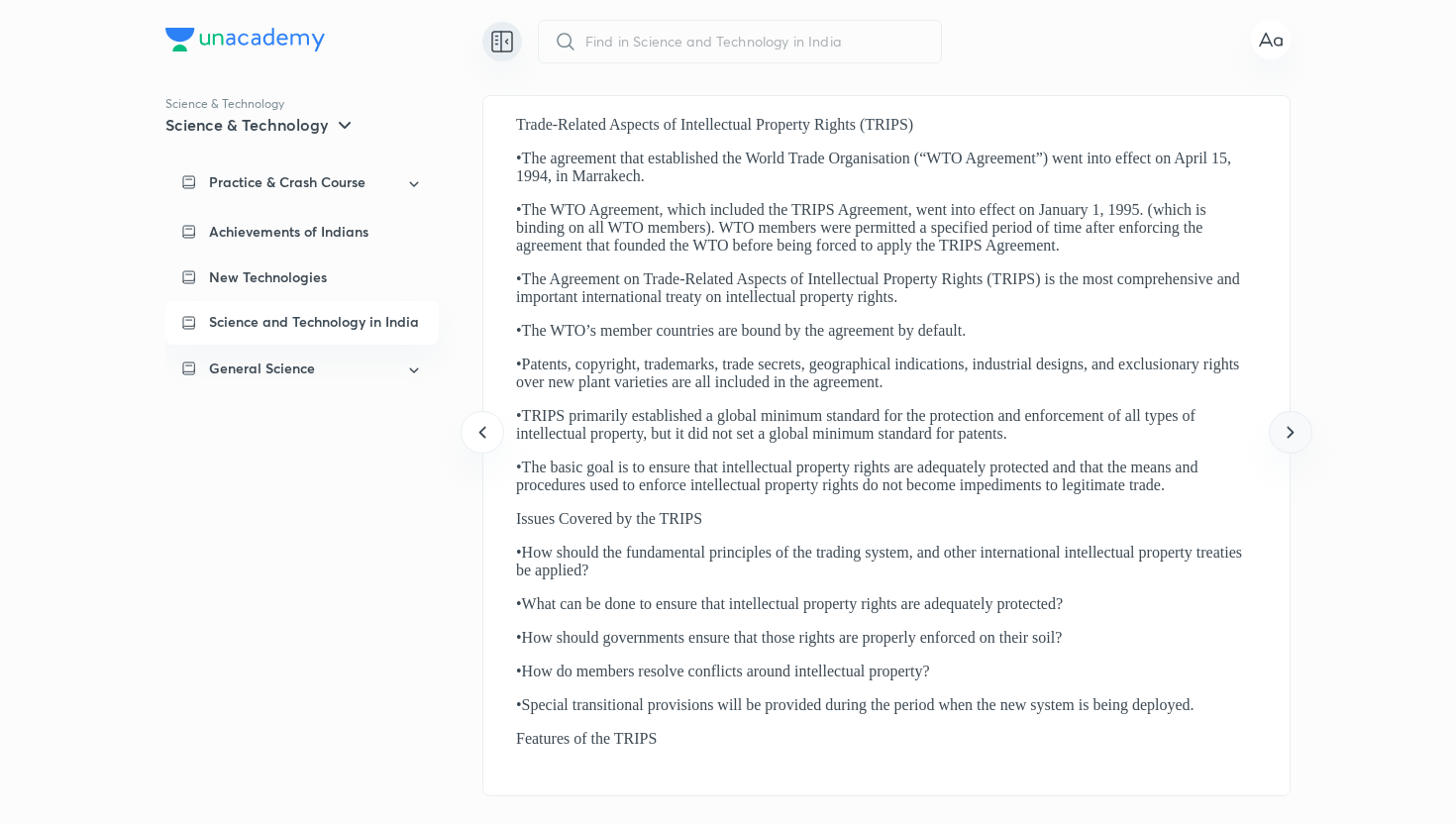 click 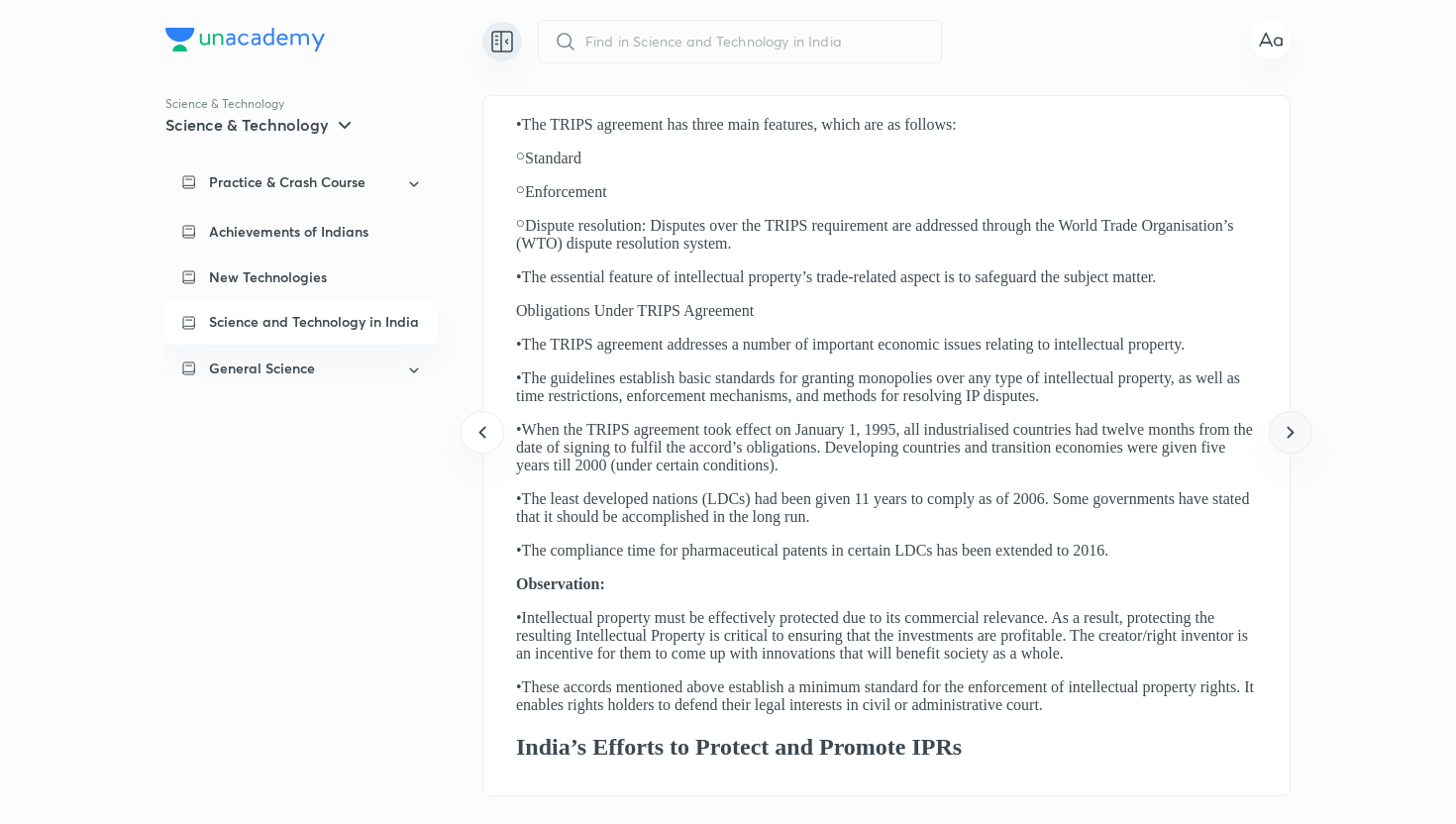 click 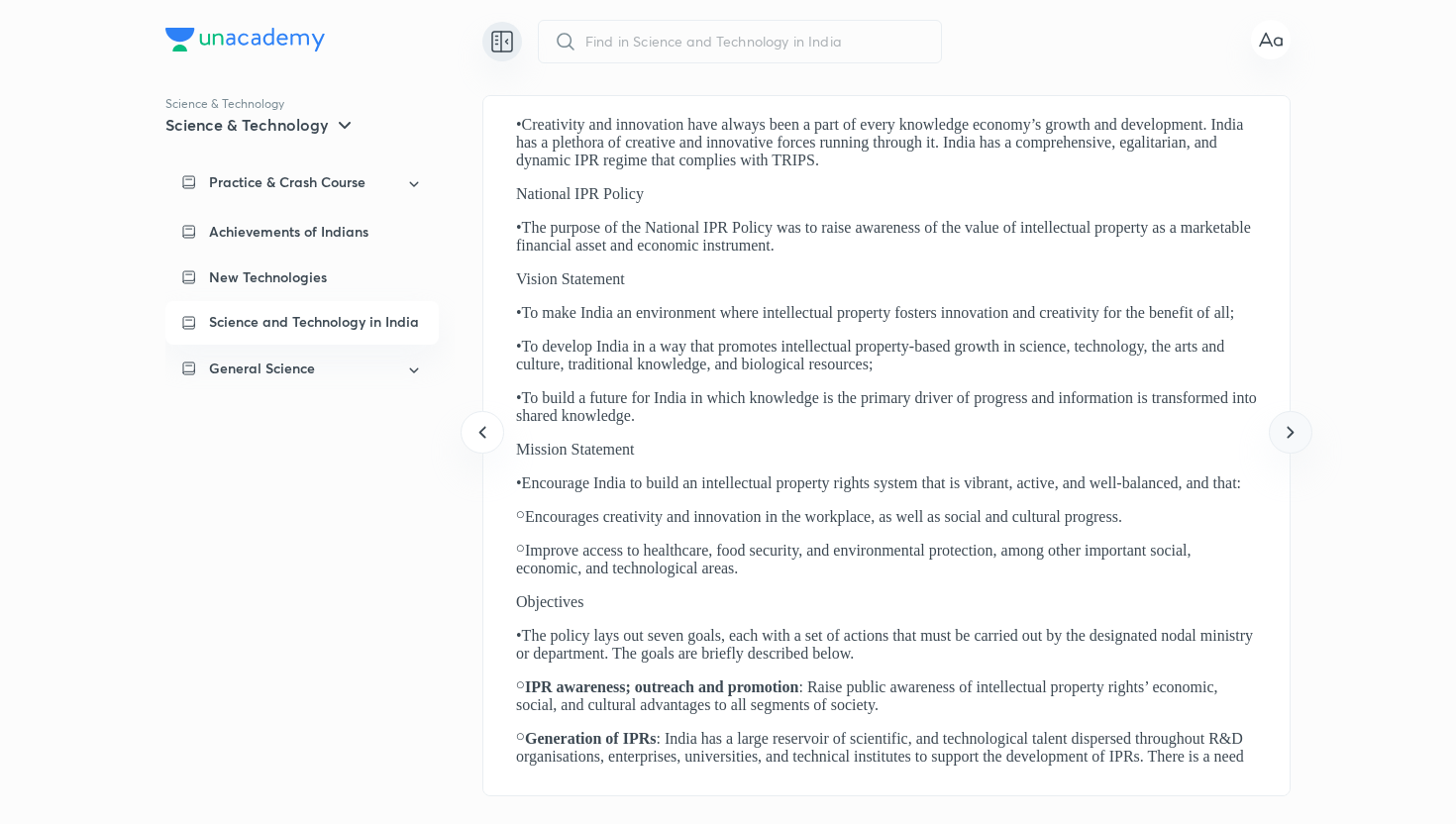 click 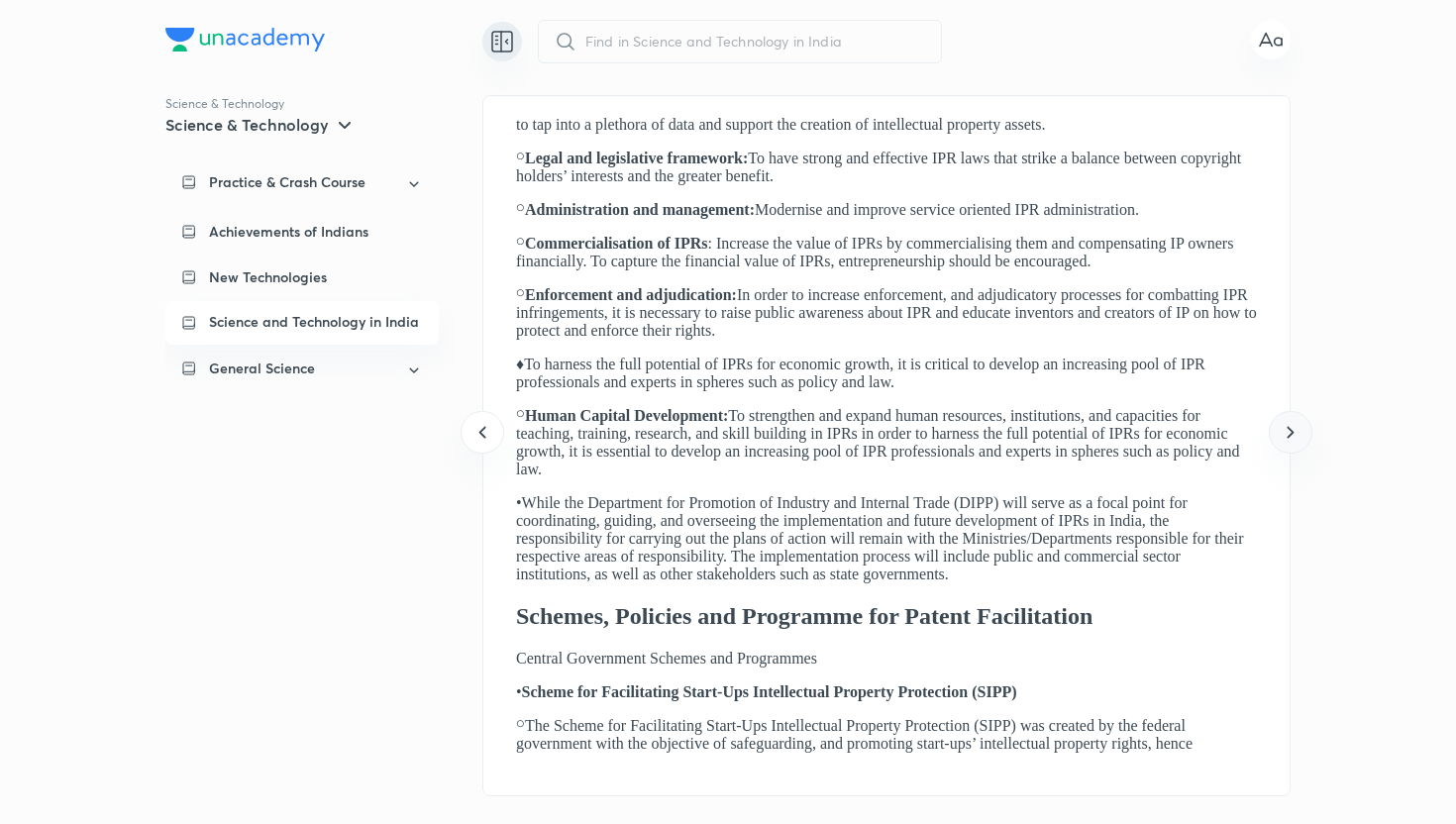 click 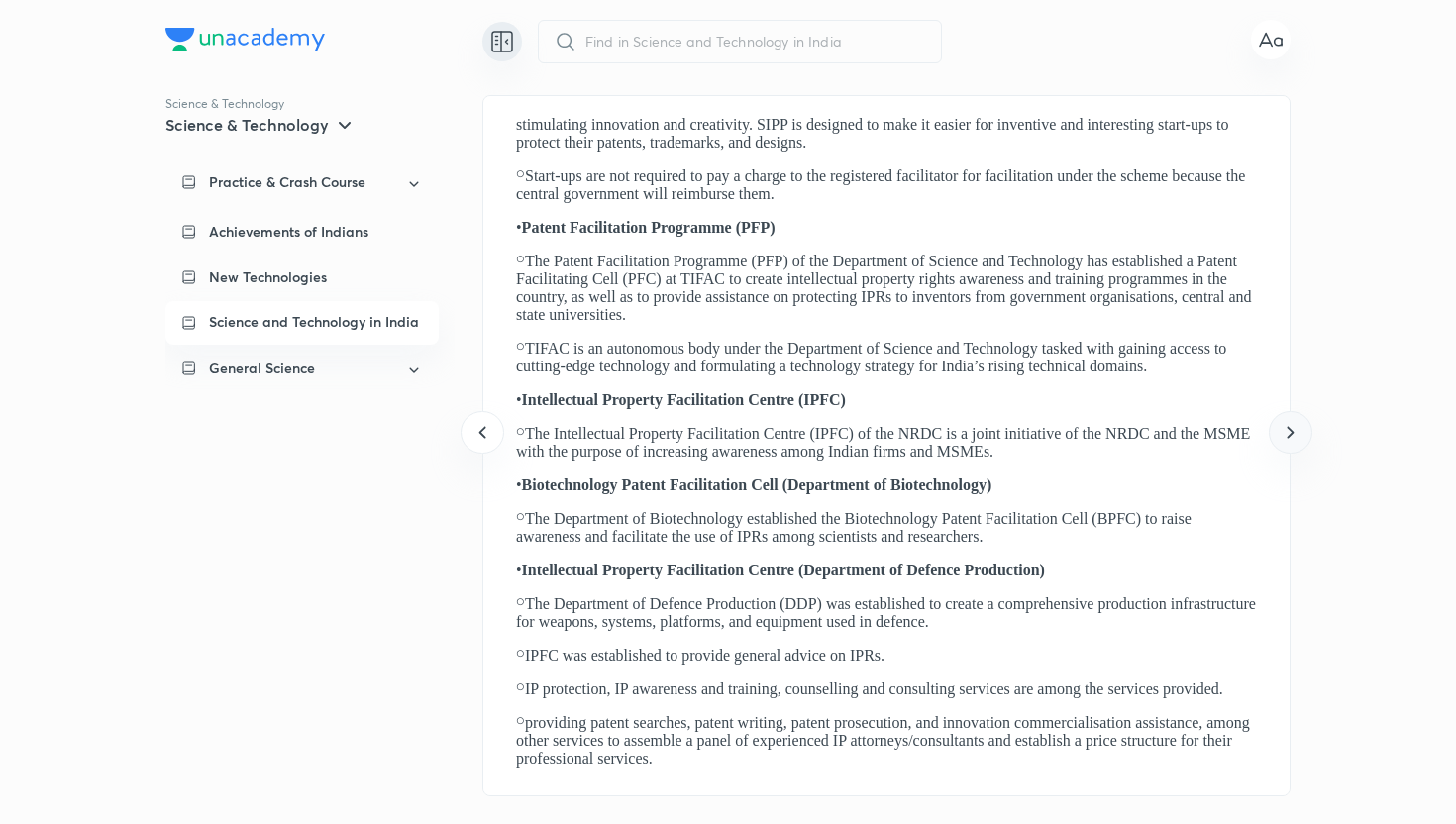 click 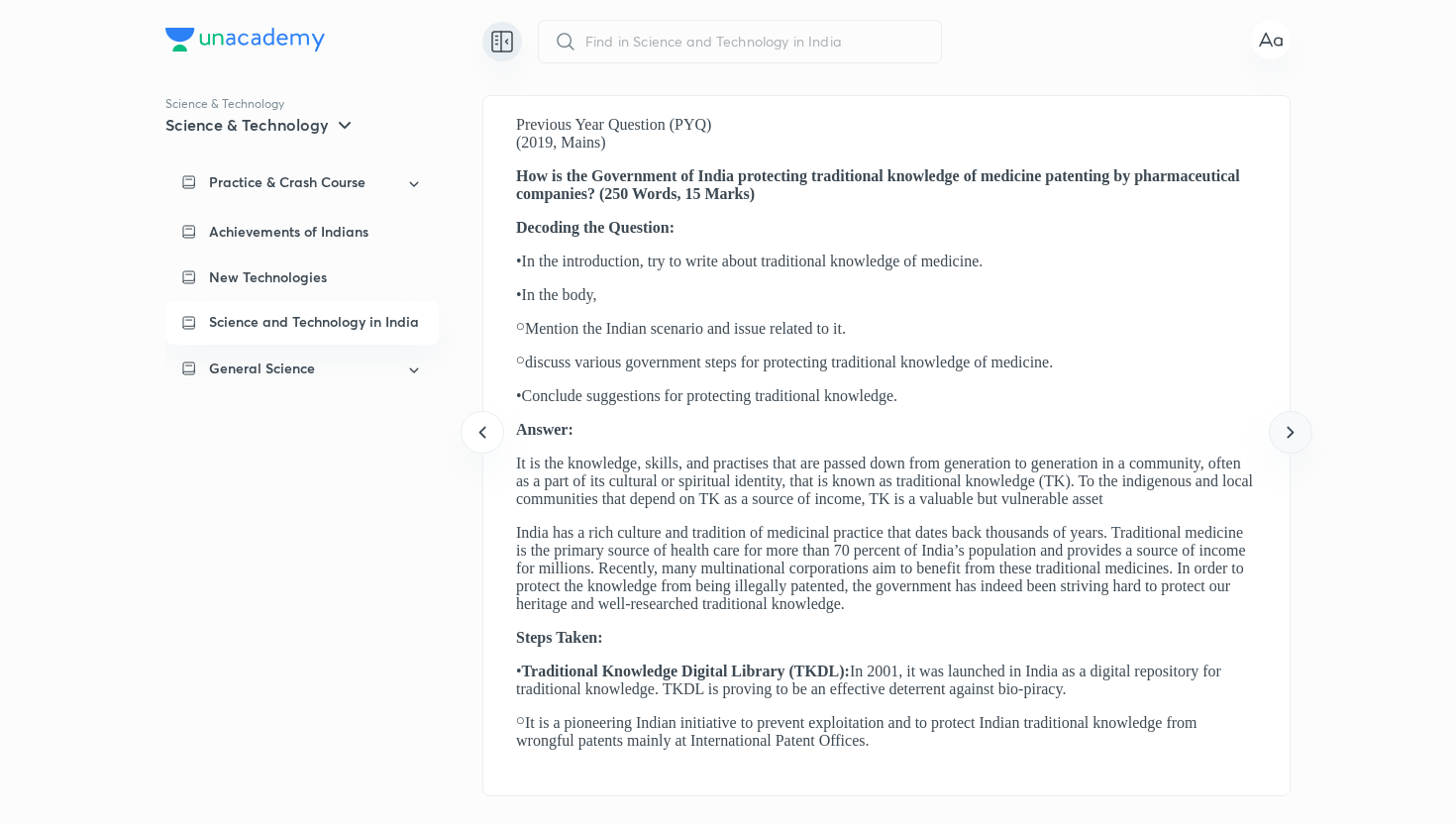 click 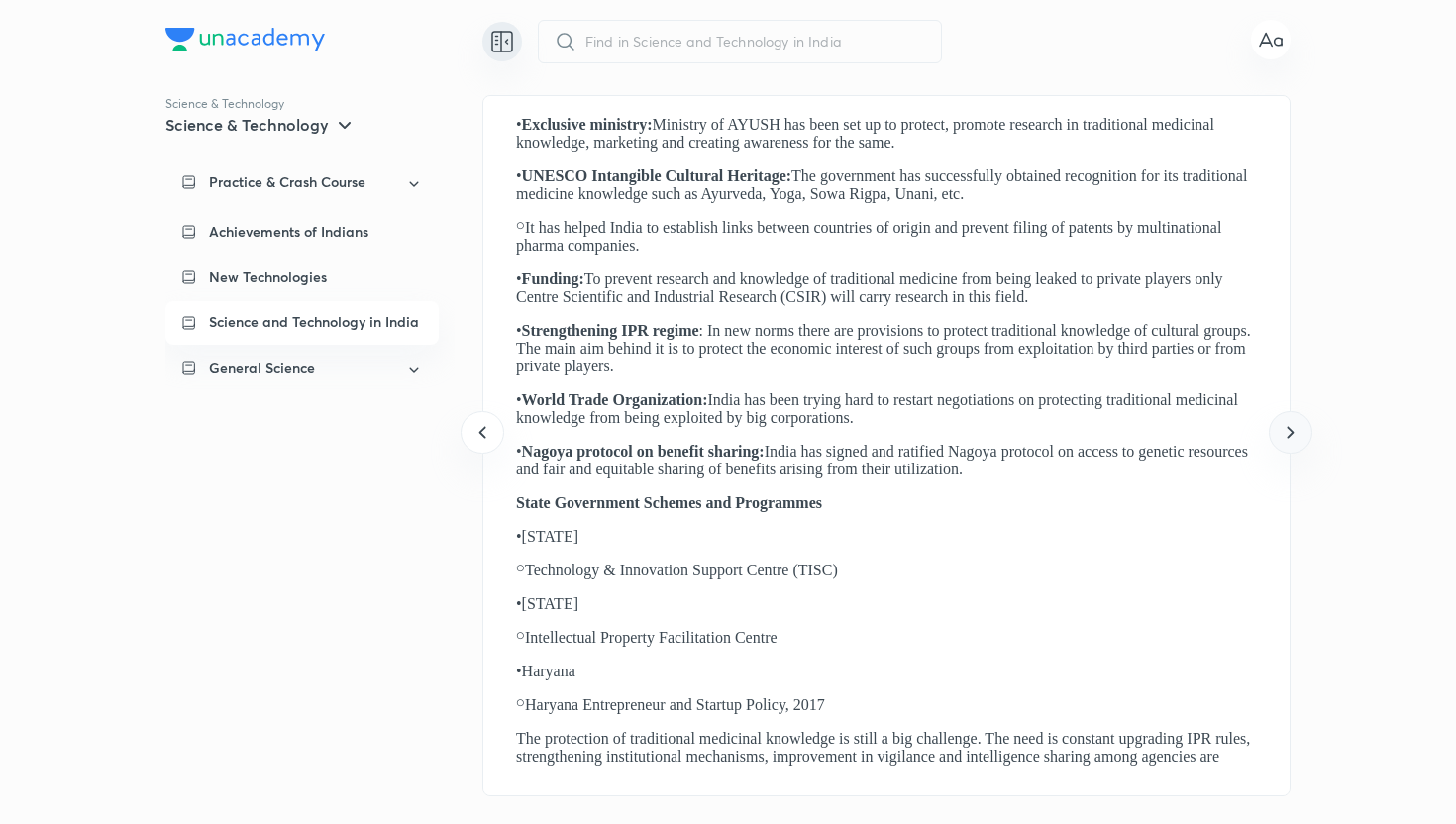 click 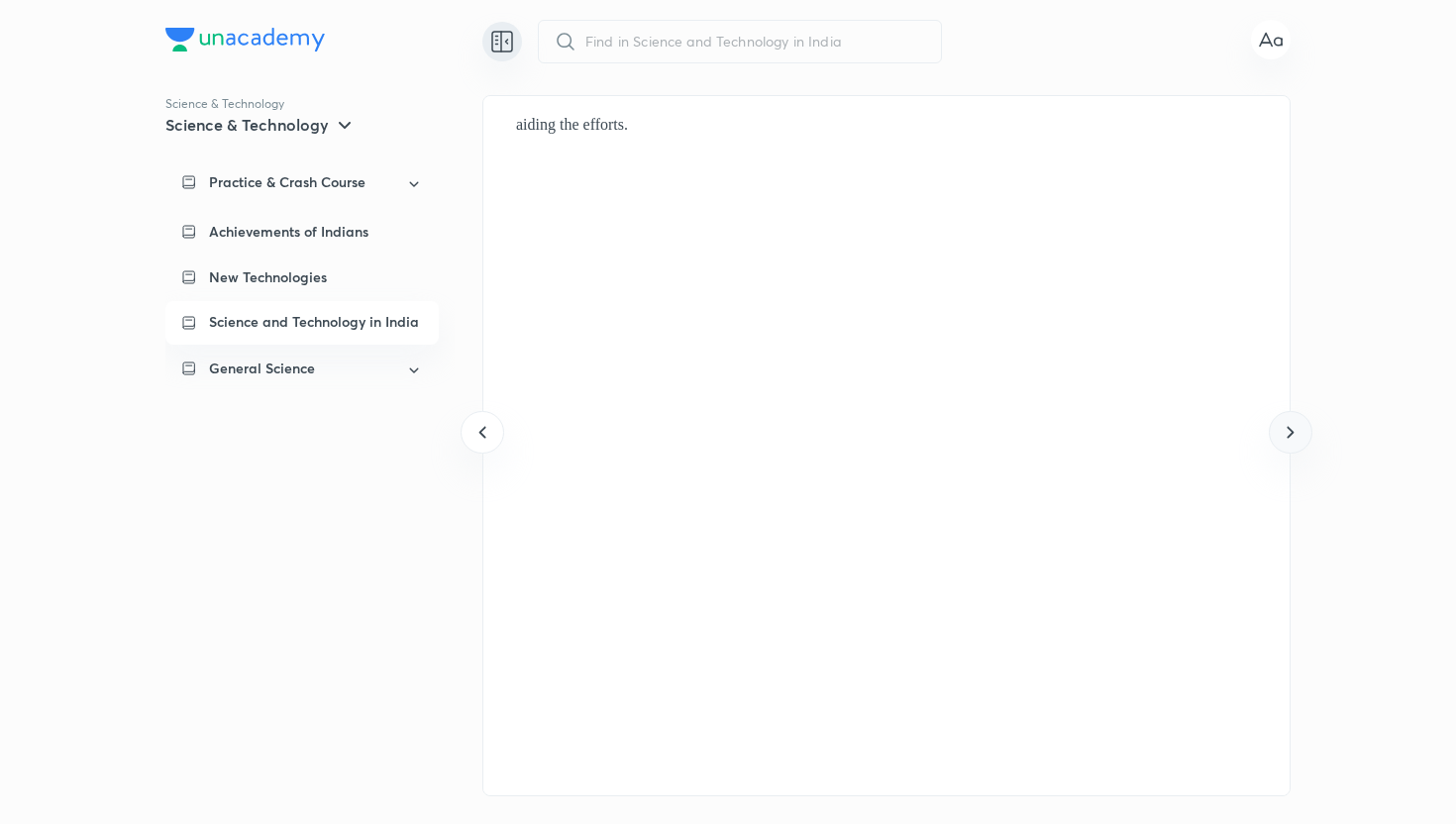 click 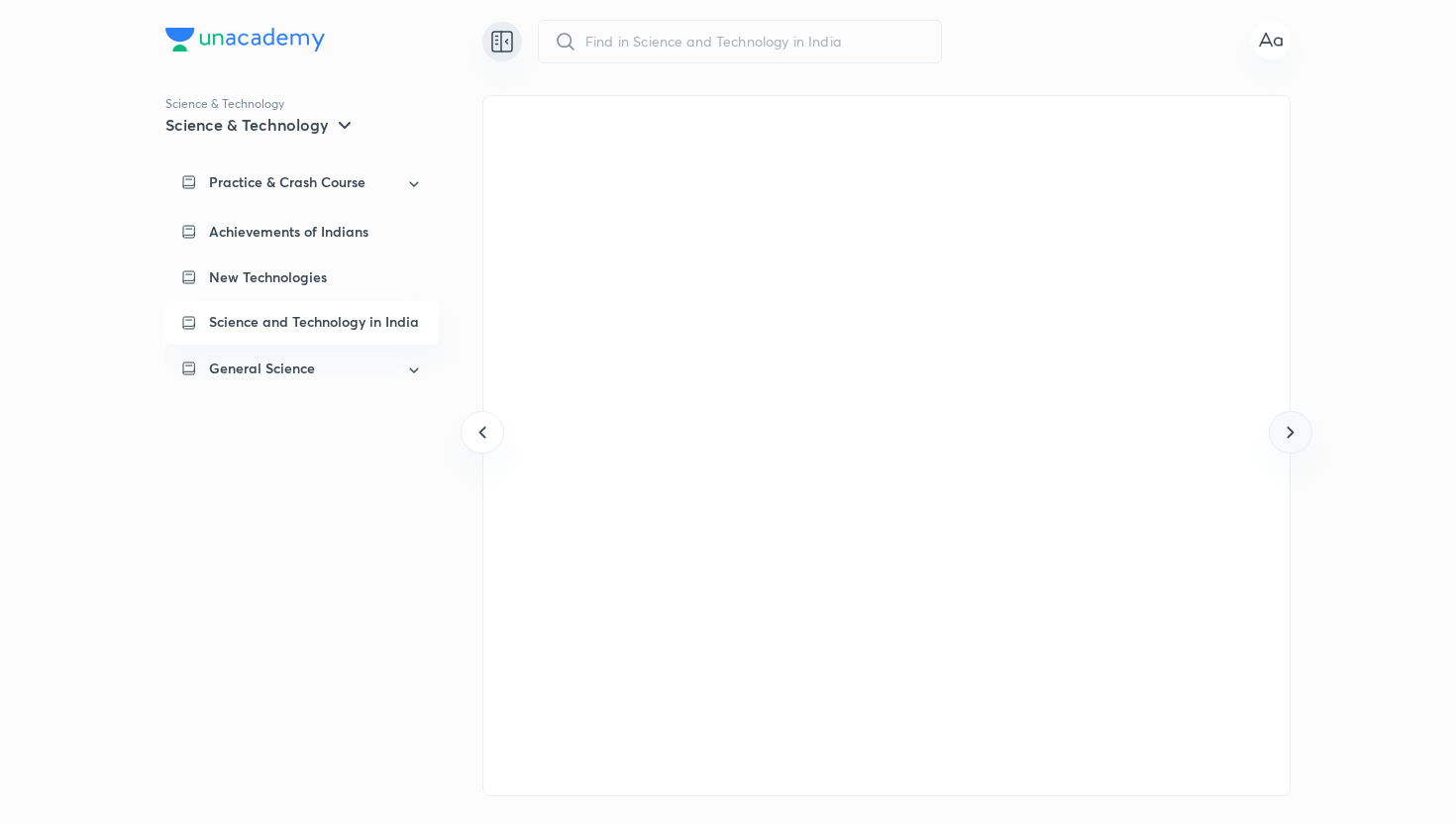 click 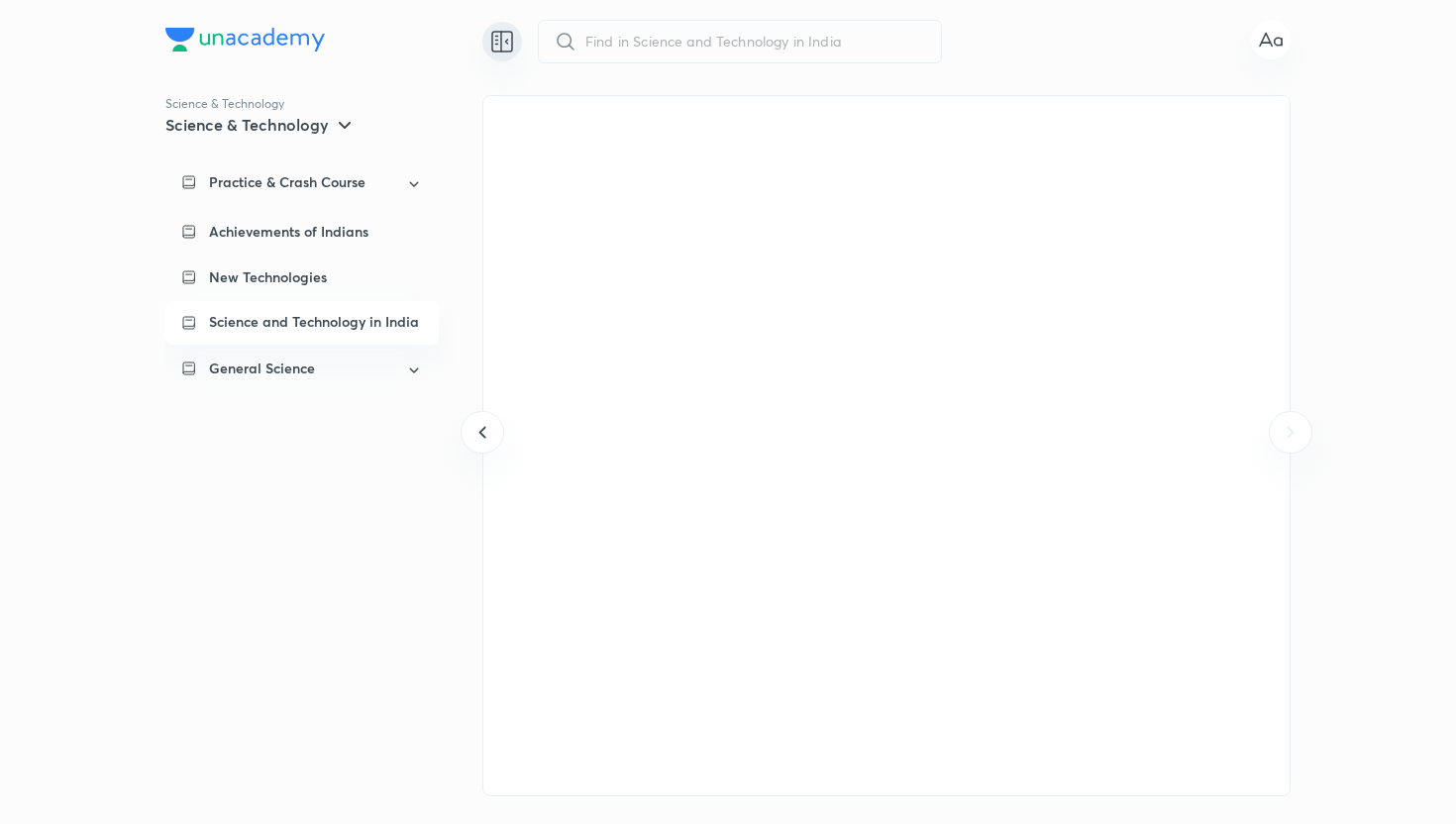 click 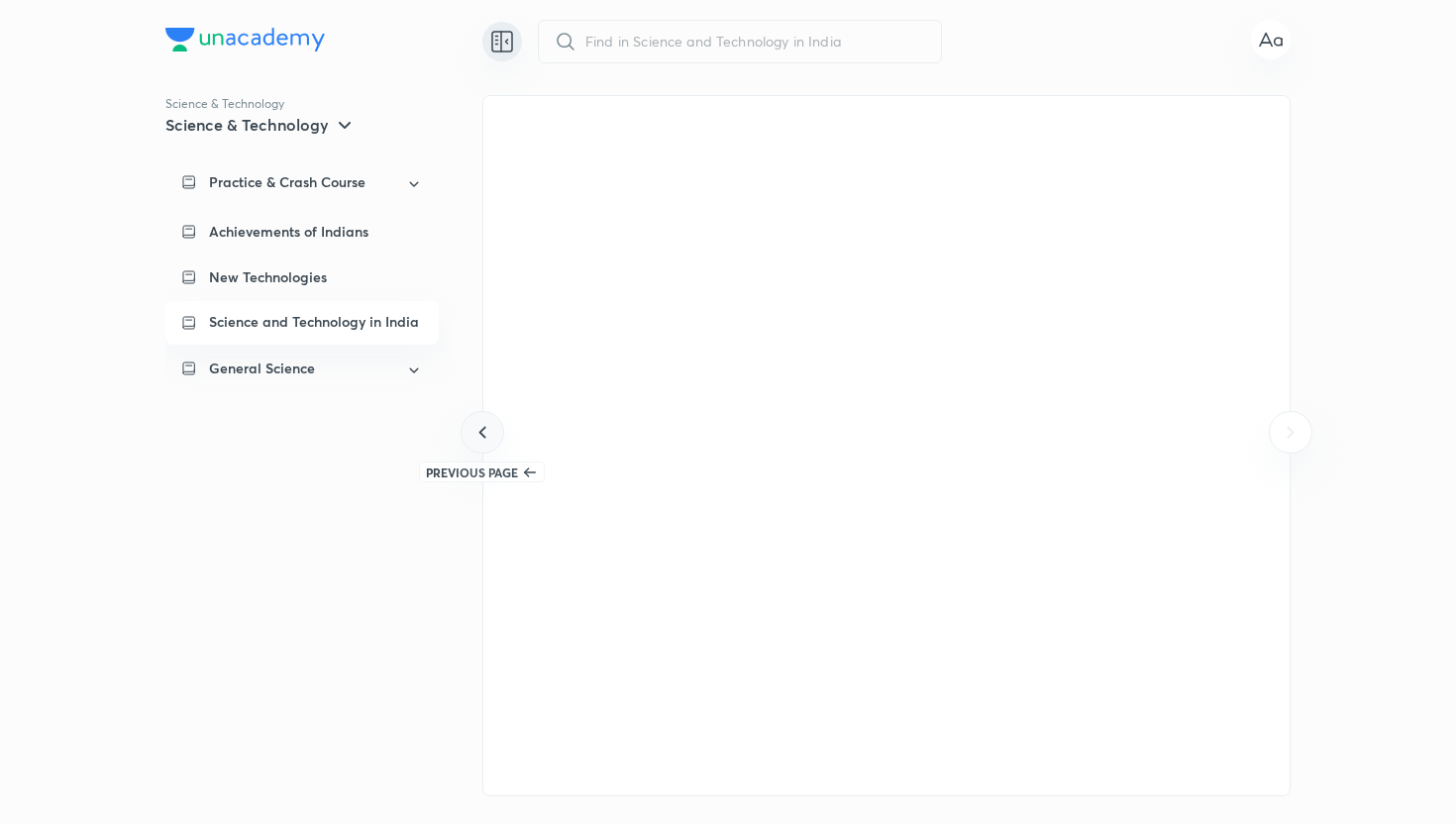 click 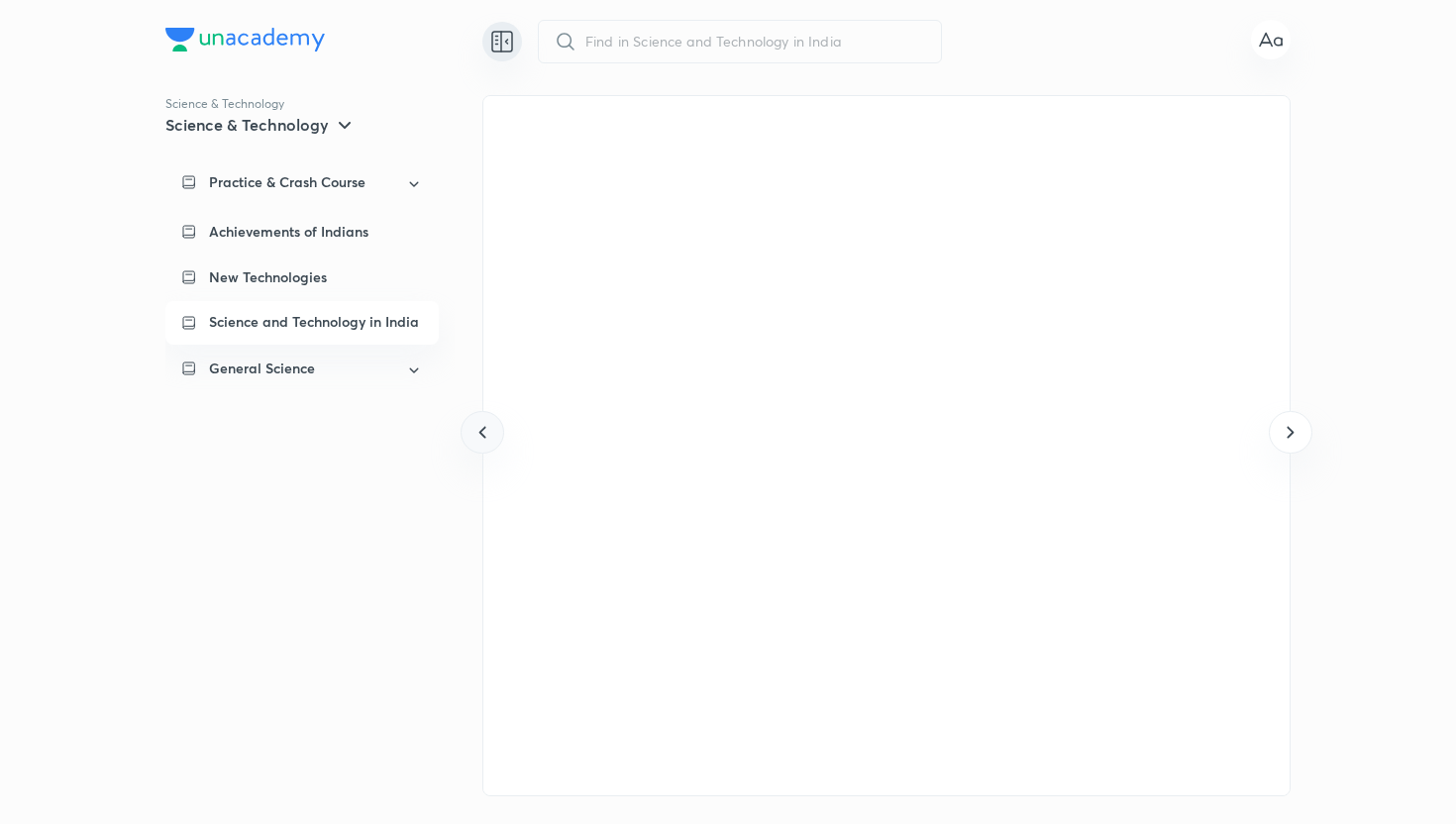 click 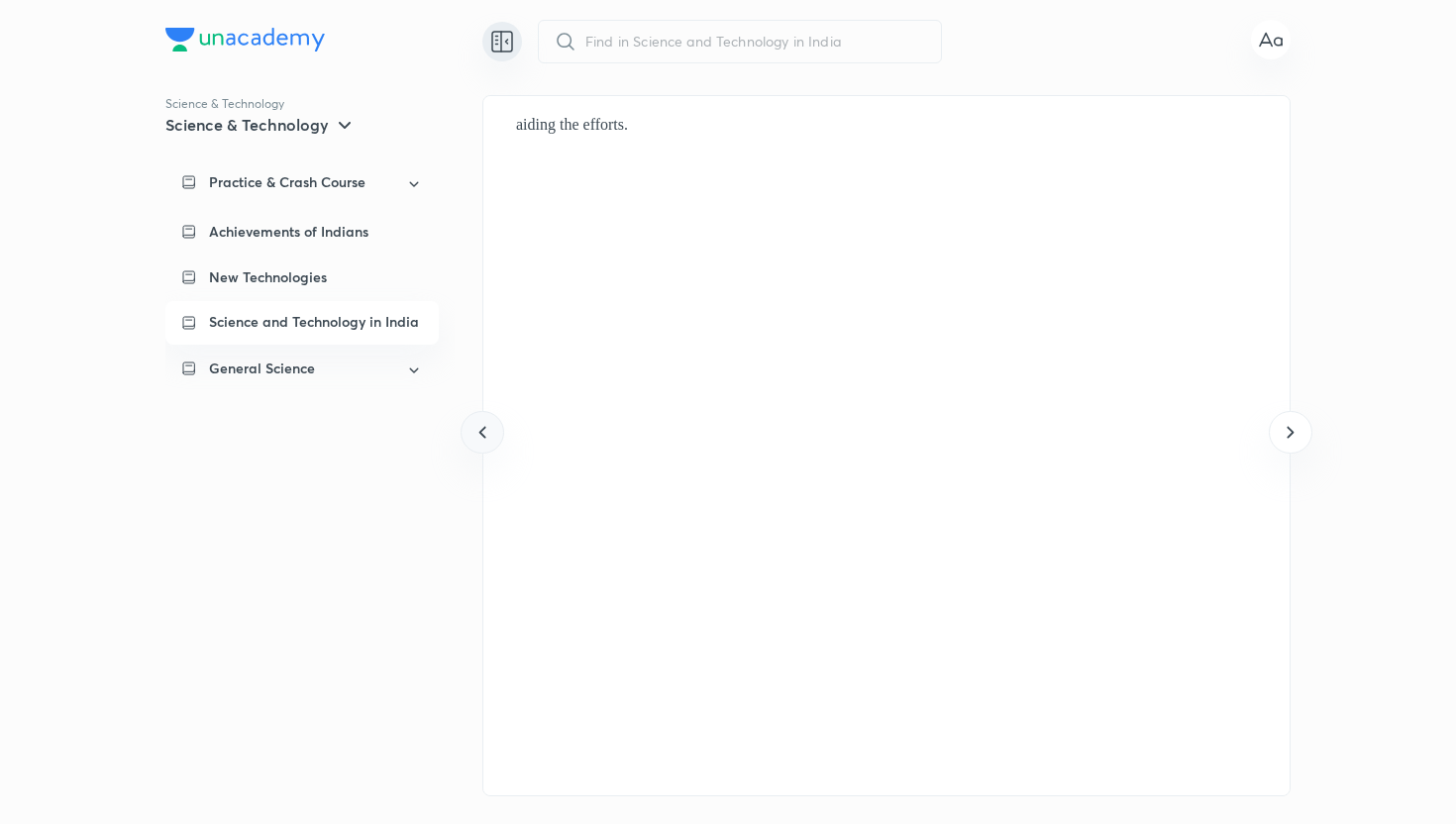 click 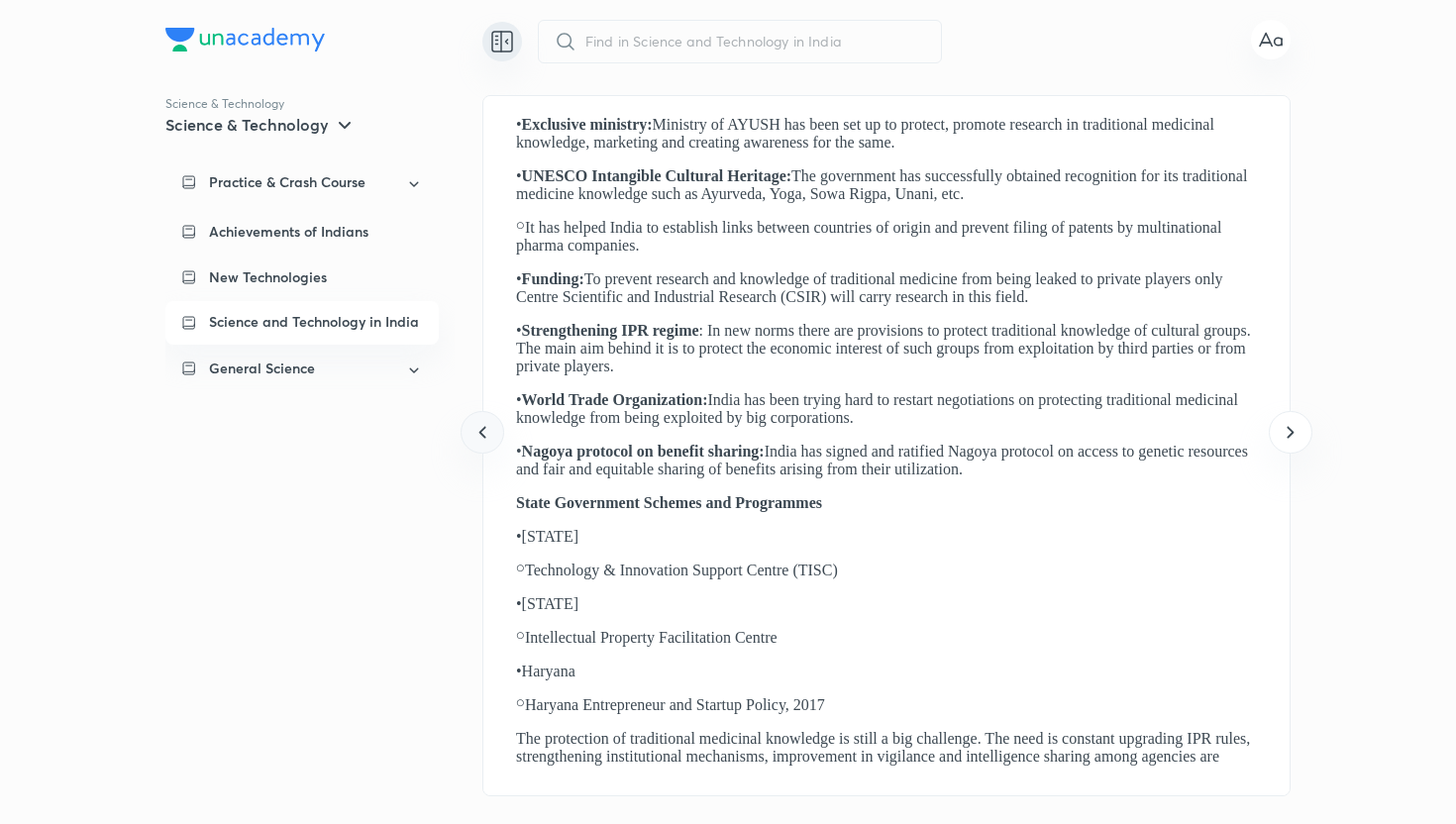 click 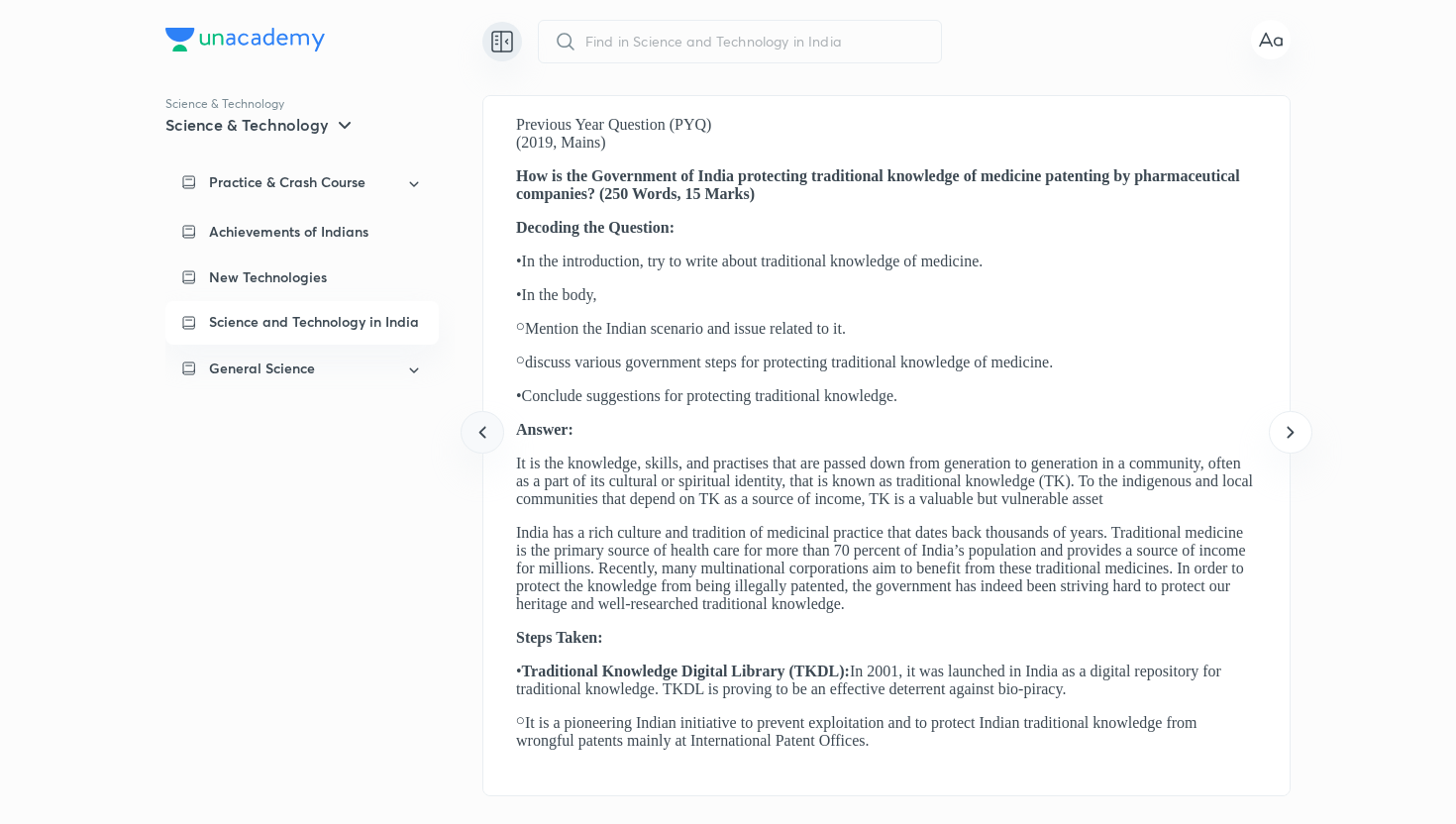 click 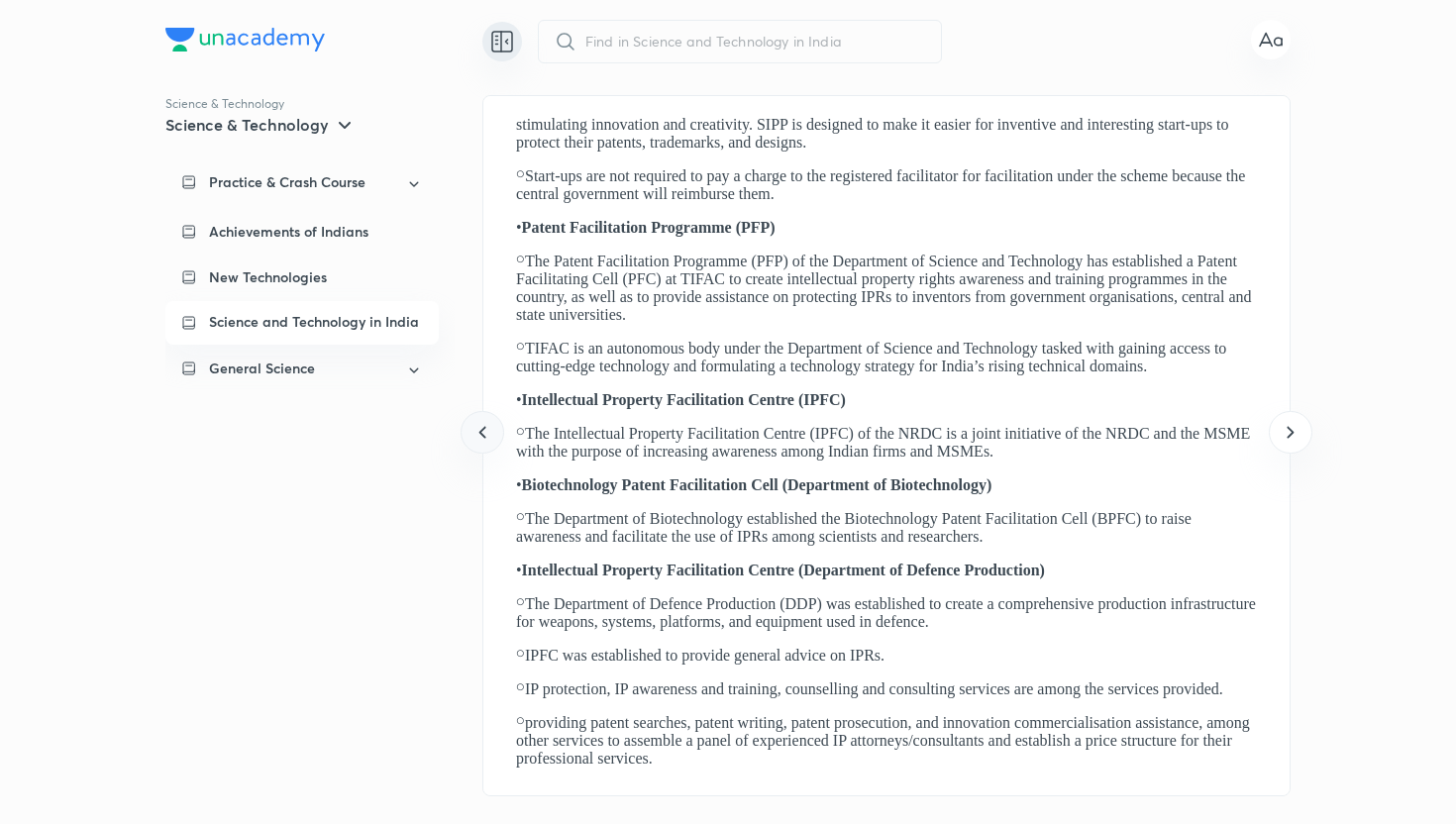 click 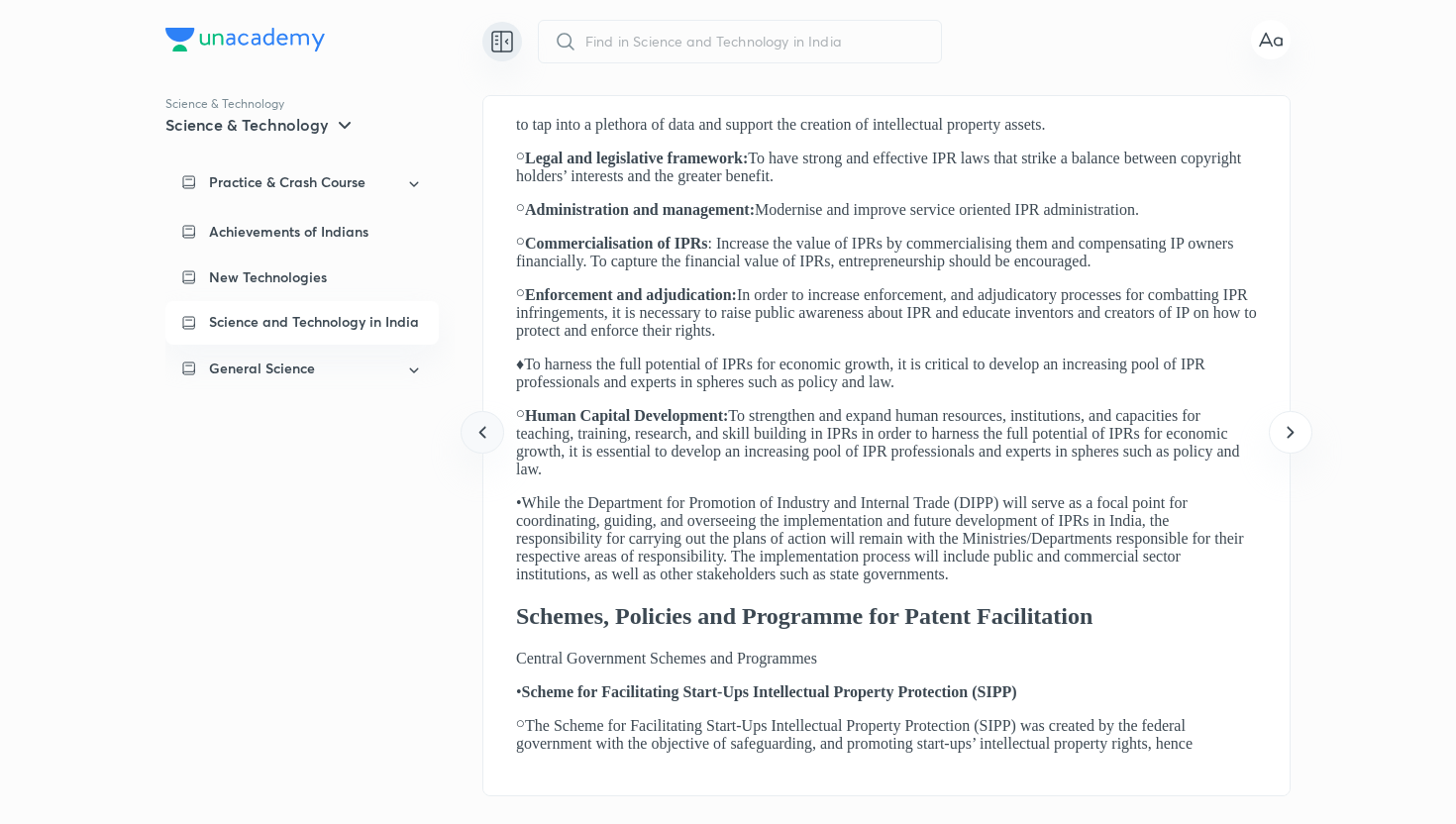 click 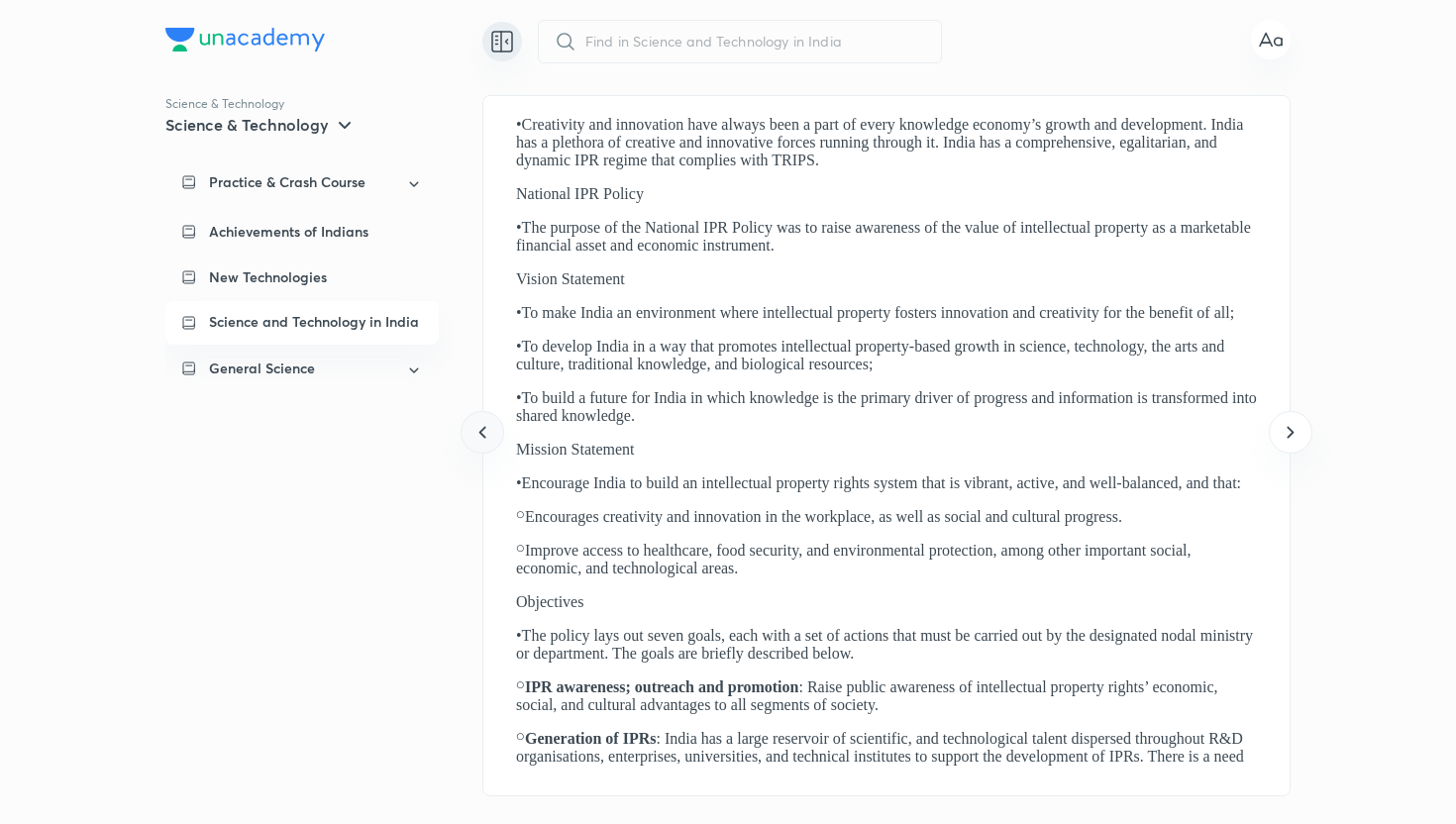 click 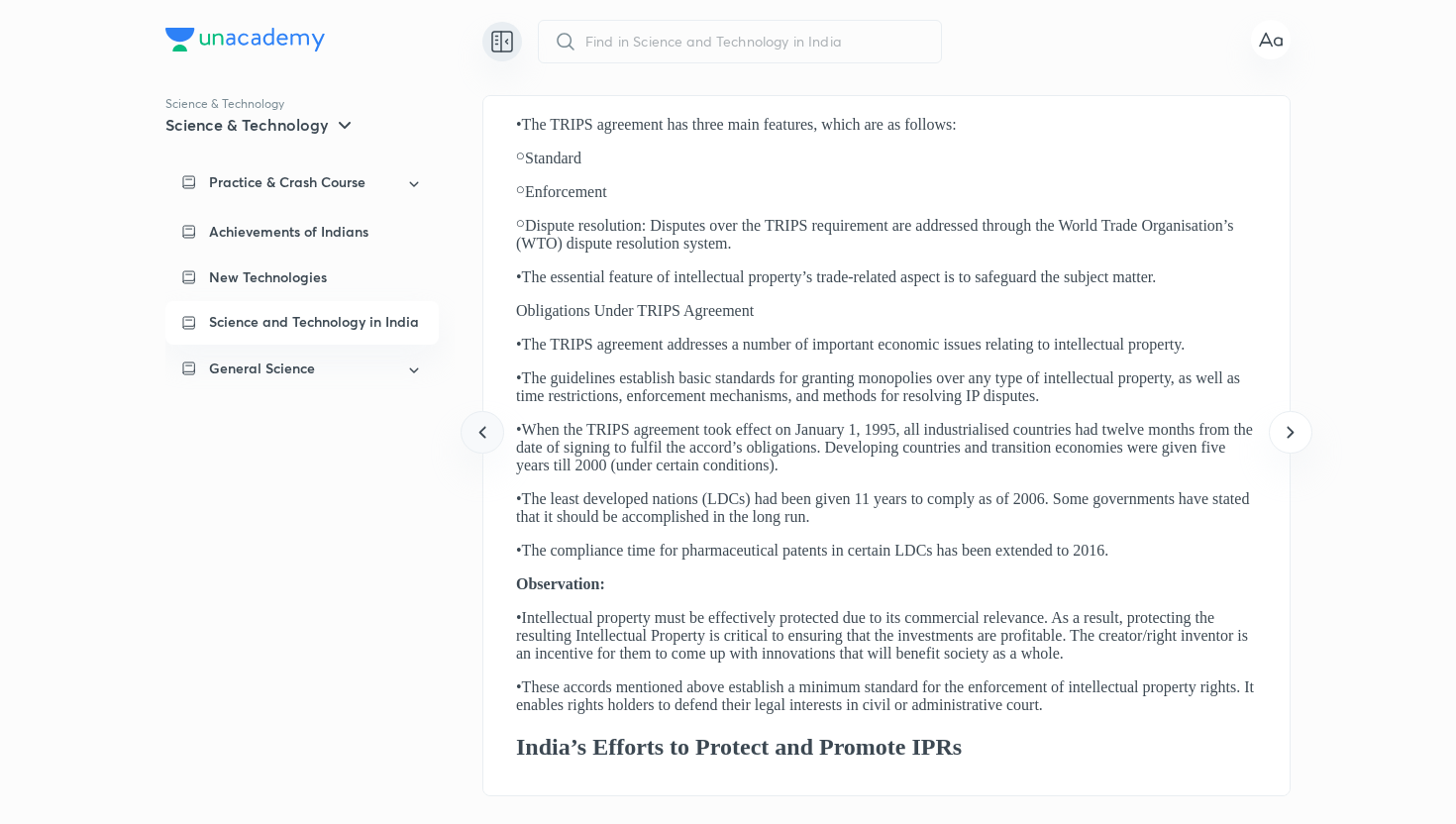 click 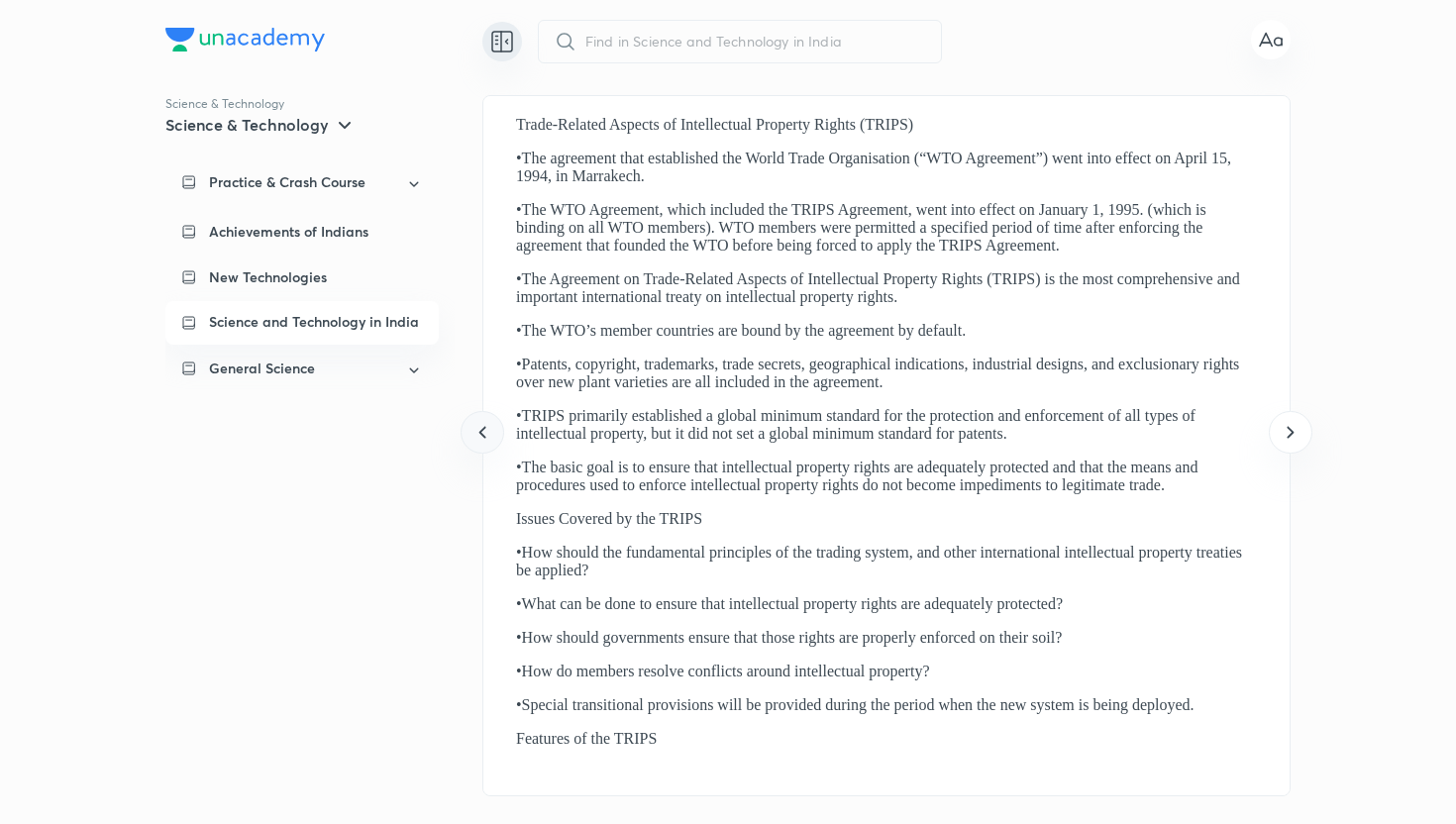 click 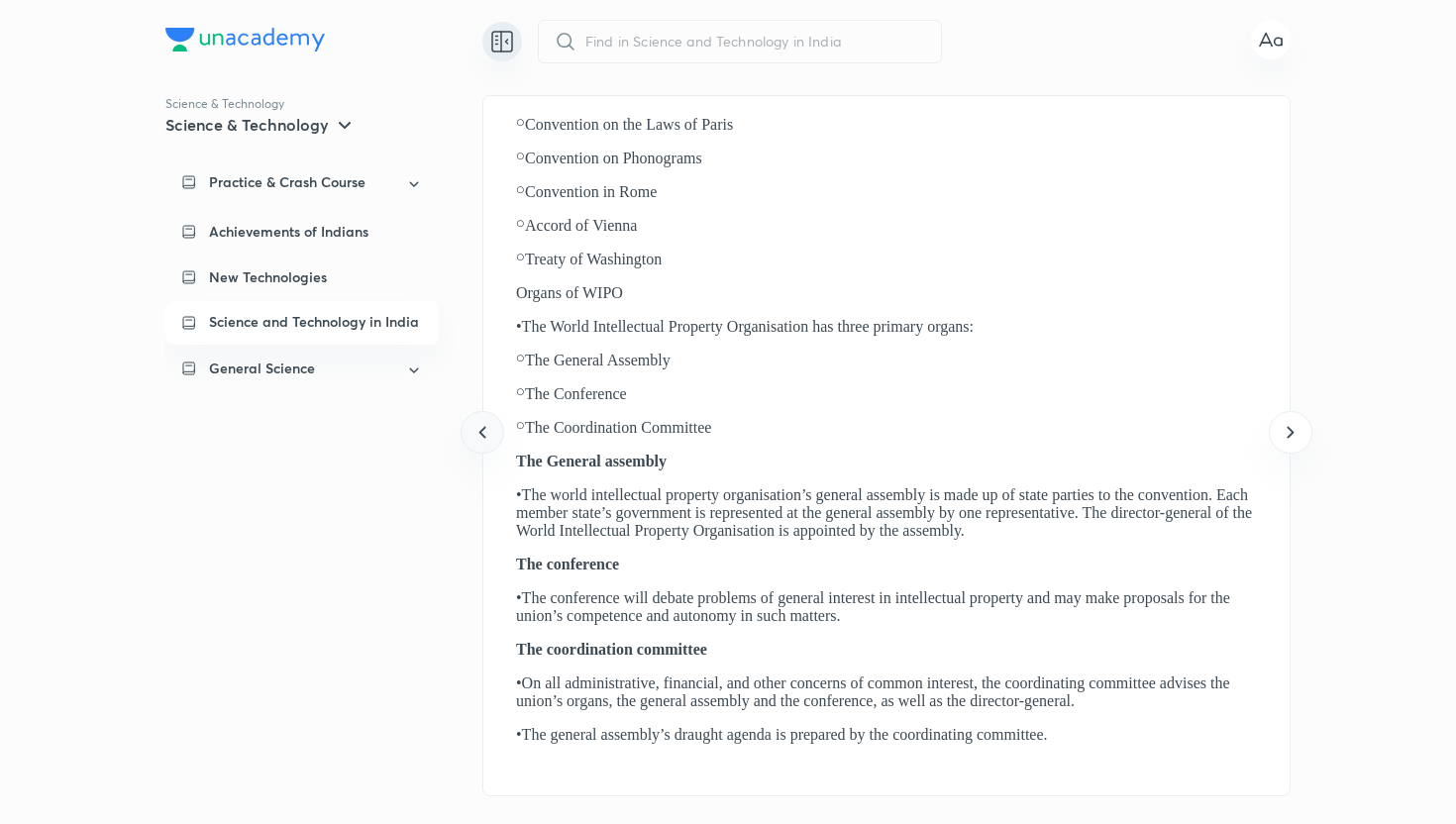 click 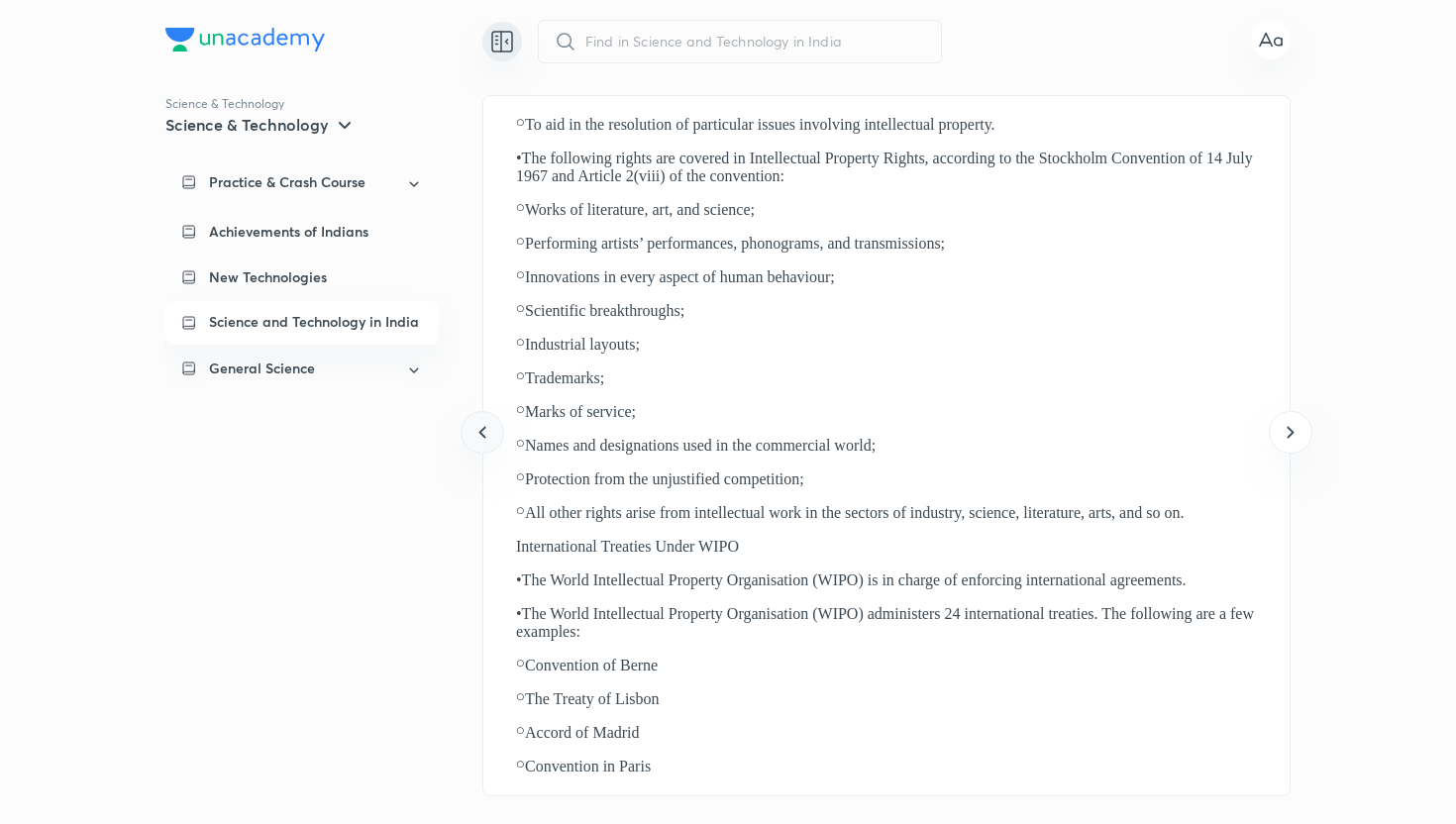 click 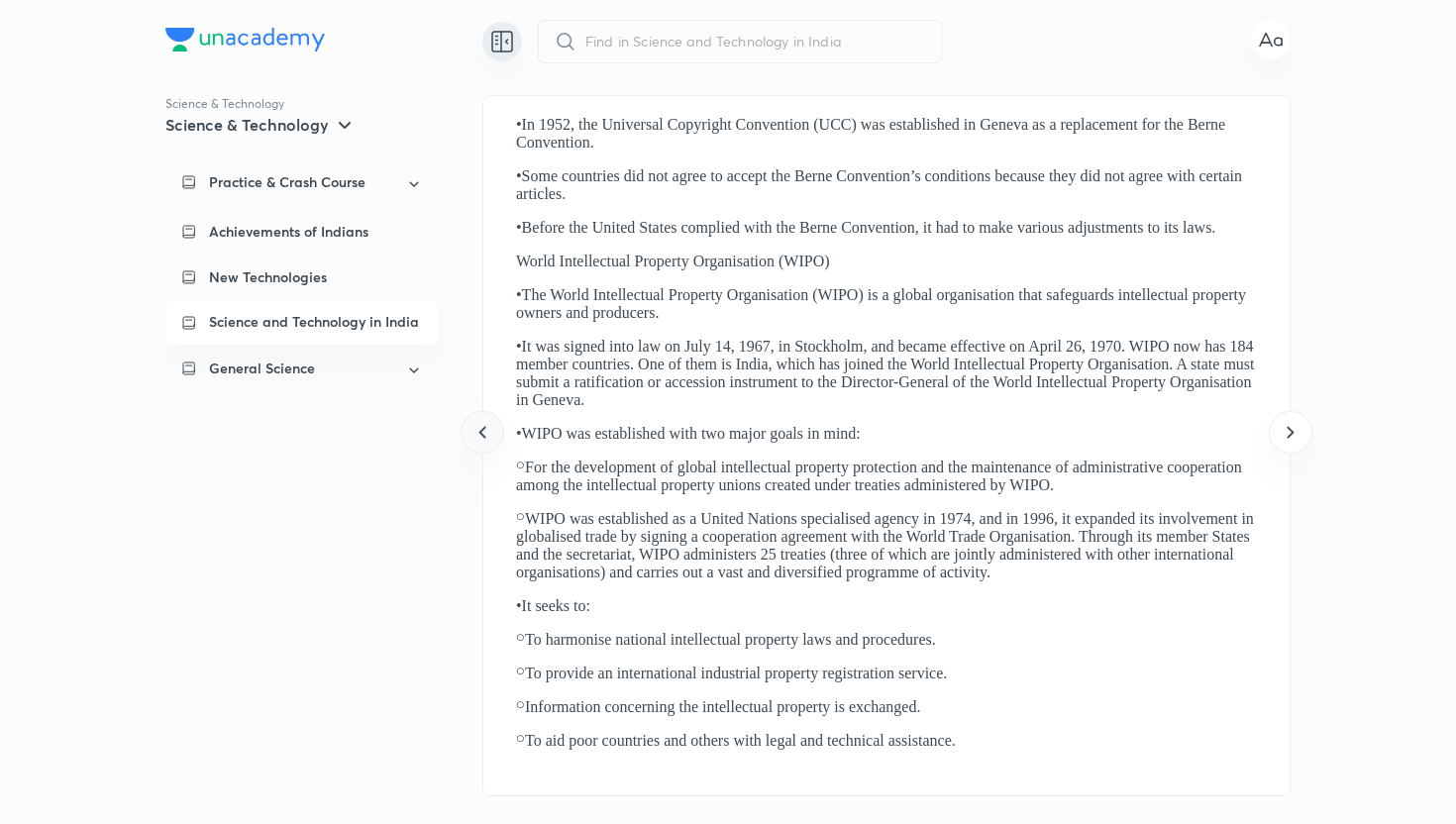 click 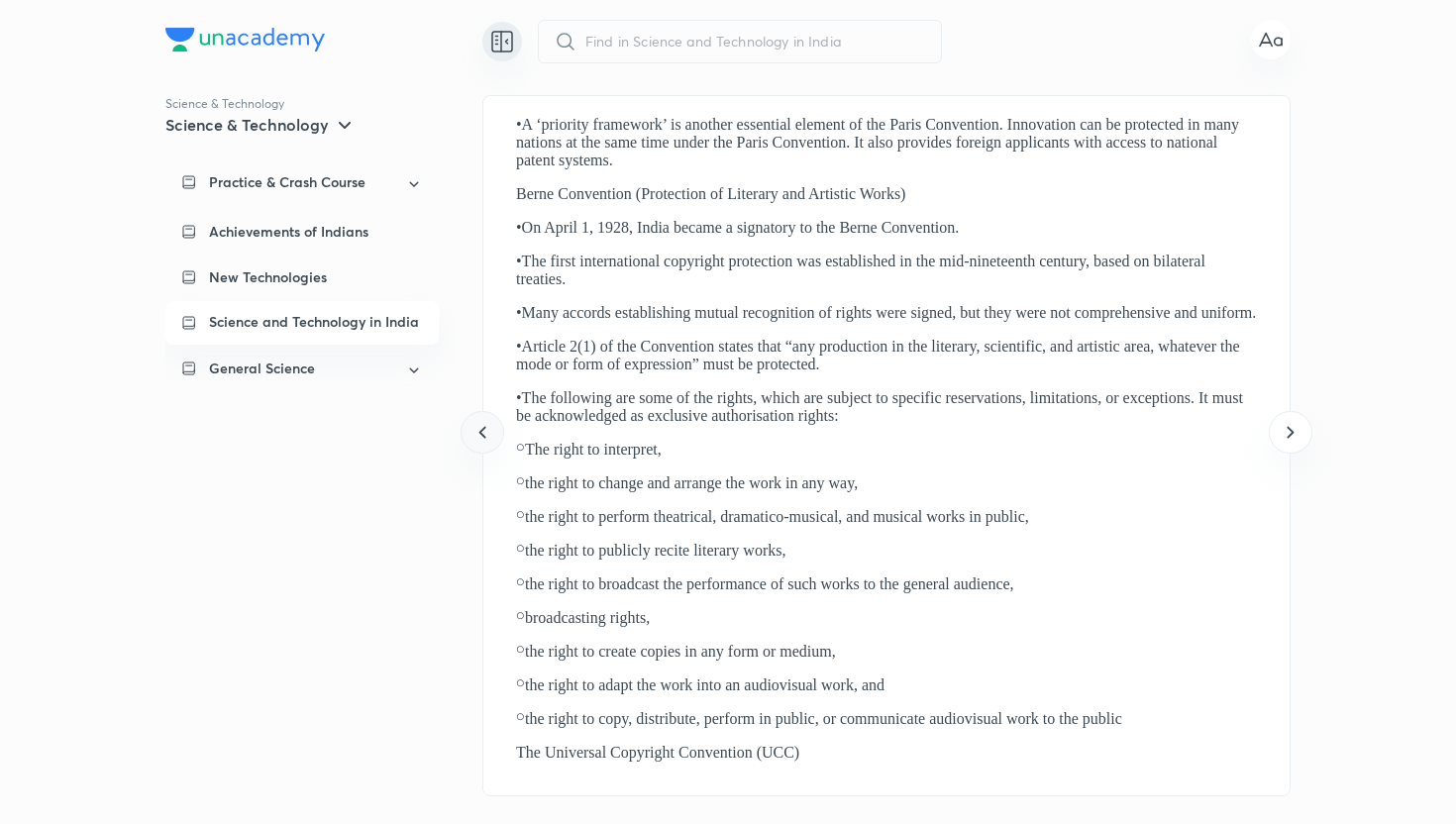 click 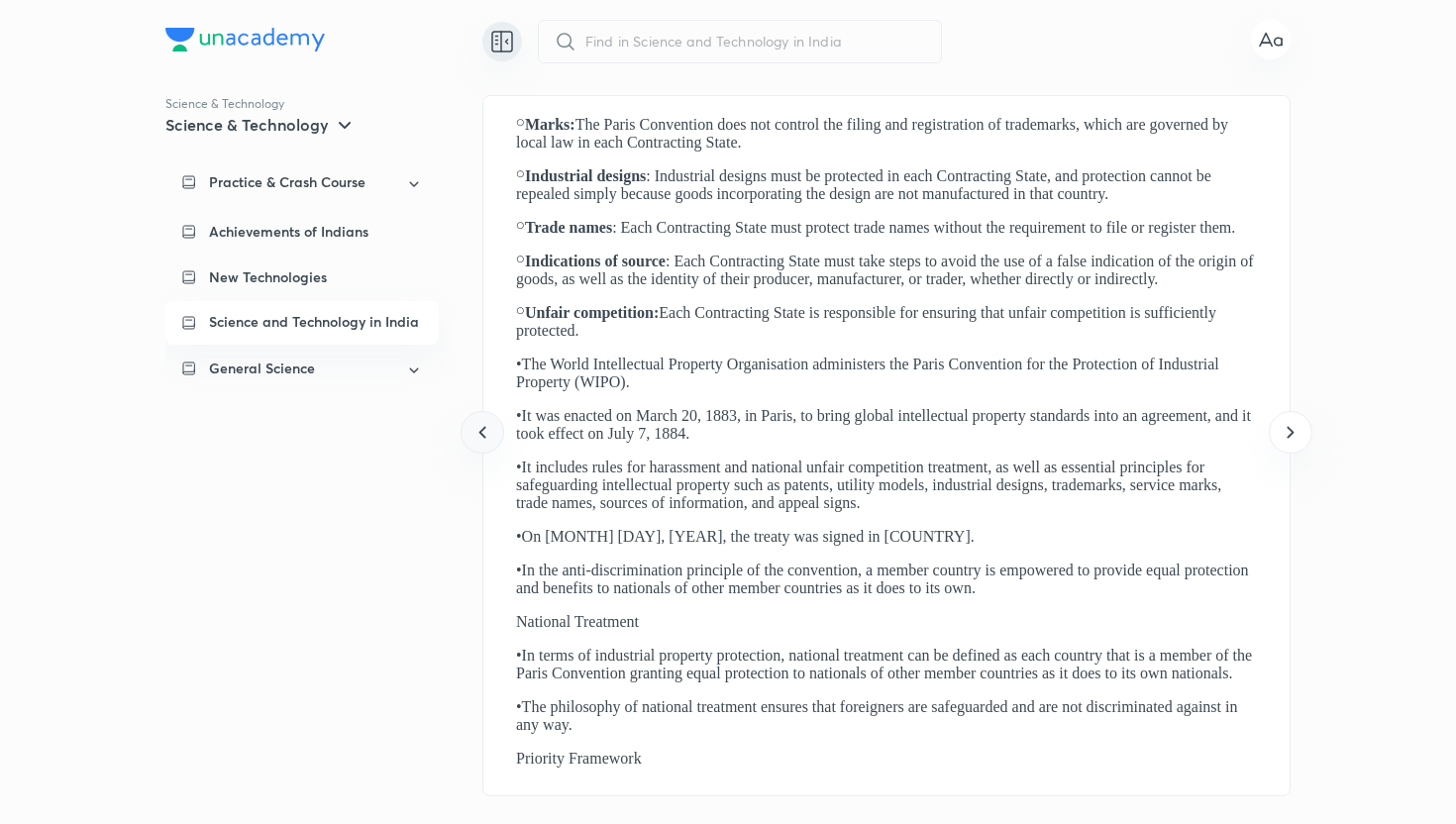 click 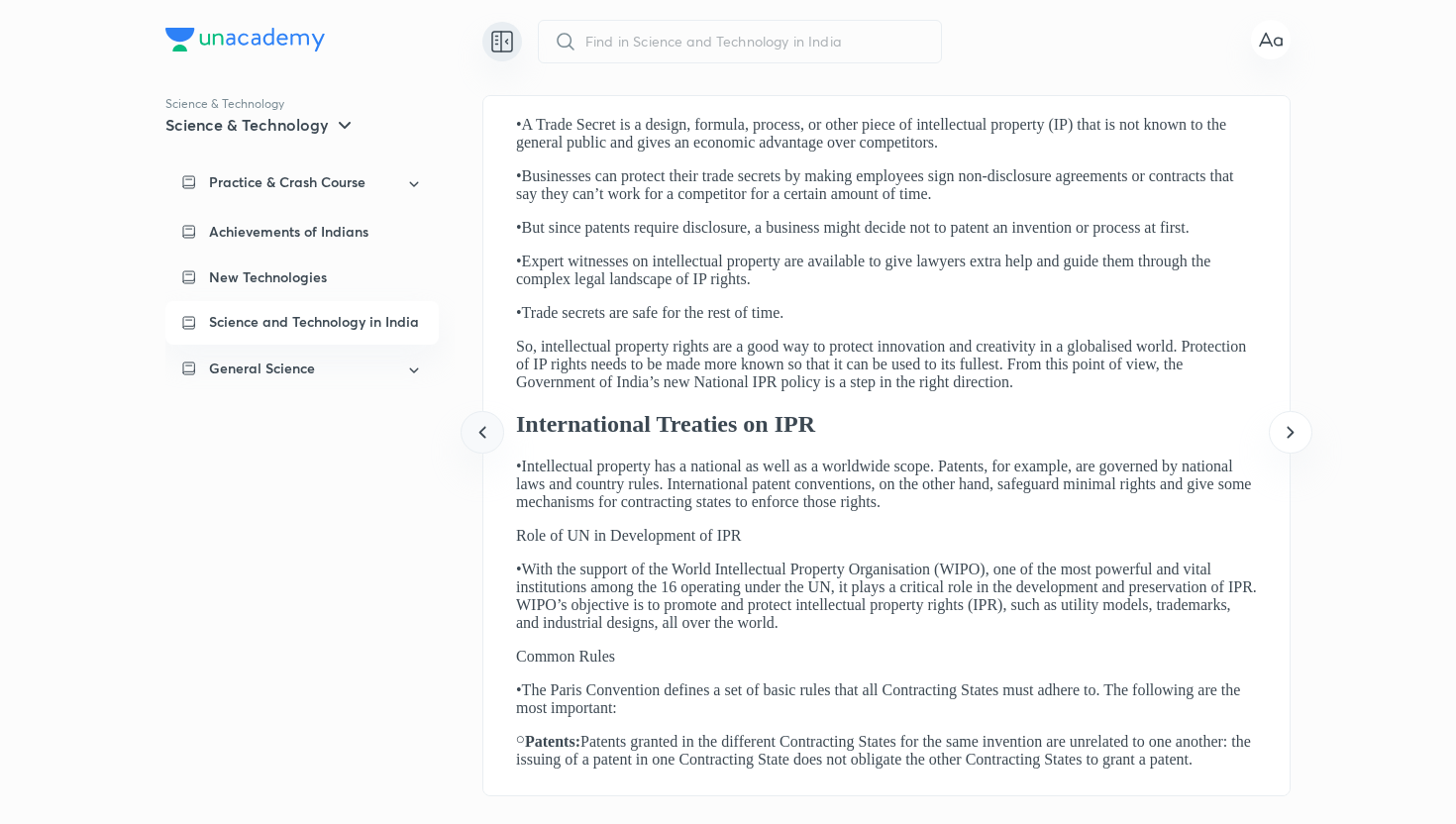 click 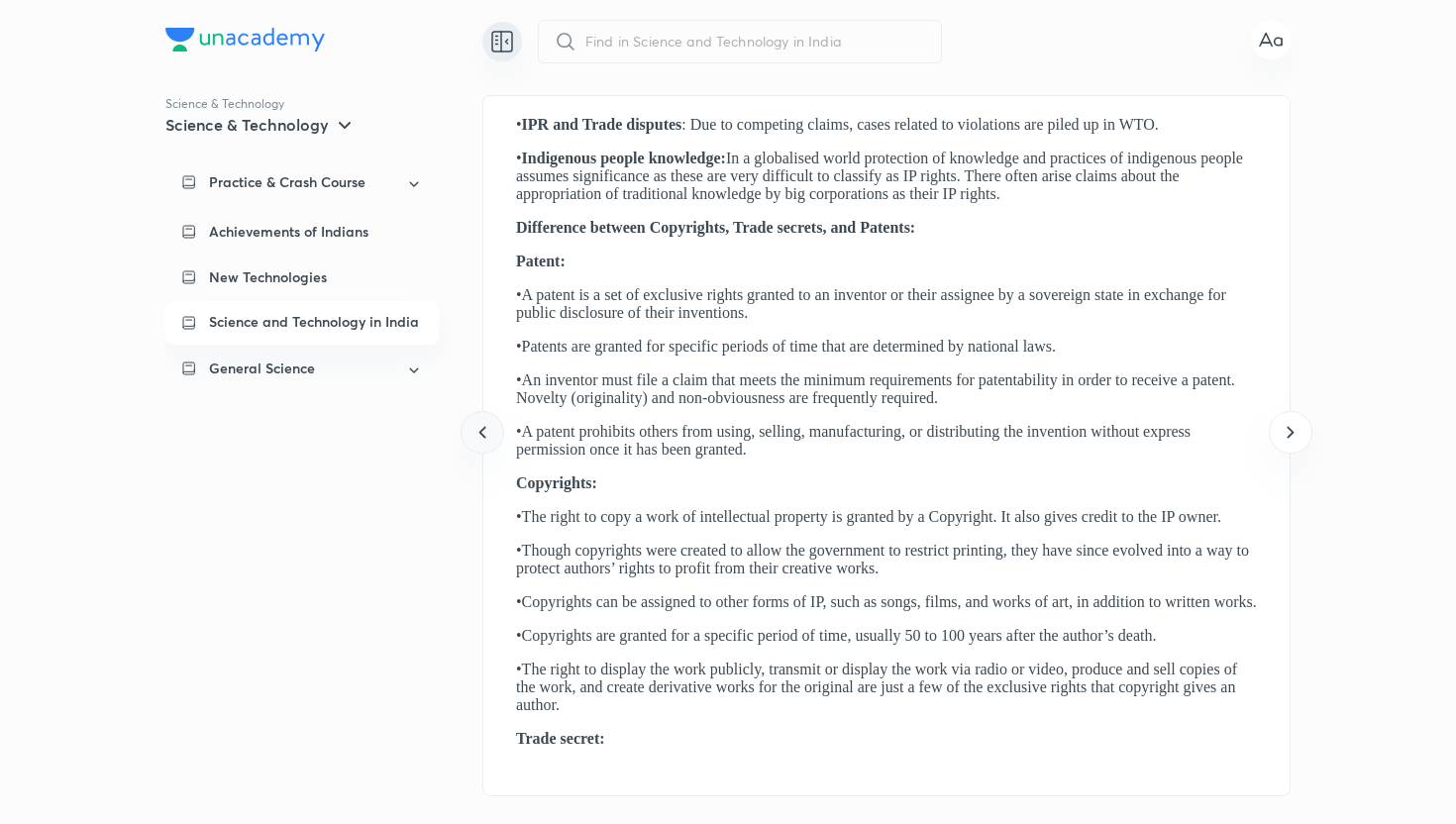 click 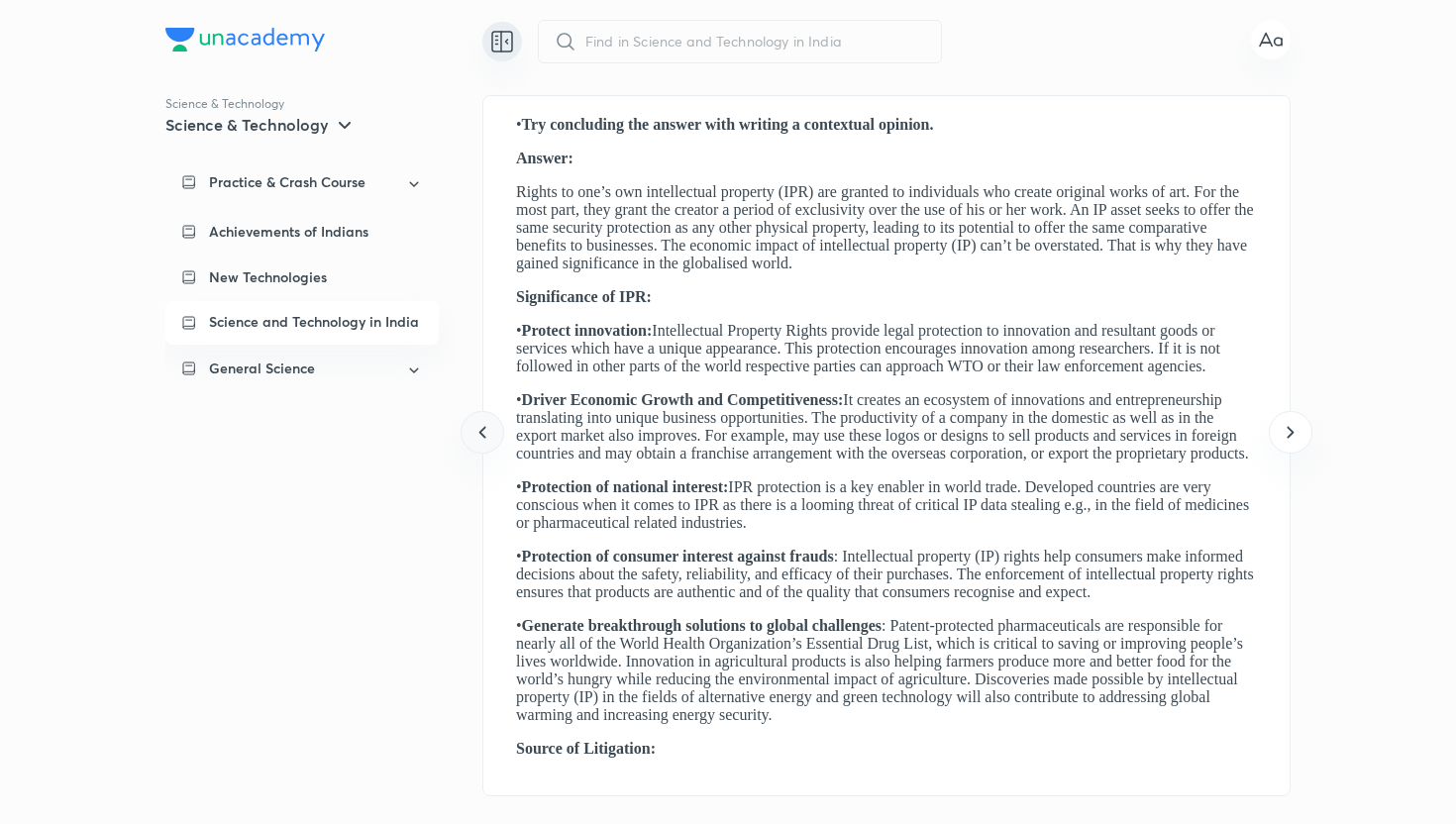 click 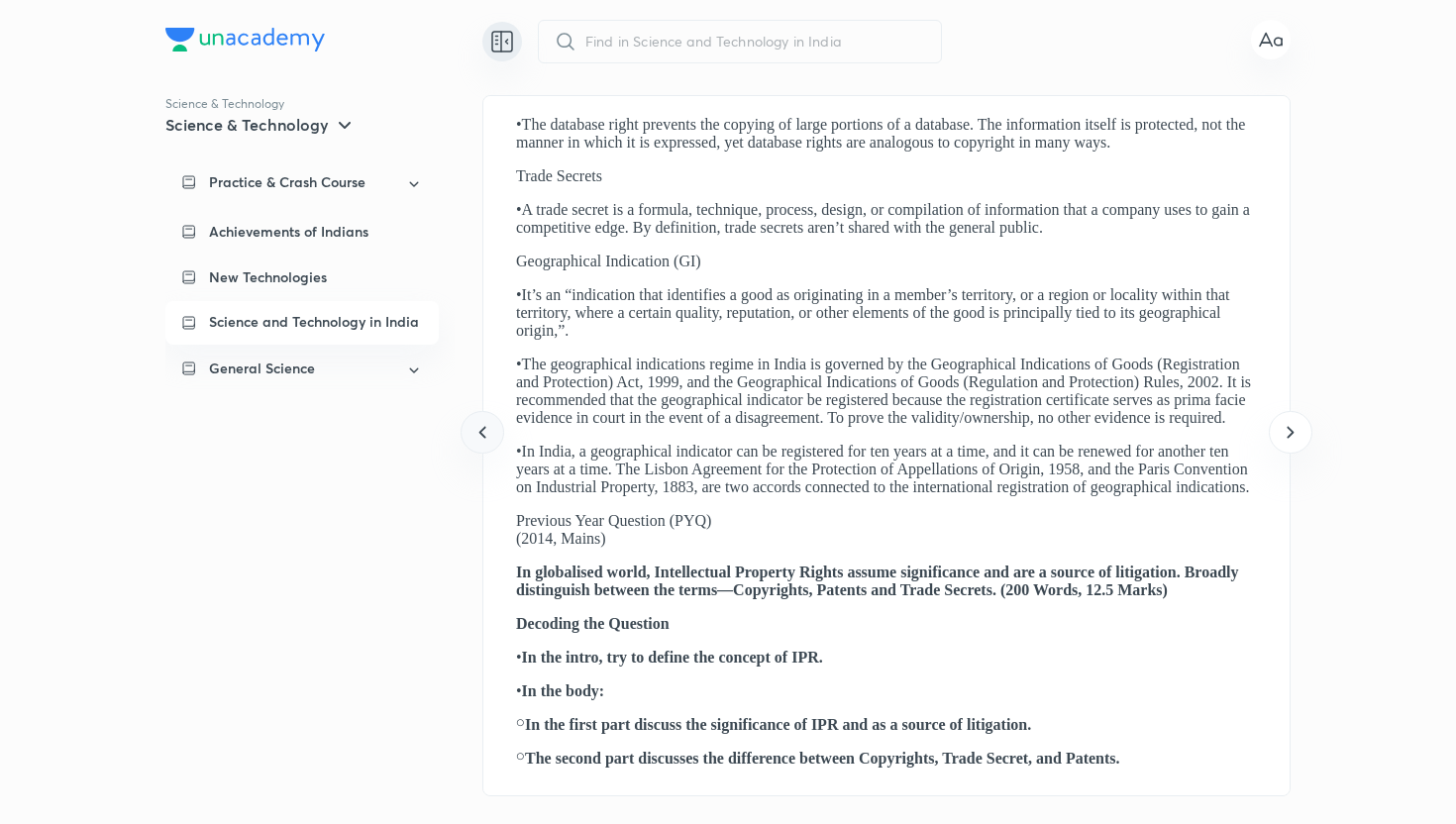 click 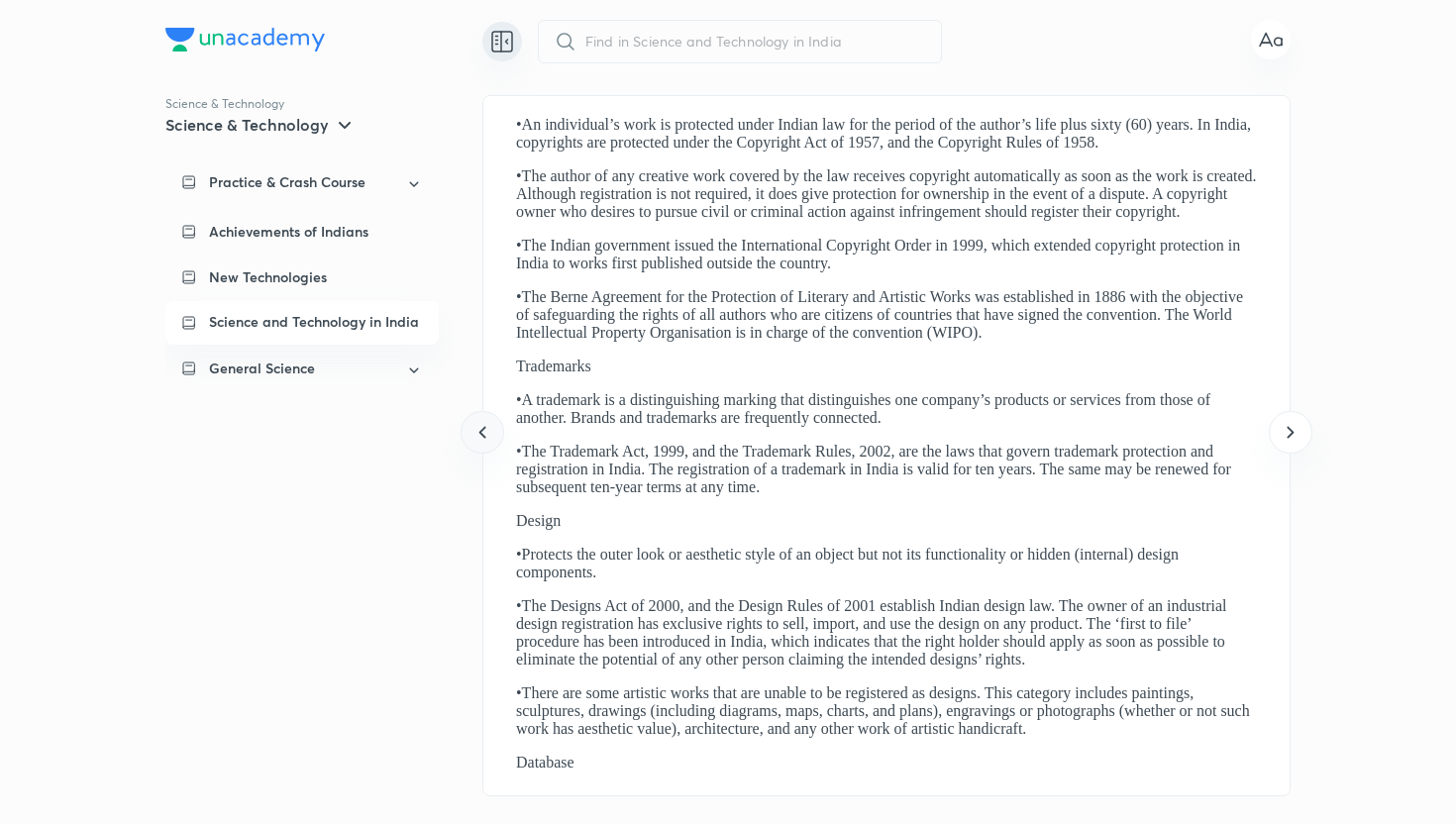 click 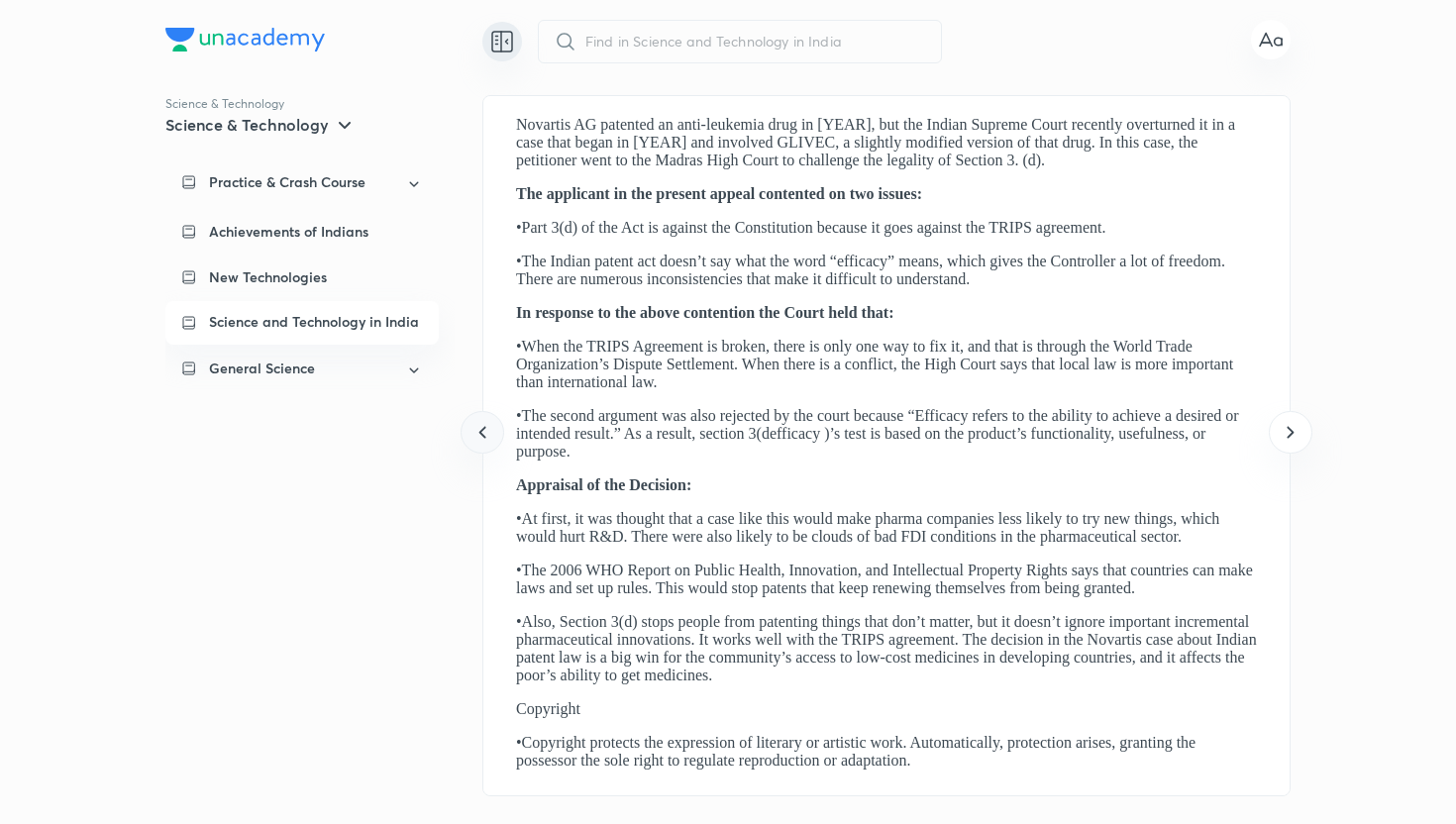 click 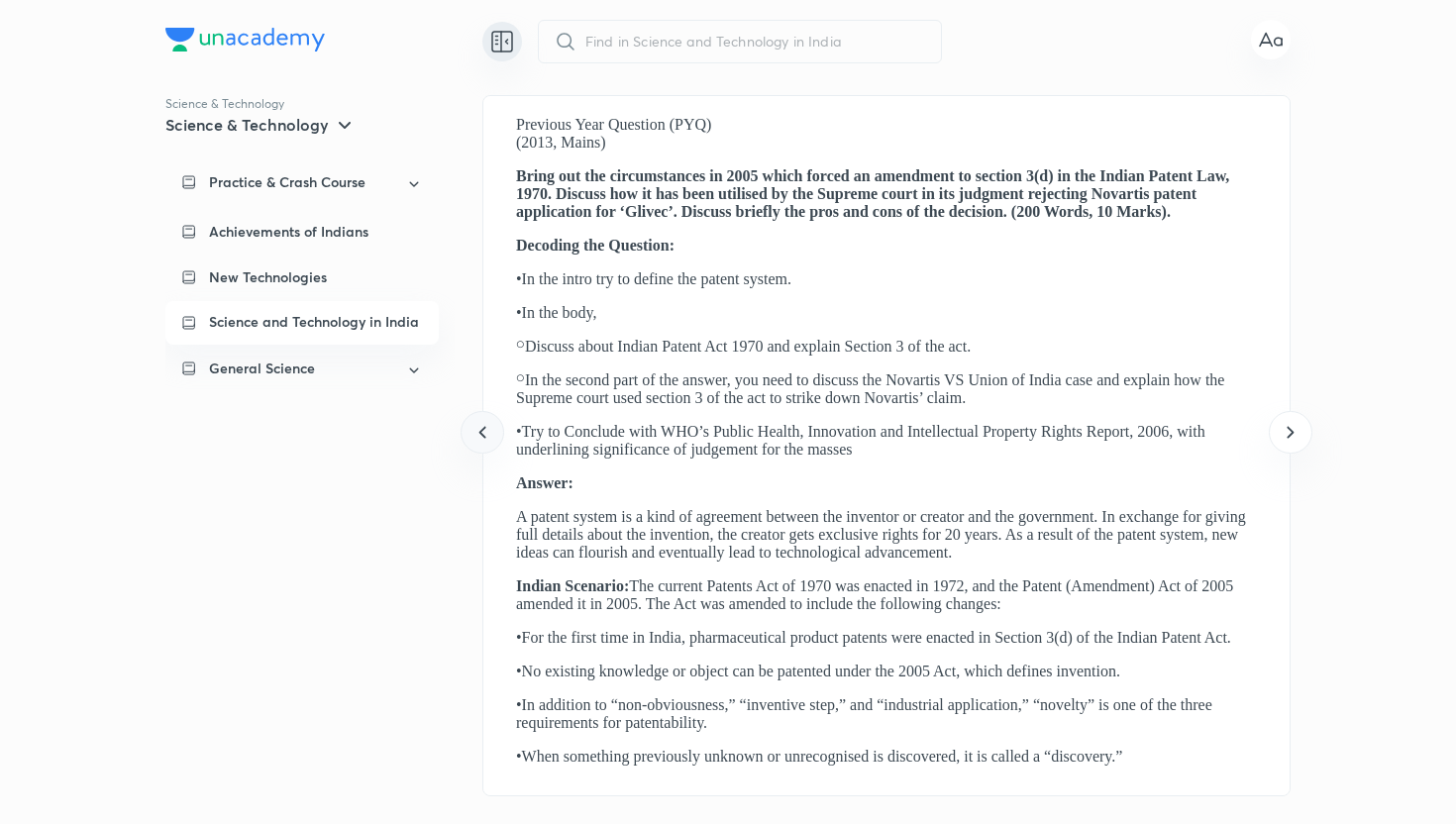 click 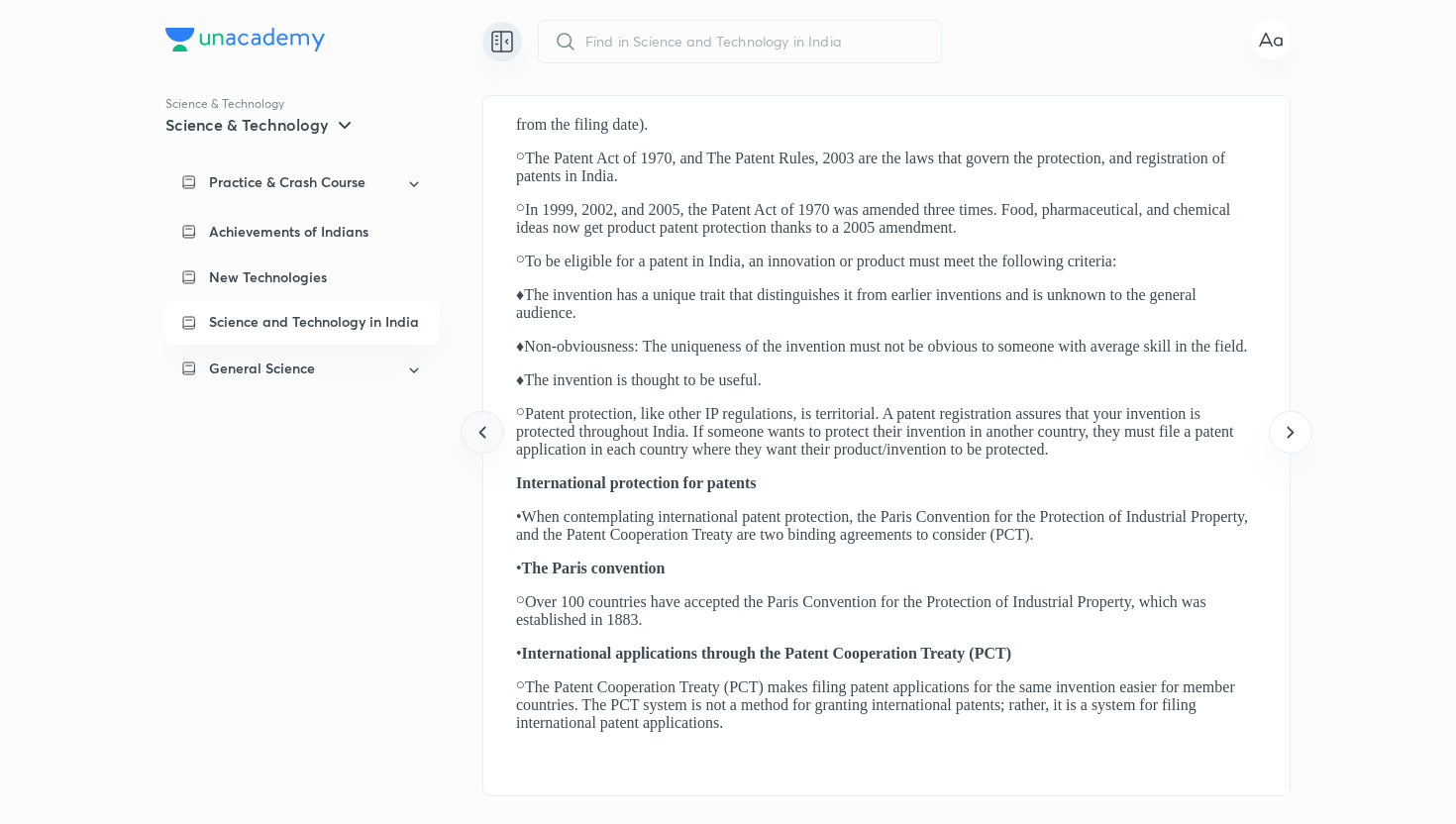 click 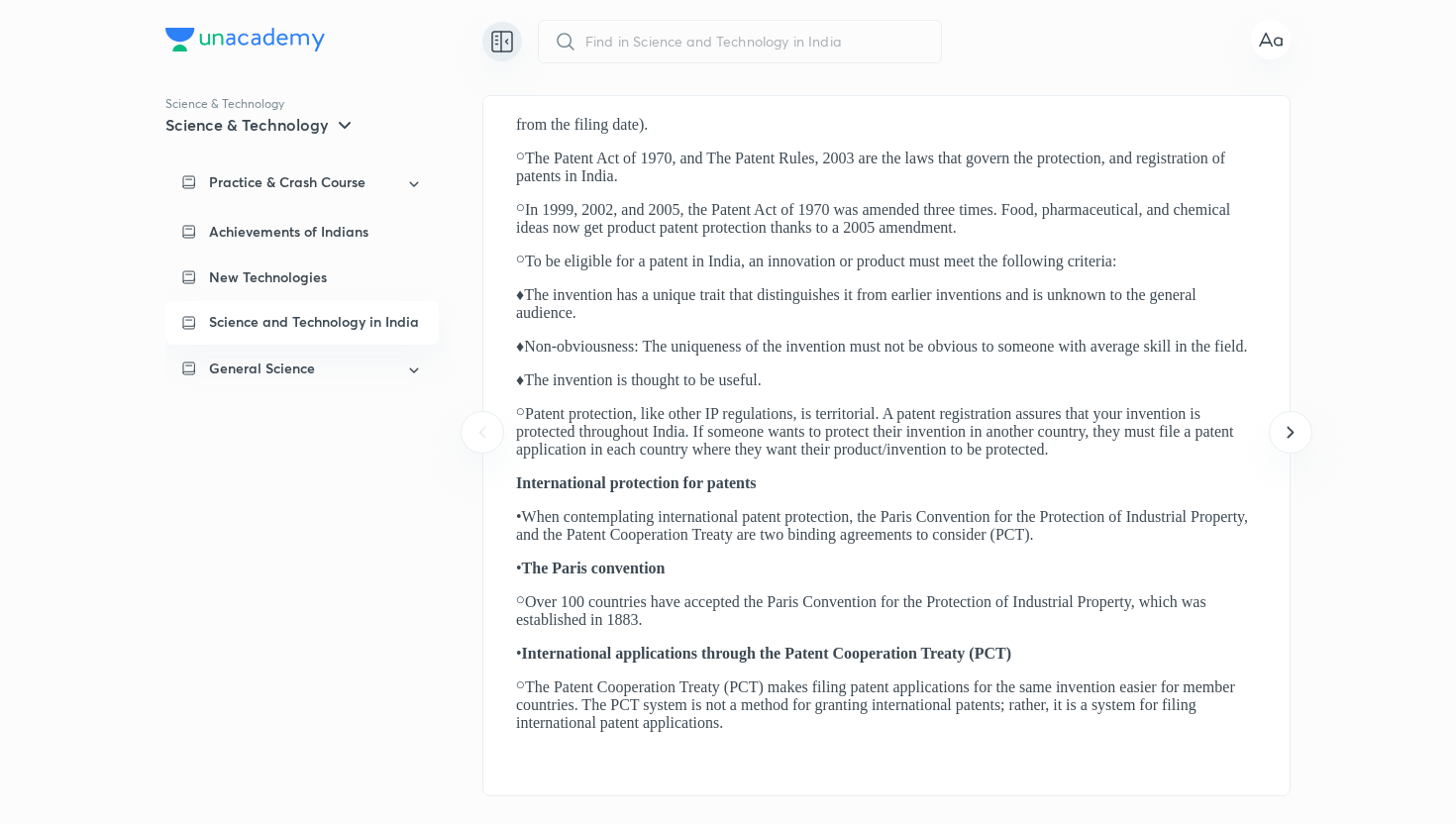 scroll, scrollTop: 0, scrollLeft: 0, axis: both 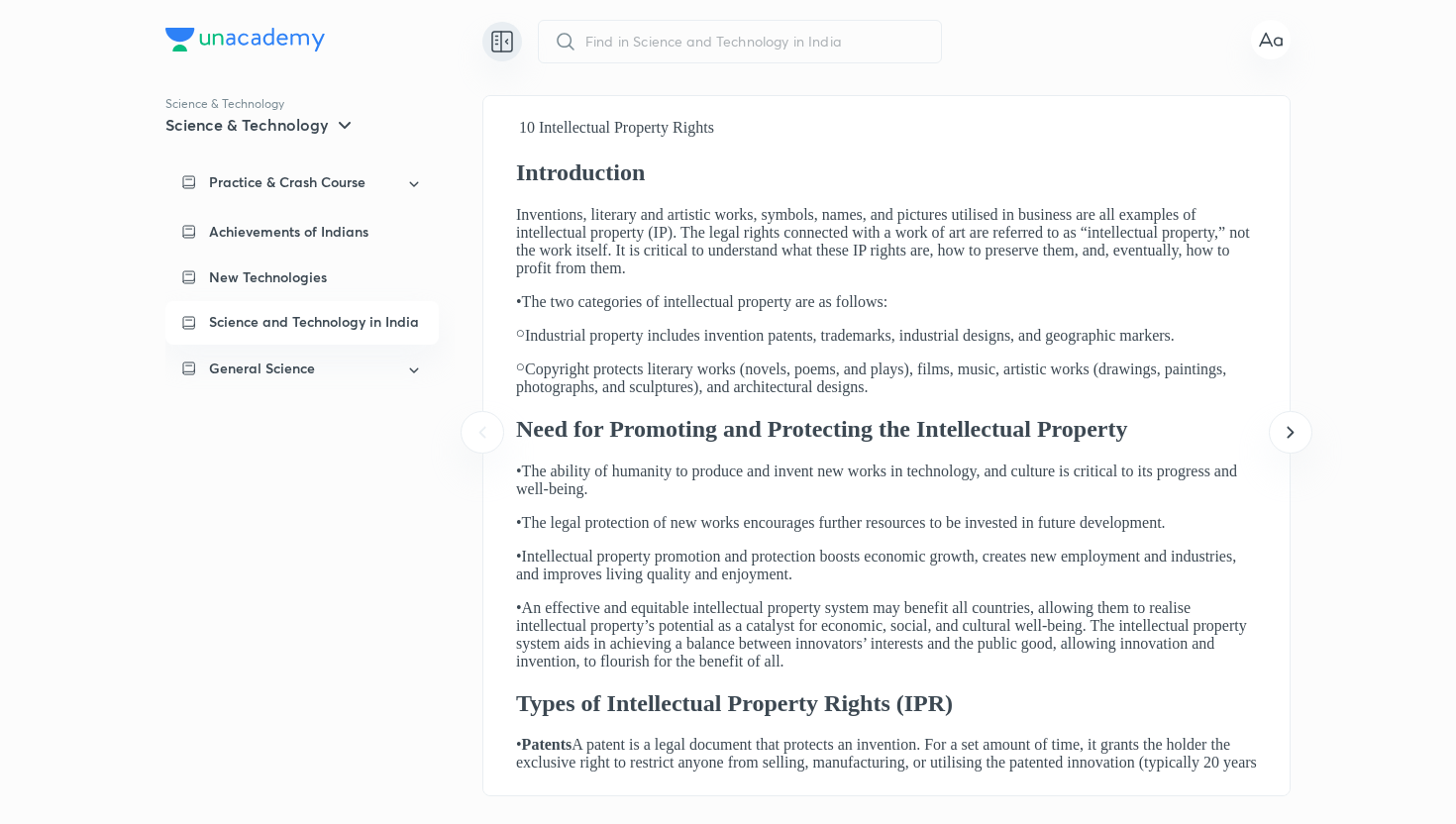 click 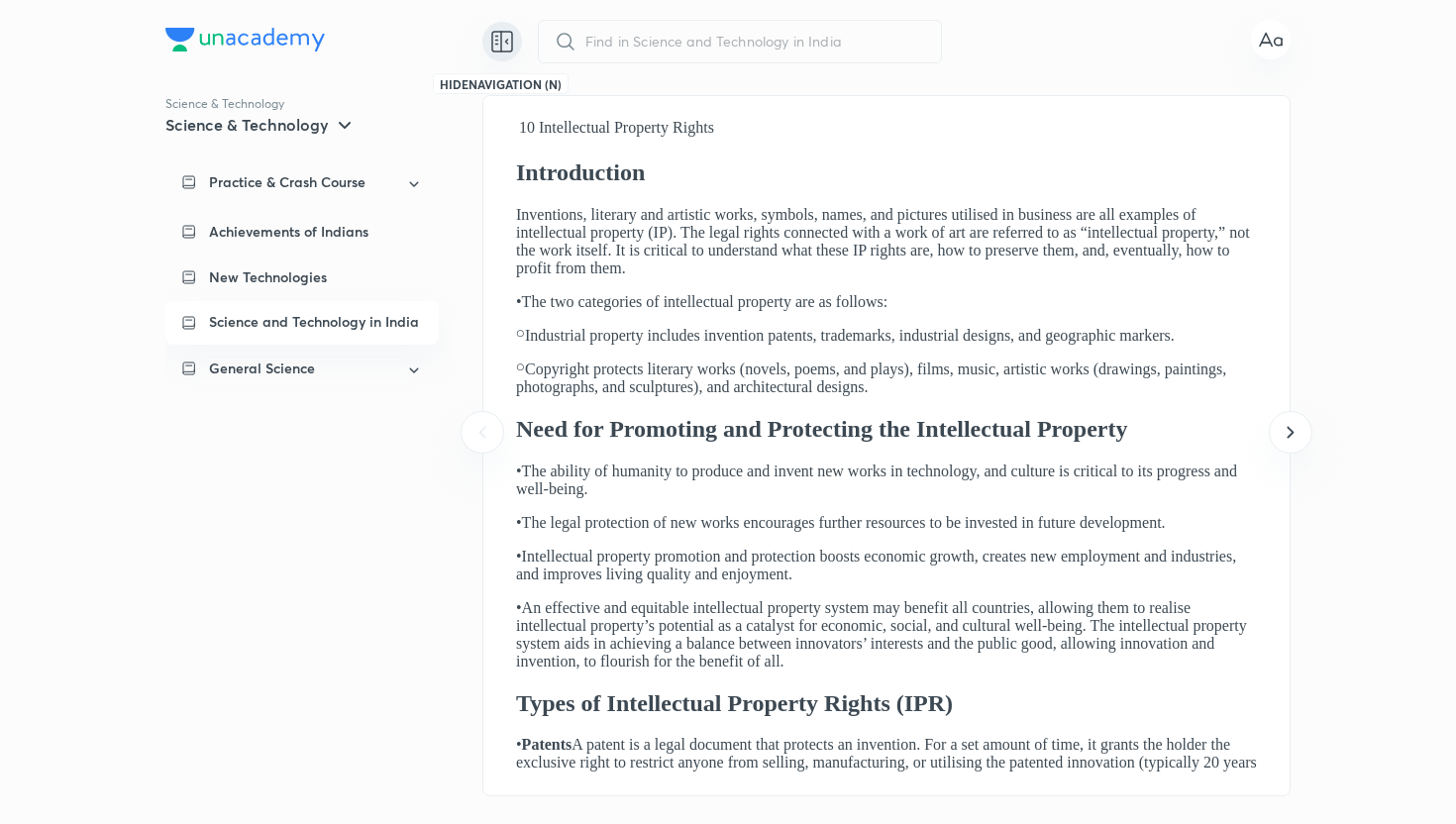 click 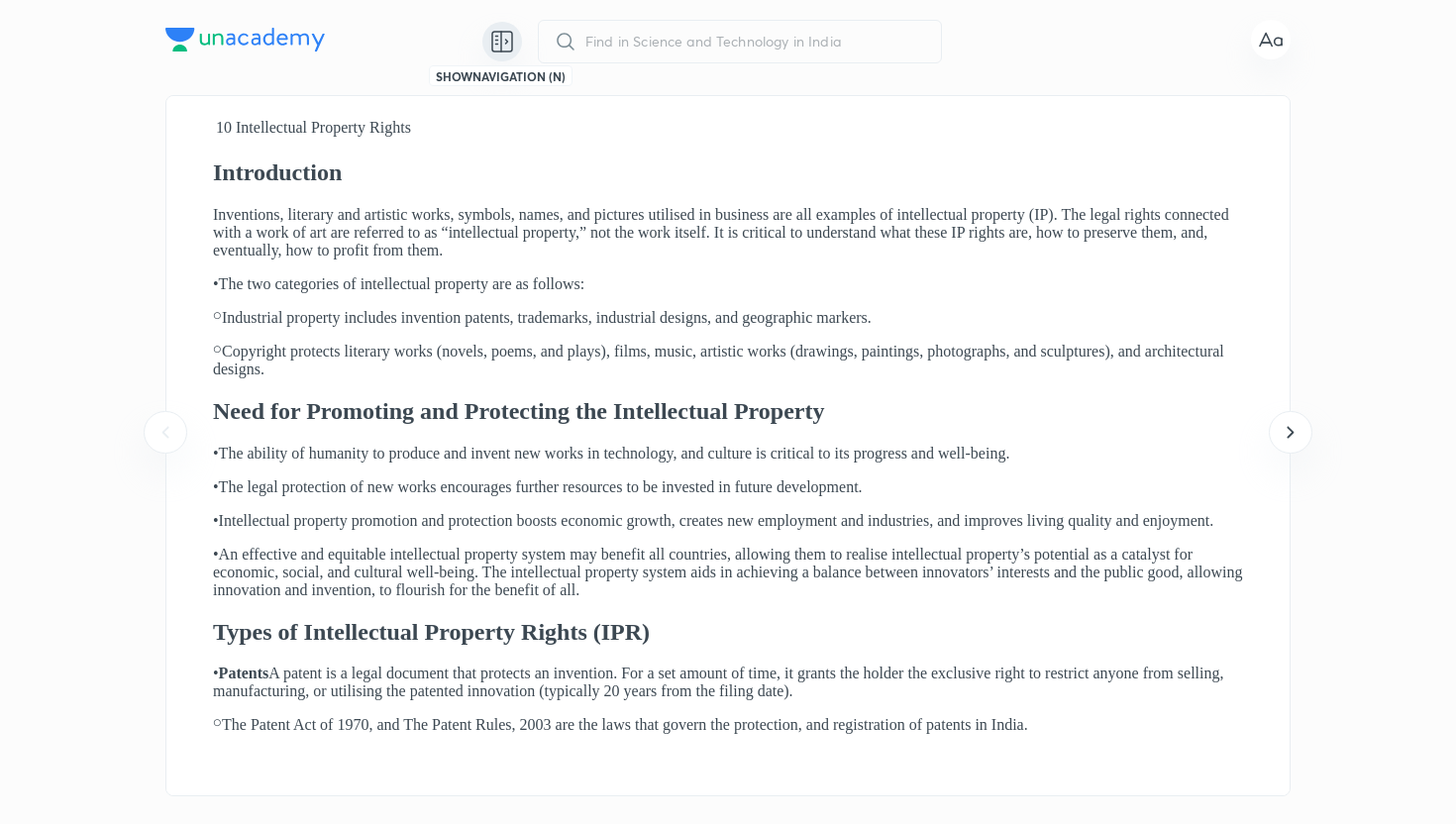 scroll, scrollTop: 0, scrollLeft: 0, axis: both 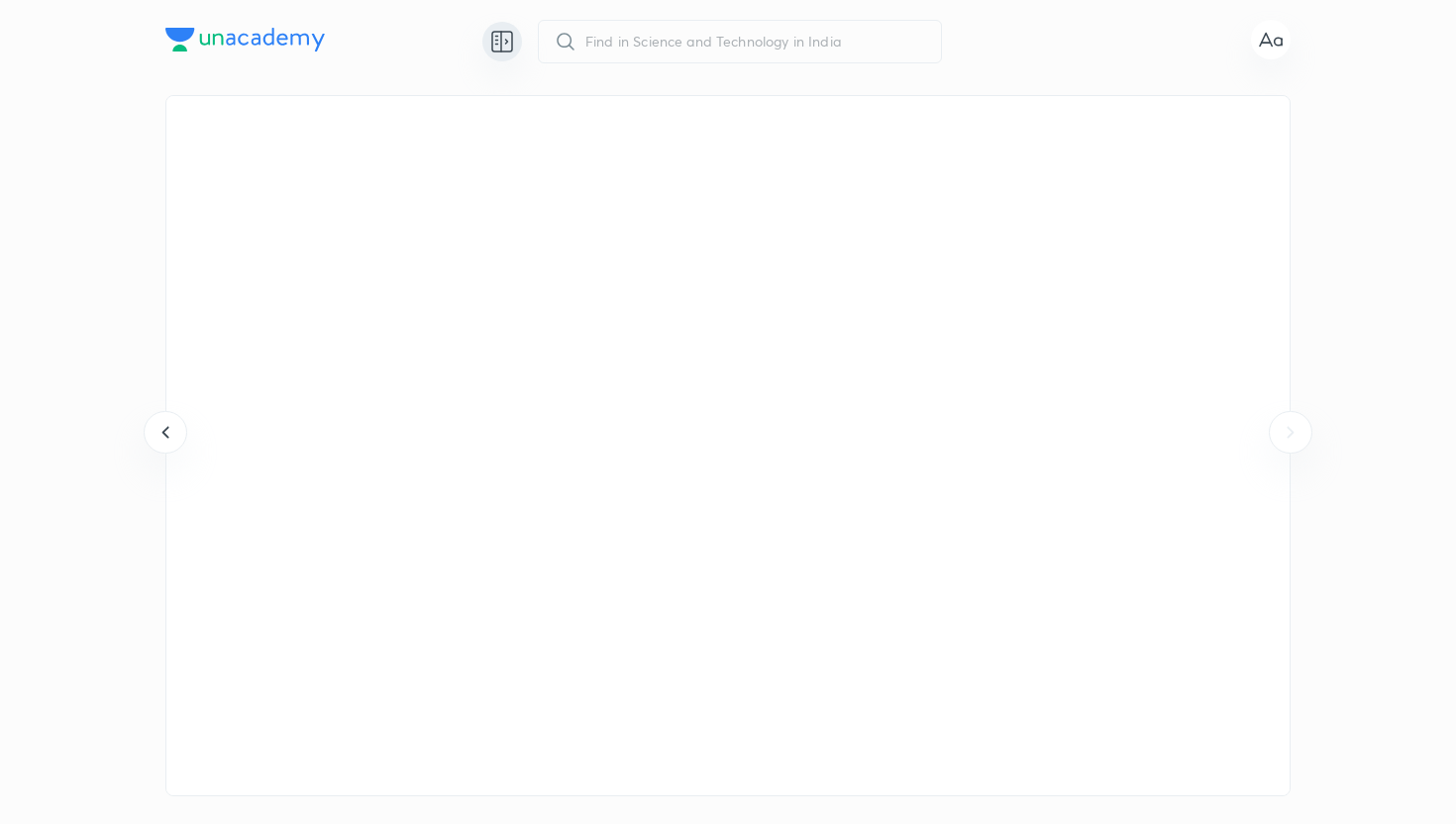 click 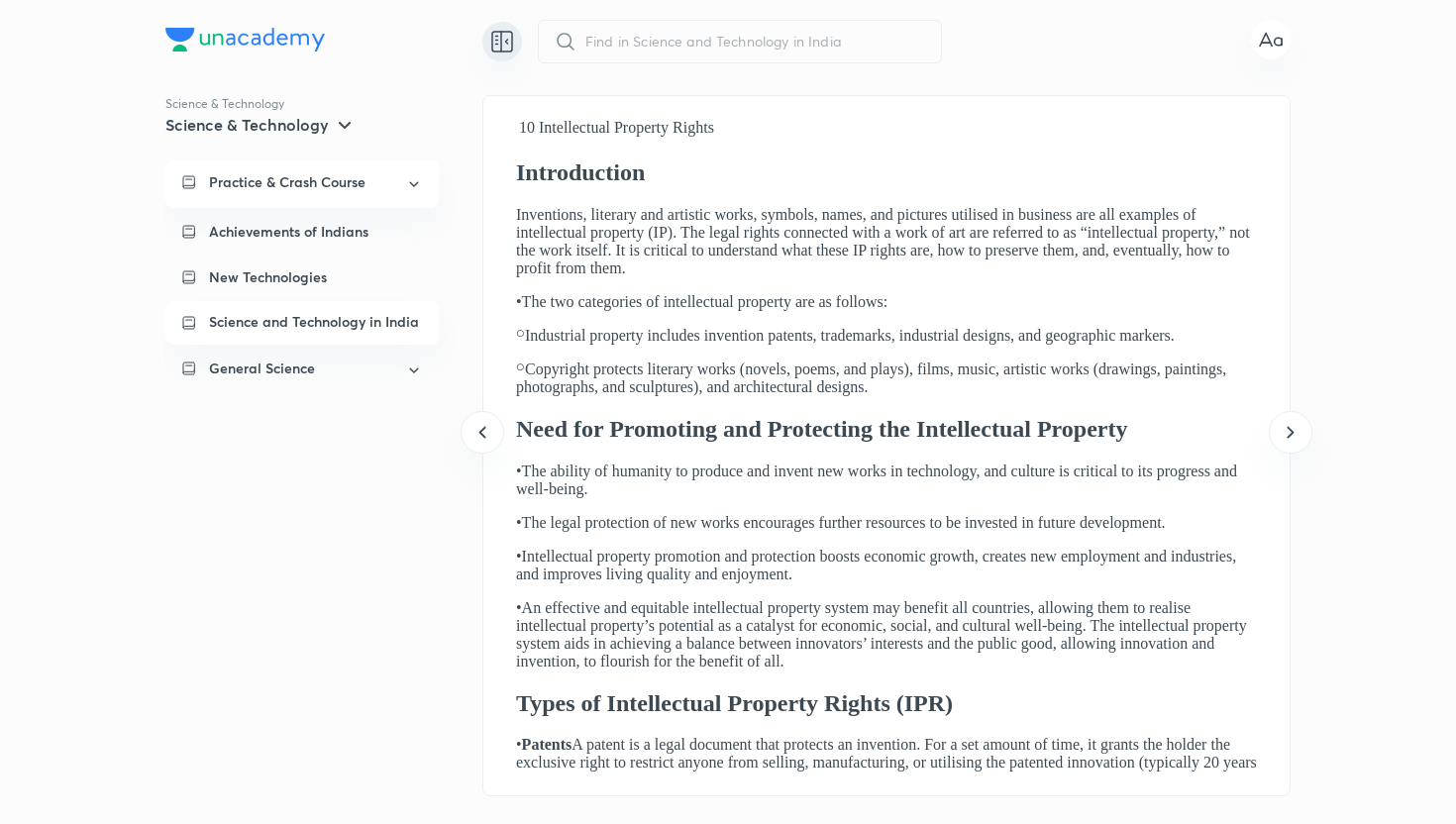 scroll, scrollTop: 0, scrollLeft: 0, axis: both 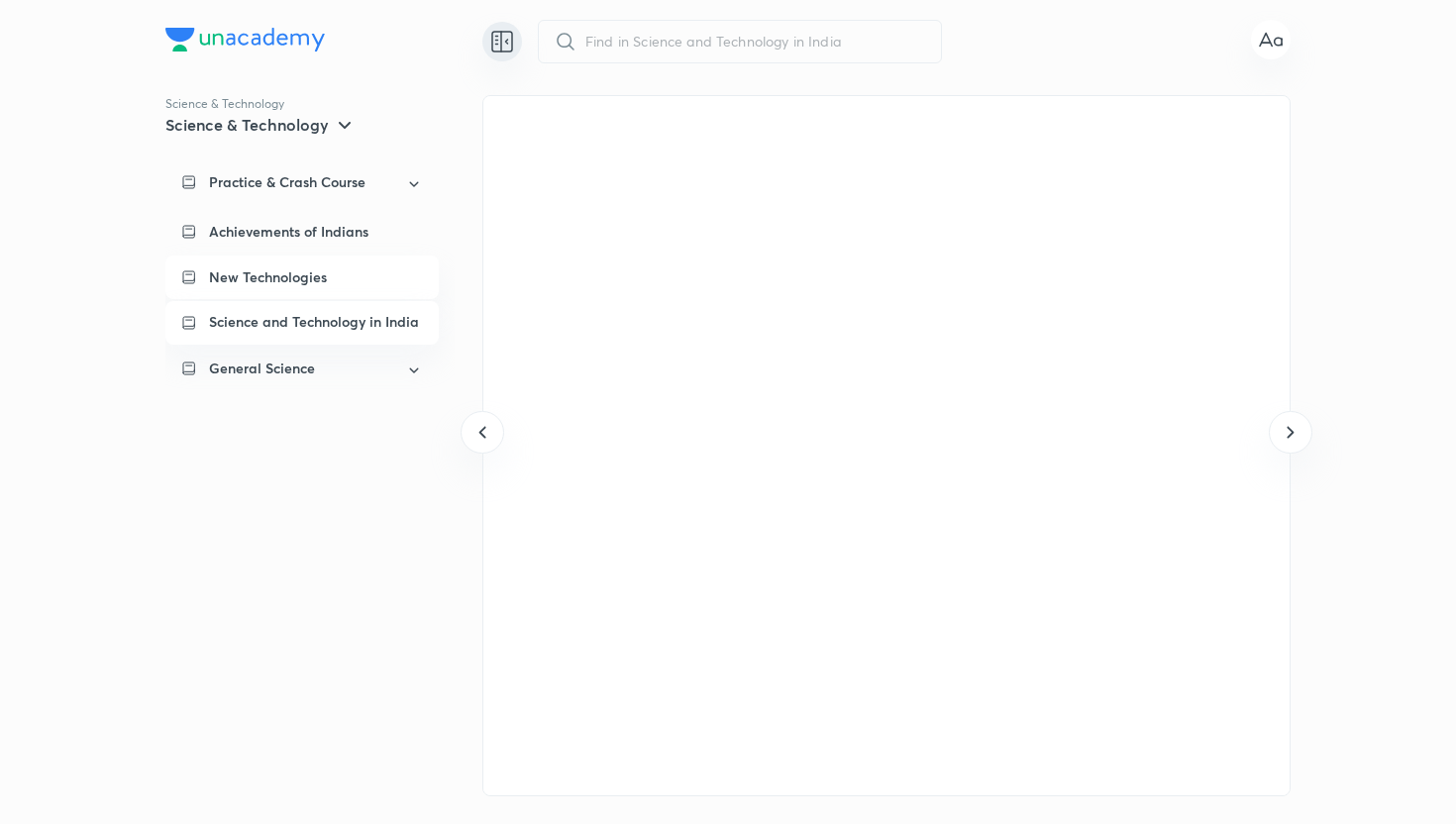 click on "New Technologies" at bounding box center (267, 277) 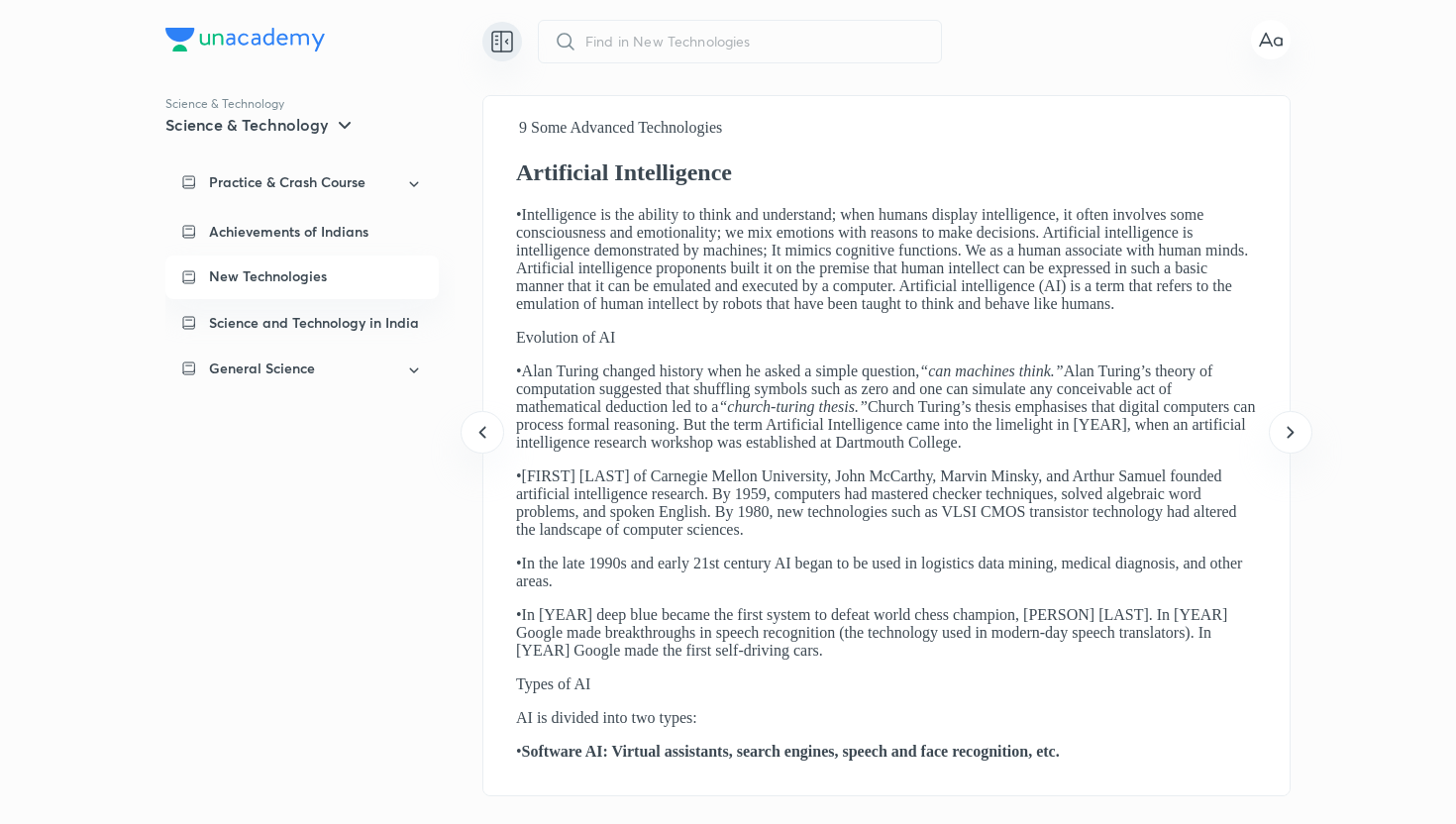 scroll, scrollTop: 0, scrollLeft: 0, axis: both 